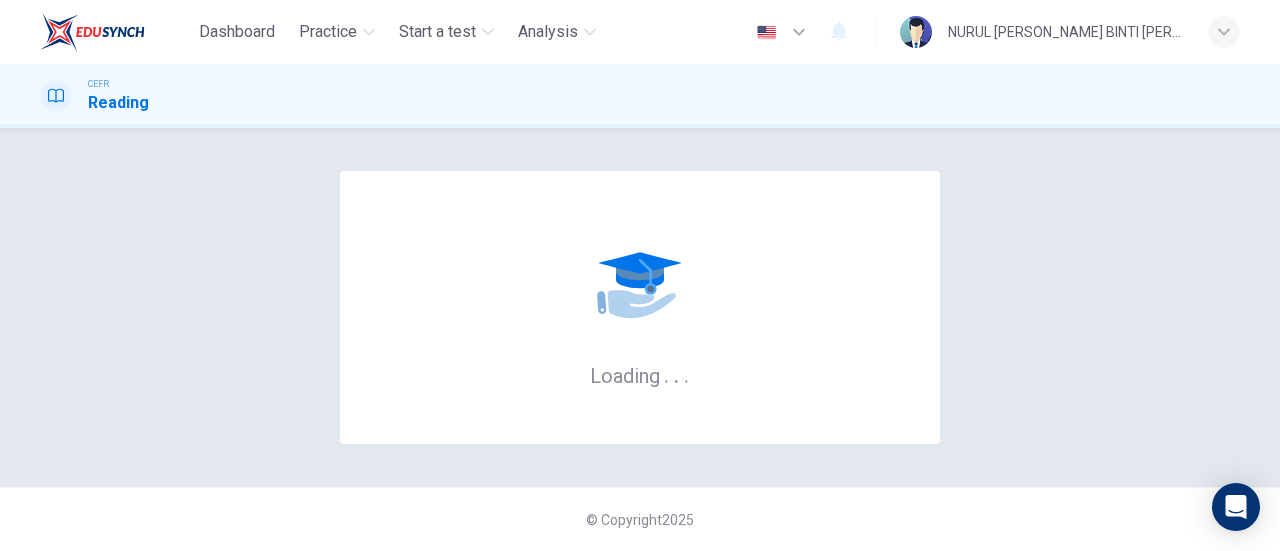 scroll, scrollTop: 0, scrollLeft: 0, axis: both 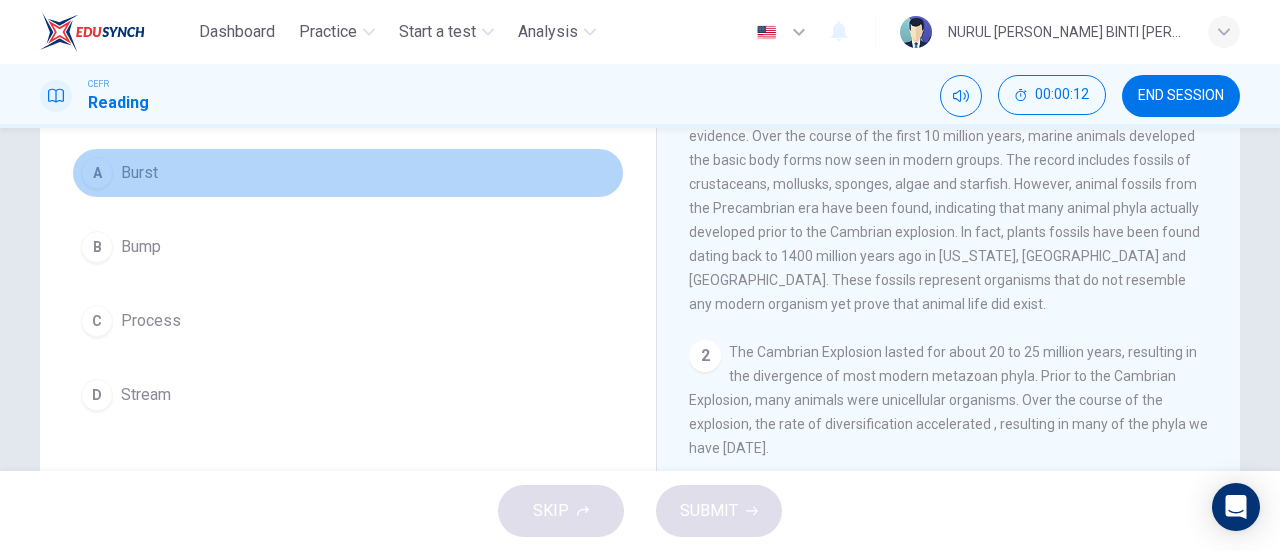 click on "A Burst" at bounding box center [348, 173] 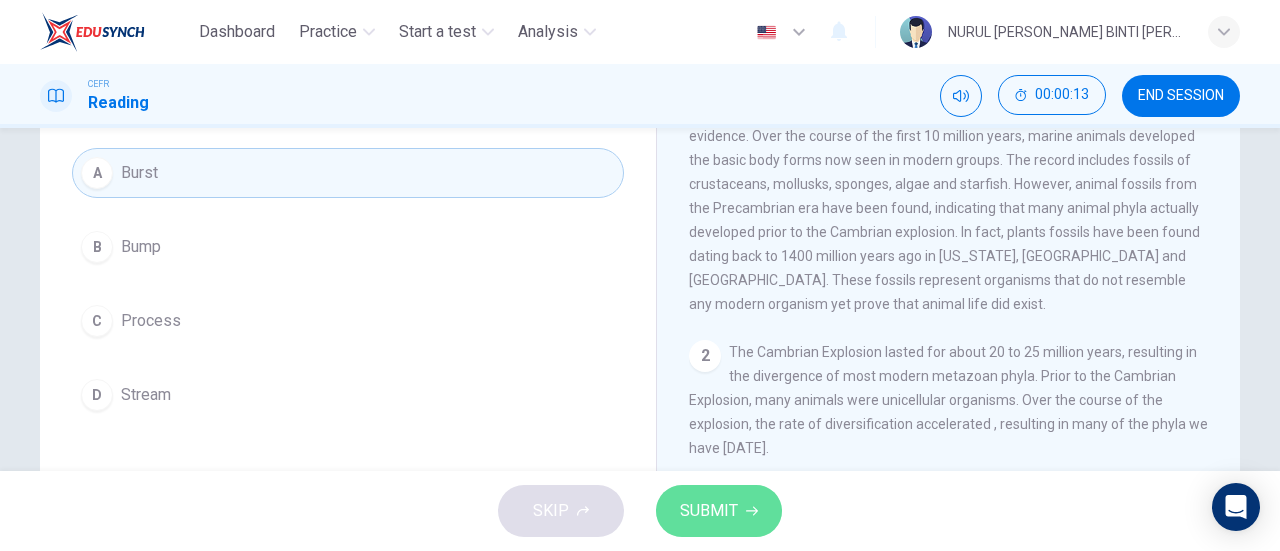 click on "SUBMIT" at bounding box center (709, 511) 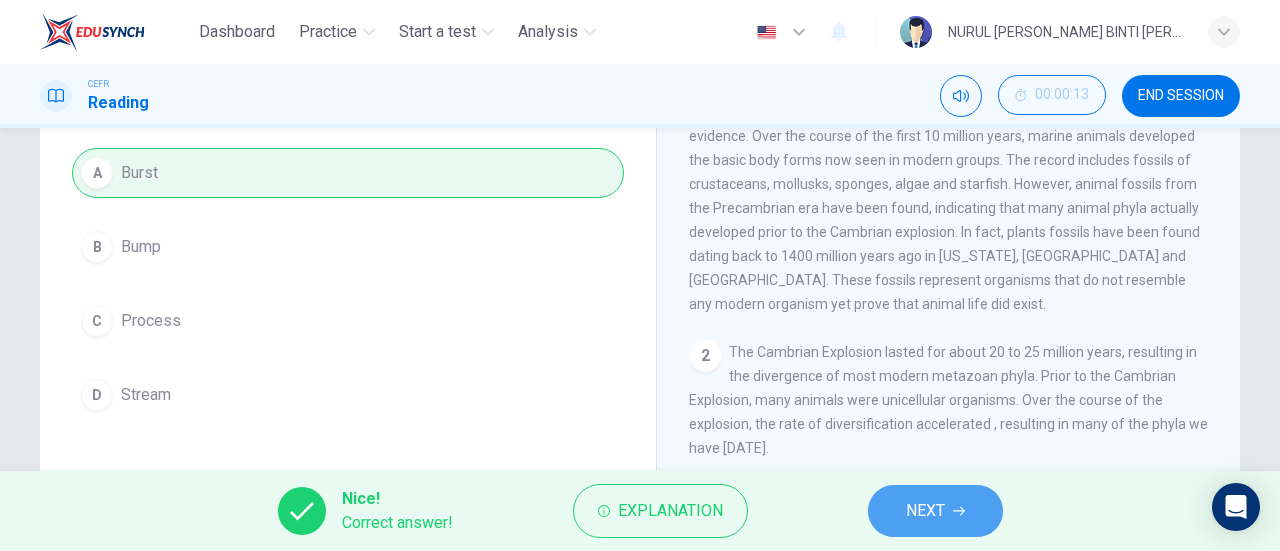 click on "NEXT" at bounding box center [925, 511] 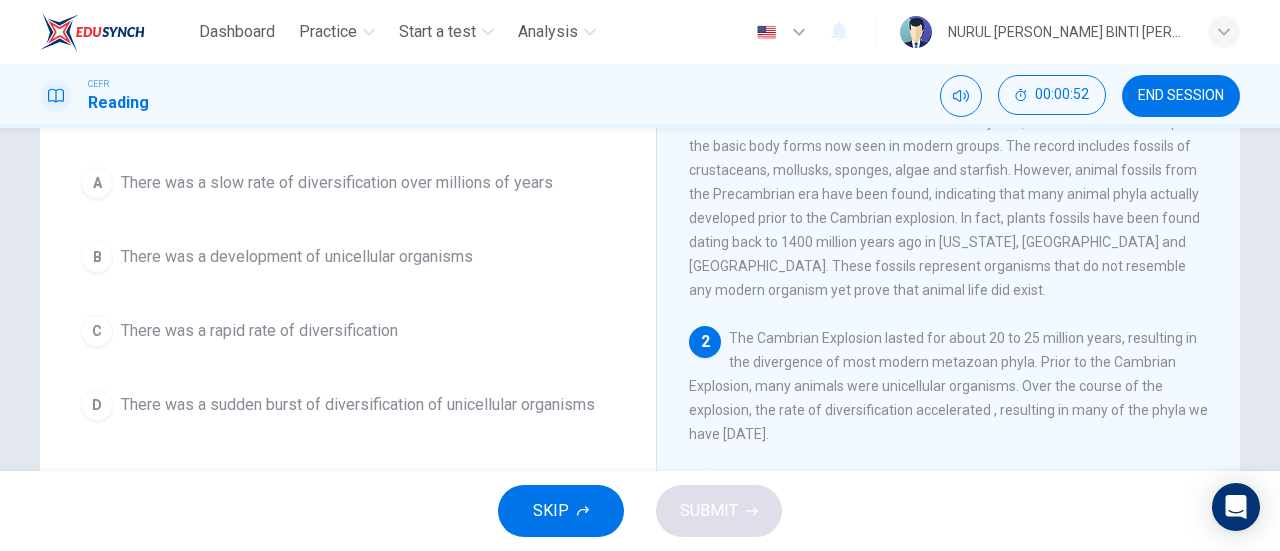 scroll, scrollTop: 195, scrollLeft: 0, axis: vertical 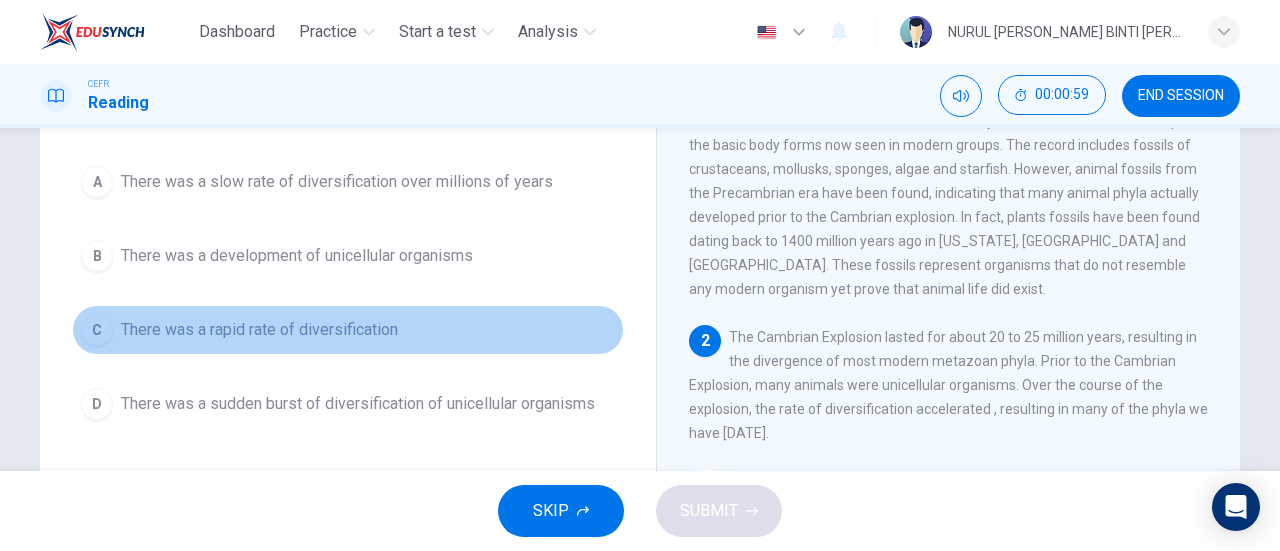 click on "C There was a rapid rate of diversification" at bounding box center (348, 330) 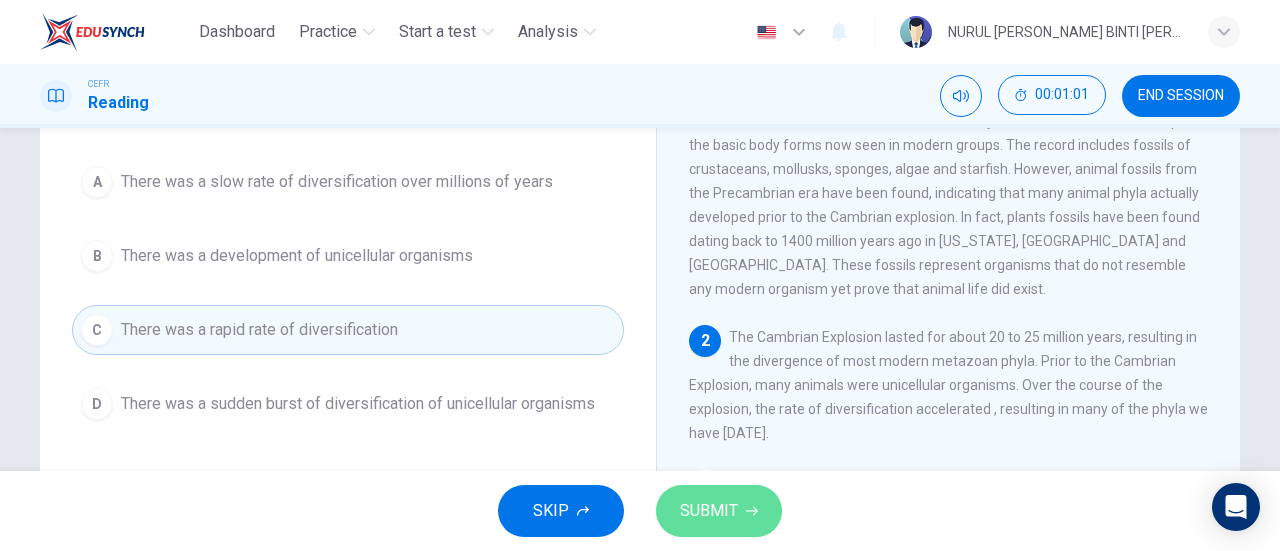 click on "SUBMIT" at bounding box center [709, 511] 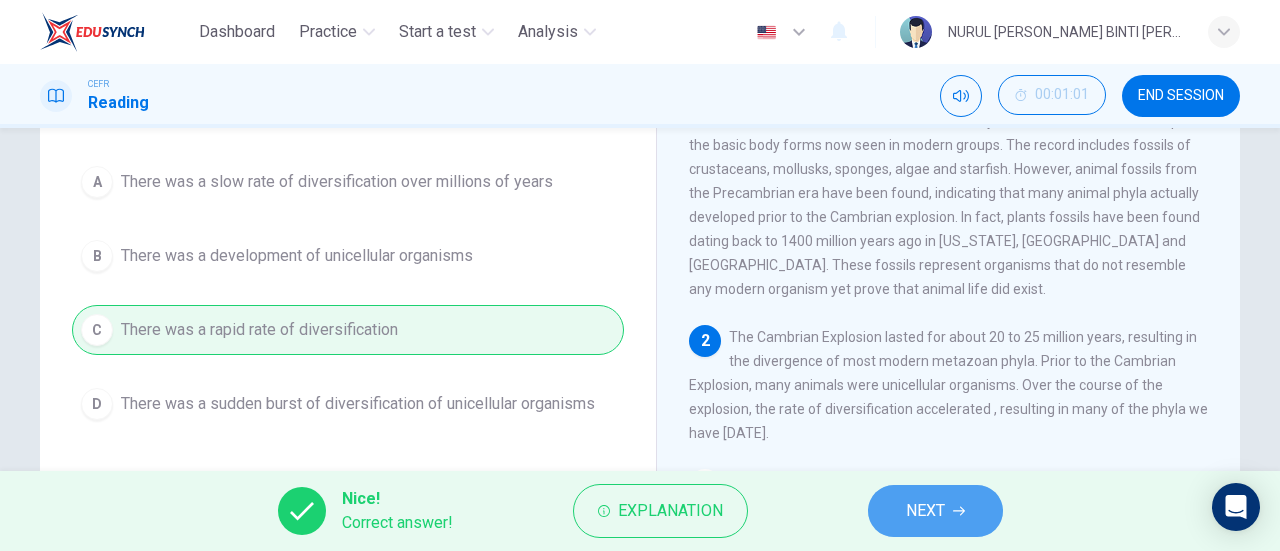 click on "NEXT" at bounding box center (925, 511) 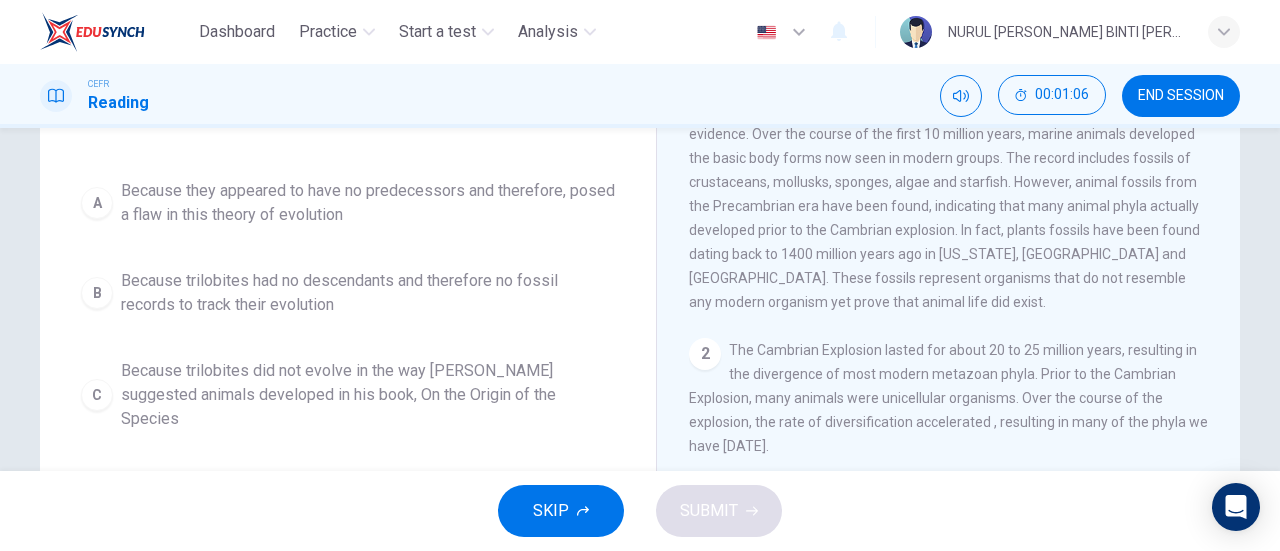 scroll, scrollTop: 185, scrollLeft: 0, axis: vertical 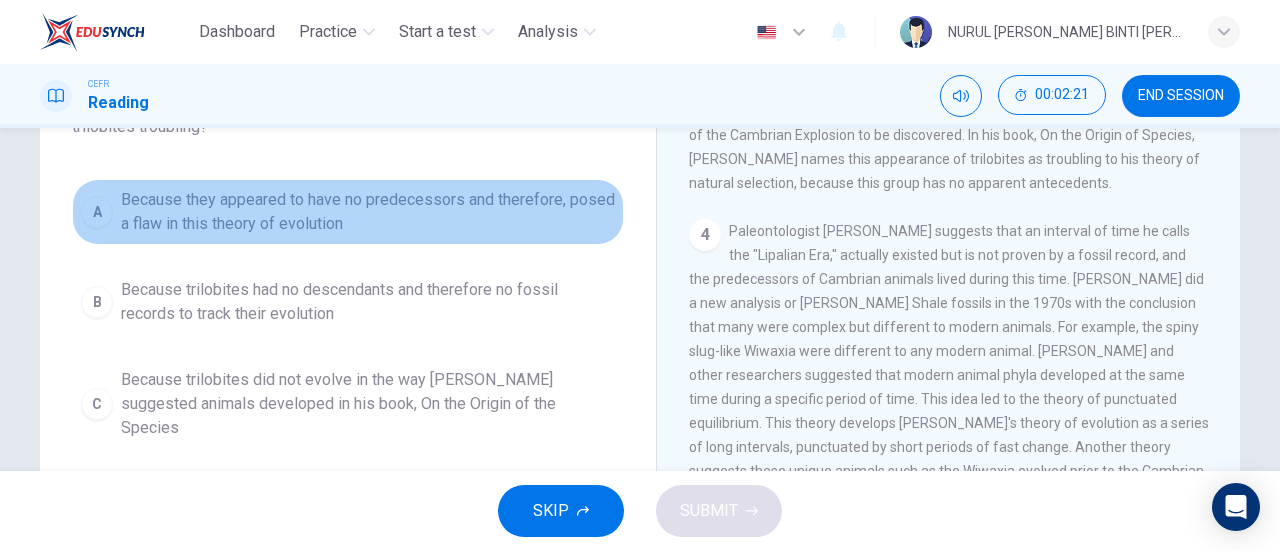 click on "Because they appeared to have no predecessors and therefore, posed a flaw in this theory of evolution" at bounding box center [368, 212] 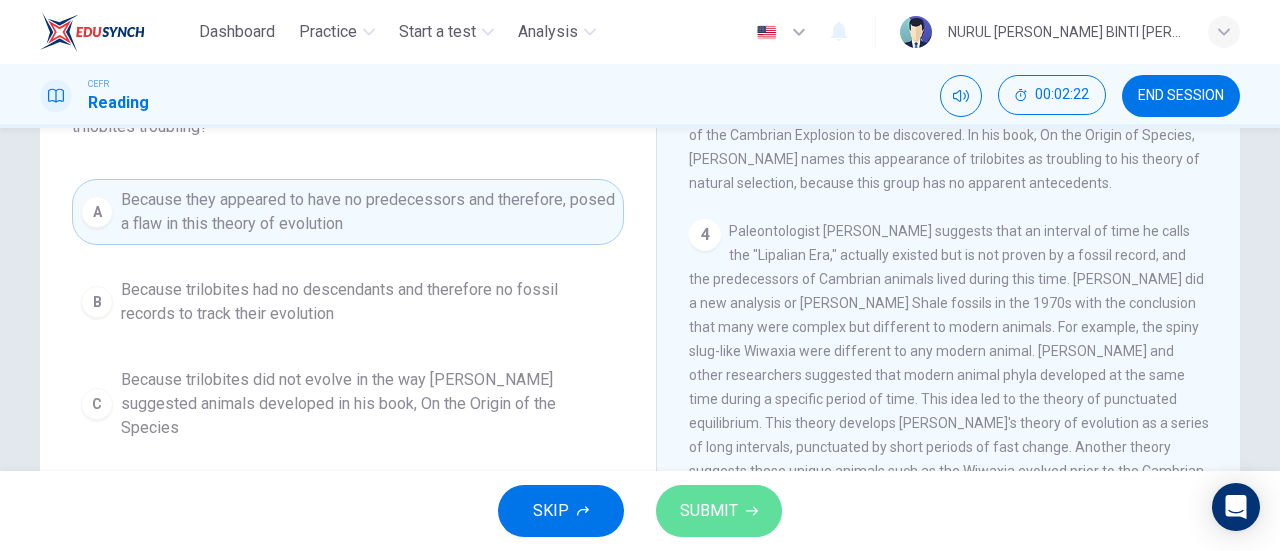 click on "SUBMIT" at bounding box center (709, 511) 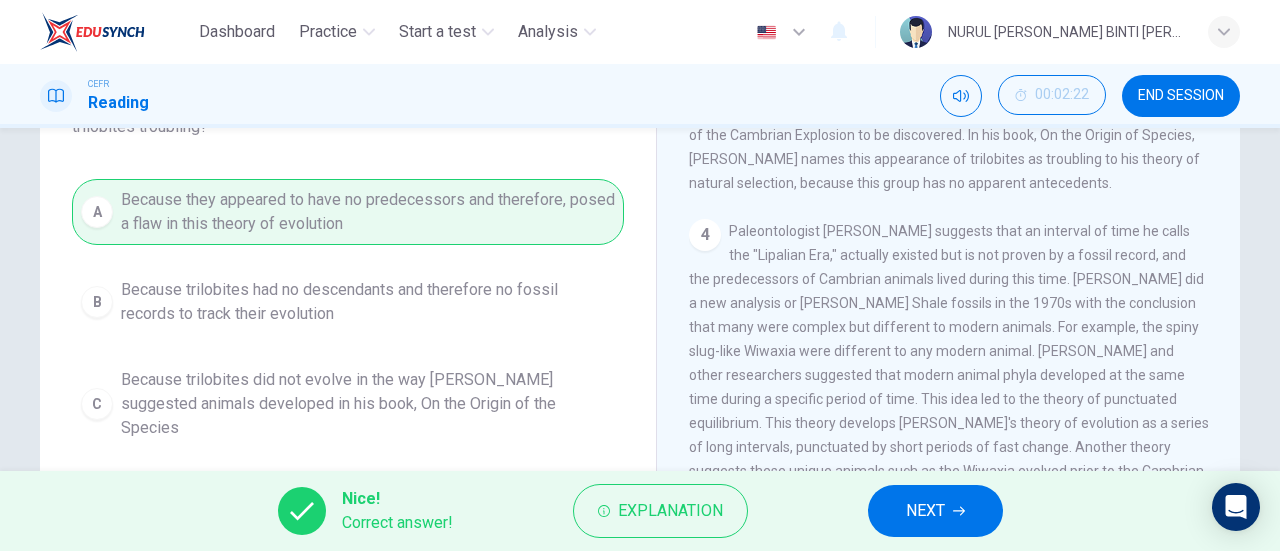 click on "NEXT" at bounding box center [935, 511] 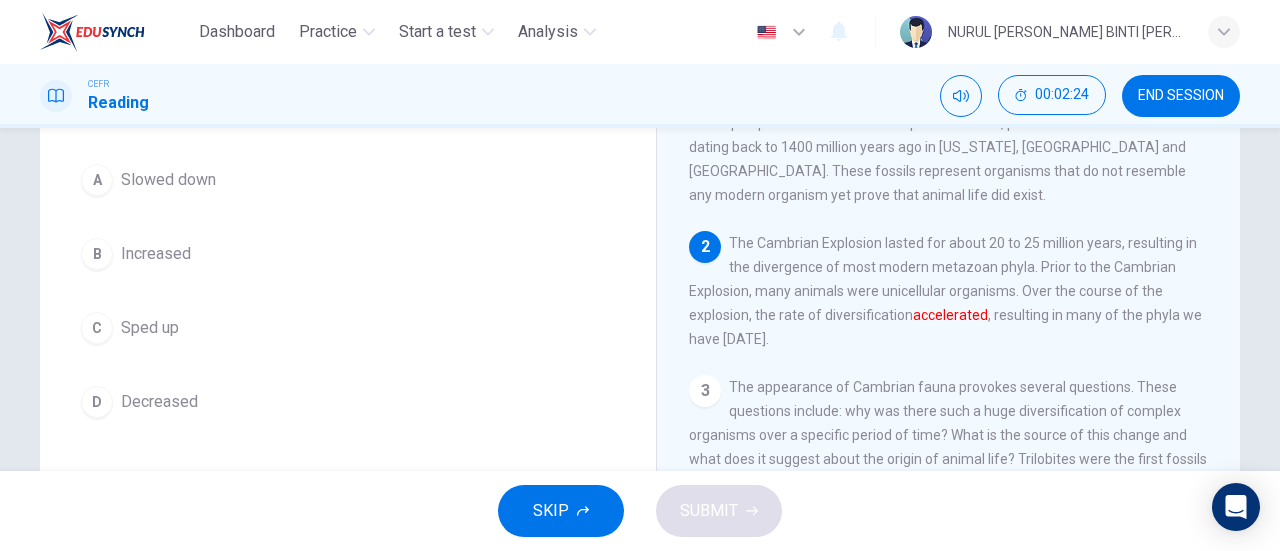 scroll, scrollTop: 109, scrollLeft: 0, axis: vertical 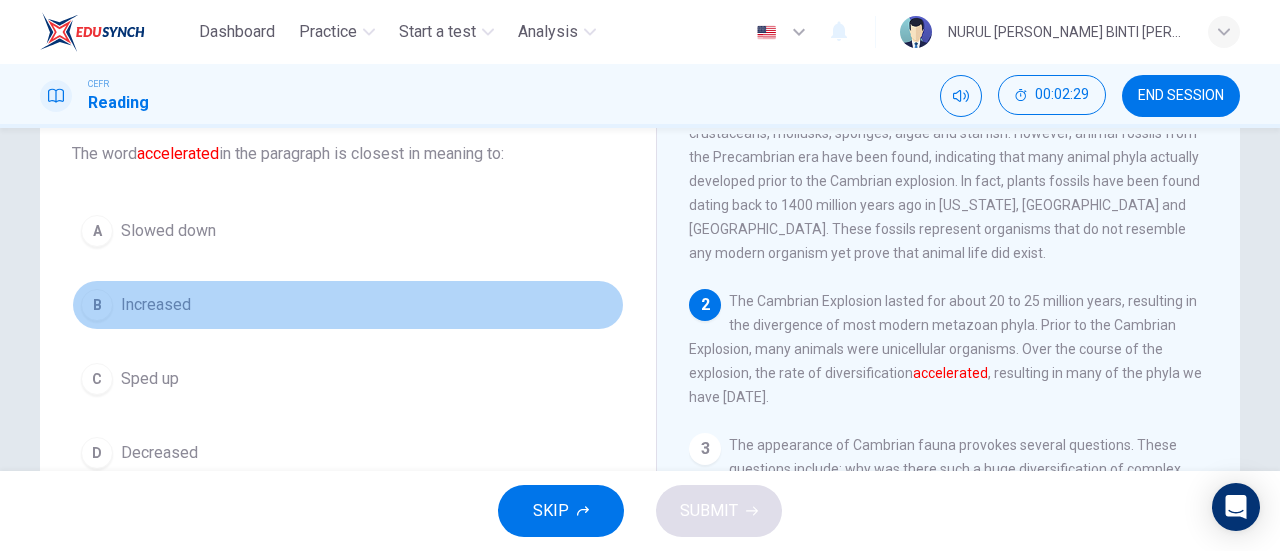 click on "Increased" at bounding box center (156, 305) 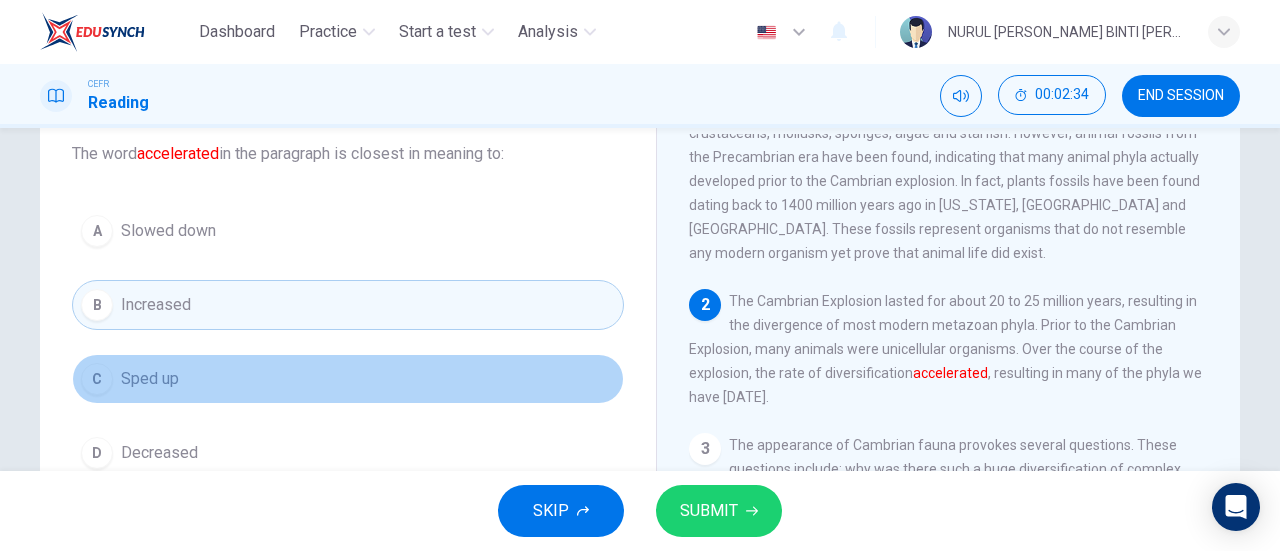 click on "Sped up" at bounding box center (150, 379) 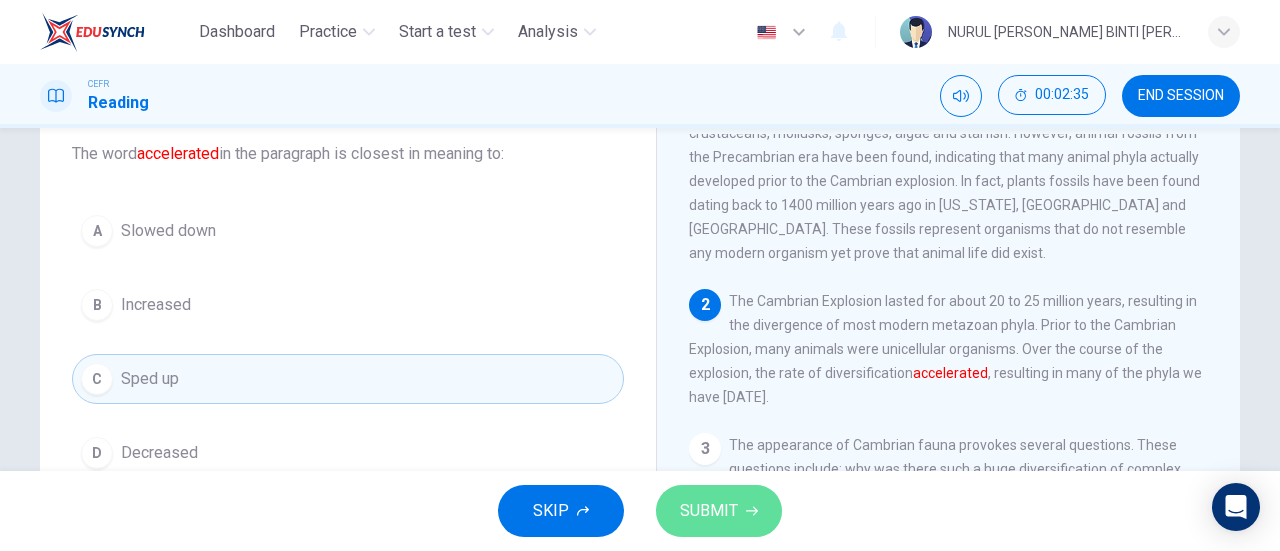 click on "SUBMIT" at bounding box center [709, 511] 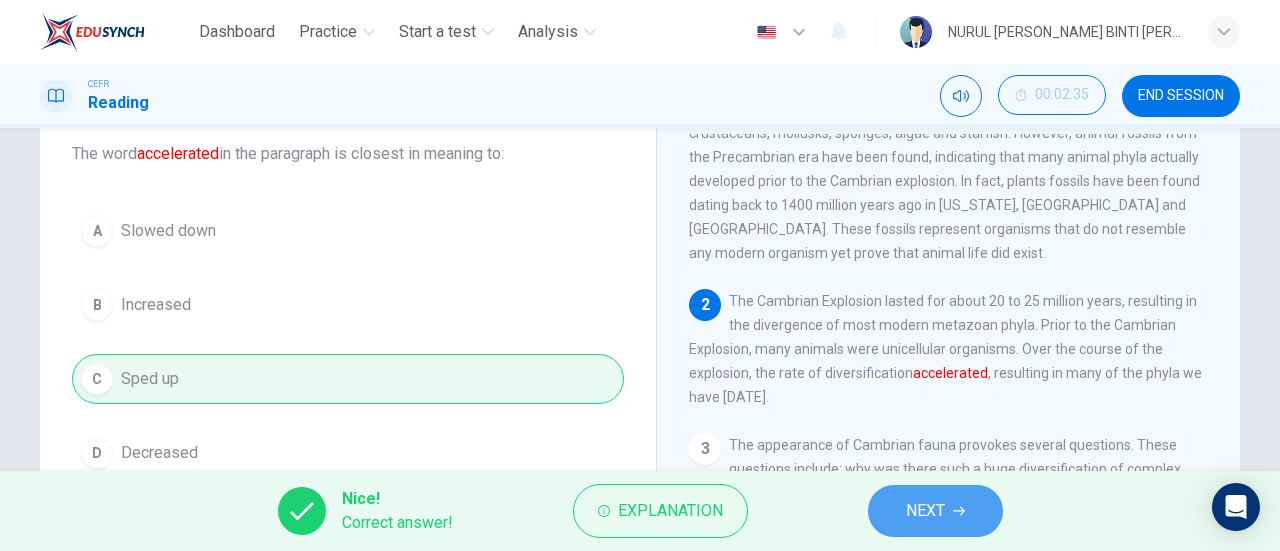 click on "NEXT" at bounding box center (925, 511) 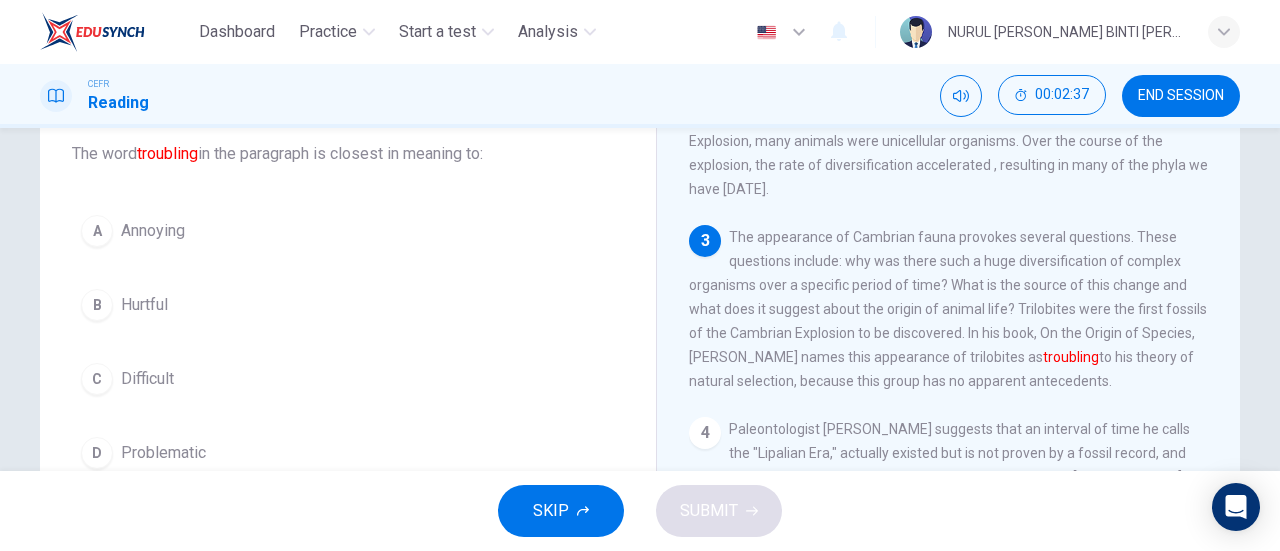 scroll, scrollTop: 327, scrollLeft: 0, axis: vertical 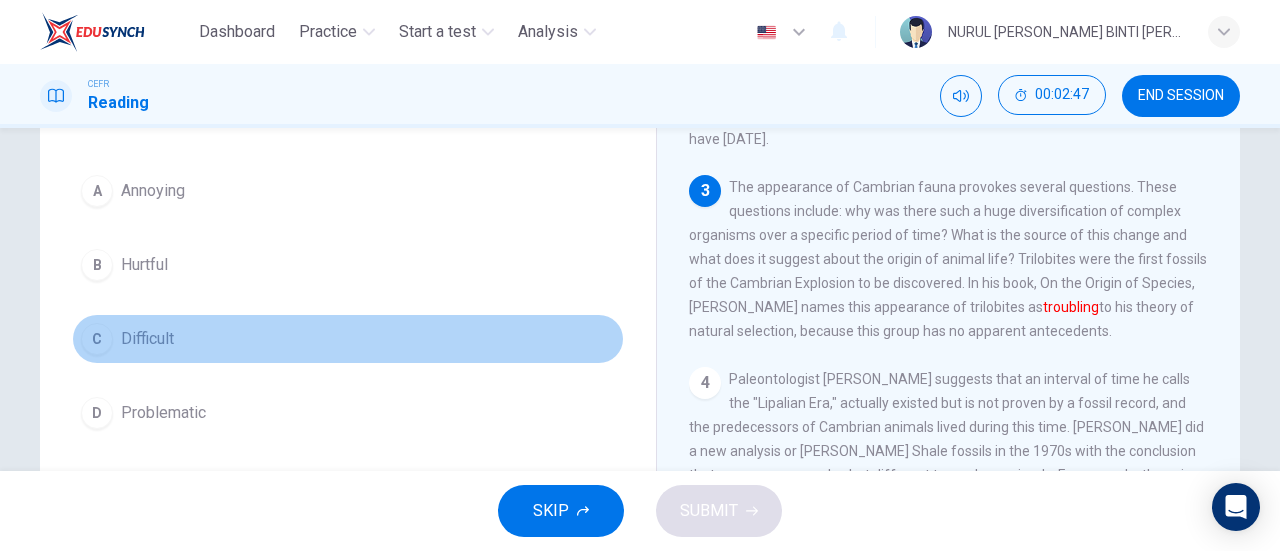 click on "Difficult" at bounding box center (147, 339) 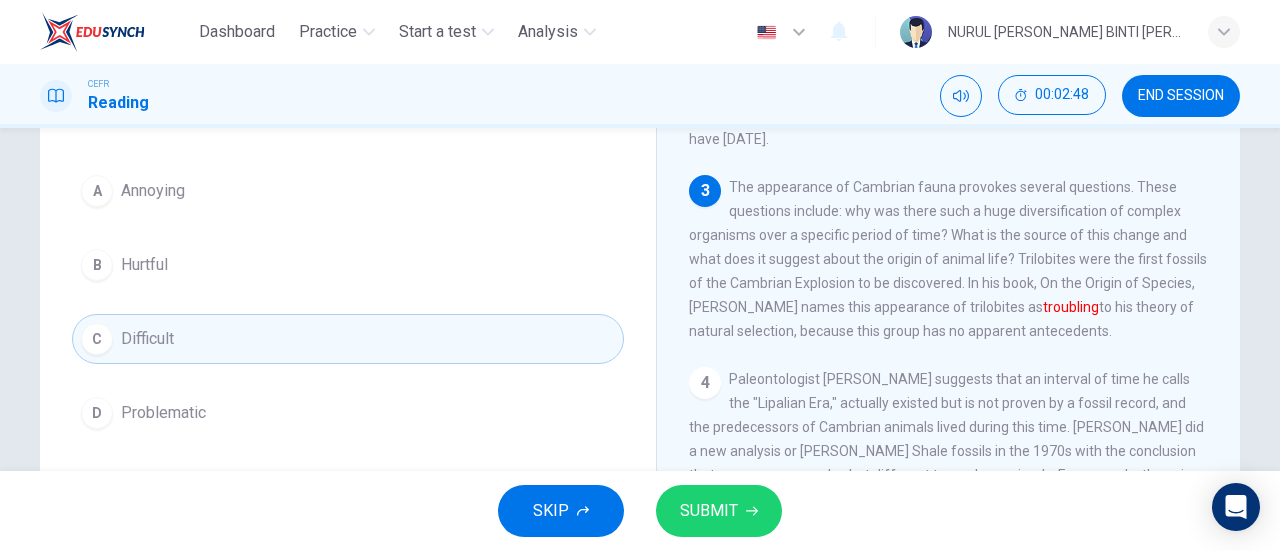 click on "SUBMIT" at bounding box center (709, 511) 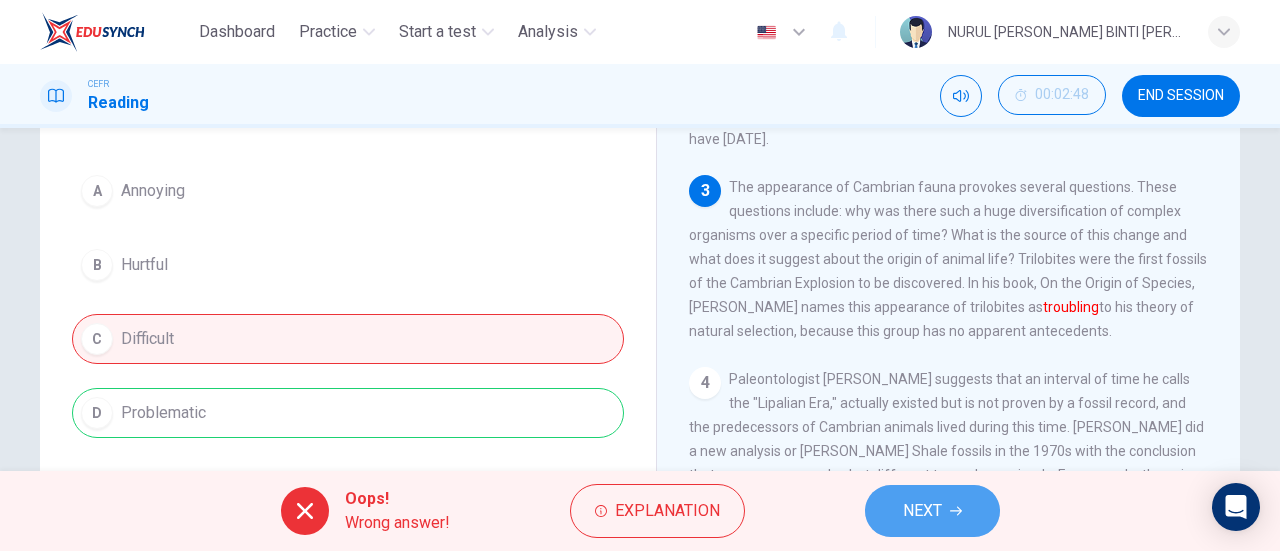 click on "NEXT" at bounding box center (932, 511) 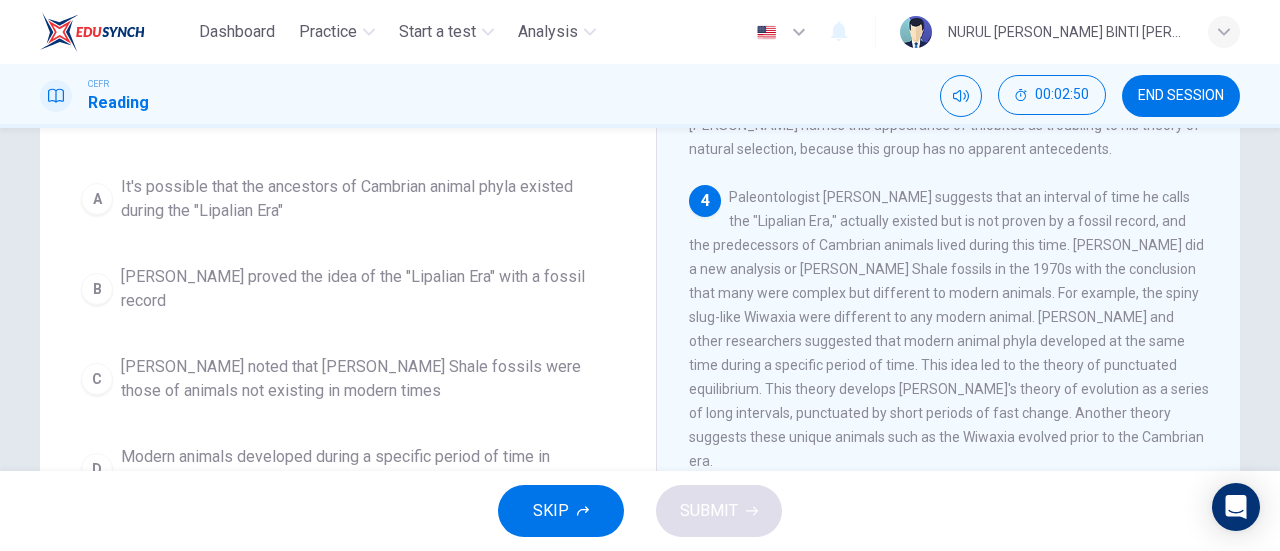 scroll, scrollTop: 487, scrollLeft: 0, axis: vertical 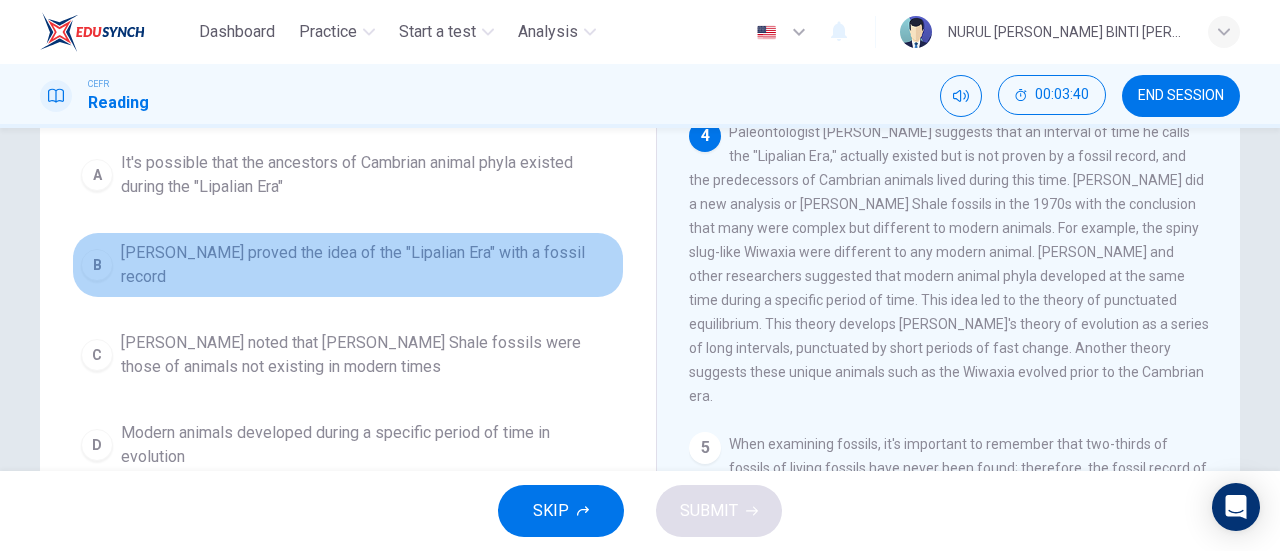 click on "Charles Walcott proved the idea of the "Lipalian Era" with a fossil record" at bounding box center (368, 265) 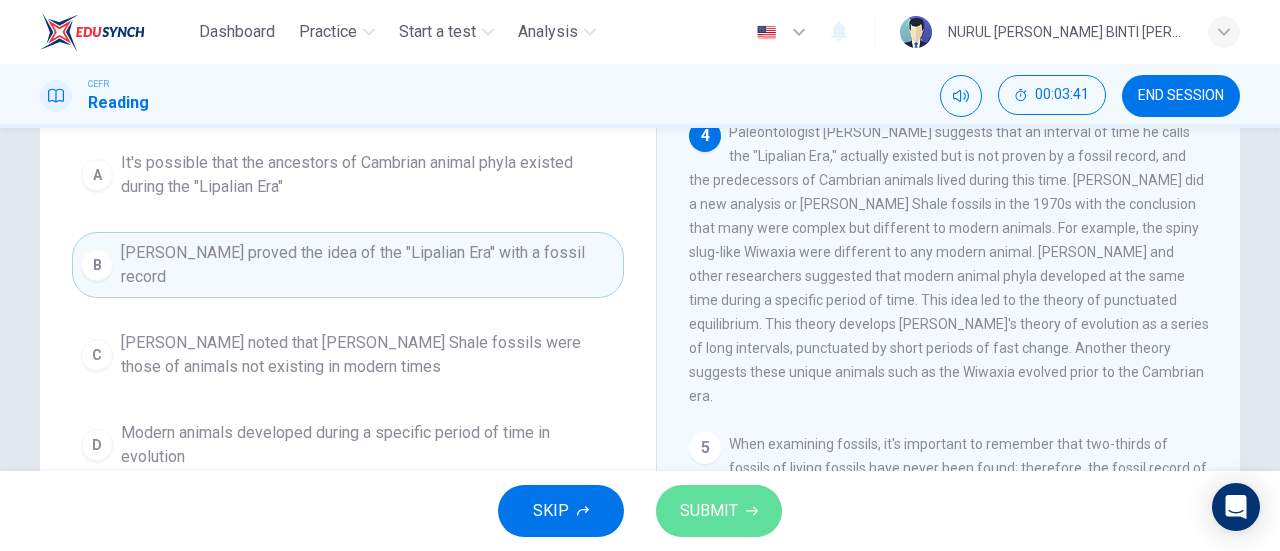 click on "SUBMIT" at bounding box center (709, 511) 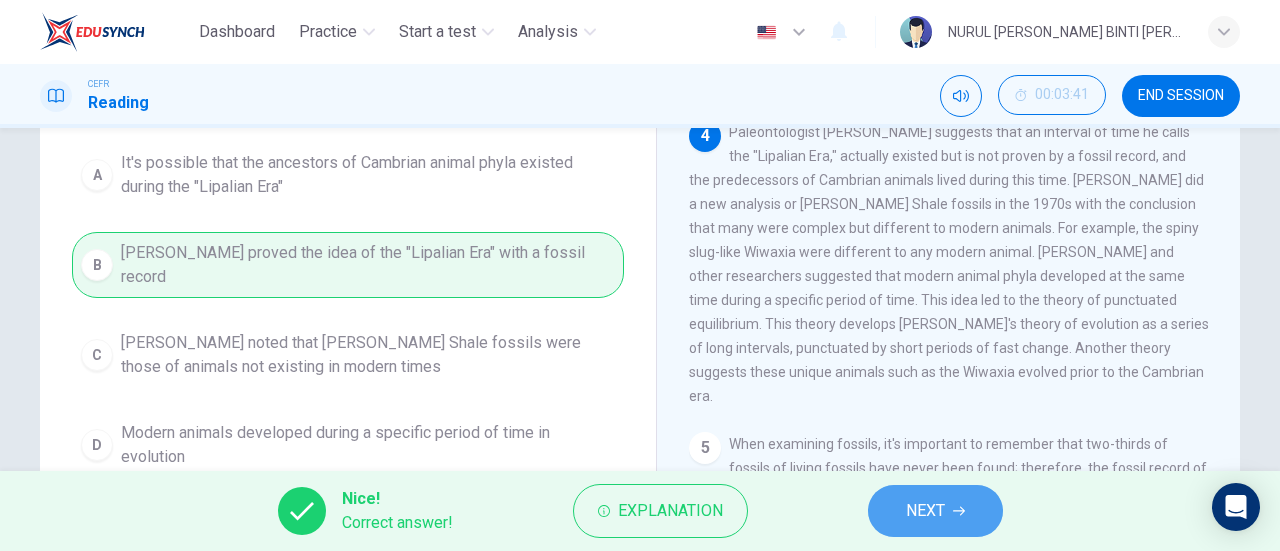click on "NEXT" at bounding box center [925, 511] 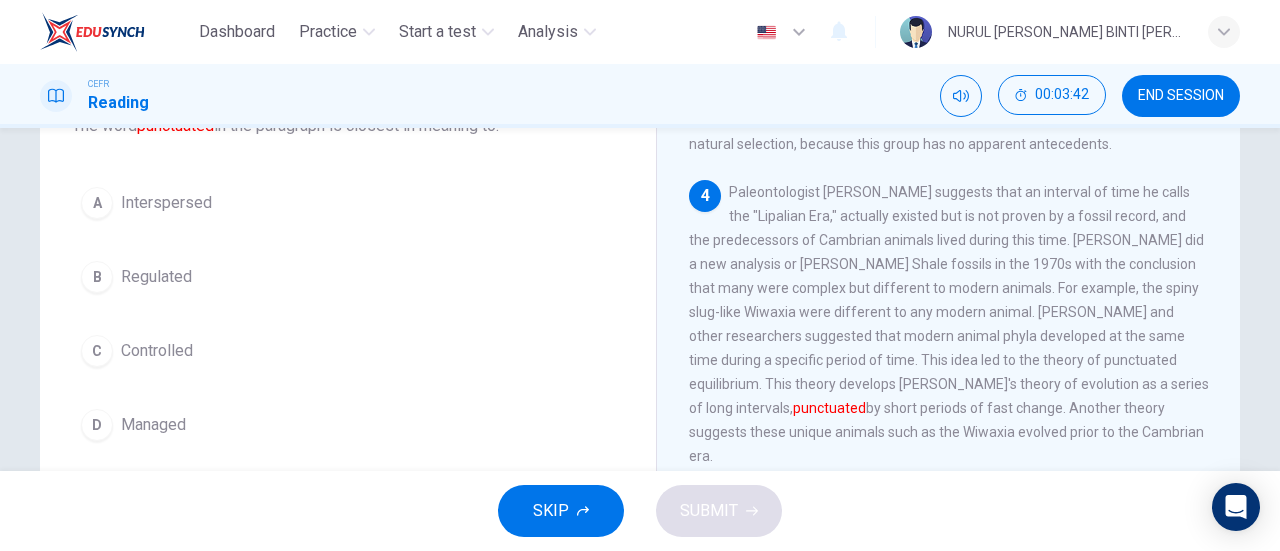 scroll, scrollTop: 154, scrollLeft: 0, axis: vertical 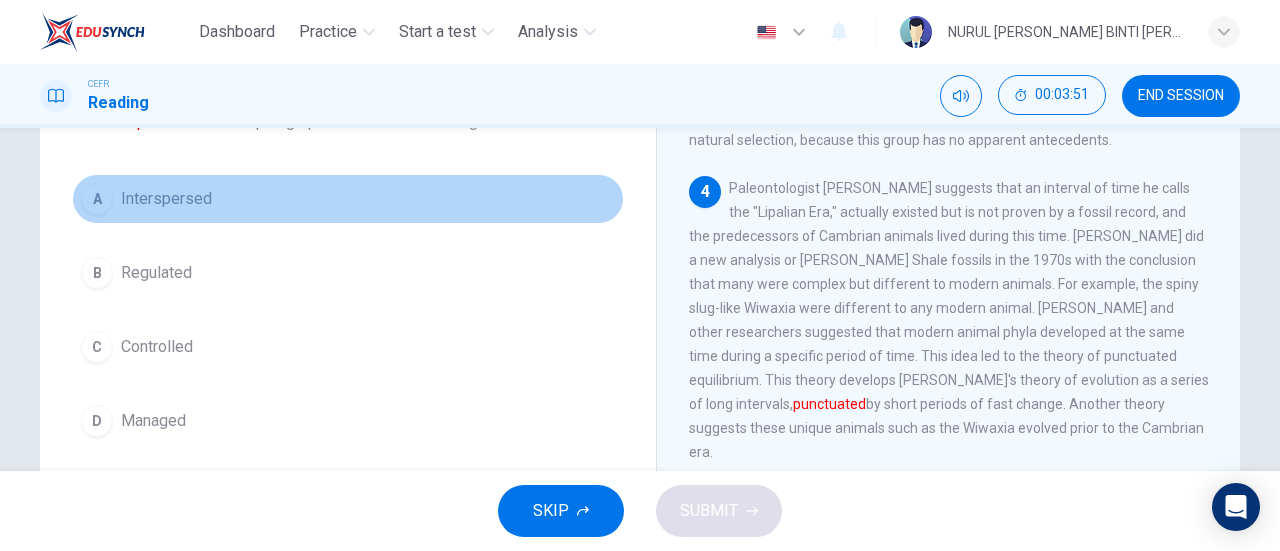 click on "A Interspersed" at bounding box center [348, 199] 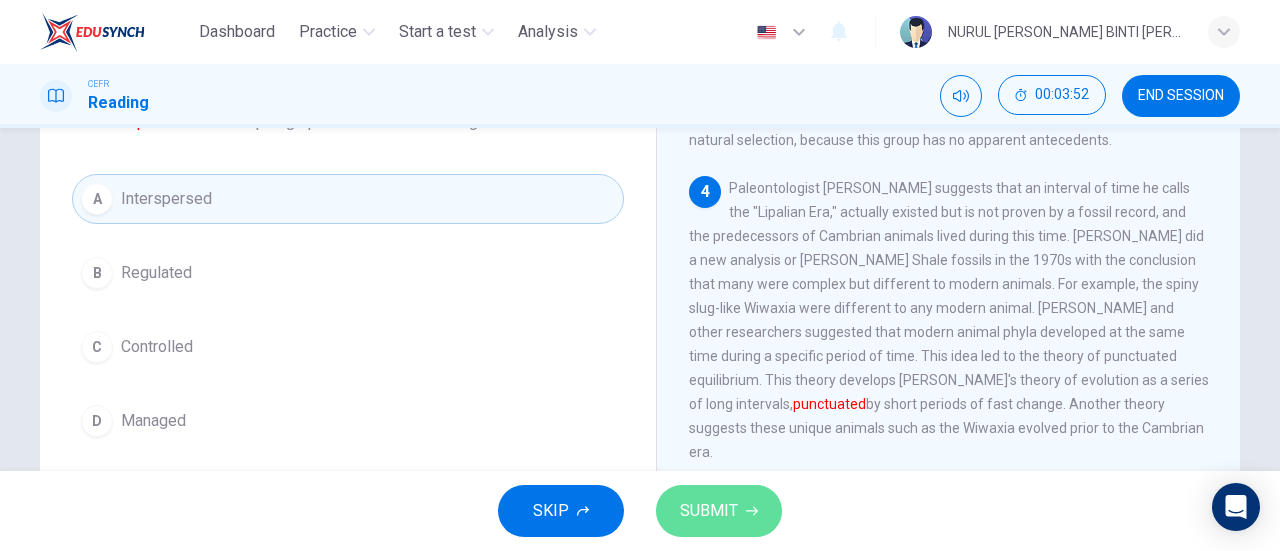 click on "SUBMIT" at bounding box center [709, 511] 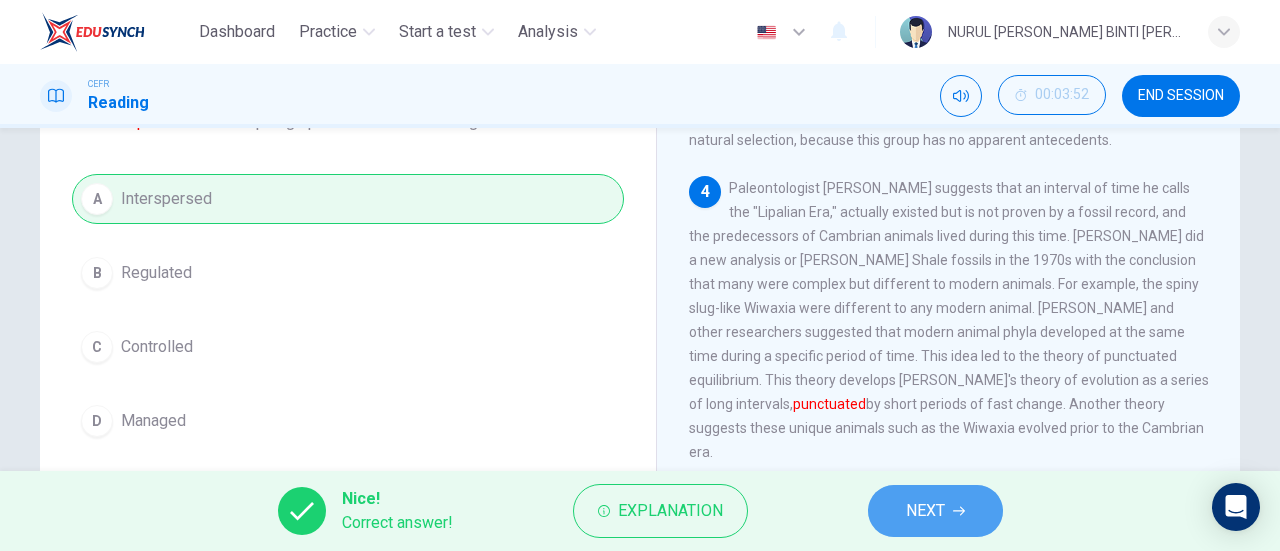 click on "NEXT" at bounding box center [925, 511] 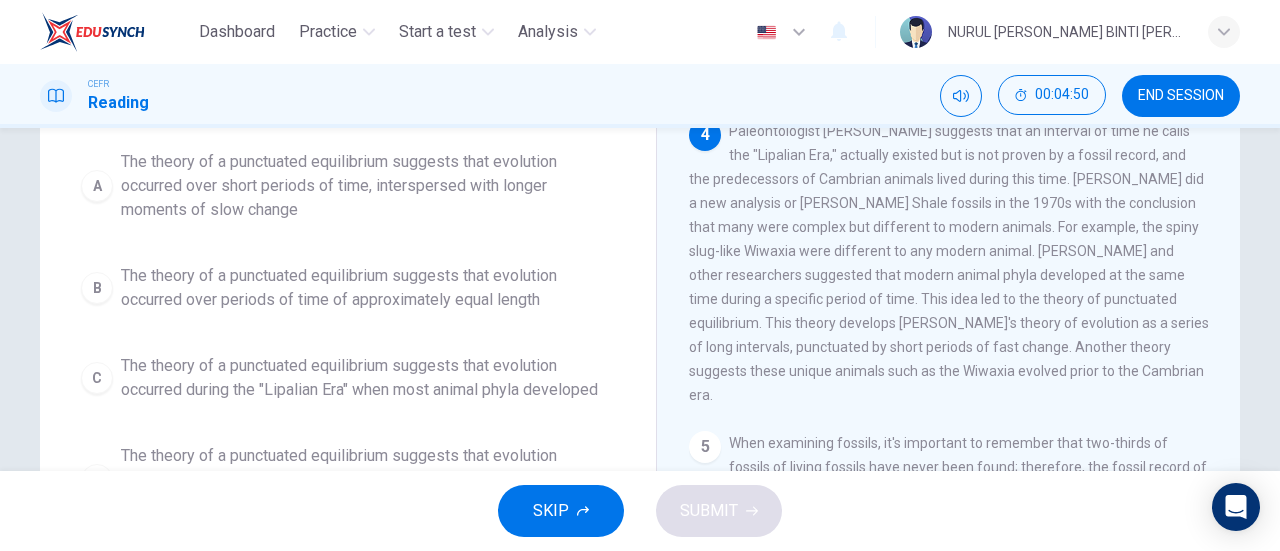 scroll, scrollTop: 210, scrollLeft: 0, axis: vertical 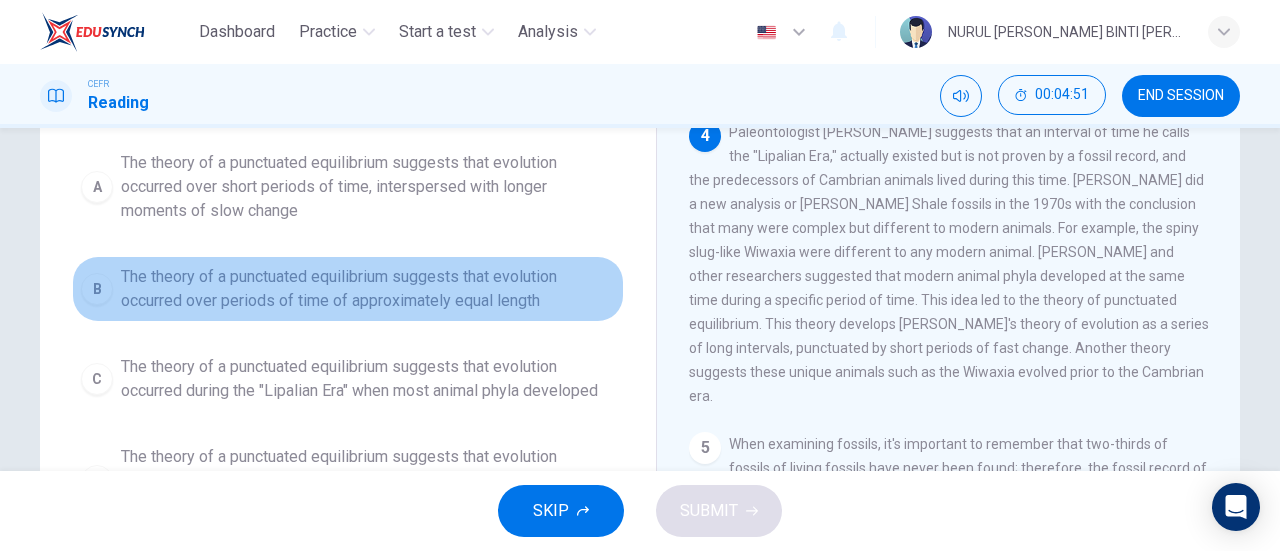 click on "The theory of a punctuated equilibrium suggests that evolution occurred over periods of time of approximately equal length" at bounding box center [368, 289] 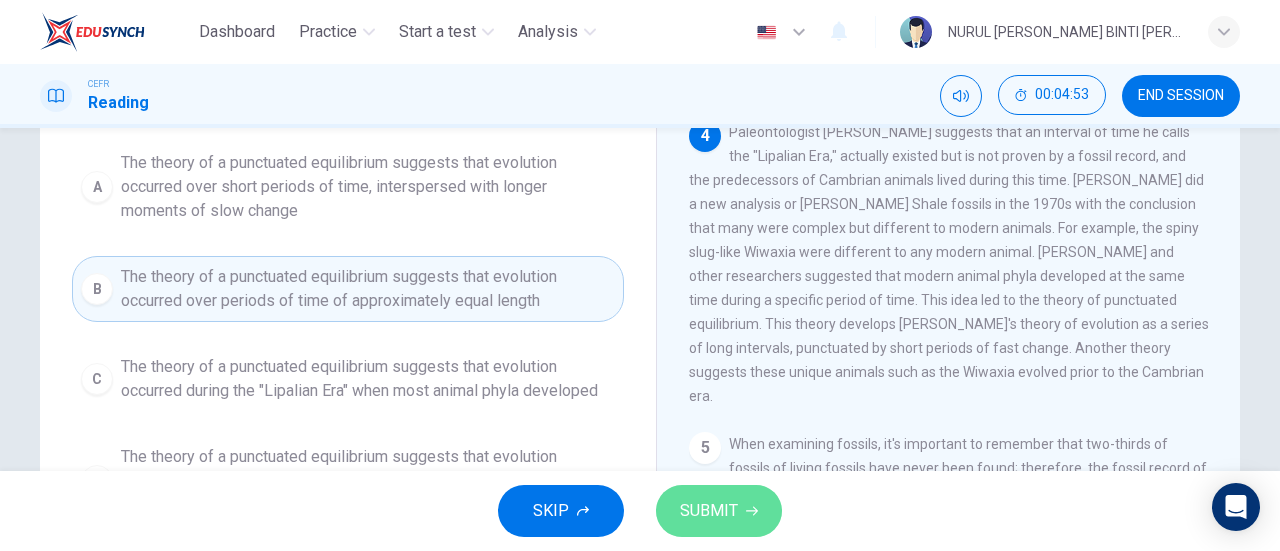 click on "SUBMIT" at bounding box center [709, 511] 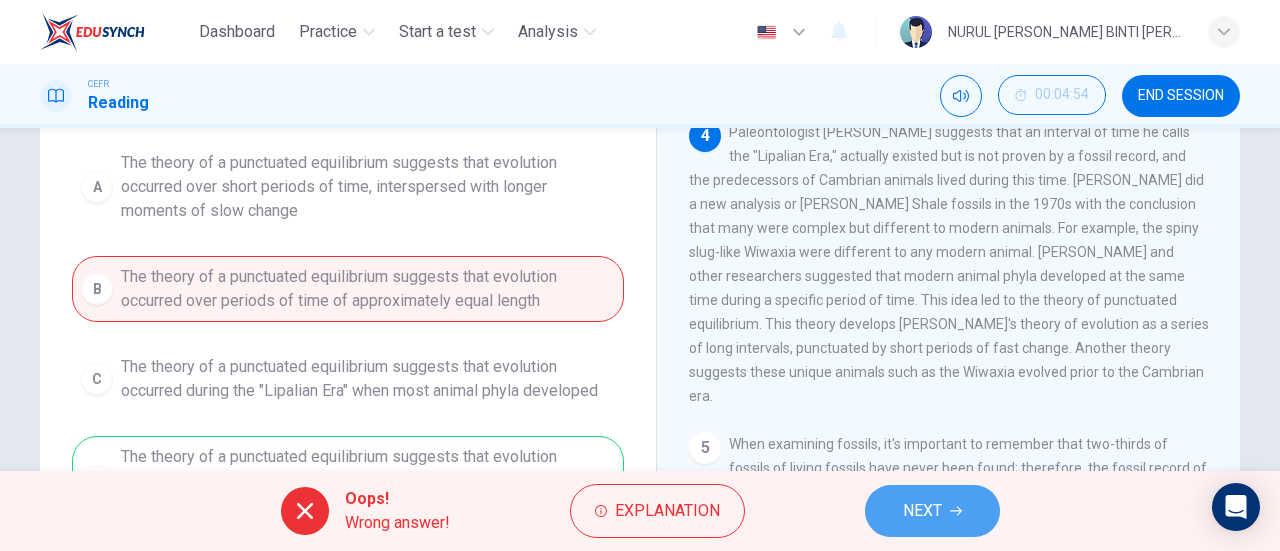click on "NEXT" at bounding box center (932, 511) 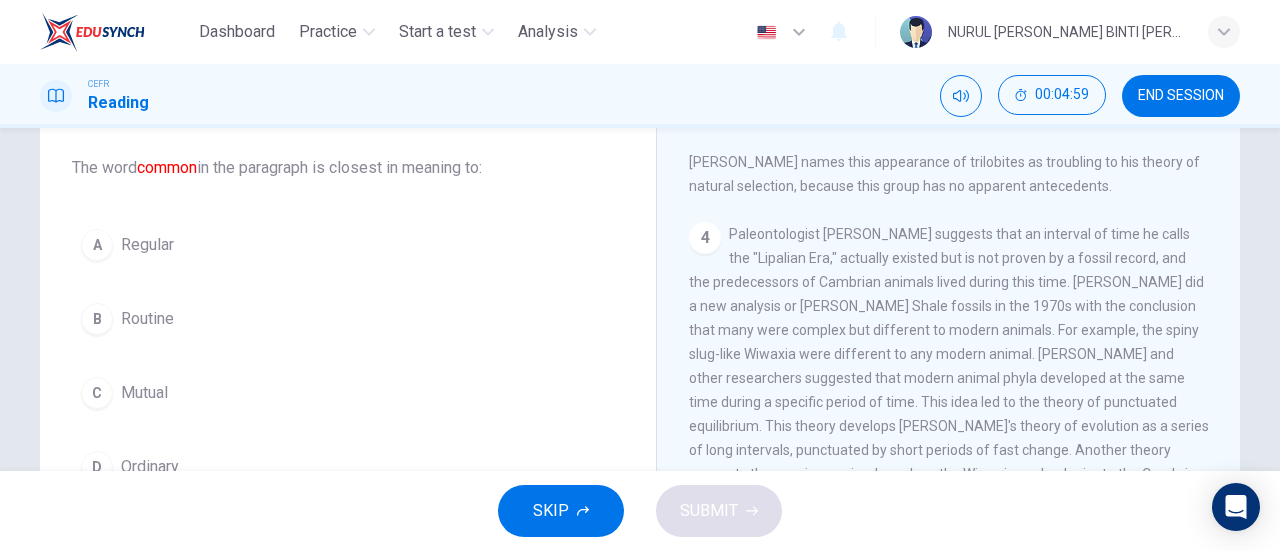 scroll, scrollTop: 107, scrollLeft: 0, axis: vertical 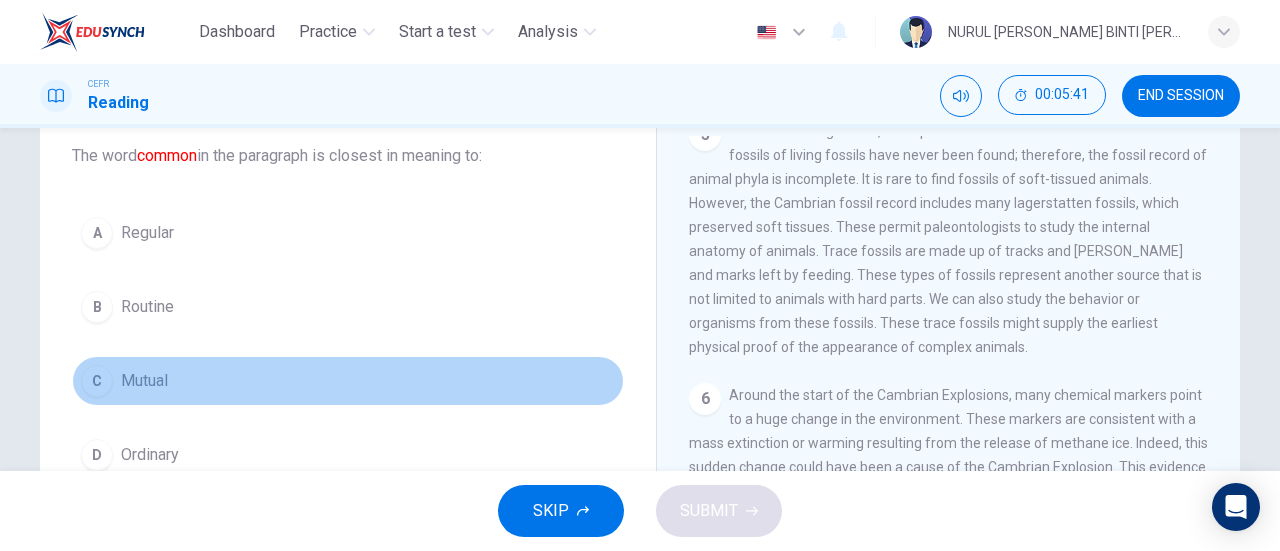 click on "C Mutual" at bounding box center [348, 381] 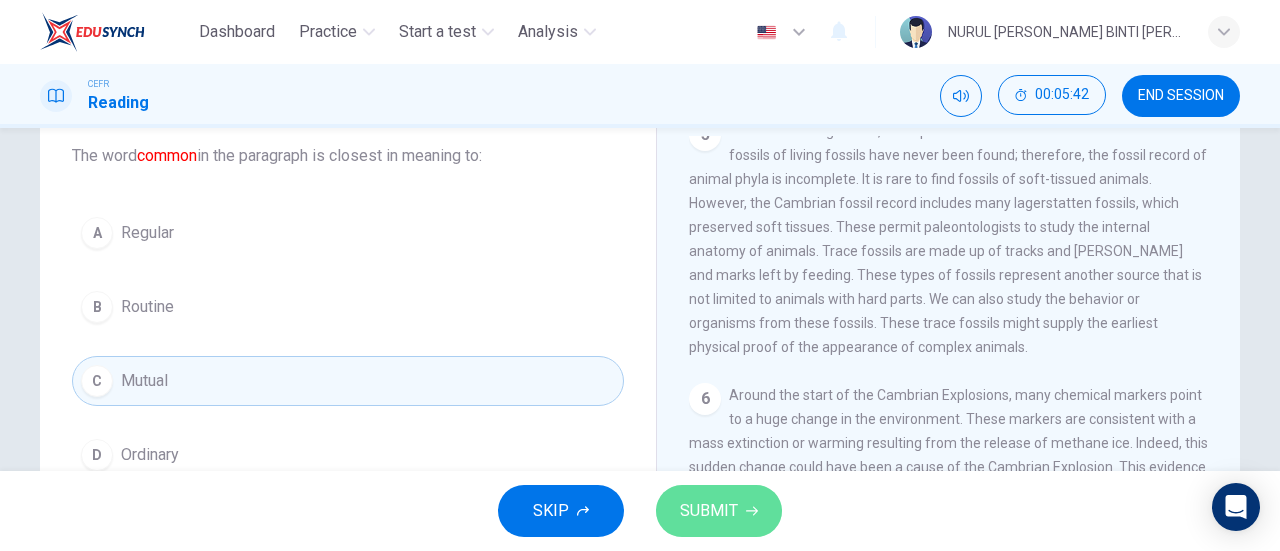click on "SUBMIT" at bounding box center (709, 511) 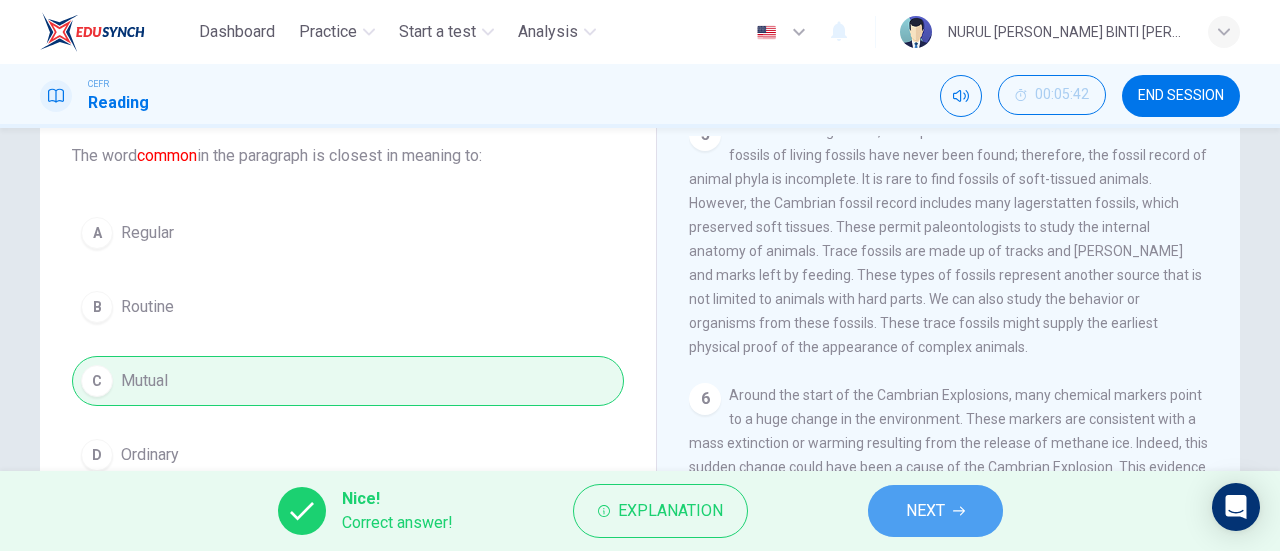 click on "NEXT" at bounding box center (935, 511) 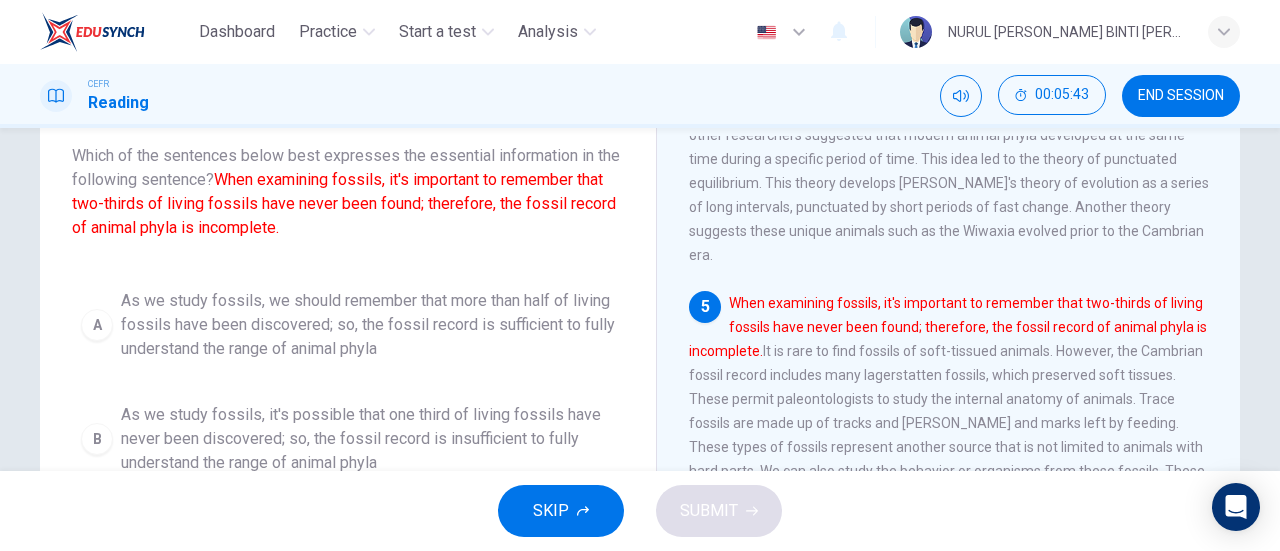 scroll, scrollTop: 763, scrollLeft: 0, axis: vertical 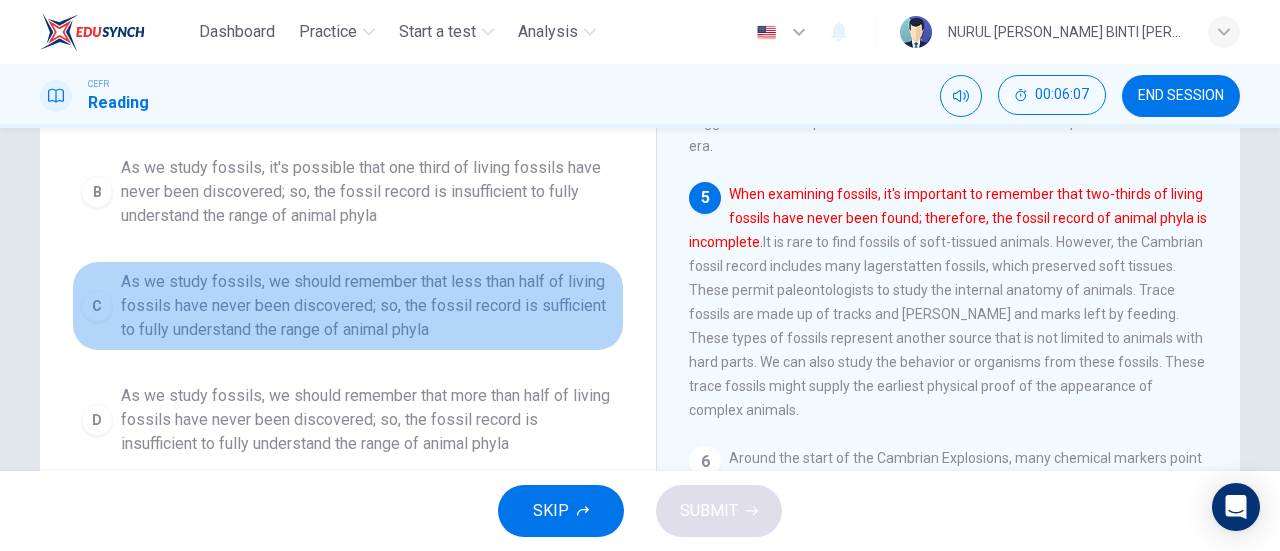 click on "As we study fossils, we should remember that less than half of living fossils have never been discovered; so, the fossil record is sufficient to fully understand the range of animal phyla" at bounding box center [368, 306] 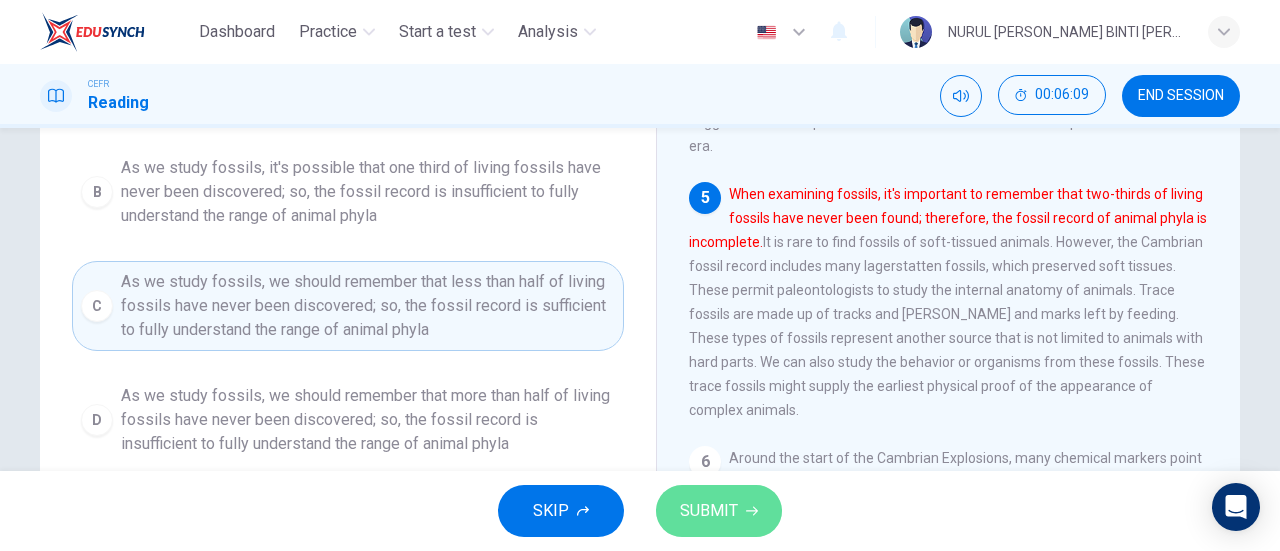 click on "SUBMIT" at bounding box center [709, 511] 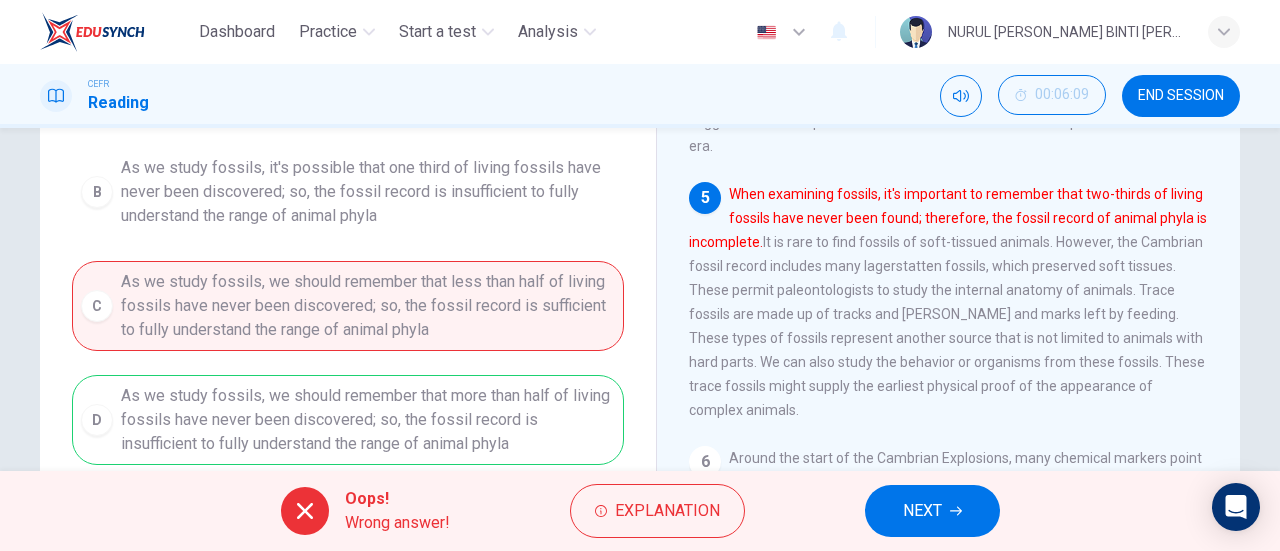 click on "NEXT" at bounding box center (932, 511) 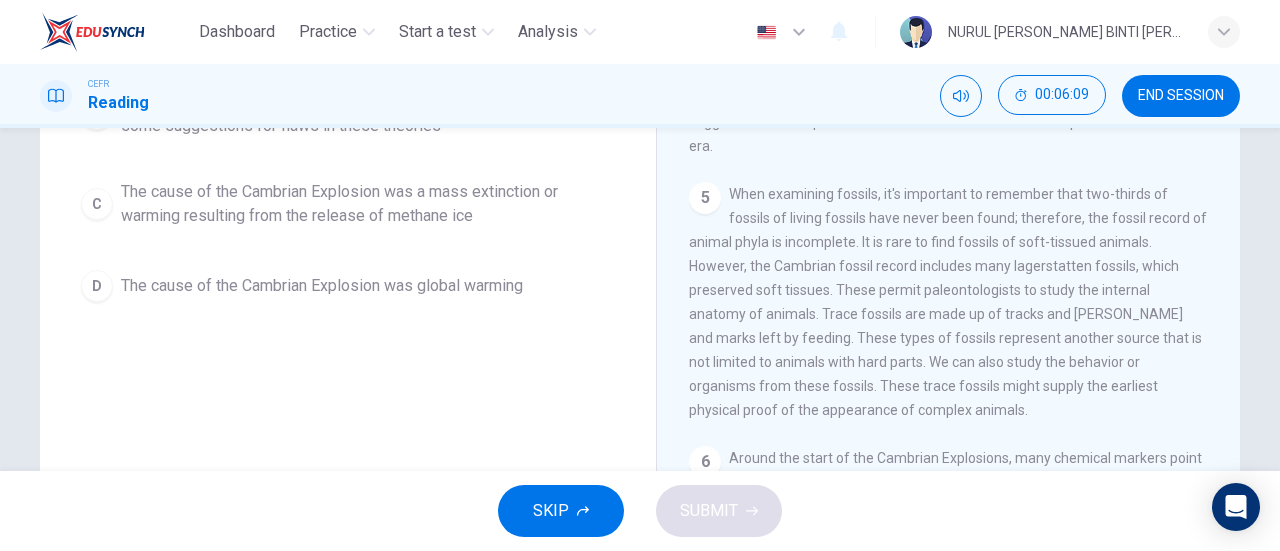 scroll, scrollTop: 0, scrollLeft: 0, axis: both 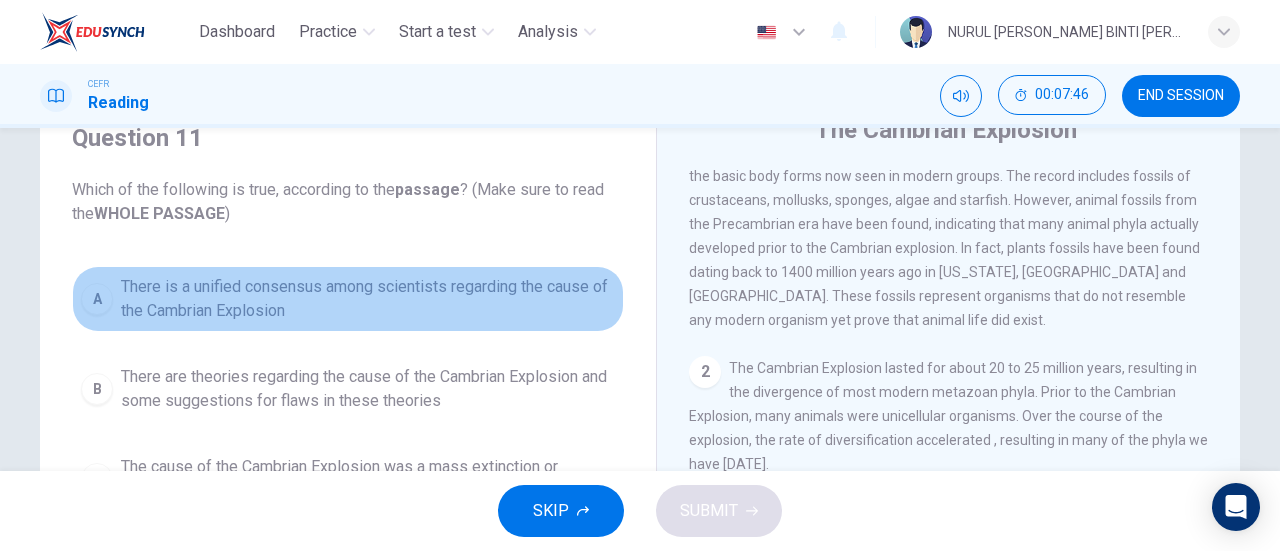 click on "There is a unified consensus among scientists regarding the cause of the Cambrian Explosion" at bounding box center (368, 299) 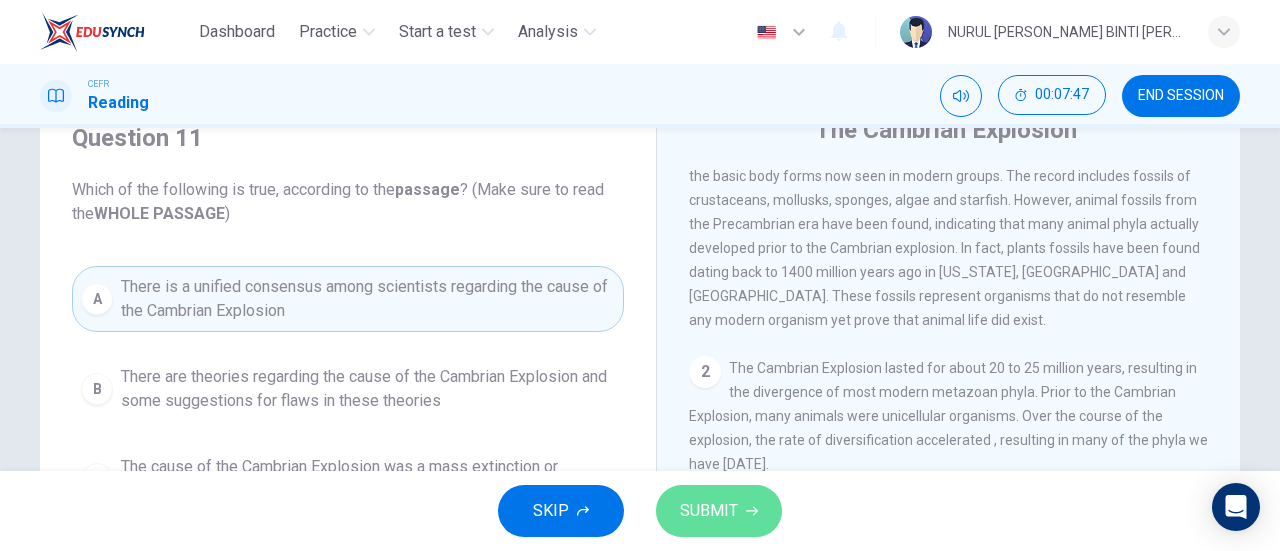click on "SUBMIT" at bounding box center (709, 511) 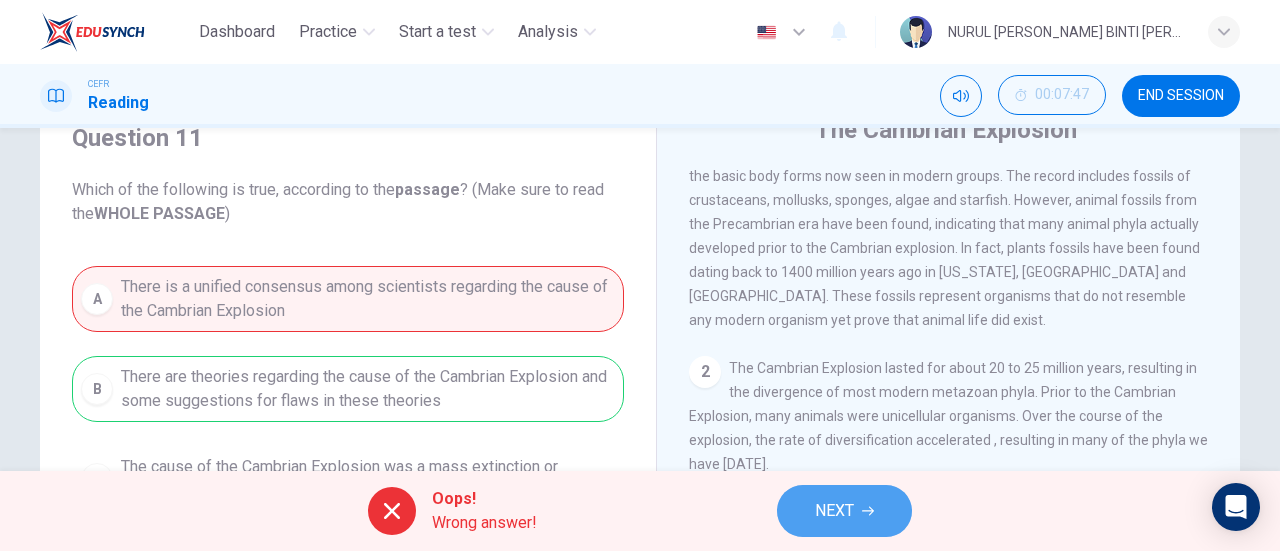 click on "NEXT" at bounding box center (834, 511) 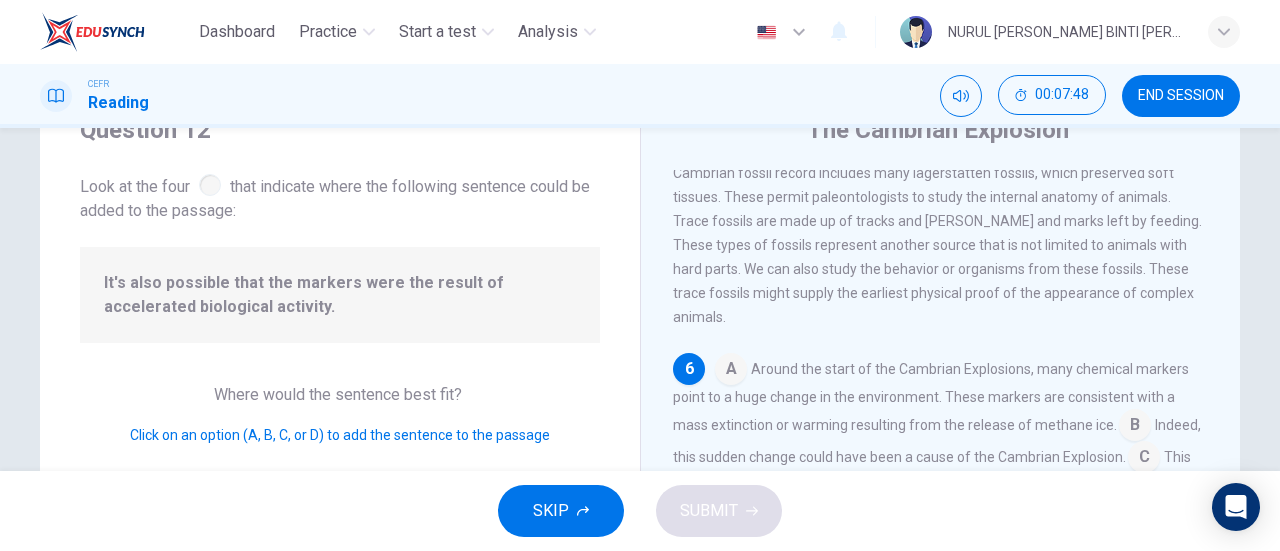 scroll, scrollTop: 1002, scrollLeft: 0, axis: vertical 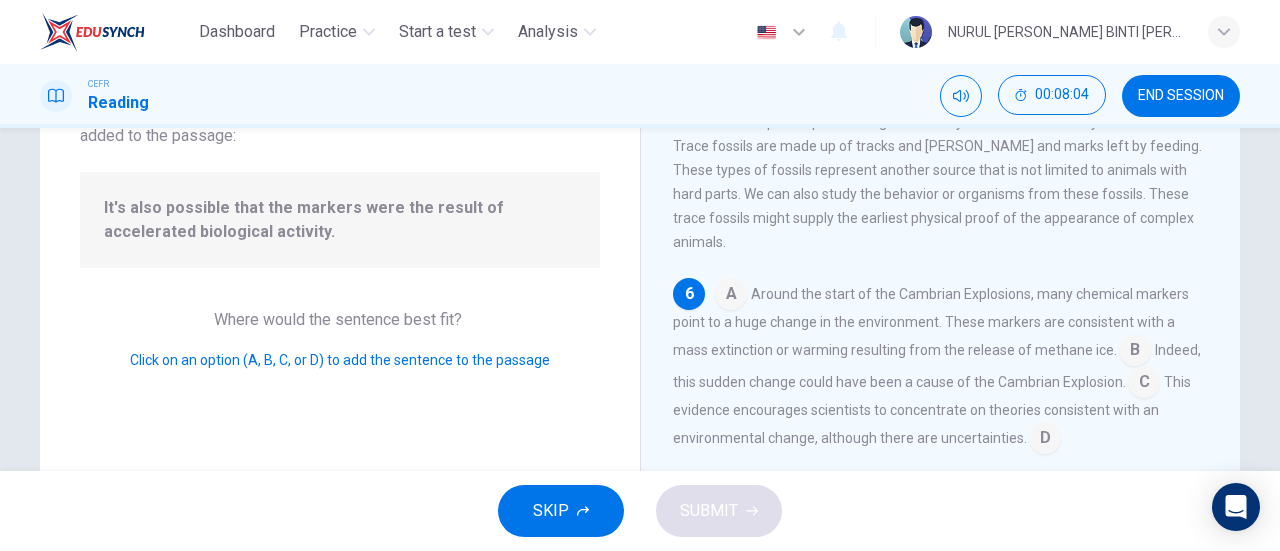 click at bounding box center (731, 296) 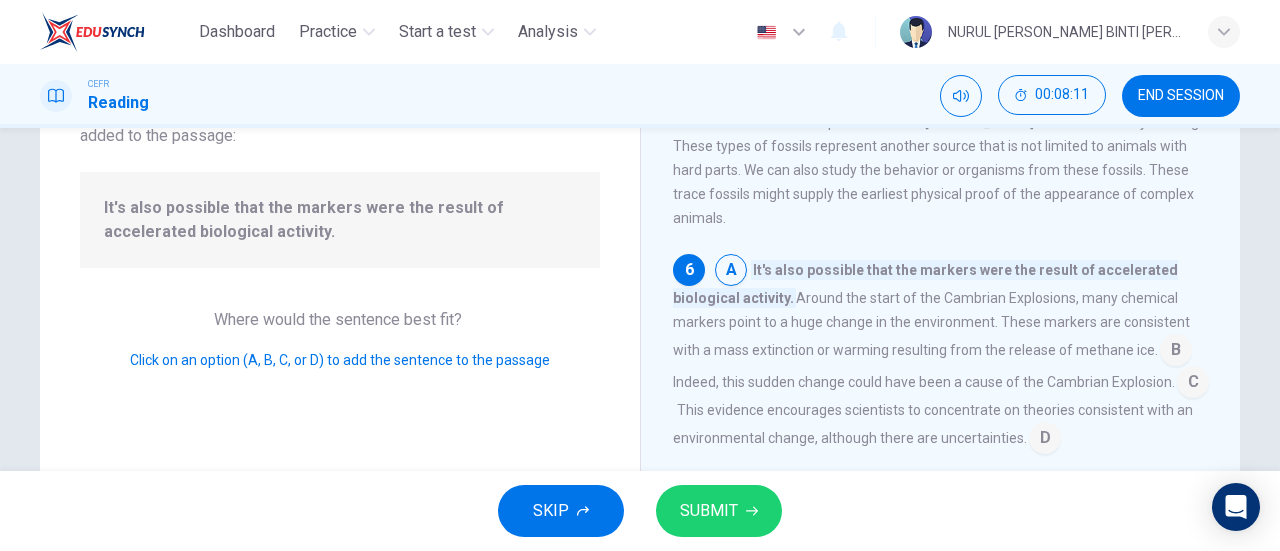 click at bounding box center (1176, 352) 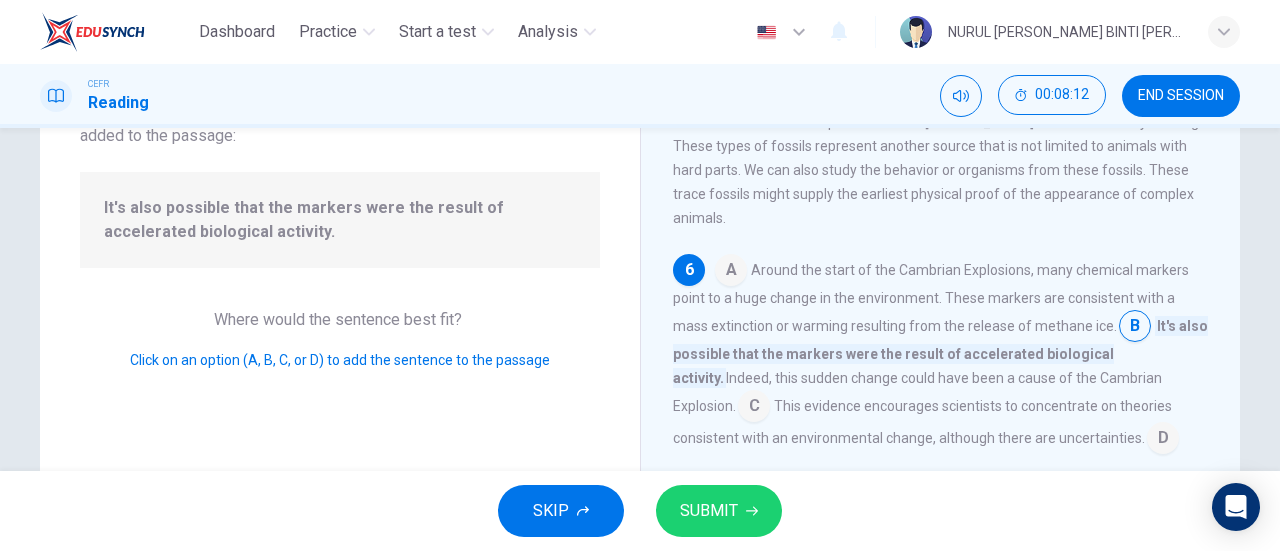 scroll, scrollTop: 1026, scrollLeft: 0, axis: vertical 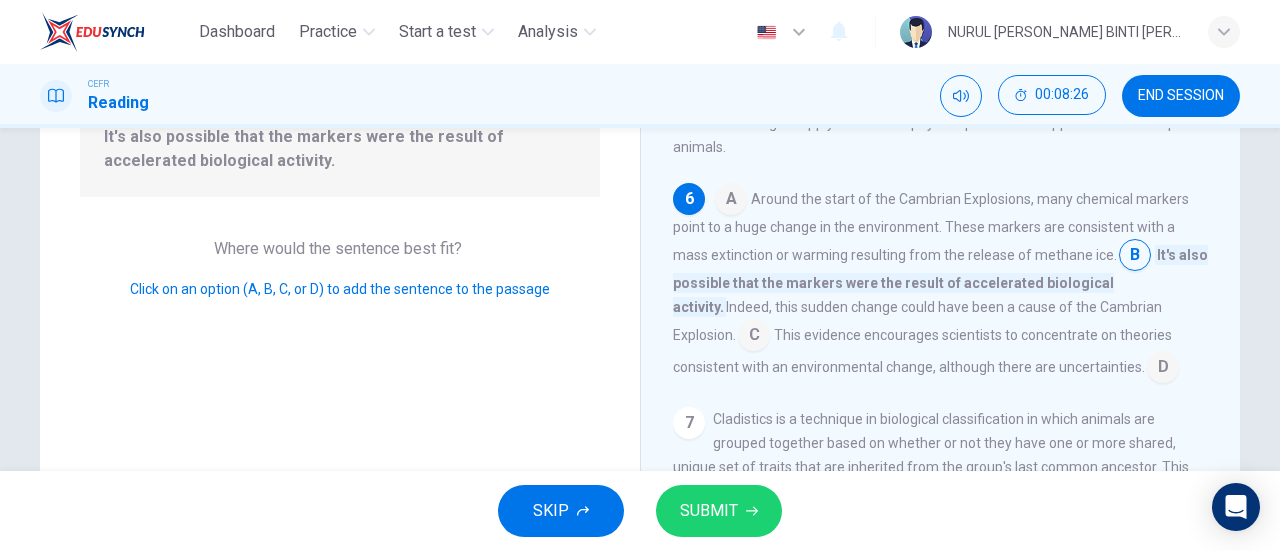 click on "SUBMIT" at bounding box center [719, 511] 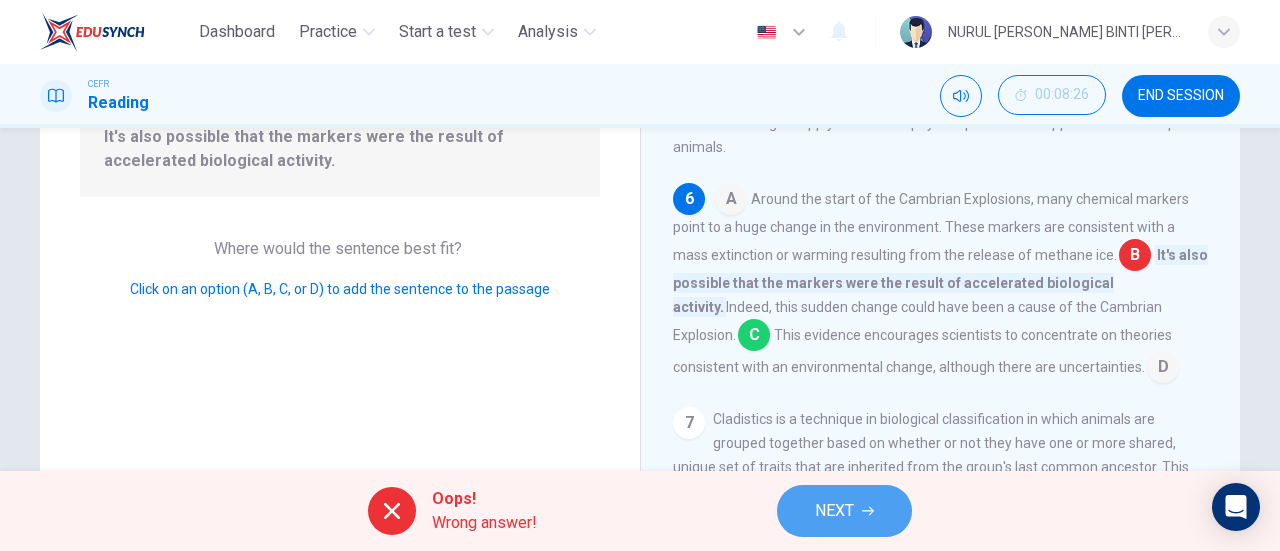 click on "NEXT" at bounding box center (844, 511) 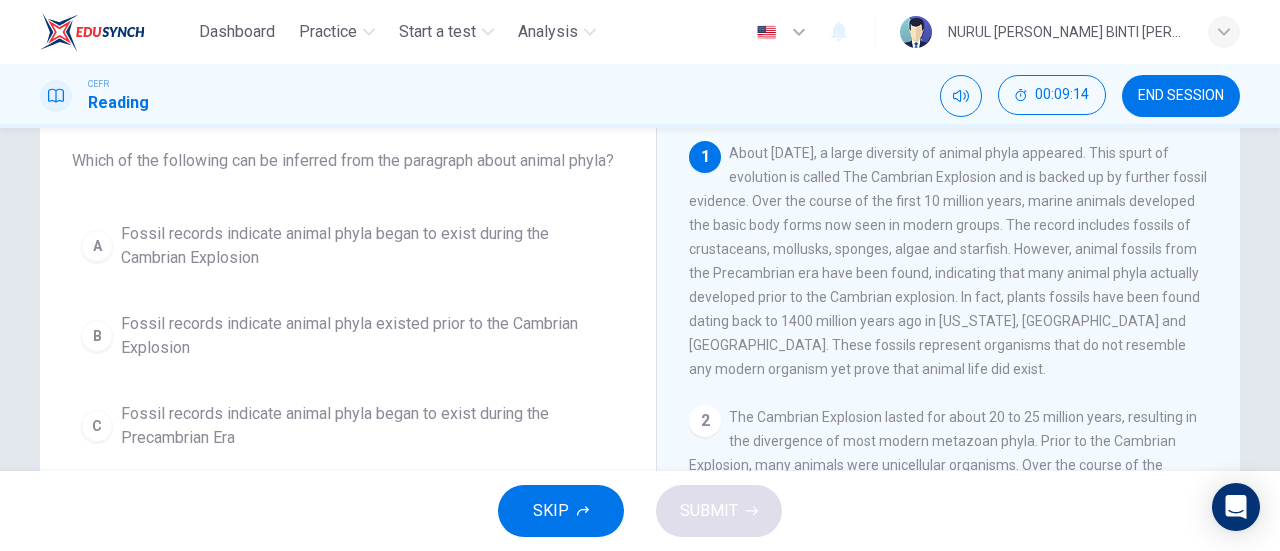 scroll, scrollTop: 114, scrollLeft: 0, axis: vertical 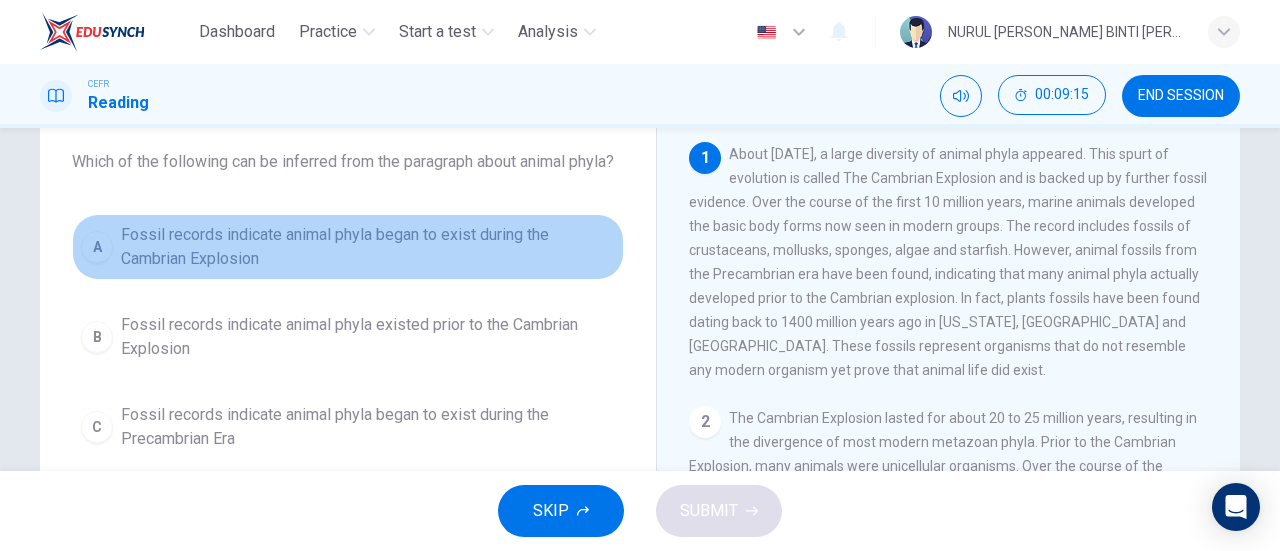 click on "Fossil records indicate animal phyla began to exist during the Cambrian Explosion" at bounding box center (368, 247) 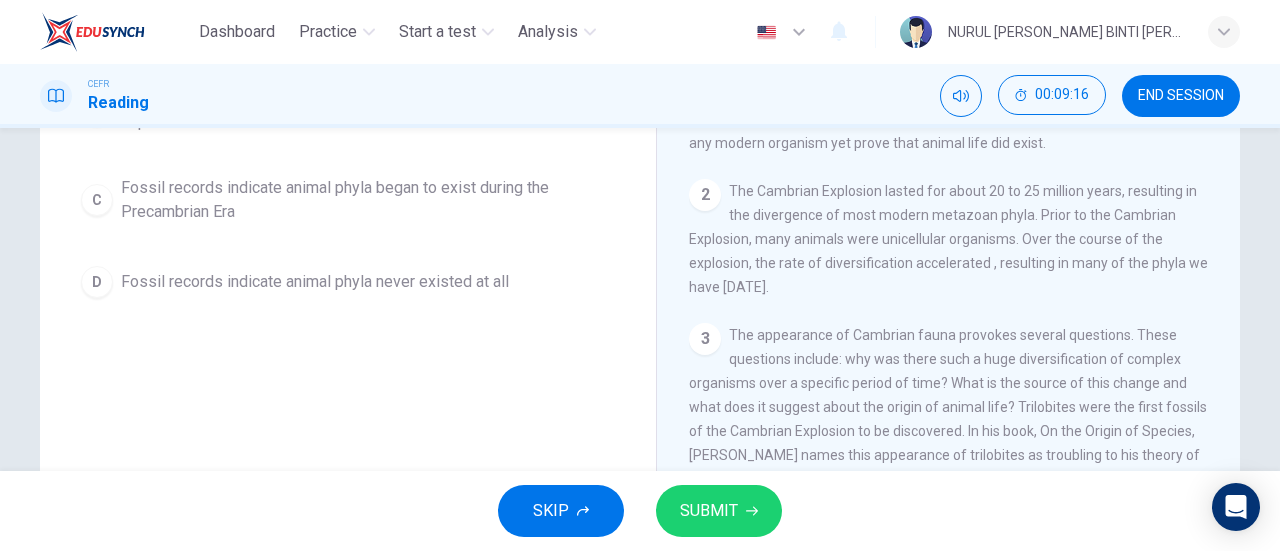scroll, scrollTop: 342, scrollLeft: 0, axis: vertical 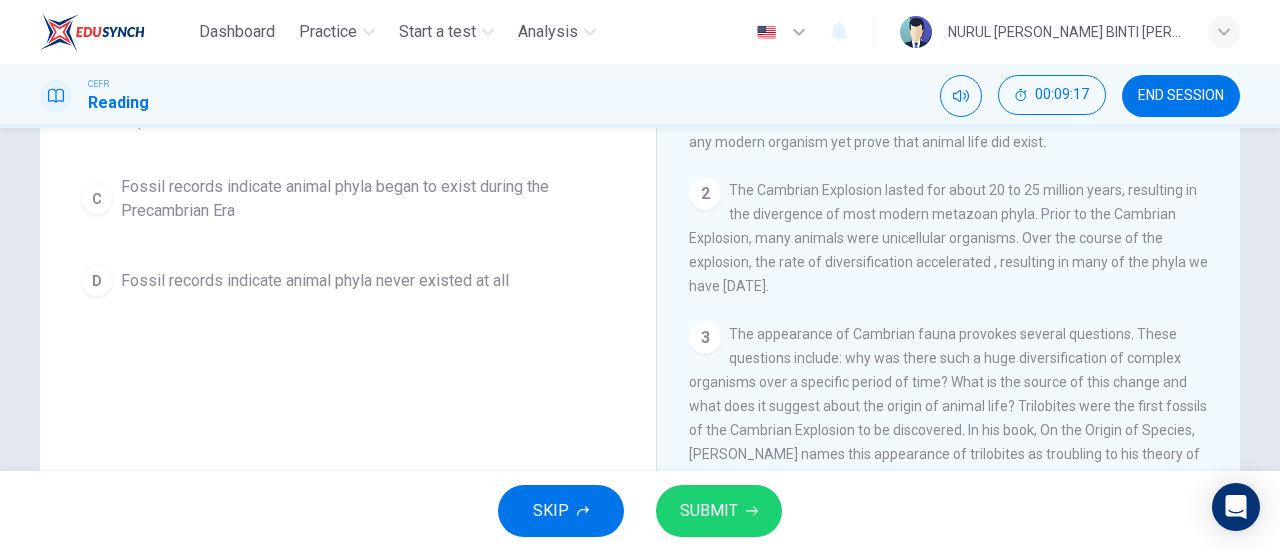 click on "SKIP SUBMIT" at bounding box center (640, 511) 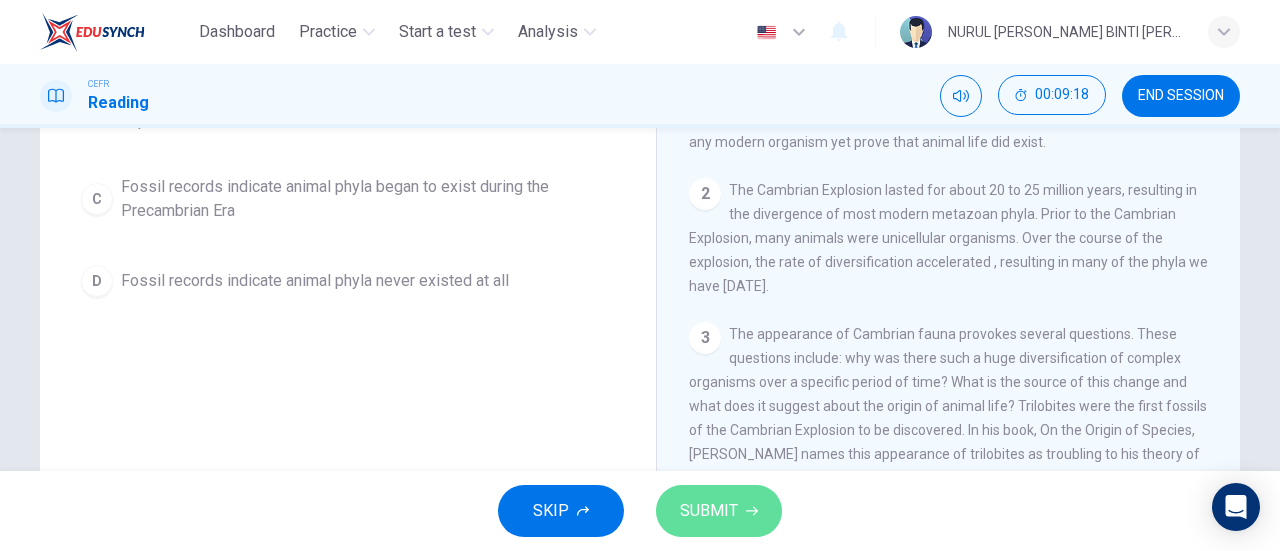 click on "SUBMIT" at bounding box center (719, 511) 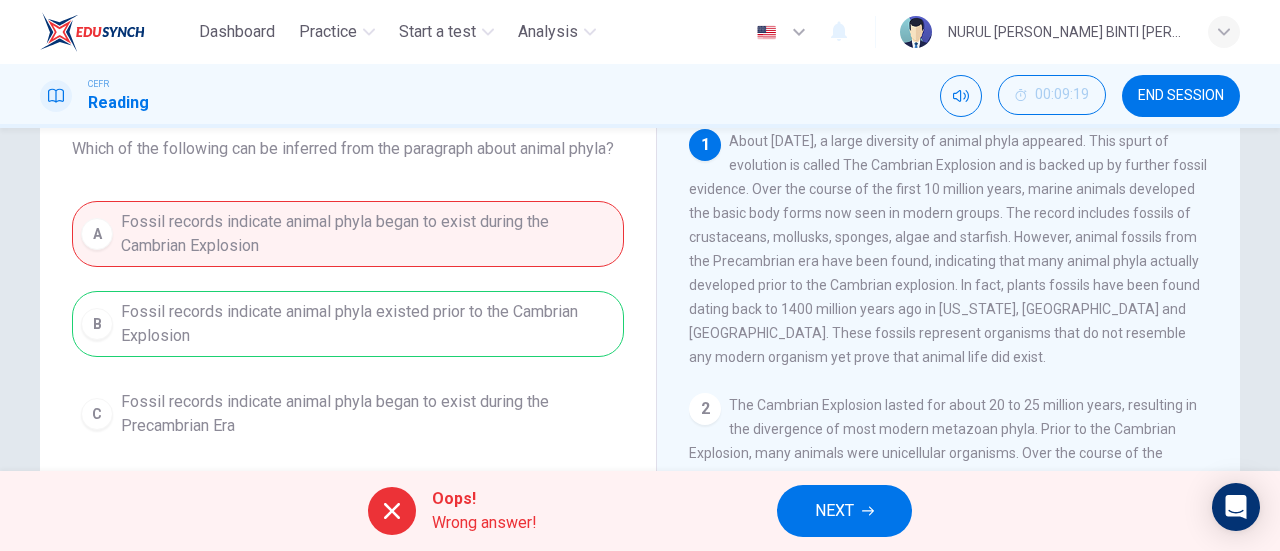 scroll, scrollTop: 135, scrollLeft: 0, axis: vertical 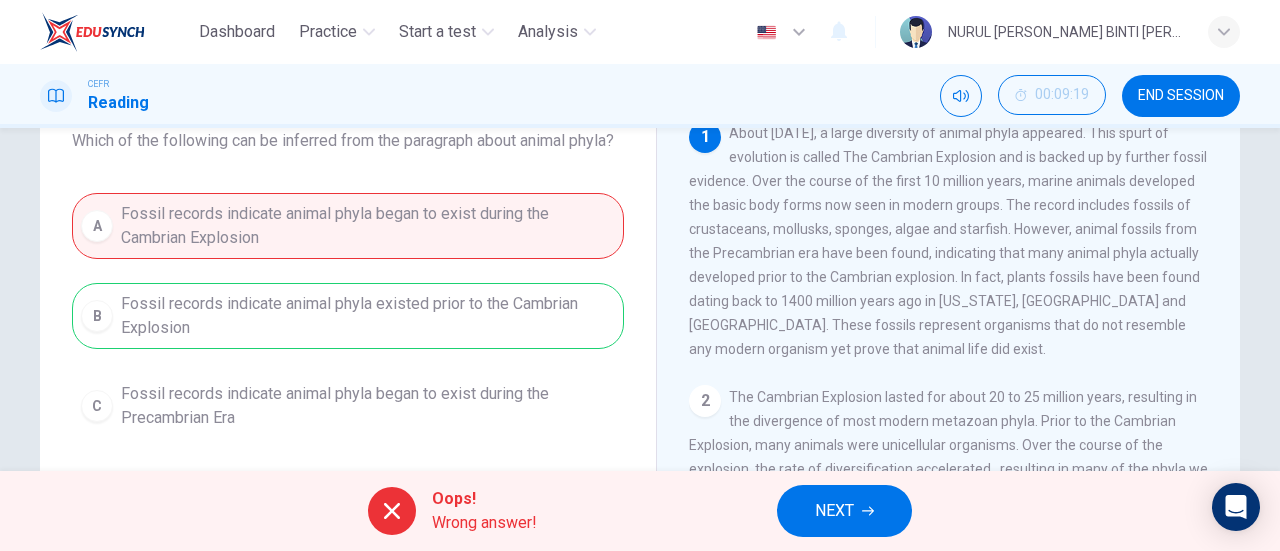 click on "Oops! Wrong answer! NEXT" at bounding box center (640, 511) 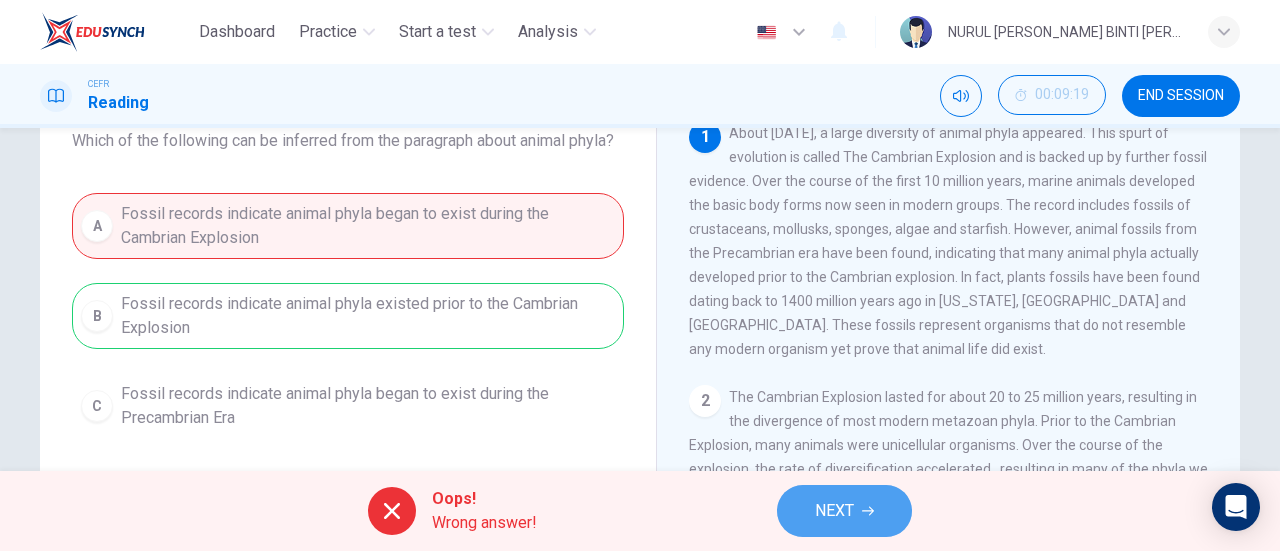 click on "NEXT" at bounding box center [834, 511] 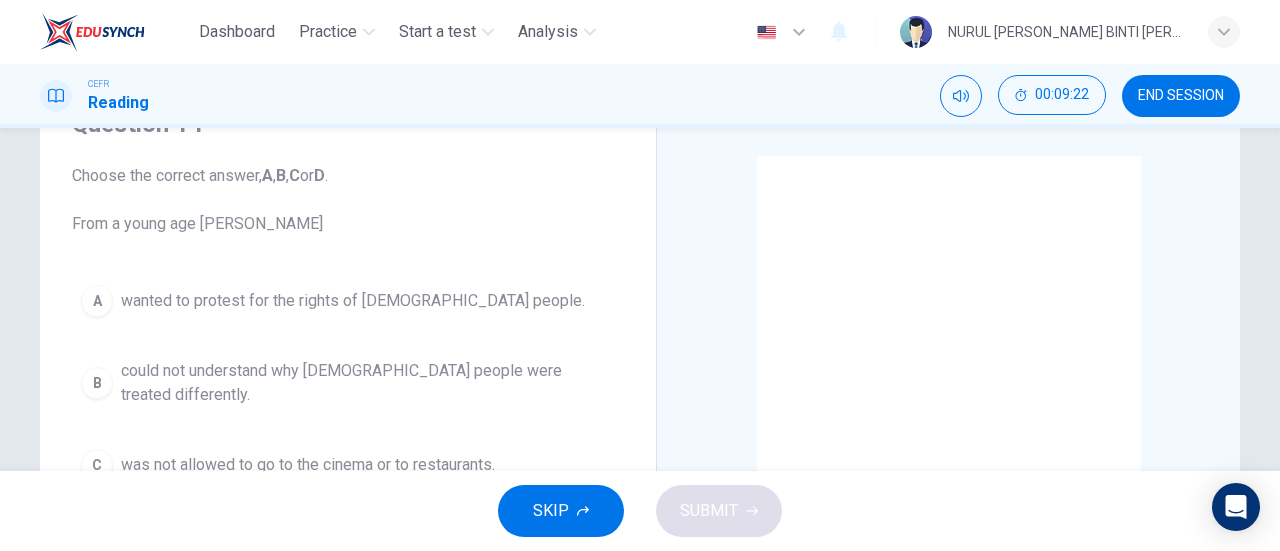 scroll, scrollTop: 129, scrollLeft: 0, axis: vertical 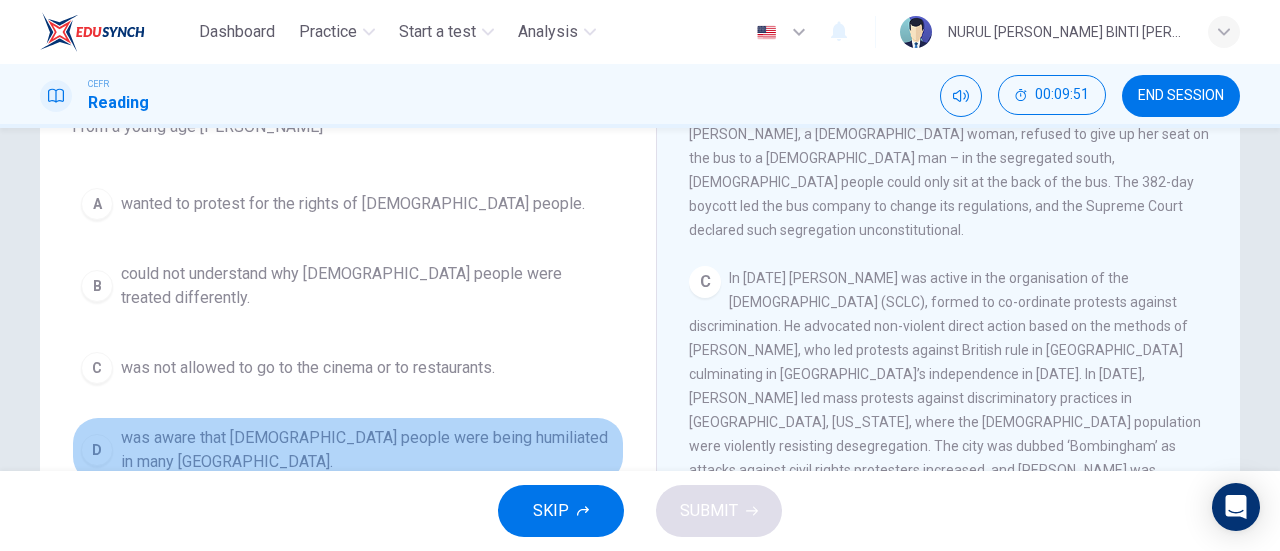 click on "was aware that black people were being humiliated in many northern states." at bounding box center [368, 450] 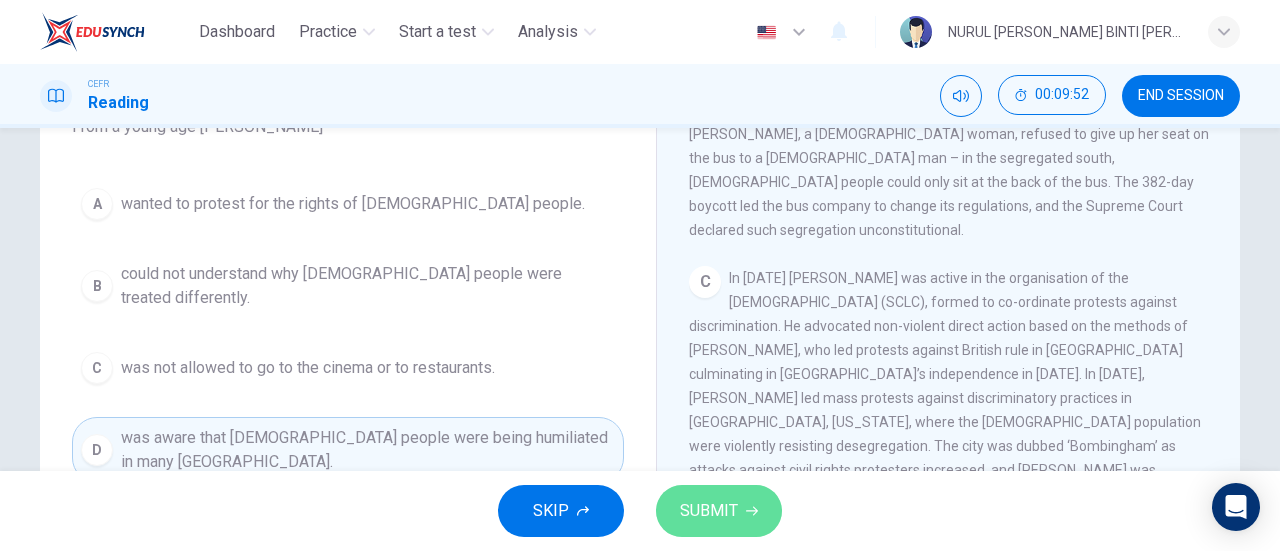 click on "SUBMIT" at bounding box center [709, 511] 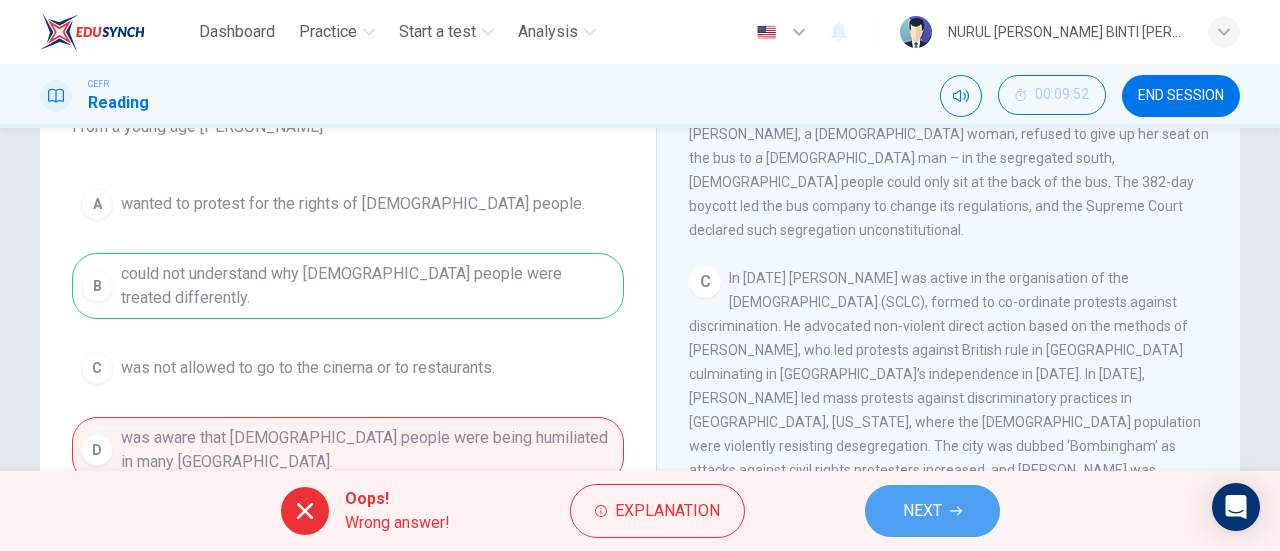 click on "NEXT" at bounding box center (922, 511) 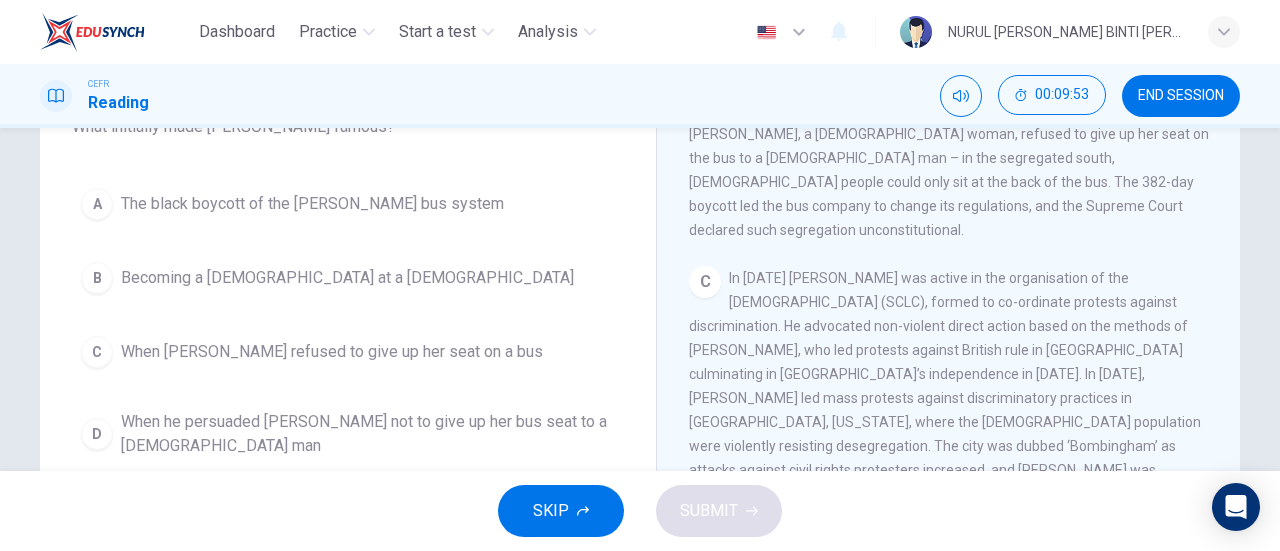 scroll, scrollTop: 62, scrollLeft: 0, axis: vertical 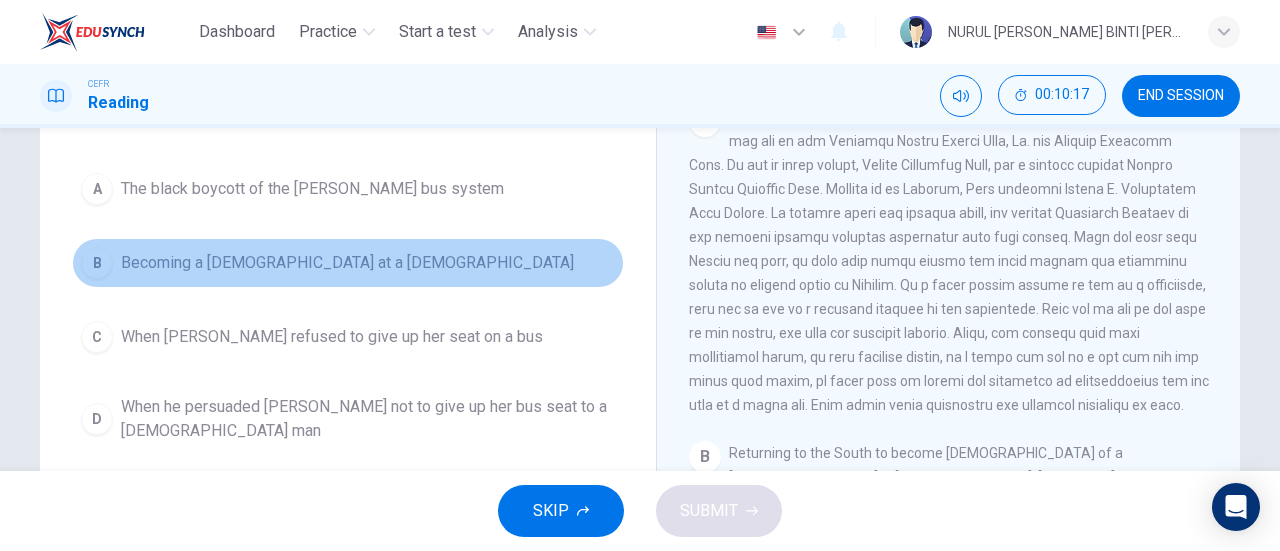click on "B Becoming a pastor at a Baptist Church" at bounding box center [348, 263] 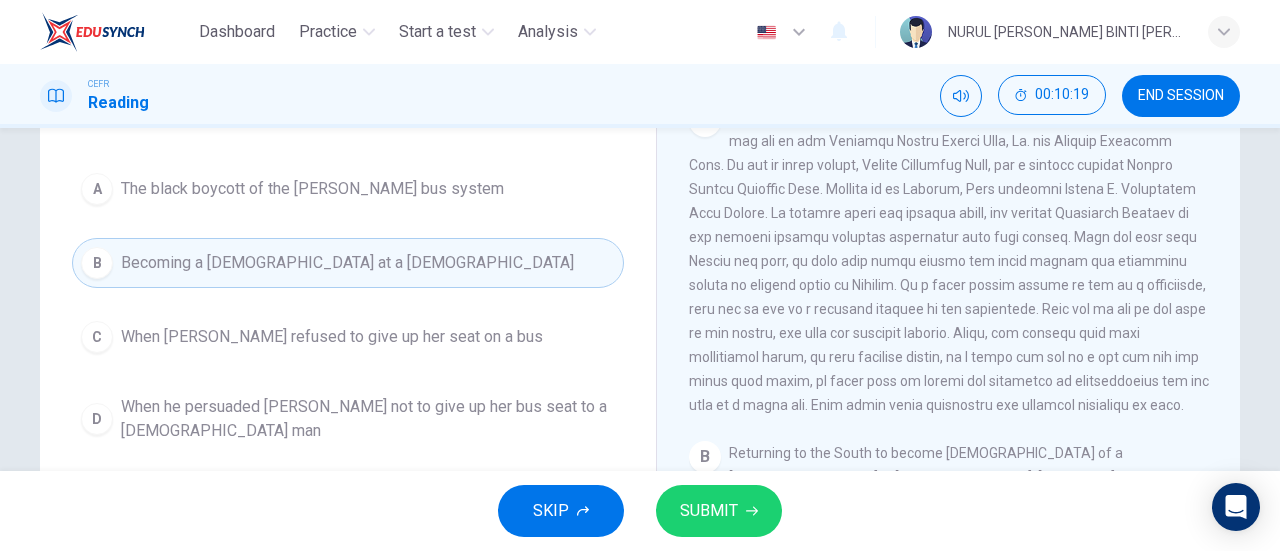 click on "SUBMIT" at bounding box center [709, 511] 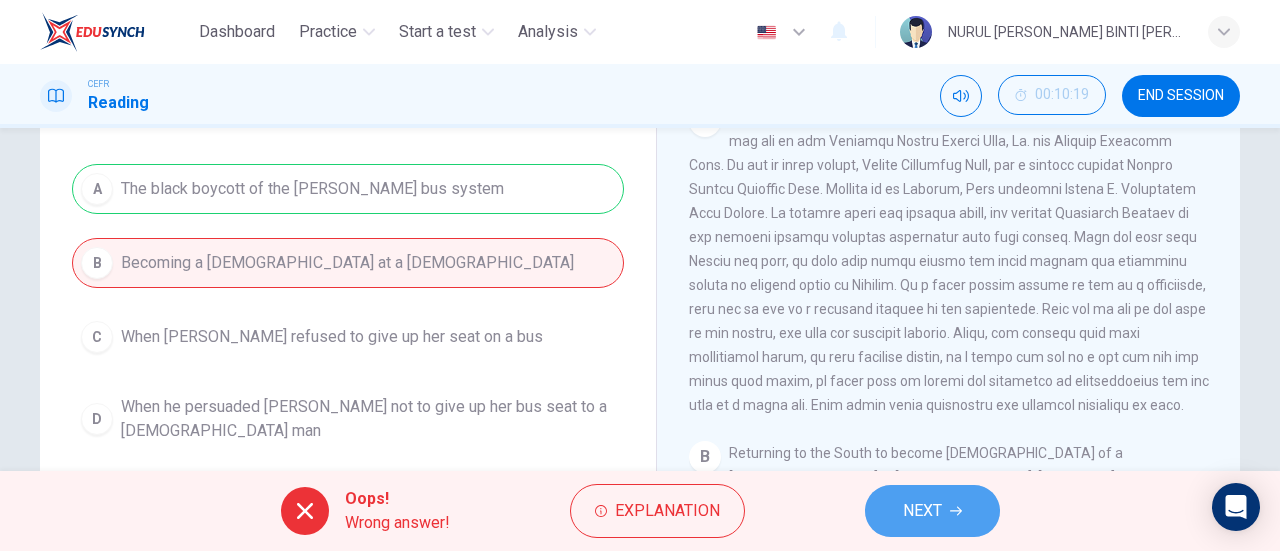 click on "NEXT" at bounding box center (932, 511) 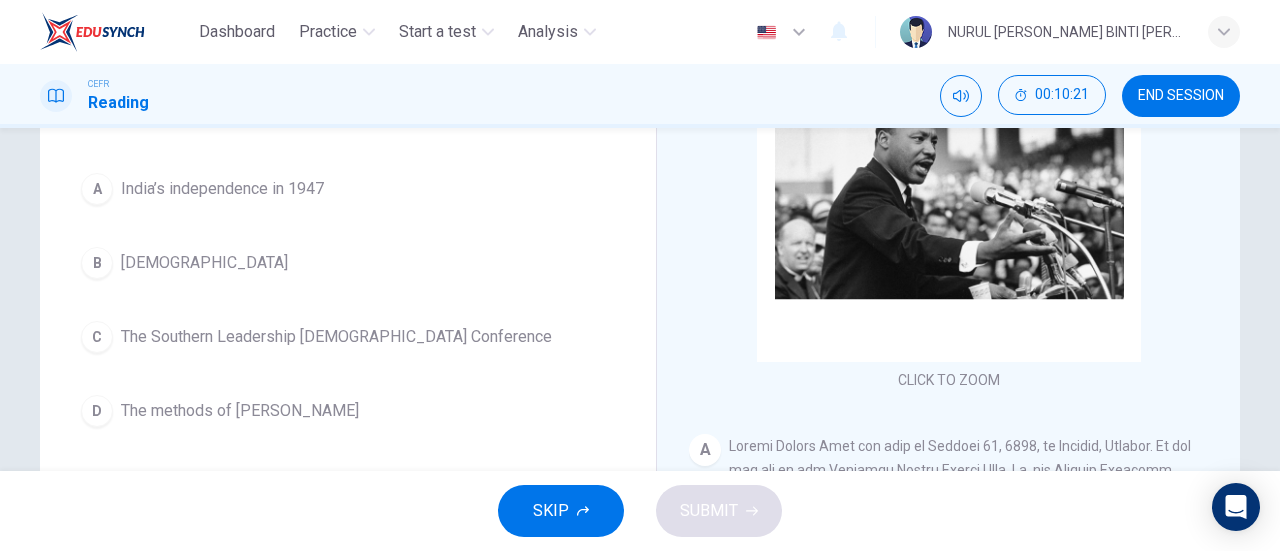 scroll, scrollTop: 7, scrollLeft: 0, axis: vertical 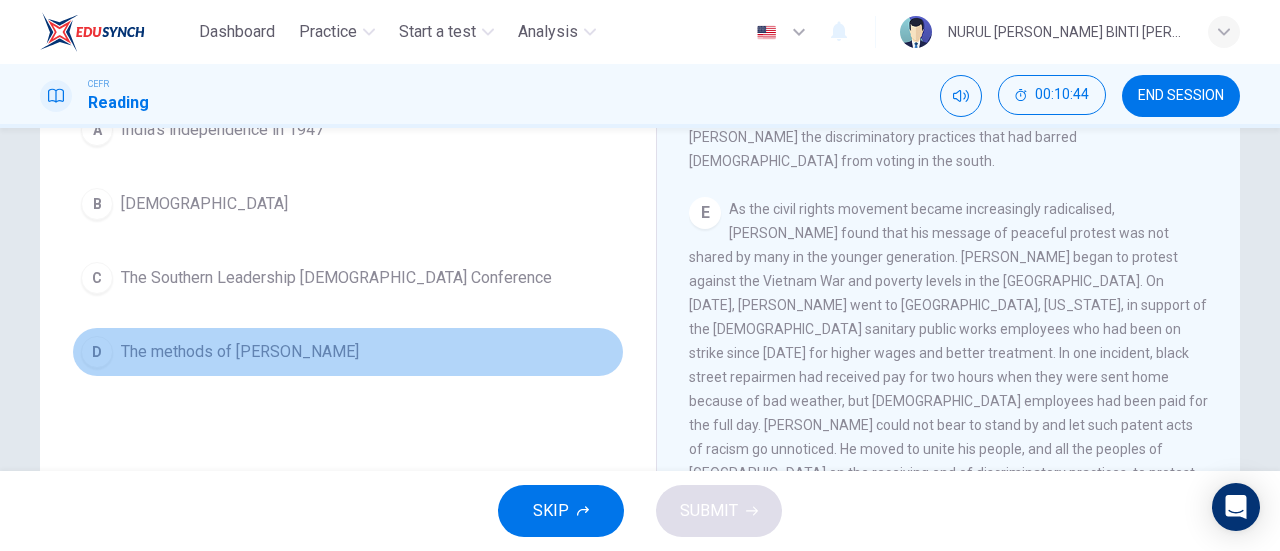 click on "D The methods of Gandhi" at bounding box center [348, 352] 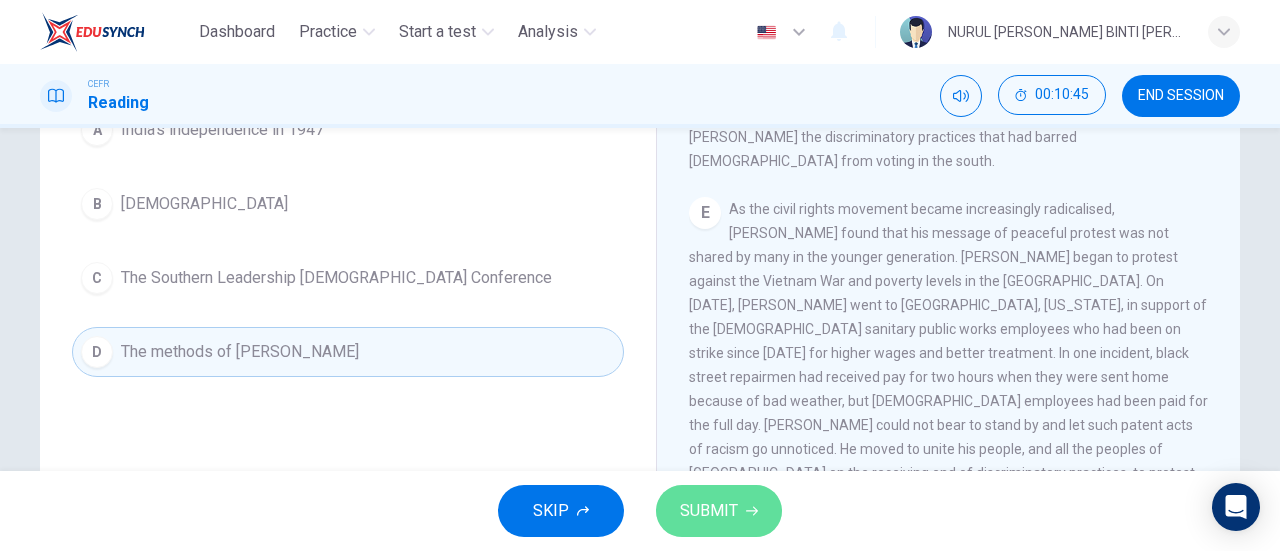 click on "SUBMIT" at bounding box center [709, 511] 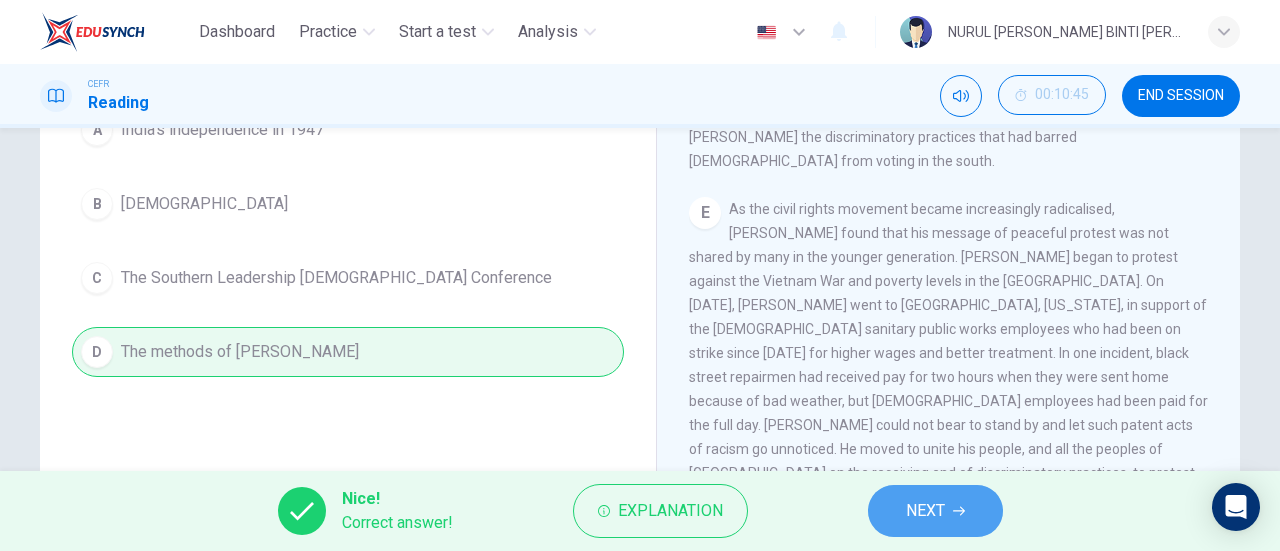 click on "NEXT" at bounding box center [935, 511] 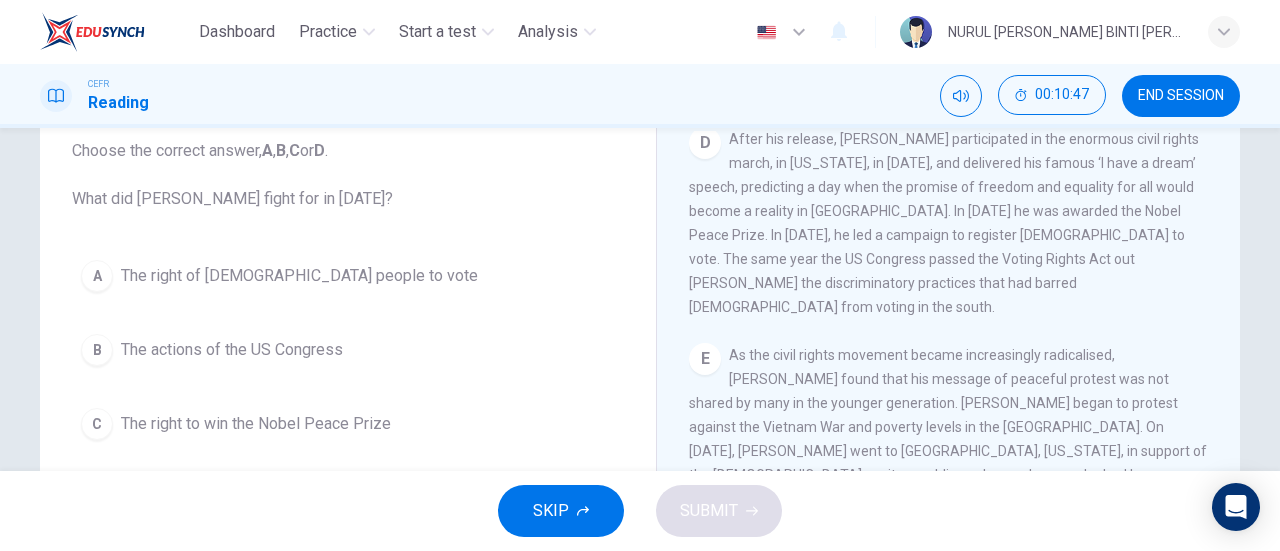 scroll, scrollTop: 125, scrollLeft: 0, axis: vertical 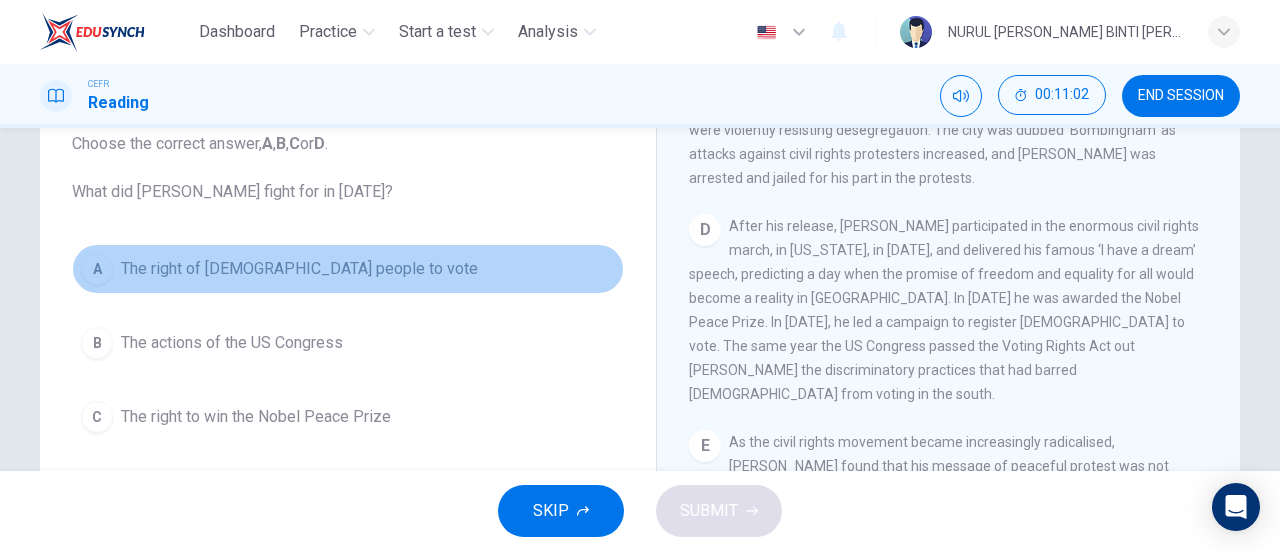 click on "The right of black people to vote" at bounding box center [299, 269] 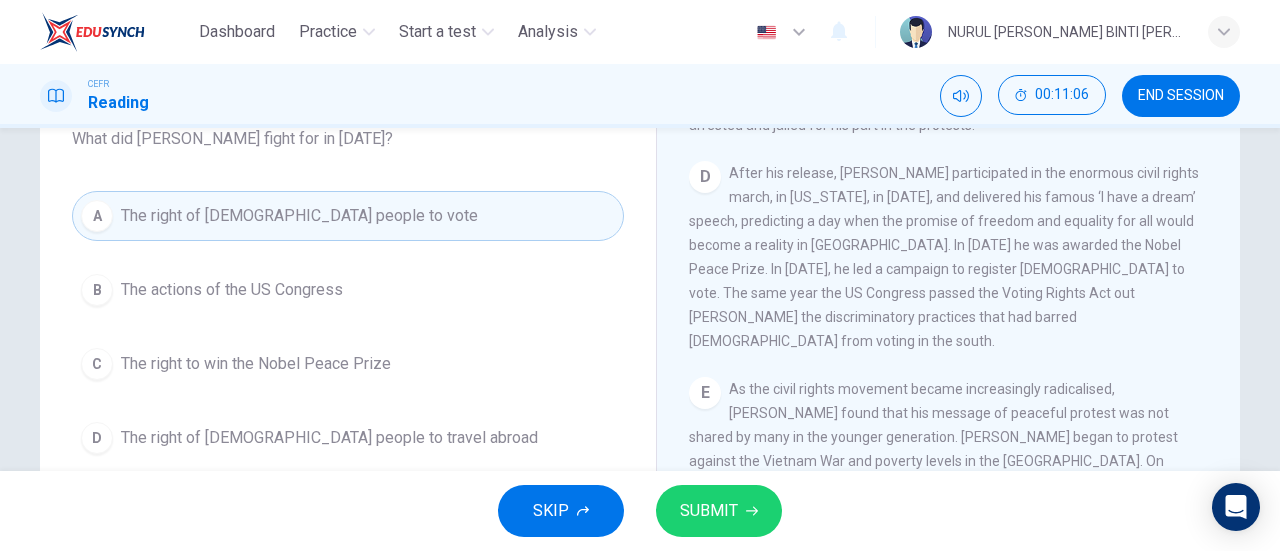 scroll, scrollTop: 305, scrollLeft: 0, axis: vertical 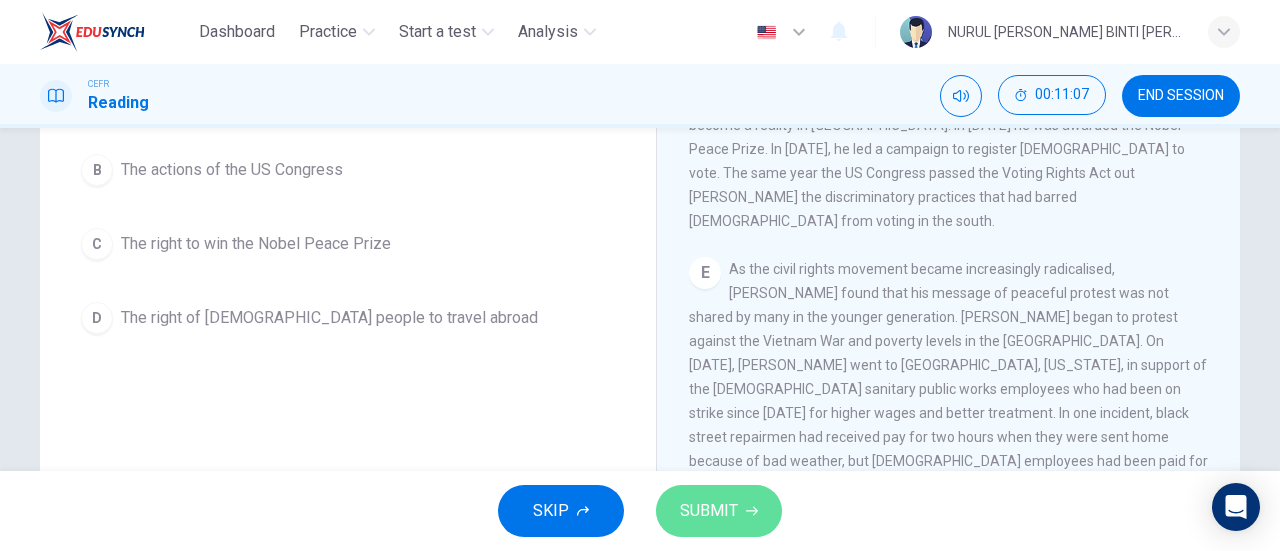 click on "SUBMIT" at bounding box center [709, 511] 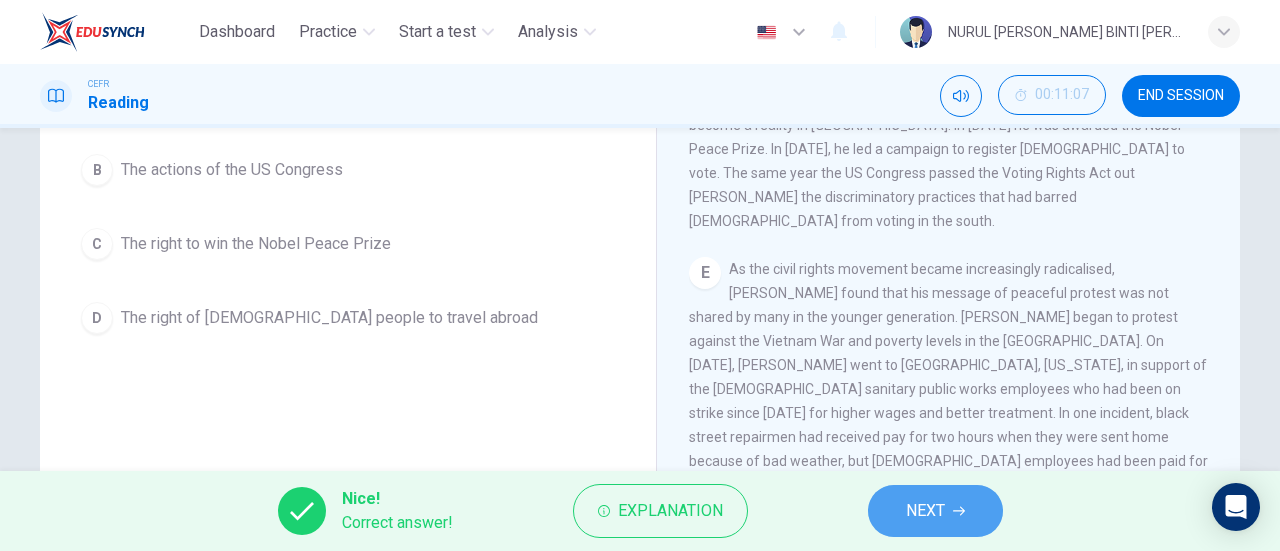 click on "NEXT" at bounding box center [925, 511] 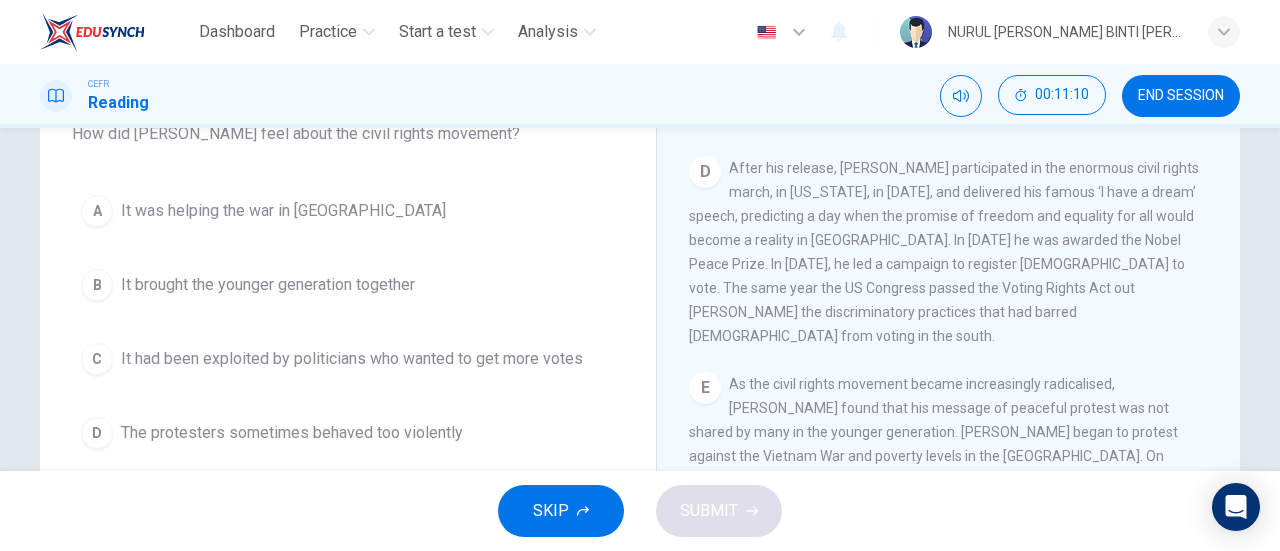 scroll, scrollTop: 199, scrollLeft: 0, axis: vertical 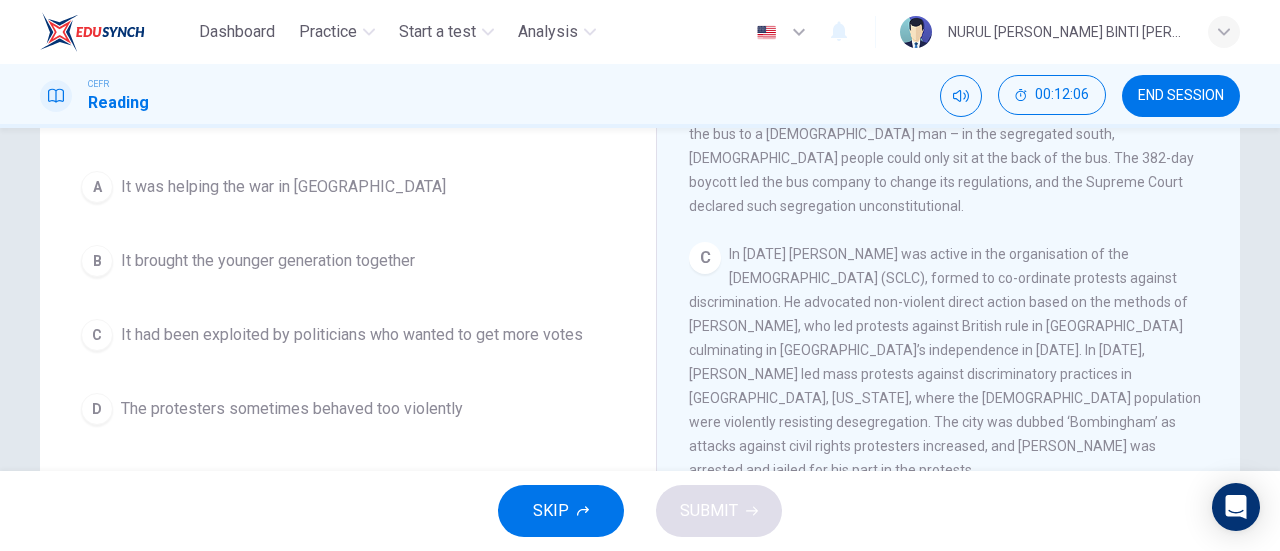 click on "A It was helping the war in Vietnam B It brought the younger generation together C It had been exploited by politicians who wanted to get more votes D The protesters sometimes behaved too violently" at bounding box center [348, 298] 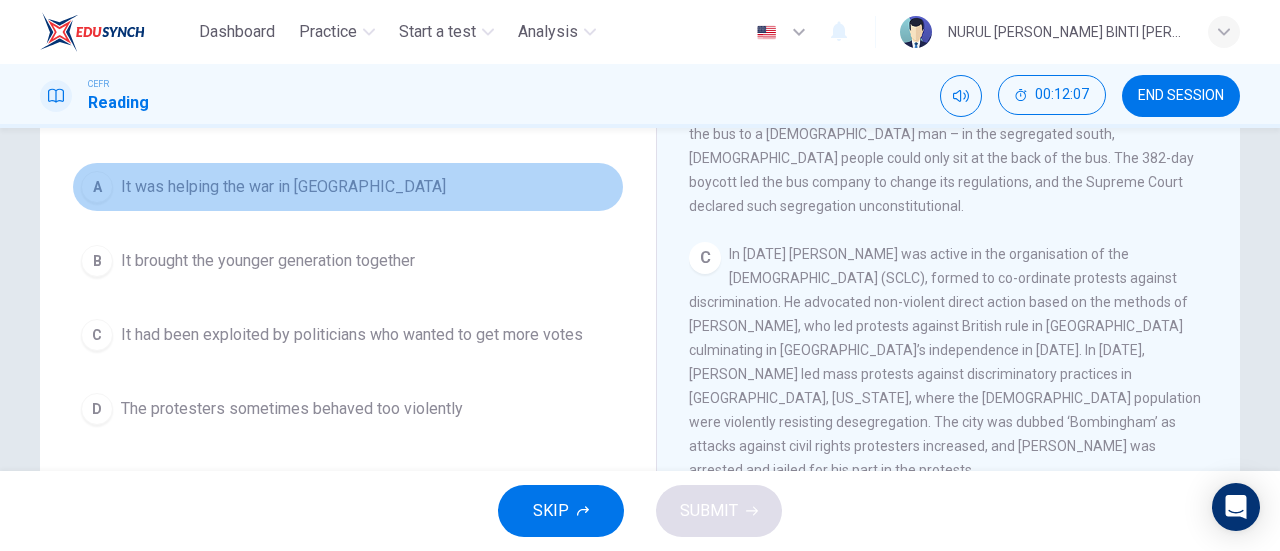 click on "A It was helping the war in Vietnam" at bounding box center (348, 187) 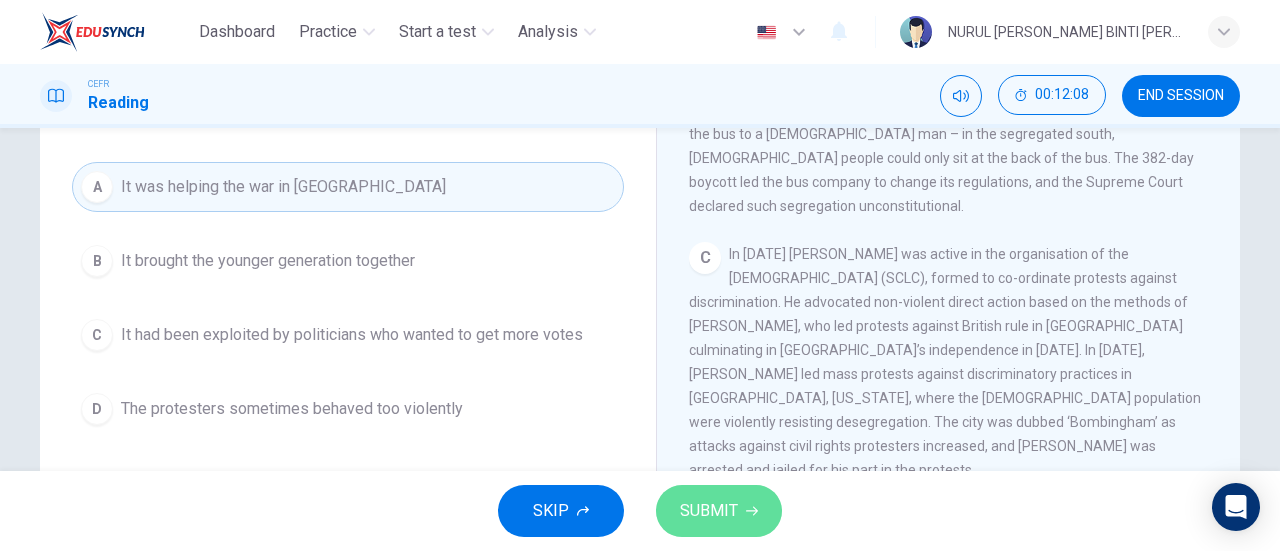 click on "SUBMIT" at bounding box center (709, 511) 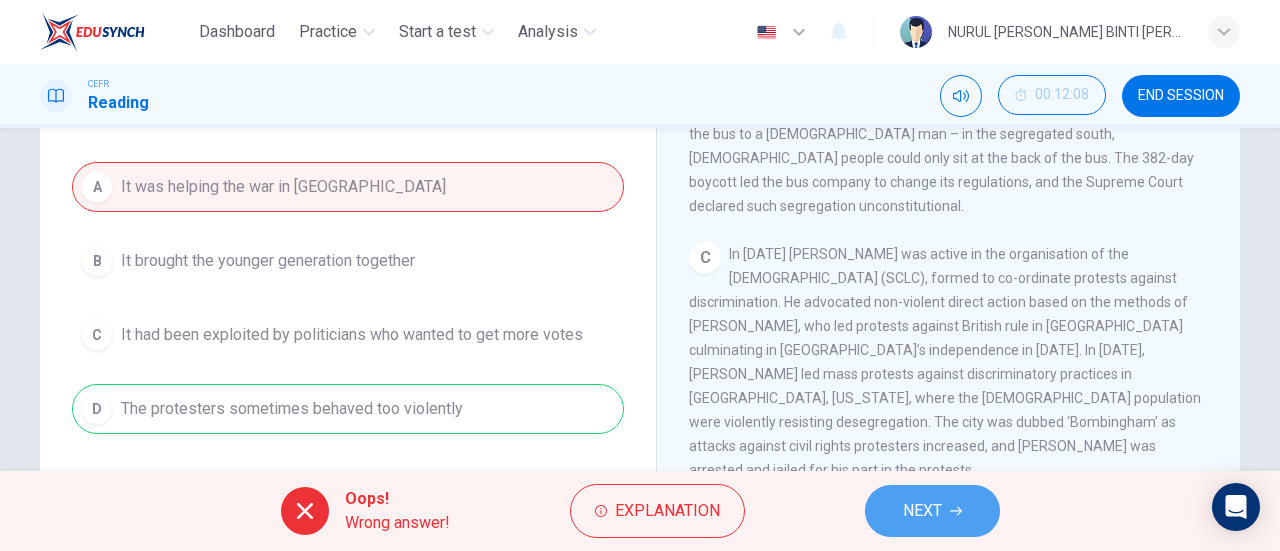 click on "NEXT" at bounding box center (922, 511) 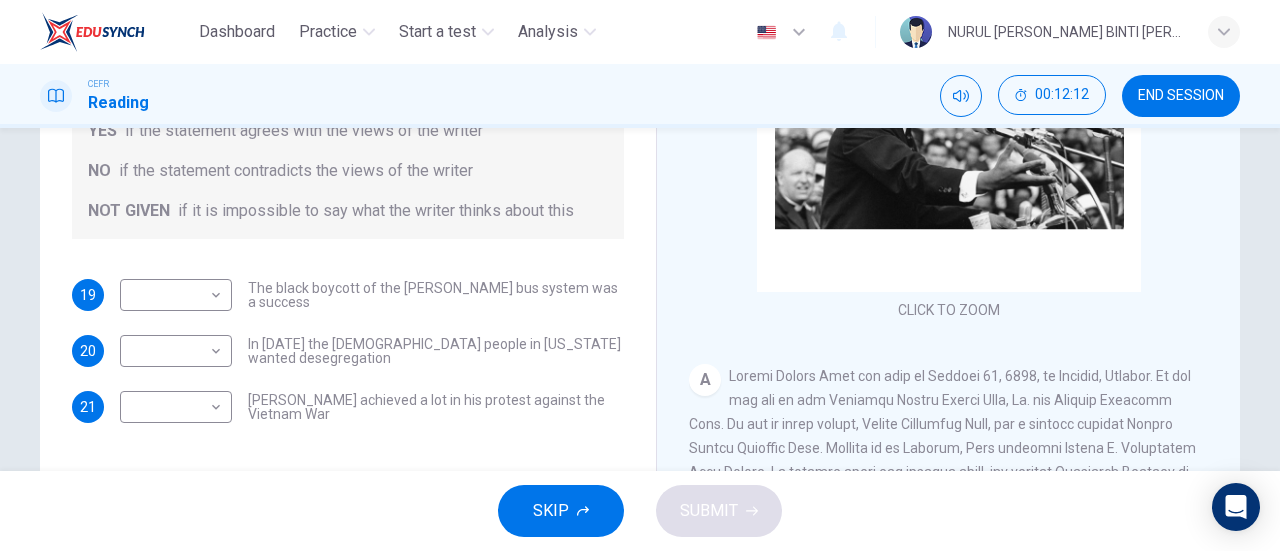 scroll, scrollTop: 311, scrollLeft: 0, axis: vertical 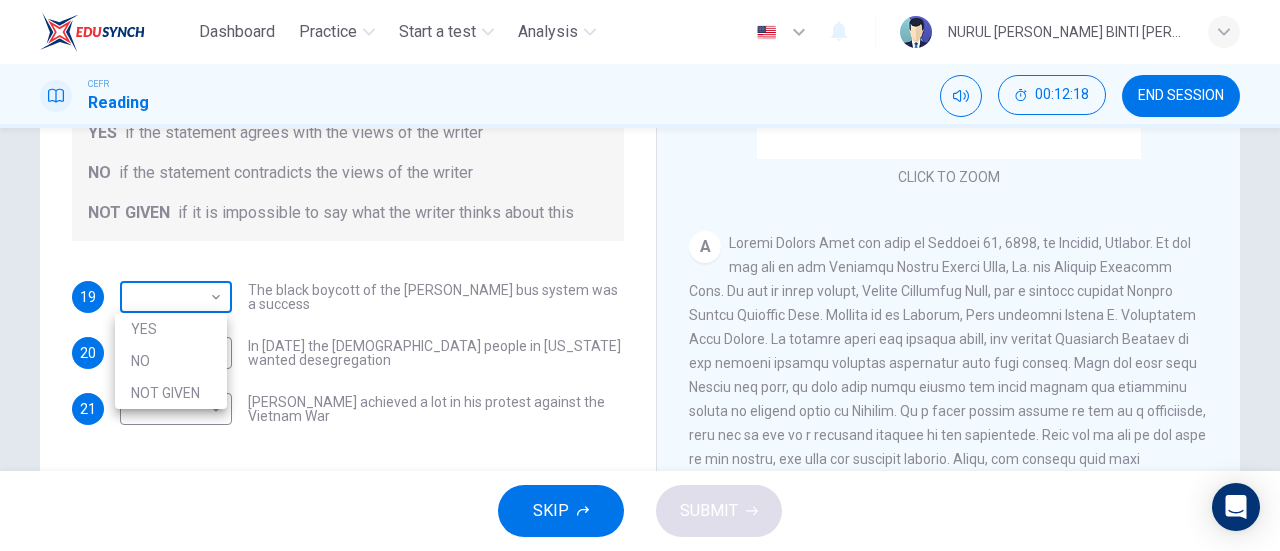 click on "Dashboard Practice Start a test Analysis English en ​ NURUL WAFA ATIYA BINTI ABDUL GHANI GANESAN CEFR Reading 00:12:18 END SESSION Questions 19 - 21 Do the following statements agree with the information given in the Reading Passage? In the space below, write YES if the statement agrees with the views of the writer NO if the statement contradicts the views of the writer NOT GIVEN if it is impossible to say what the writer thinks about this 19 ​ ​ The black boycott of the Montgomery bus system was a success 20 ​ ​ In 1963 the white people in Alabama wanted desegregation 21 ​ ​ Martin Luther King achieved a lot in his protest against the Vietnam War Martin Luther King CLICK TO ZOOM Click to Zoom A B C D E F SKIP SUBMIT EduSynch - Online Language Proficiency Testing
Dashboard Practice Start a test Analysis Notifications © Copyright  2025 YES NO NOT GIVEN" at bounding box center [640, 275] 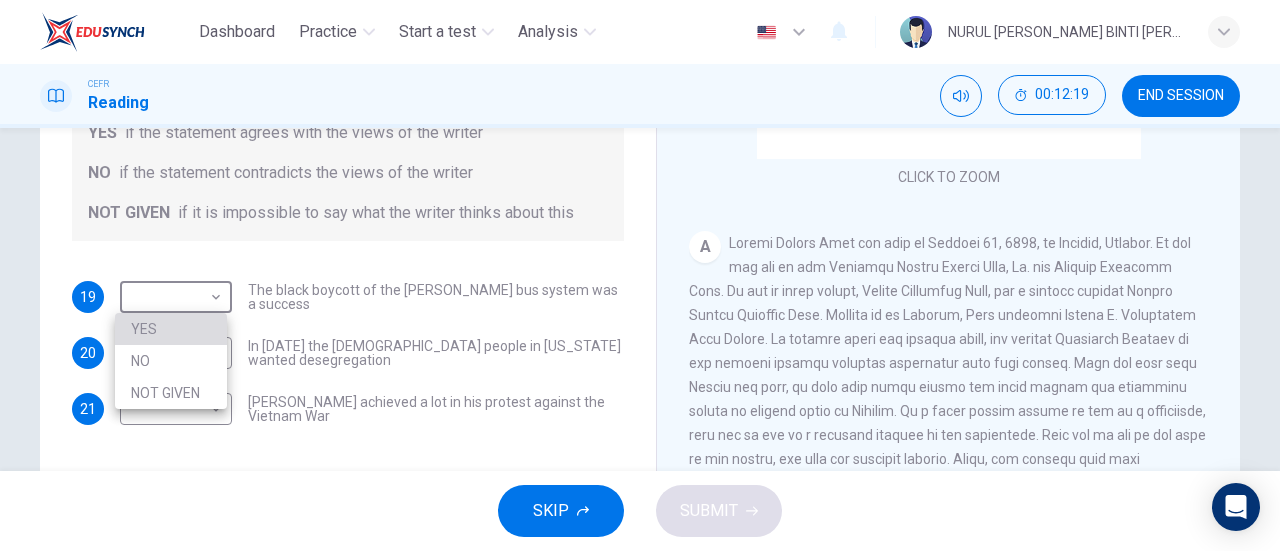 click on "YES" at bounding box center [171, 329] 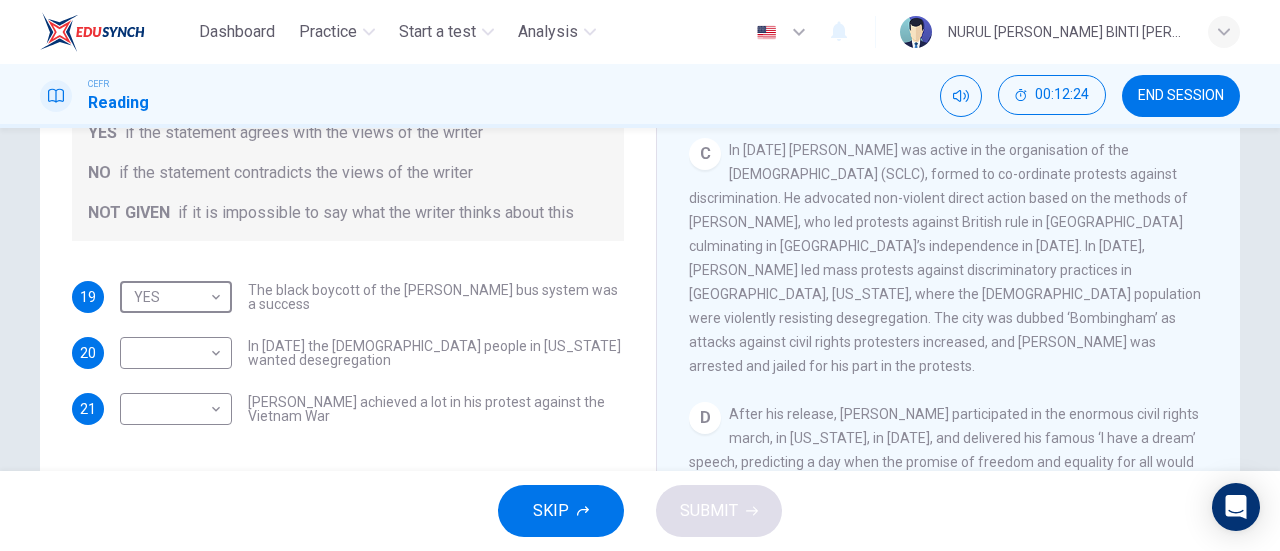 scroll, scrollTop: 807, scrollLeft: 0, axis: vertical 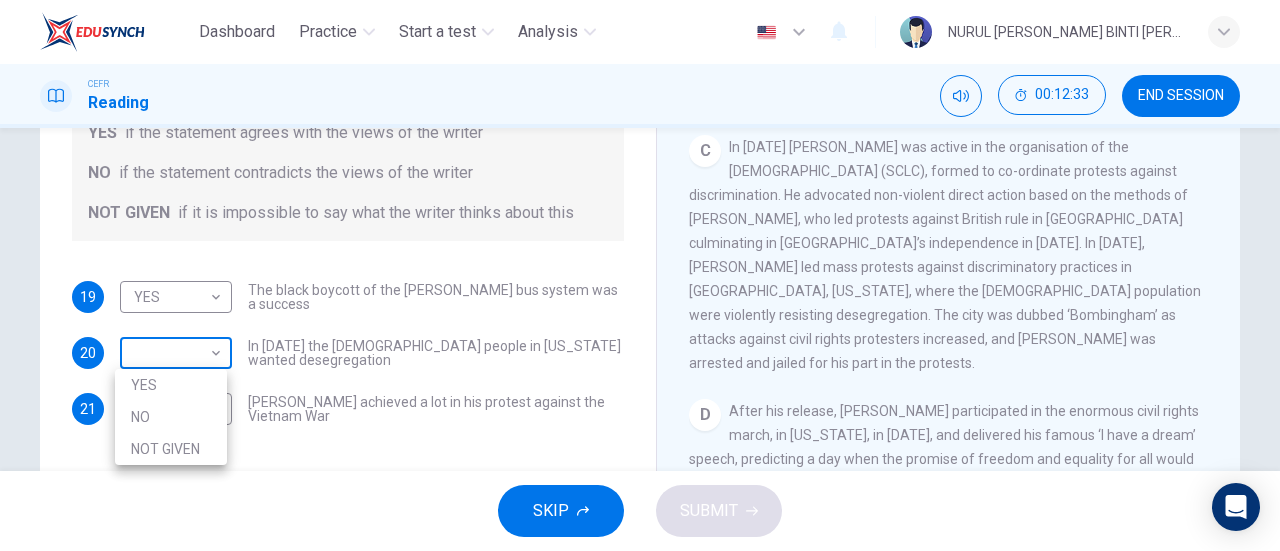click on "Dashboard Practice Start a test Analysis English en ​ NURUL WAFA ATIYA BINTI ABDUL GHANI GANESAN CEFR Reading 00:12:33 END SESSION Questions 19 - 21 Do the following statements agree with the information given in the Reading Passage? In the space below, write YES if the statement agrees with the views of the writer NO if the statement contradicts the views of the writer NOT GIVEN if it is impossible to say what the writer thinks about this 19 YES YES ​ The black boycott of the Montgomery bus system was a success 20 ​ ​ In 1963 the white people in Alabama wanted desegregation 21 ​ ​ Martin Luther King achieved a lot in his protest against the Vietnam War Martin Luther King CLICK TO ZOOM Click to Zoom A B C D E F SKIP SUBMIT EduSynch - Online Language Proficiency Testing
Dashboard Practice Start a test Analysis Notifications © Copyright  2025 YES NO NOT GIVEN" at bounding box center (640, 275) 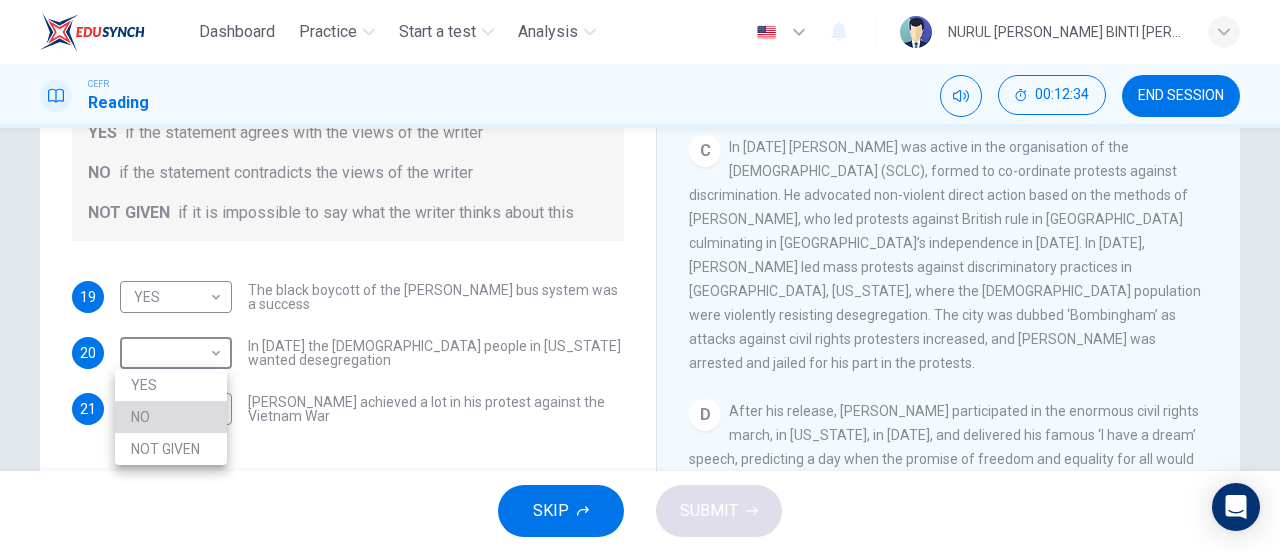 click on "NO" at bounding box center (171, 417) 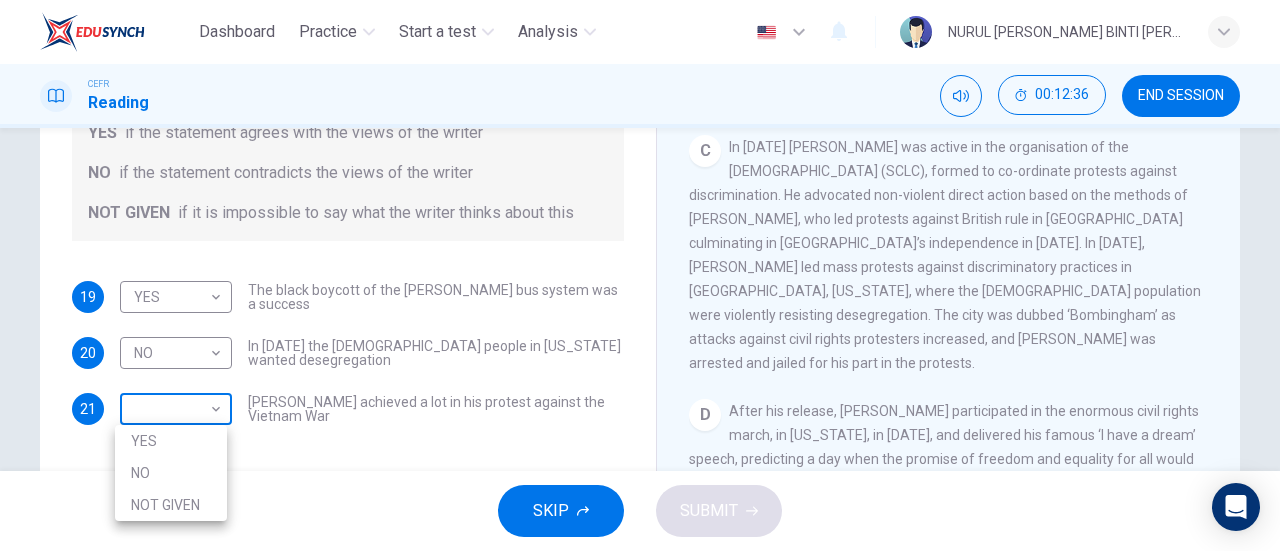 click on "Dashboard Practice Start a test Analysis English en ​ NURUL WAFA ATIYA BINTI ABDUL GHANI GANESAN CEFR Reading 00:12:36 END SESSION Questions 19 - 21 Do the following statements agree with the information given in the Reading Passage? In the space below, write YES if the statement agrees with the views of the writer NO if the statement contradicts the views of the writer NOT GIVEN if it is impossible to say what the writer thinks about this 19 YES YES ​ The black boycott of the Montgomery bus system was a success 20 NO NO ​ In 1963 the white people in Alabama wanted desegregation 21 ​ ​ Martin Luther King achieved a lot in his protest against the Vietnam War Martin Luther King CLICK TO ZOOM Click to Zoom A B C D E F SKIP SUBMIT EduSynch - Online Language Proficiency Testing
Dashboard Practice Start a test Analysis Notifications © Copyright  2025 YES NO NOT GIVEN" at bounding box center [640, 275] 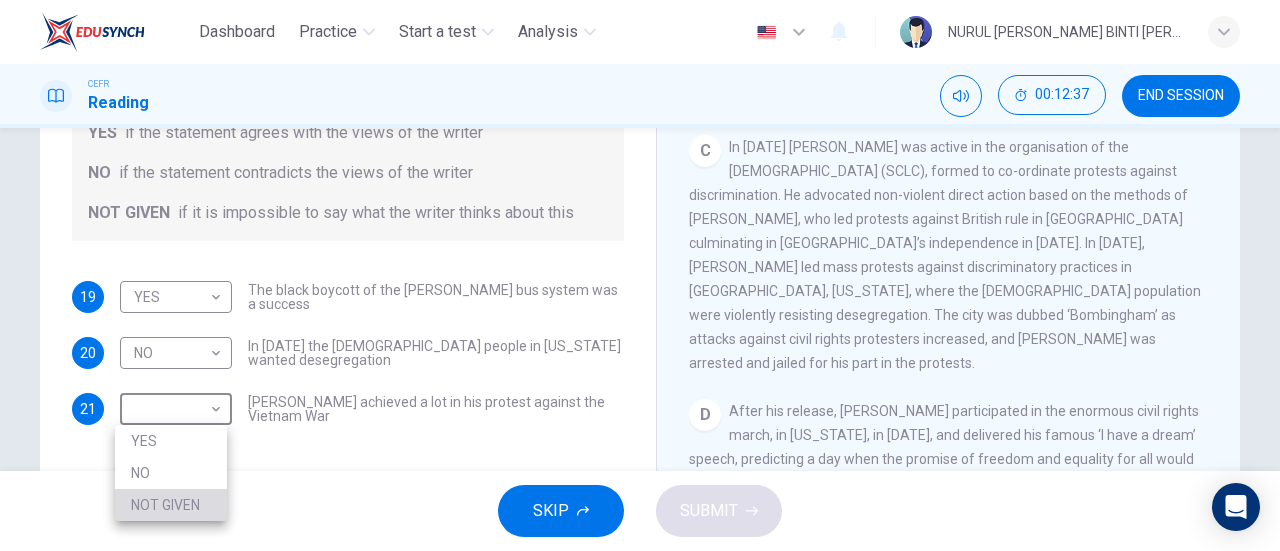 click on "NOT GIVEN" at bounding box center (171, 505) 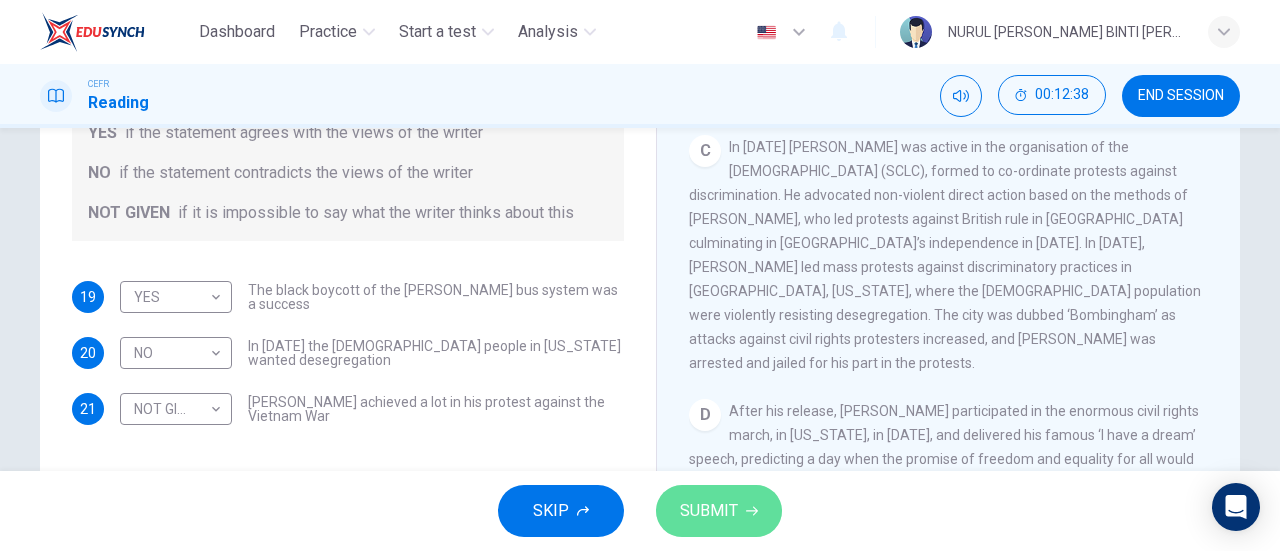 click on "SUBMIT" at bounding box center [709, 511] 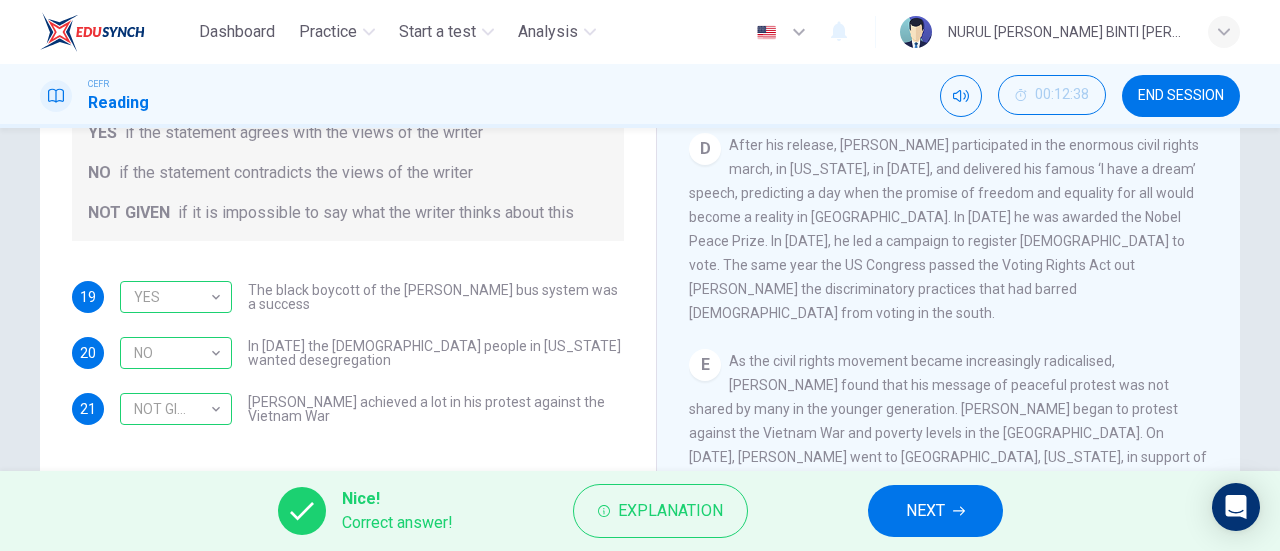scroll, scrollTop: 1265, scrollLeft: 0, axis: vertical 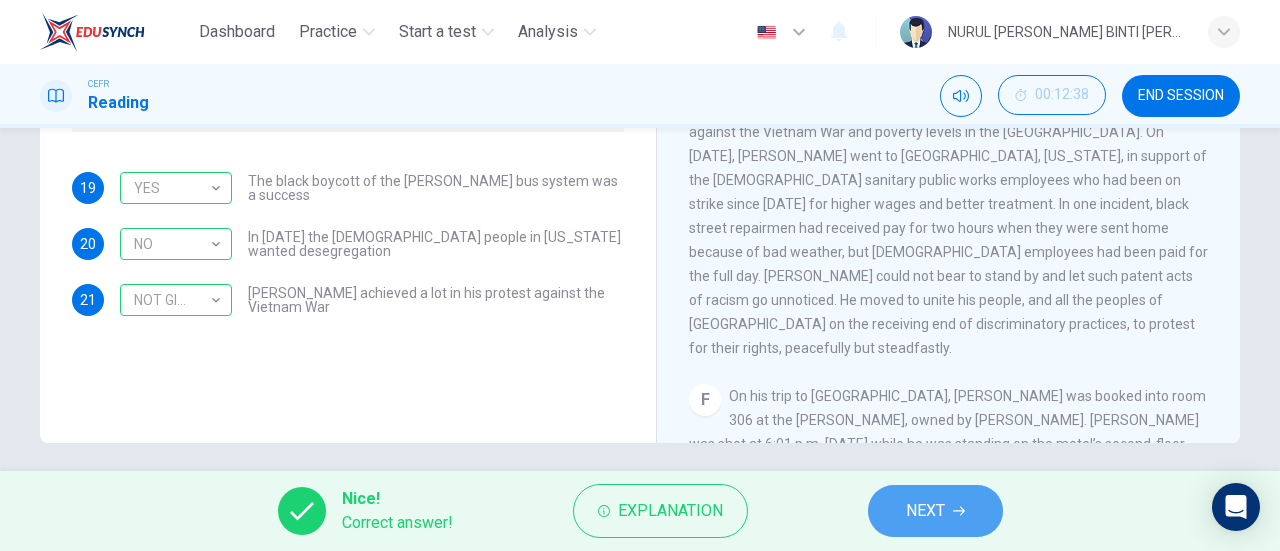 click on "NEXT" at bounding box center [925, 511] 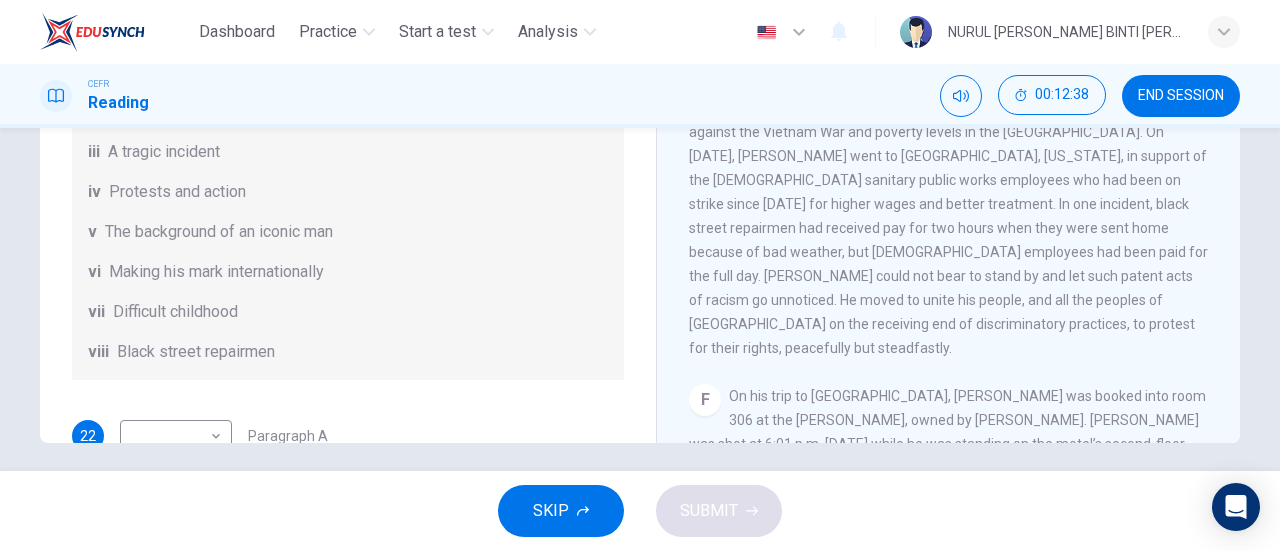 scroll, scrollTop: 432, scrollLeft: 0, axis: vertical 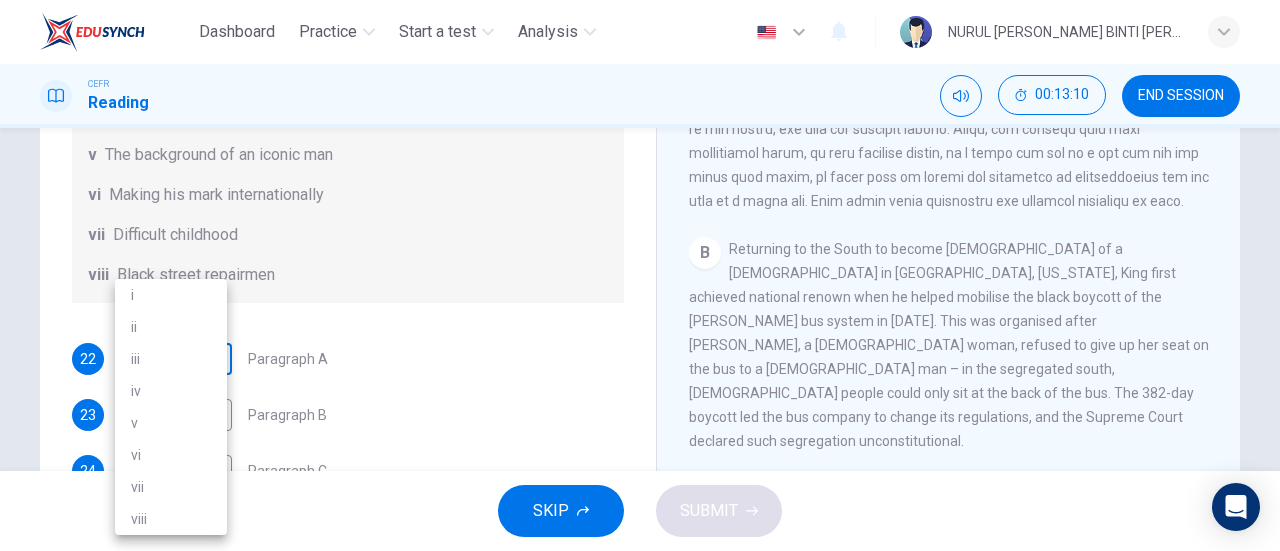 click on "Dashboard Practice Start a test Analysis English en ​ NURUL WAFA ATIYA BINTI ABDUL GHANI GANESAN CEFR Reading 00:13:10 END SESSION Questions 22 - 27 The Reading Passage has 6 paragraphs.
Choose the correct heading for each paragraph  A – F , from the list of headings.
Write the correct number,  i – viii , in the spaces below. List of Headings i The memorable speech ii Unhappy about violence iii A tragic incident iv Protests and action v The background of an iconic man vi Making his mark internationally vii Difficult childhood viii Black street repairmen 22 ​ ​ Paragraph A 23 ​ ​ Paragraph B 24 ​ ​ Paragraph C 25 ​ ​ Paragraph D 26 ​ ​ Paragraph E 27 ​ ​ Paragraph F Martin Luther King CLICK TO ZOOM Click to Zoom A B C D E F SKIP SUBMIT EduSynch - Online Language Proficiency Testing
Dashboard Practice Start a test Analysis Notifications © Copyright  2025 i ii iii iv v vi vii viii" at bounding box center (640, 275) 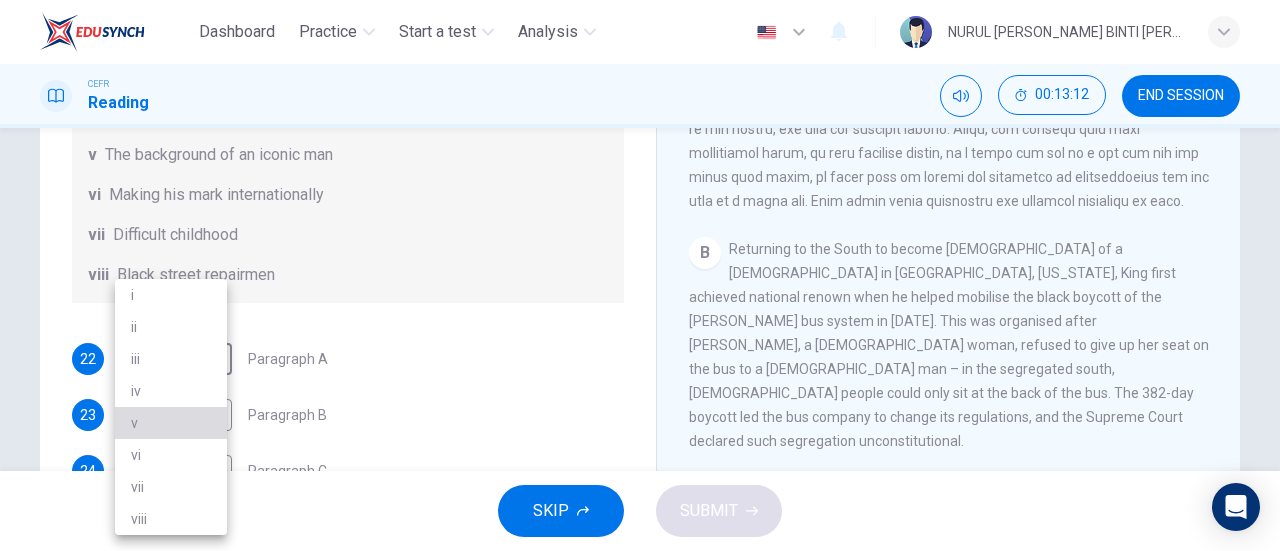 click on "v" at bounding box center (171, 423) 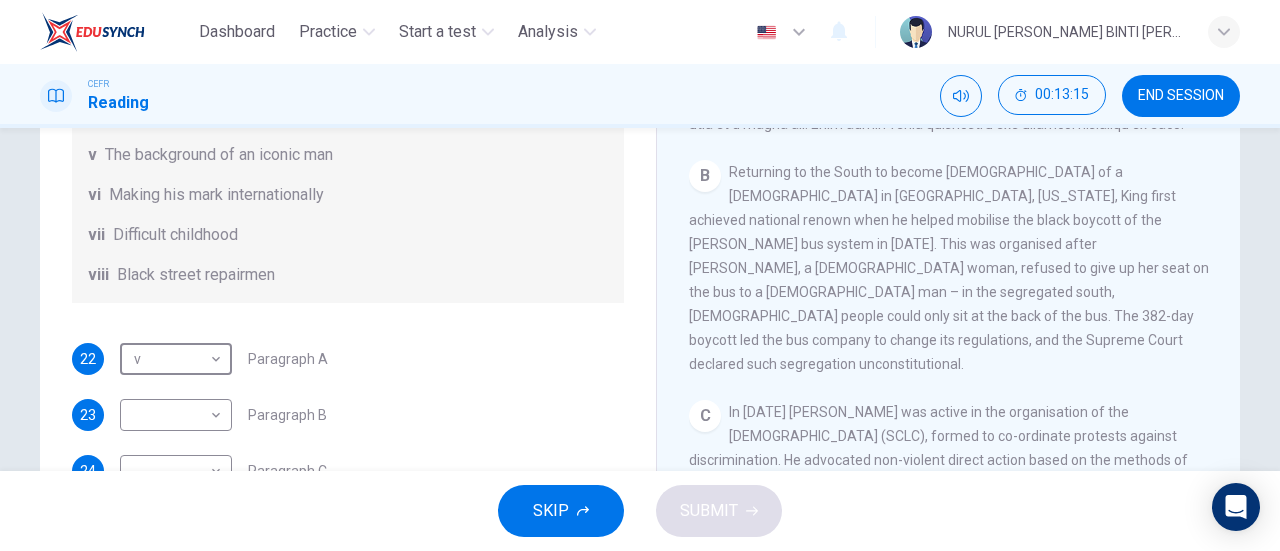 scroll, scrollTop: 617, scrollLeft: 0, axis: vertical 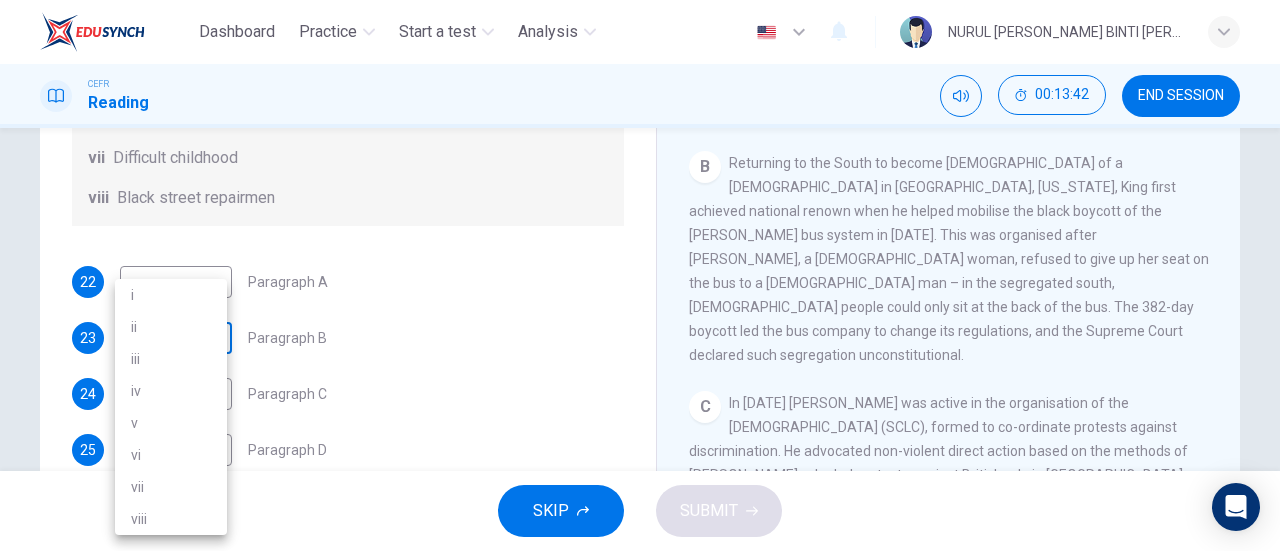click on "Dashboard Practice Start a test Analysis English en ​ NURUL WAFA ATIYA BINTI ABDUL GHANI GANESAN CEFR Reading 00:13:42 END SESSION Questions 22 - 27 The Reading Passage has 6 paragraphs.
Choose the correct heading for each paragraph  A – F , from the list of headings.
Write the correct number,  i – viii , in the spaces below. List of Headings i The memorable speech ii Unhappy about violence iii A tragic incident iv Protests and action v The background of an iconic man vi Making his mark internationally vii Difficult childhood viii Black street repairmen 22 v v ​ Paragraph A 23 ​ ​ Paragraph B 24 ​ ​ Paragraph C 25 ​ ​ Paragraph D 26 ​ ​ Paragraph E 27 ​ ​ Paragraph F Martin Luther King CLICK TO ZOOM Click to Zoom A B C D E F SKIP SUBMIT EduSynch - Online Language Proficiency Testing
Dashboard Practice Start a test Analysis Notifications © Copyright  2025 i ii iii iv v vi vii viii" at bounding box center (640, 275) 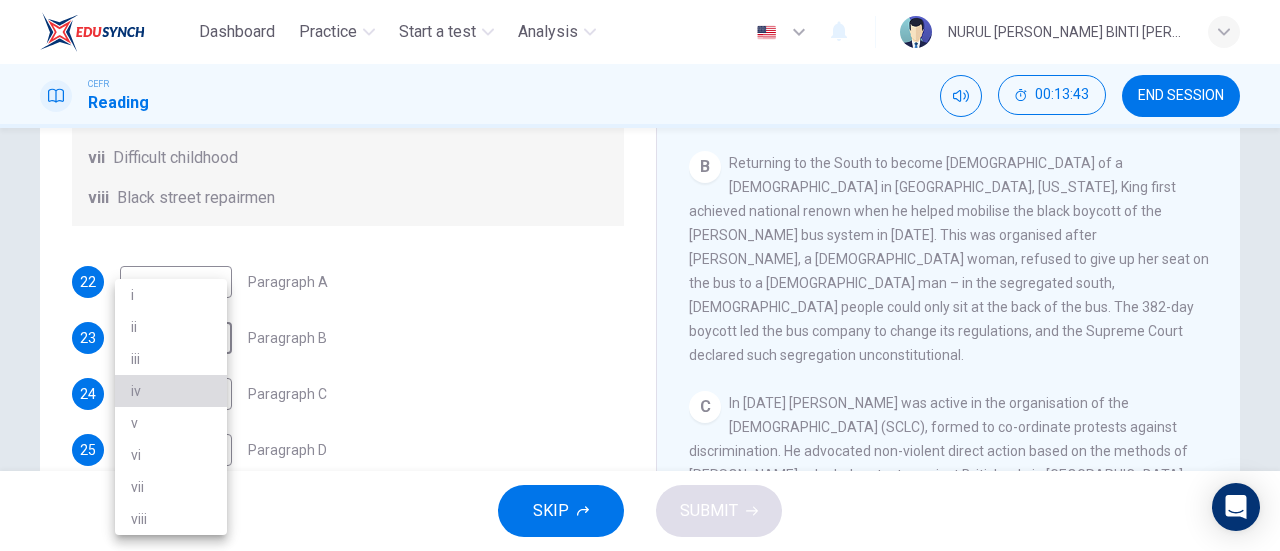 click on "iv" at bounding box center [171, 391] 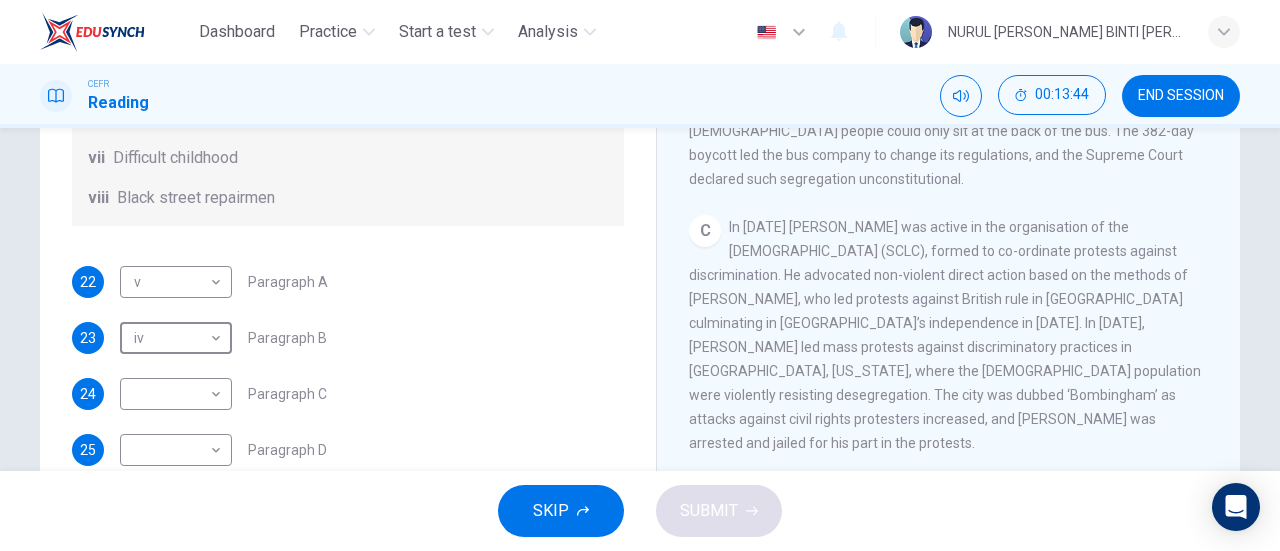 scroll, scrollTop: 795, scrollLeft: 0, axis: vertical 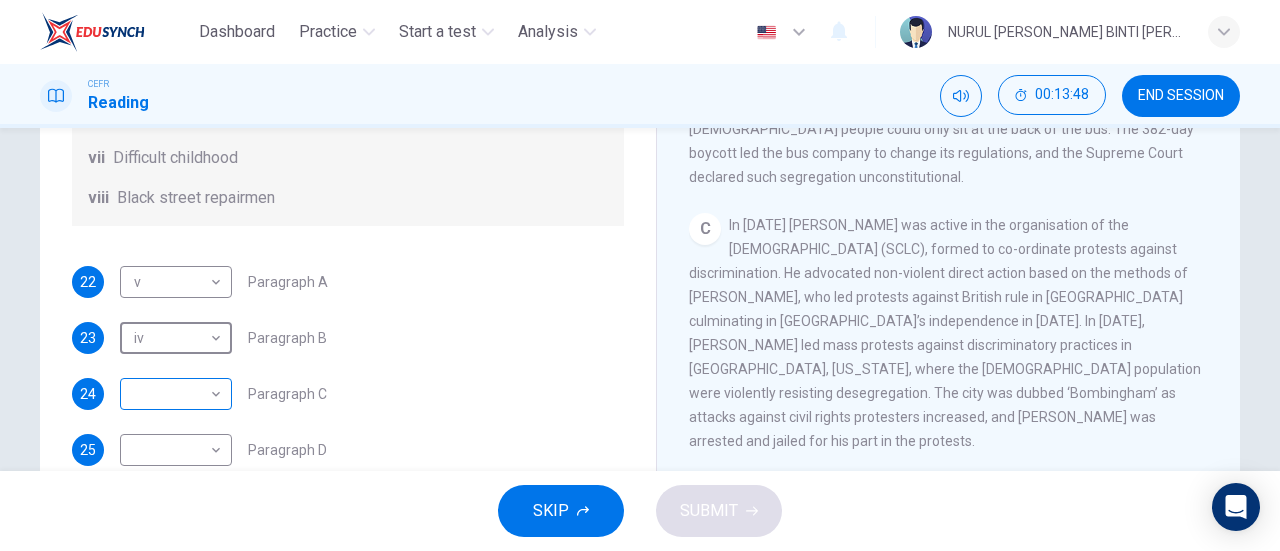 click on "Dashboard Practice Start a test Analysis English en ​ NURUL WAFA ATIYA BINTI ABDUL GHANI GANESAN CEFR Reading 00:13:48 END SESSION Questions 22 - 27 The Reading Passage has 6 paragraphs.
Choose the correct heading for each paragraph  A – F , from the list of headings.
Write the correct number,  i – viii , in the spaces below. List of Headings i The memorable speech ii Unhappy about violence iii A tragic incident iv Protests and action v The background of an iconic man vi Making his mark internationally vii Difficult childhood viii Black street repairmen 22 v v ​ Paragraph A 23 iv iv ​ Paragraph B 24 ​ ​ Paragraph C 25 ​ ​ Paragraph D 26 ​ ​ Paragraph E 27 ​ ​ Paragraph F Martin Luther King CLICK TO ZOOM Click to Zoom A B C D E F SKIP SUBMIT EduSynch - Online Language Proficiency Testing
Dashboard Practice Start a test Analysis Notifications © Copyright  2025" at bounding box center [640, 275] 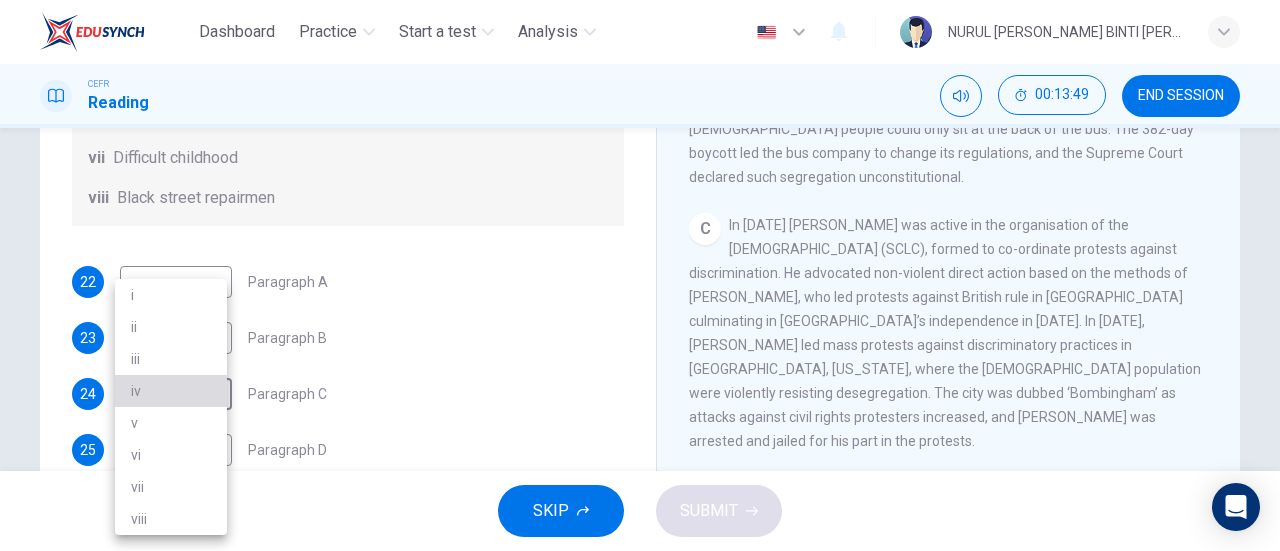 click on "iv" at bounding box center (171, 391) 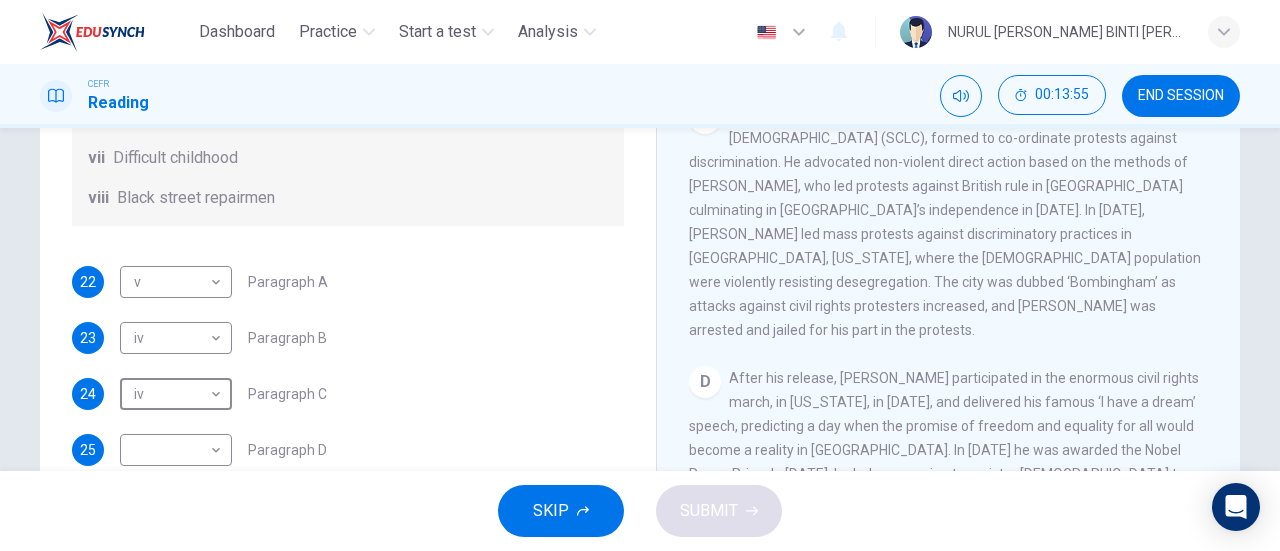 scroll, scrollTop: 903, scrollLeft: 0, axis: vertical 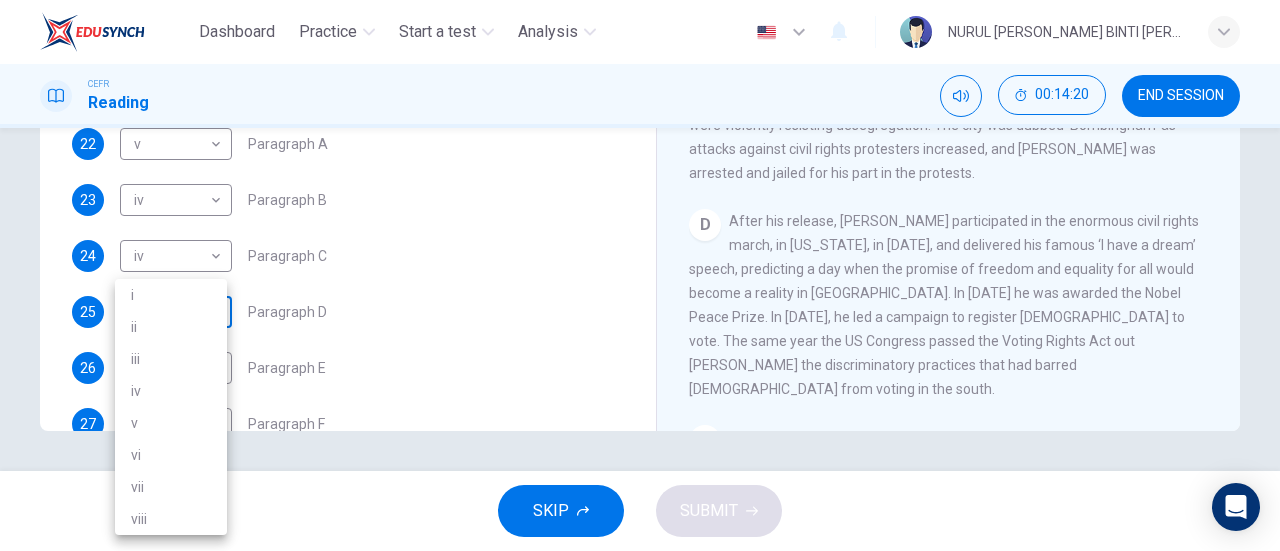 click on "Dashboard Practice Start a test Analysis English en ​ NURUL WAFA ATIYA BINTI ABDUL GHANI GANESAN CEFR Reading 00:14:20 END SESSION Questions 22 - 27 The Reading Passage has 6 paragraphs.
Choose the correct heading for each paragraph  A – F , from the list of headings.
Write the correct number,  i – viii , in the spaces below. List of Headings i The memorable speech ii Unhappy about violence iii A tragic incident iv Protests and action v The background of an iconic man vi Making his mark internationally vii Difficult childhood viii Black street repairmen 22 v v ​ Paragraph A 23 iv iv ​ Paragraph B 24 iv iv ​ Paragraph C 25 ​ ​ Paragraph D 26 ​ ​ Paragraph E 27 ​ ​ Paragraph F Martin Luther King CLICK TO ZOOM Click to Zoom A B C D E F SKIP SUBMIT EduSynch - Online Language Proficiency Testing
Dashboard Practice Start a test Analysis Notifications © Copyright  2025 i ii iii iv v vi vii viii" at bounding box center [640, 275] 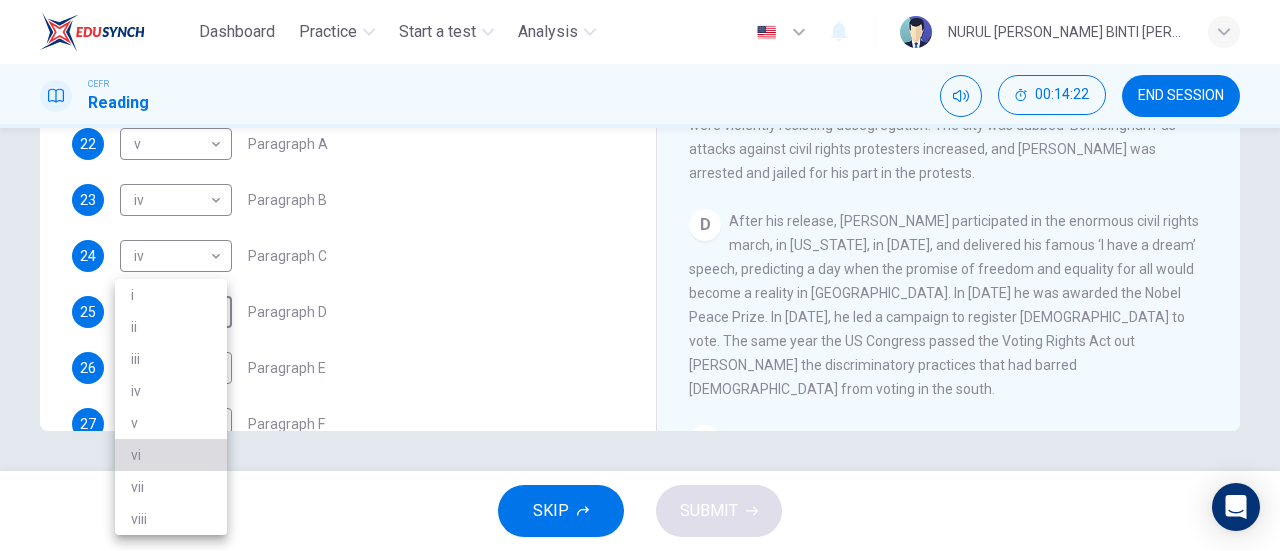 click on "vi" at bounding box center (171, 455) 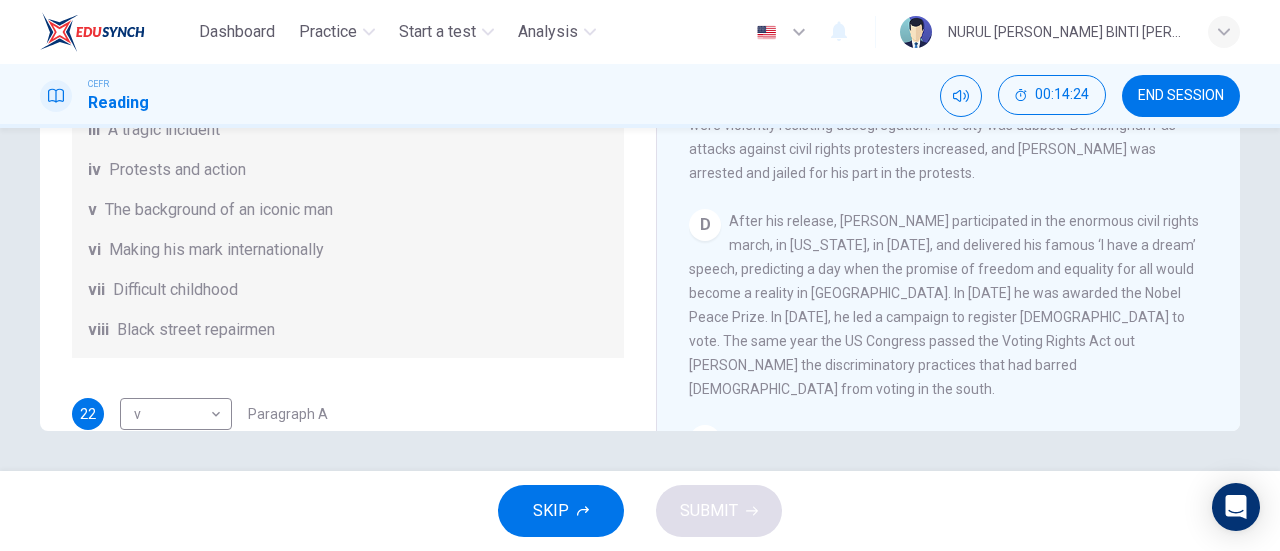 scroll, scrollTop: 0, scrollLeft: 0, axis: both 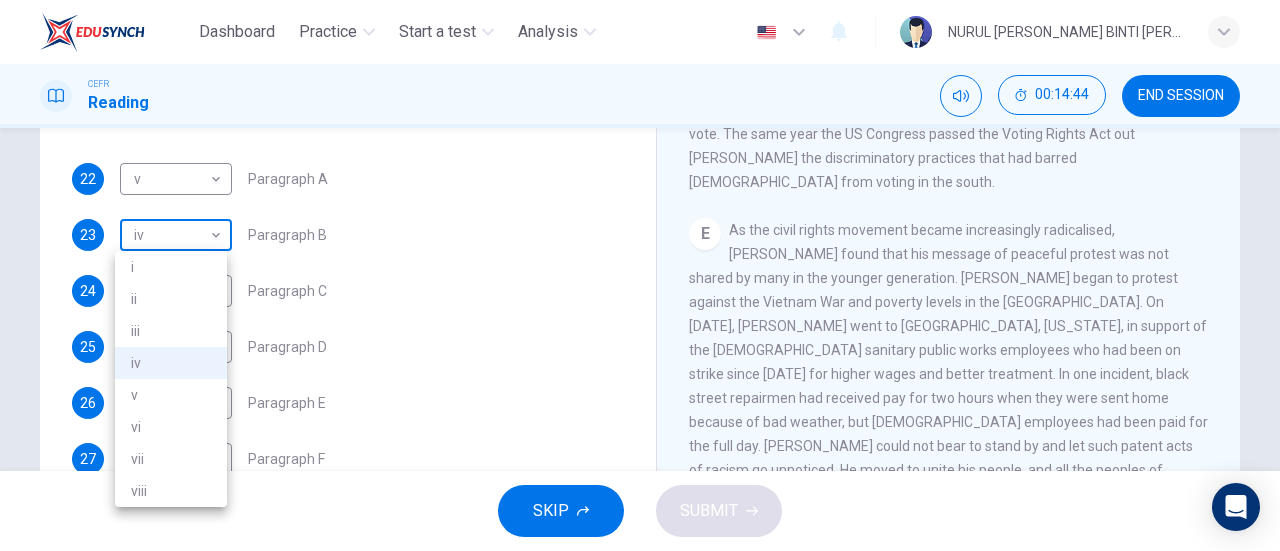 click on "Dashboard Practice Start a test Analysis English en ​ NURUL WAFA ATIYA BINTI ABDUL GHANI GANESAN CEFR Reading 00:14:44 END SESSION Questions 22 - 27 The Reading Passage has 6 paragraphs.
Choose the correct heading for each paragraph  A – F , from the list of headings.
Write the correct number,  i – viii , in the spaces below. List of Headings i The memorable speech ii Unhappy about violence iii A tragic incident iv Protests and action v The background of an iconic man vi Making his mark internationally vii Difficult childhood viii Black street repairmen 22 v v ​ Paragraph A 23 iv iv ​ Paragraph B 24 iv iv ​ Paragraph C 25 vi vi ​ Paragraph D 26 ​ ​ Paragraph E 27 ​ ​ Paragraph F Martin Luther King CLICK TO ZOOM Click to Zoom A B C D E F SKIP SUBMIT EduSynch - Online Language Proficiency Testing
Dashboard Practice Start a test Analysis Notifications © Copyright  2025 i ii iii iv v vi vii viii" at bounding box center (640, 275) 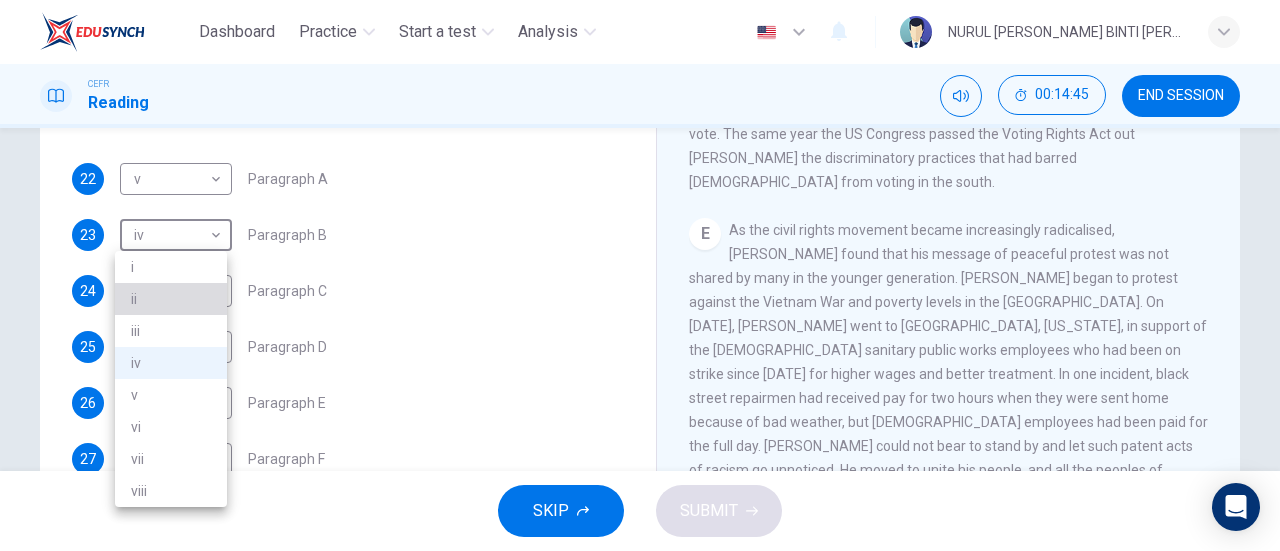 click on "ii" at bounding box center (171, 299) 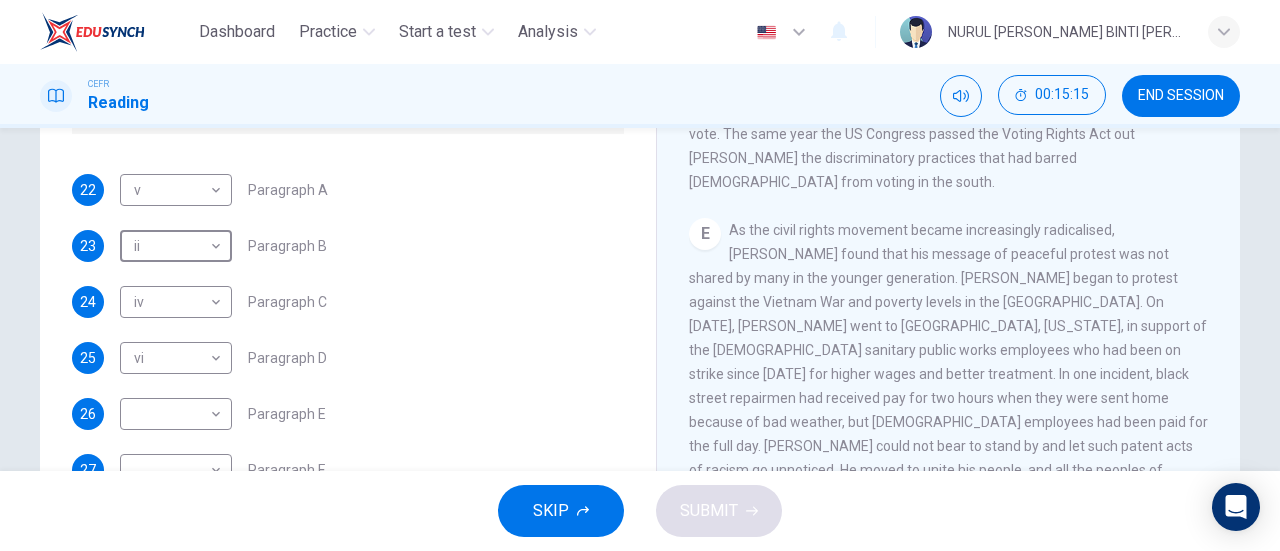 scroll, scrollTop: 352, scrollLeft: 0, axis: vertical 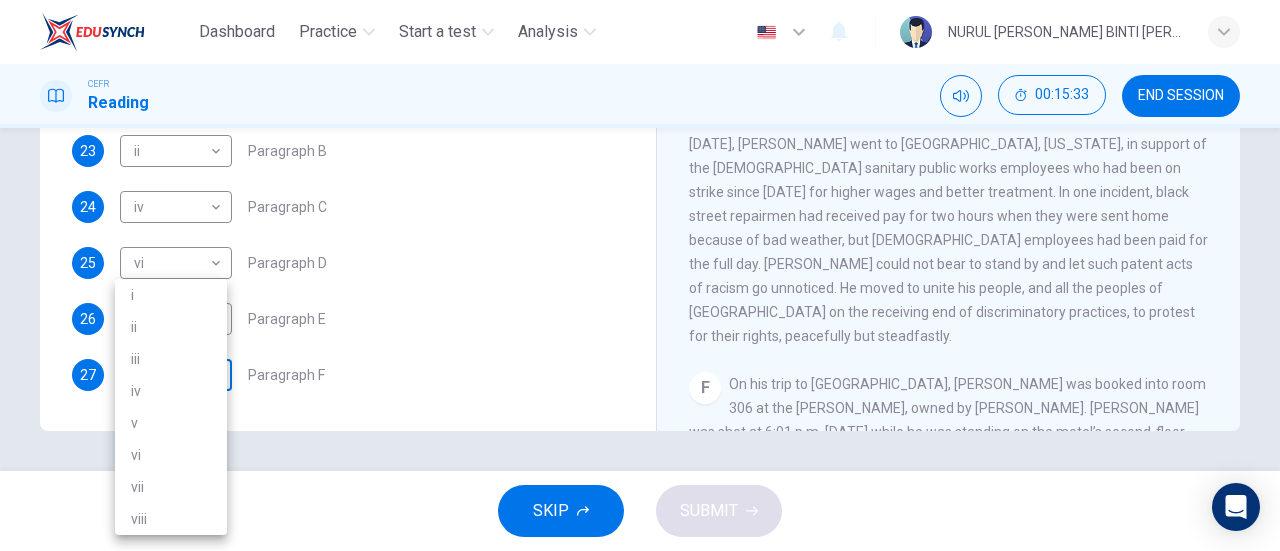 click on "Dashboard Practice Start a test Analysis English en ​ NURUL WAFA ATIYA BINTI ABDUL GHANI GANESAN CEFR Reading 00:15:33 END SESSION Questions 22 - 27 The Reading Passage has 6 paragraphs.
Choose the correct heading for each paragraph  A – F , from the list of headings.
Write the correct number,  i – viii , in the spaces below. List of Headings i The memorable speech ii Unhappy about violence iii A tragic incident iv Protests and action v The background of an iconic man vi Making his mark internationally vii Difficult childhood viii Black street repairmen 22 v v ​ Paragraph A 23 ii ii ​ Paragraph B 24 iv iv ​ Paragraph C 25 vi vi ​ Paragraph D 26 ​ ​ Paragraph E 27 ​ ​ Paragraph F Martin Luther King CLICK TO ZOOM Click to Zoom A B C D E F SKIP SUBMIT EduSynch - Online Language Proficiency Testing
Dashboard Practice Start a test Analysis Notifications © Copyright  2025 i ii iii iv v vi vii viii" at bounding box center [640, 275] 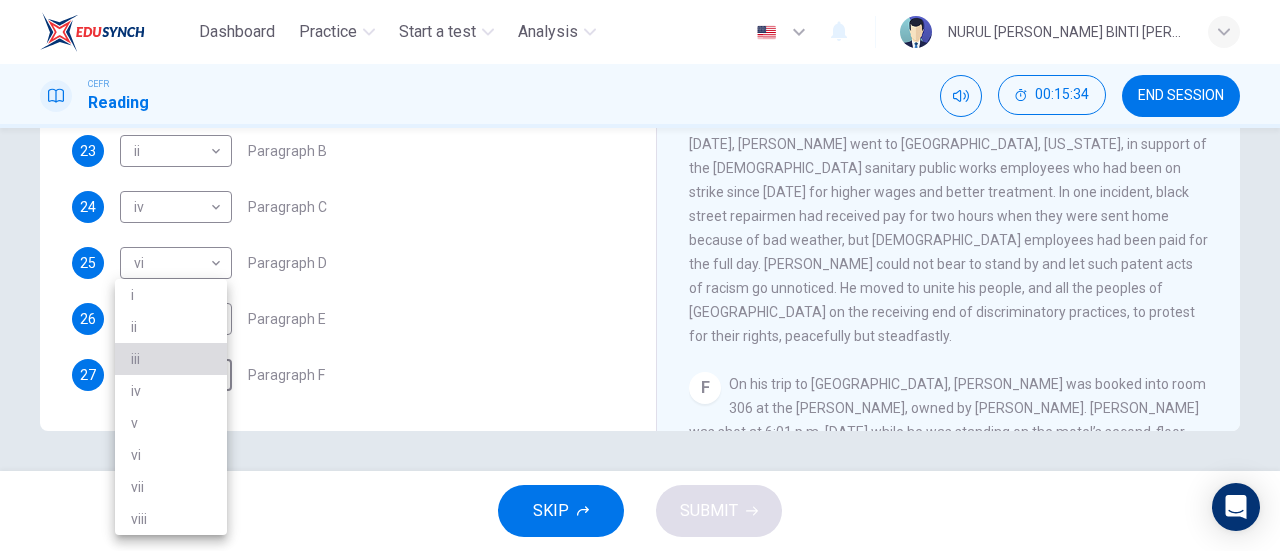 click on "iii" at bounding box center (171, 359) 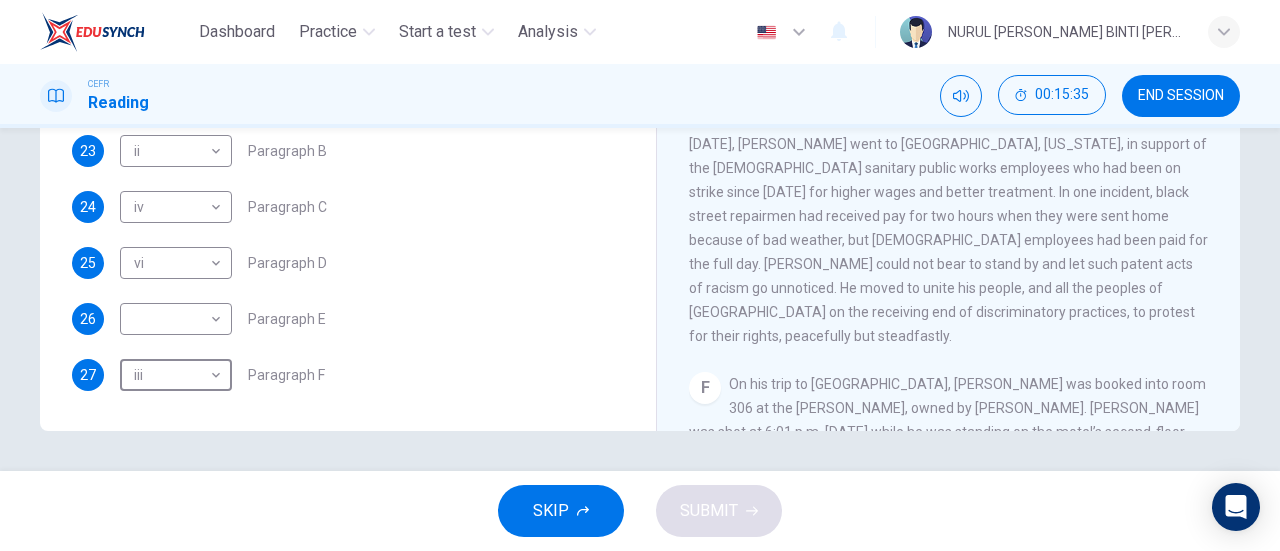 scroll, scrollTop: 0, scrollLeft: 0, axis: both 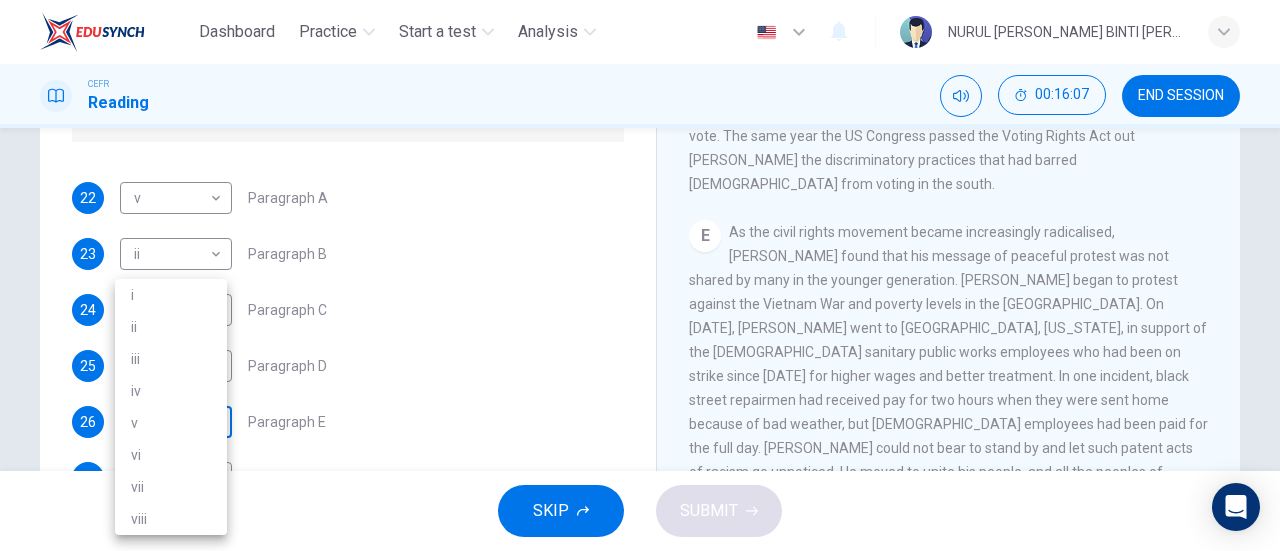 click on "Dashboard Practice Start a test Analysis English en ​ NURUL WAFA ATIYA BINTI ABDUL GHANI GANESAN CEFR Reading 00:16:07 END SESSION Questions 22 - 27 The Reading Passage has 6 paragraphs.
Choose the correct heading for each paragraph  A – F , from the list of headings.
Write the correct number,  i – viii , in the spaces below. List of Headings i The memorable speech ii Unhappy about violence iii A tragic incident iv Protests and action v The background of an iconic man vi Making his mark internationally vii Difficult childhood viii Black street repairmen 22 v v ​ Paragraph A 23 ii ii ​ Paragraph B 24 iv iv ​ Paragraph C 25 vi vi ​ Paragraph D 26 ​ ​ Paragraph E 27 iii iii ​ Paragraph F Martin Luther King CLICK TO ZOOM Click to Zoom A B C D E F SKIP SUBMIT EduSynch - Online Language Proficiency Testing
Dashboard Practice Start a test Analysis Notifications © Copyright  2025 i ii iii iv v vi vii viii" at bounding box center [640, 275] 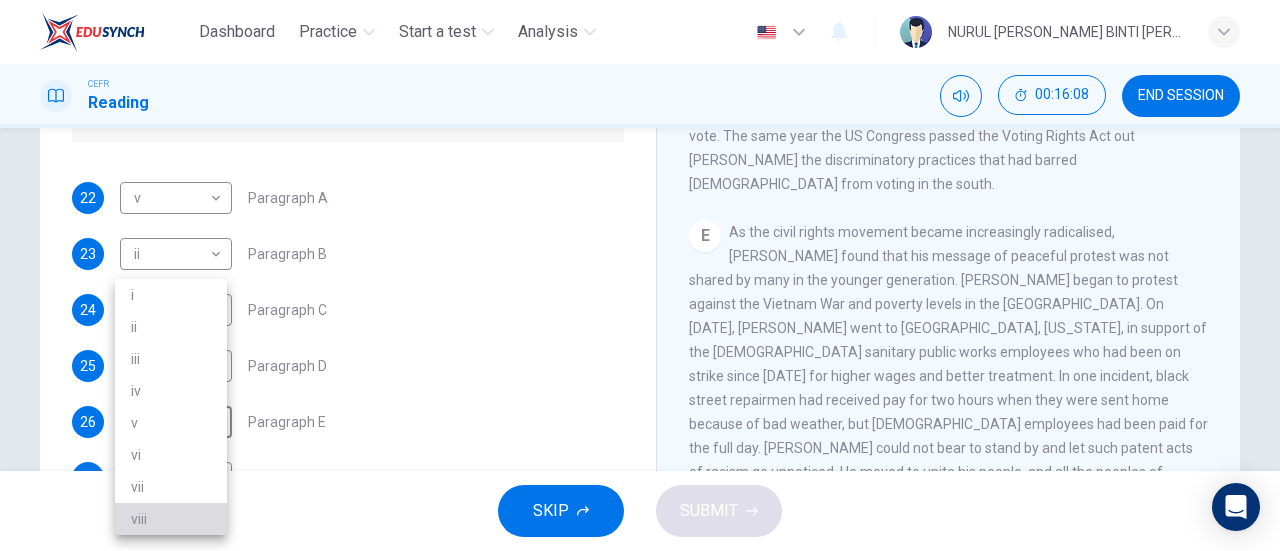 click on "viii" at bounding box center (171, 519) 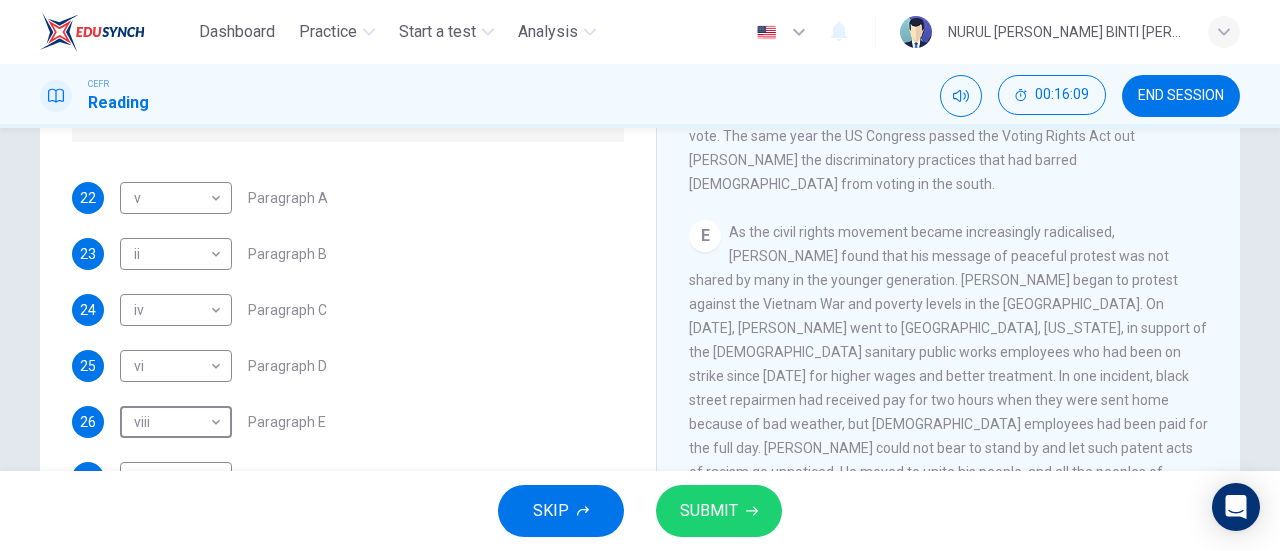 scroll, scrollTop: 352, scrollLeft: 0, axis: vertical 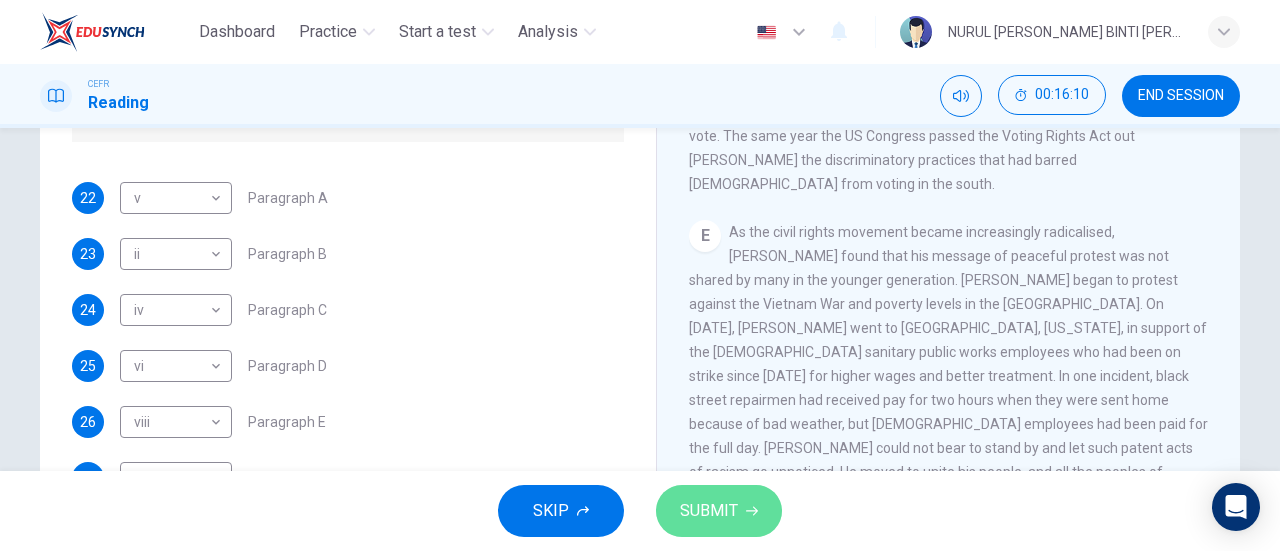 click on "SUBMIT" at bounding box center [719, 511] 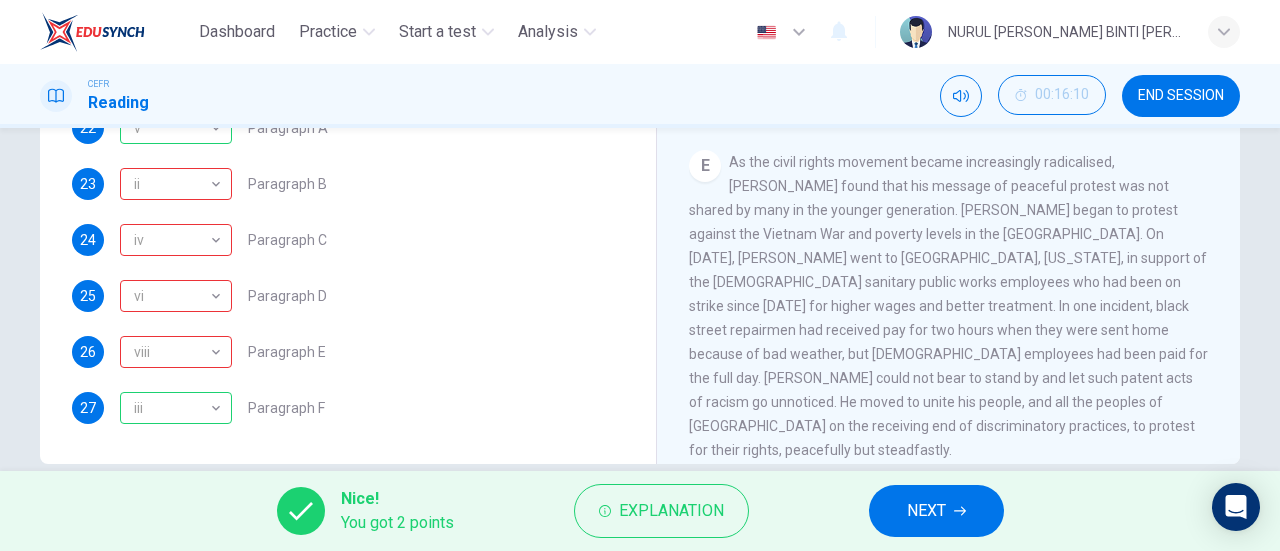 scroll, scrollTop: 432, scrollLeft: 0, axis: vertical 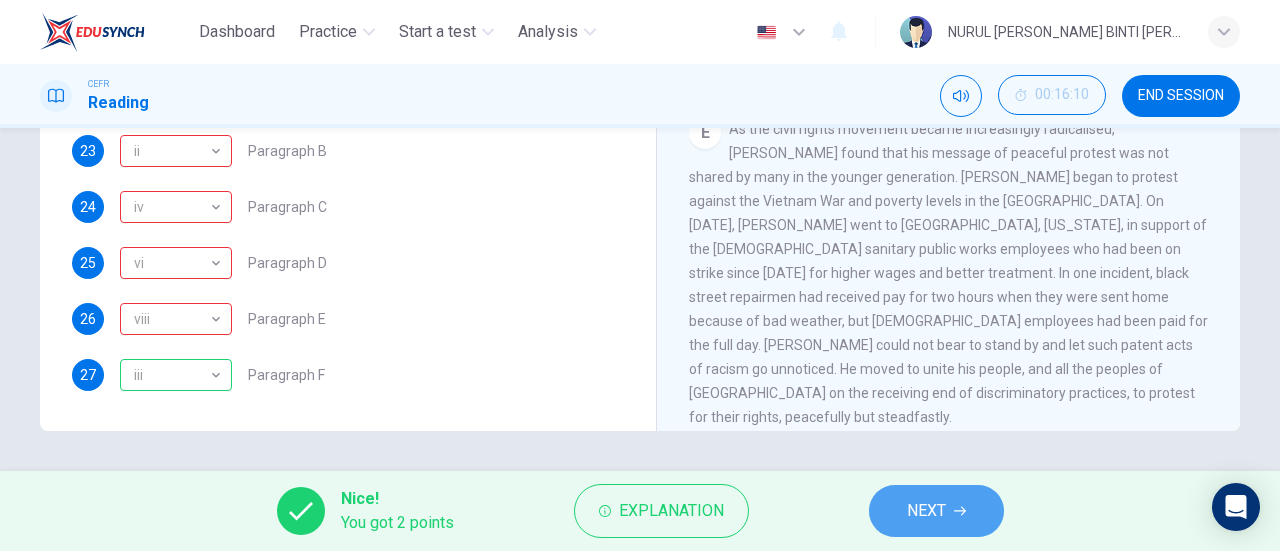 click on "NEXT" at bounding box center [926, 511] 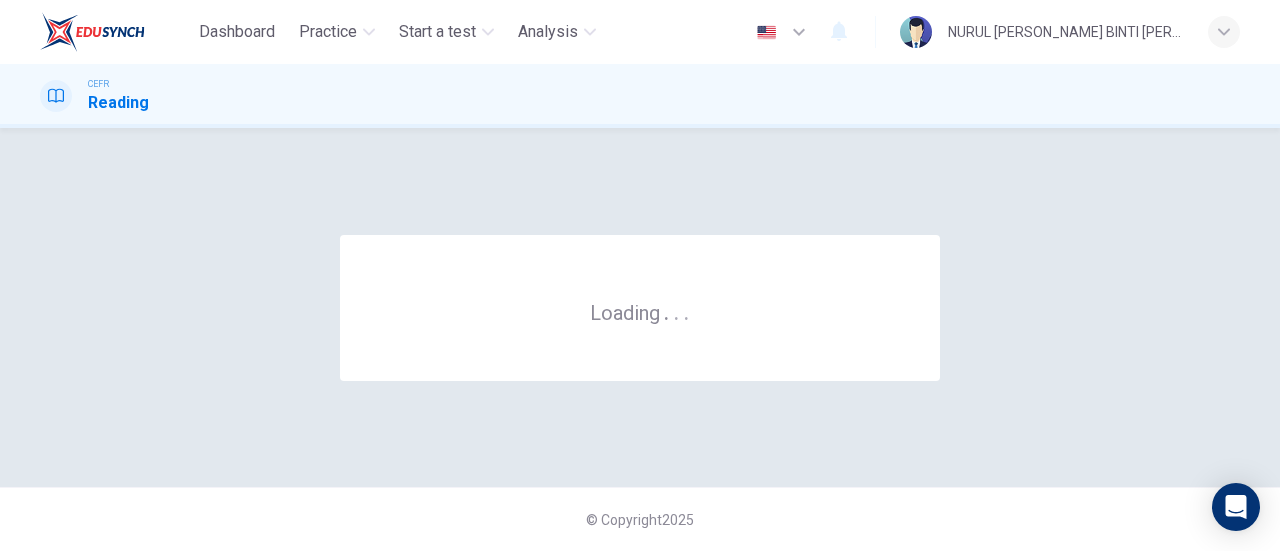 scroll, scrollTop: 0, scrollLeft: 0, axis: both 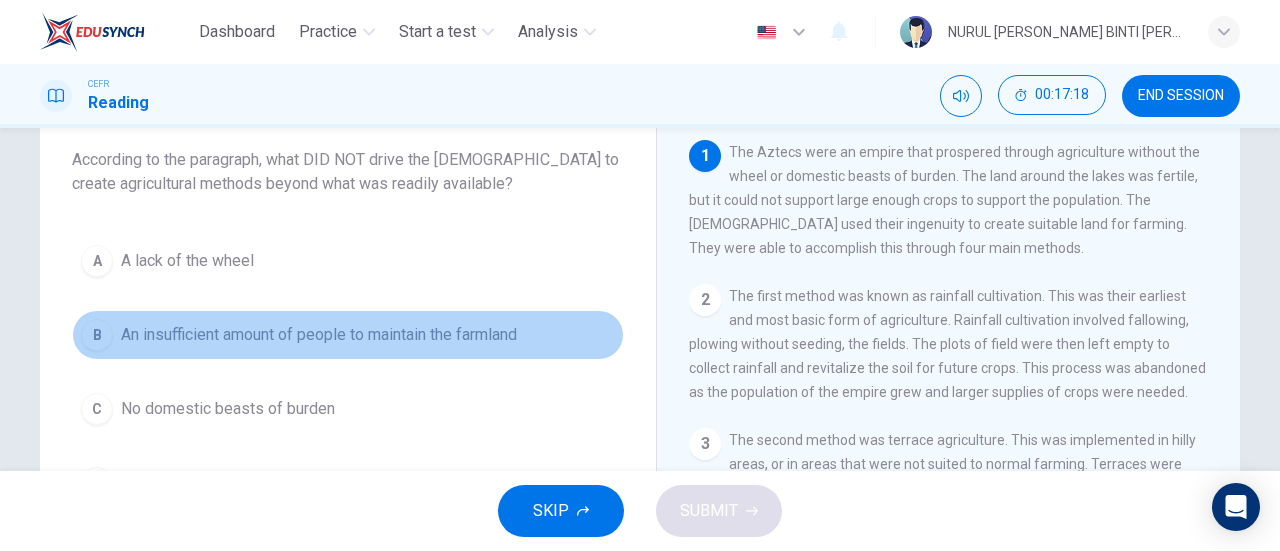 click on "An insufficient amount of people to maintain the farmland" at bounding box center [319, 335] 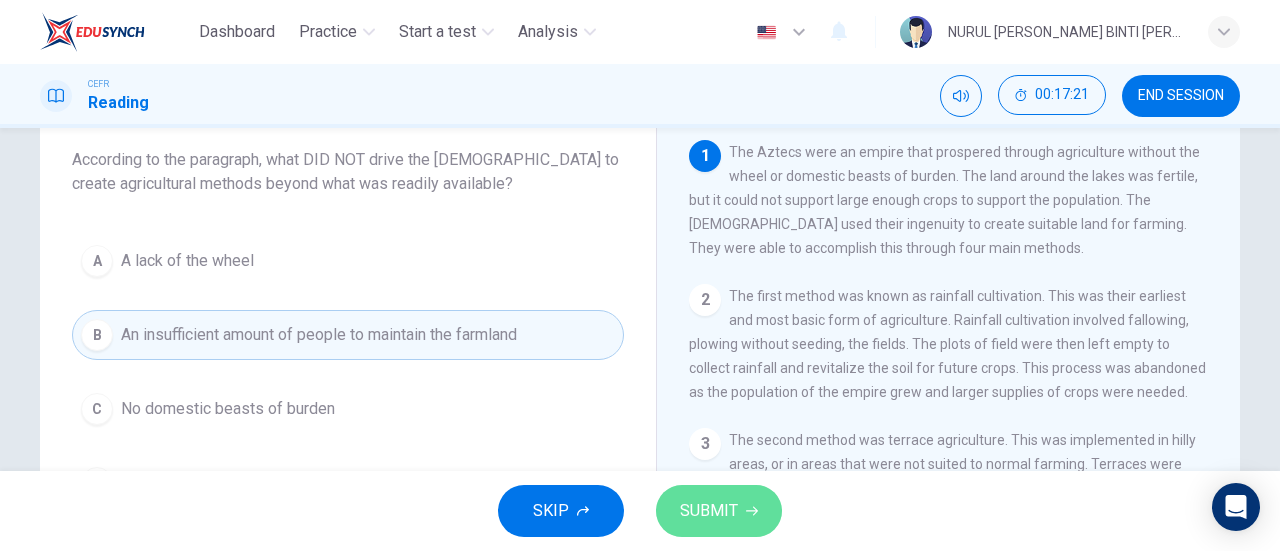 click 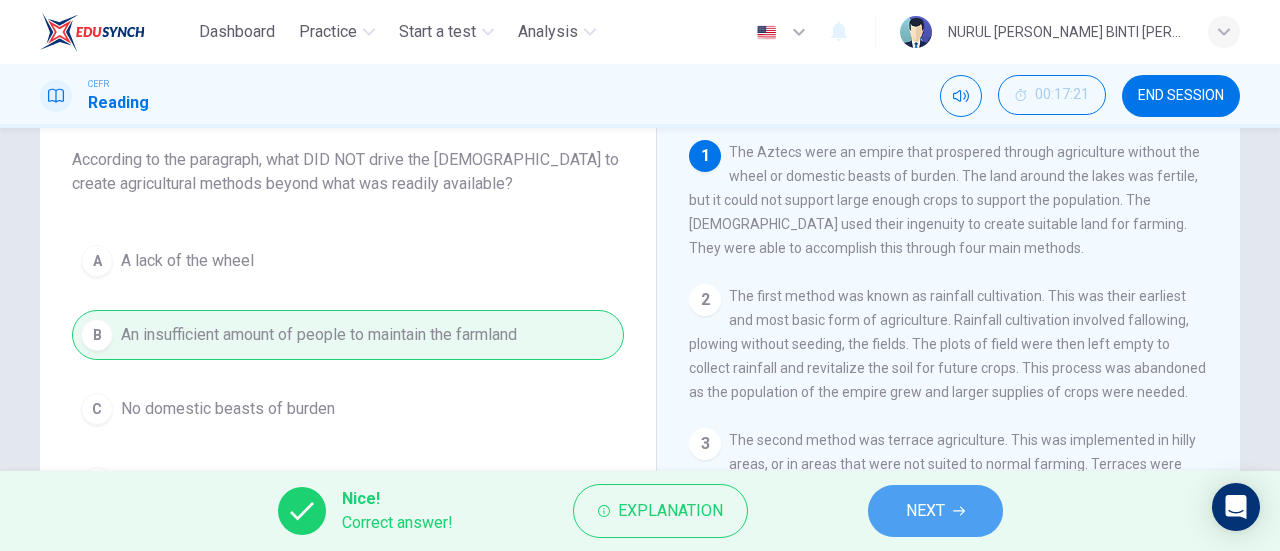 click on "NEXT" at bounding box center [935, 511] 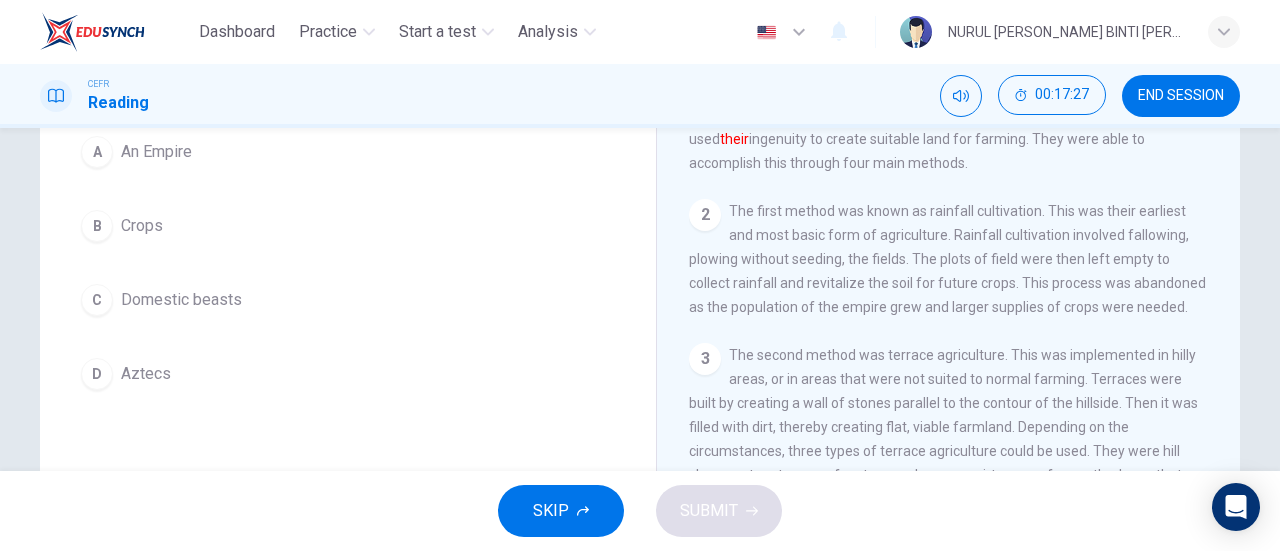 scroll, scrollTop: 133, scrollLeft: 0, axis: vertical 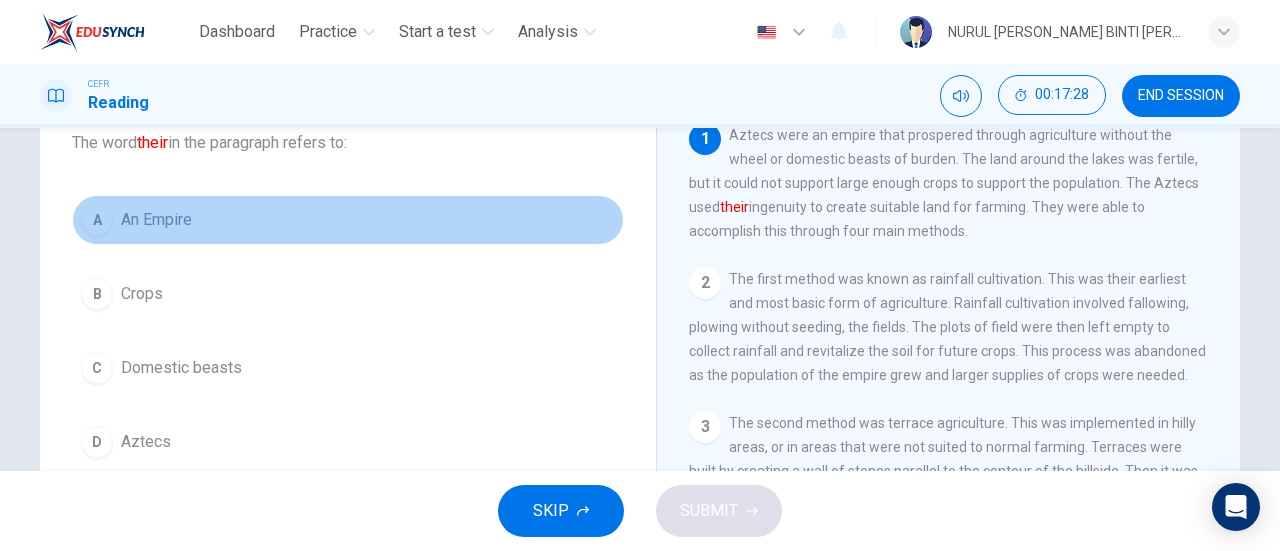 click on "A An Empire" at bounding box center [348, 220] 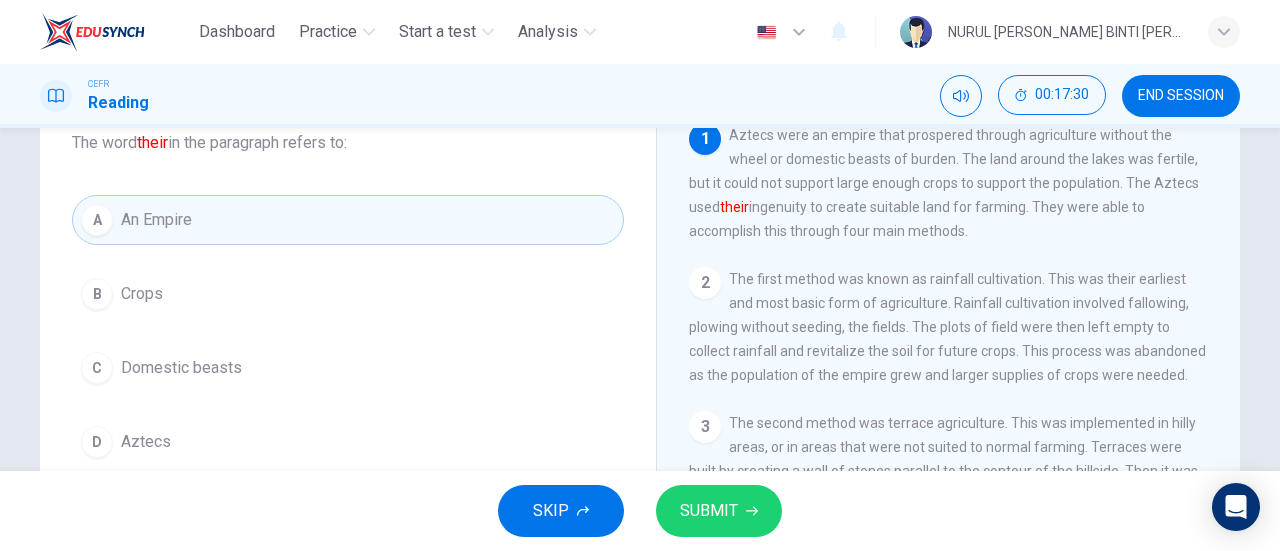 click on "SKIP SUBMIT" at bounding box center (640, 511) 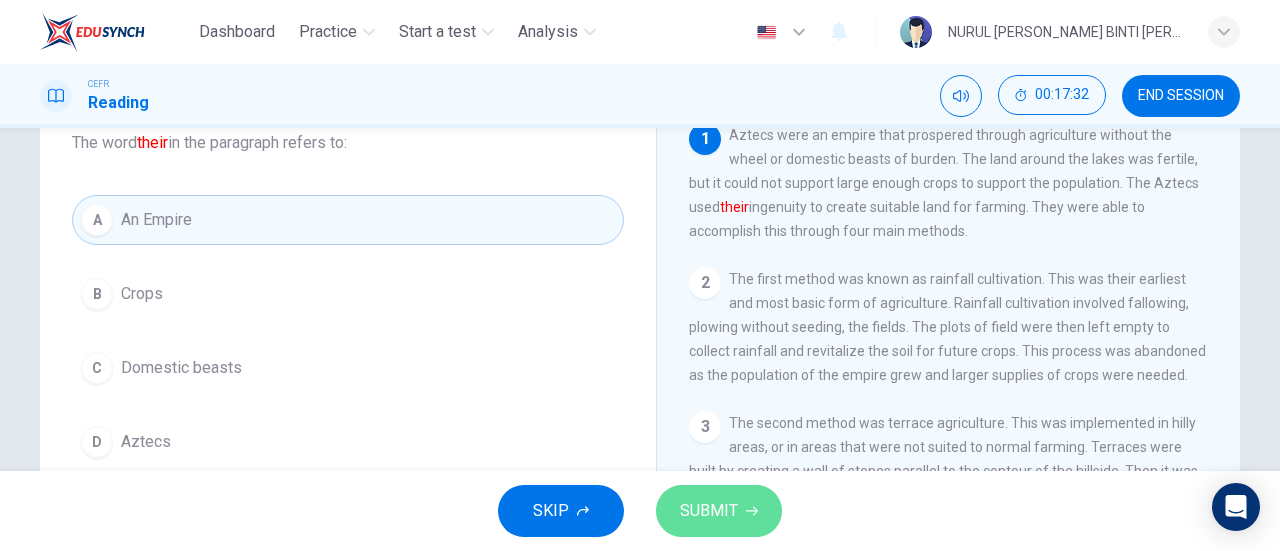 click on "SUBMIT" at bounding box center [719, 511] 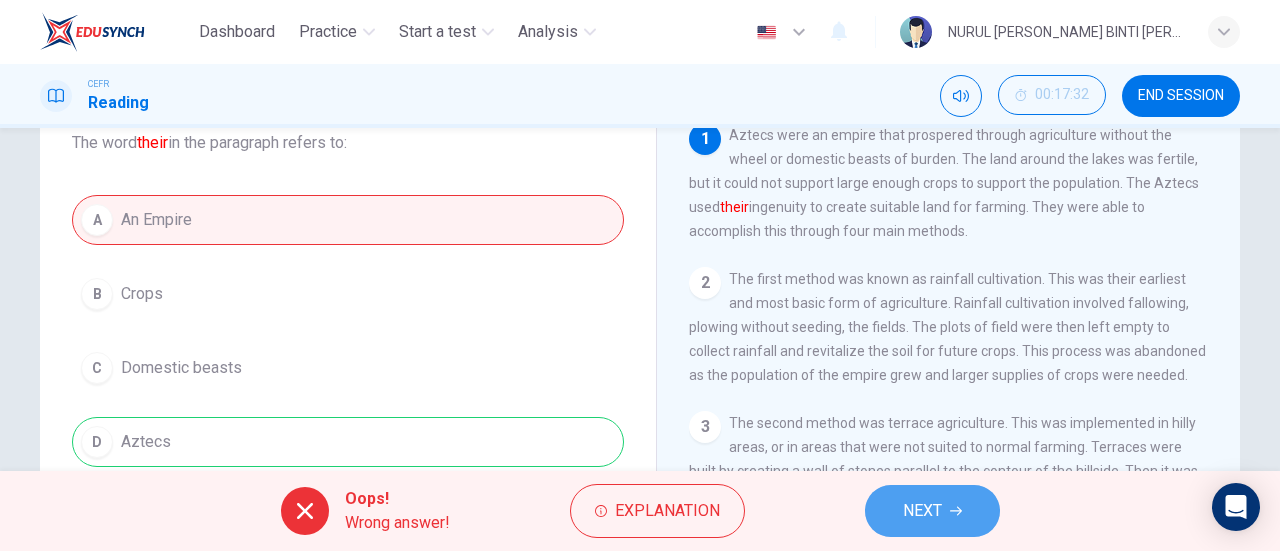 click on "NEXT" at bounding box center (932, 511) 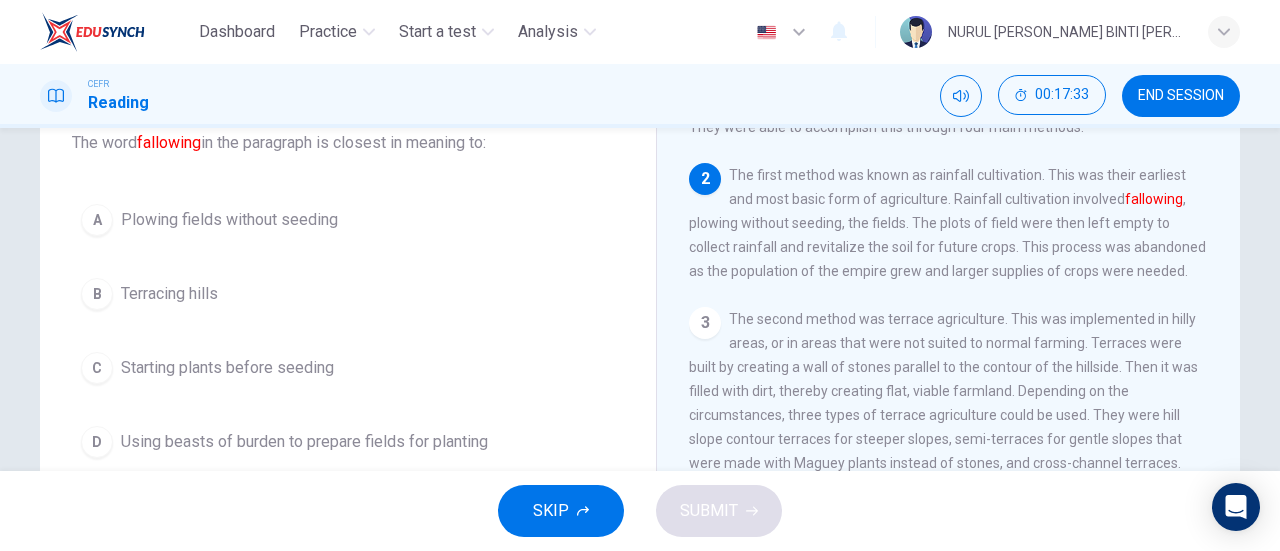 scroll, scrollTop: 105, scrollLeft: 0, axis: vertical 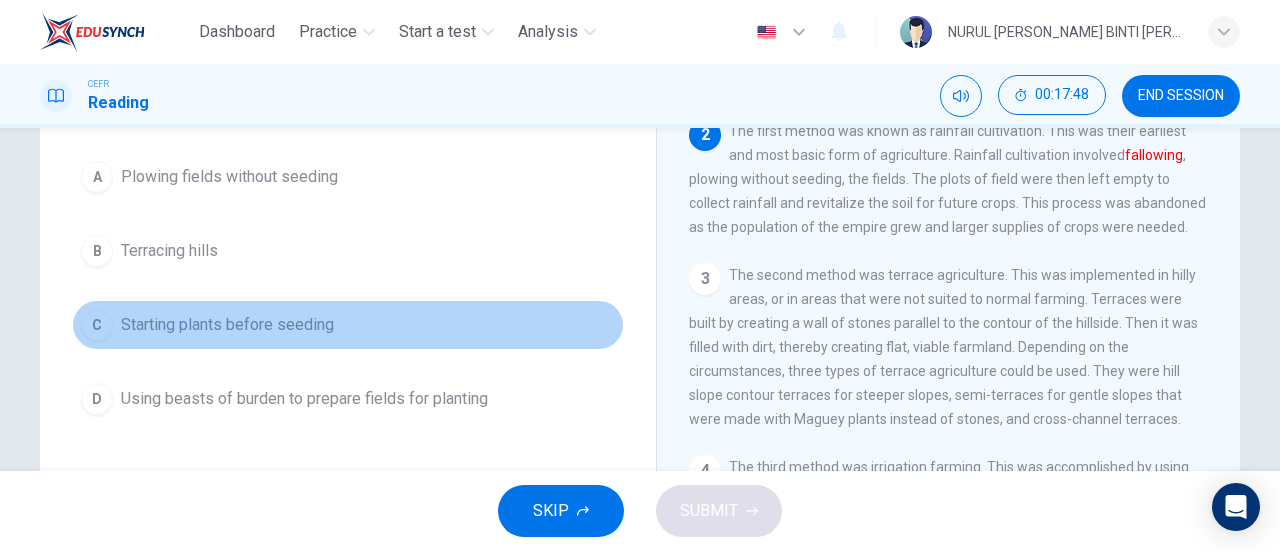 click on "C Starting plants before seeding" at bounding box center [348, 325] 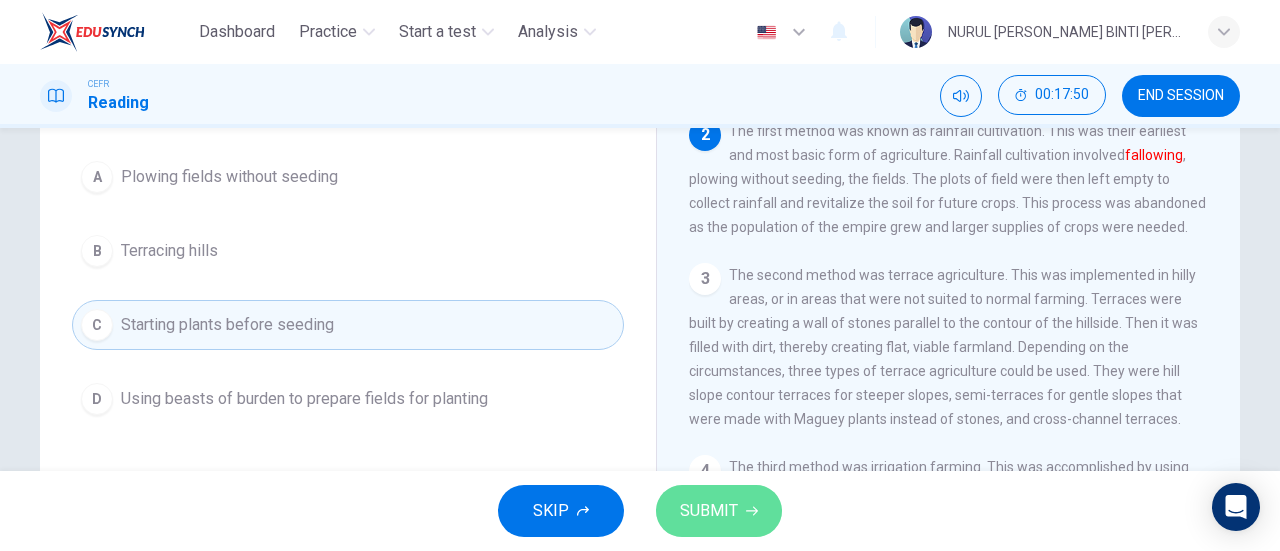click on "SUBMIT" at bounding box center (709, 511) 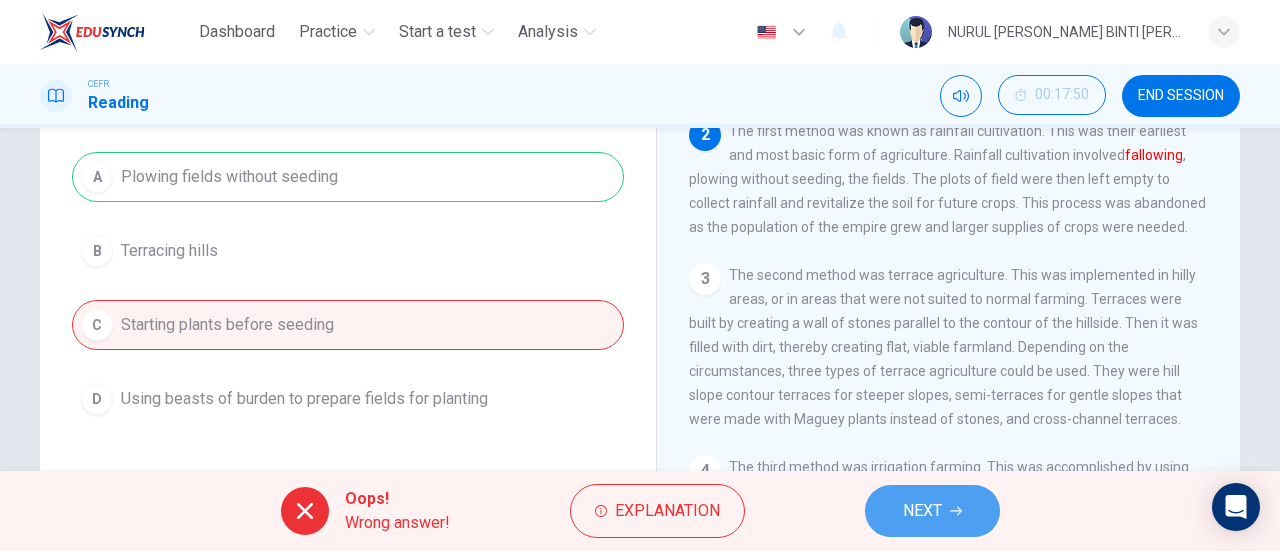 click 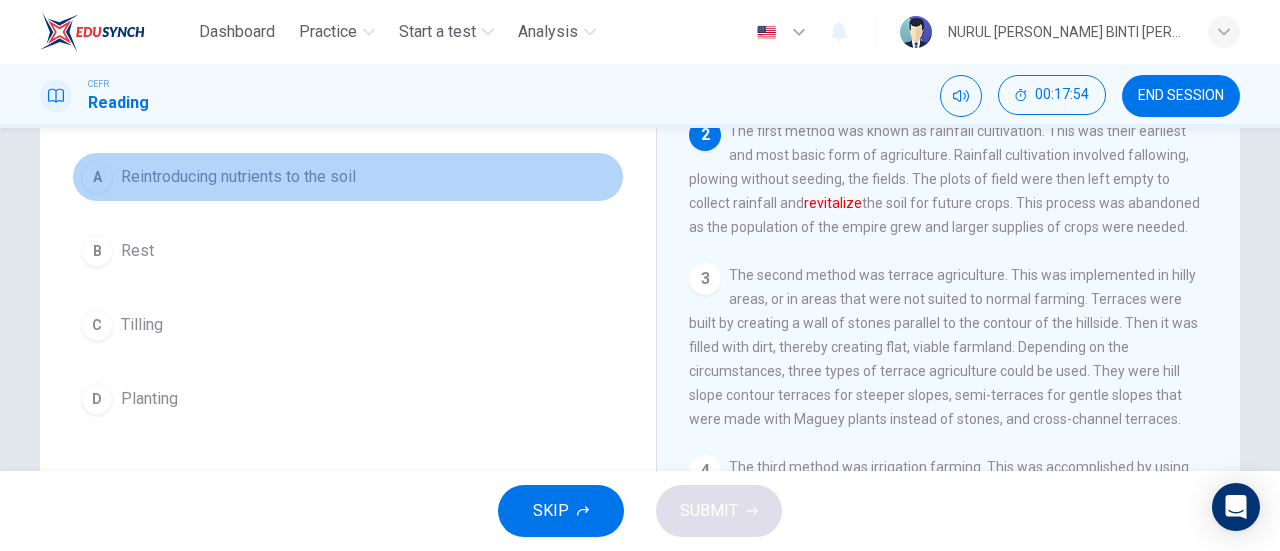 click on "Reintroducing nutrients to the soil" at bounding box center [238, 177] 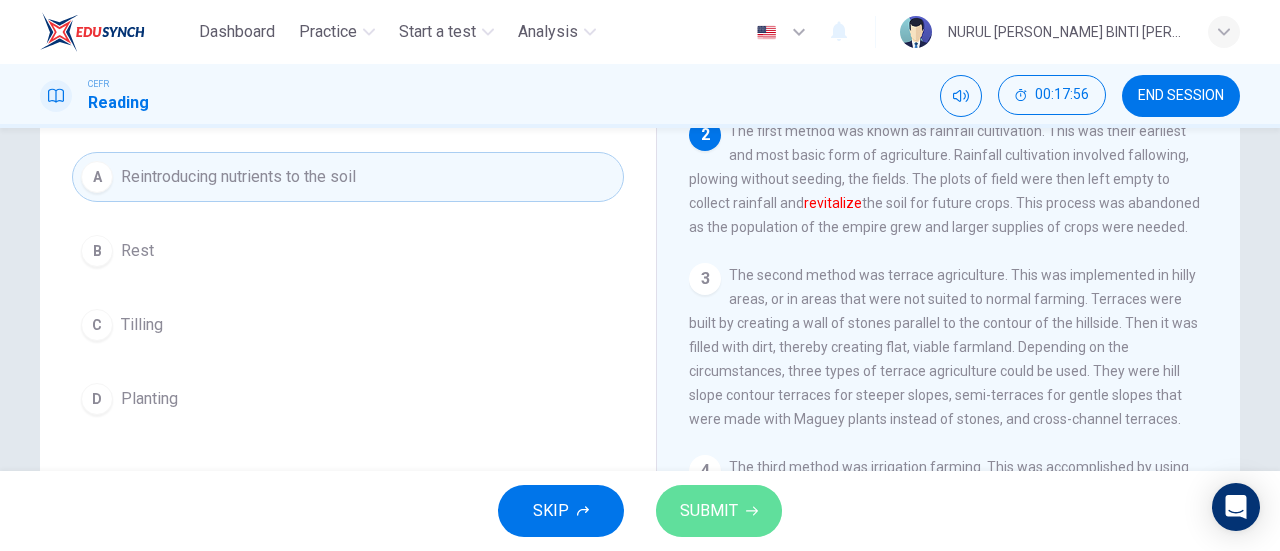 click on "SUBMIT" at bounding box center [709, 511] 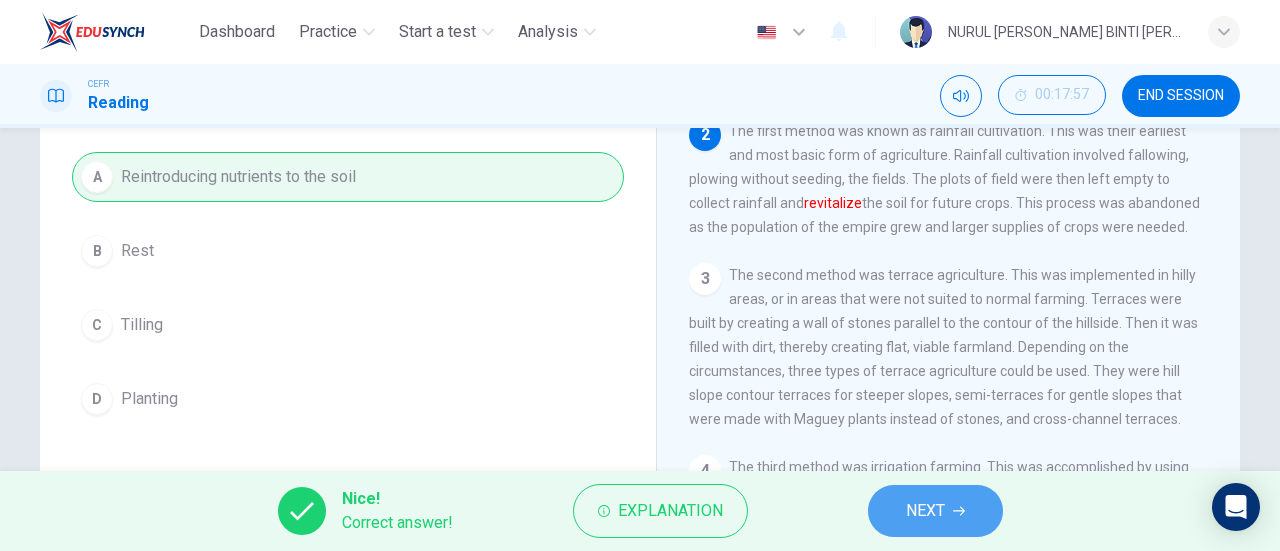 click on "NEXT" at bounding box center [935, 511] 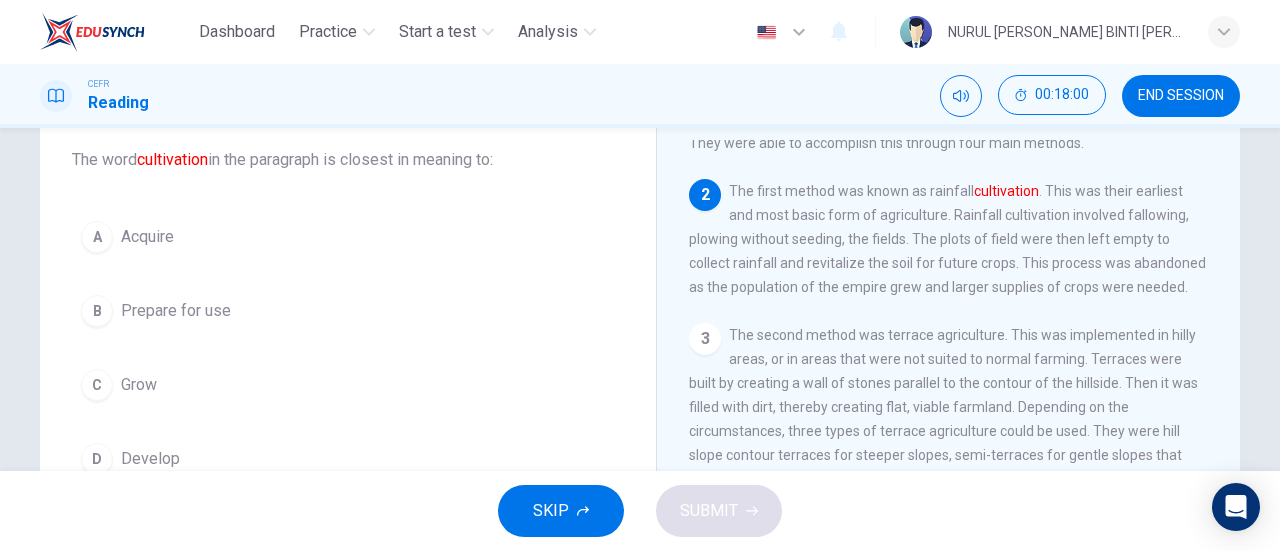 scroll, scrollTop: 212, scrollLeft: 0, axis: vertical 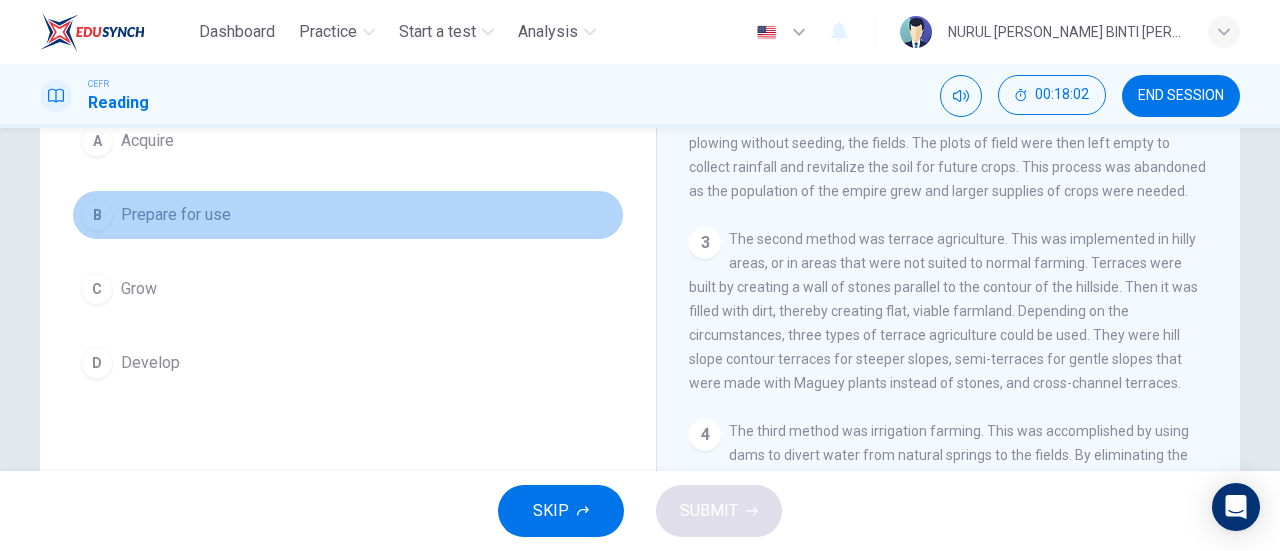 click on "B Prepare for use" at bounding box center [348, 215] 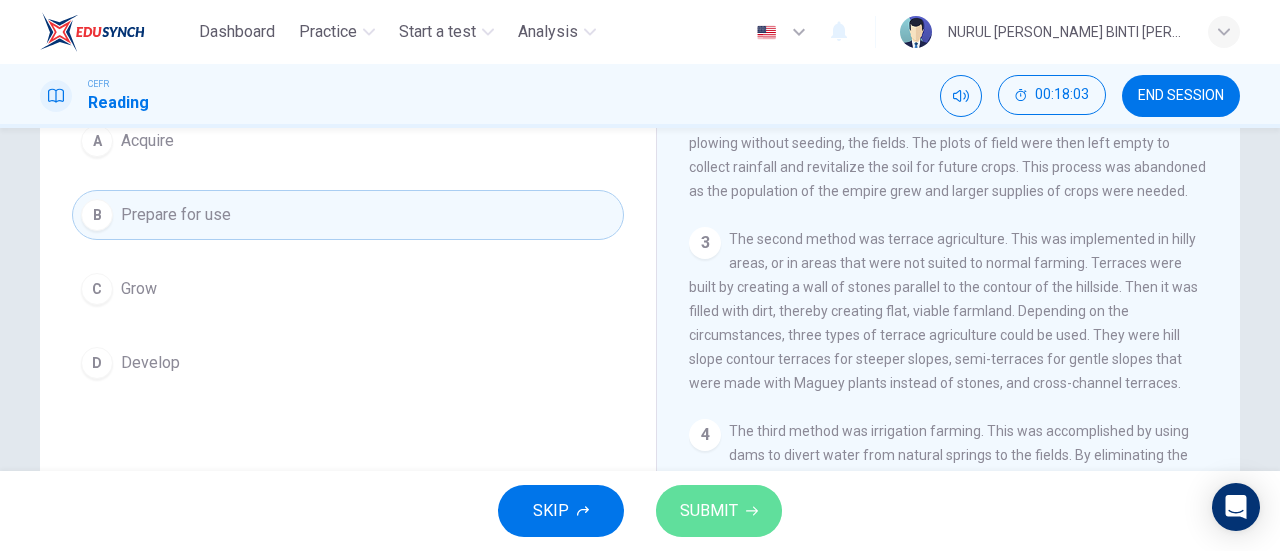 click on "SUBMIT" at bounding box center [709, 511] 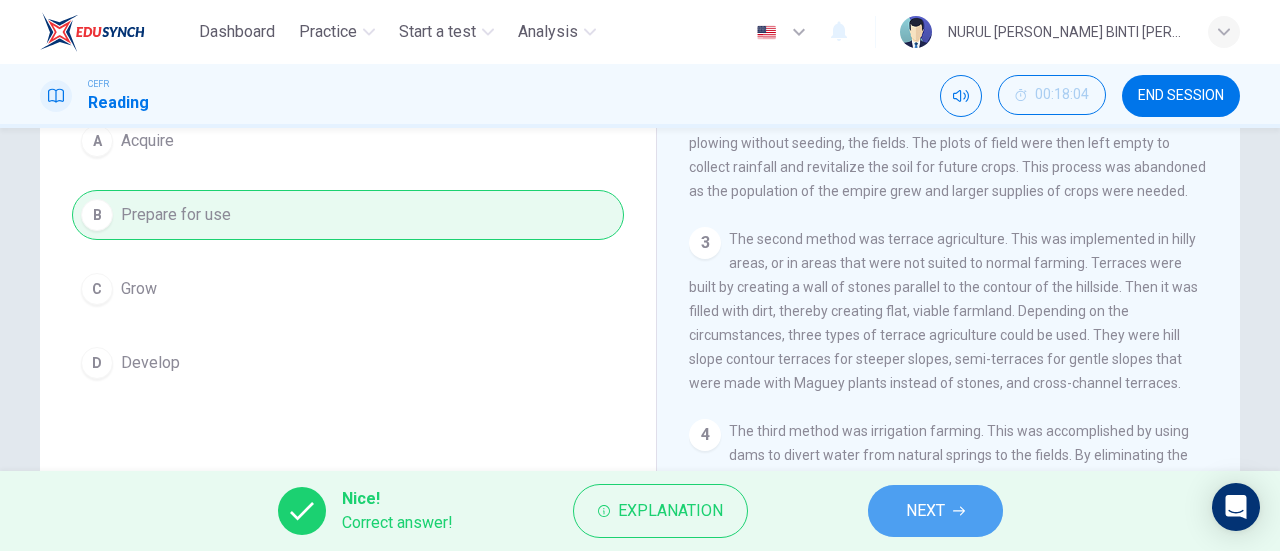 click on "NEXT" at bounding box center [935, 511] 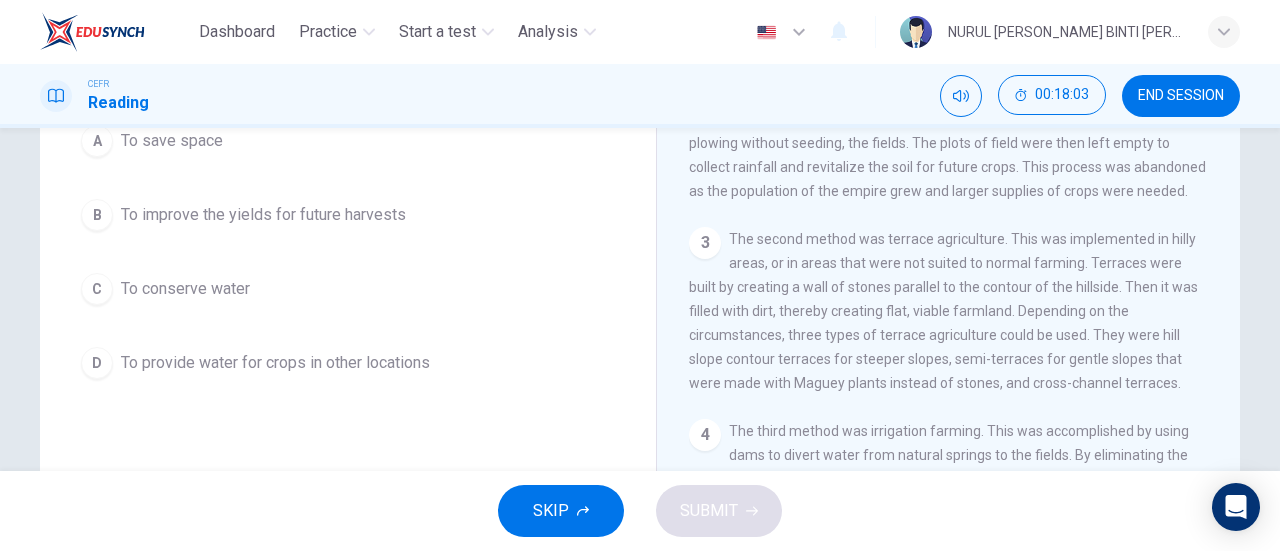 scroll, scrollTop: 0, scrollLeft: 0, axis: both 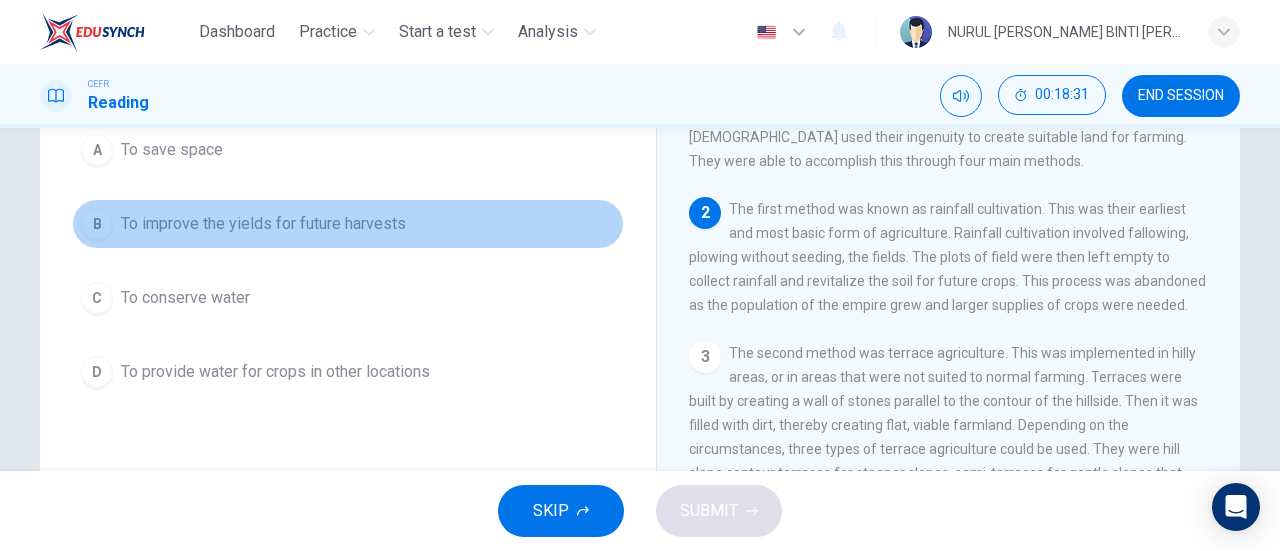 click on "To improve the yields for future harvests" at bounding box center [263, 224] 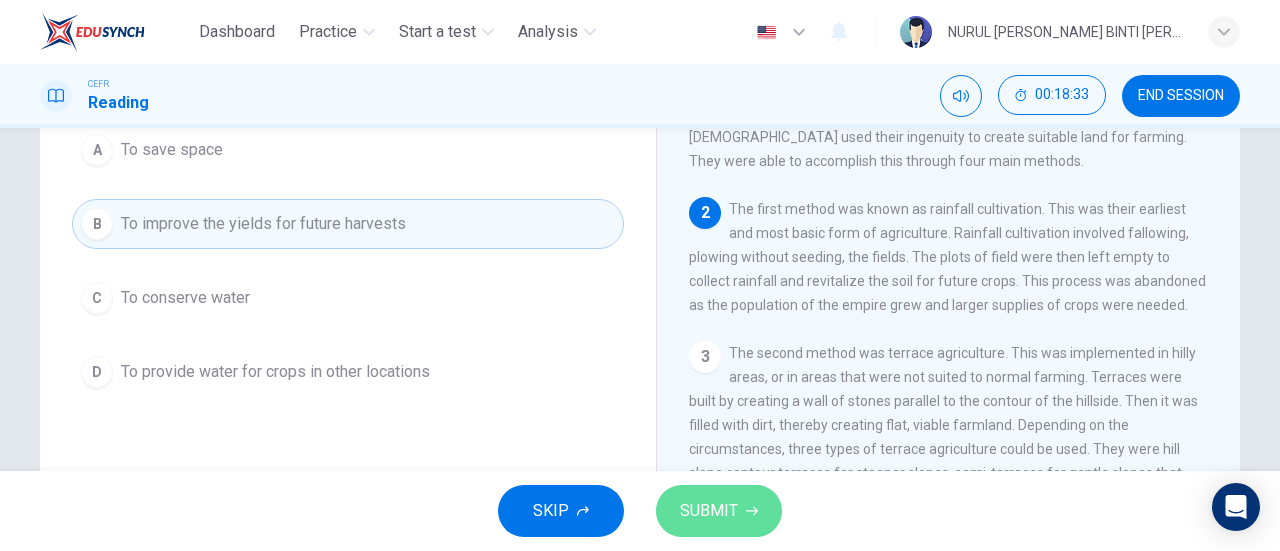 click on "SUBMIT" at bounding box center (709, 511) 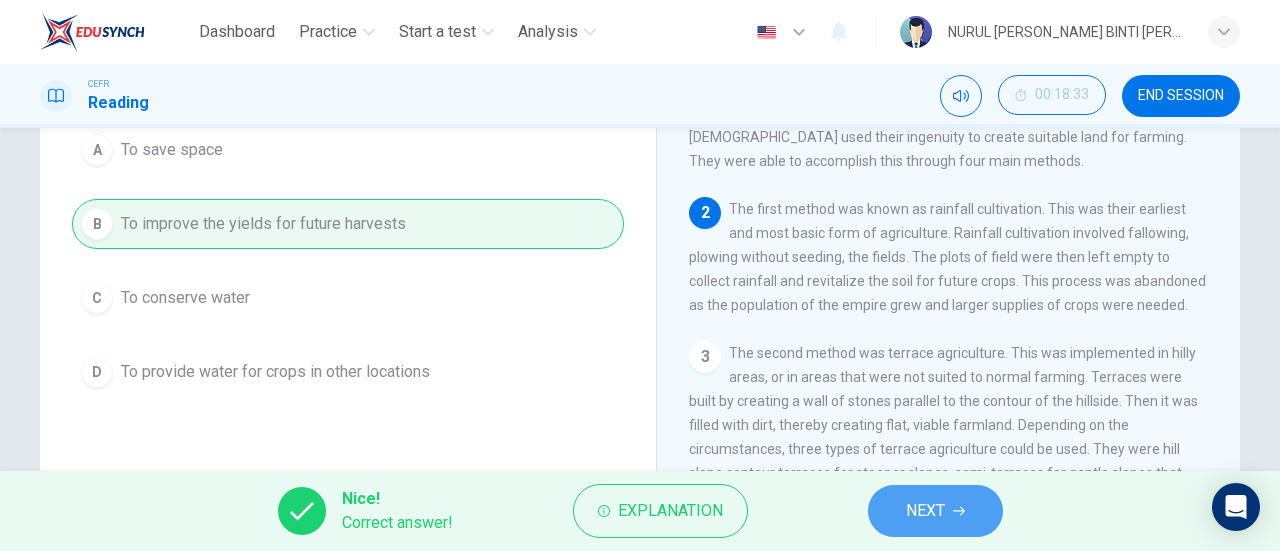 click on "NEXT" at bounding box center [925, 511] 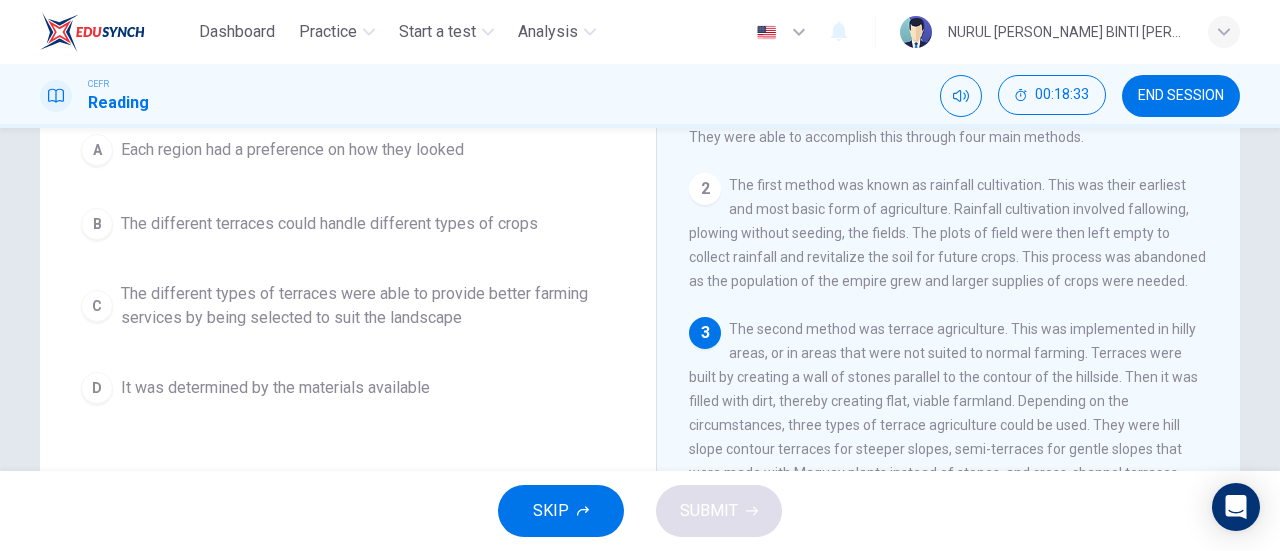 scroll, scrollTop: 149, scrollLeft: 0, axis: vertical 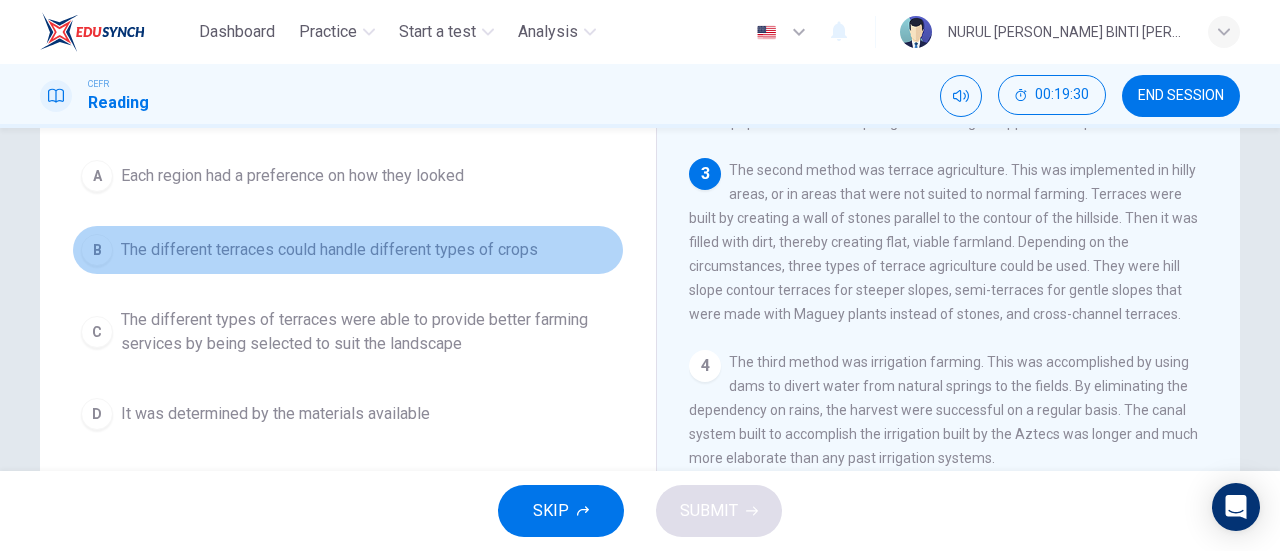 click on "The different terraces could handle different types of crops" at bounding box center [329, 250] 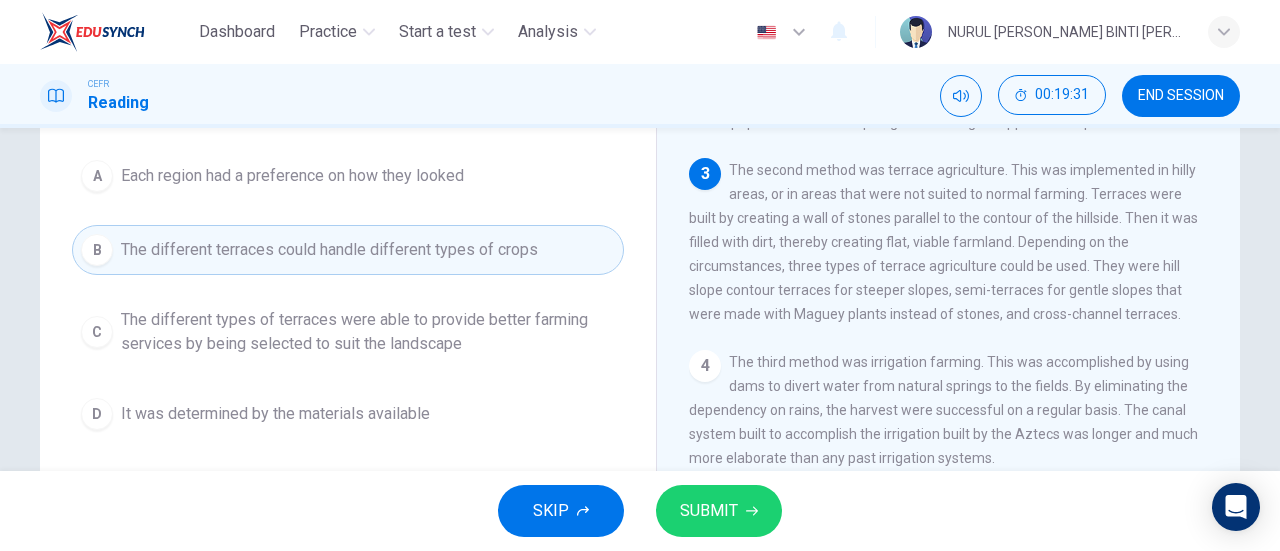 click on "SUBMIT" at bounding box center (709, 511) 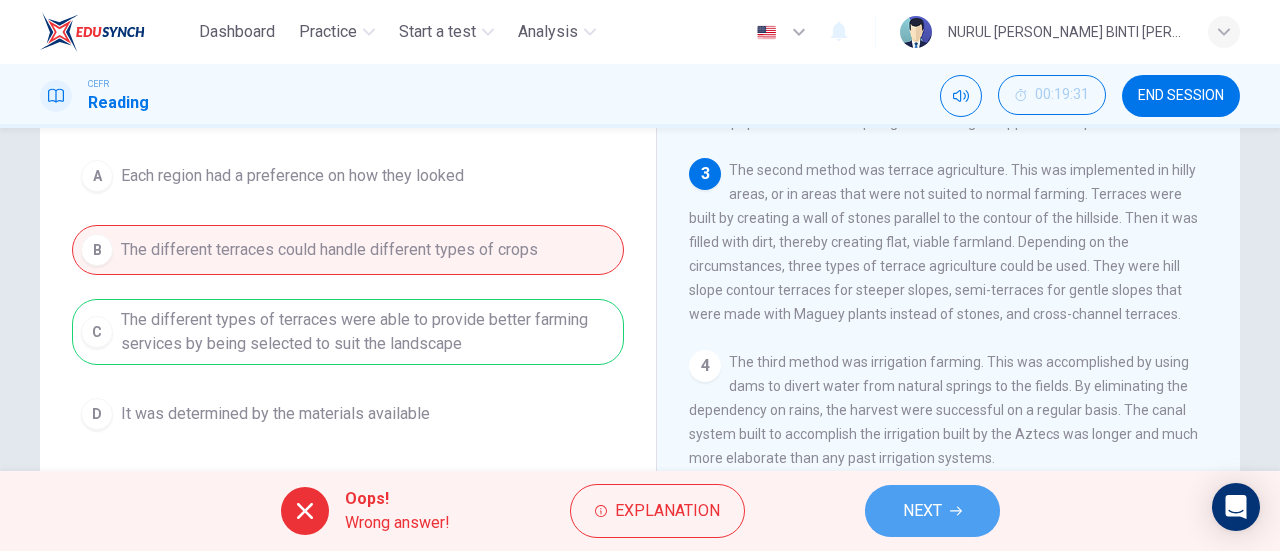 click on "NEXT" at bounding box center [922, 511] 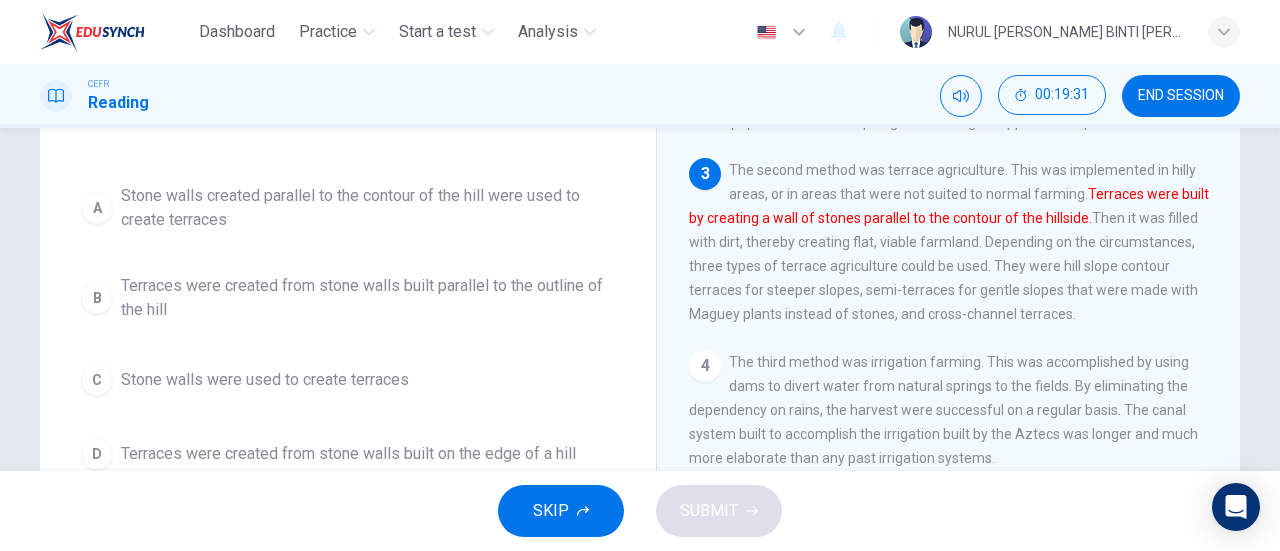 scroll, scrollTop: 225, scrollLeft: 0, axis: vertical 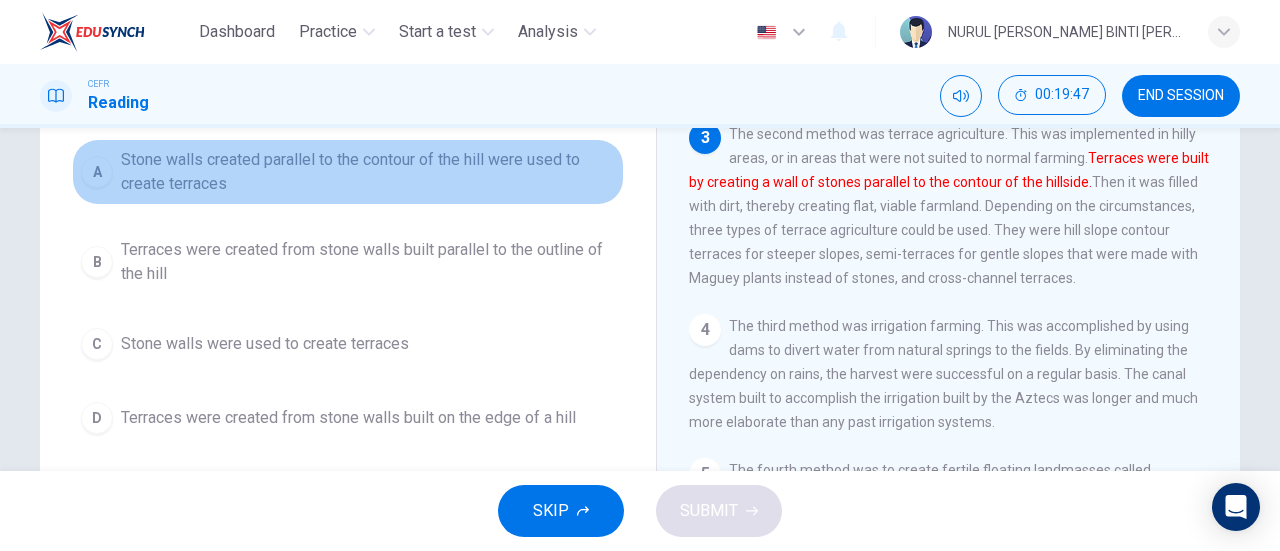 click on "Stone walls created parallel to the contour of the hill were used to create terraces" at bounding box center [368, 172] 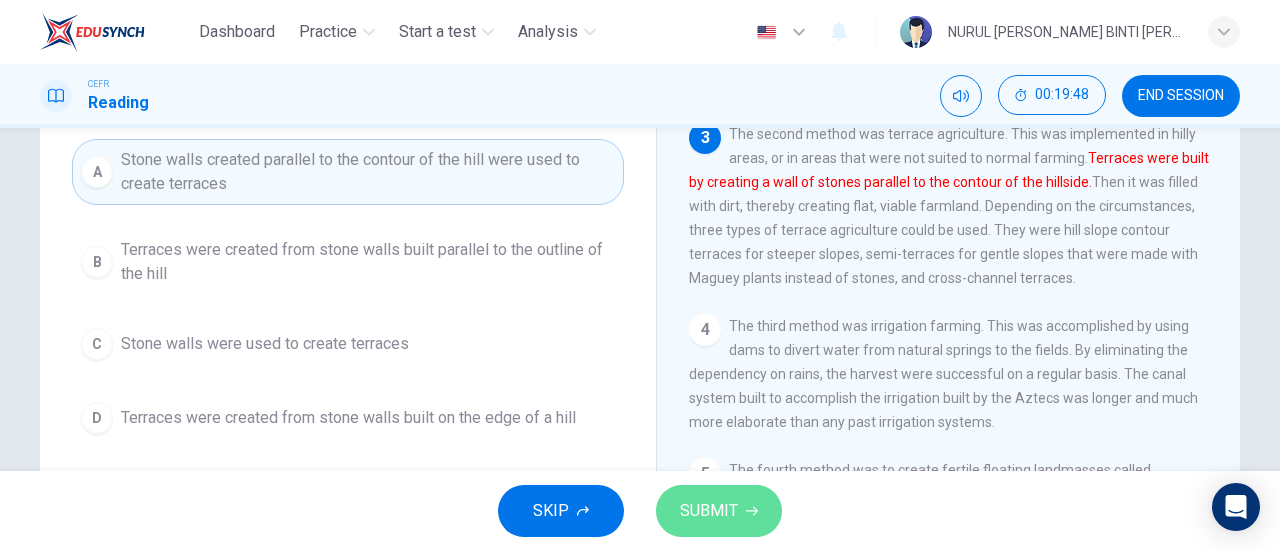 click on "SUBMIT" at bounding box center (719, 511) 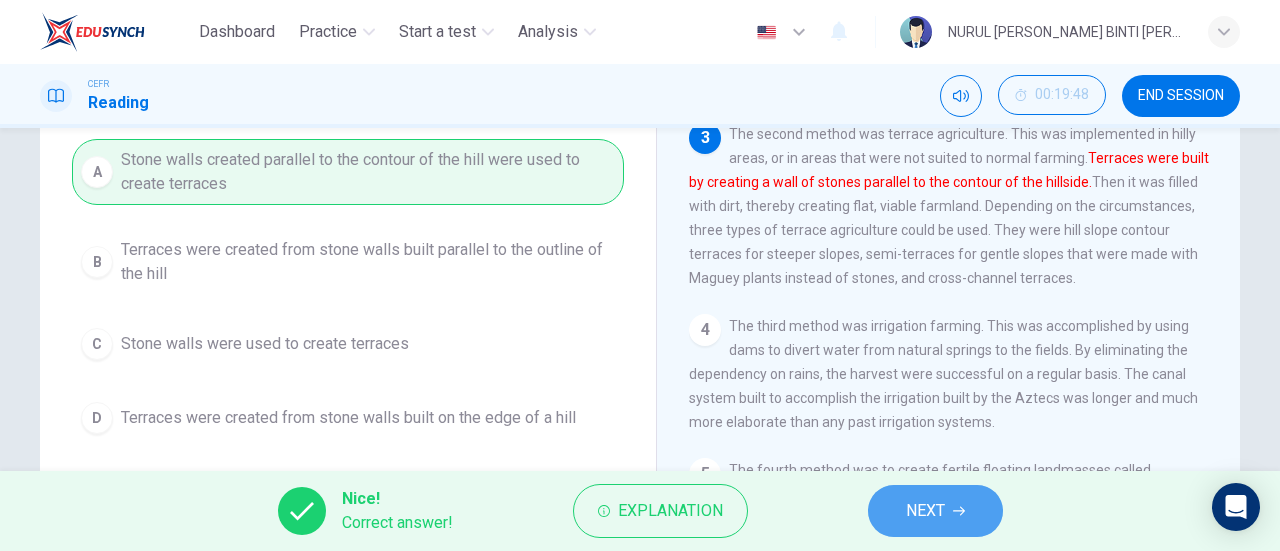click on "NEXT" at bounding box center [925, 511] 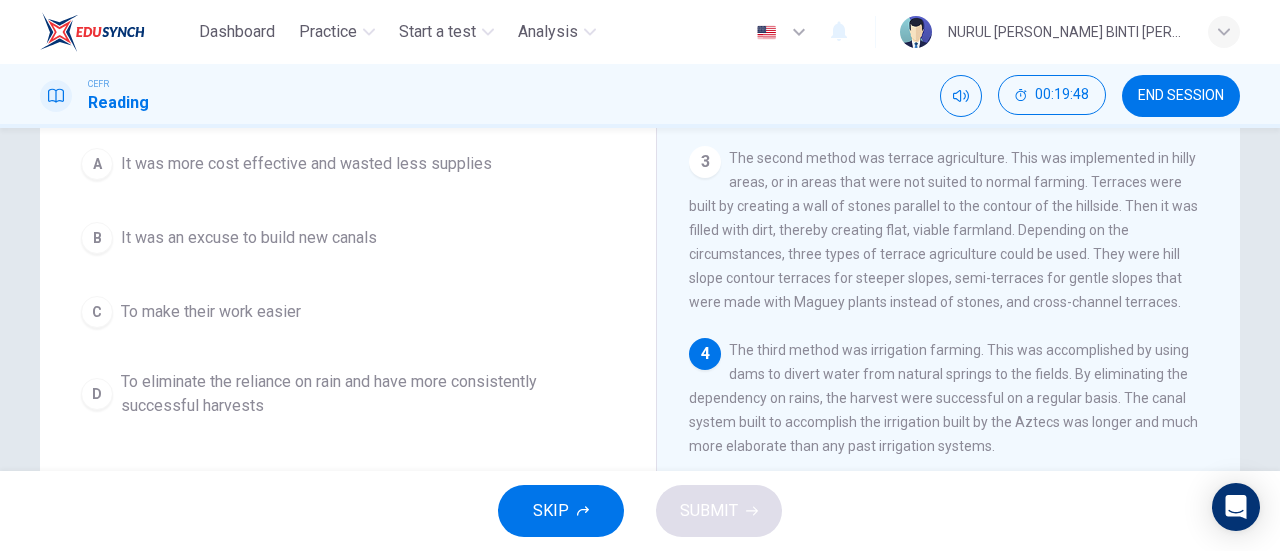 scroll, scrollTop: 228, scrollLeft: 0, axis: vertical 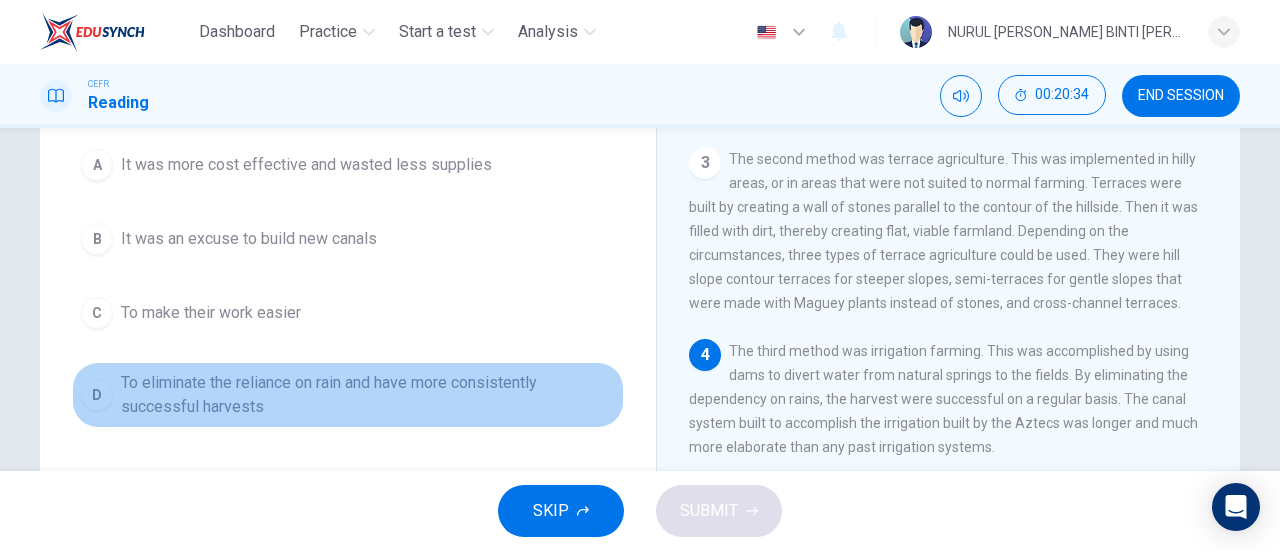 click on "To eliminate the reliance on rain and have more consistently successful harvests" at bounding box center [368, 395] 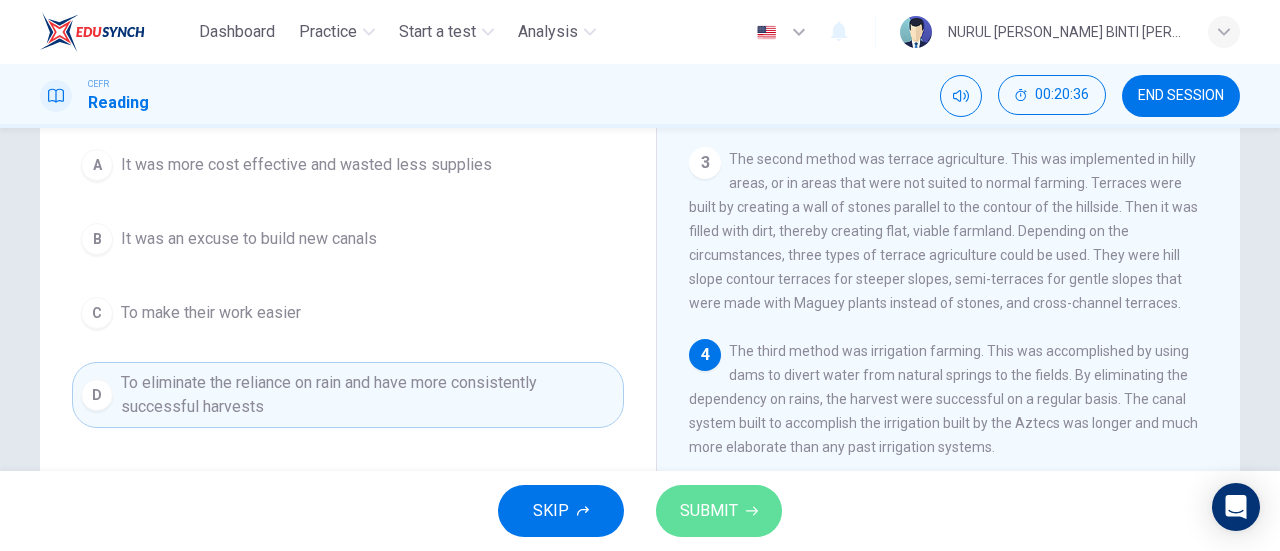click on "SUBMIT" at bounding box center (709, 511) 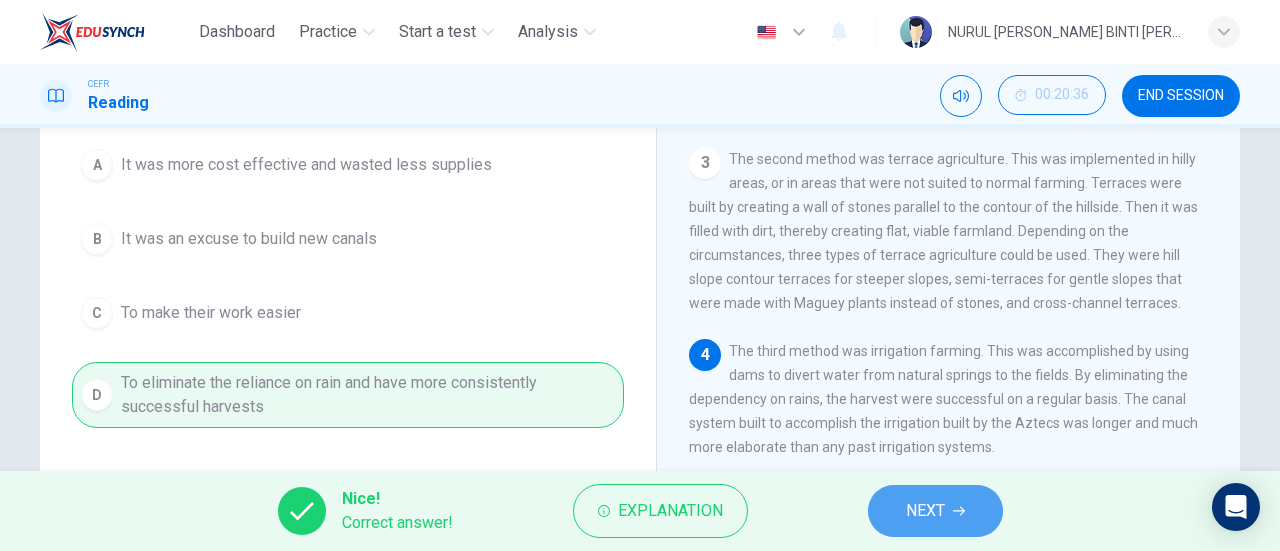 click on "NEXT" at bounding box center (935, 511) 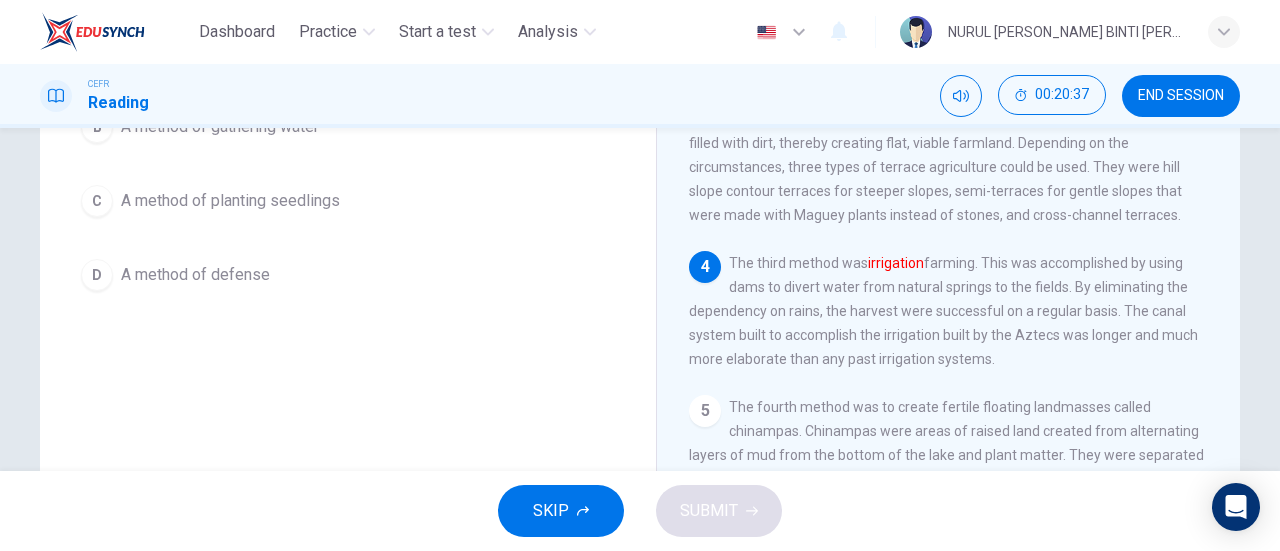 scroll, scrollTop: 301, scrollLeft: 0, axis: vertical 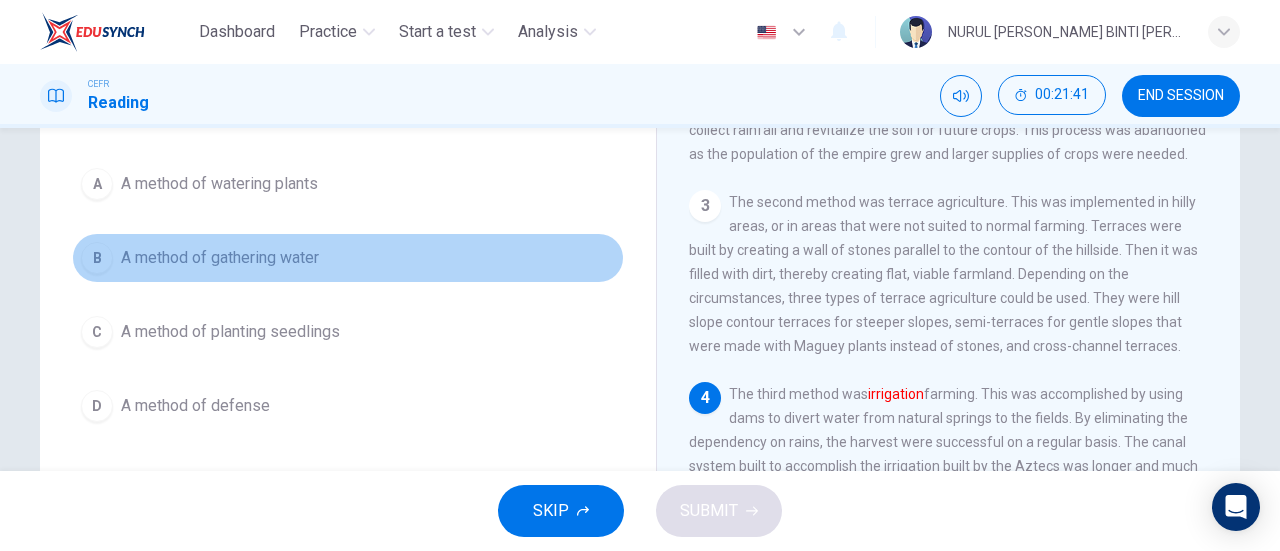 click on "A method of gathering water" at bounding box center (220, 258) 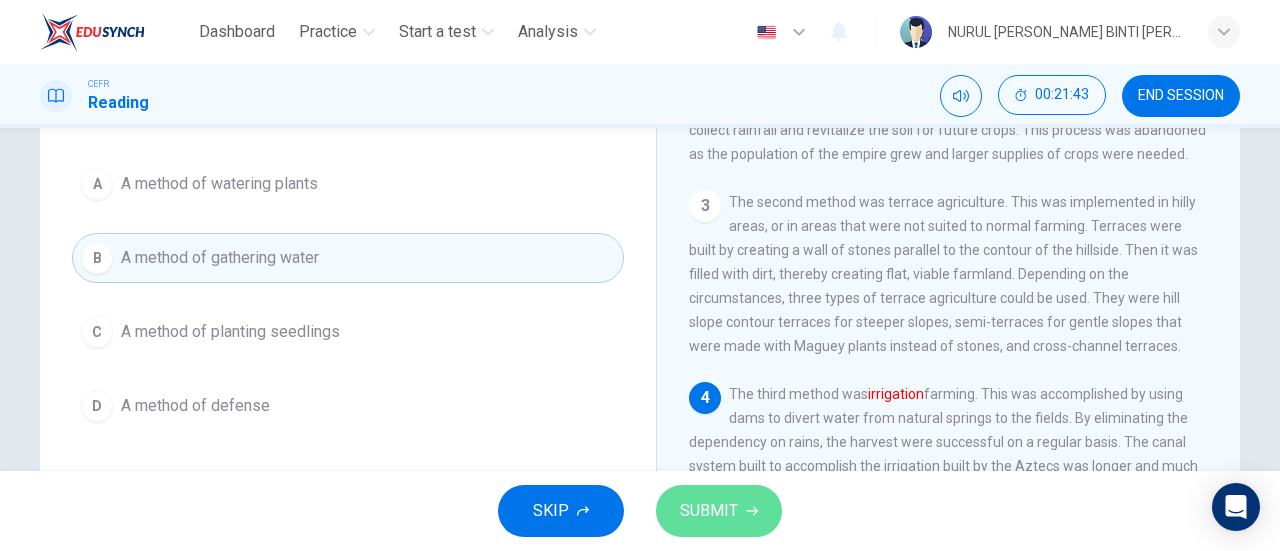 click on "SUBMIT" at bounding box center [719, 511] 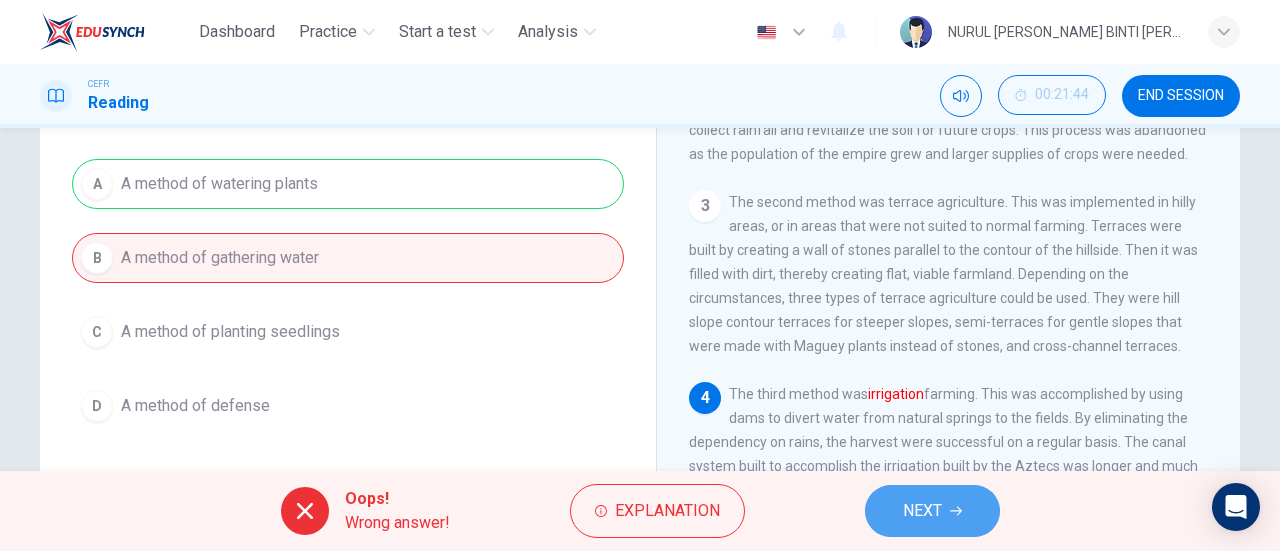 click on "NEXT" at bounding box center [932, 511] 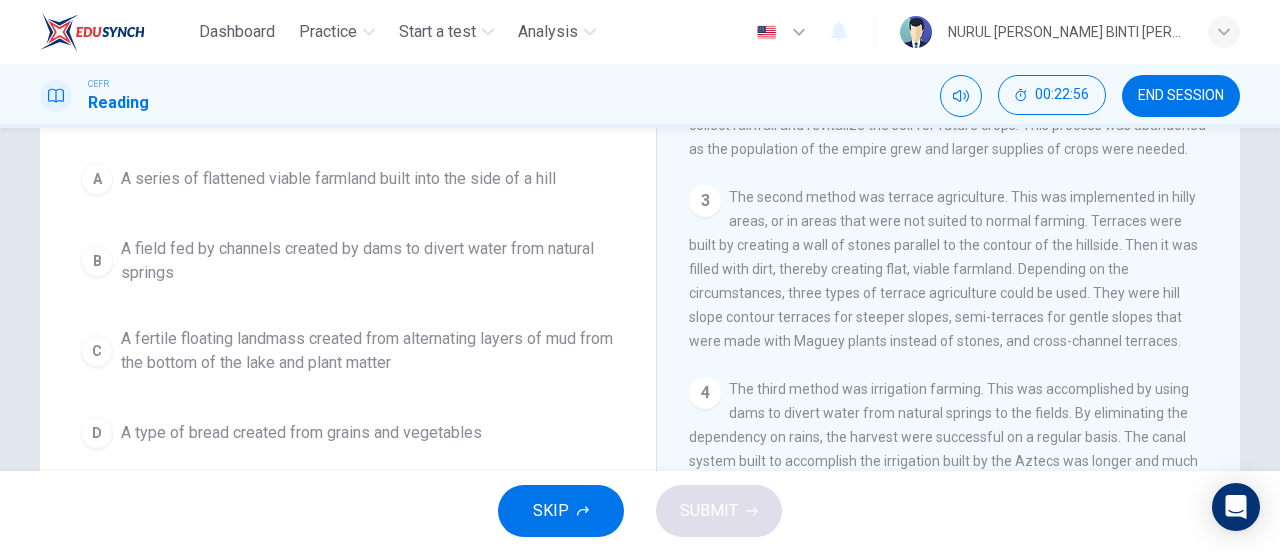 scroll, scrollTop: 164, scrollLeft: 0, axis: vertical 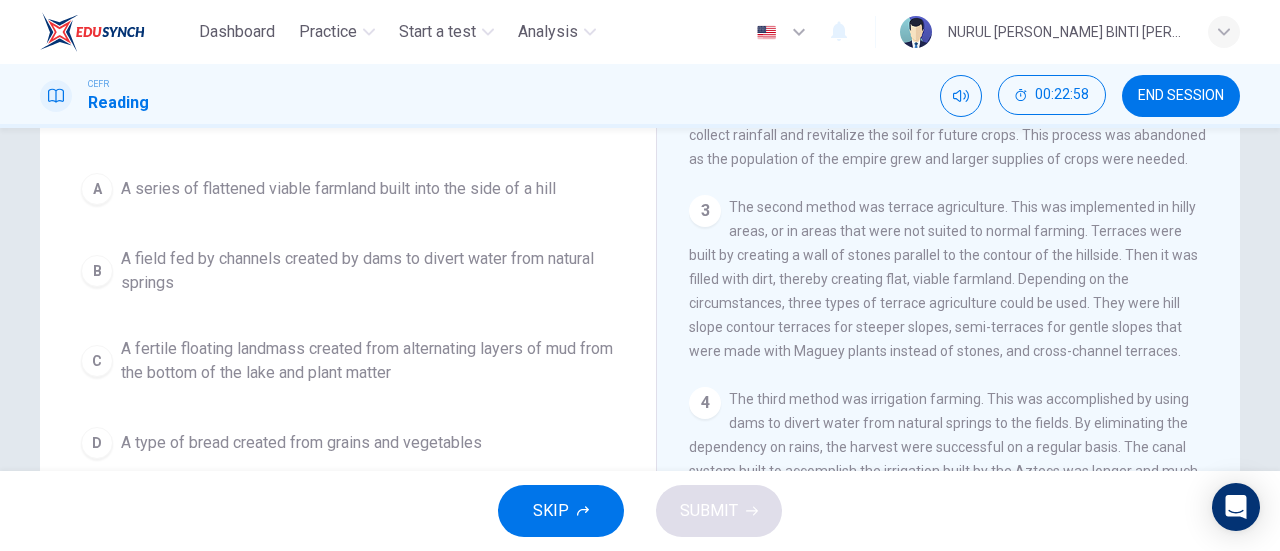 click on "A fertile floating landmass created from alternating layers of mud from the bottom of the lake and plant matter" at bounding box center [368, 361] 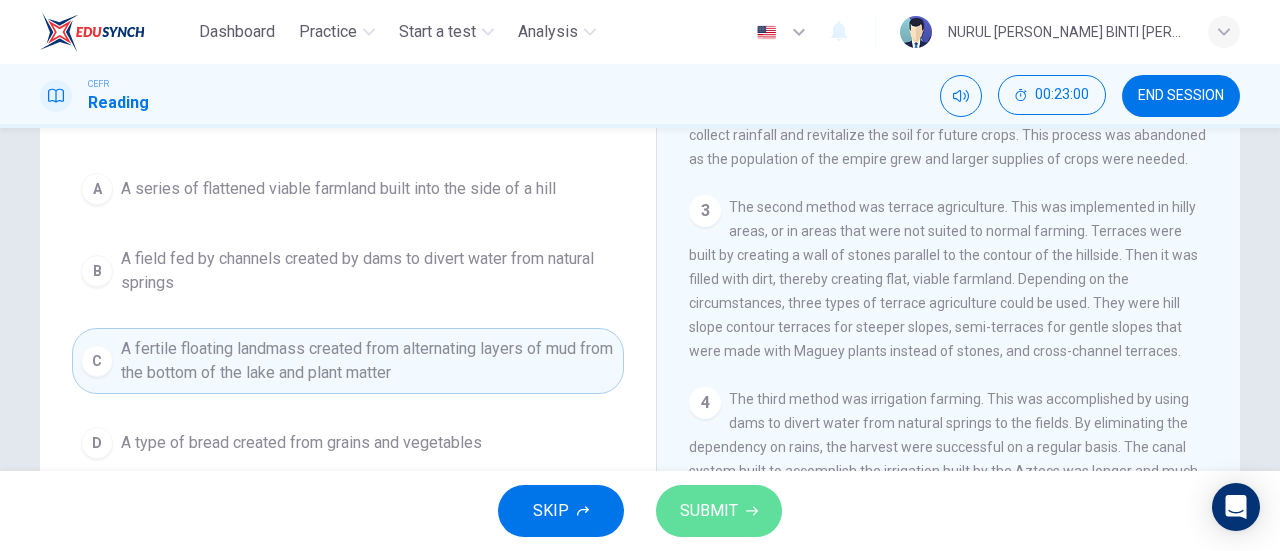 click on "SUBMIT" at bounding box center [719, 511] 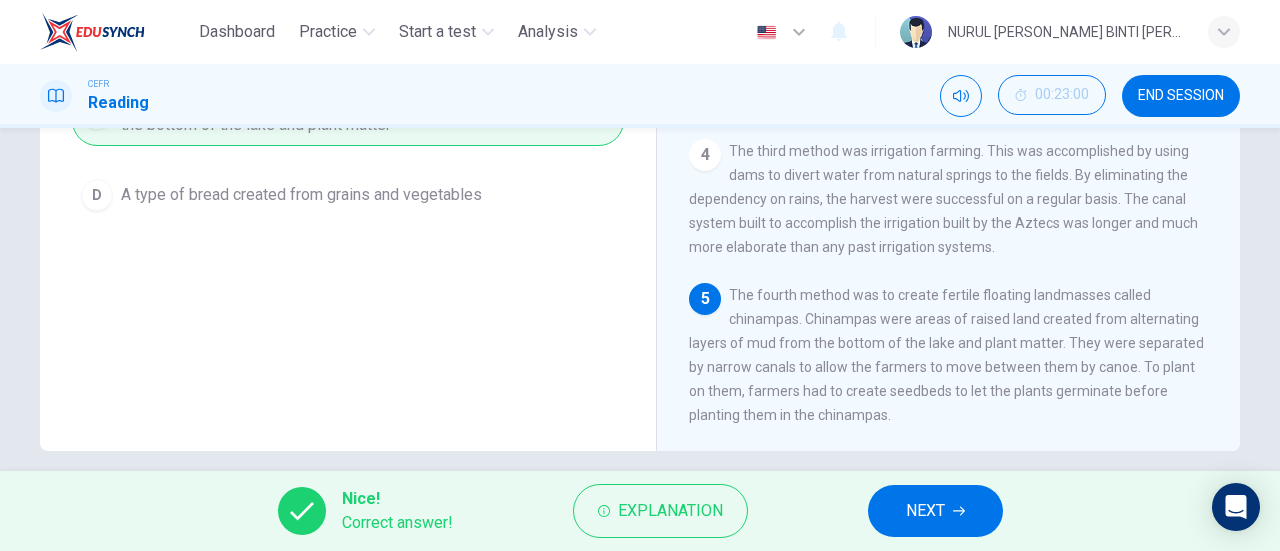 scroll, scrollTop: 432, scrollLeft: 0, axis: vertical 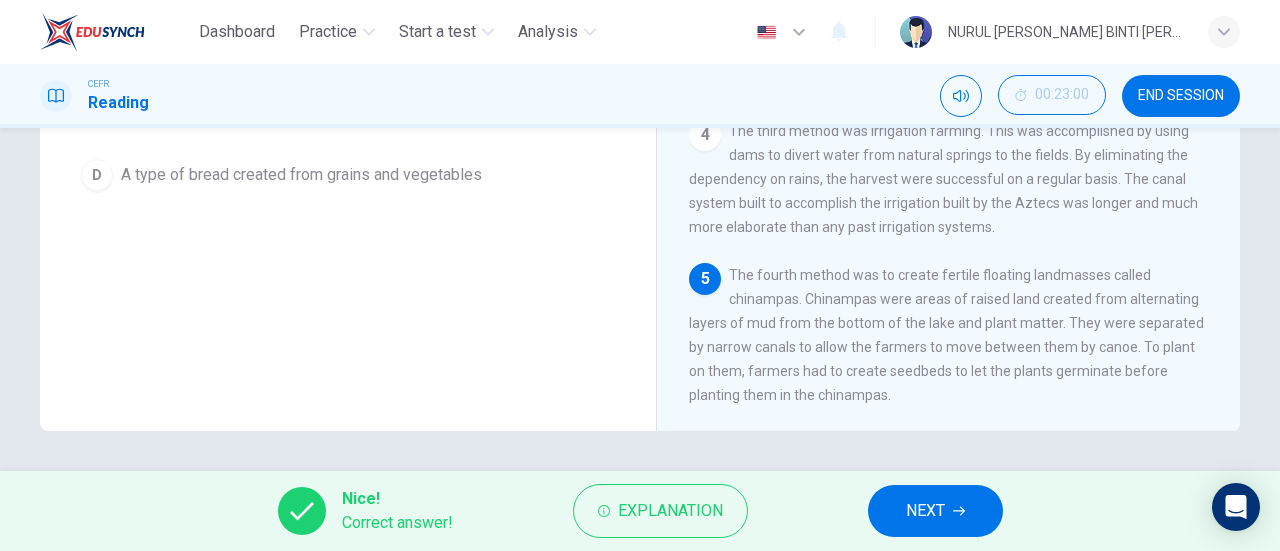 click on "NEXT" at bounding box center [925, 511] 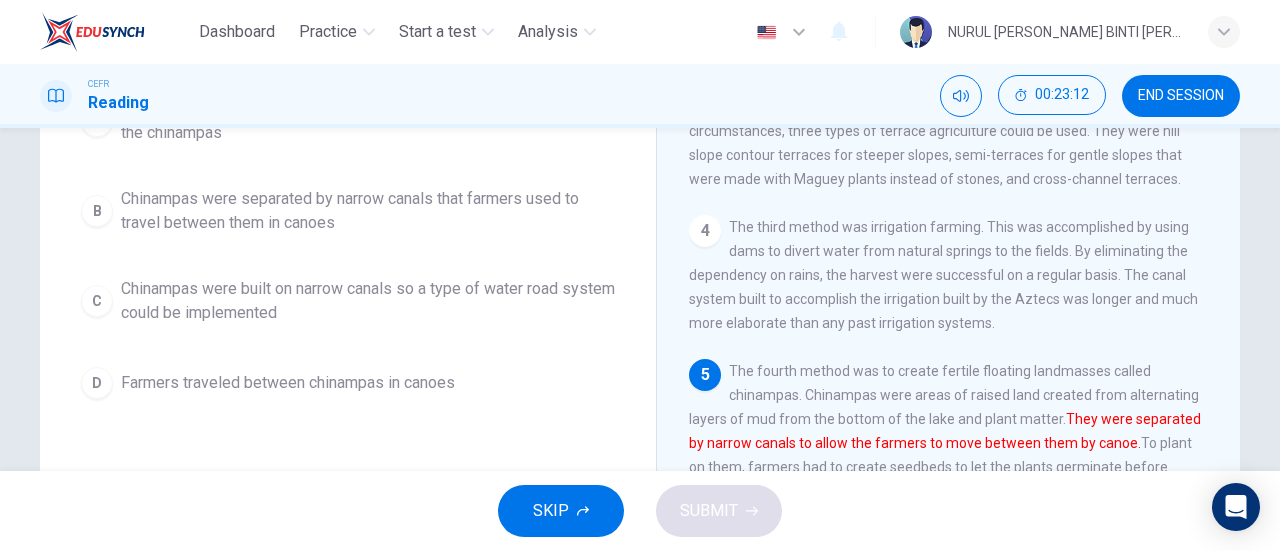 scroll, scrollTop: 321, scrollLeft: 0, axis: vertical 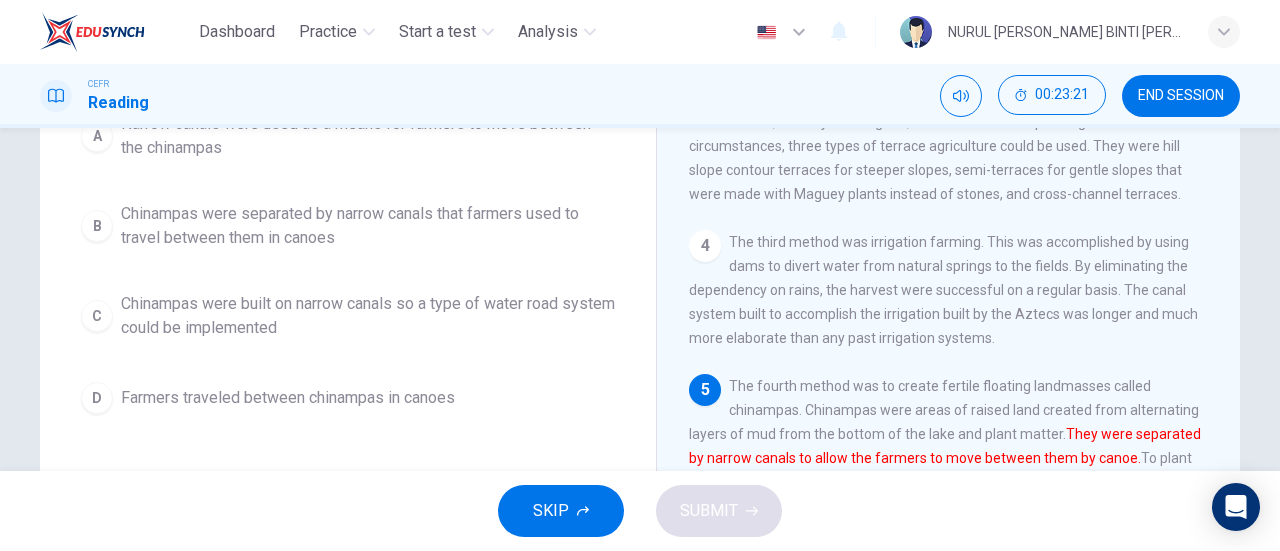 click on "Chinampas were separated by narrow canals that farmers used to travel between them in canoes" at bounding box center (368, 226) 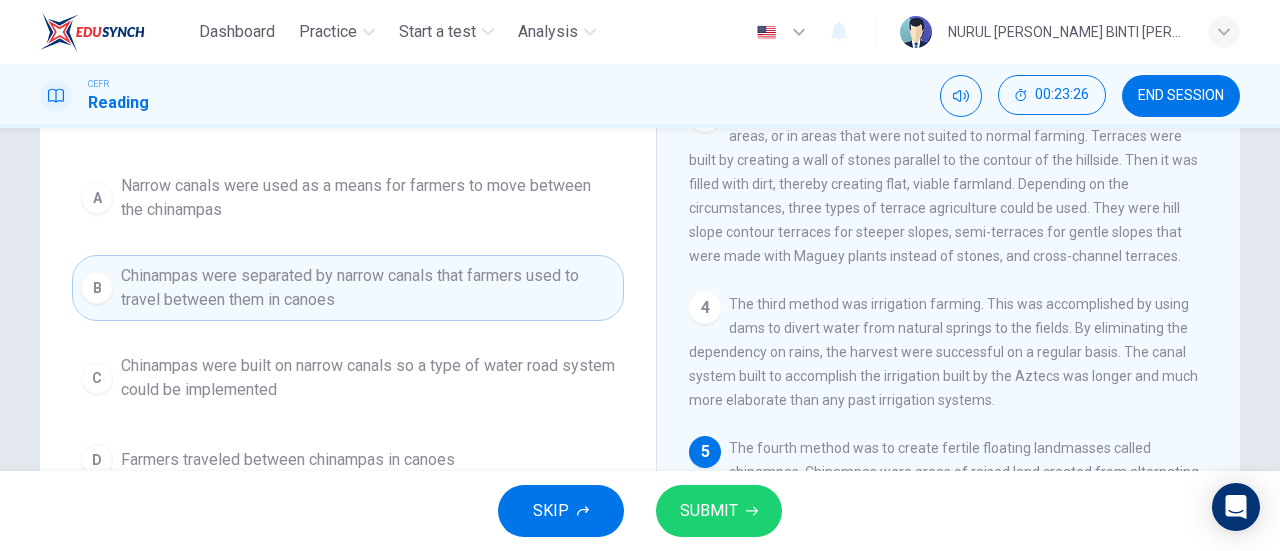 scroll, scrollTop: 259, scrollLeft: 0, axis: vertical 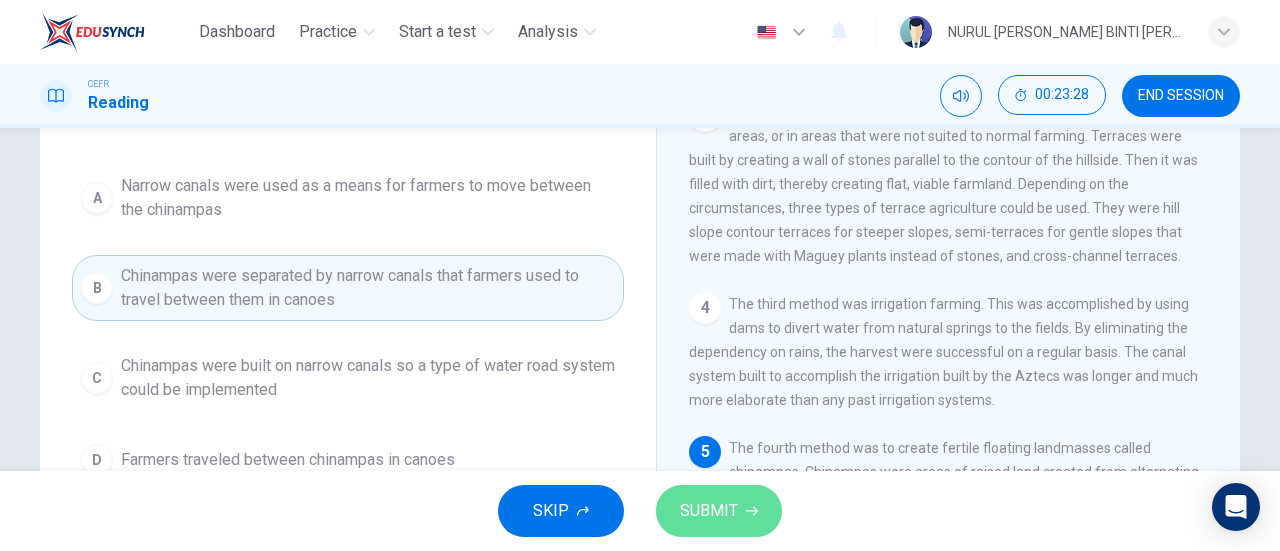 click on "SUBMIT" at bounding box center (709, 511) 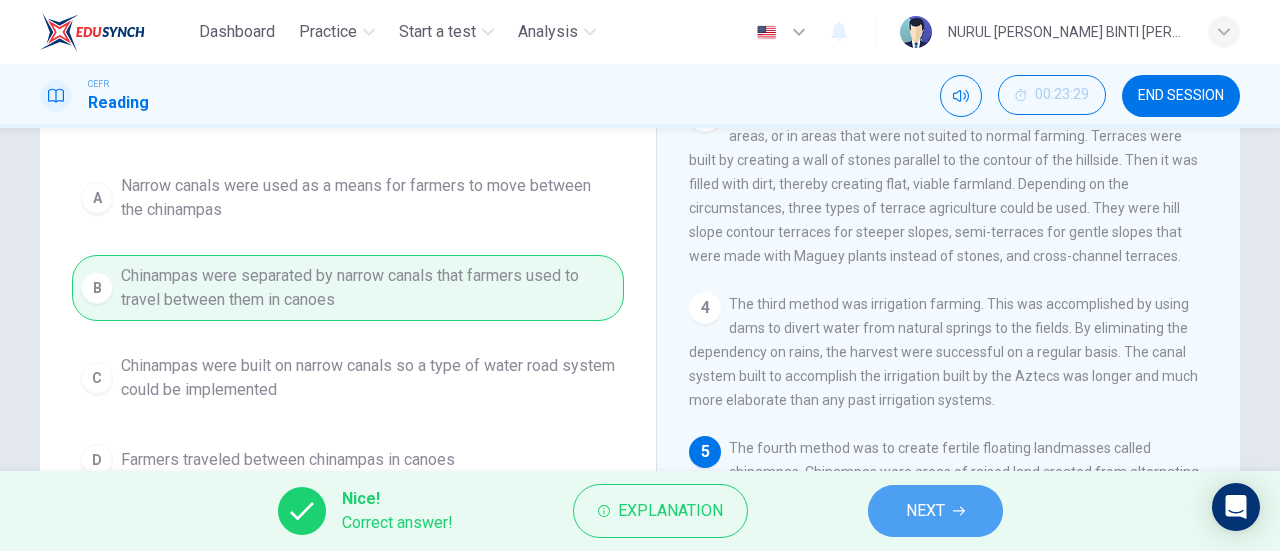 click 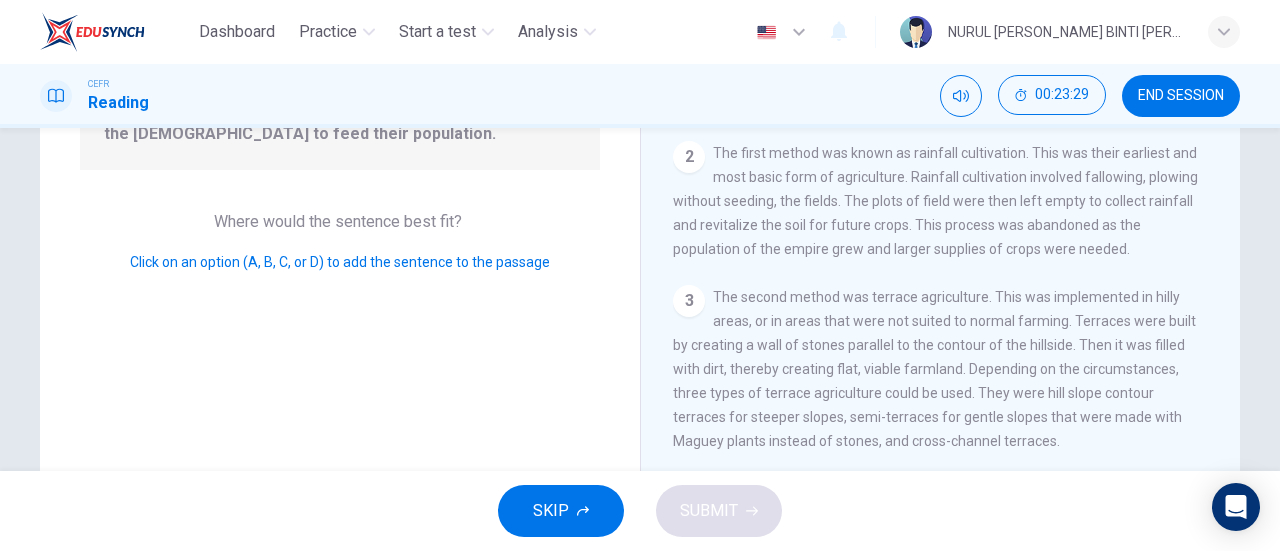 scroll, scrollTop: 264, scrollLeft: 0, axis: vertical 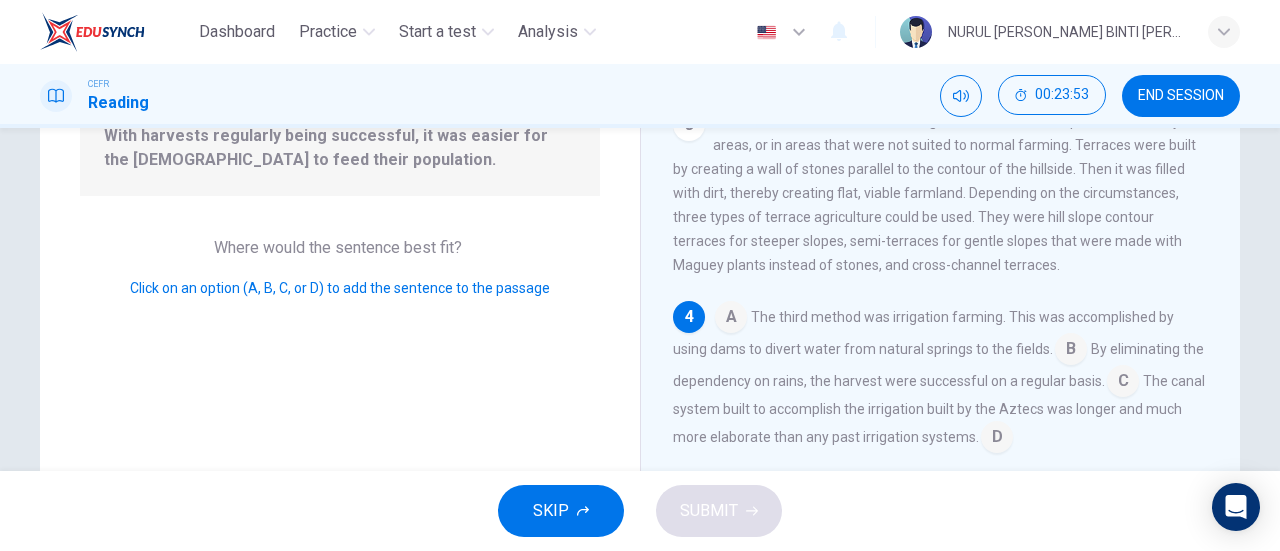 click at bounding box center [1123, 383] 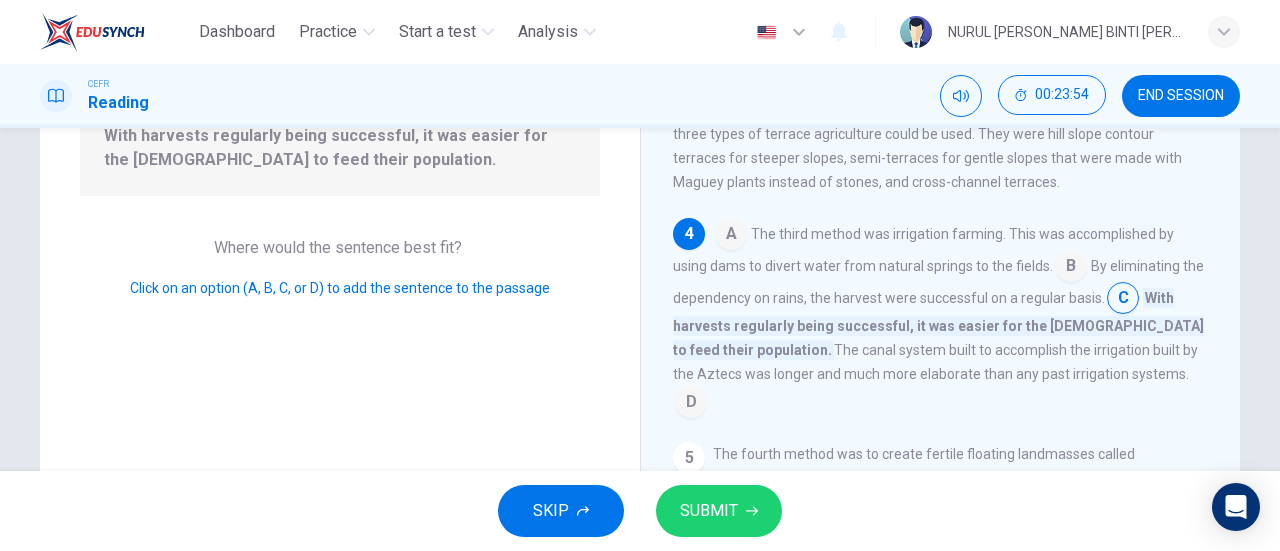 scroll, scrollTop: 288, scrollLeft: 0, axis: vertical 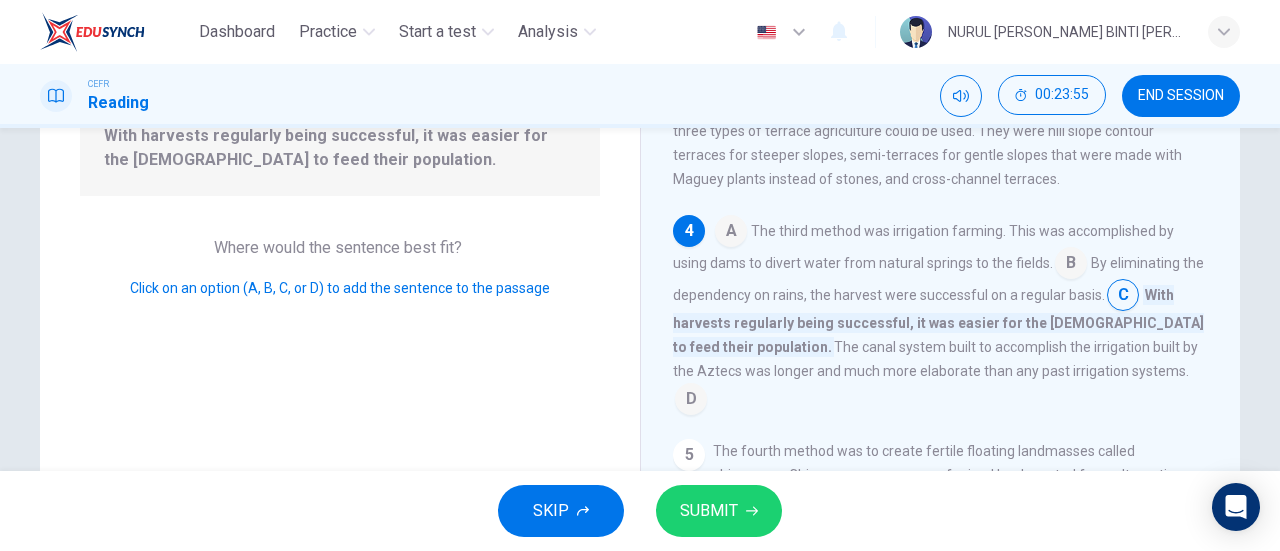 click at bounding box center (691, 401) 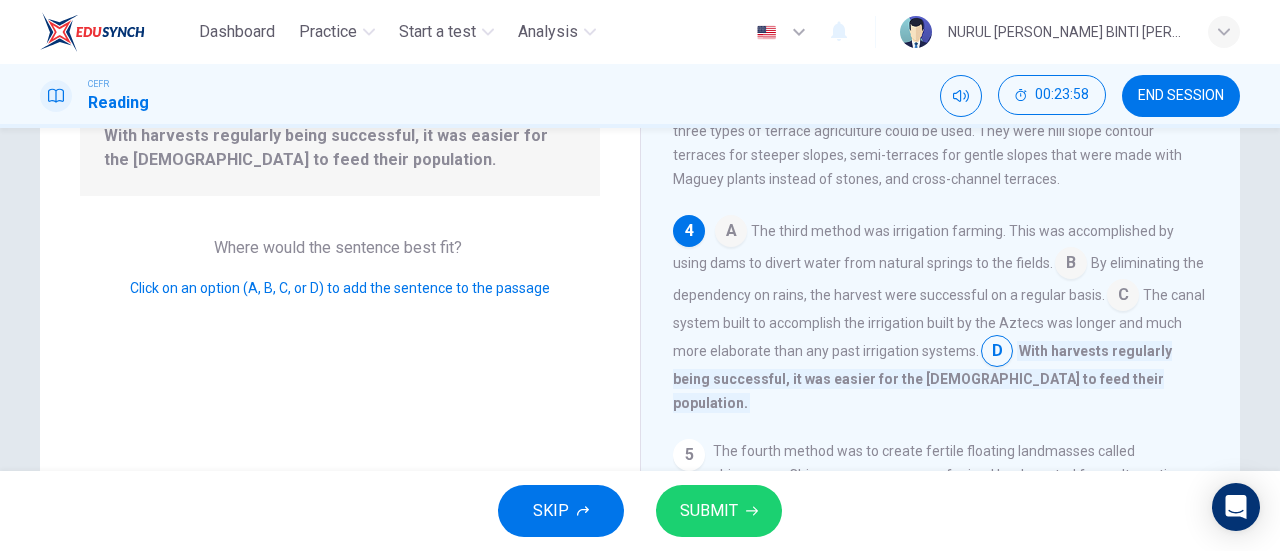 click at bounding box center [1123, 297] 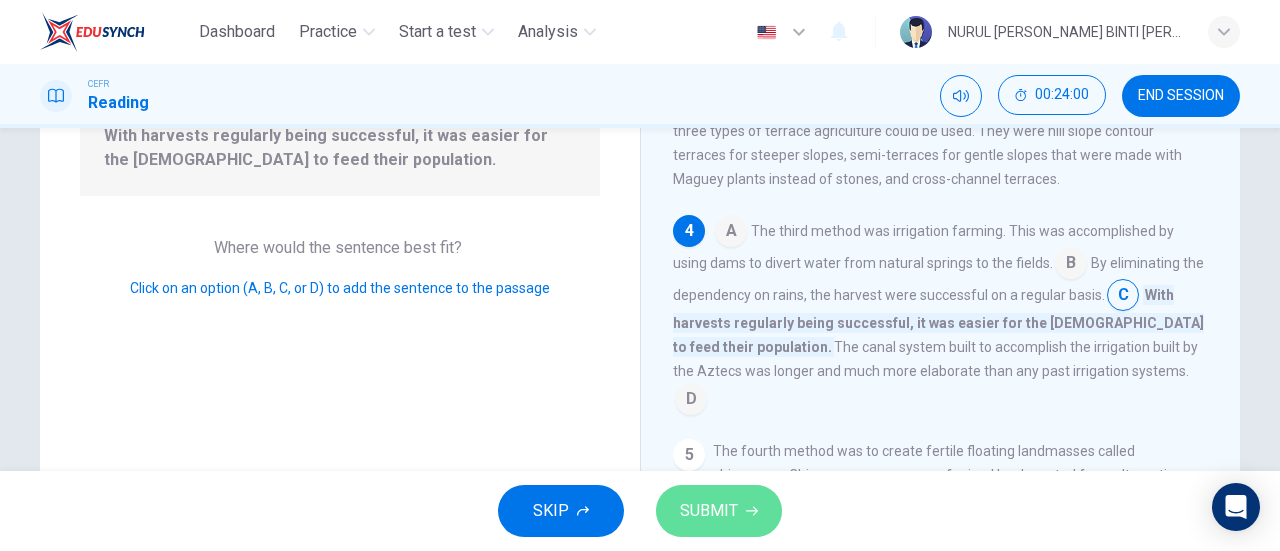 click on "SUBMIT" at bounding box center (719, 511) 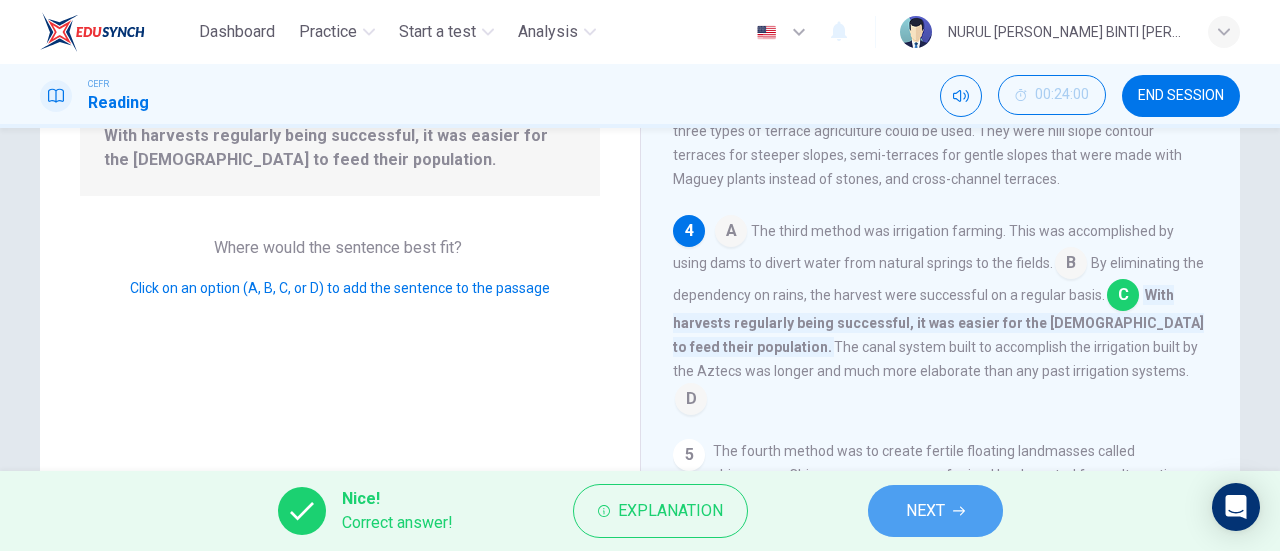 click on "NEXT" at bounding box center [925, 511] 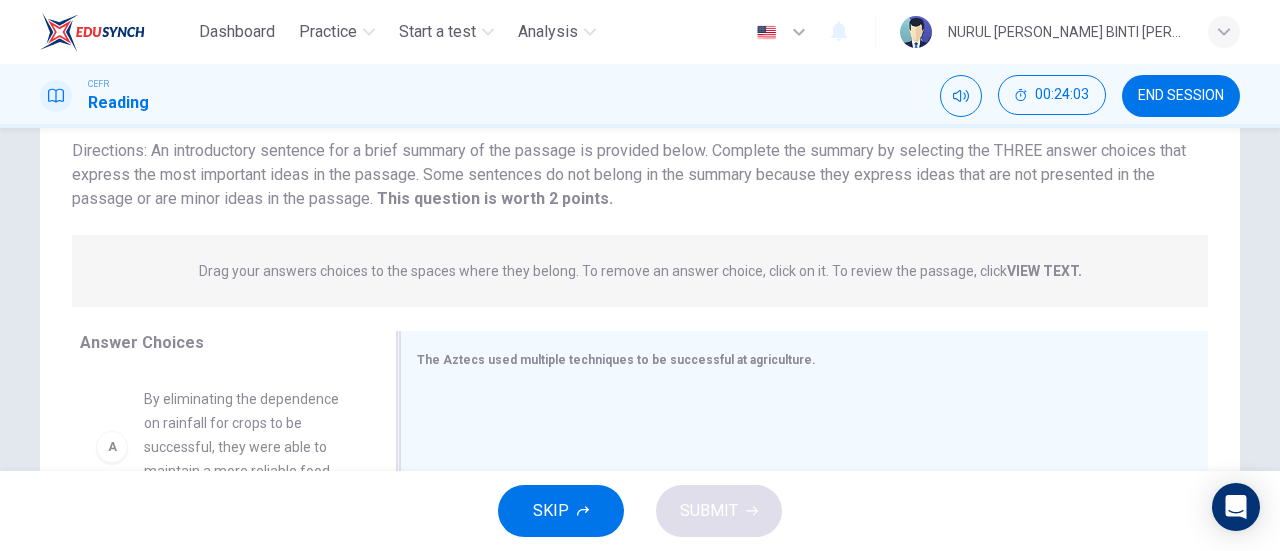scroll, scrollTop: 152, scrollLeft: 0, axis: vertical 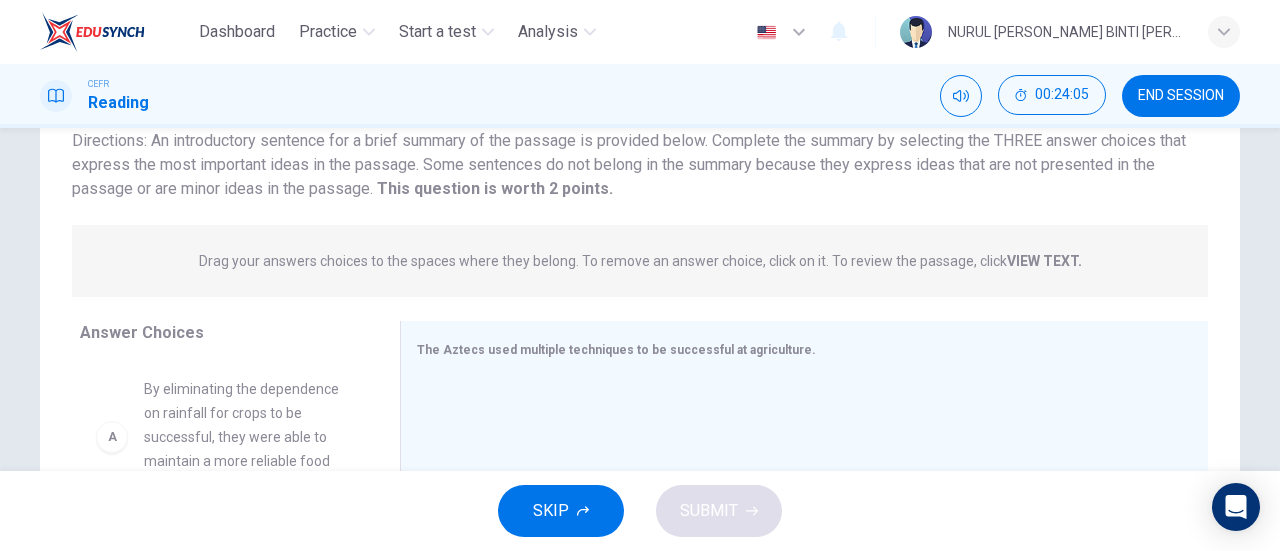 click on "VIEW TEXT." at bounding box center [1044, 261] 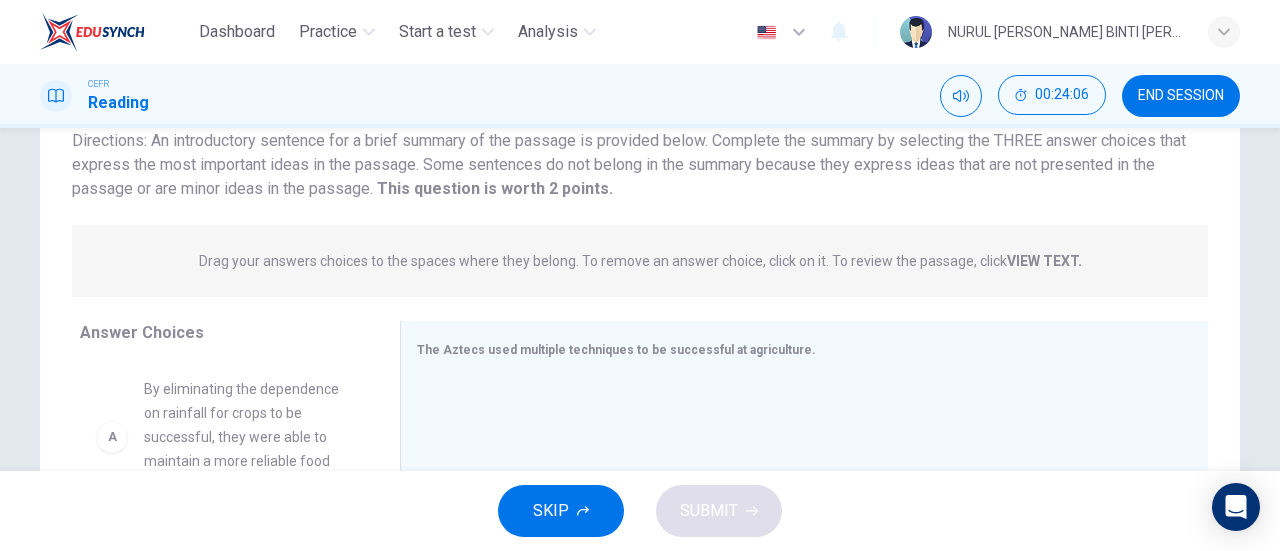 click on "VIEW TEXT." at bounding box center [1044, 261] 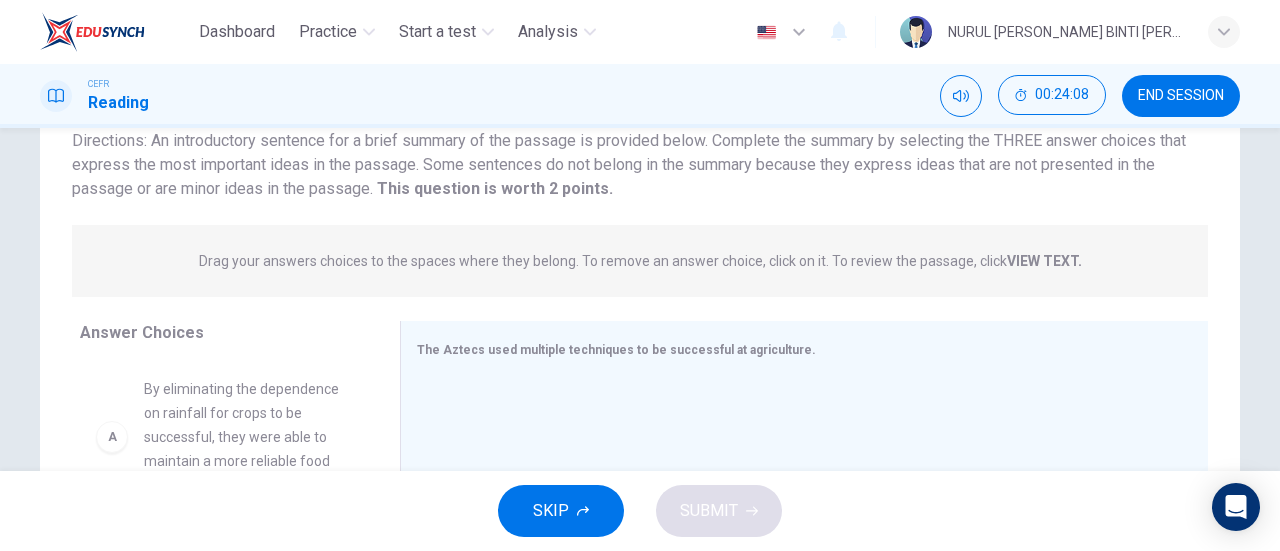 click on "VIEW TEXT." at bounding box center [1044, 261] 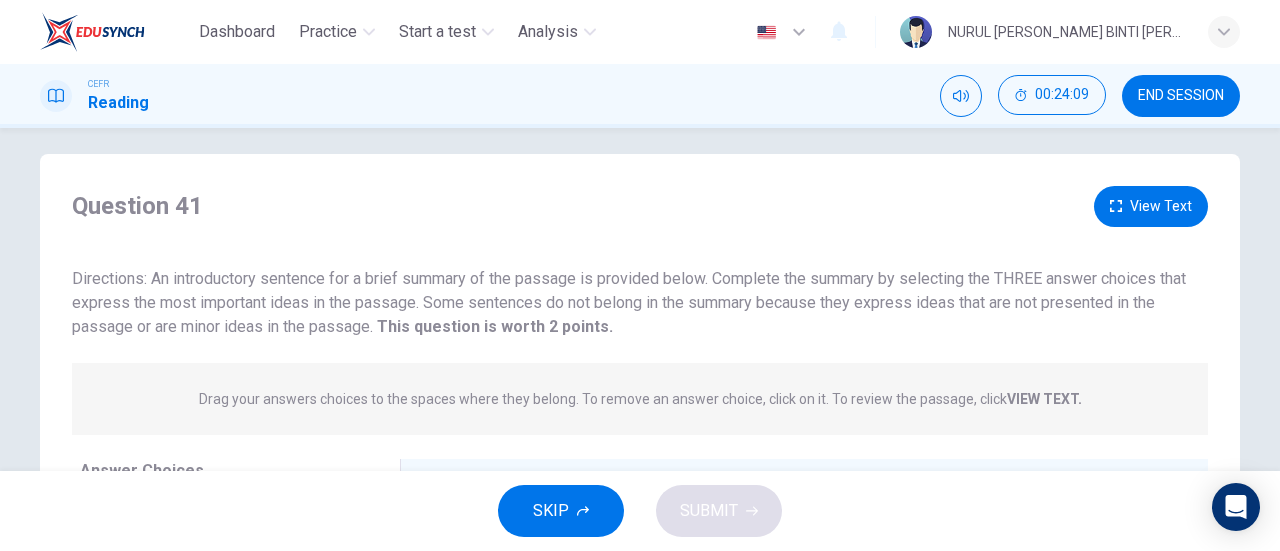 scroll, scrollTop: 0, scrollLeft: 0, axis: both 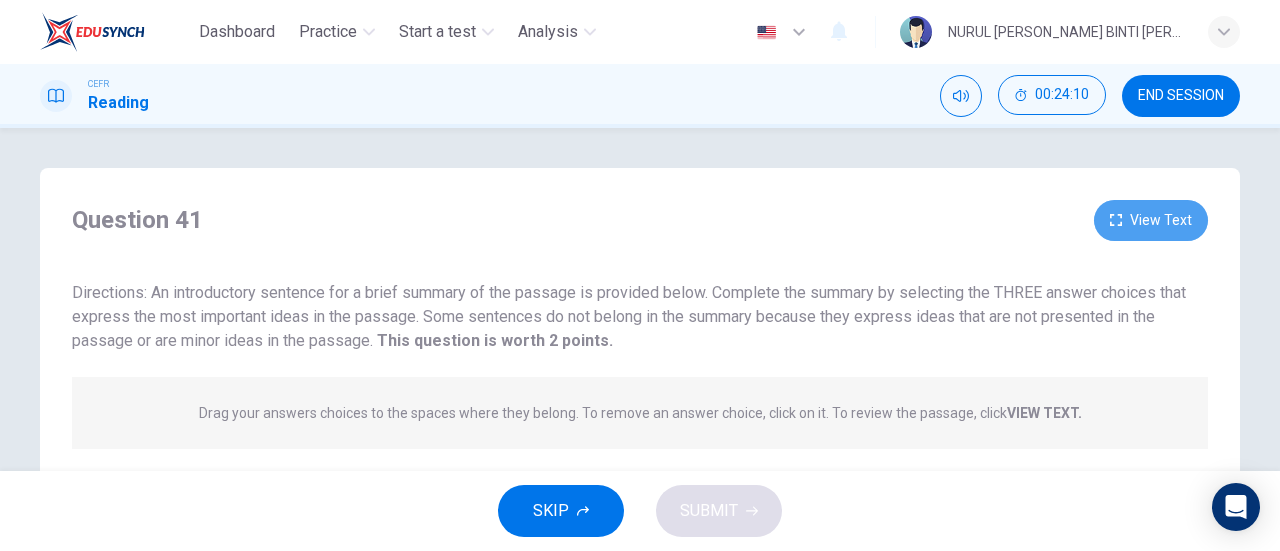click on "View Text" at bounding box center [1151, 220] 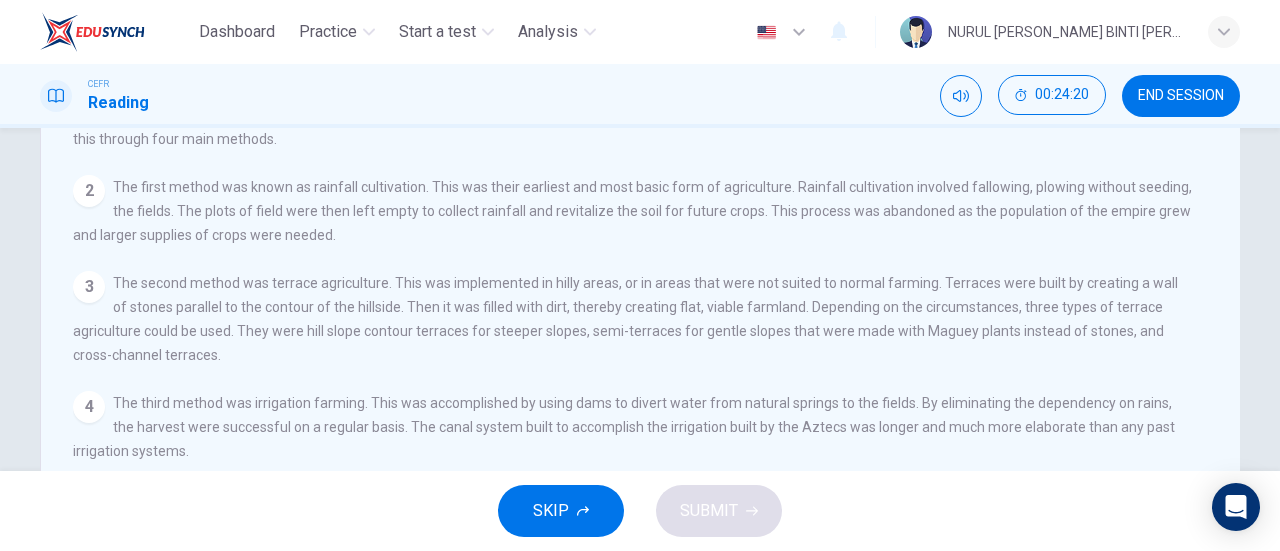 scroll, scrollTop: 0, scrollLeft: 0, axis: both 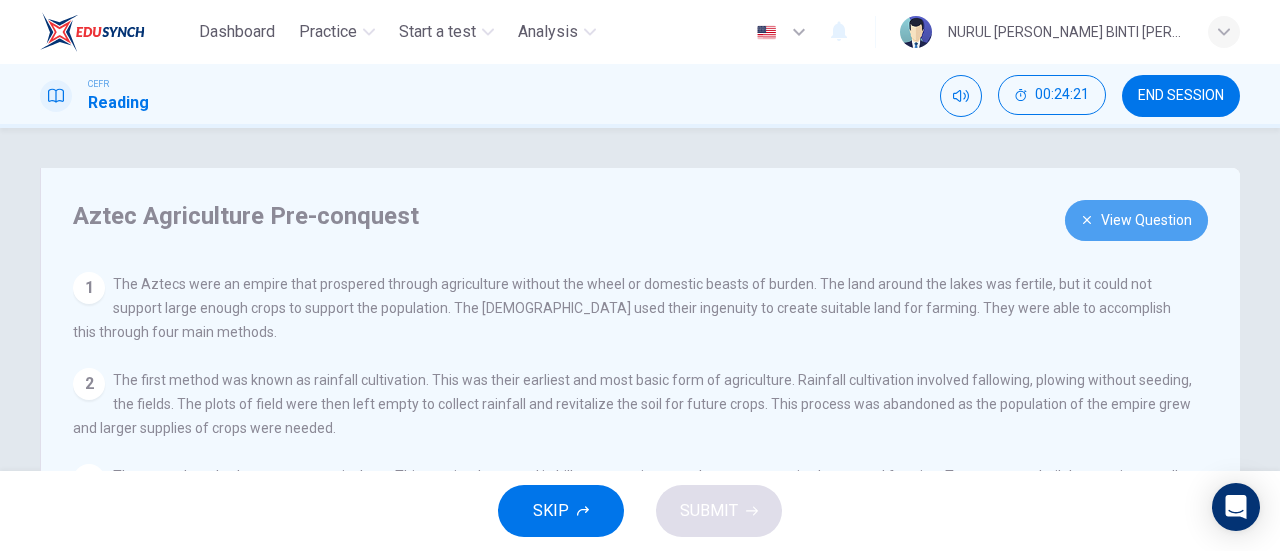 click on "View Question" at bounding box center (1136, 220) 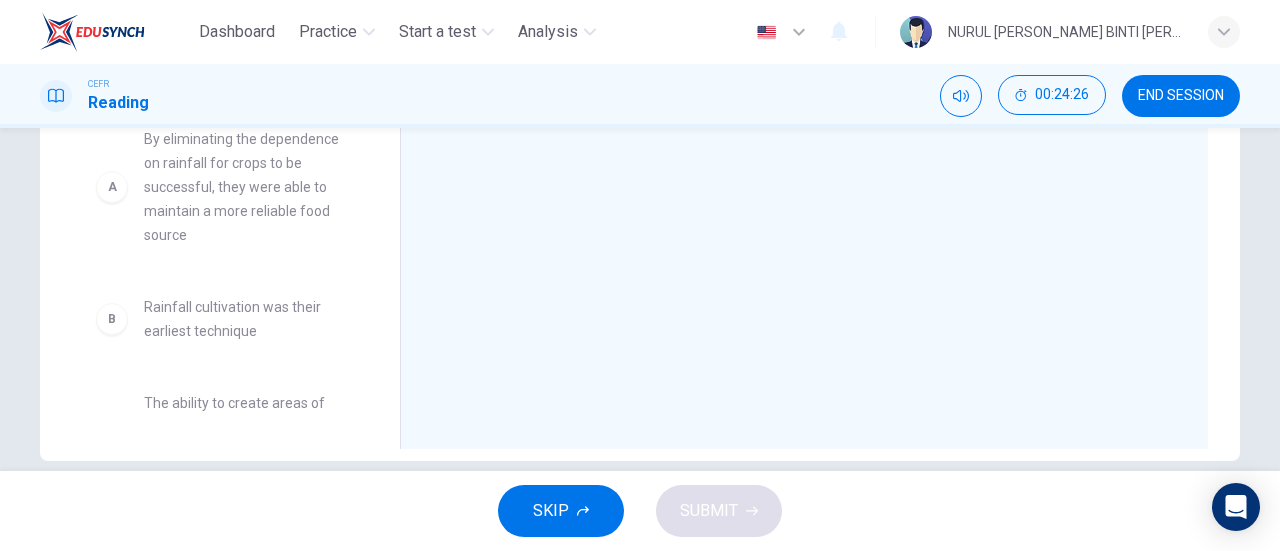 scroll, scrollTop: 362, scrollLeft: 0, axis: vertical 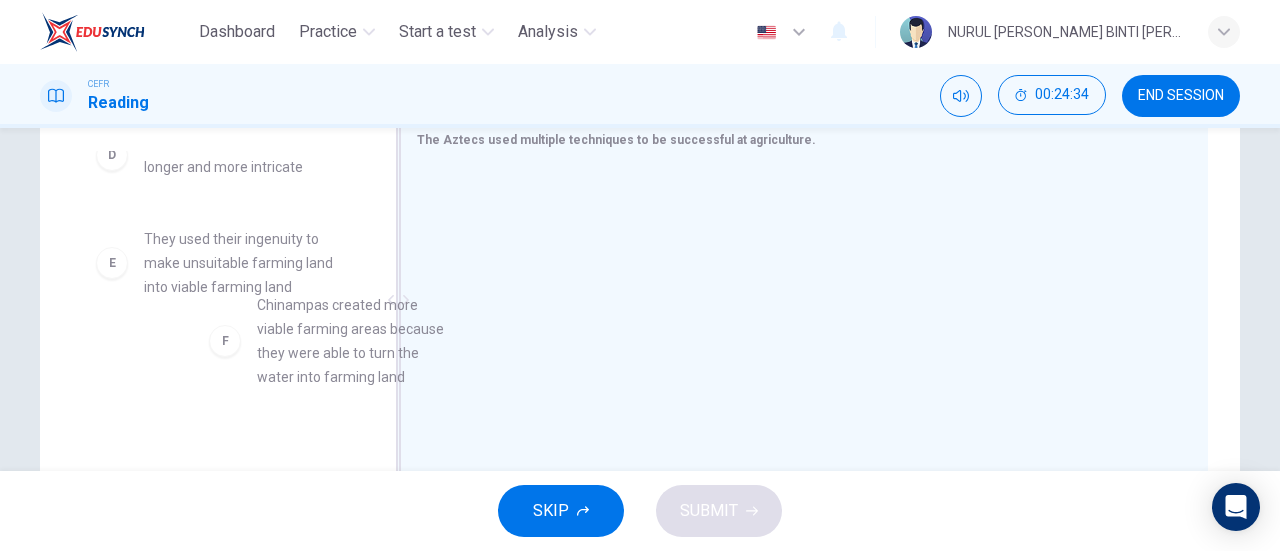 drag, startPoint x: 278, startPoint y: 390, endPoint x: 522, endPoint y: 291, distance: 263.31918 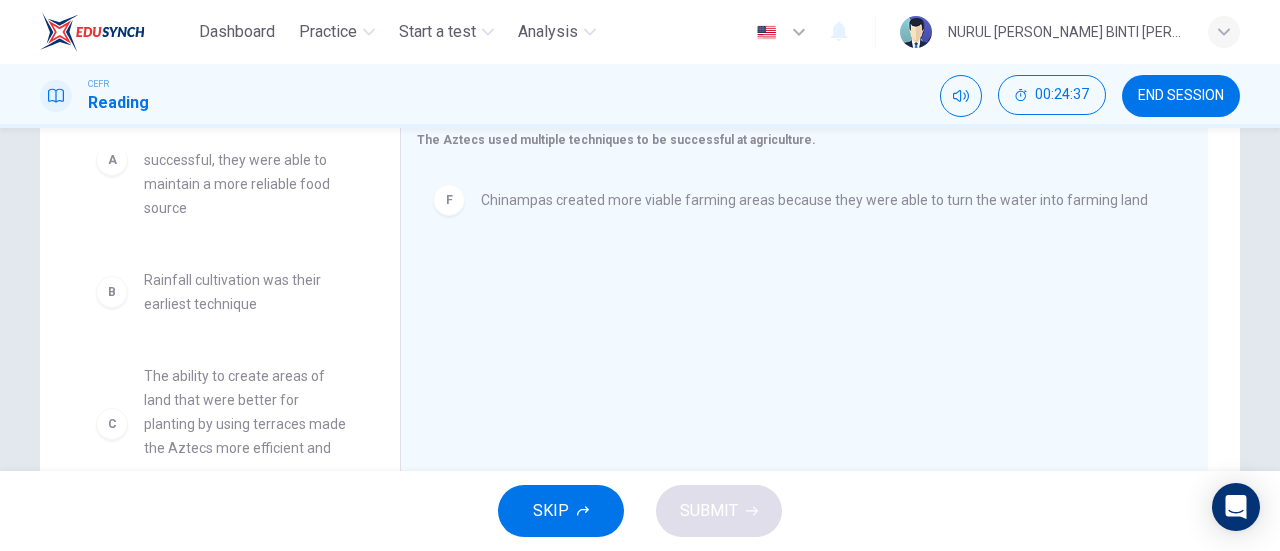 scroll, scrollTop: 0, scrollLeft: 0, axis: both 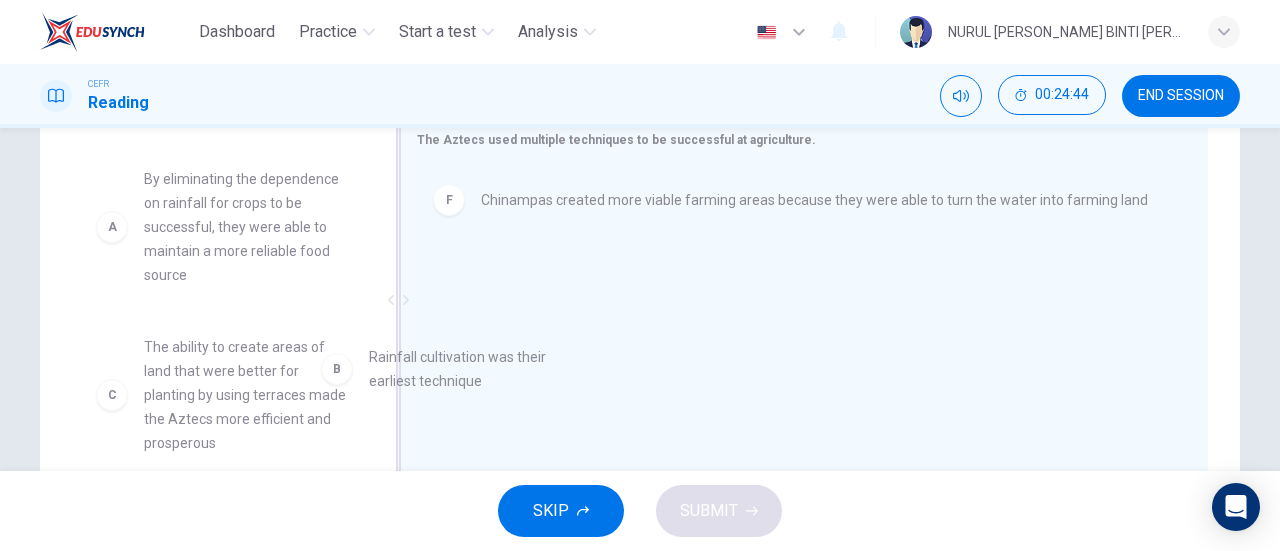 drag, startPoint x: 237, startPoint y: 349, endPoint x: 475, endPoint y: 357, distance: 238.13441 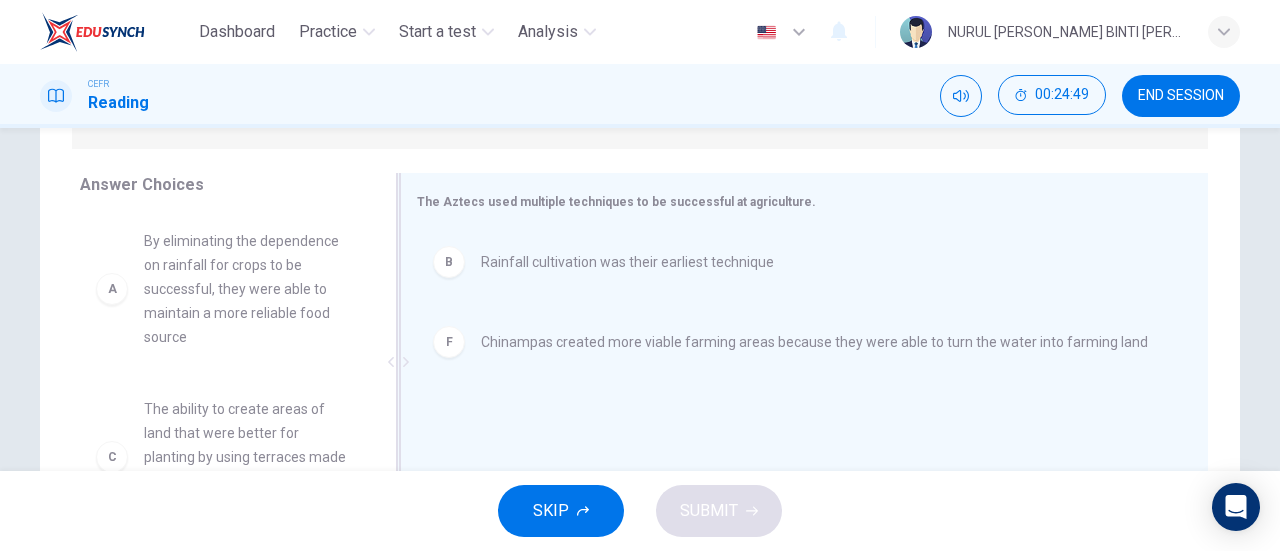 scroll, scrollTop: 432, scrollLeft: 0, axis: vertical 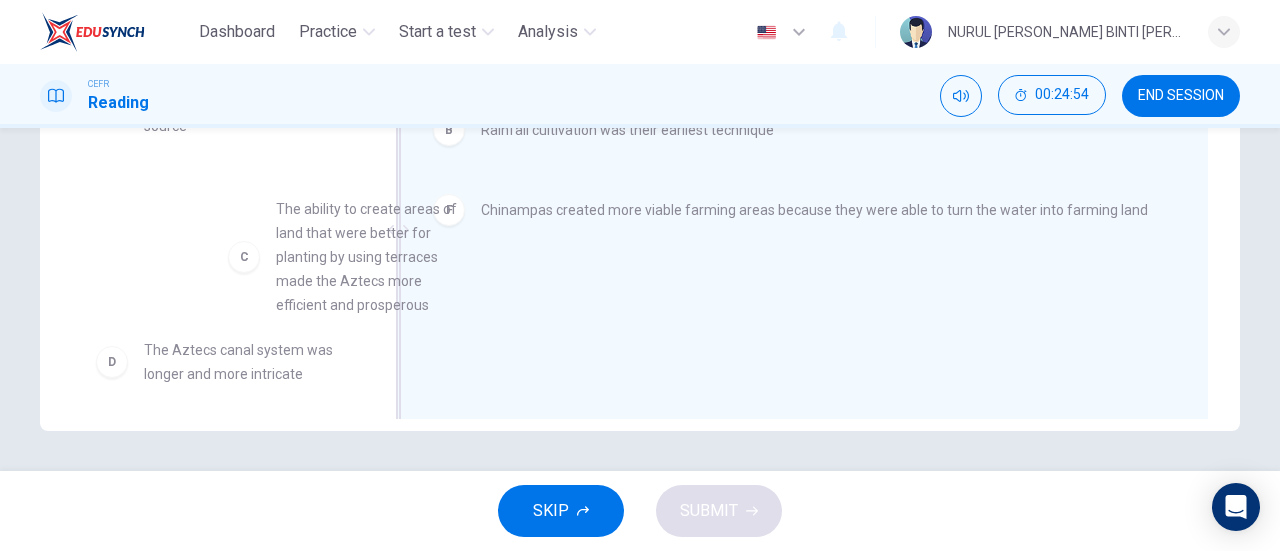 drag, startPoint x: 243, startPoint y: 277, endPoint x: 508, endPoint y: 322, distance: 268.7936 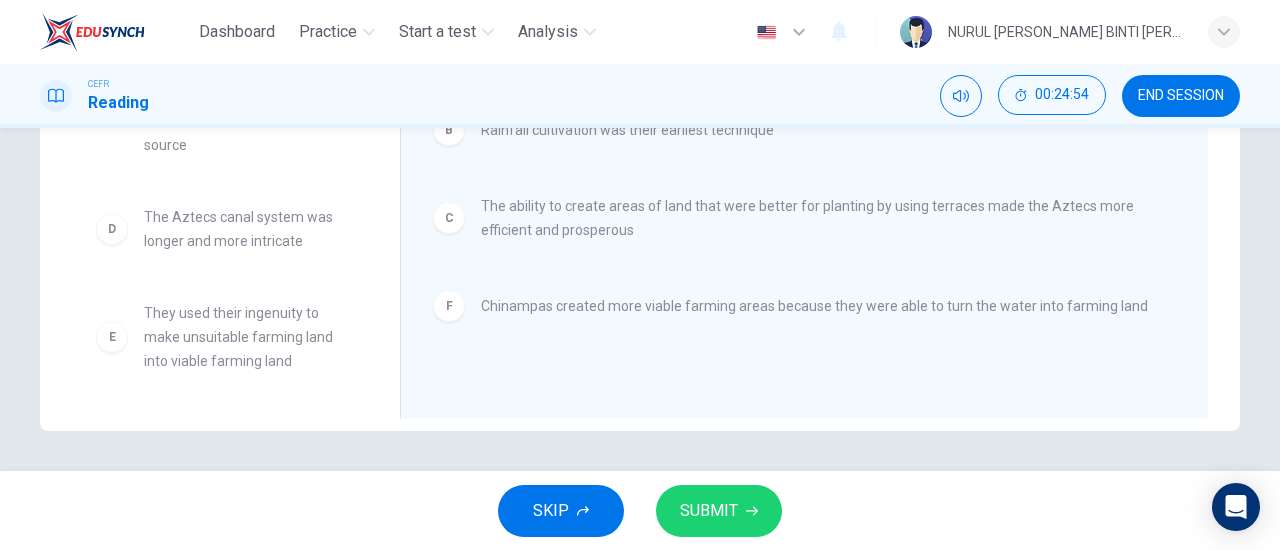 scroll, scrollTop: 60, scrollLeft: 0, axis: vertical 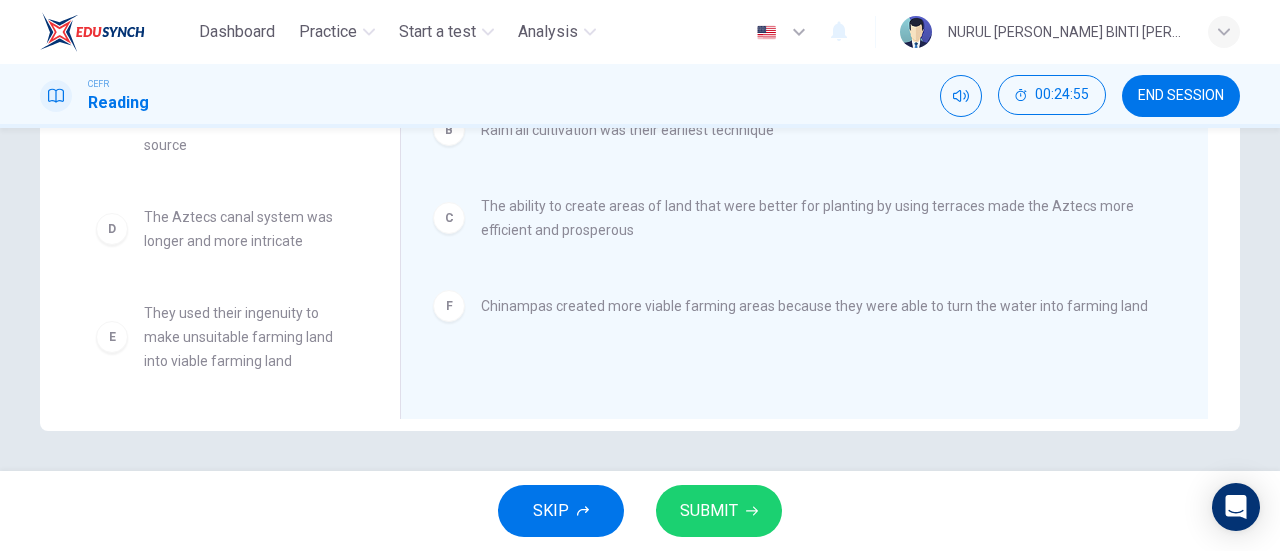 click on "SUBMIT" at bounding box center (709, 511) 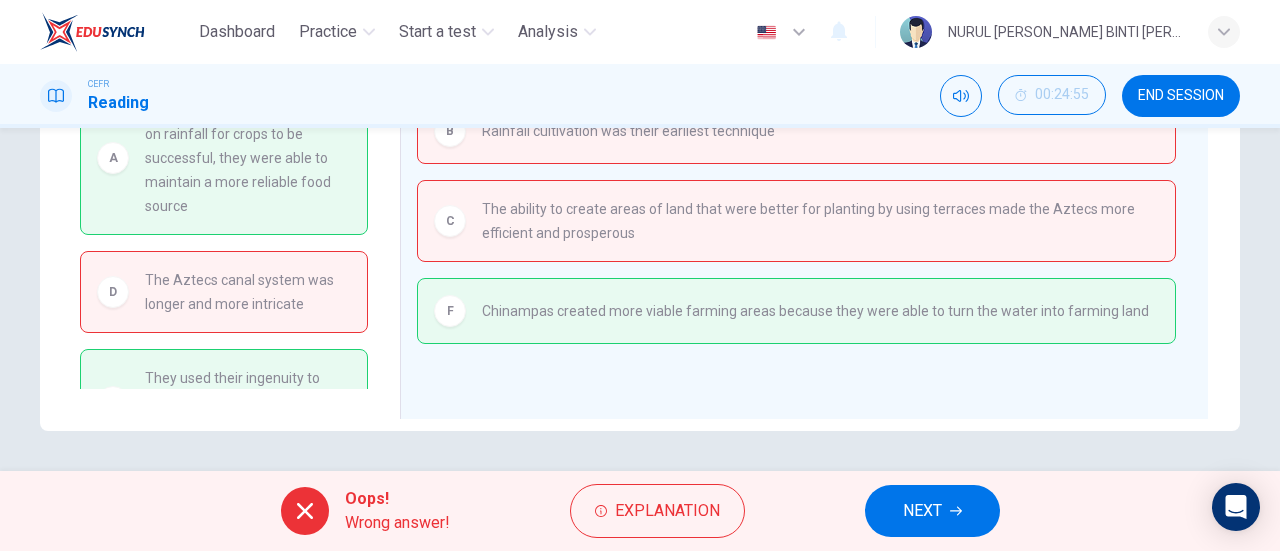scroll, scrollTop: 64, scrollLeft: 0, axis: vertical 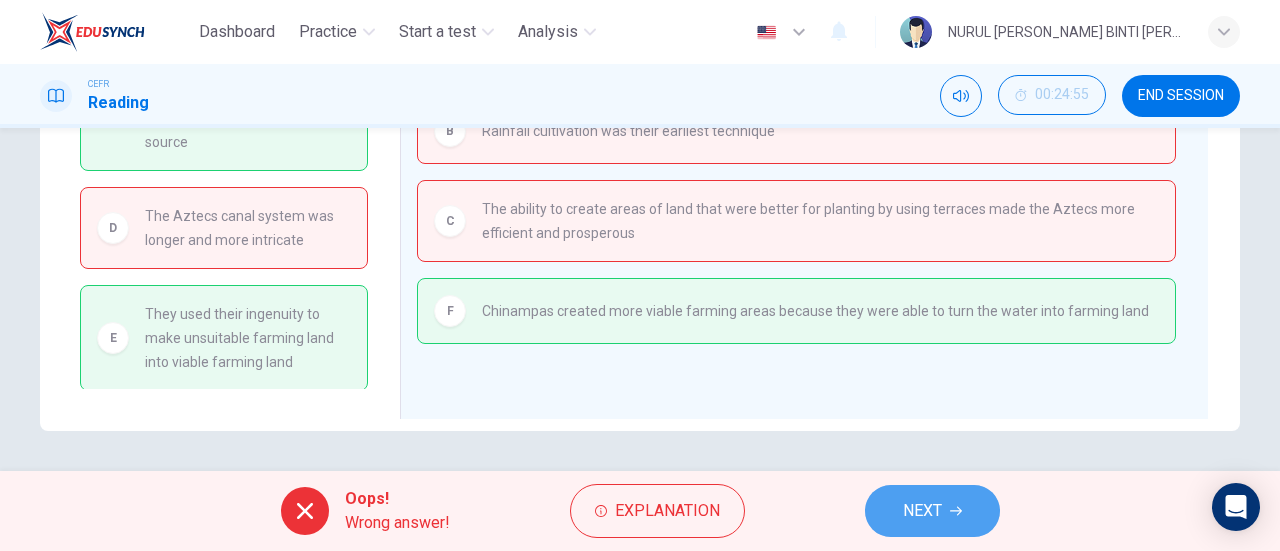 click on "NEXT" at bounding box center [922, 511] 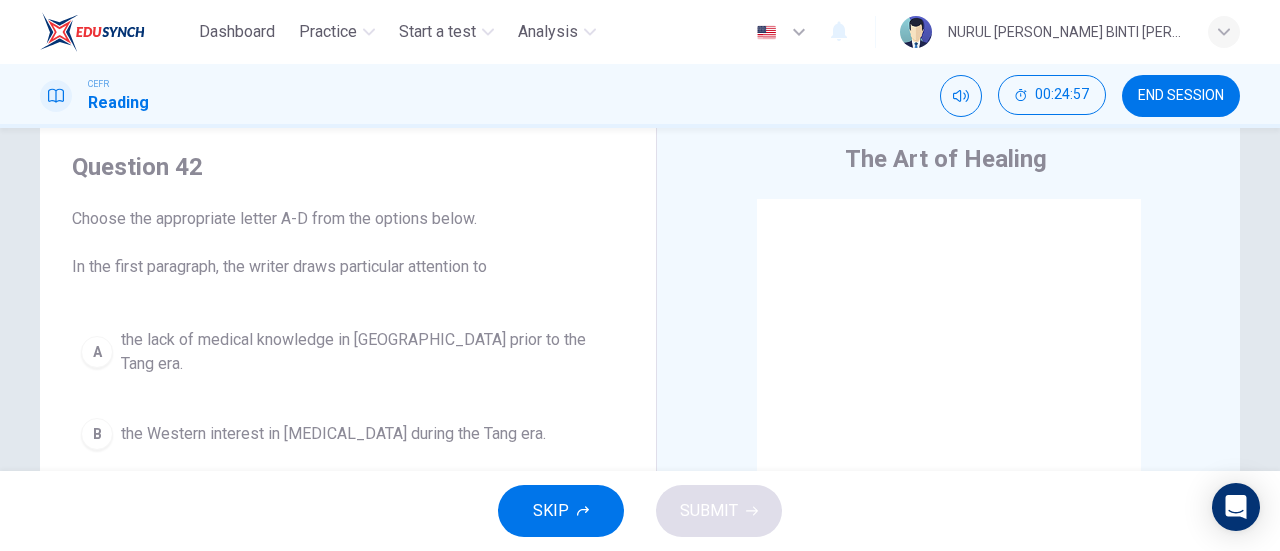 scroll, scrollTop: 56, scrollLeft: 0, axis: vertical 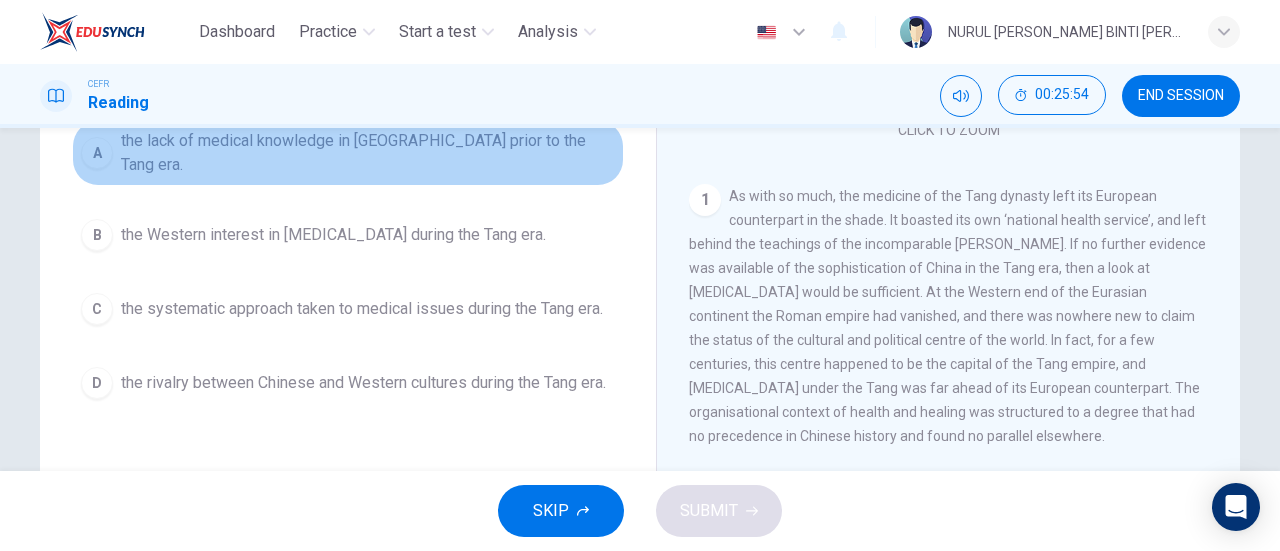 click on "the lack of medical knowledge in China prior to the Tang era." at bounding box center (368, 153) 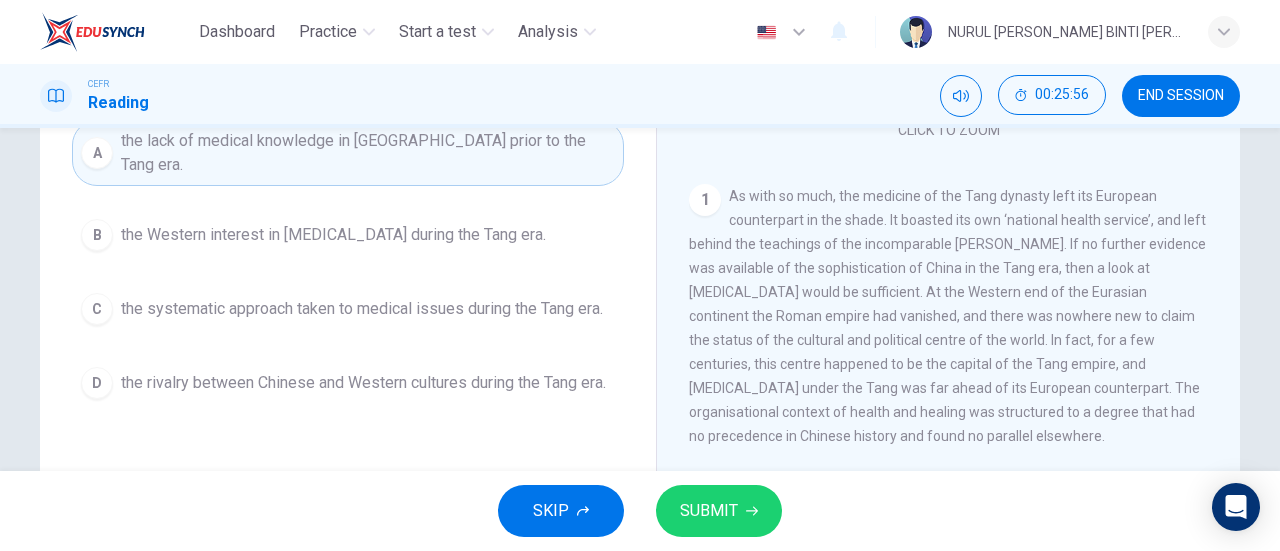 click on "SUBMIT" at bounding box center (719, 511) 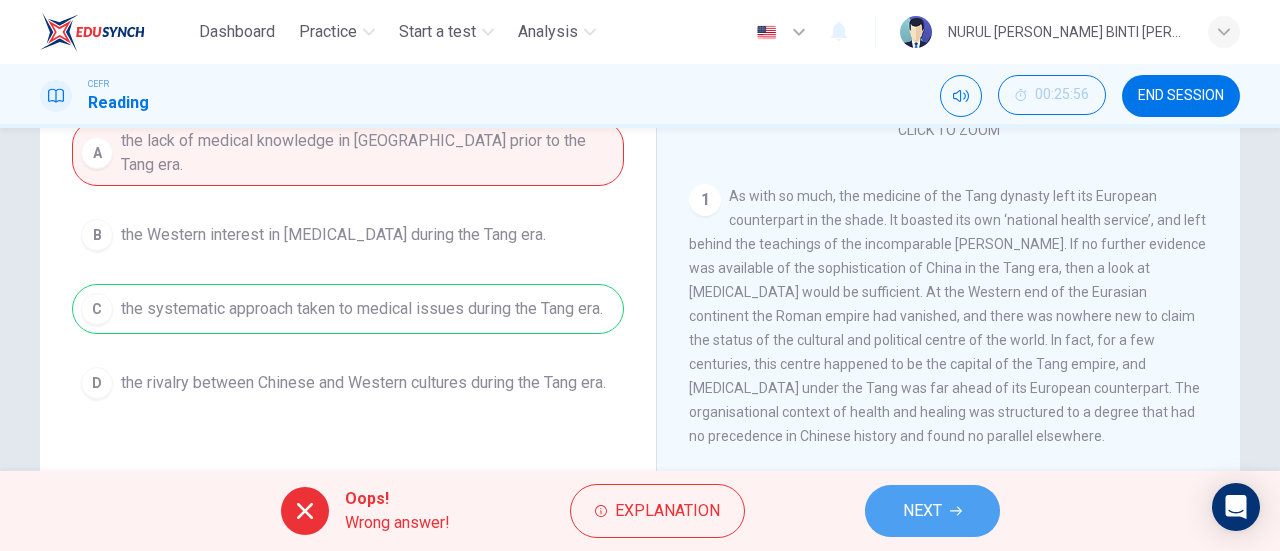 click on "NEXT" at bounding box center [922, 511] 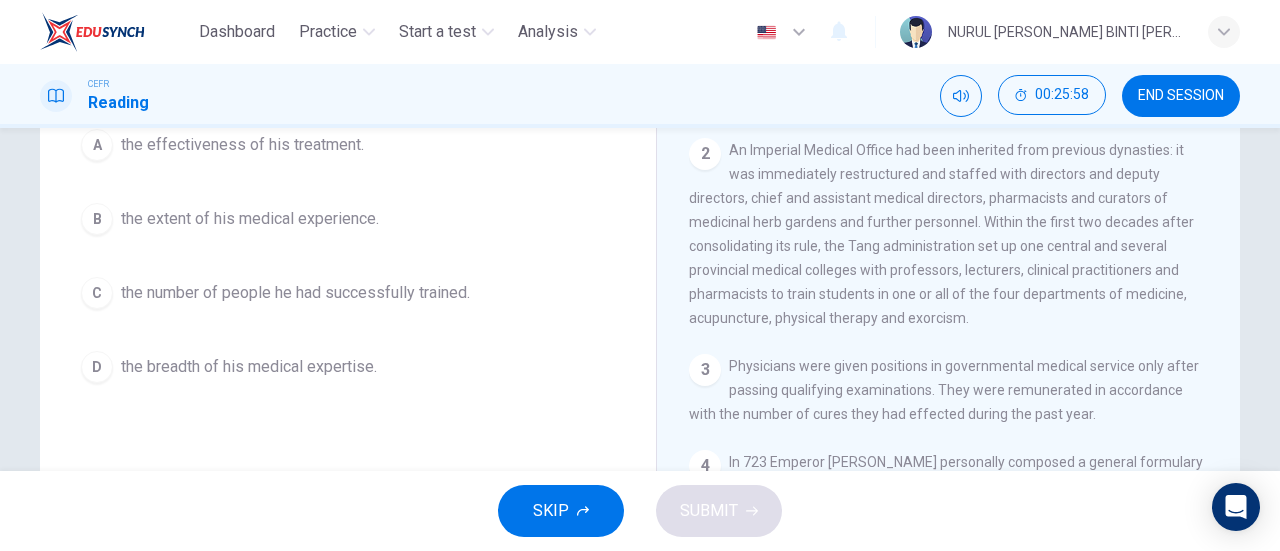 scroll, scrollTop: 119, scrollLeft: 0, axis: vertical 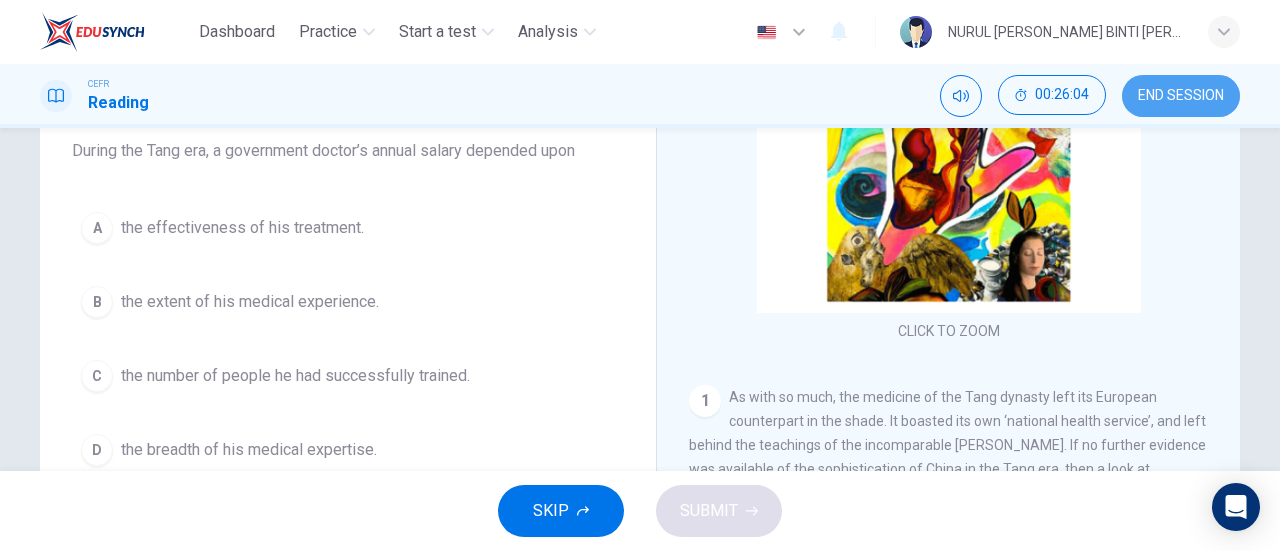 click on "END SESSION" at bounding box center (1181, 96) 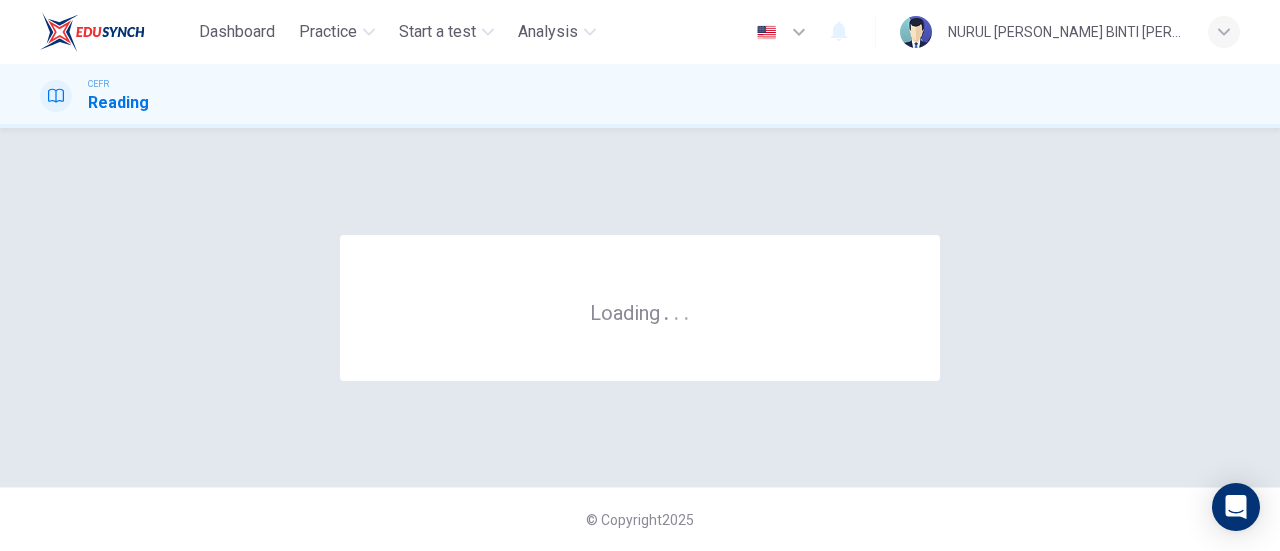 scroll, scrollTop: 0, scrollLeft: 0, axis: both 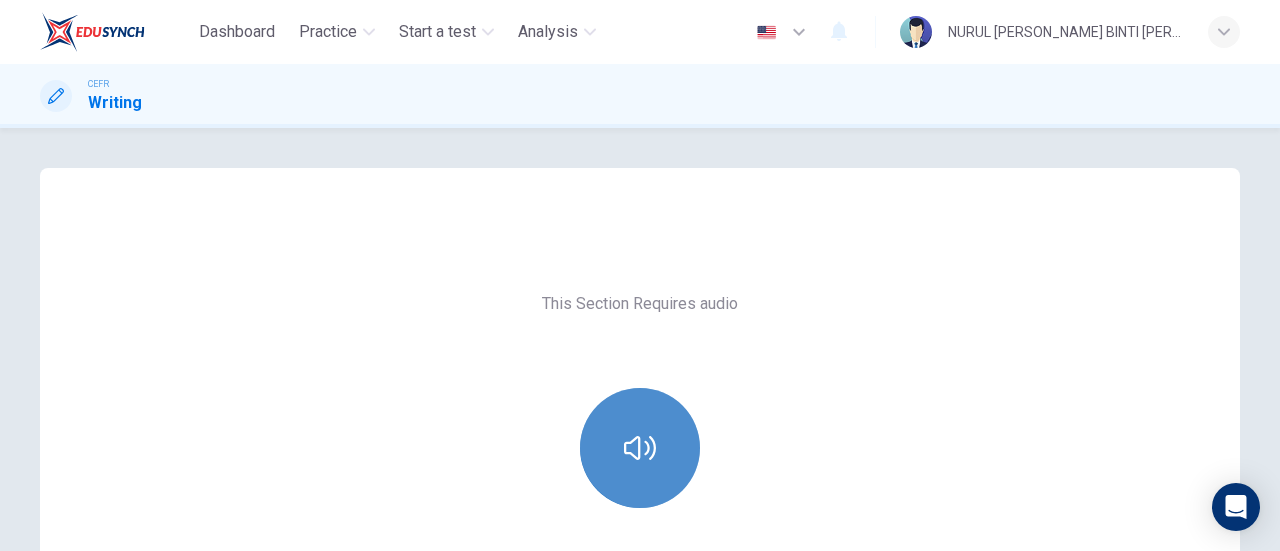 click at bounding box center (640, 448) 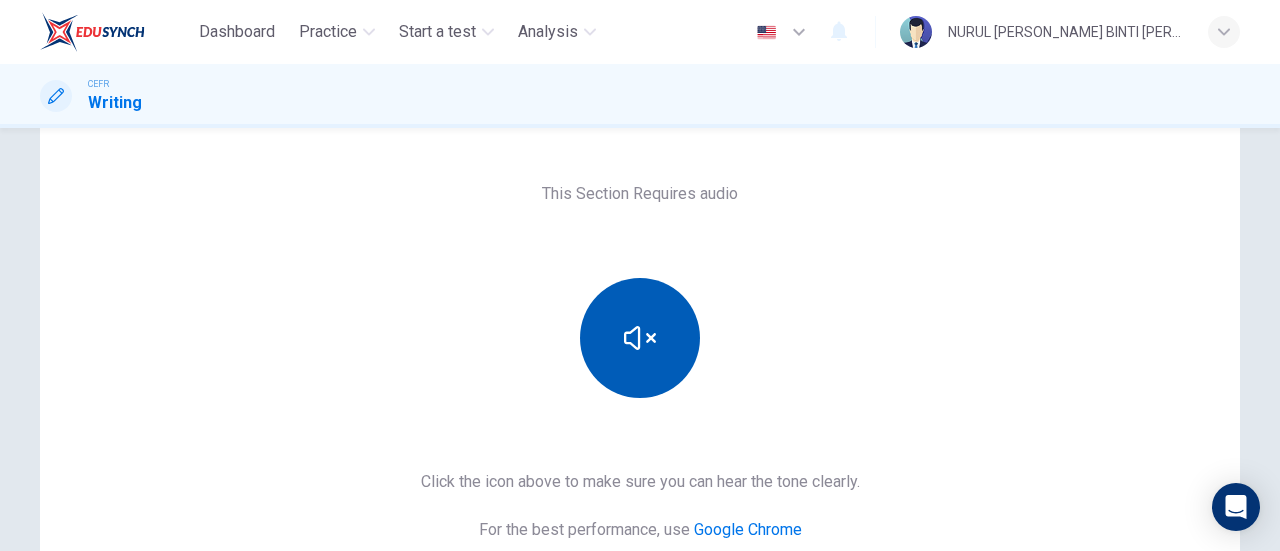 scroll, scrollTop: 416, scrollLeft: 0, axis: vertical 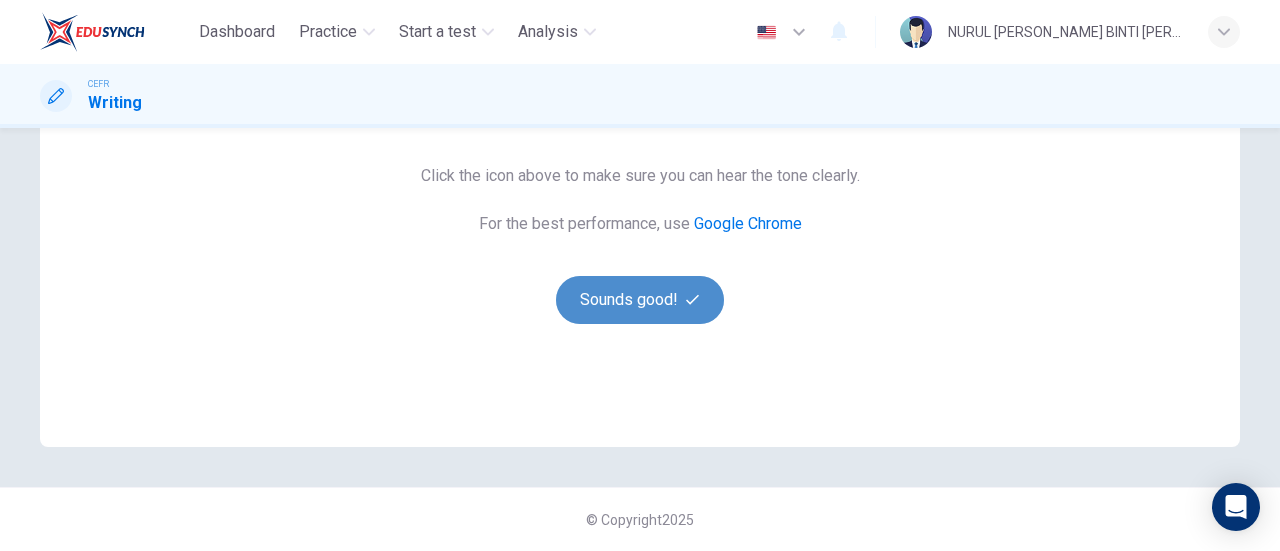click on "Sounds good!" at bounding box center [640, 300] 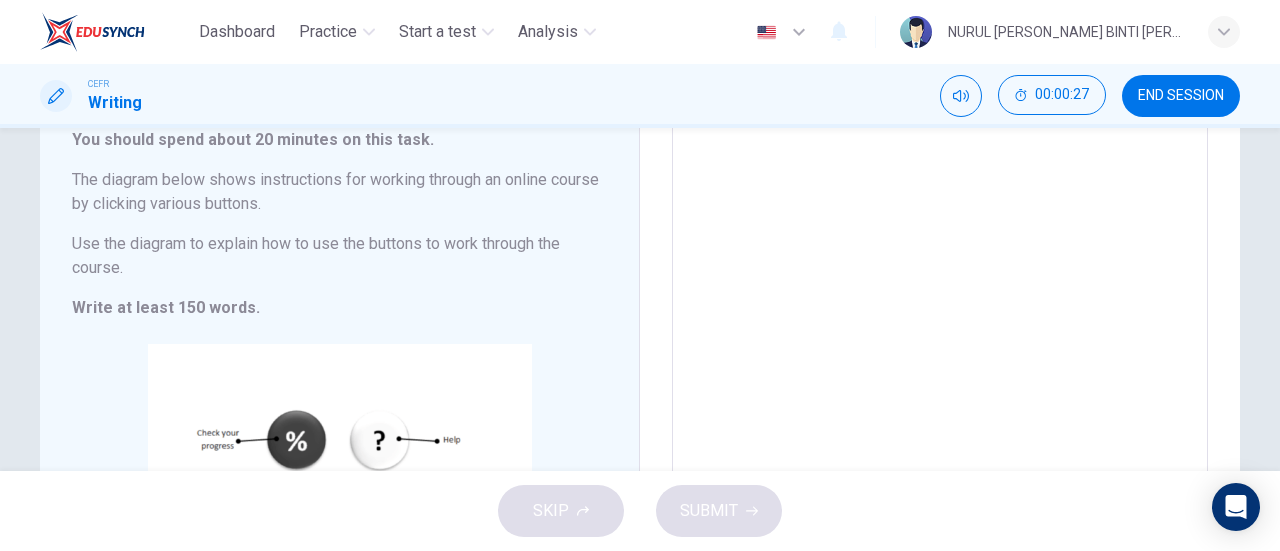 scroll, scrollTop: 120, scrollLeft: 0, axis: vertical 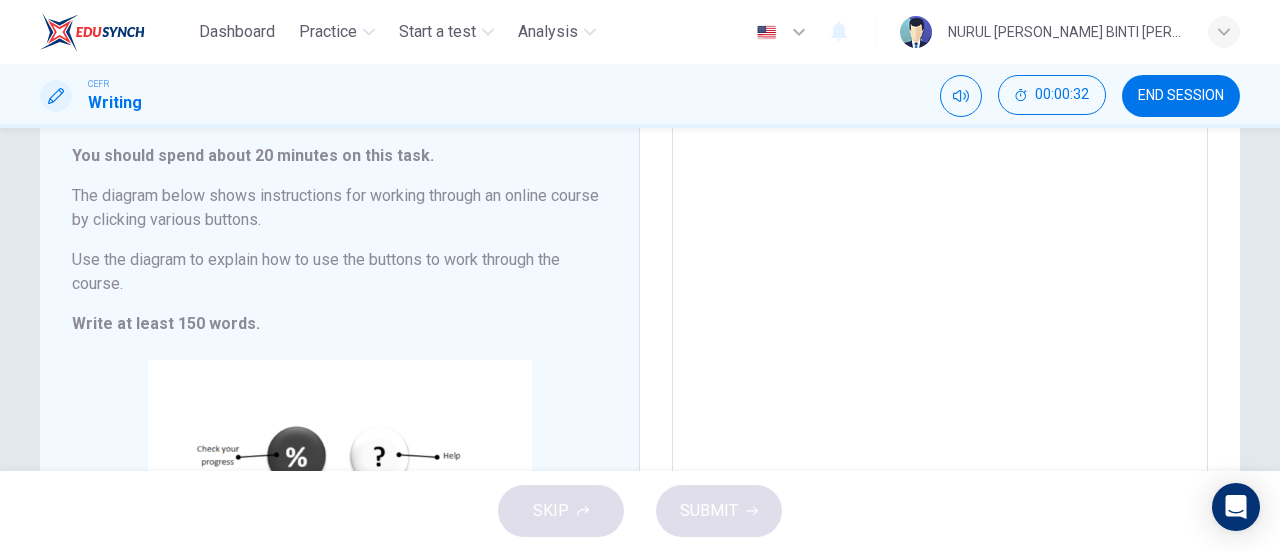 click at bounding box center (940, 414) 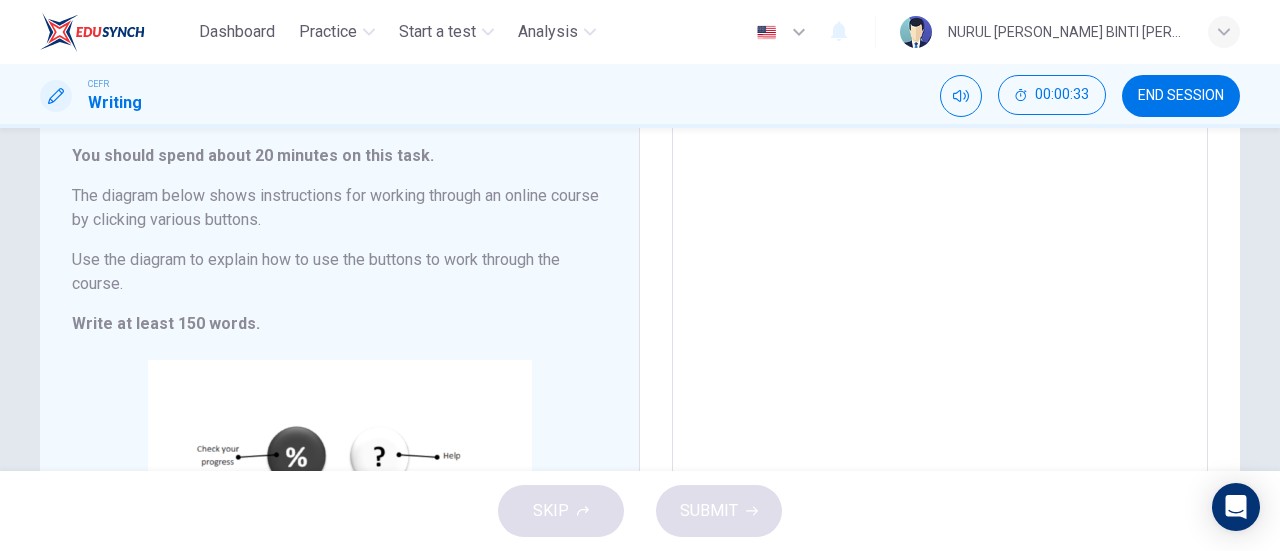 type on "t" 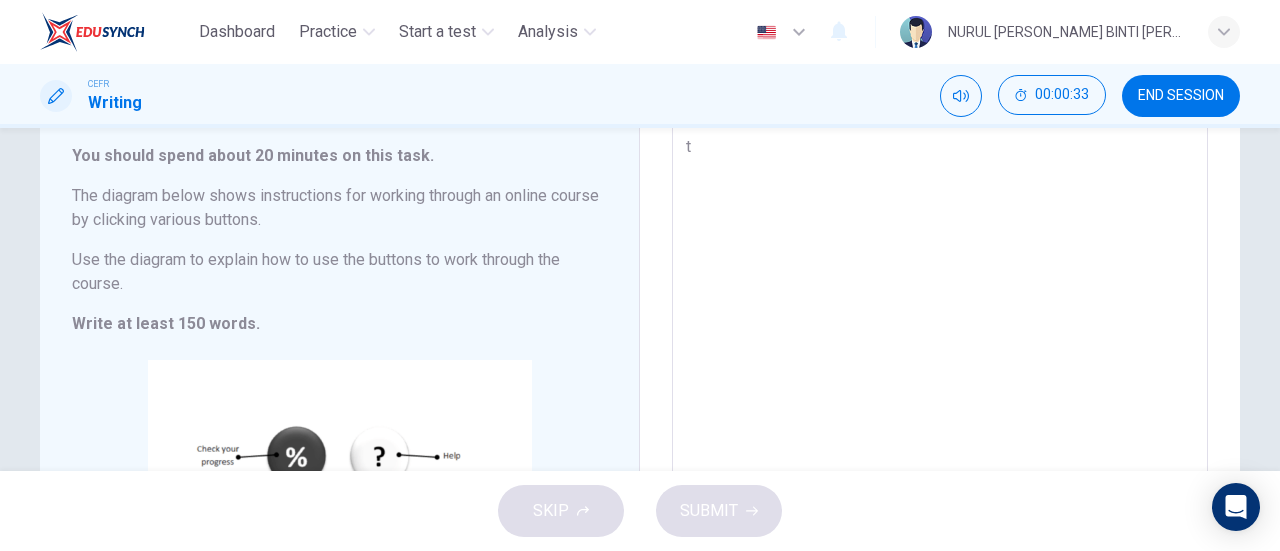 type on "x" 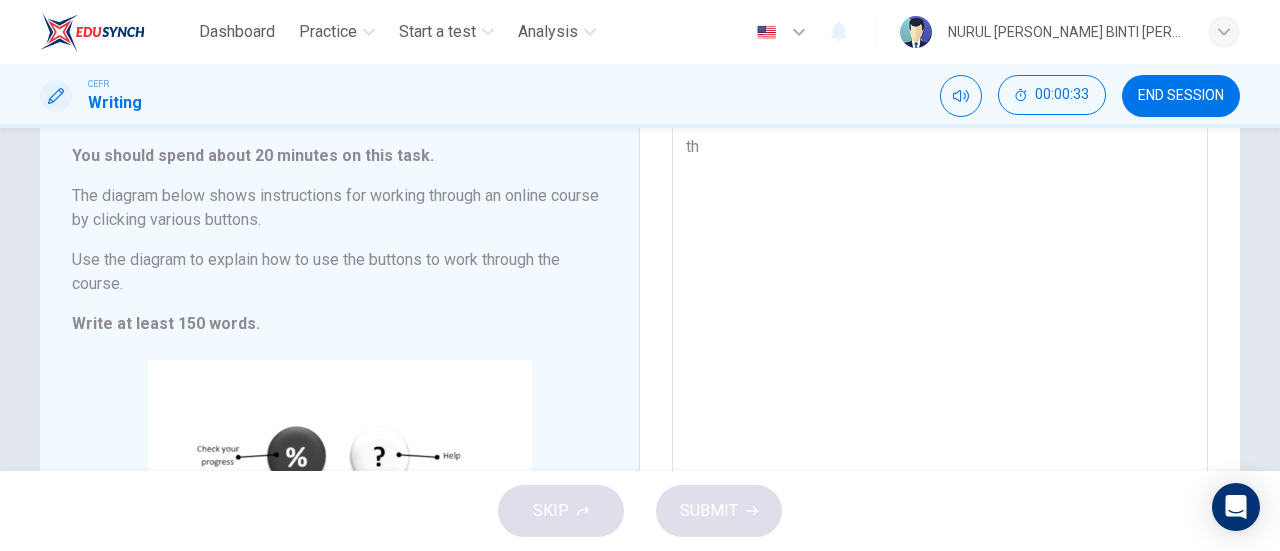 type on "x" 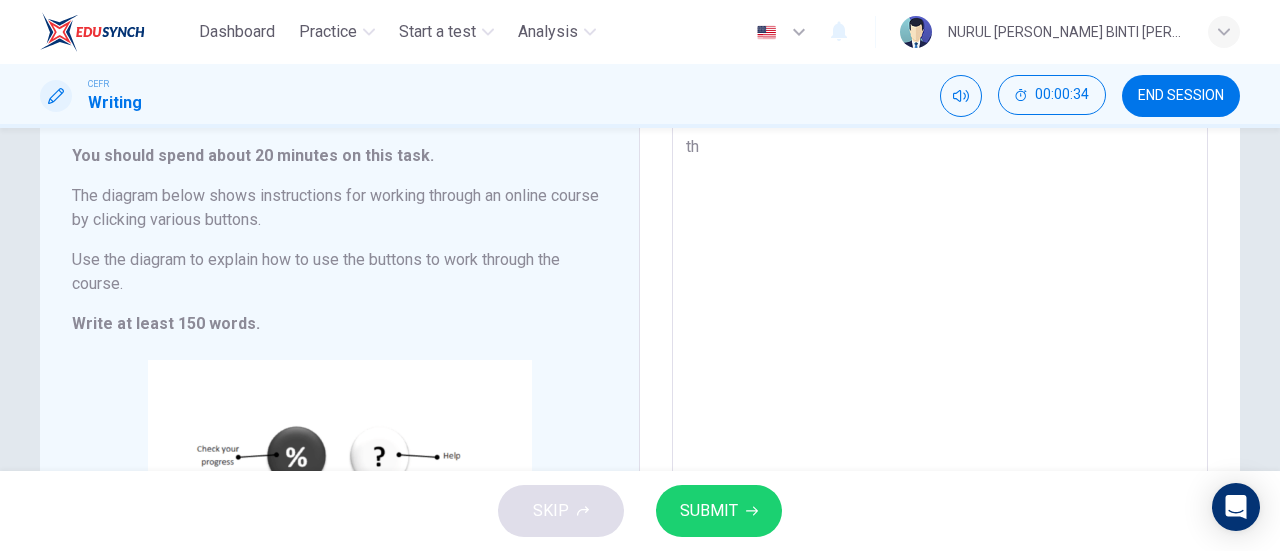 type on "the" 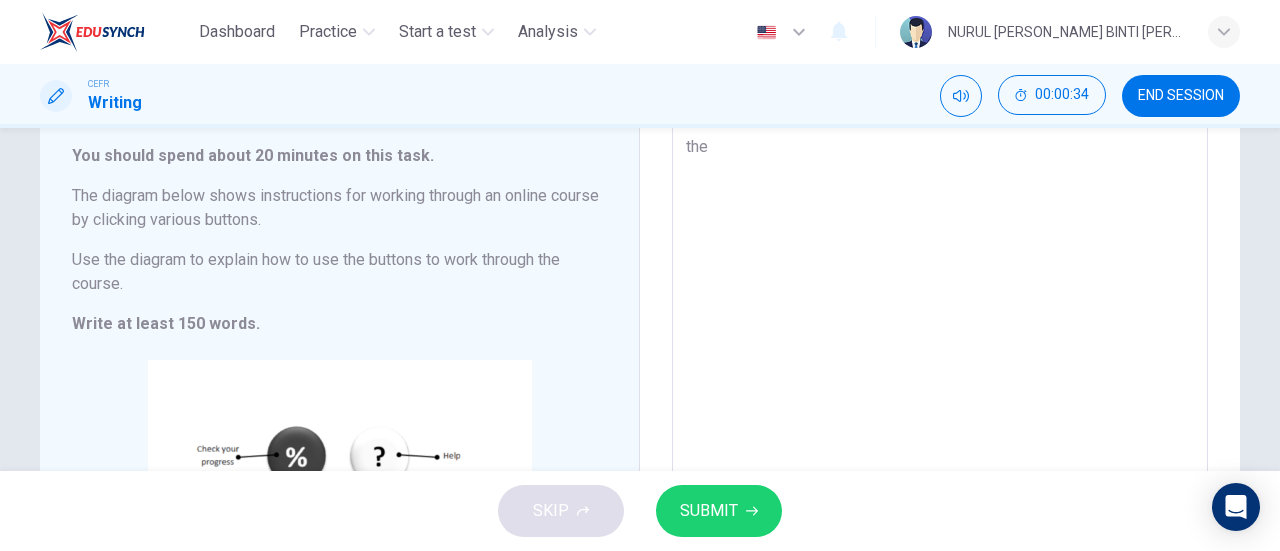 type on "x" 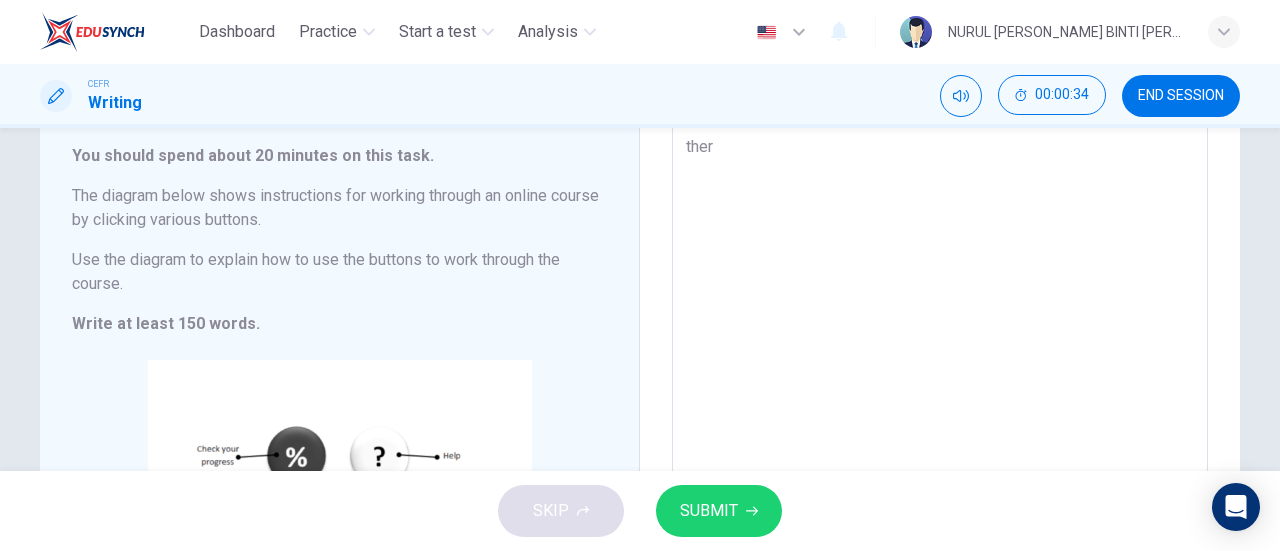 type on "x" 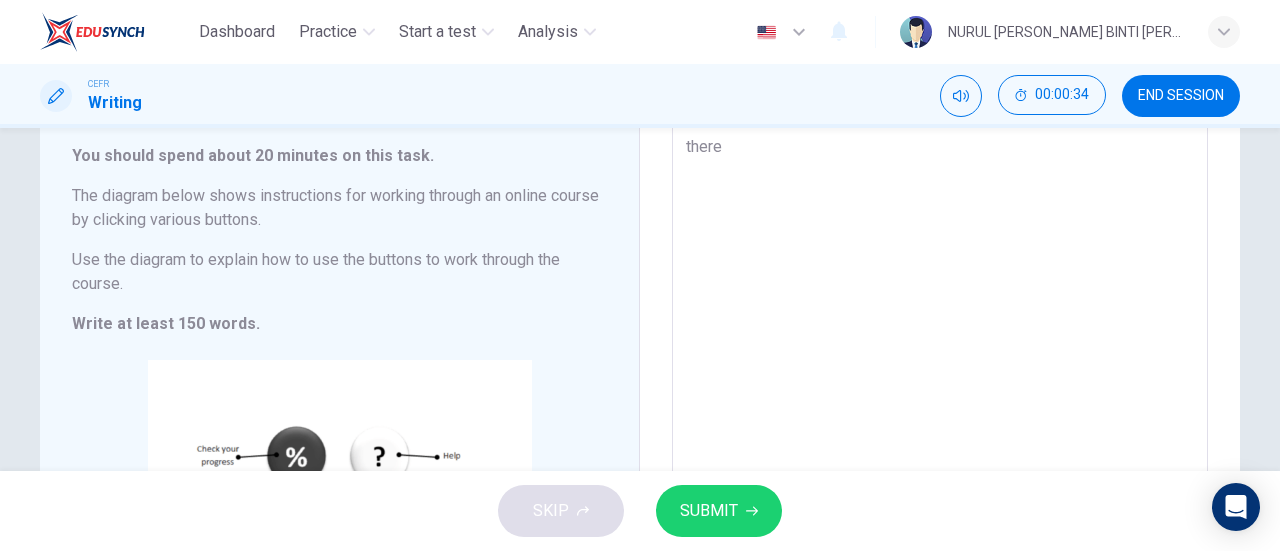 type on "x" 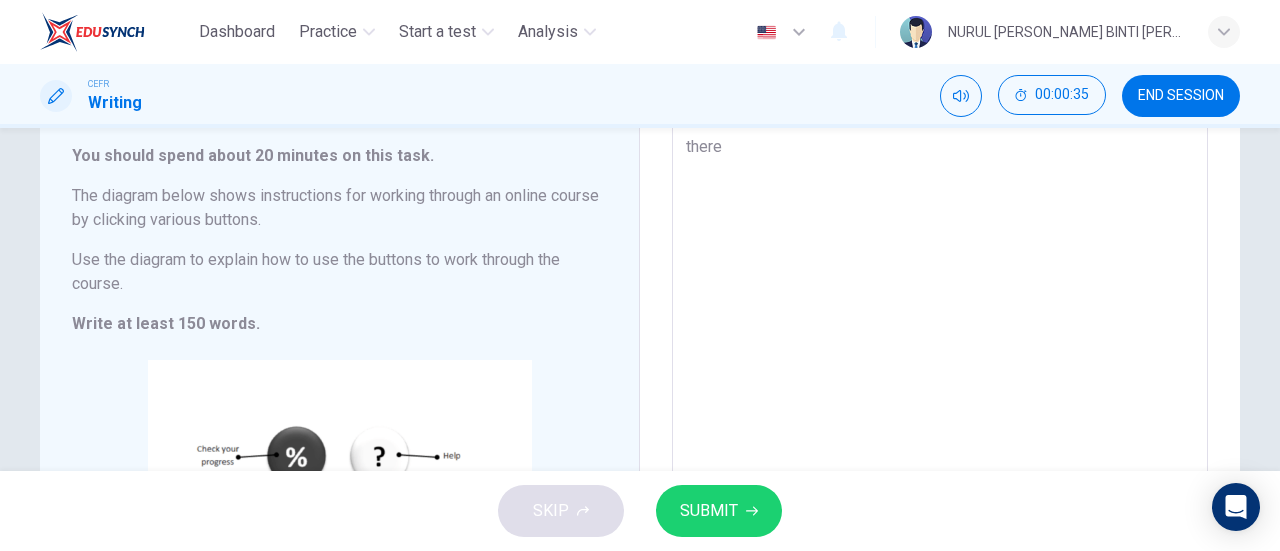 type on "there'" 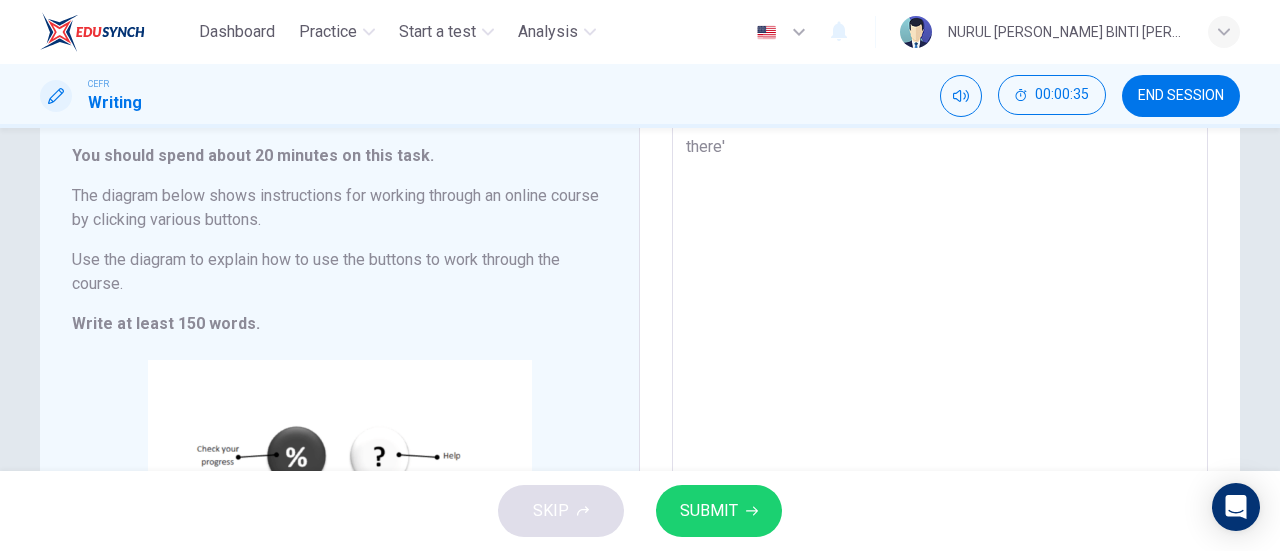 type on "there's" 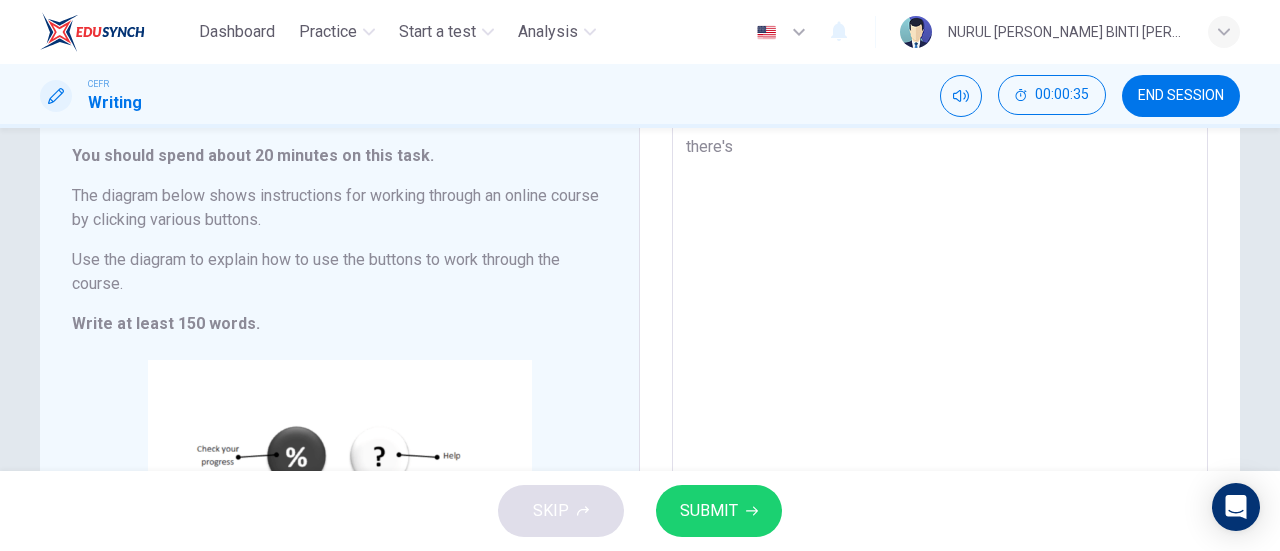 type on "x" 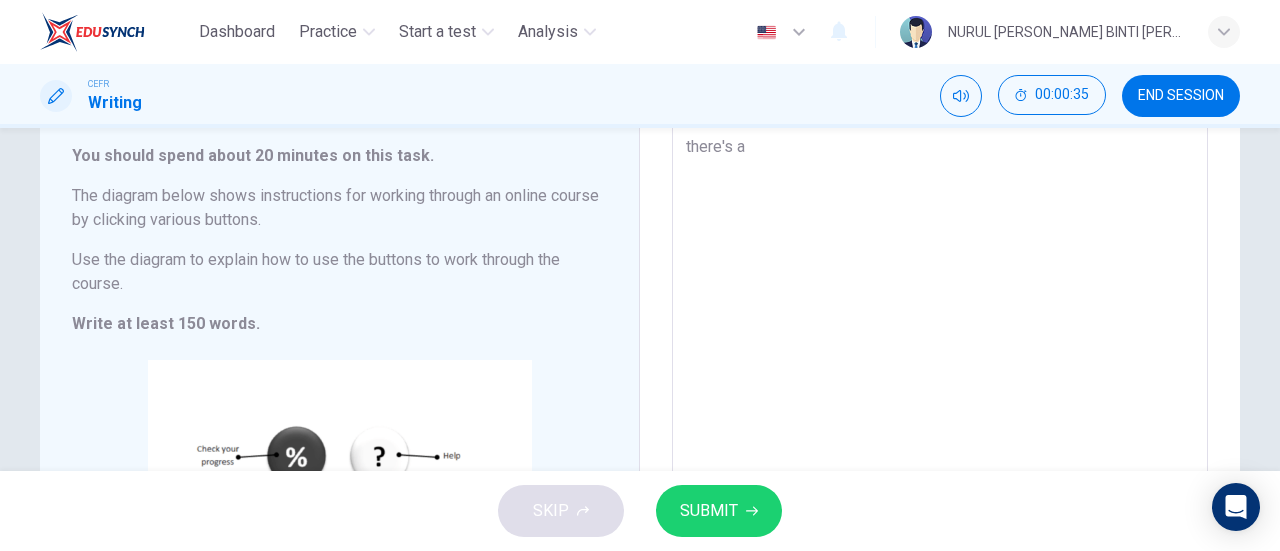 type on "x" 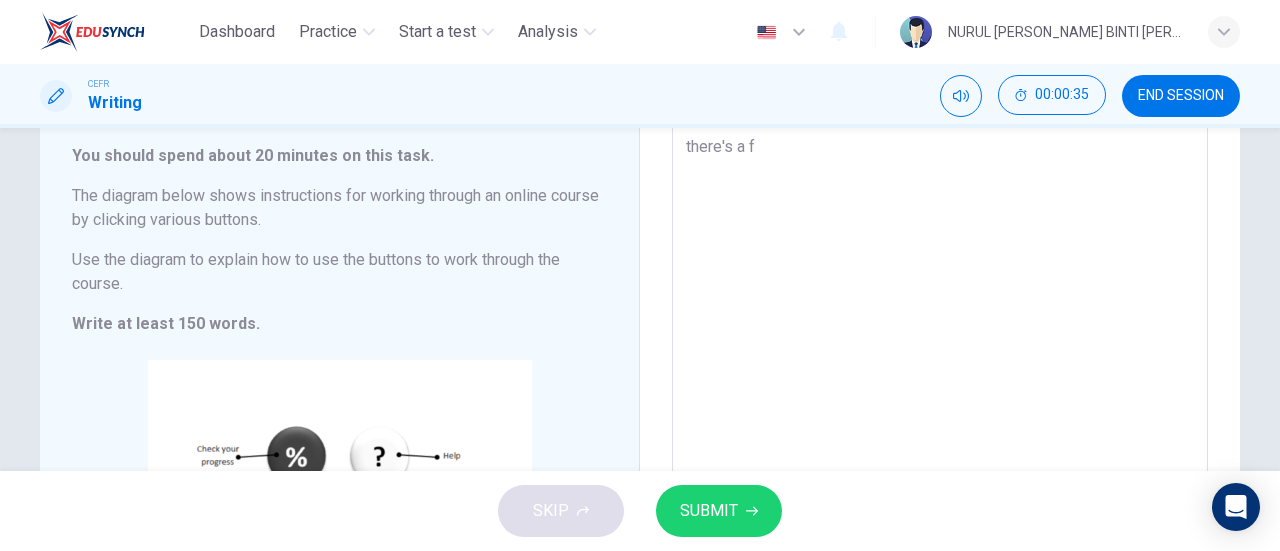 type on "x" 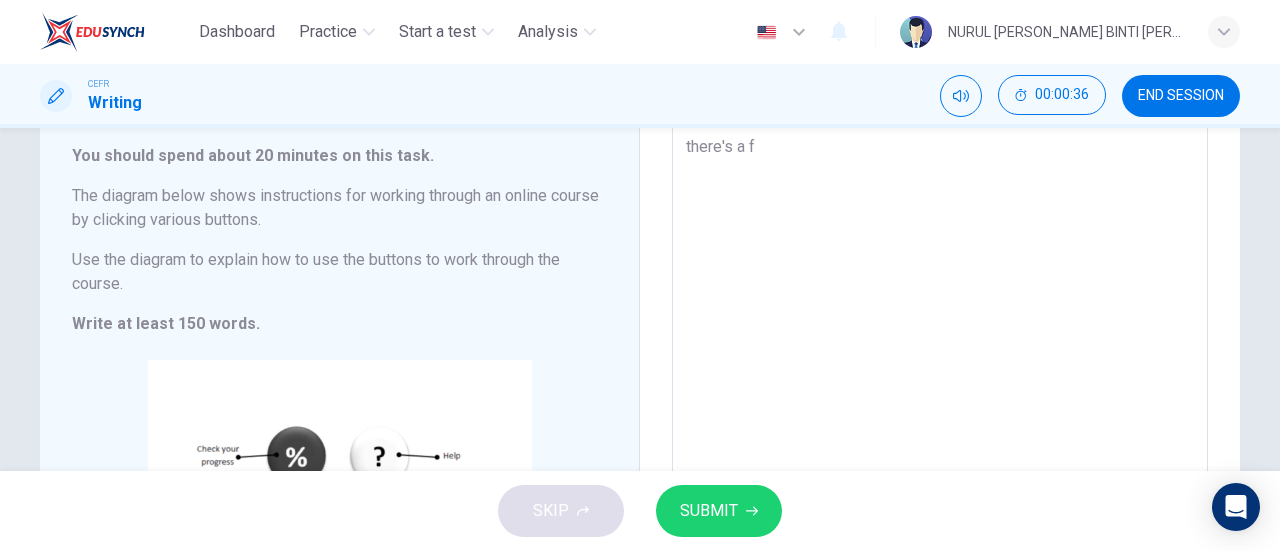 type on "there's a fe" 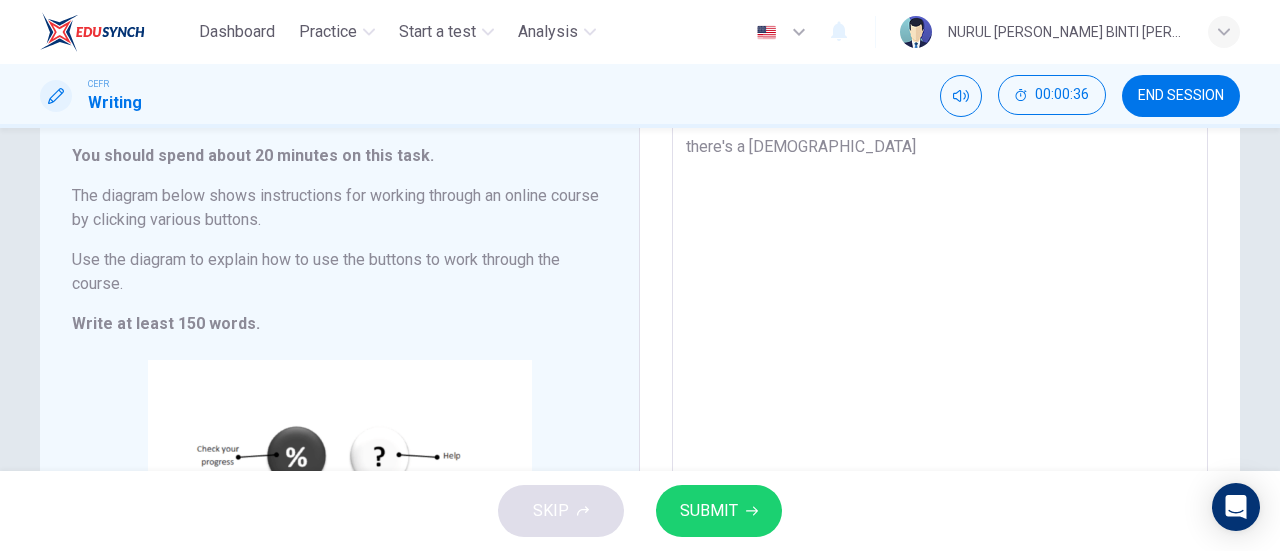 type on "x" 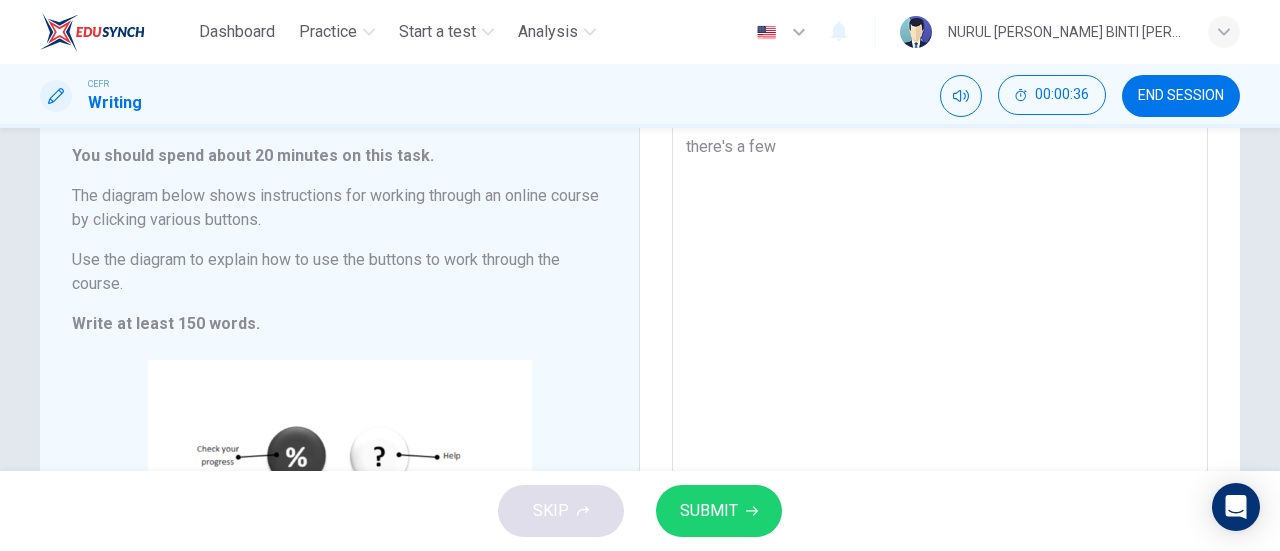 type on "x" 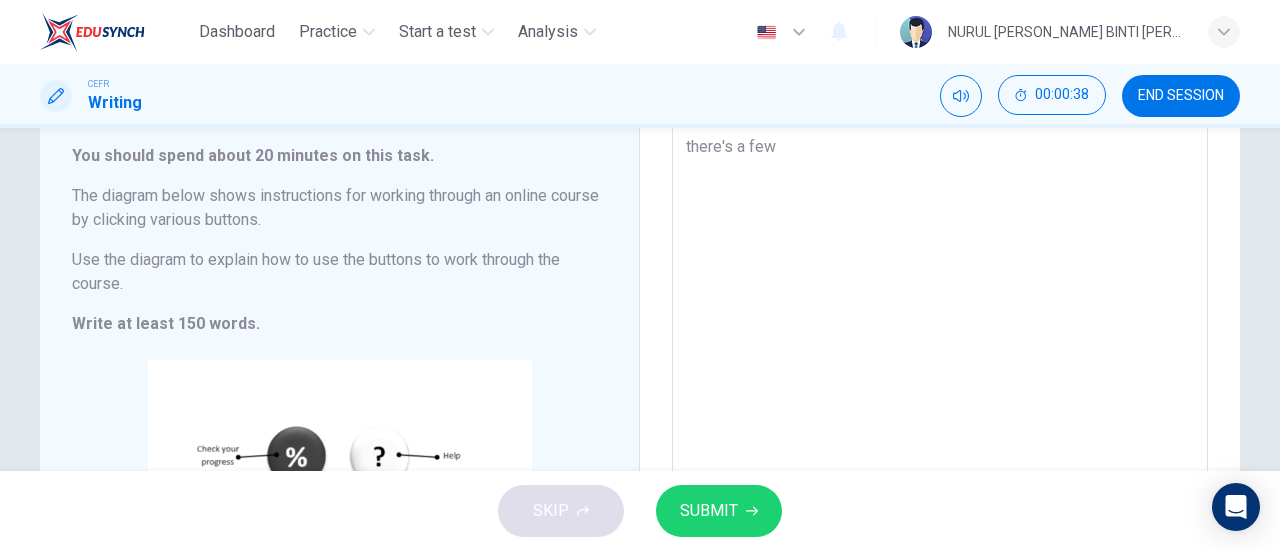 click on "there's a few" at bounding box center (940, 414) 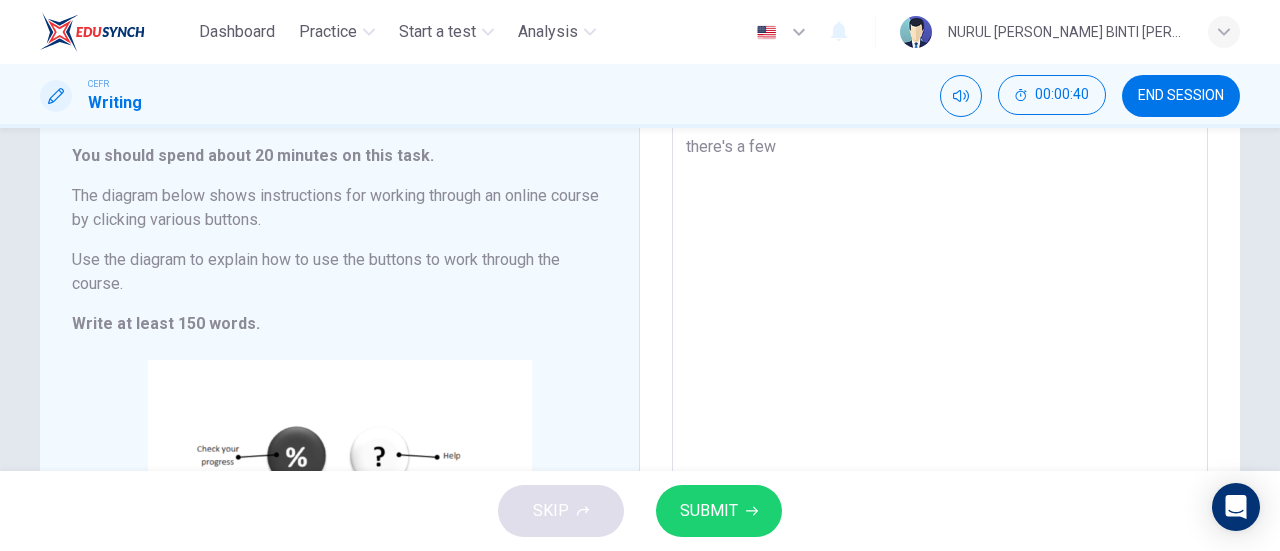 type on "here's a few" 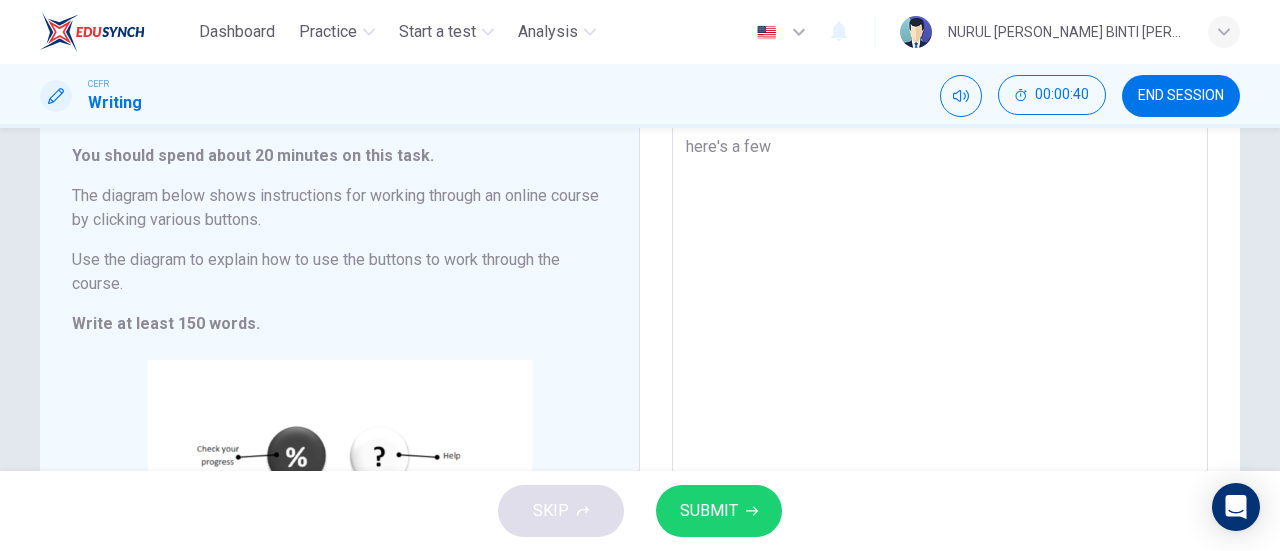 type on "There's a few" 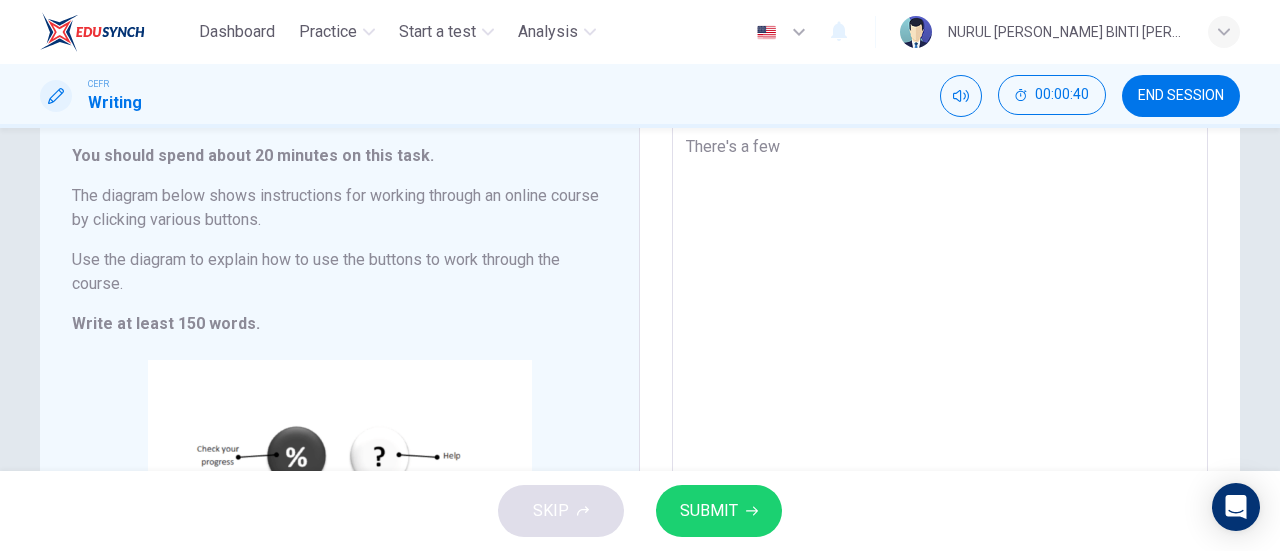 type on "x" 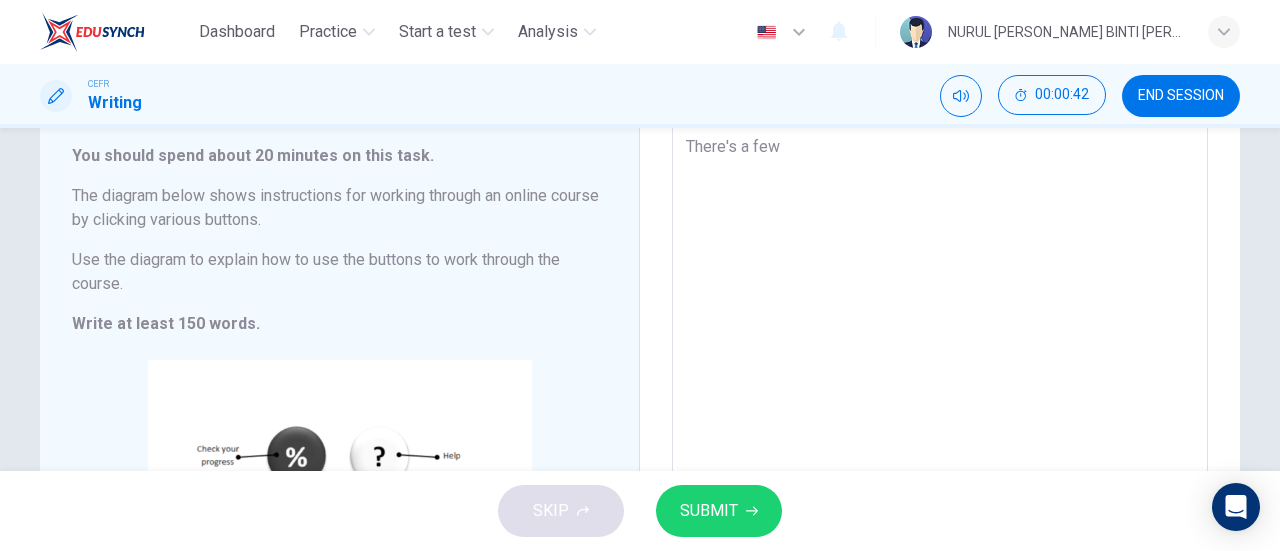 click on "There's a few" at bounding box center [940, 414] 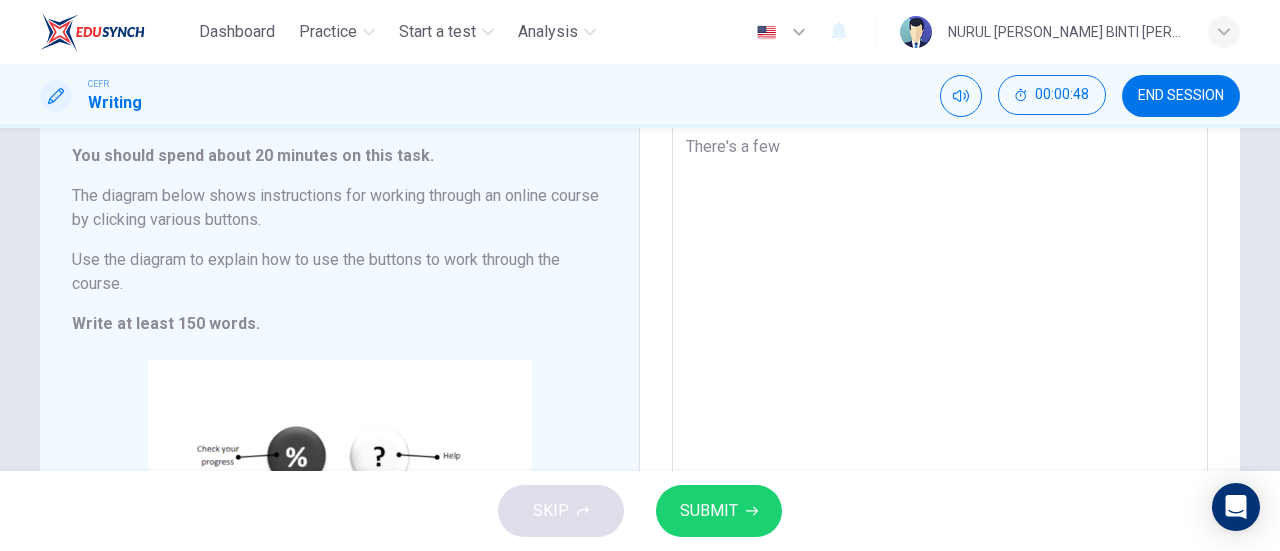 type on "There's a few w" 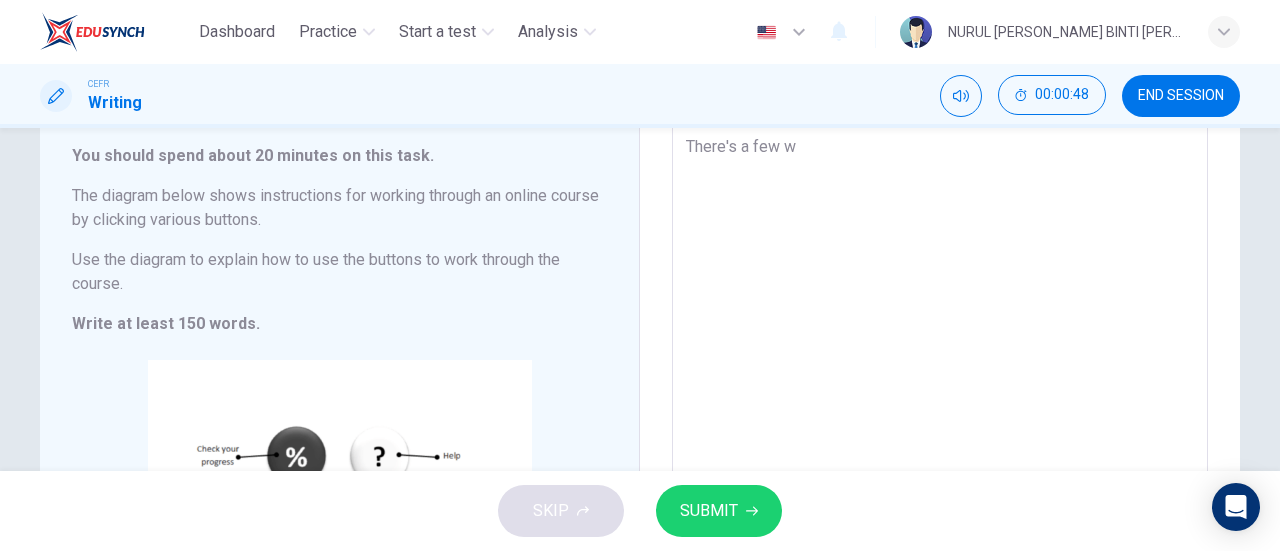 type on "There's a few wa" 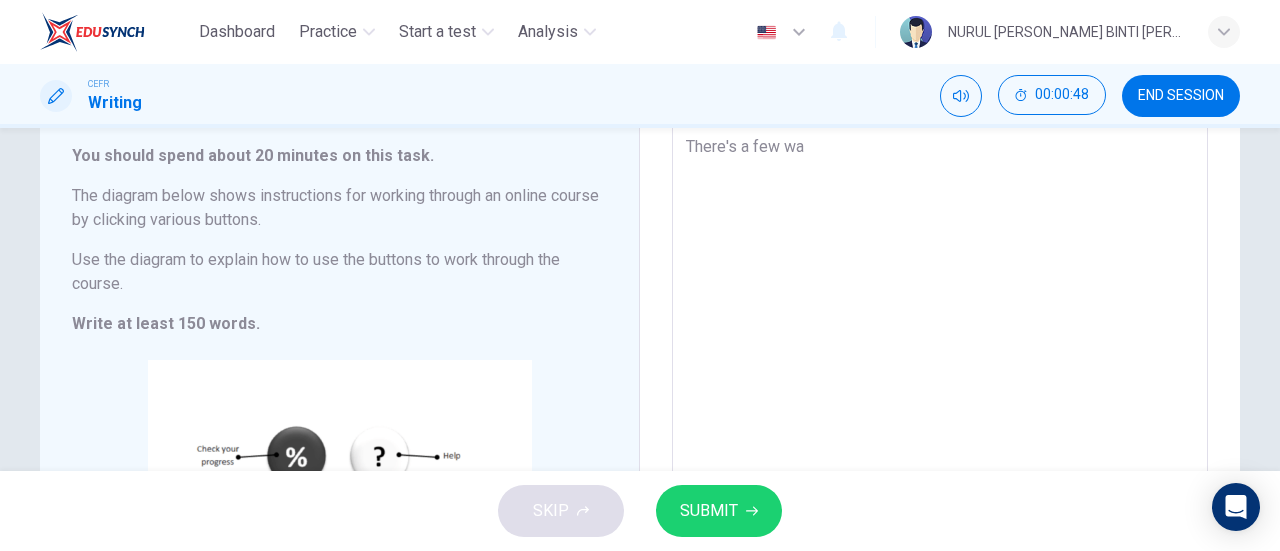 type on "x" 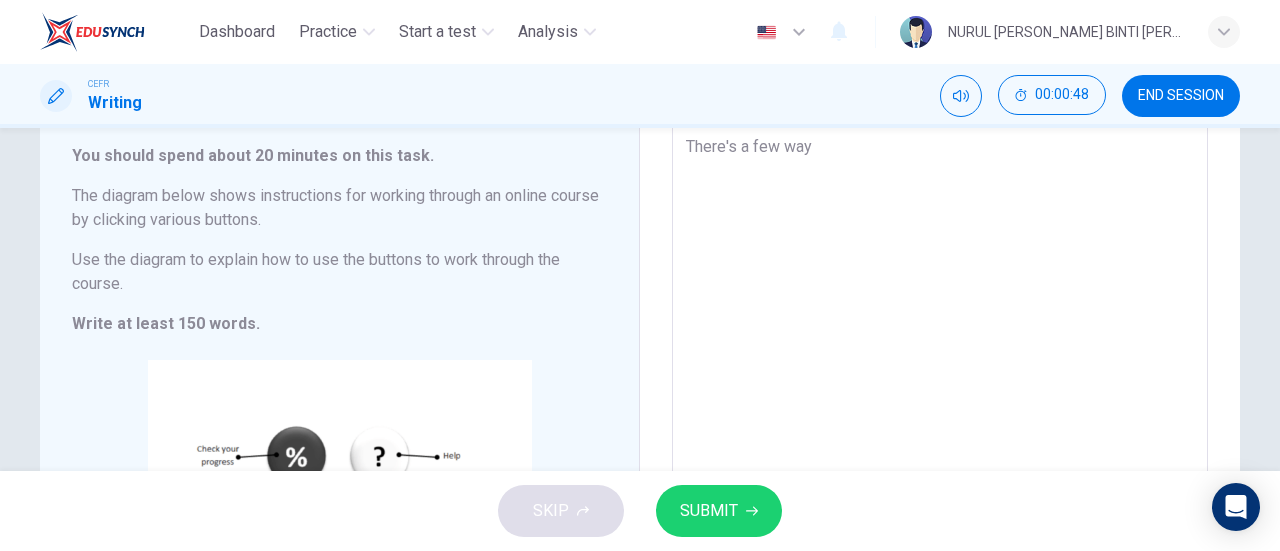 type on "x" 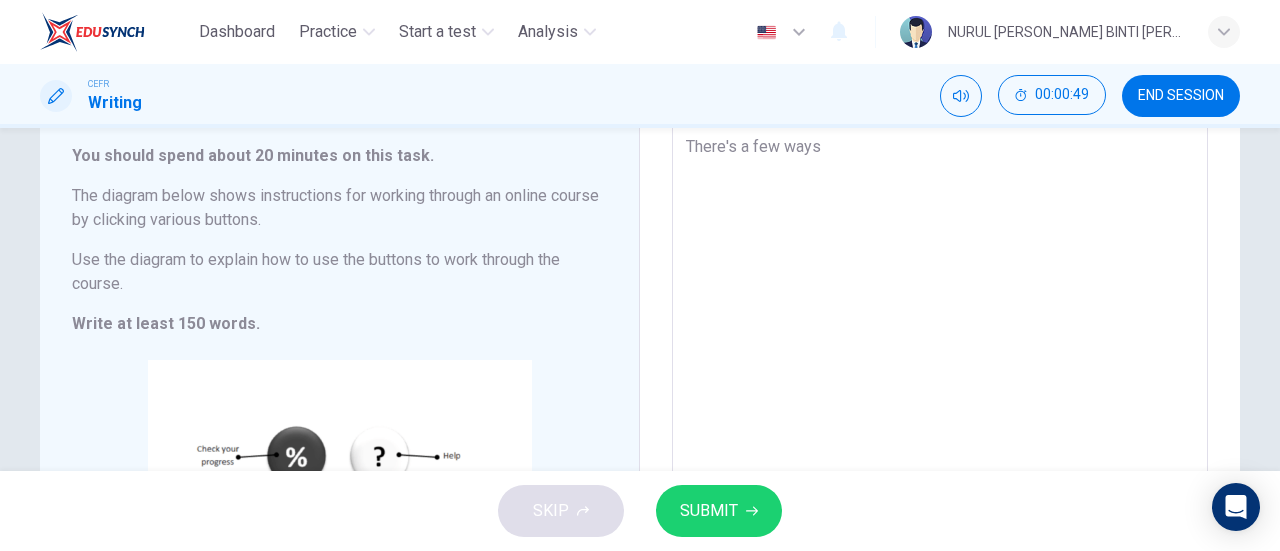 type on "There's a few ways" 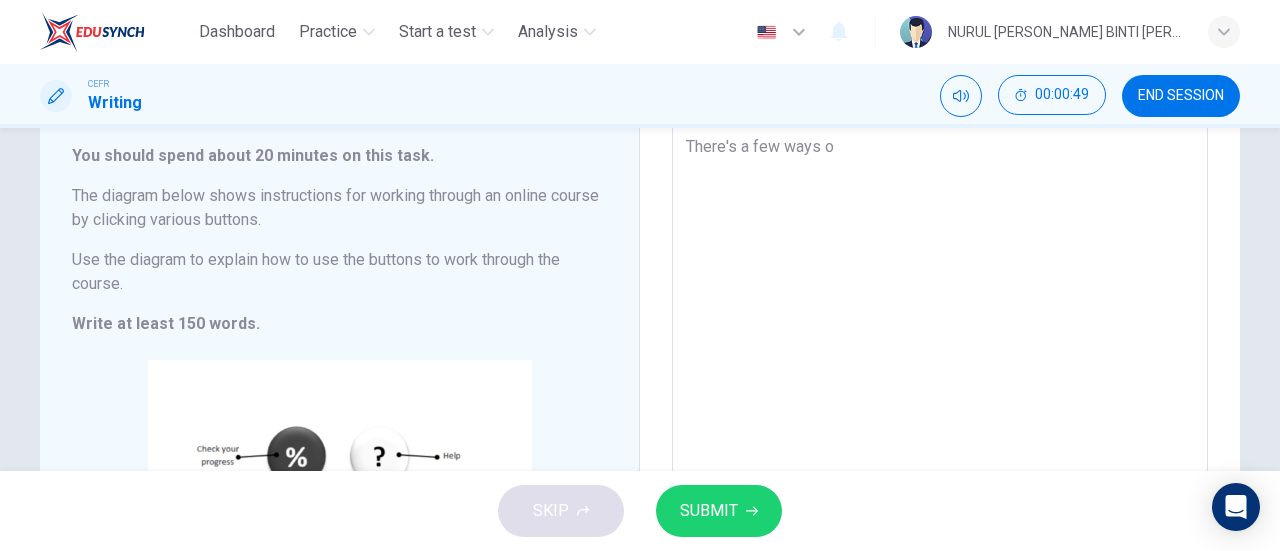 type on "x" 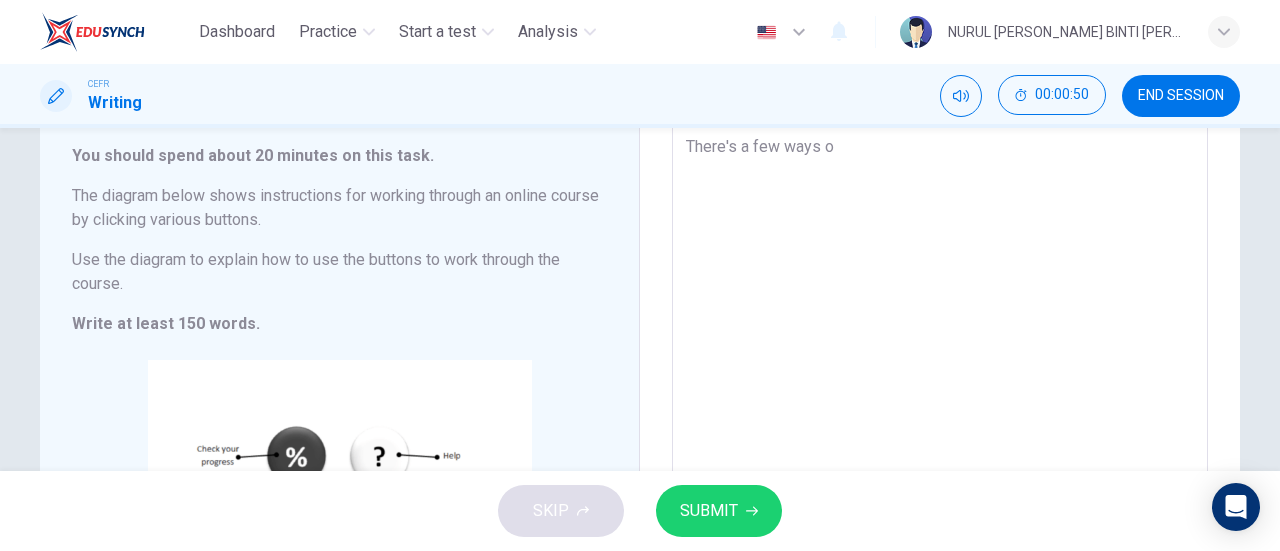 type on "There's a few ways of" 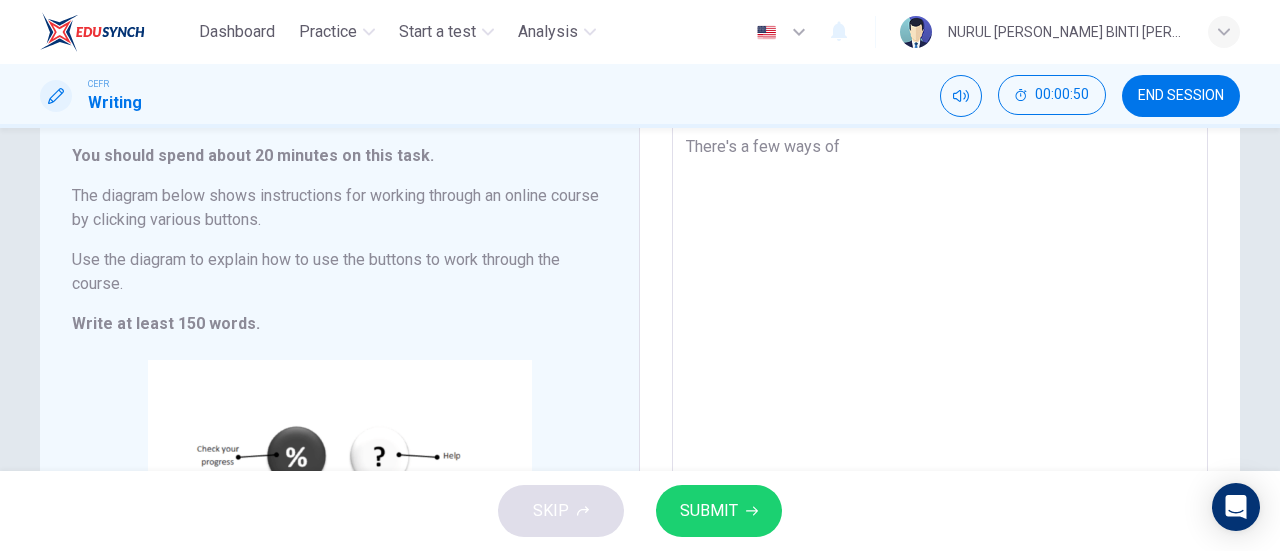 type on "There's a few ways of" 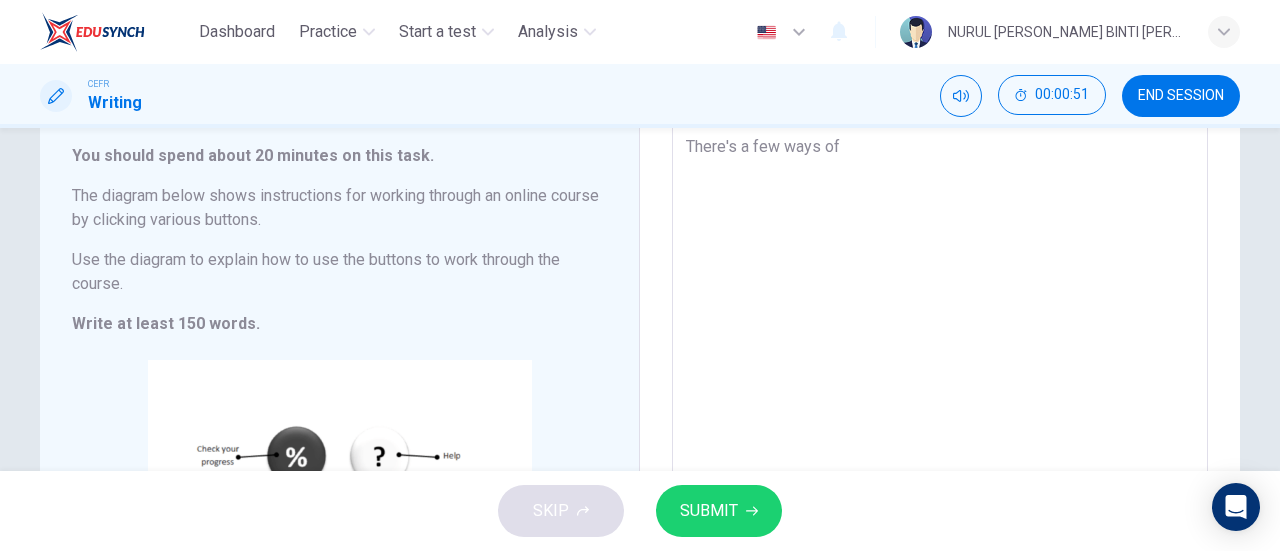 type on "There's a few ways of w" 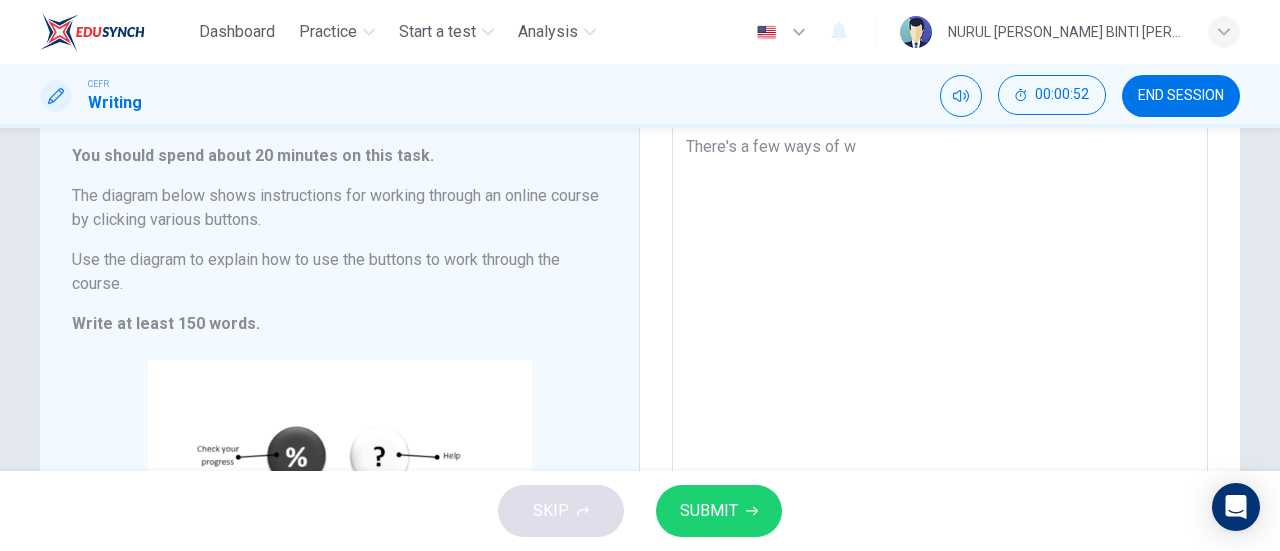 type on "There's a few ways of wo" 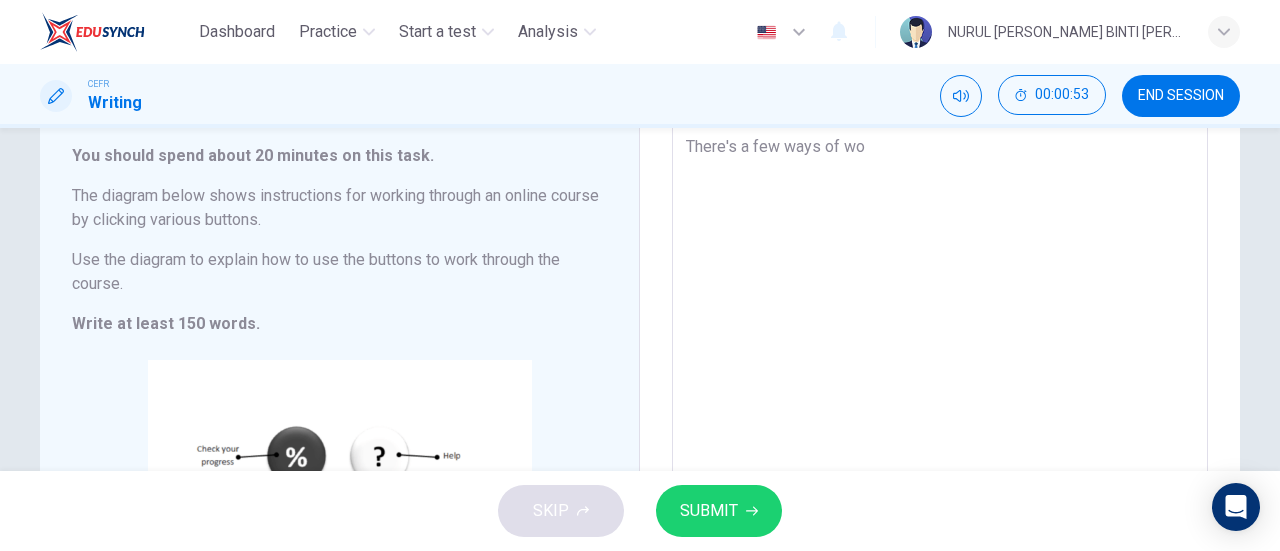 type on "There's a few ways of wor" 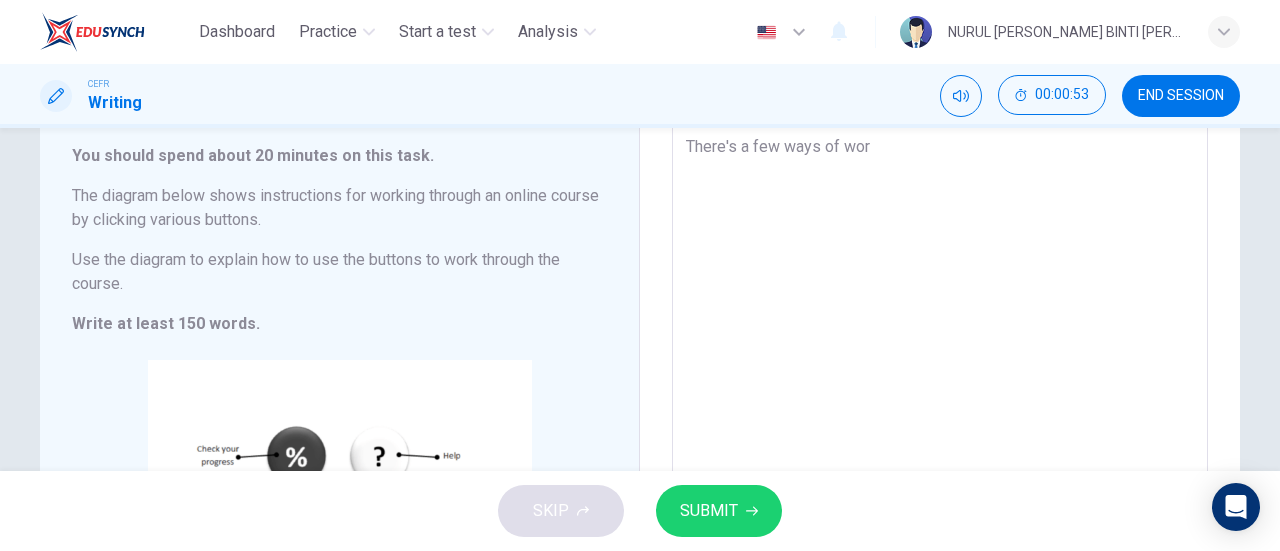 type on "x" 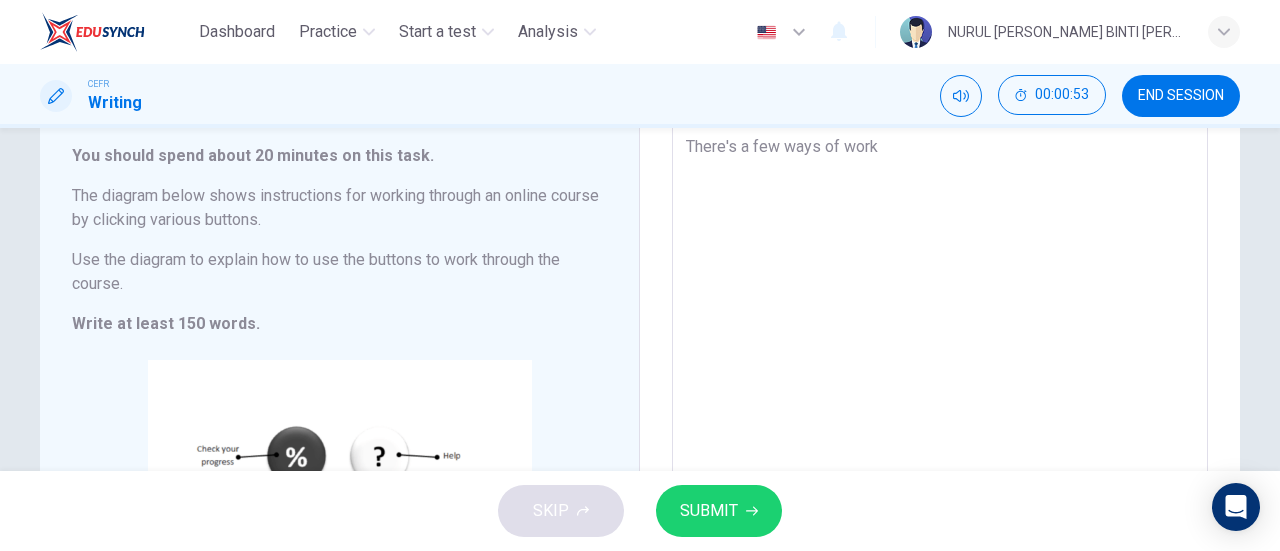 type on "x" 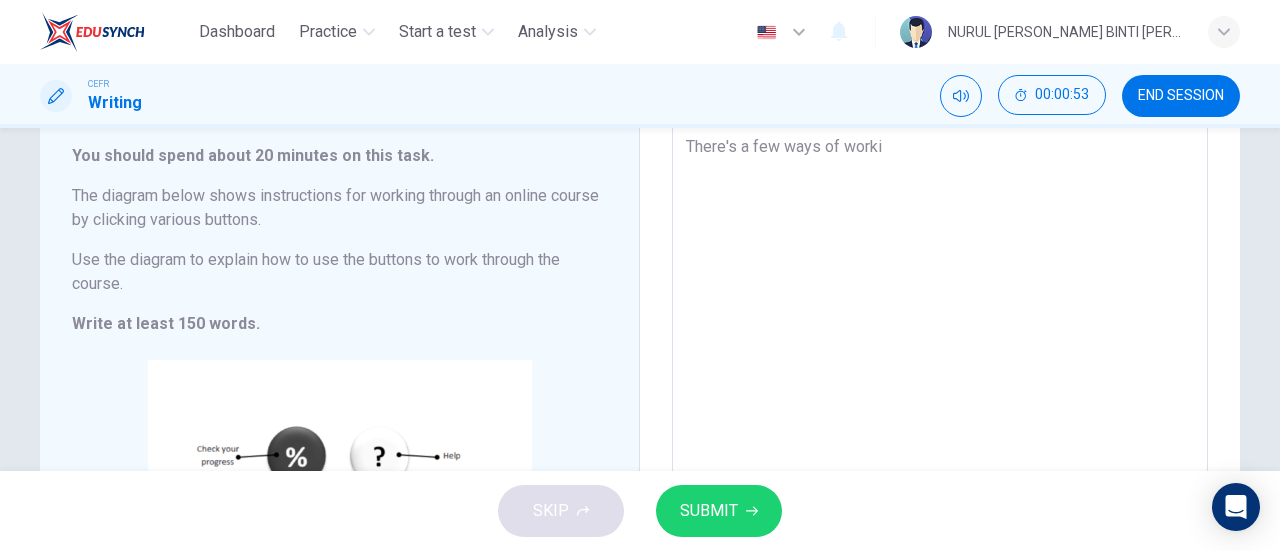 type on "x" 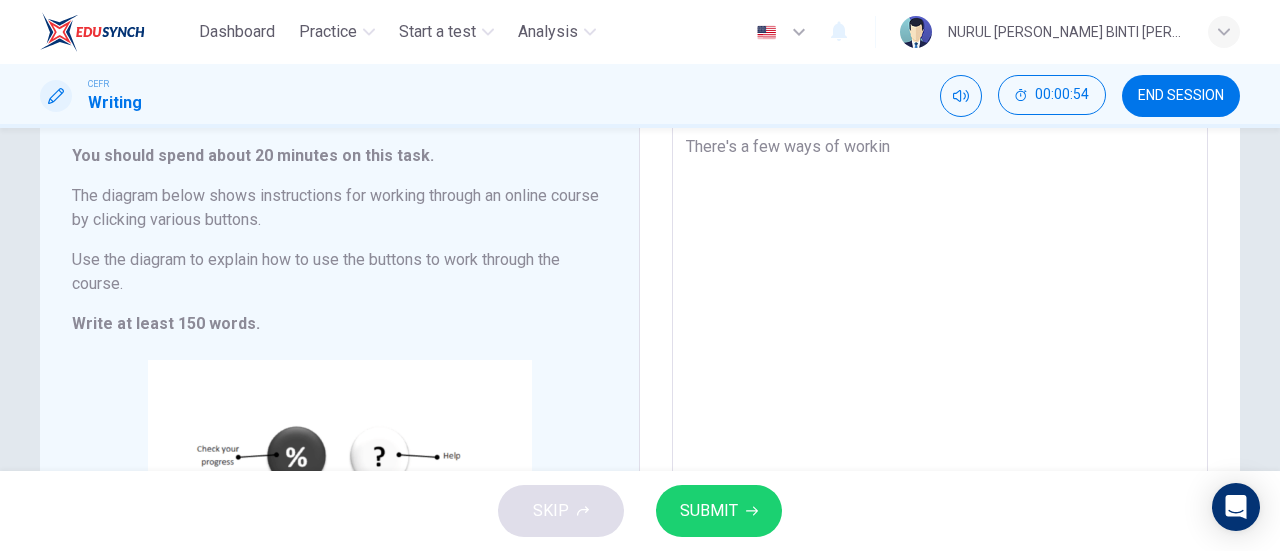 type on "There's a few ways of working" 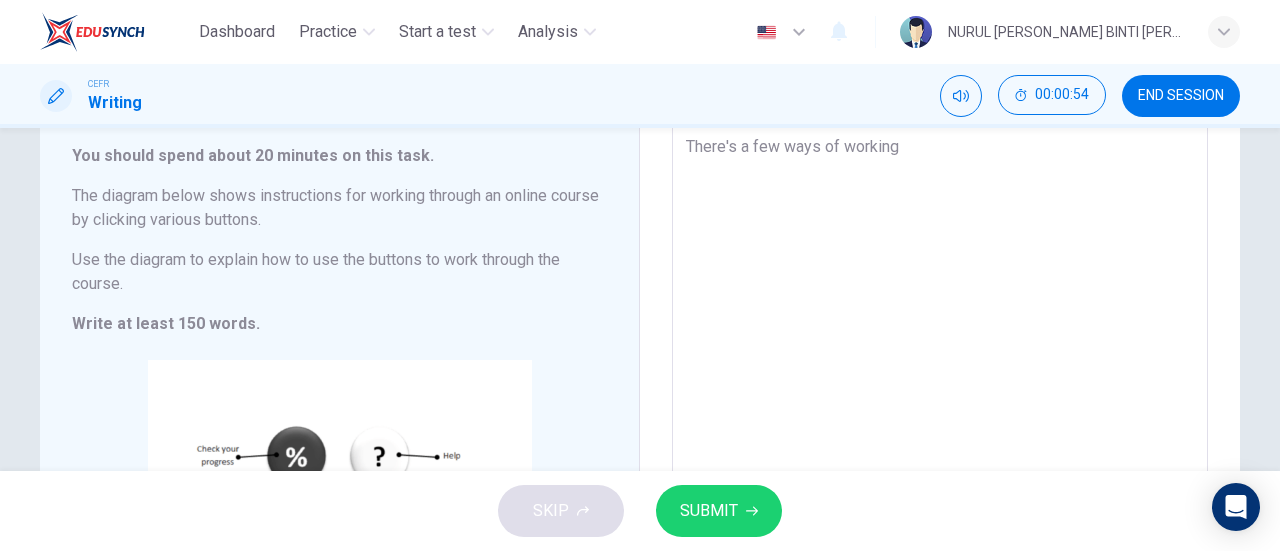 type on "x" 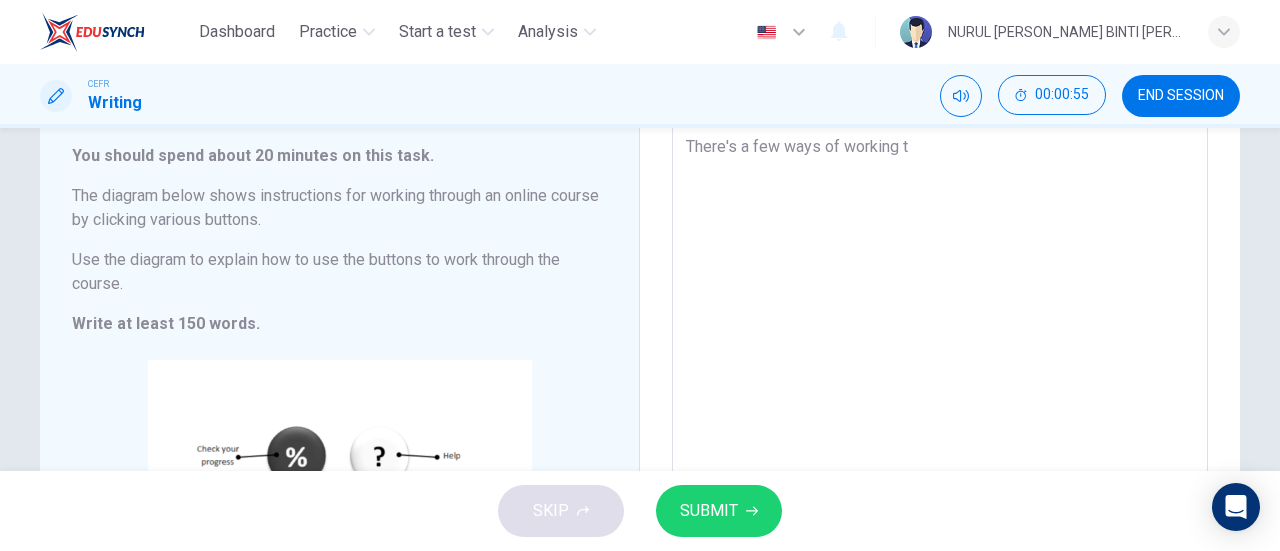 type on "There's a few ways of working th" 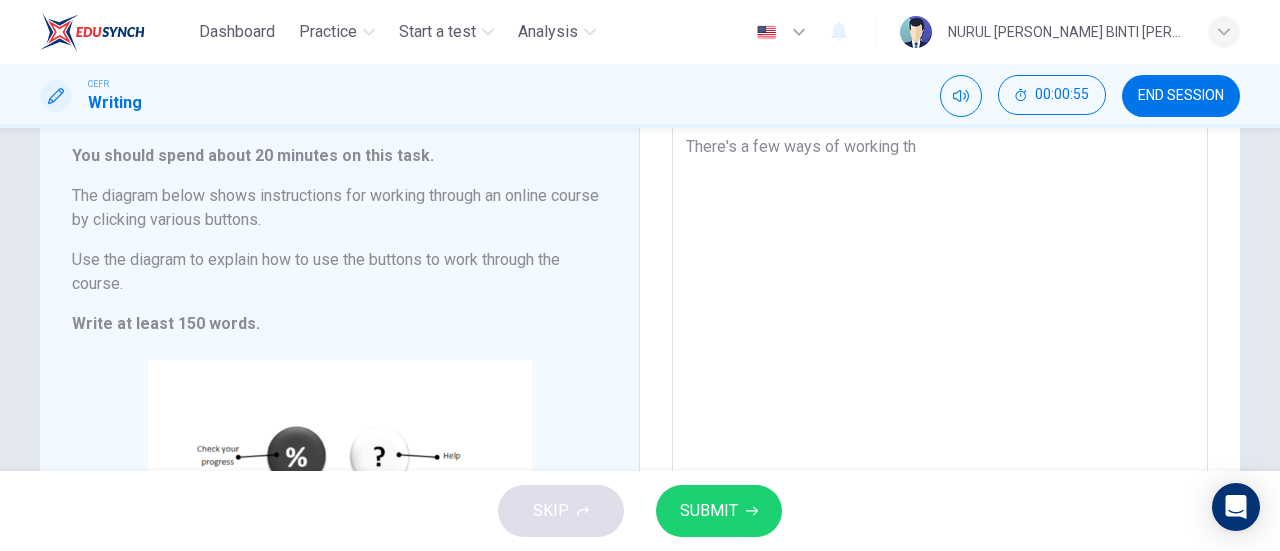 type on "x" 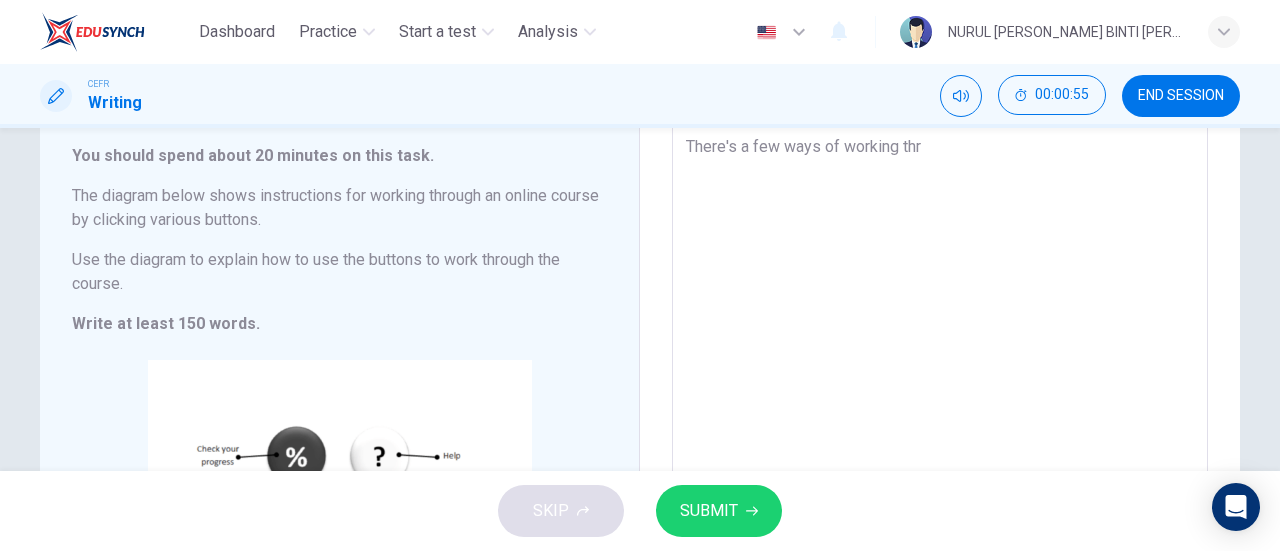 type on "x" 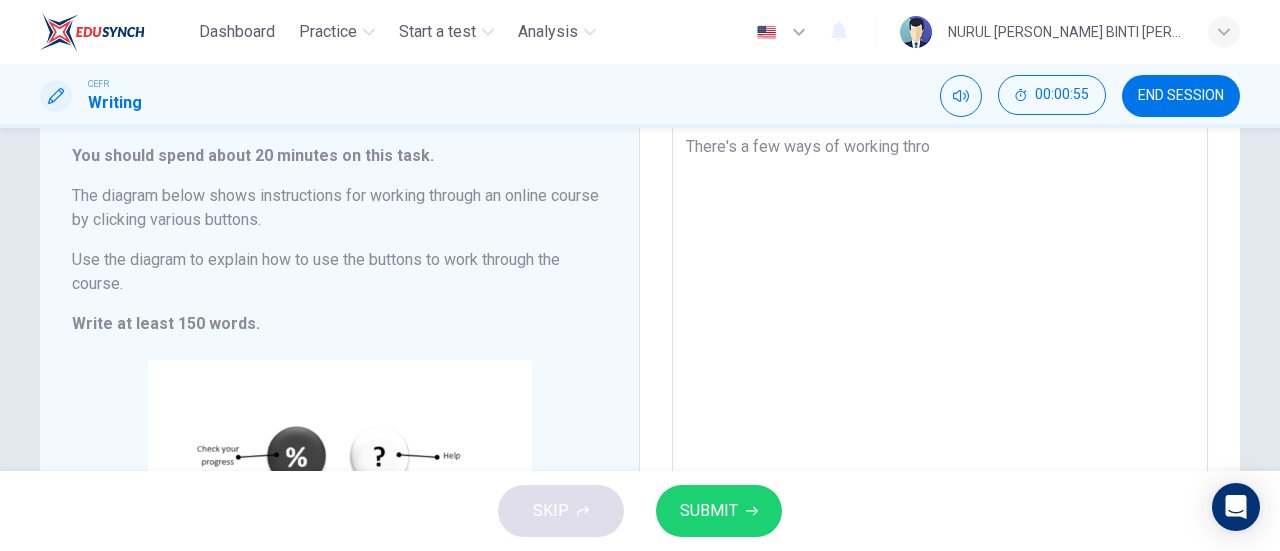 type on "x" 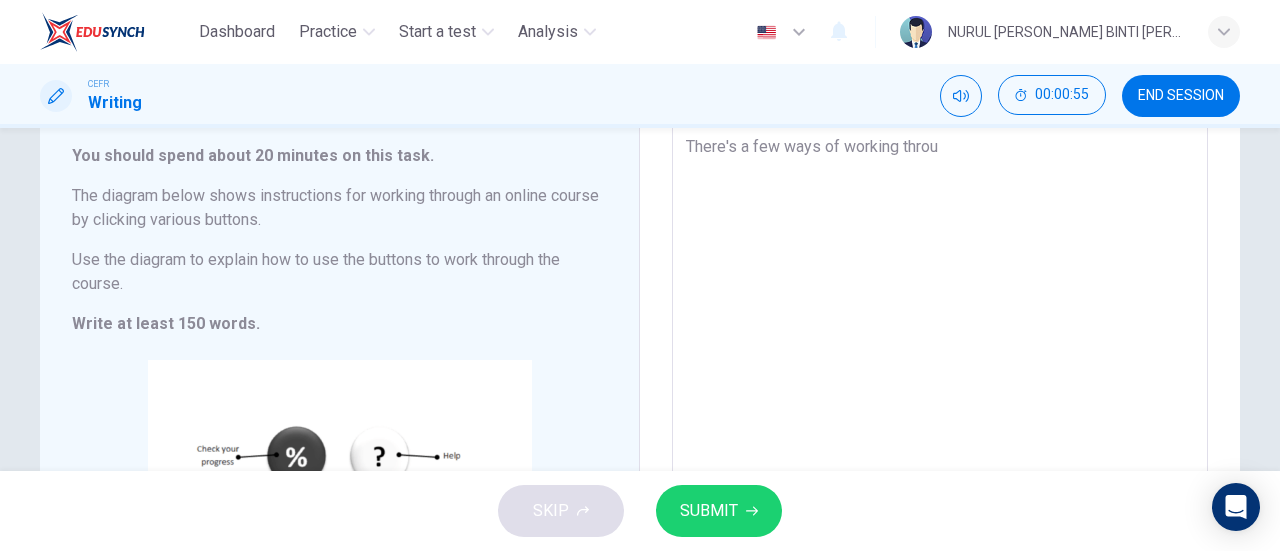 type on "x" 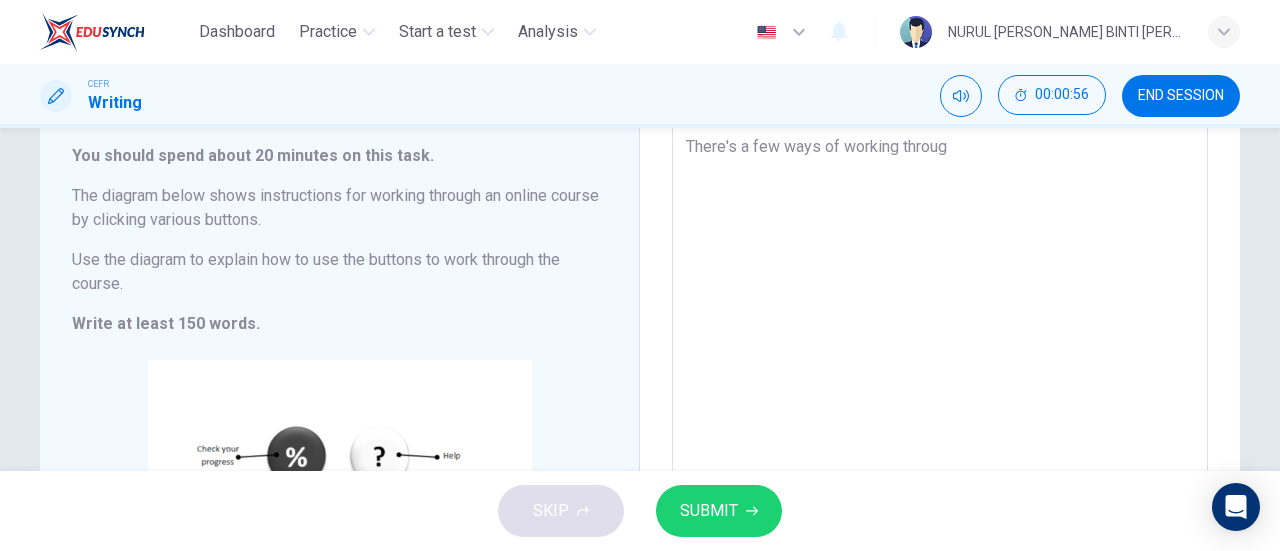 type on "There's a few ways of working through" 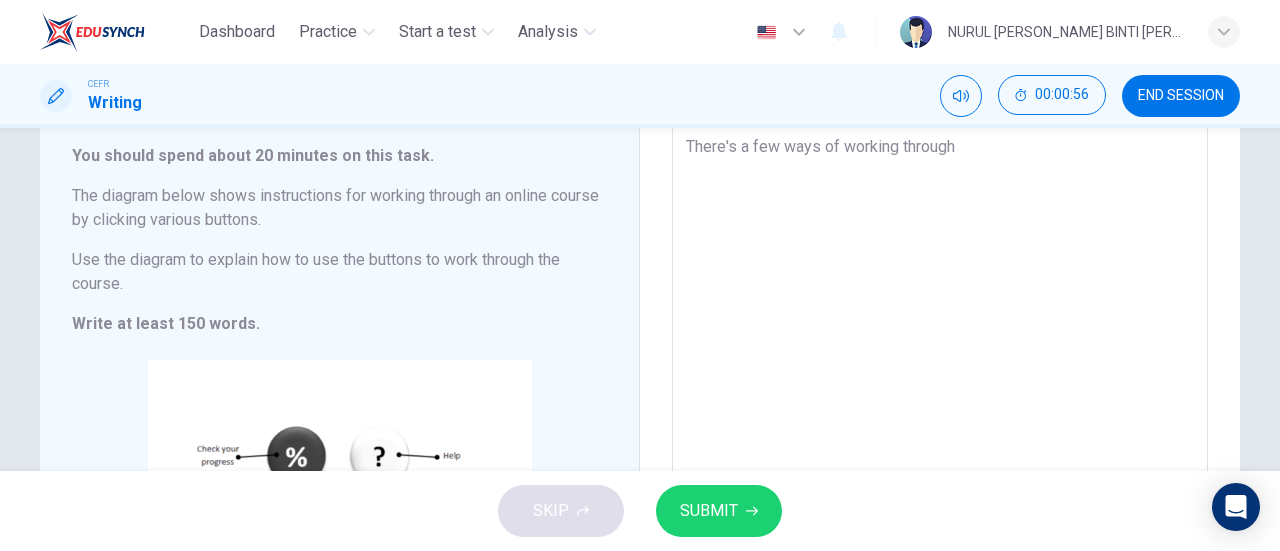 type on "x" 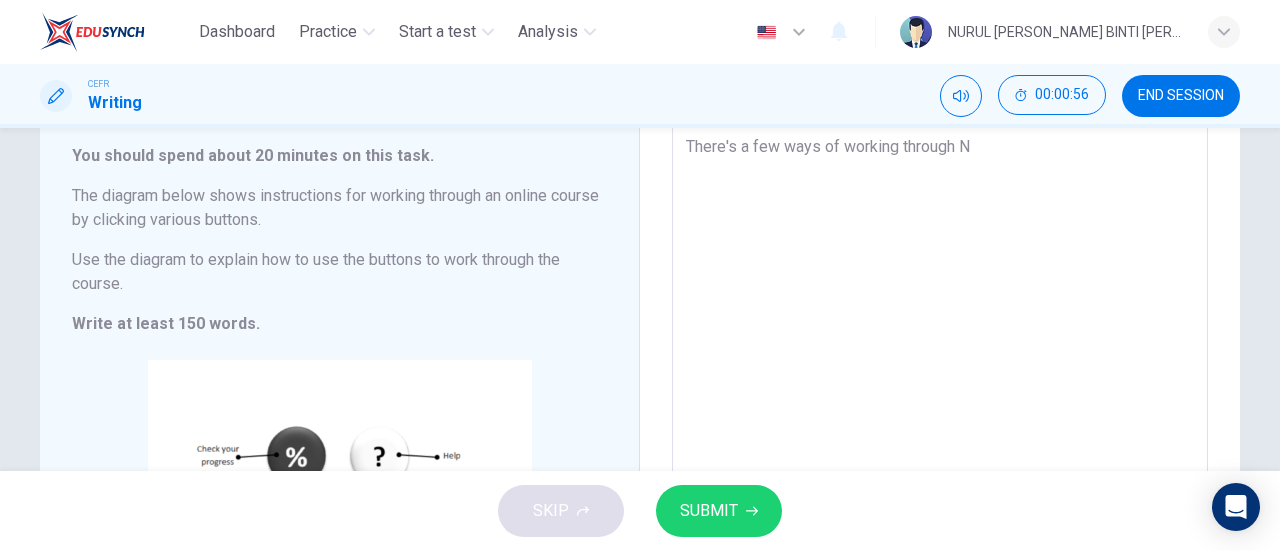type on "x" 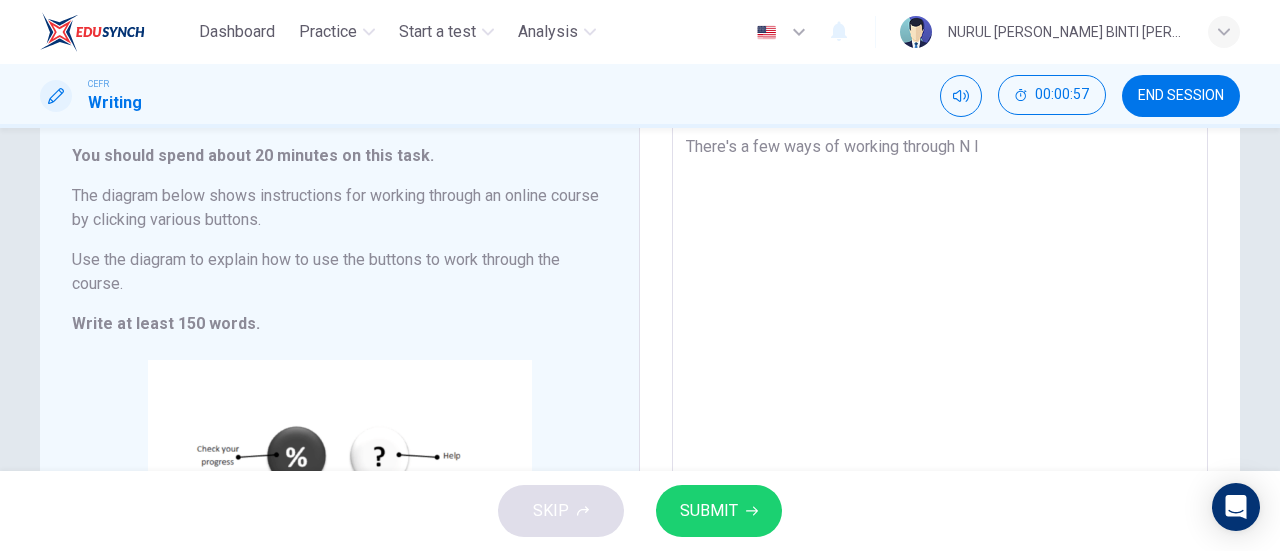 type on "There's a few ways of working through N" 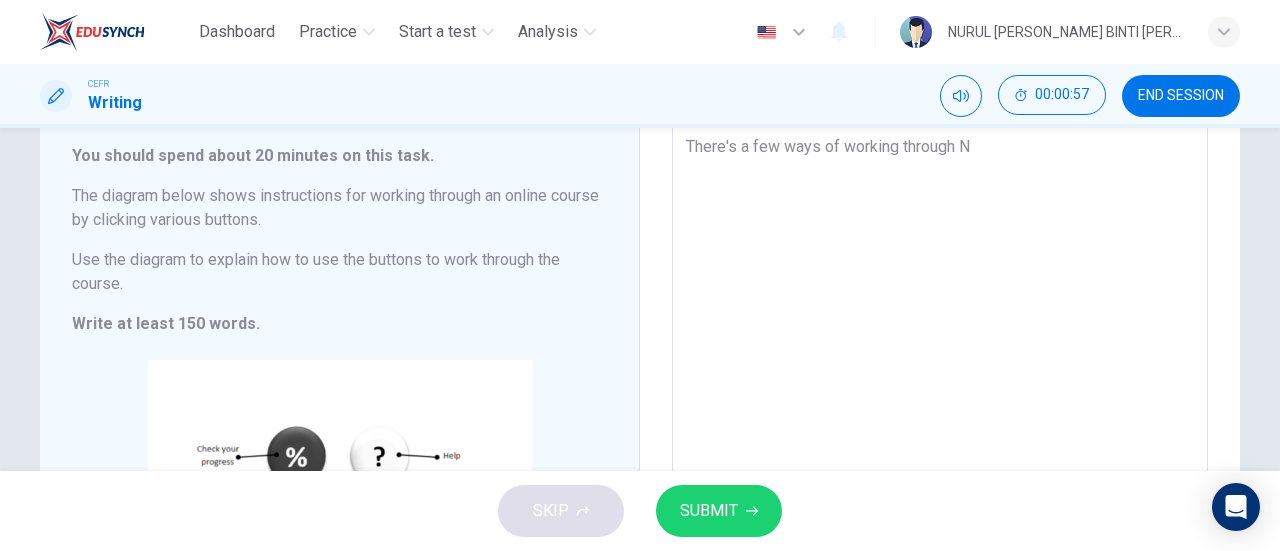 type on "x" 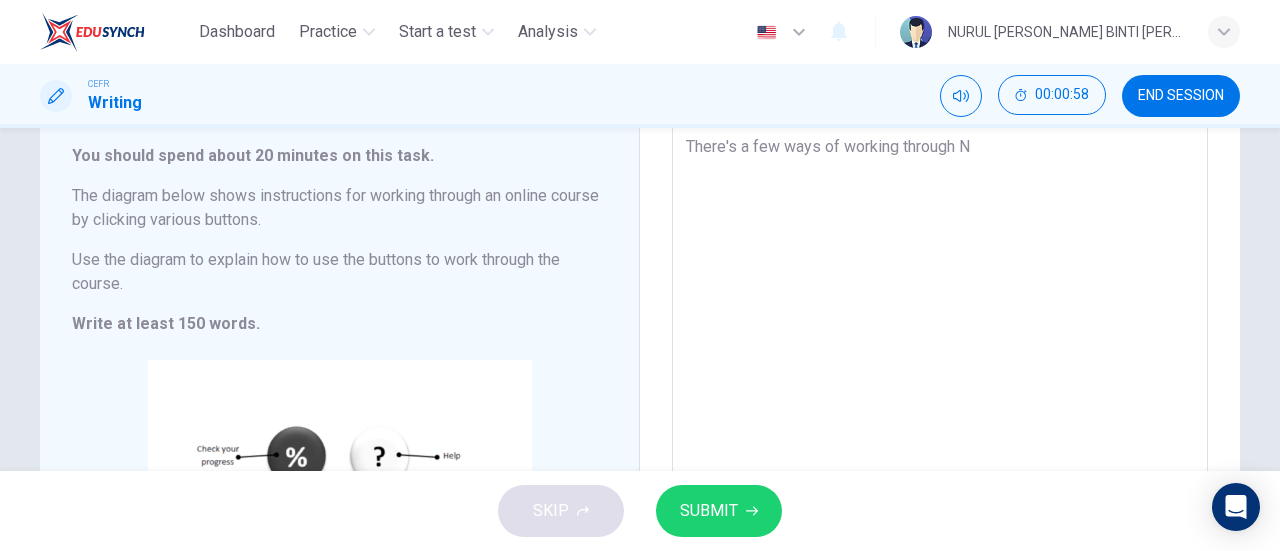 type on "There's a few ways of working through" 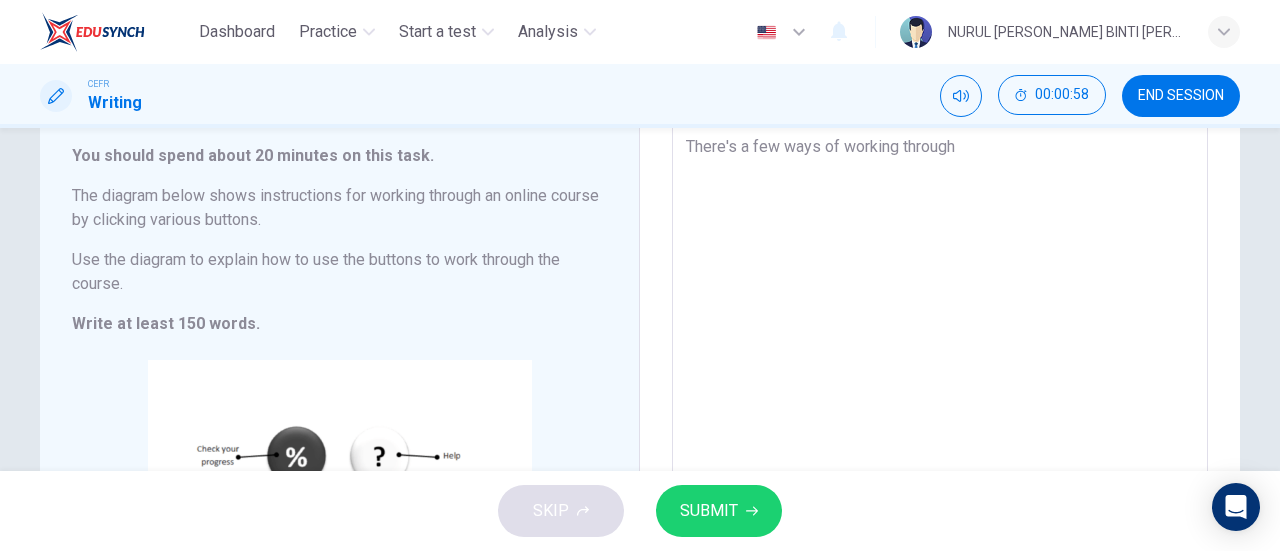 type on "x" 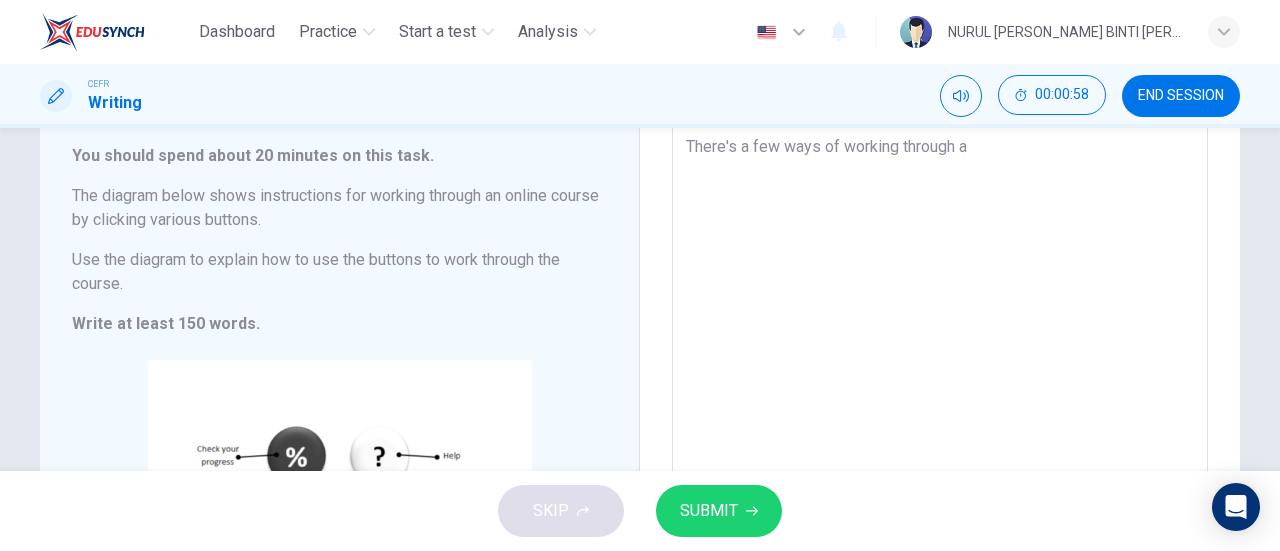 type on "x" 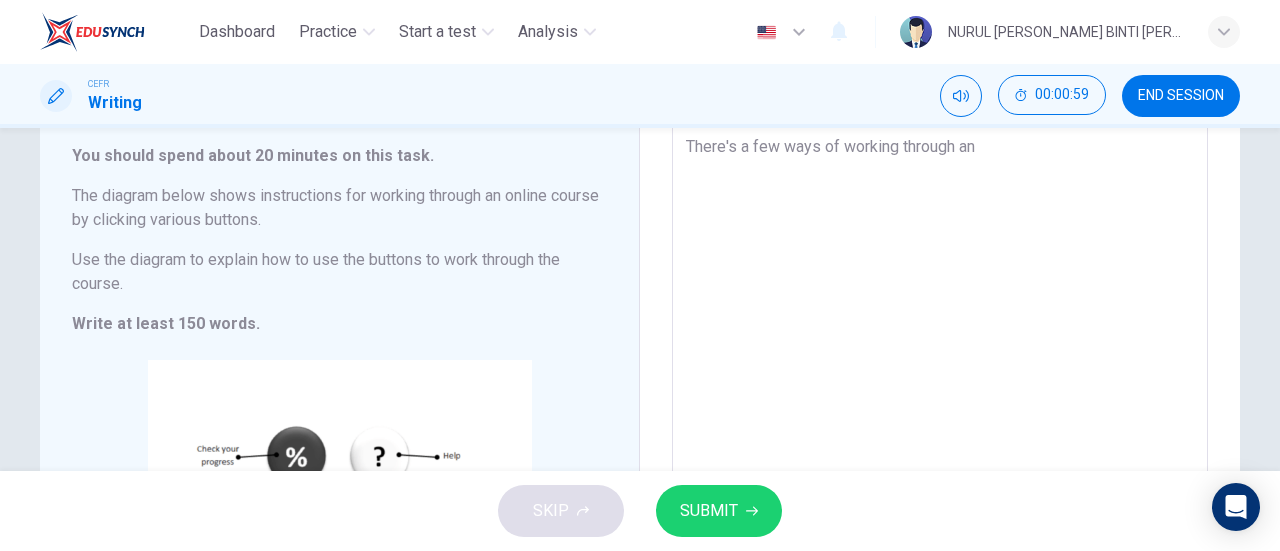 type on "There's a few ways of working through an" 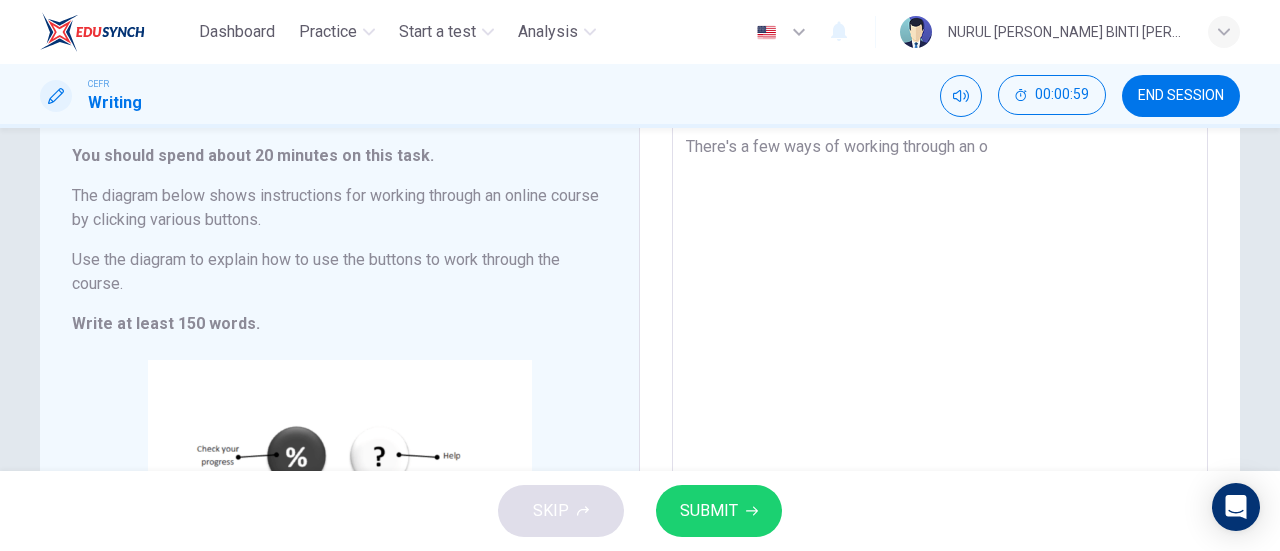 type on "x" 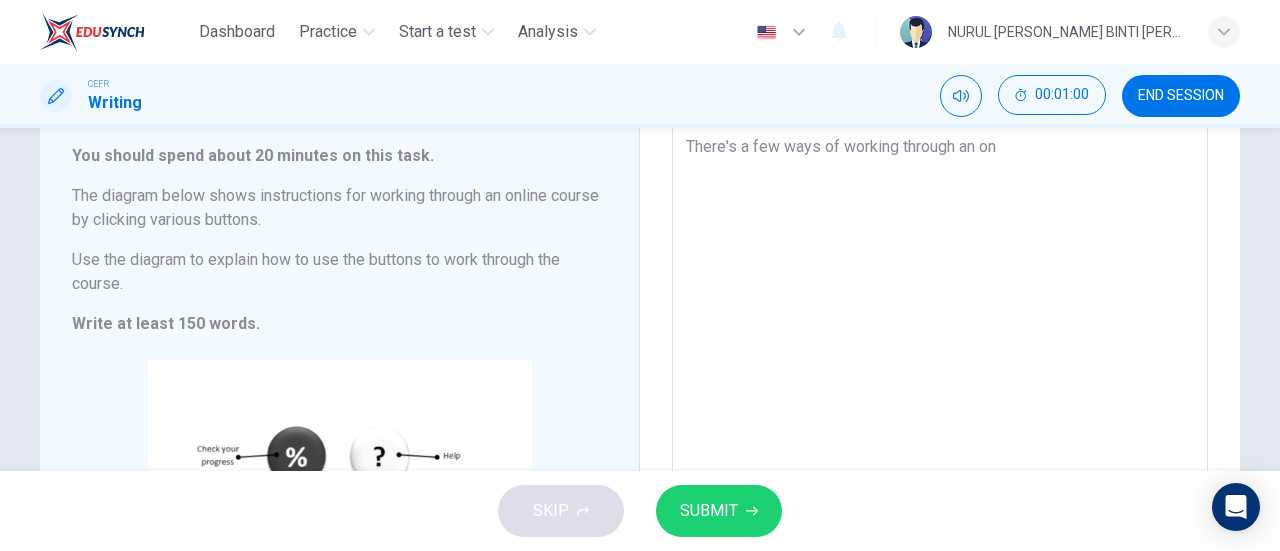 type on "There's a few ways of working through an onl" 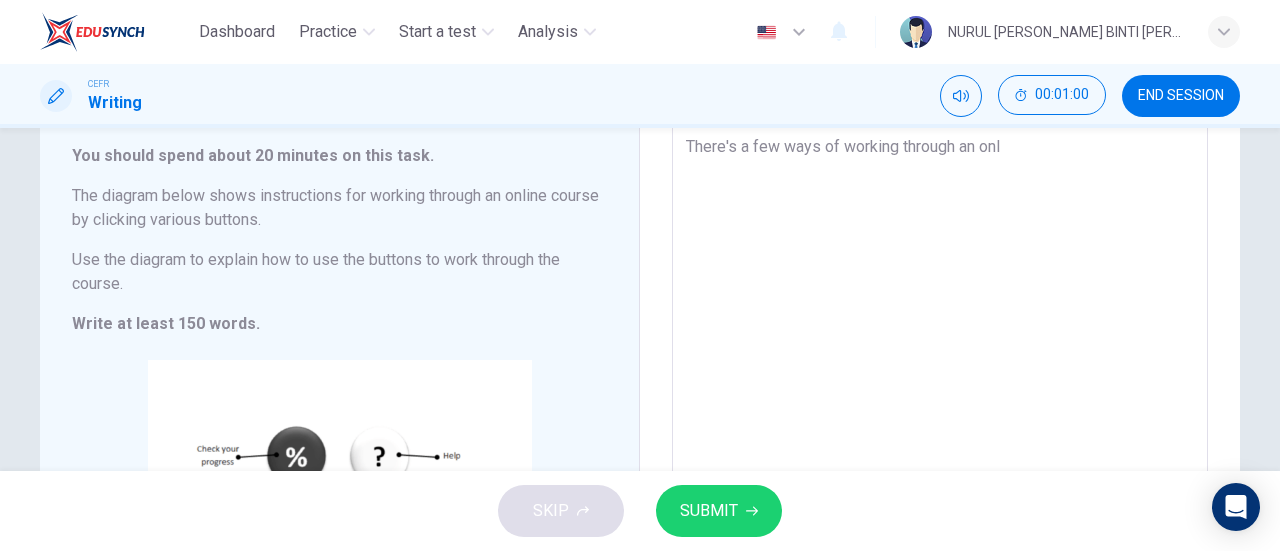 type on "x" 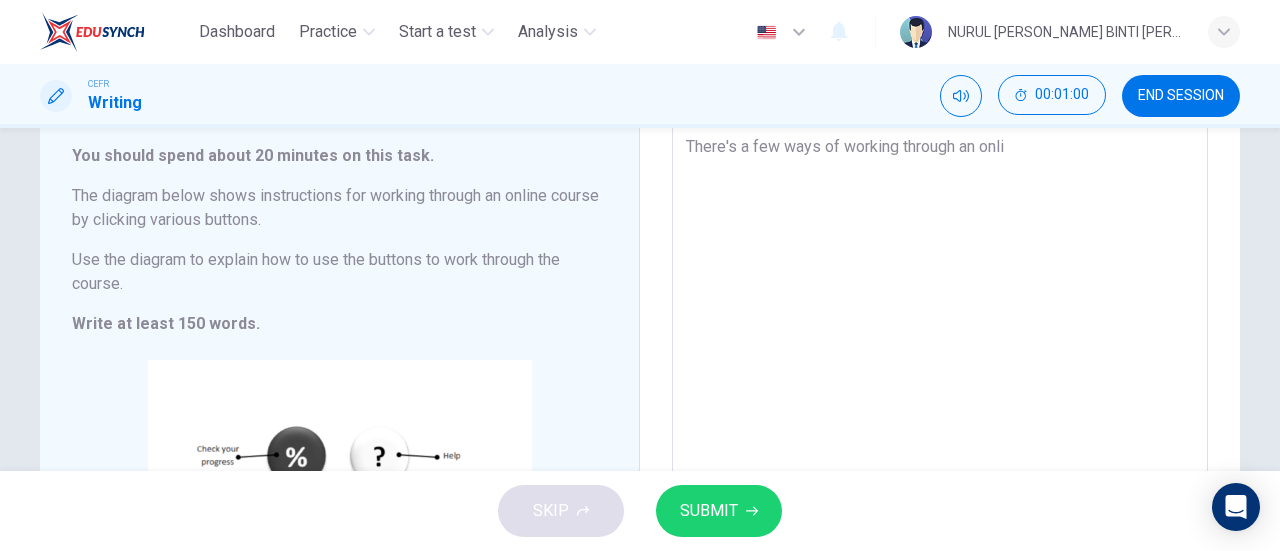type on "x" 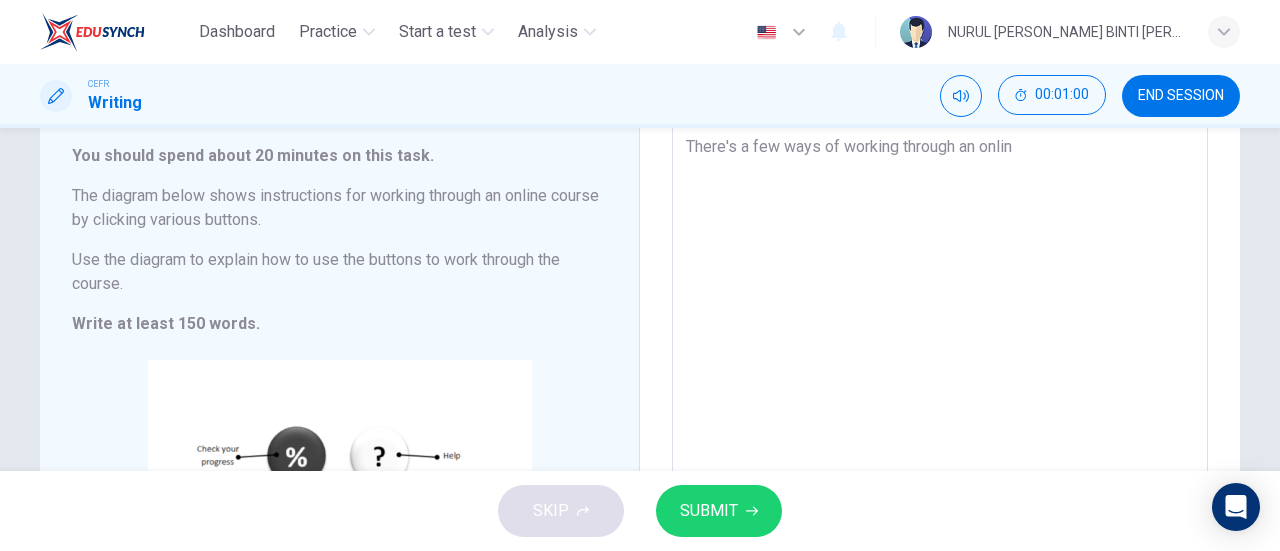 type on "x" 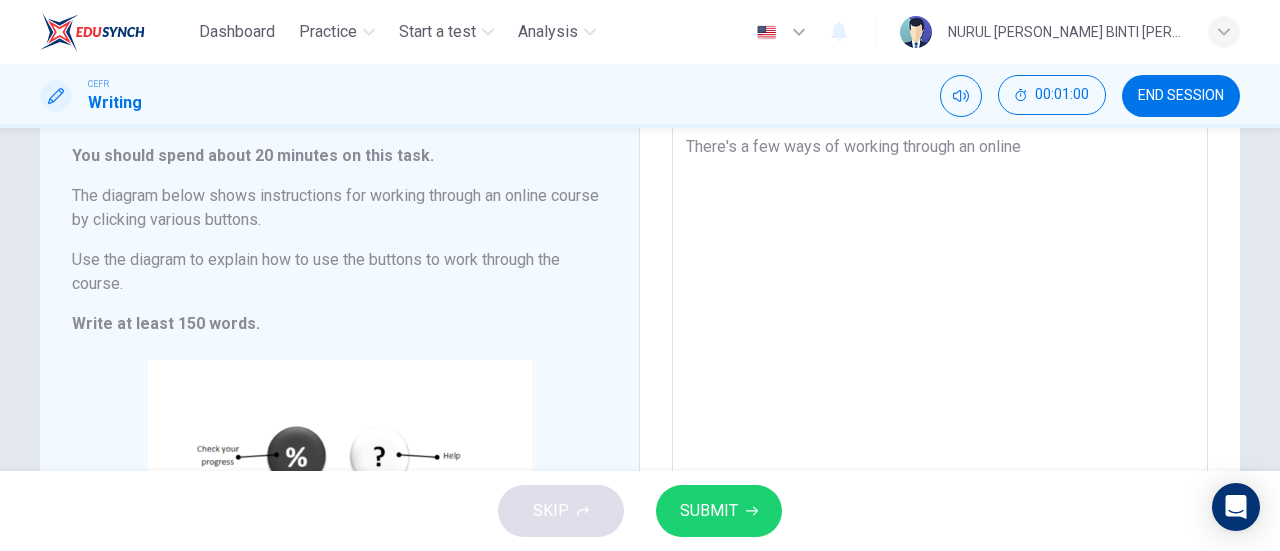 type on "There's a few ways of working through an online" 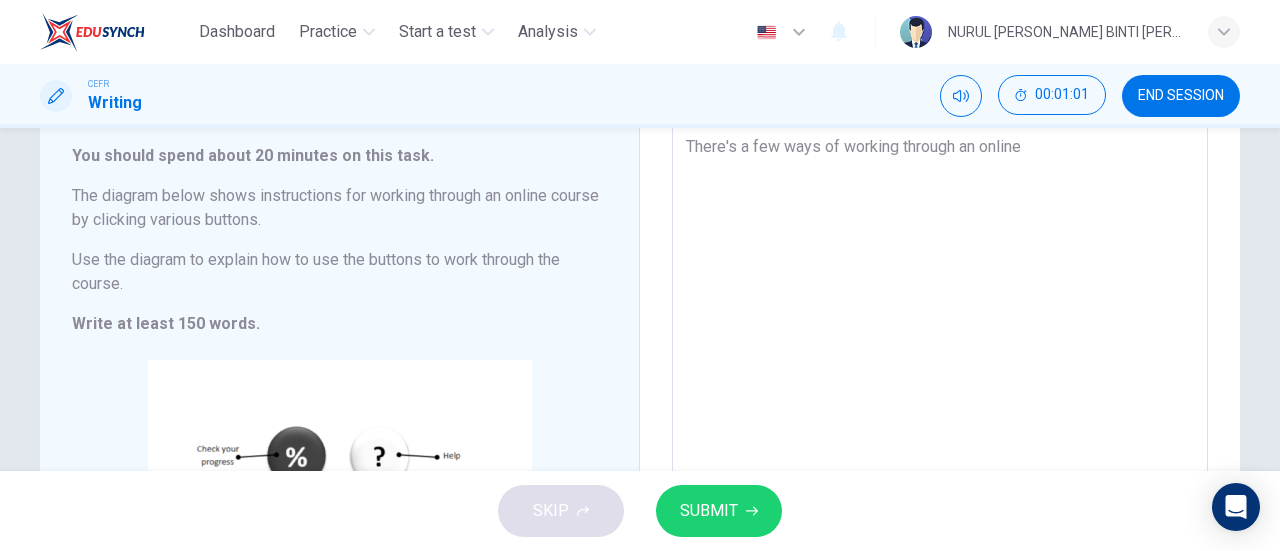 type on "There's a few ways of working through an online p" 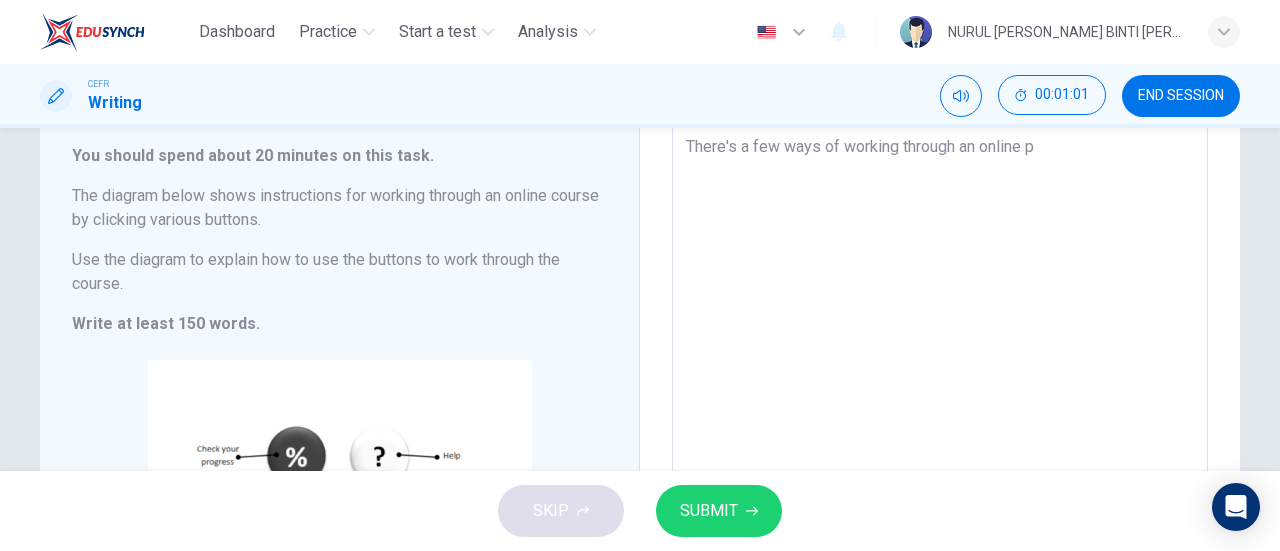 type on "x" 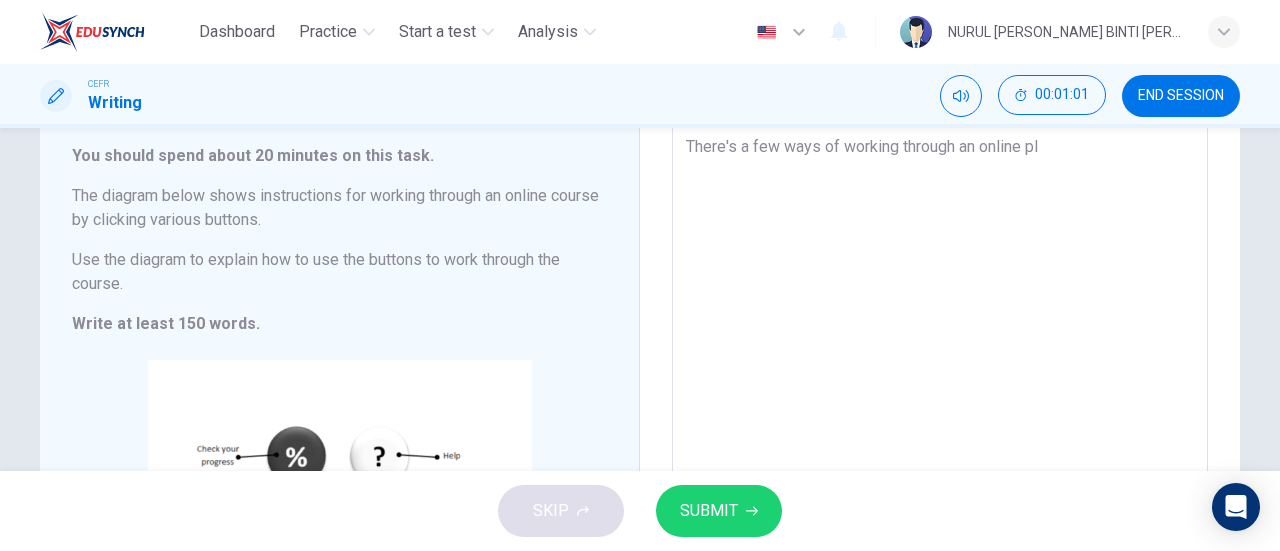 type on "x" 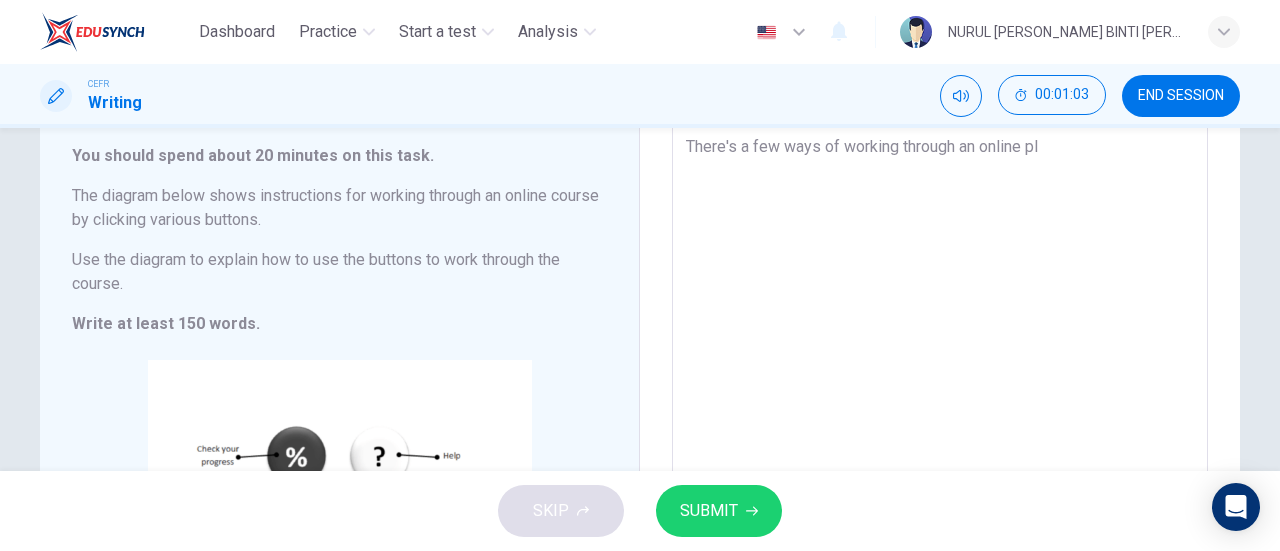 type on "There's a few ways of working through an online pla" 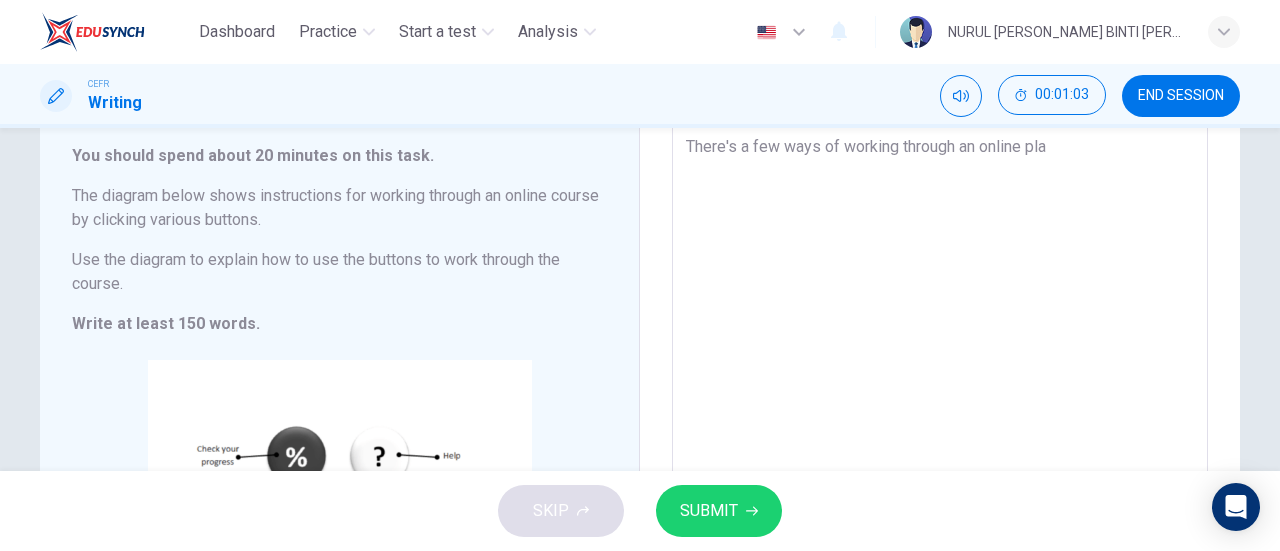 type on "There's a few ways of working through an online plat" 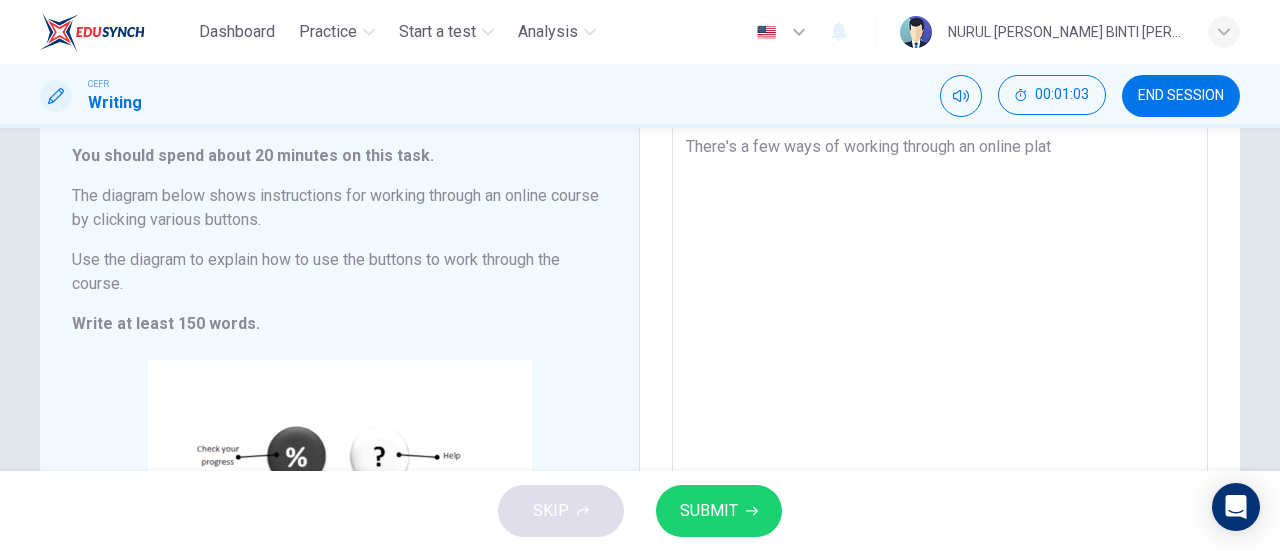 type on "x" 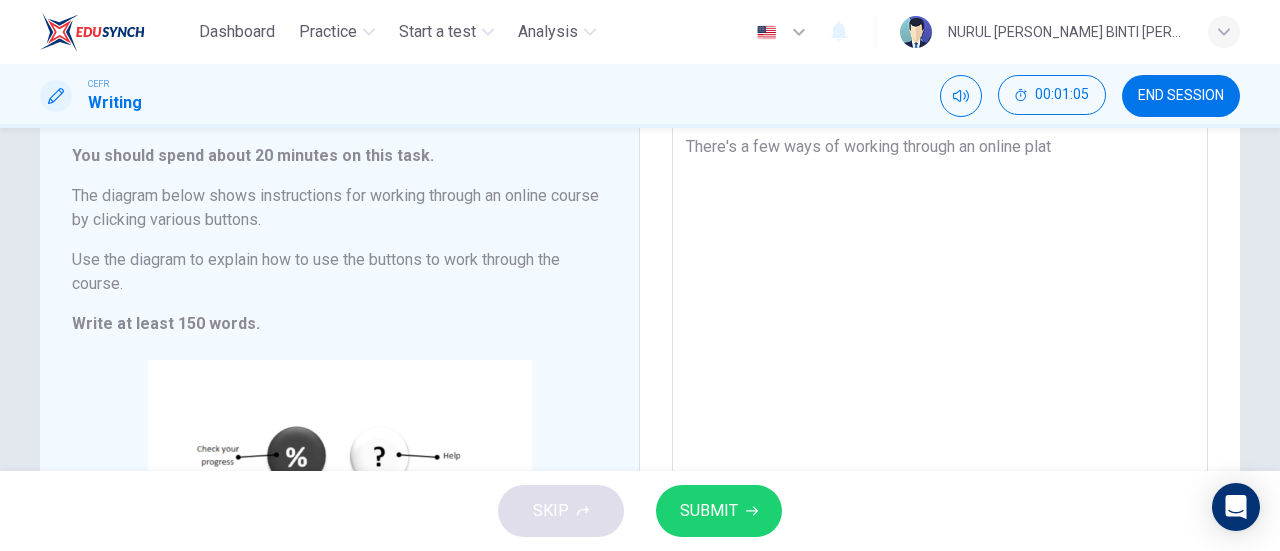 type on "There's a few ways of working through an online pla" 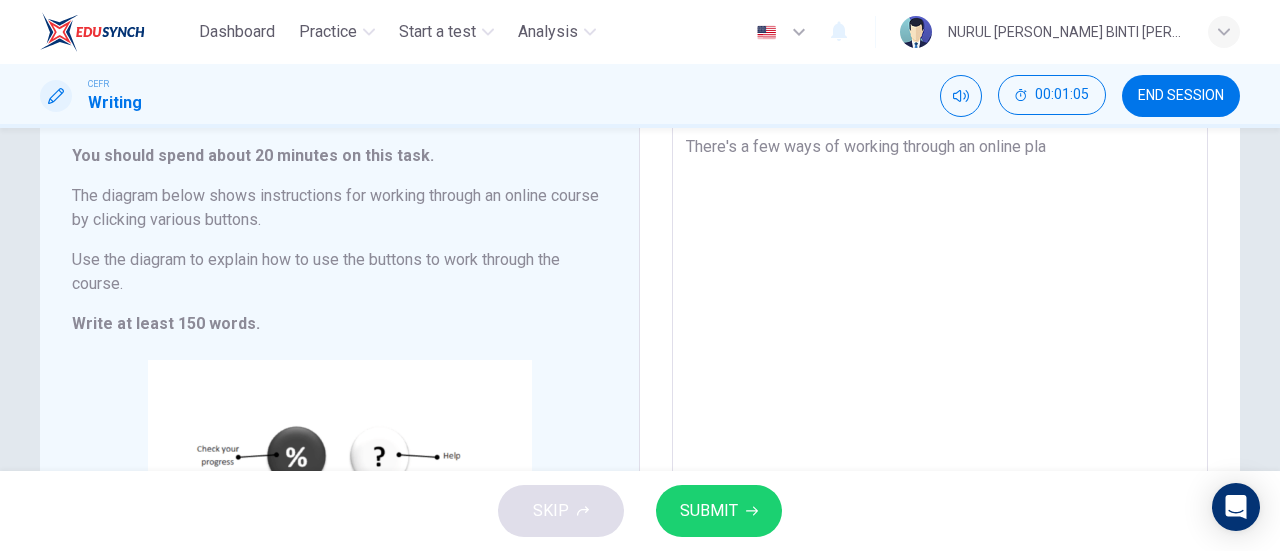 type on "There's a few ways of working through an online pl" 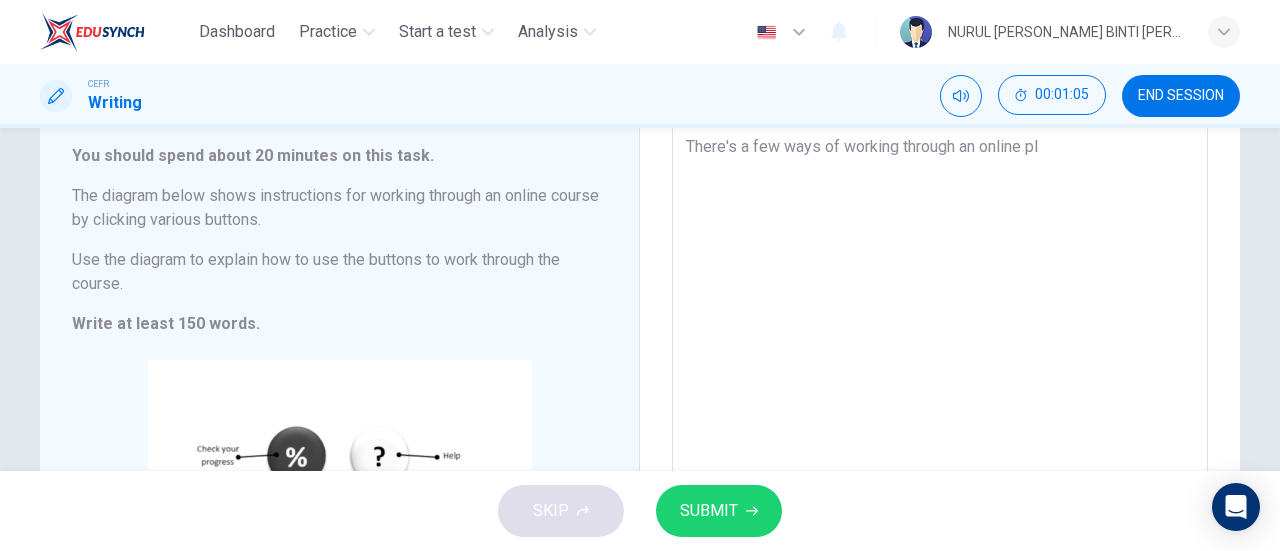 type on "x" 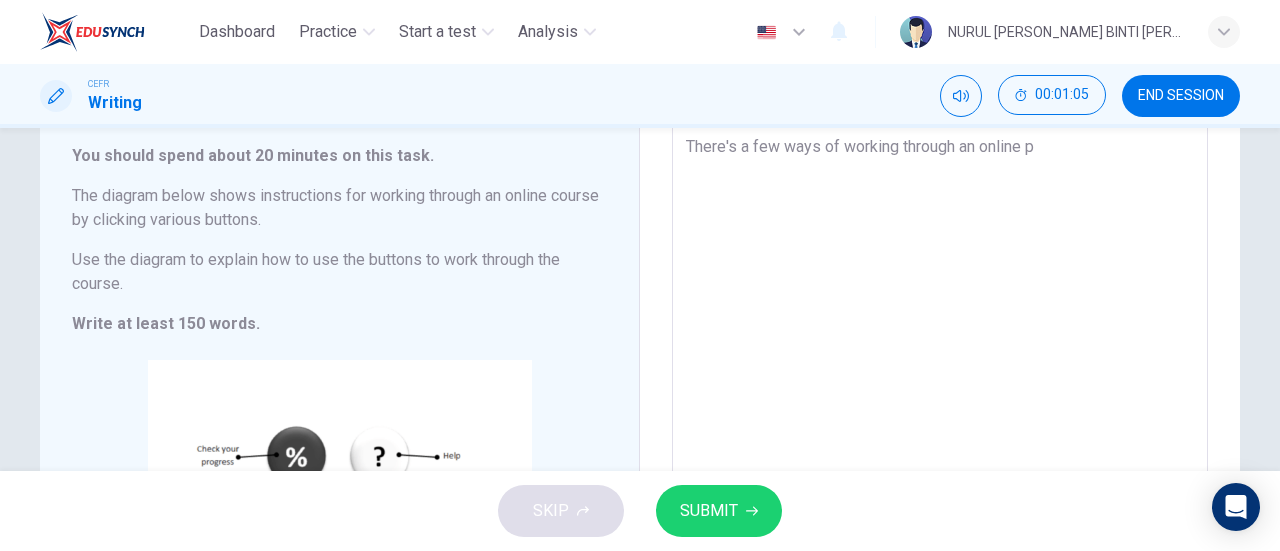 type on "x" 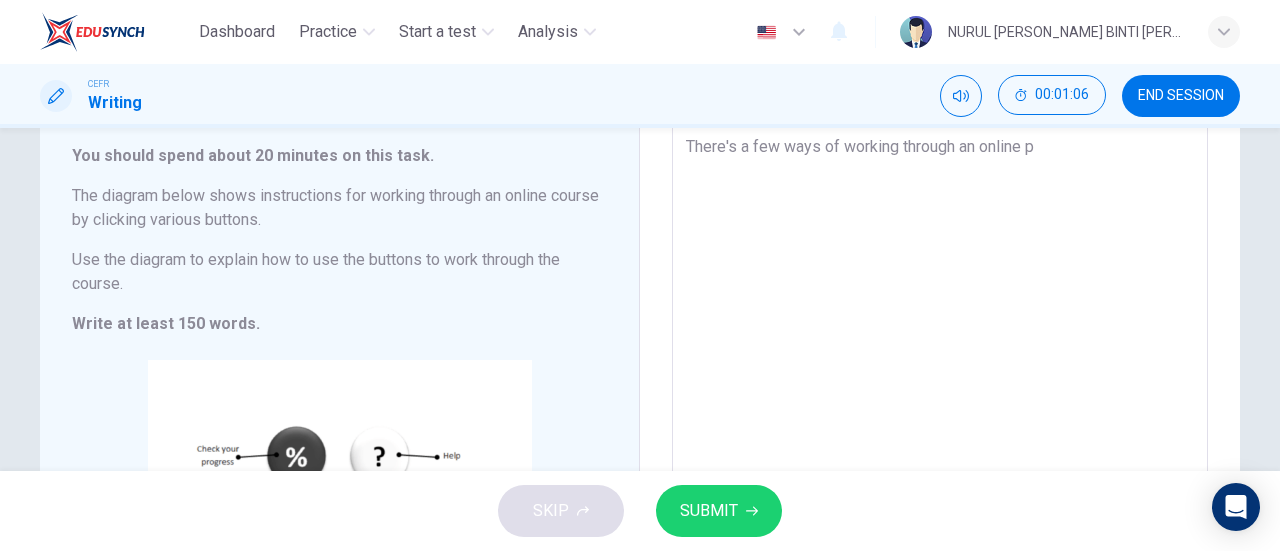 type on "There's a few ways of working through an online" 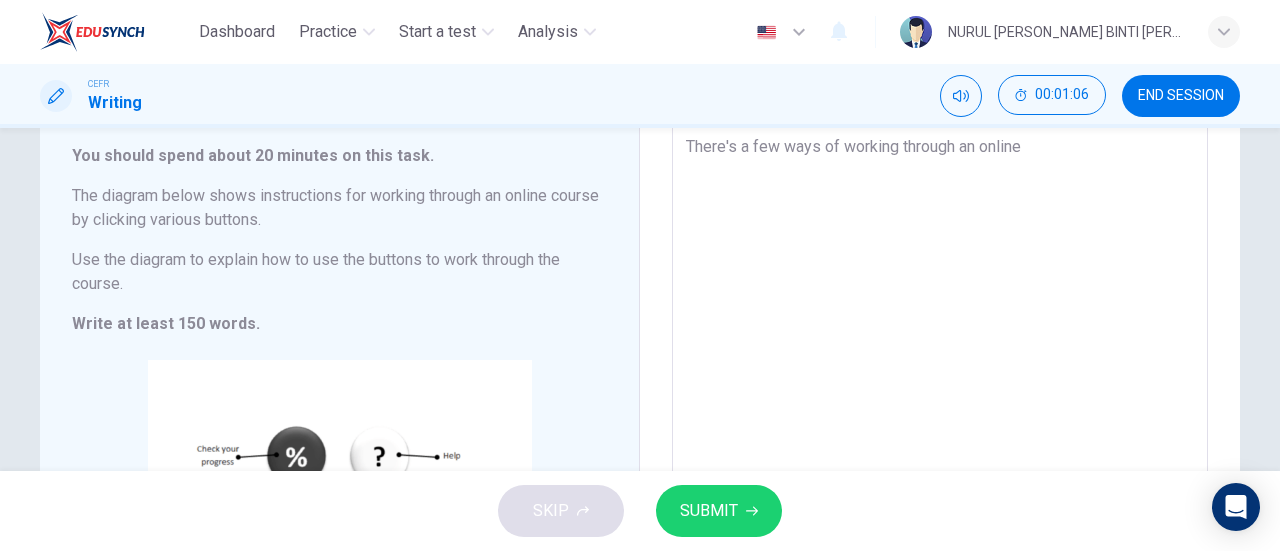 type on "There's a few ways of working through an online c" 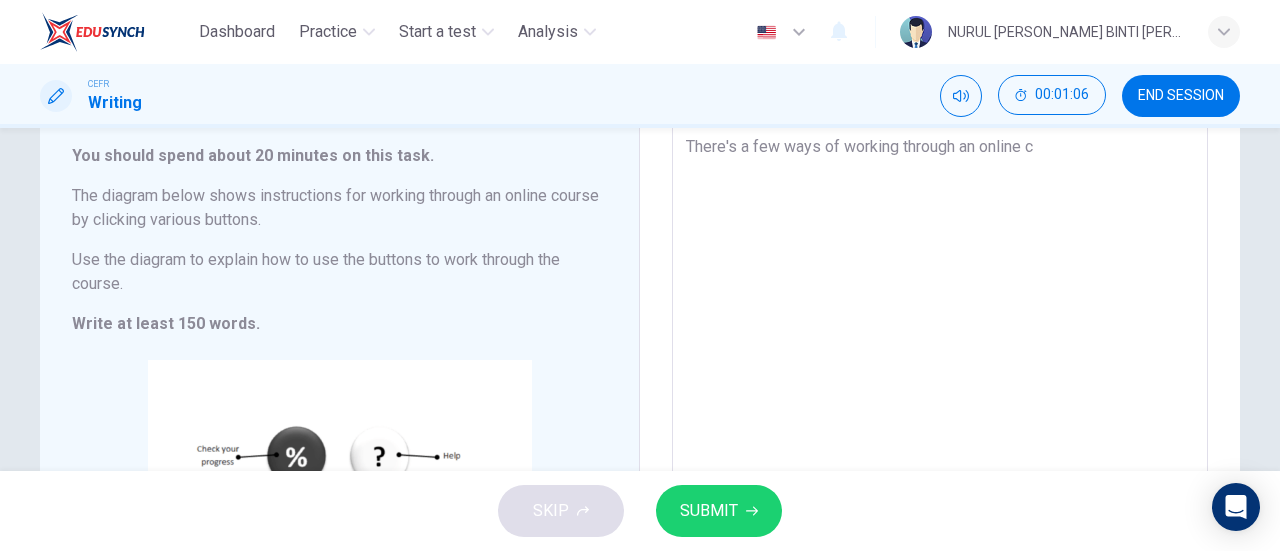 type on "x" 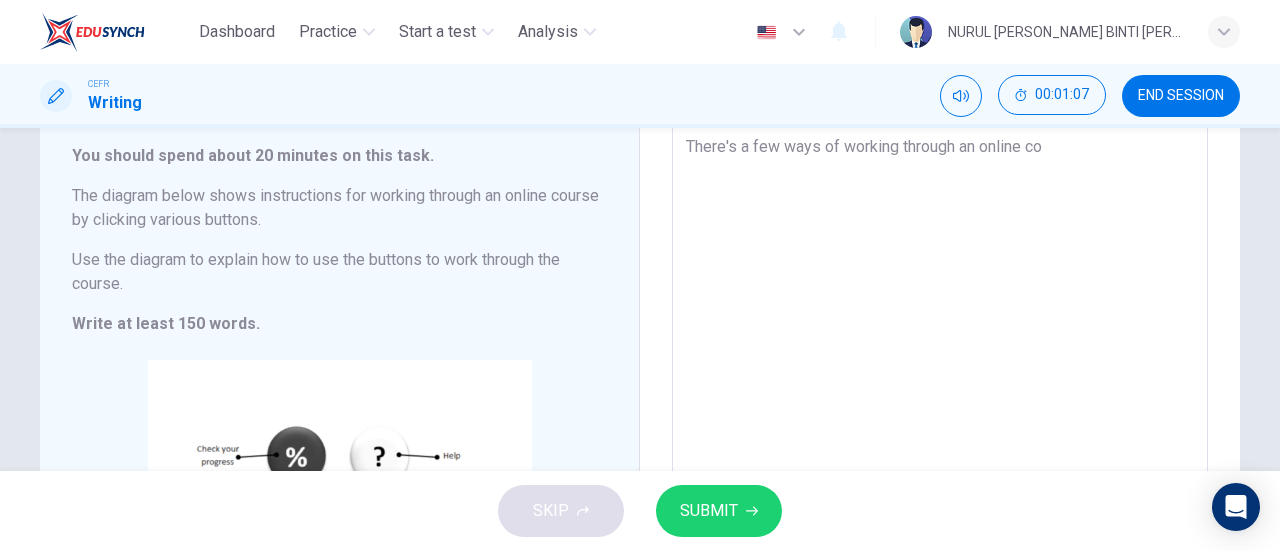 type on "There's a few ways of working through an online coy" 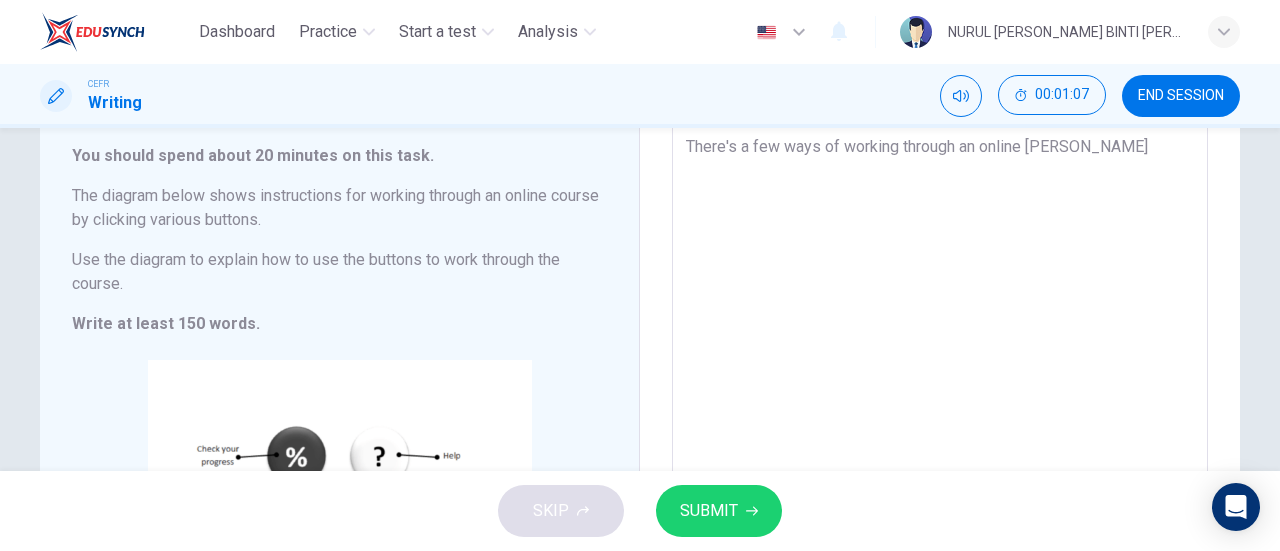 type on "There's a few ways of working through an online coyr" 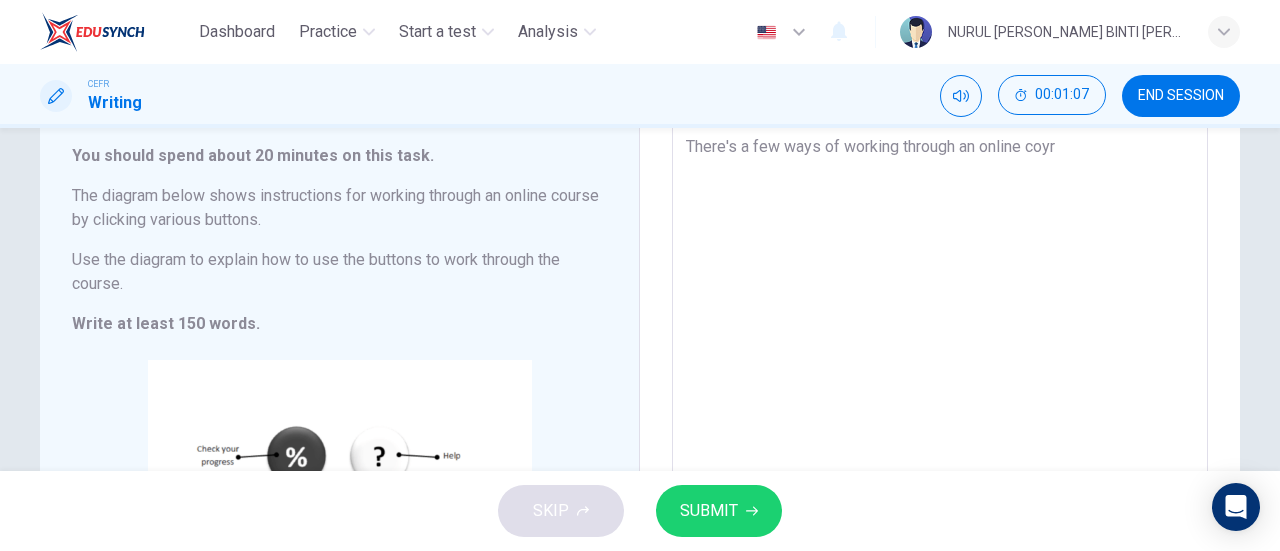 type on "x" 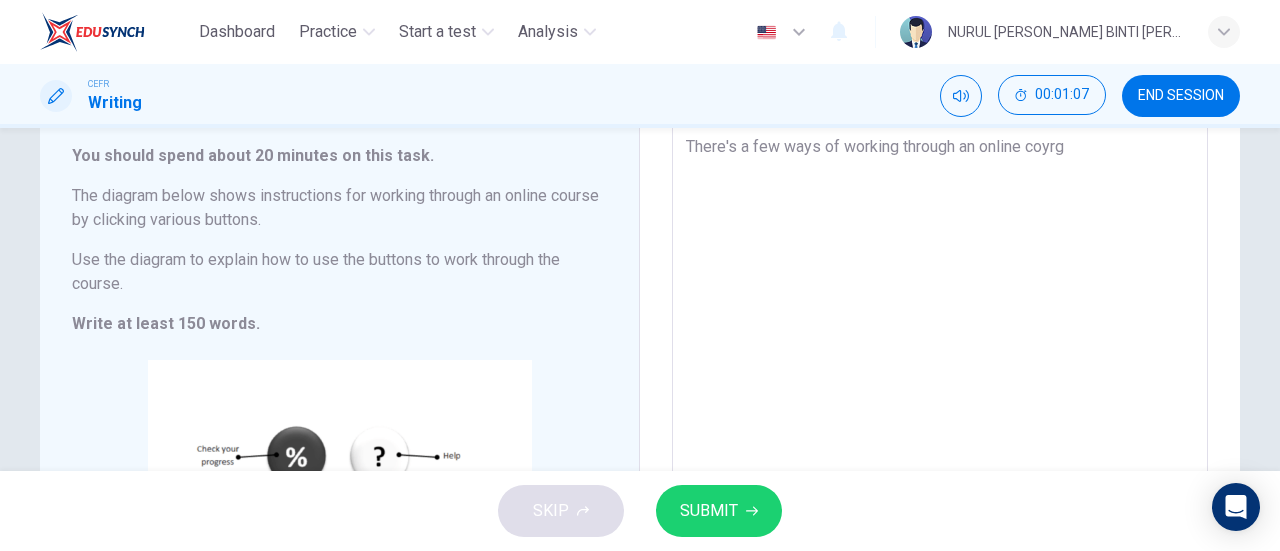 type on "x" 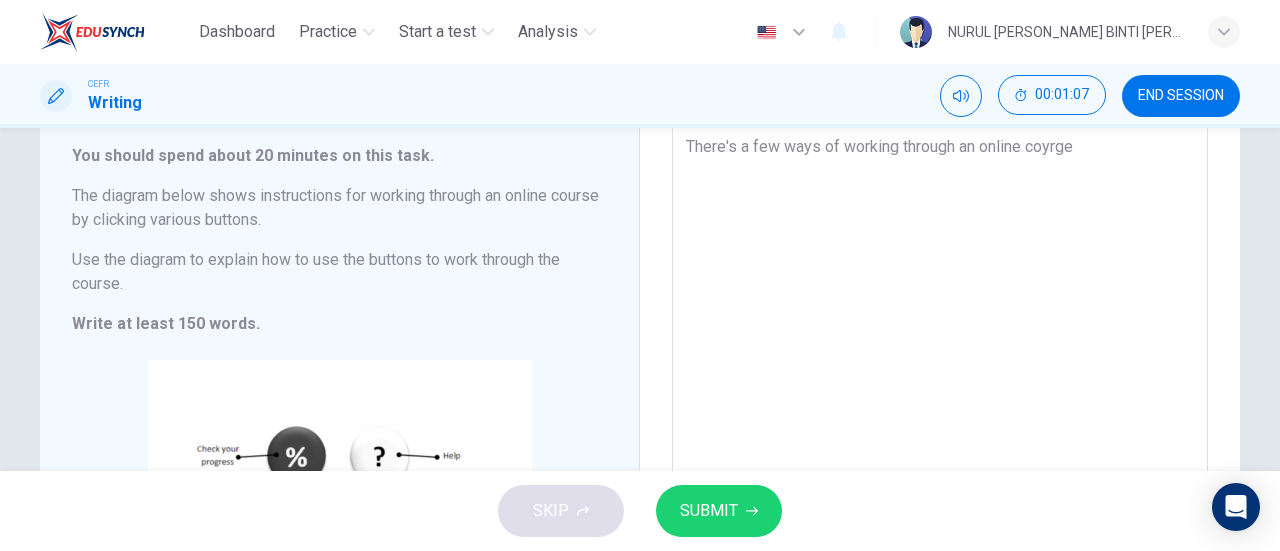 type on "x" 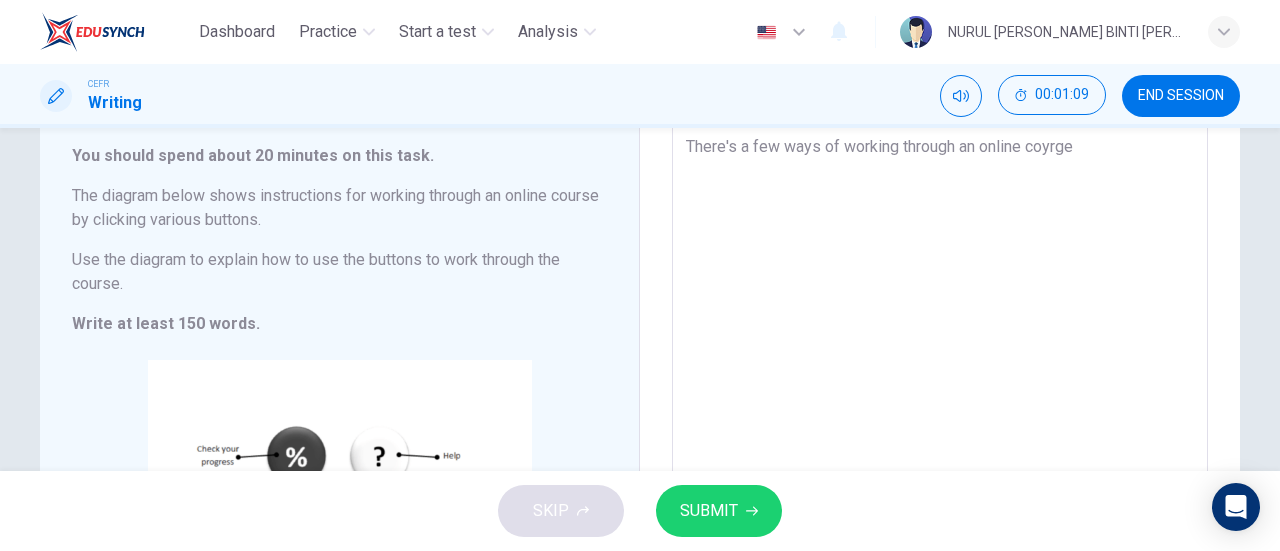 type on "There's a few ways of working through an online coyrg" 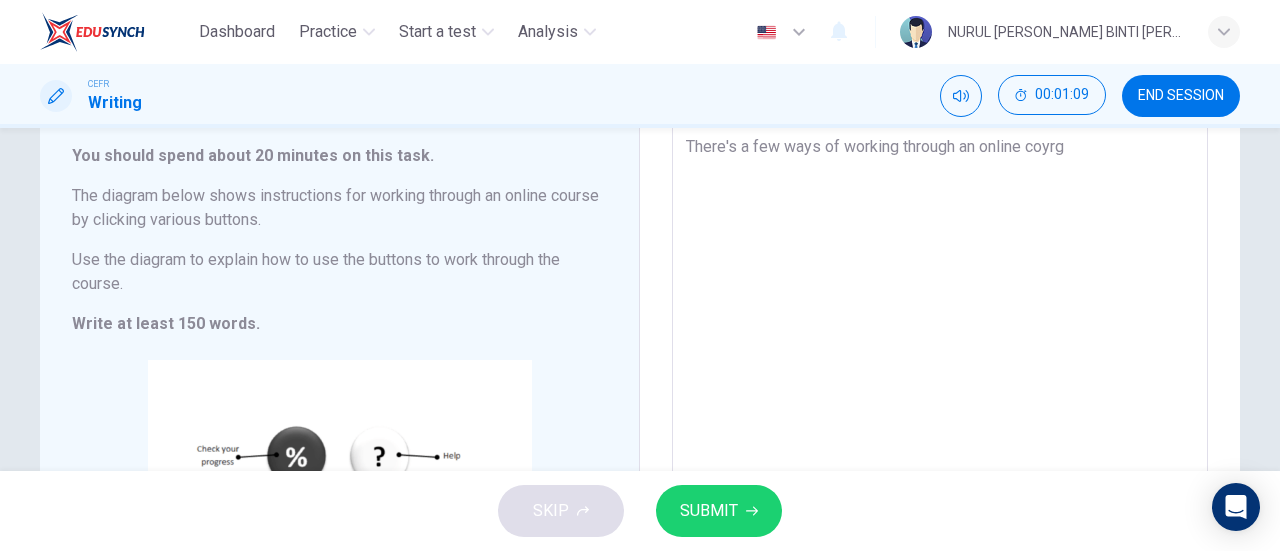 type on "There's a few ways of working through an online coyr" 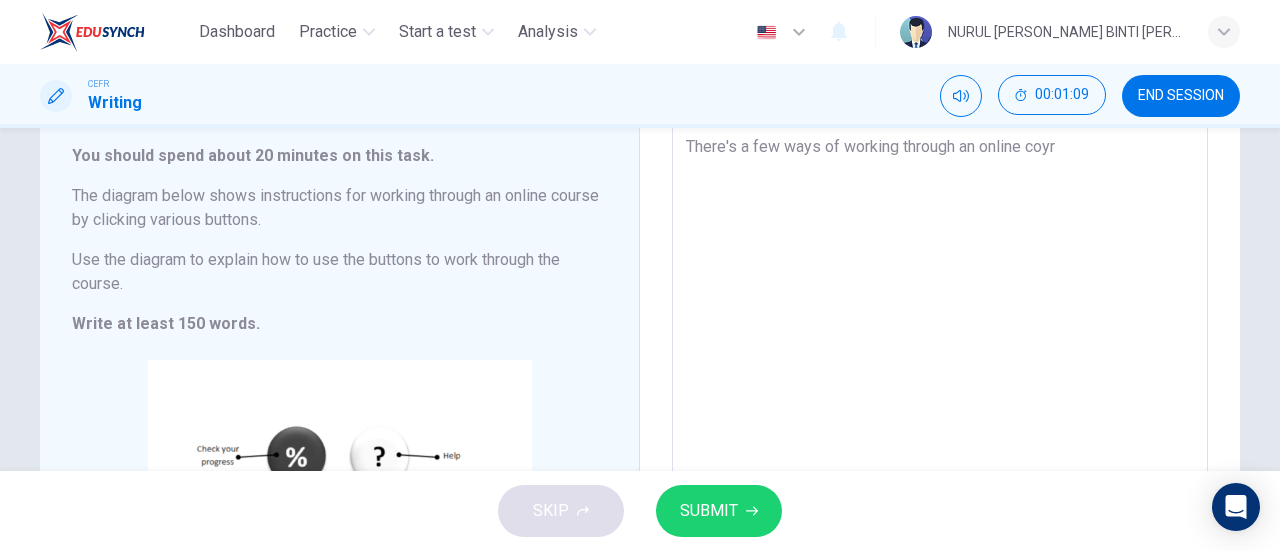 type on "x" 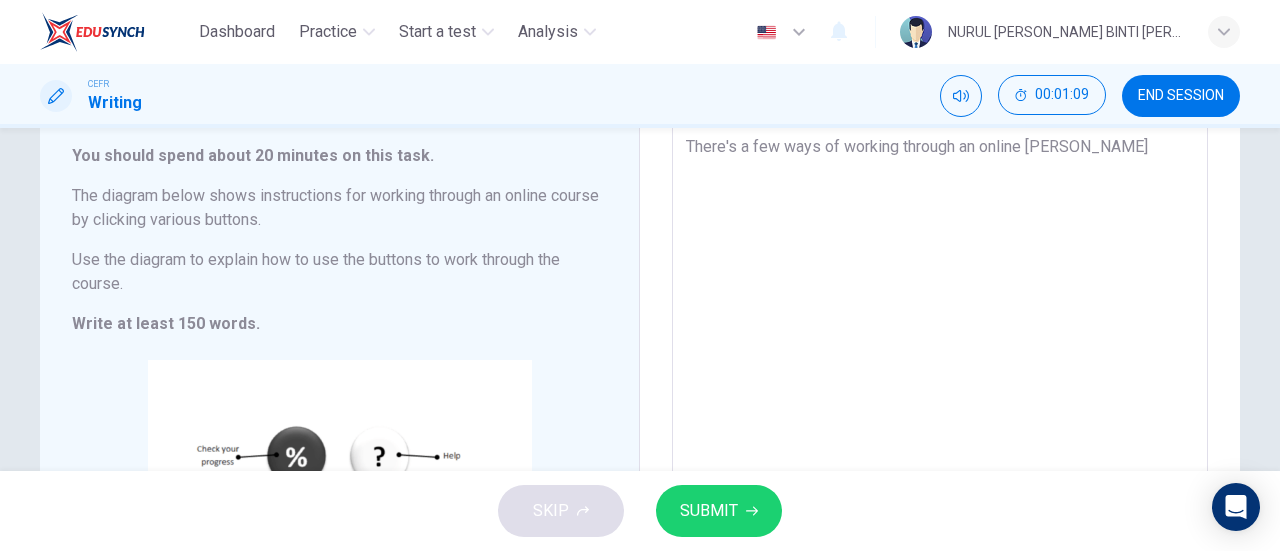 type on "x" 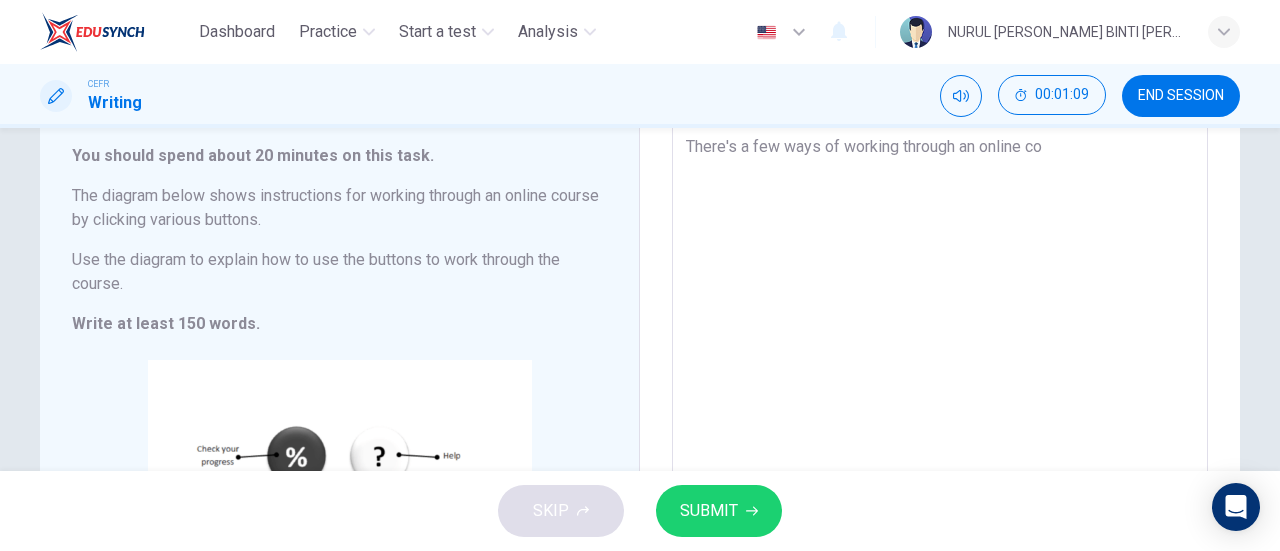 type on "x" 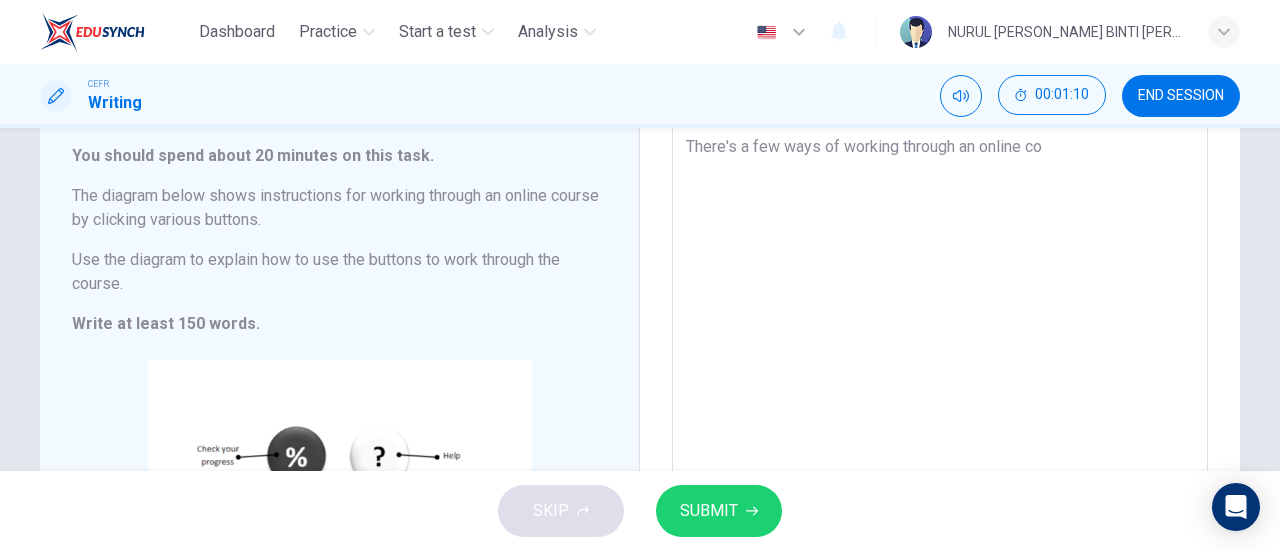 type on "There's a few ways of working through an online cou" 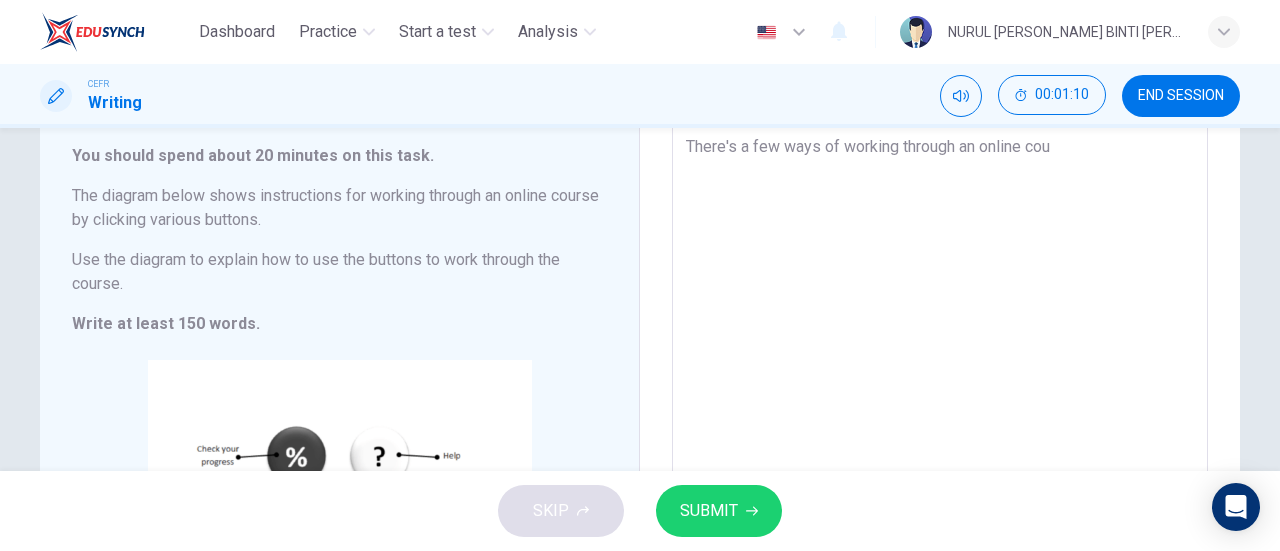 type on "There's a few ways of working through an online cour" 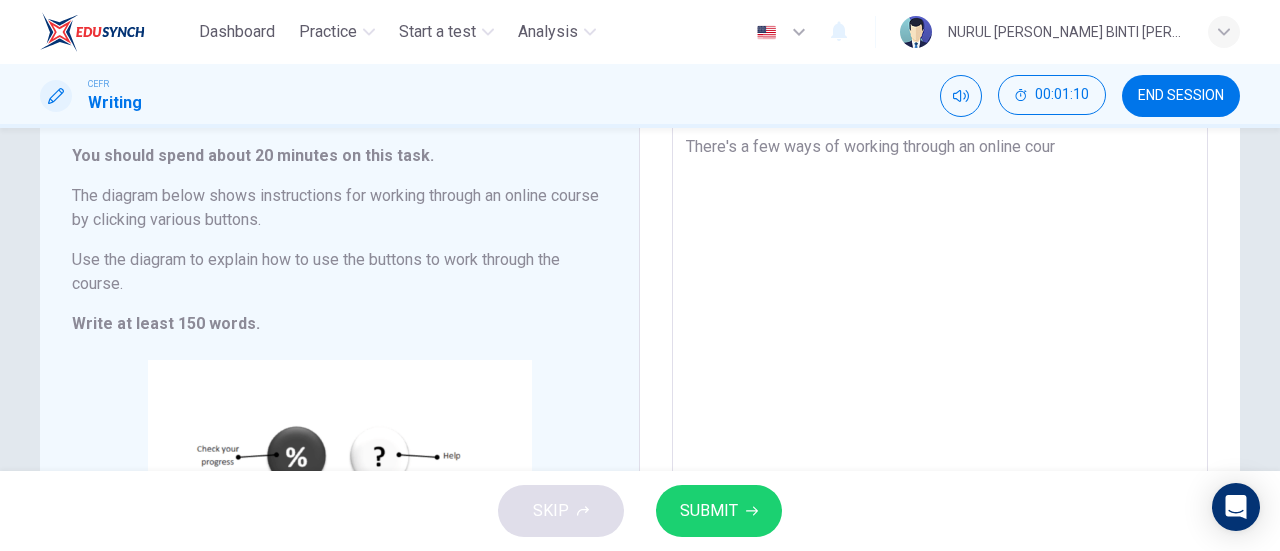type on "x" 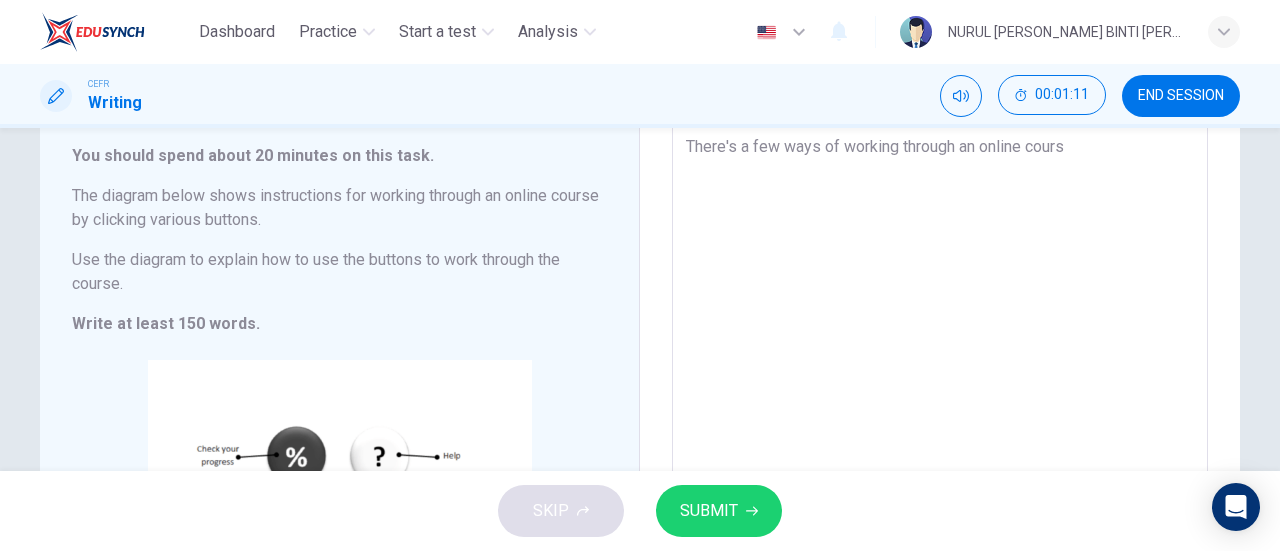 type on "There's a few ways of working through an online course" 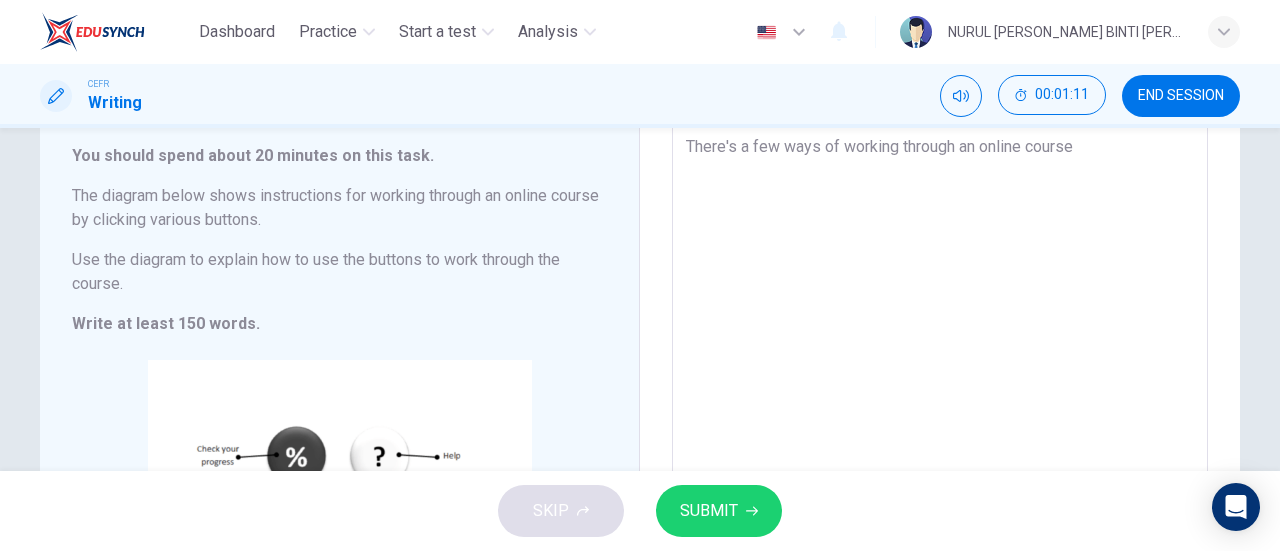 type on "x" 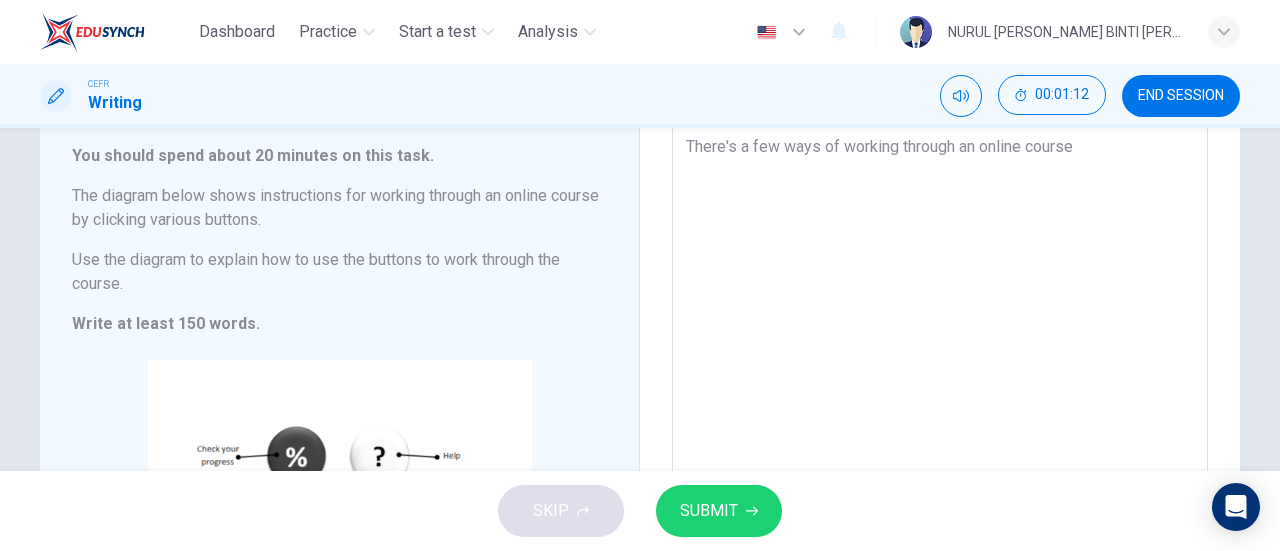 type on "There's a few ways of working through an online course" 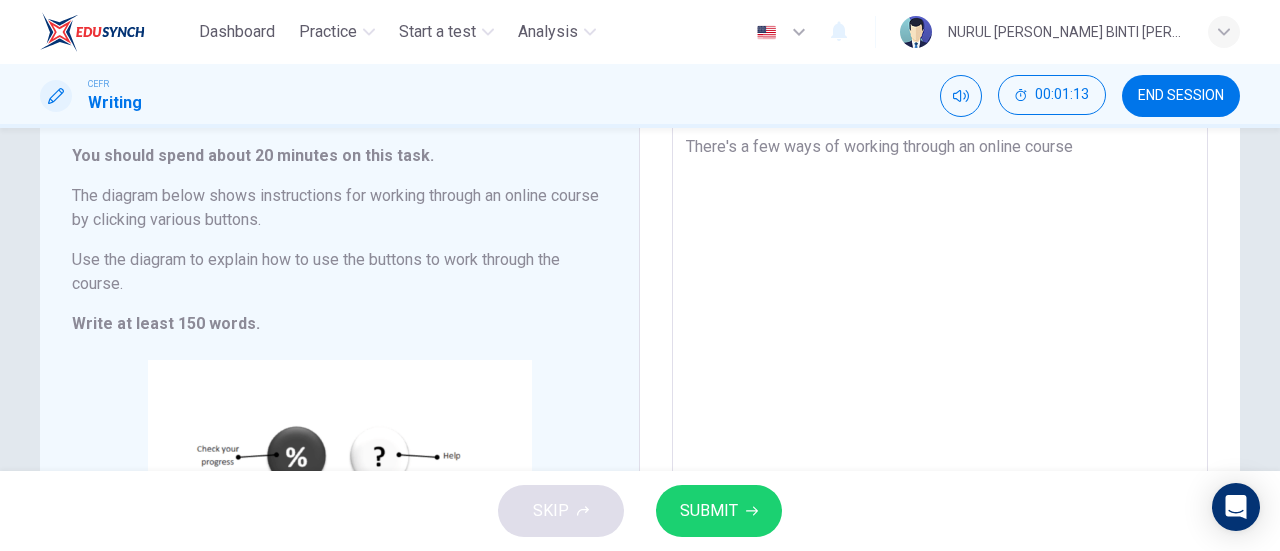 click on "There's a few ways of working through an online course x ​" at bounding box center (940, 413) 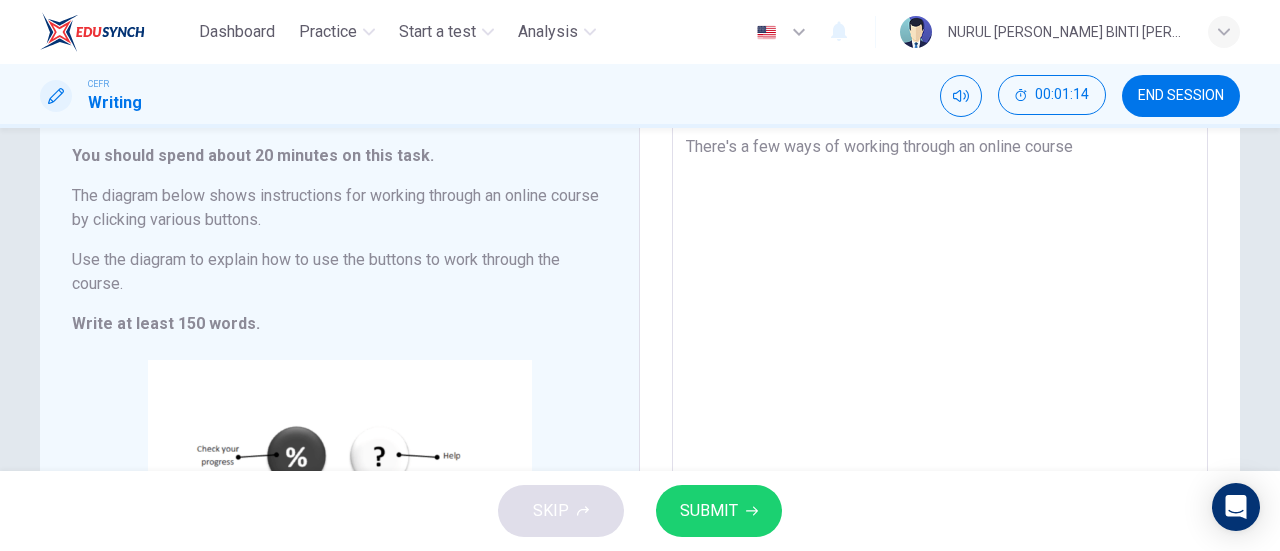 click on "There's a few ways of working through an online course" at bounding box center (940, 414) 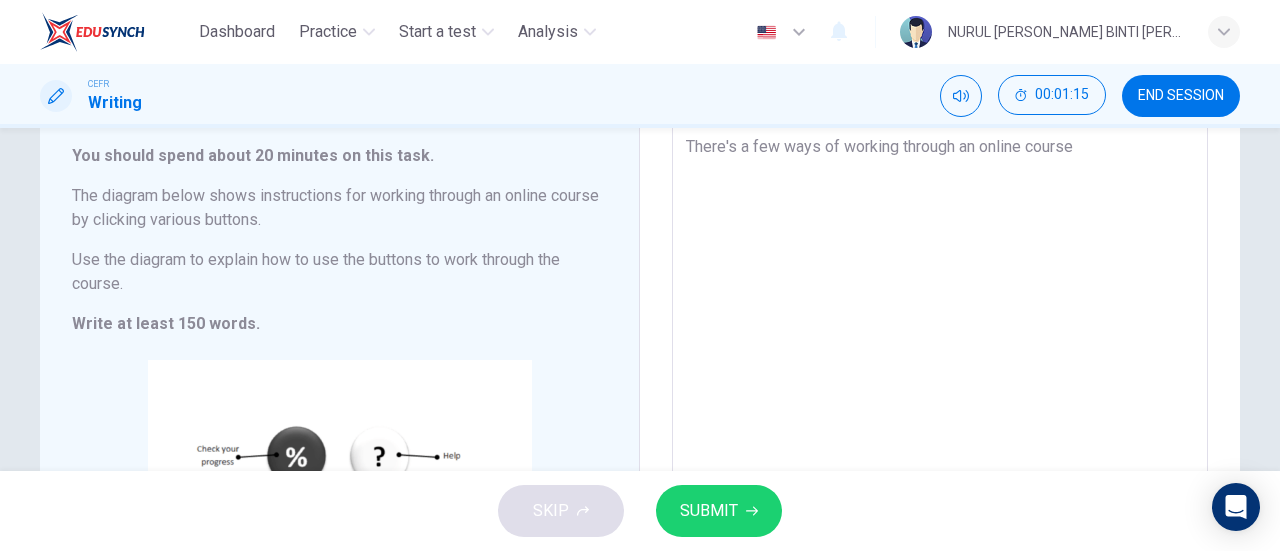 type on "IThere's a few ways of working through an online course" 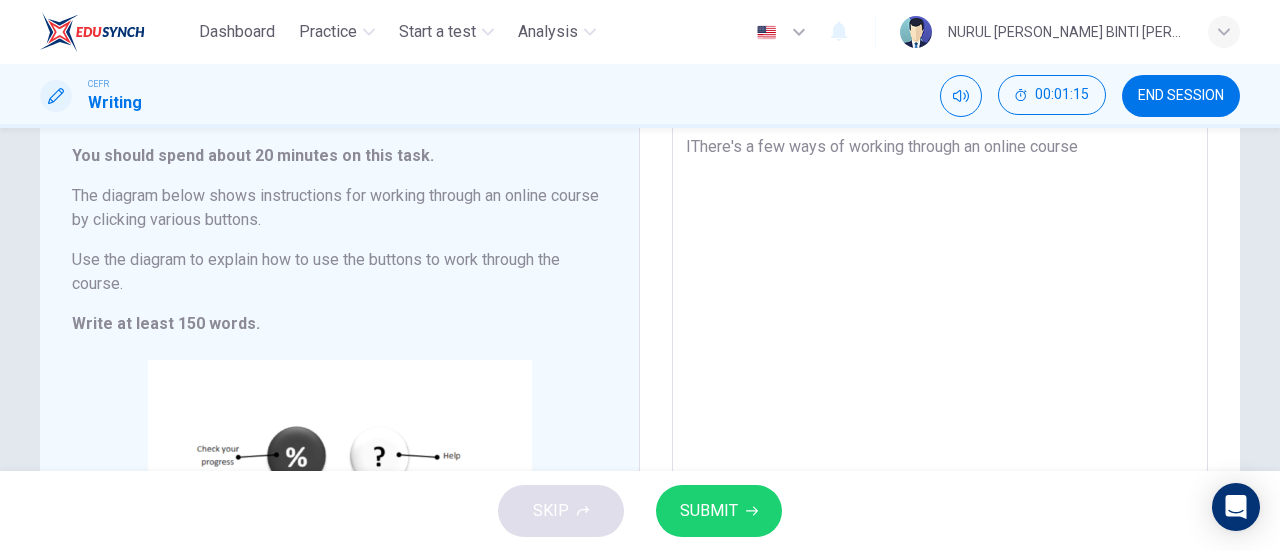 type on "x" 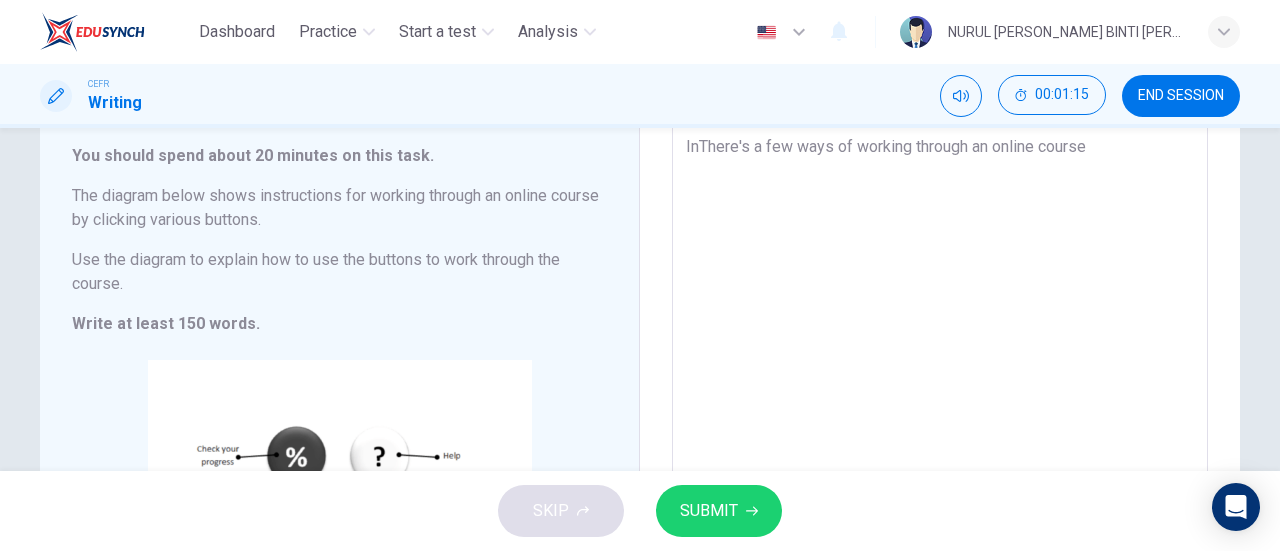 type on "x" 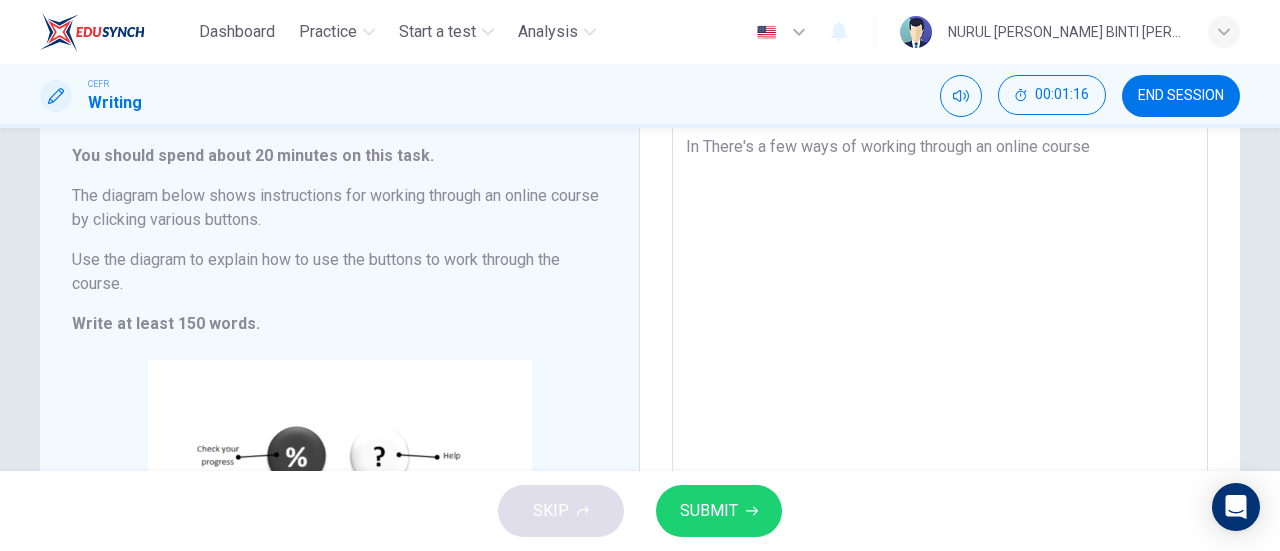 type on "In tThere's a few ways of working through an online course" 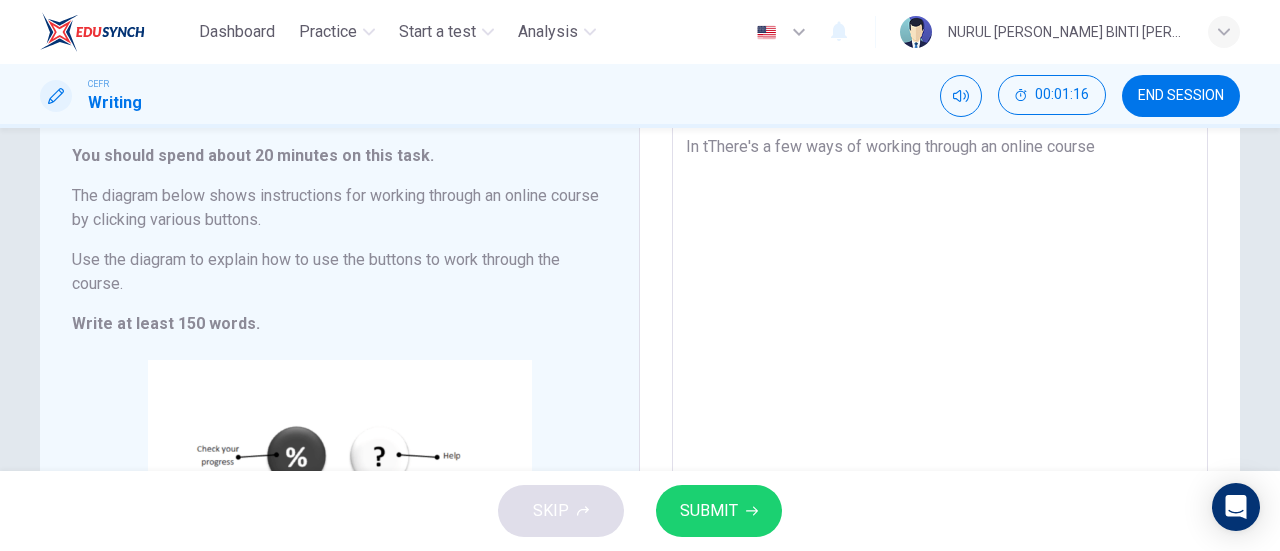 type on "x" 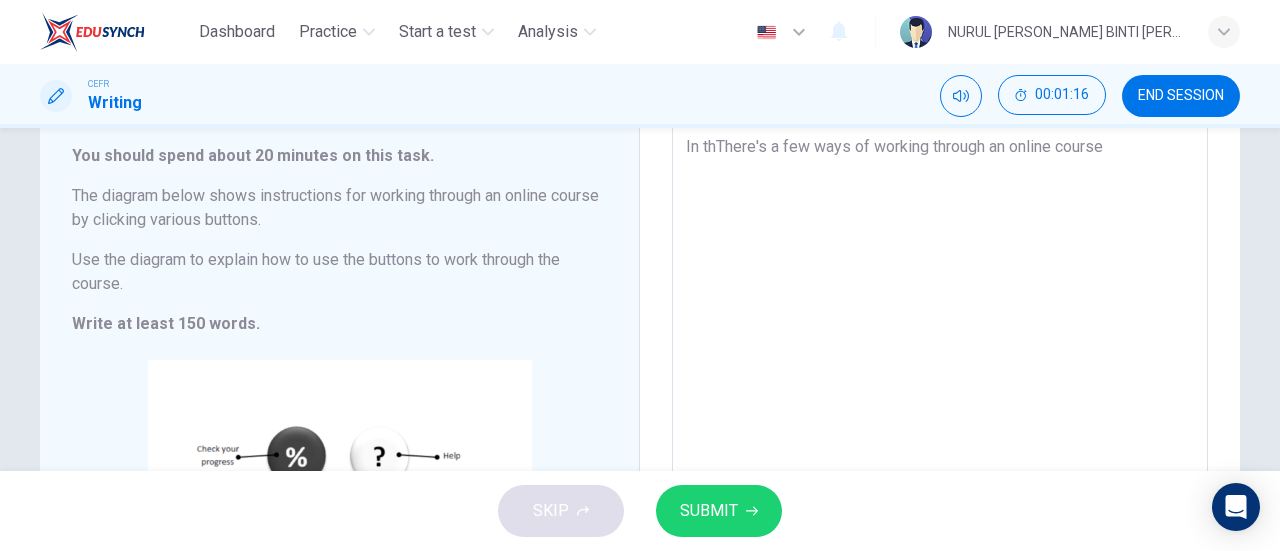 type on "x" 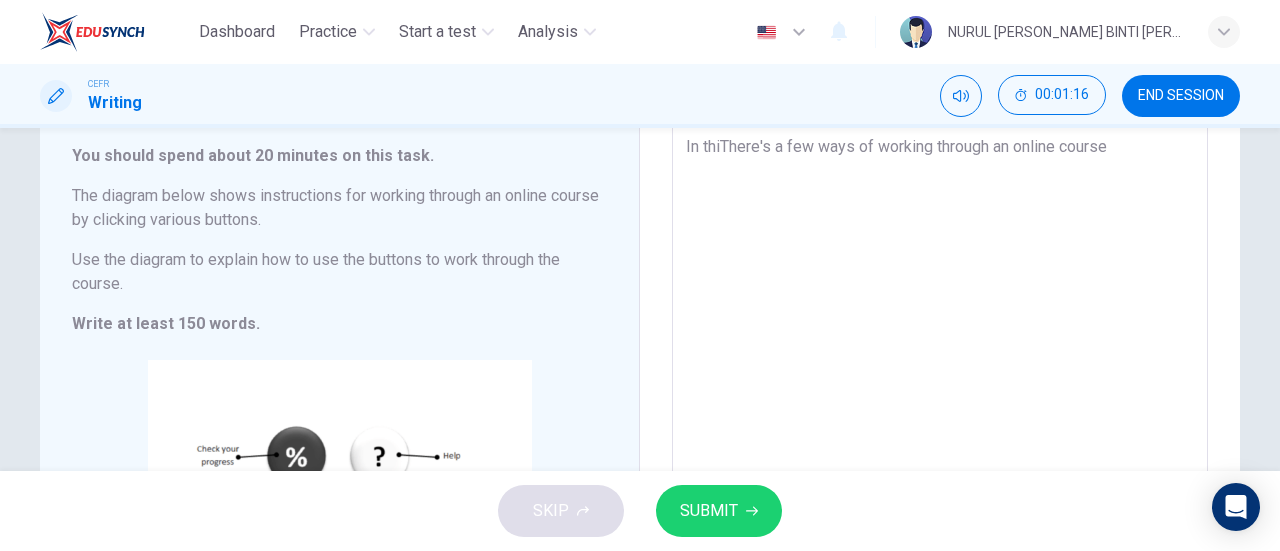 type on "x" 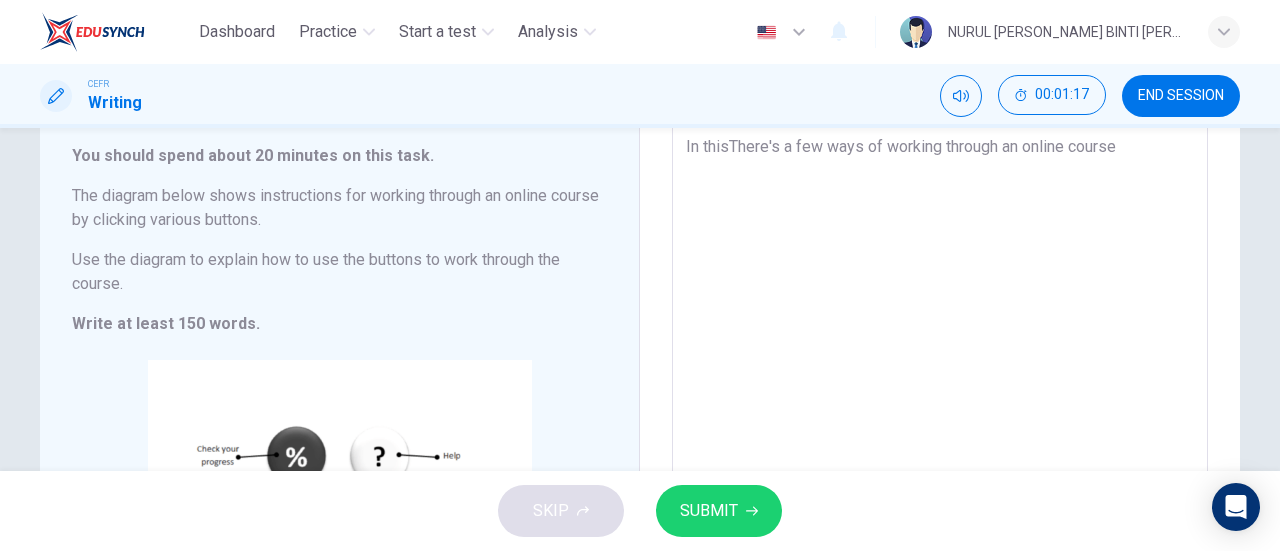 type on "In this There's a few ways of working through an online course" 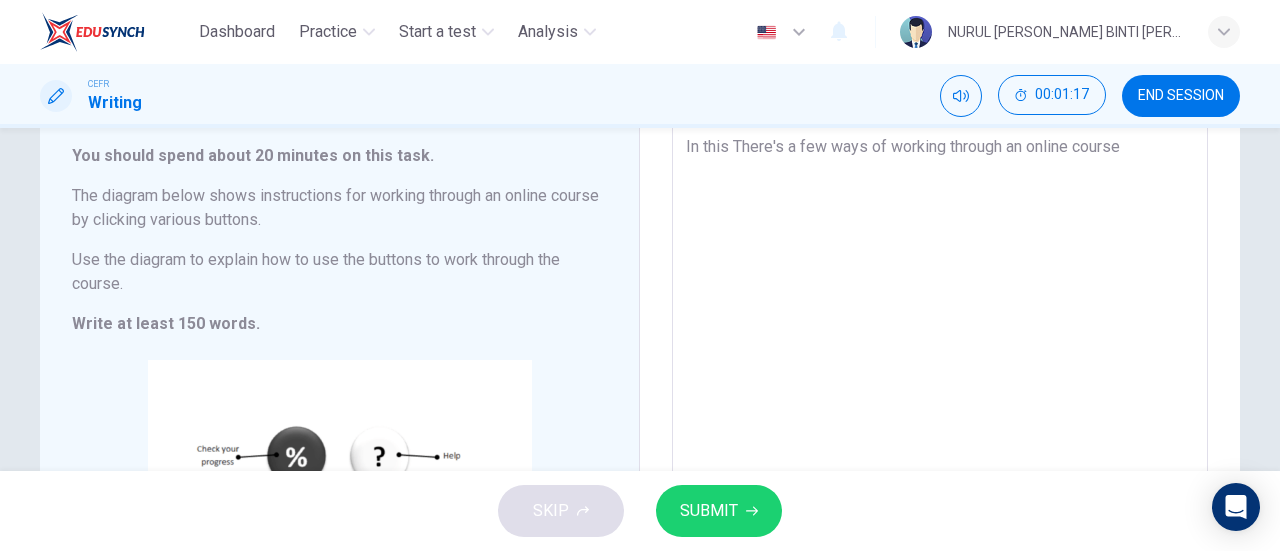 type on "x" 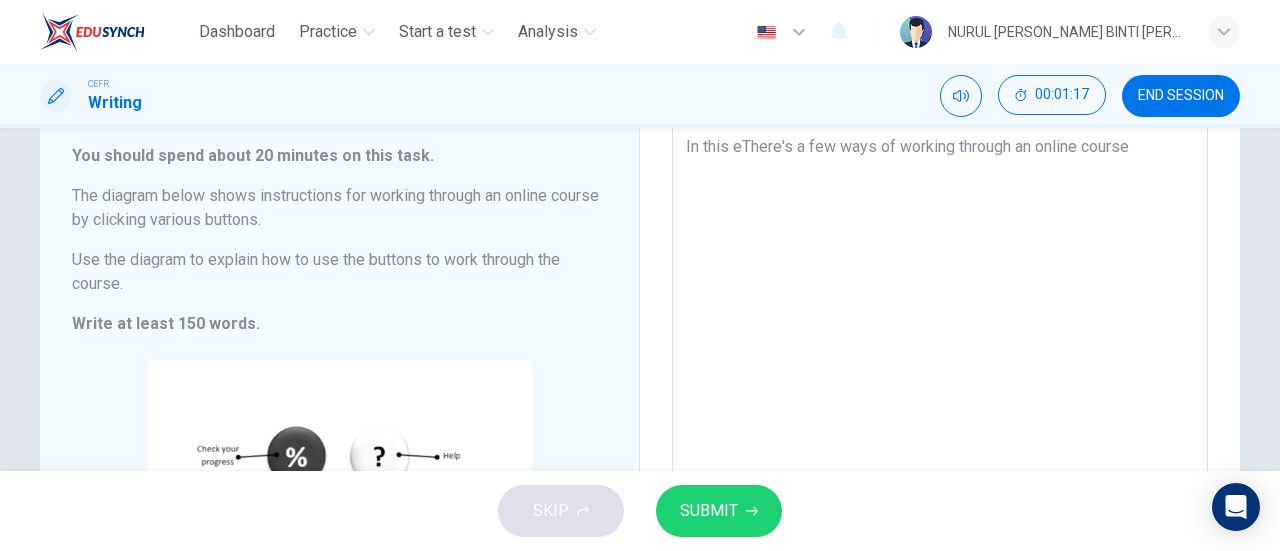 type on "x" 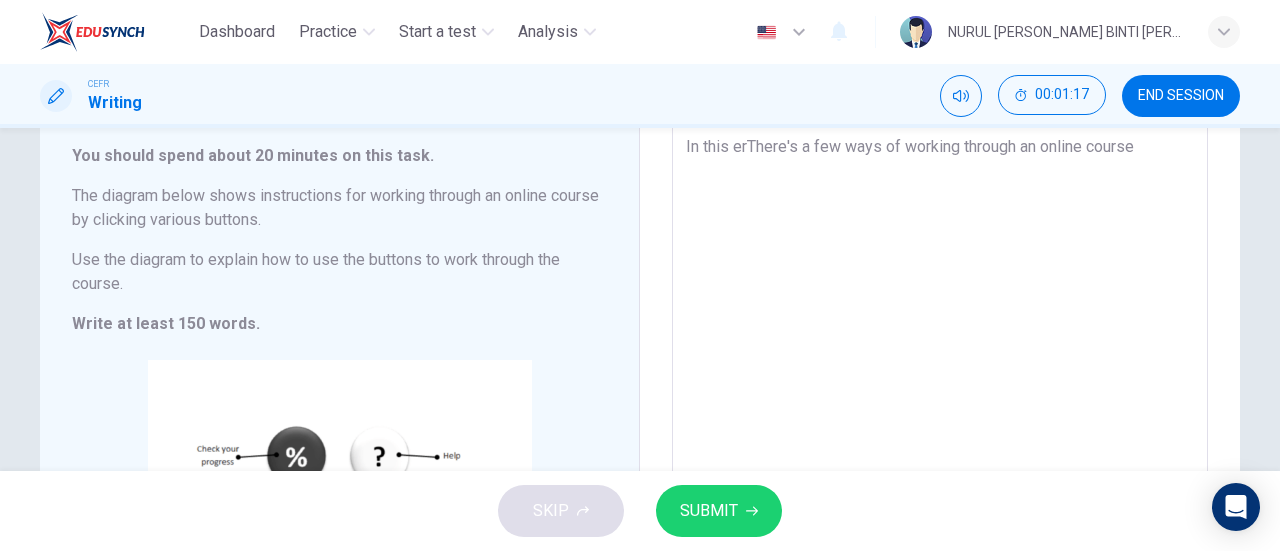 type on "x" 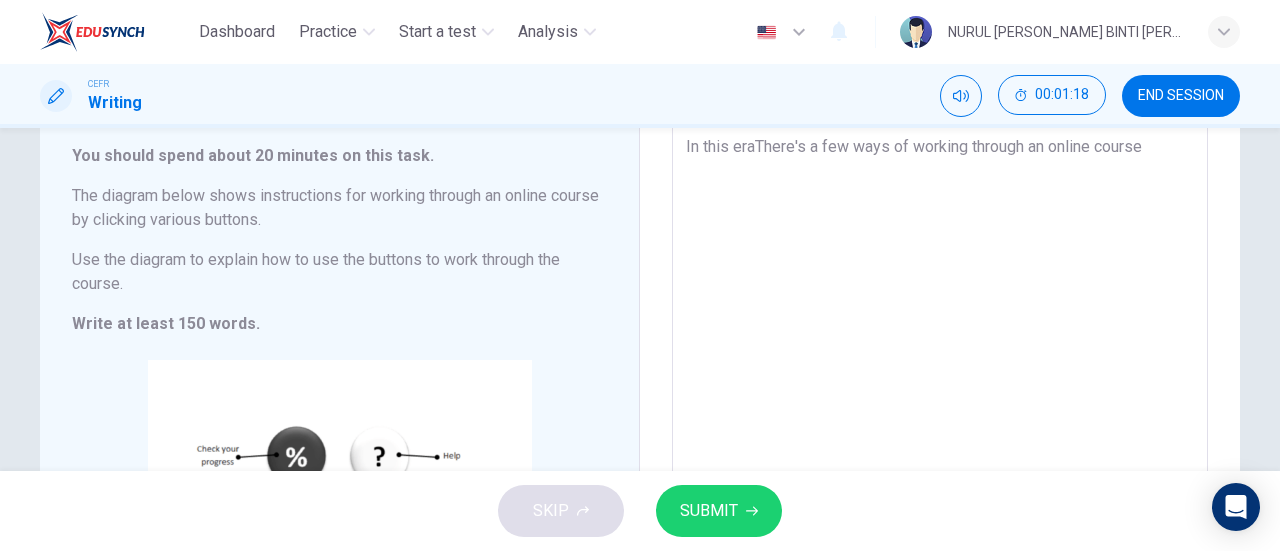 type on "In this era,There's a few ways of working through an online course" 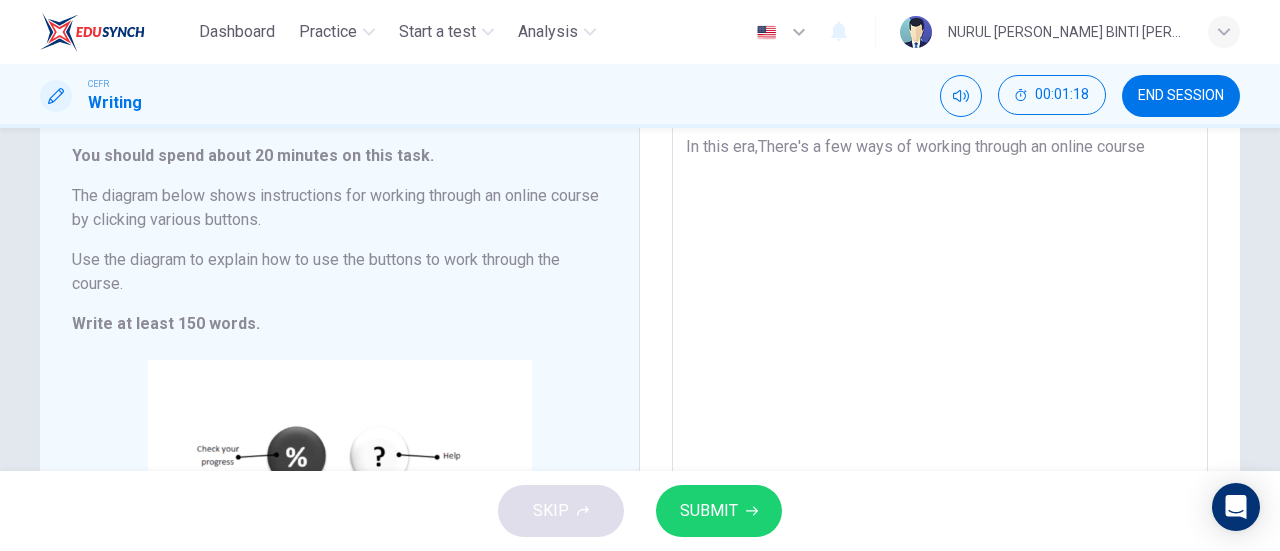 type on "x" 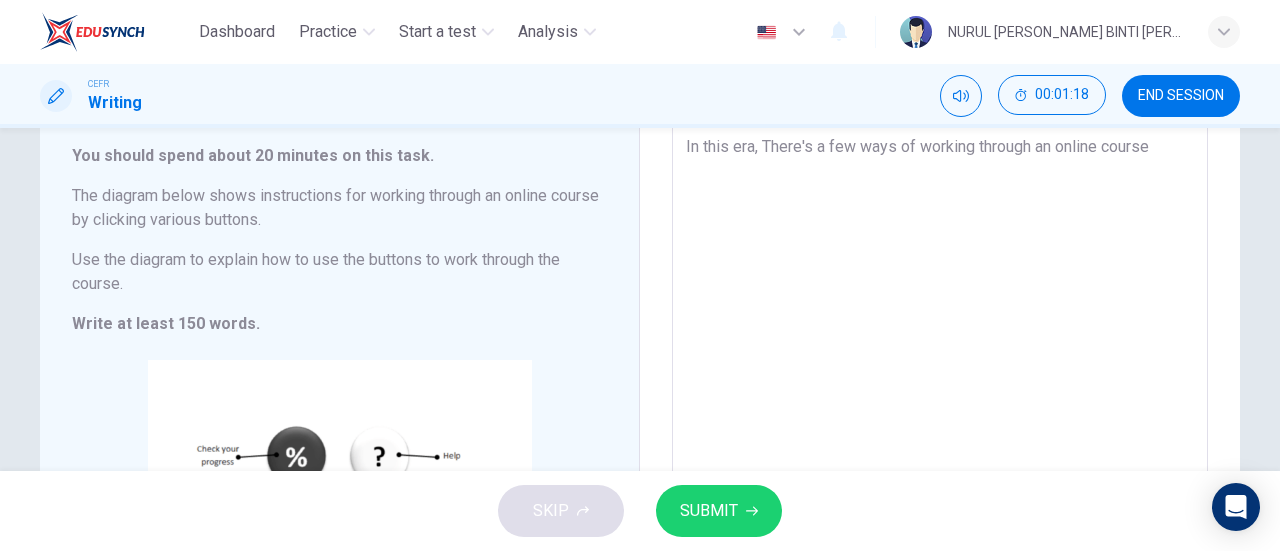 type on "x" 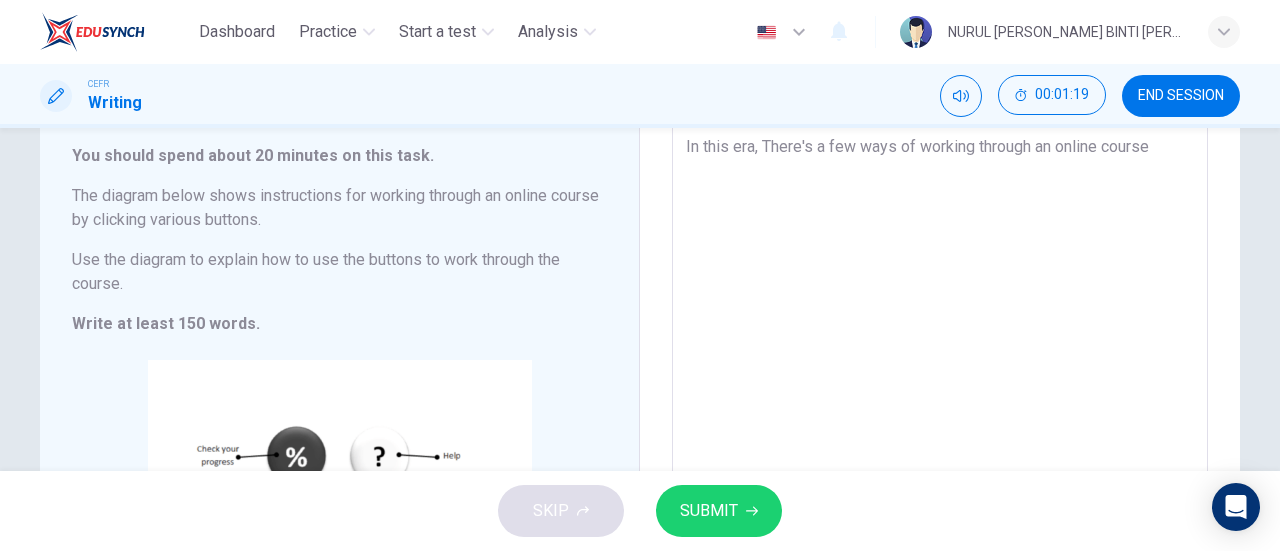type on "In this era, wThere's a few ways of working through an online course" 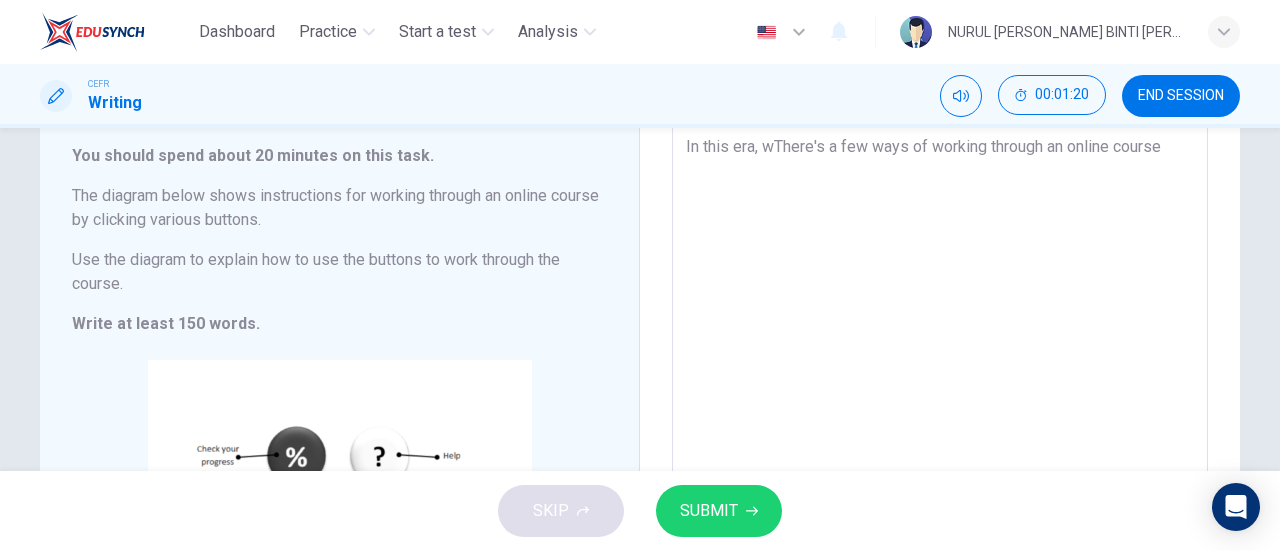 type on "In this era, woThere's a few ways of working through an online course" 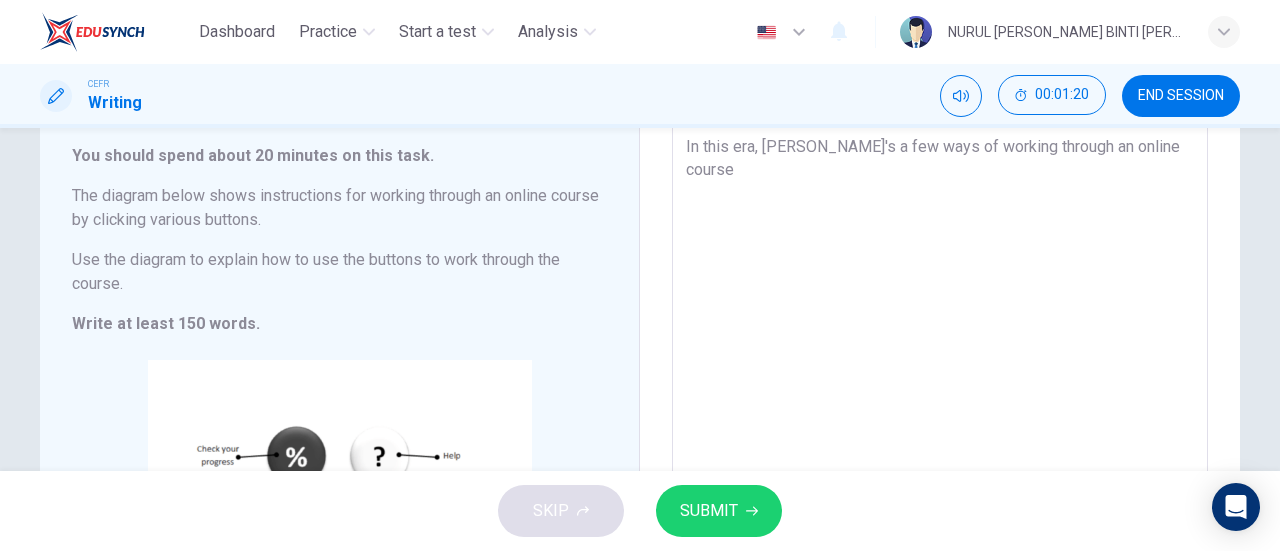 type on "In this era, worThere's a few ways of working through an online course" 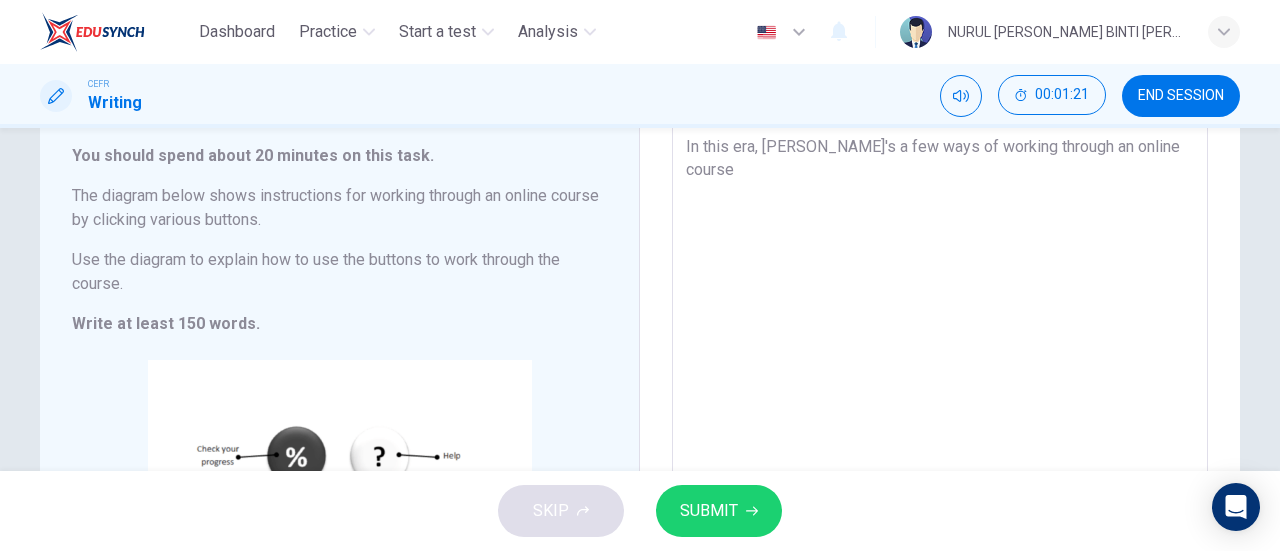 type on "In this era, workThere's a few ways of working through an online course" 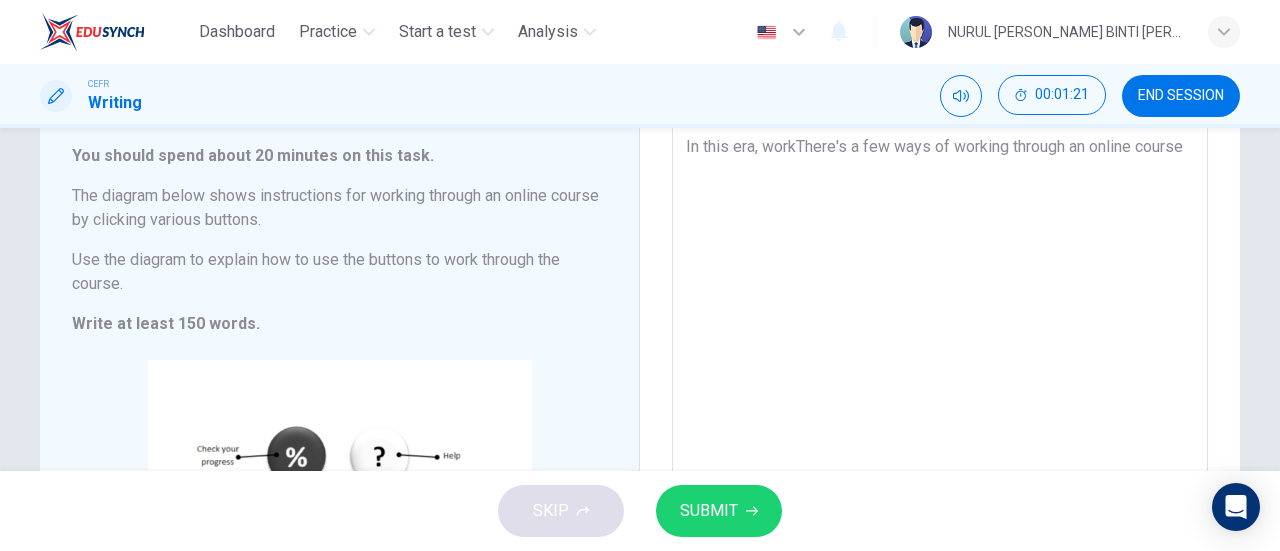 type on "In this era, workiThere's a few ways of working through an online course" 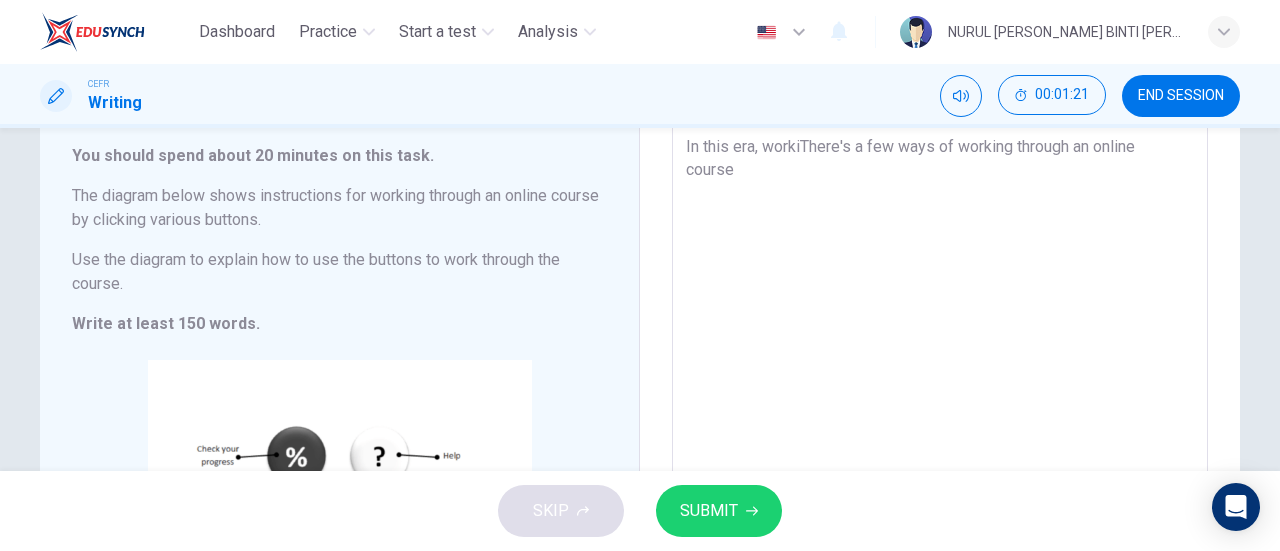 type on "x" 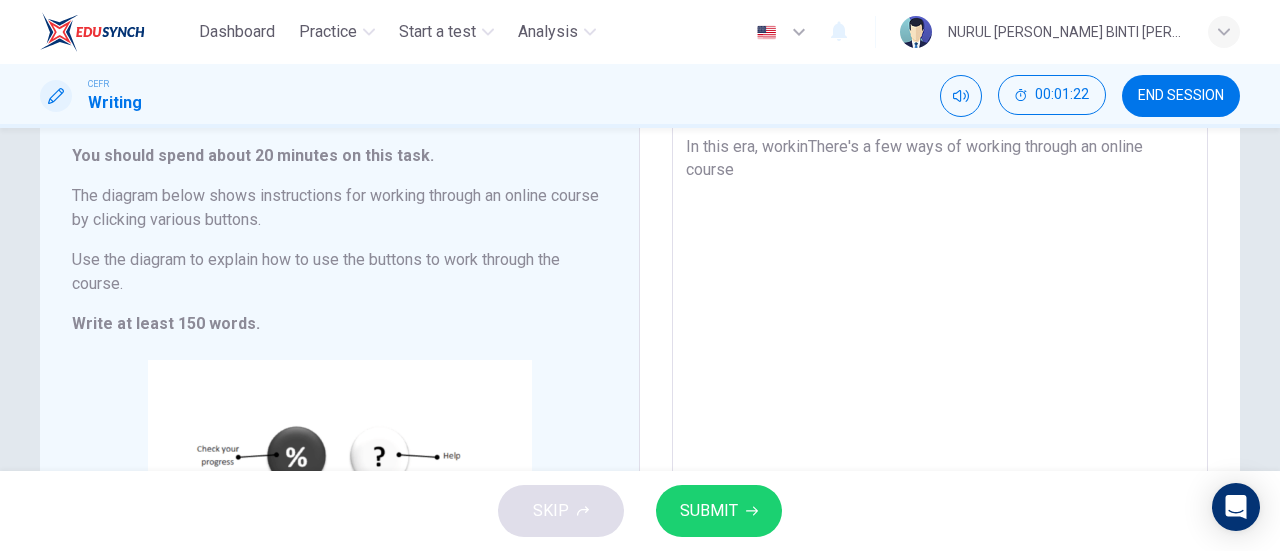 type on "In this era, workingThere's a few ways of working through an online course" 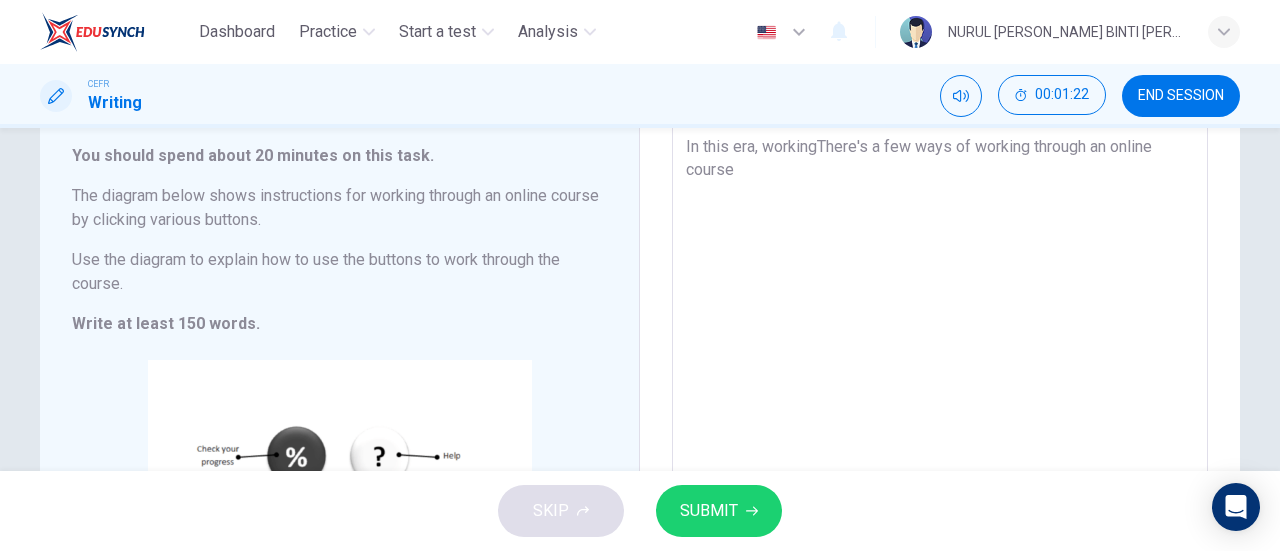 type on "x" 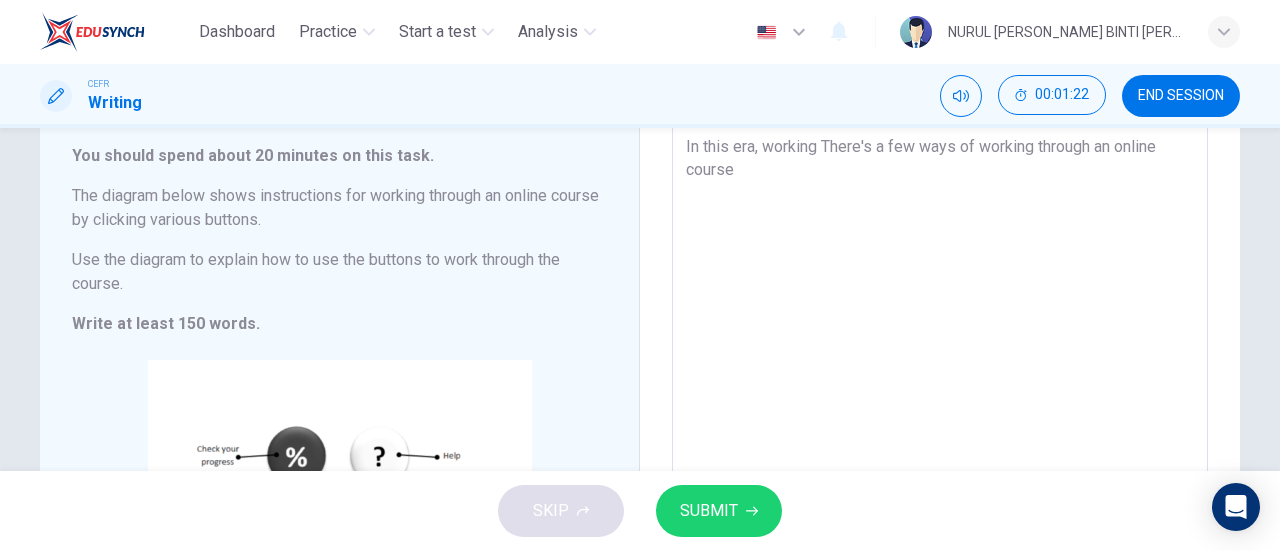type on "x" 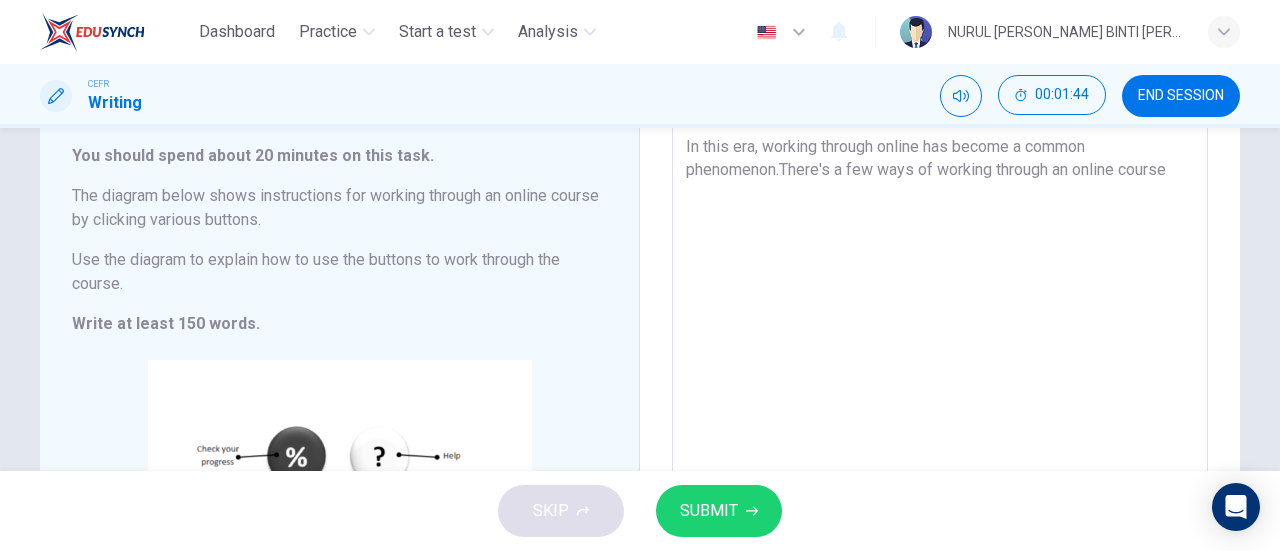 click on "In this era, working through online has become a common phenomenon.There's a few ways of working through an online course" at bounding box center (940, 414) 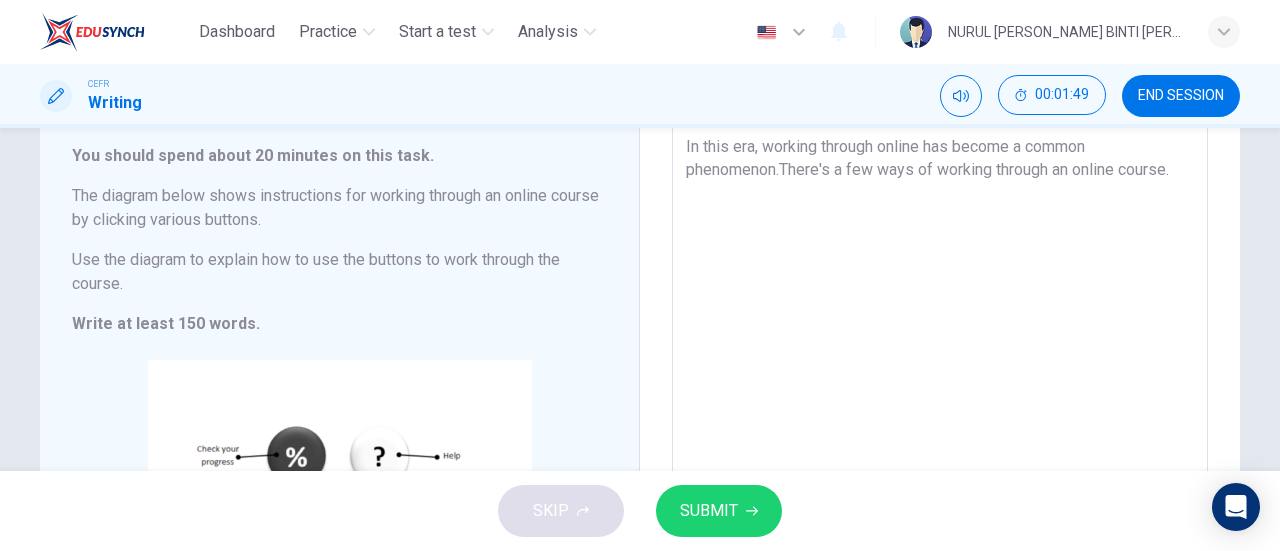 click on "In this era, working through online has become a common phenomenon.There's a few ways of working through an online course." at bounding box center (940, 414) 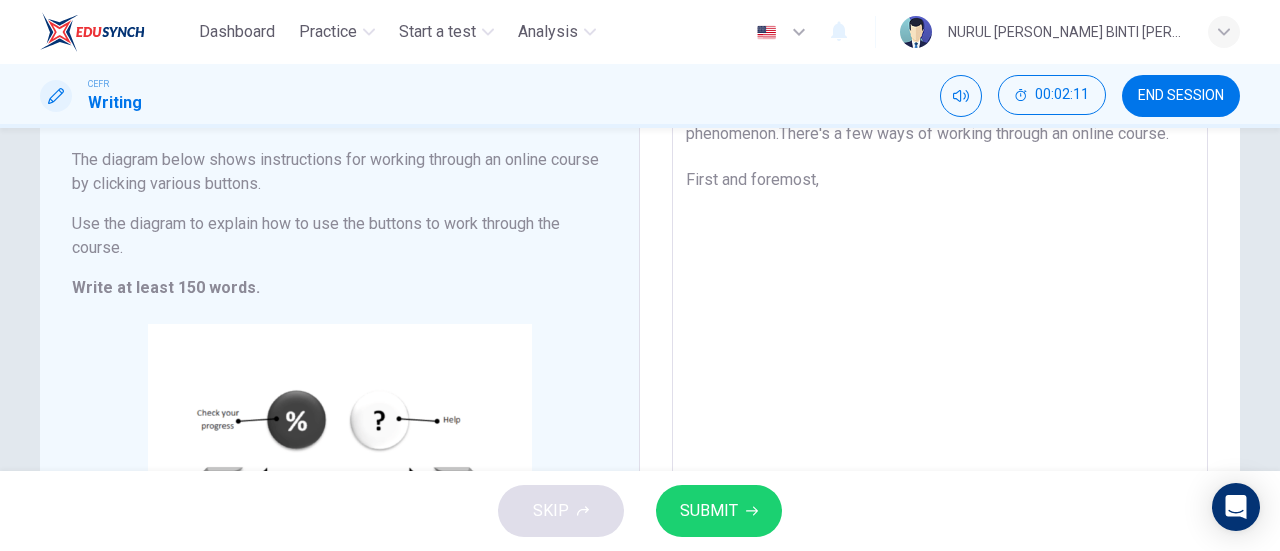 scroll, scrollTop: 132, scrollLeft: 0, axis: vertical 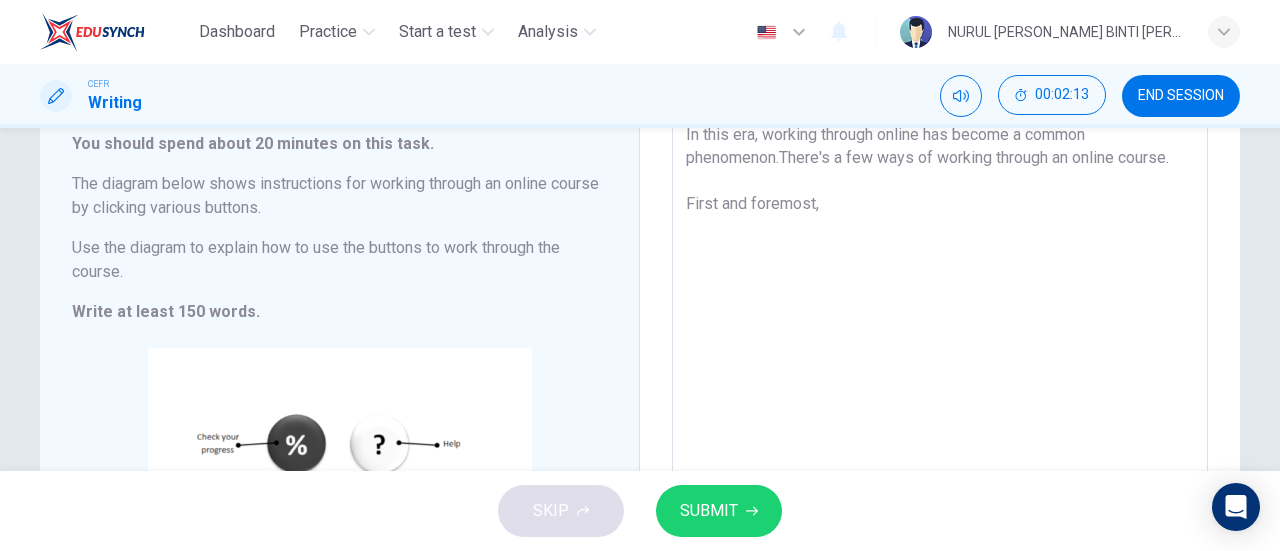 click on "In this era, working through online has become a common phenomenon.There's a few ways of working through an online course.
First and foremost," at bounding box center [940, 402] 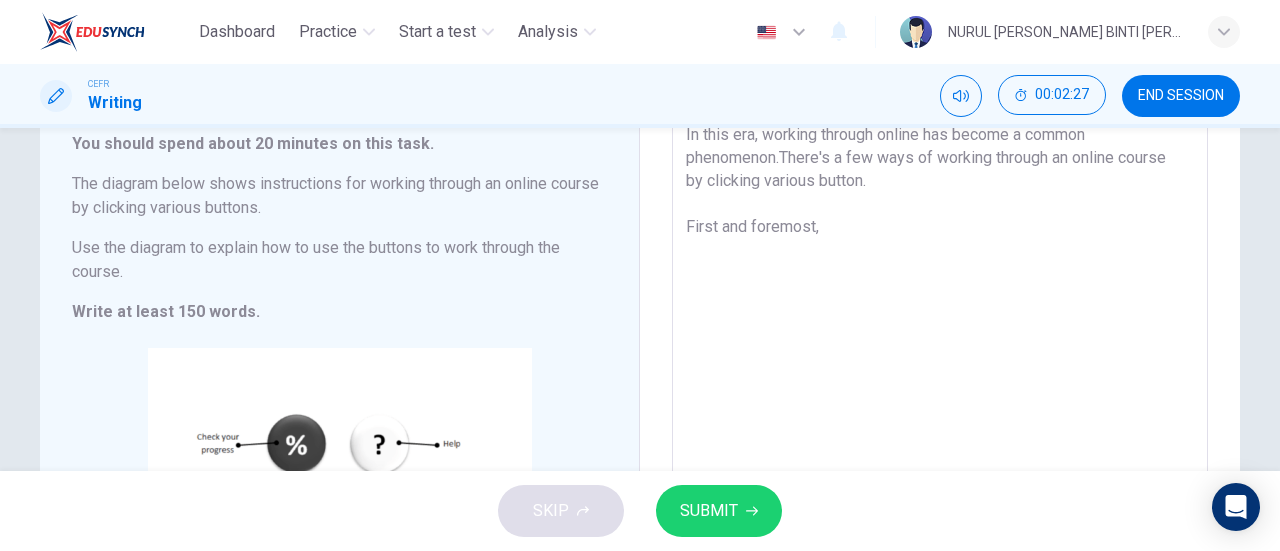click on "In this era, working through online has become a common phenomenon.There's a few ways of working through an online course by clicking various button.
First and foremost," at bounding box center (940, 402) 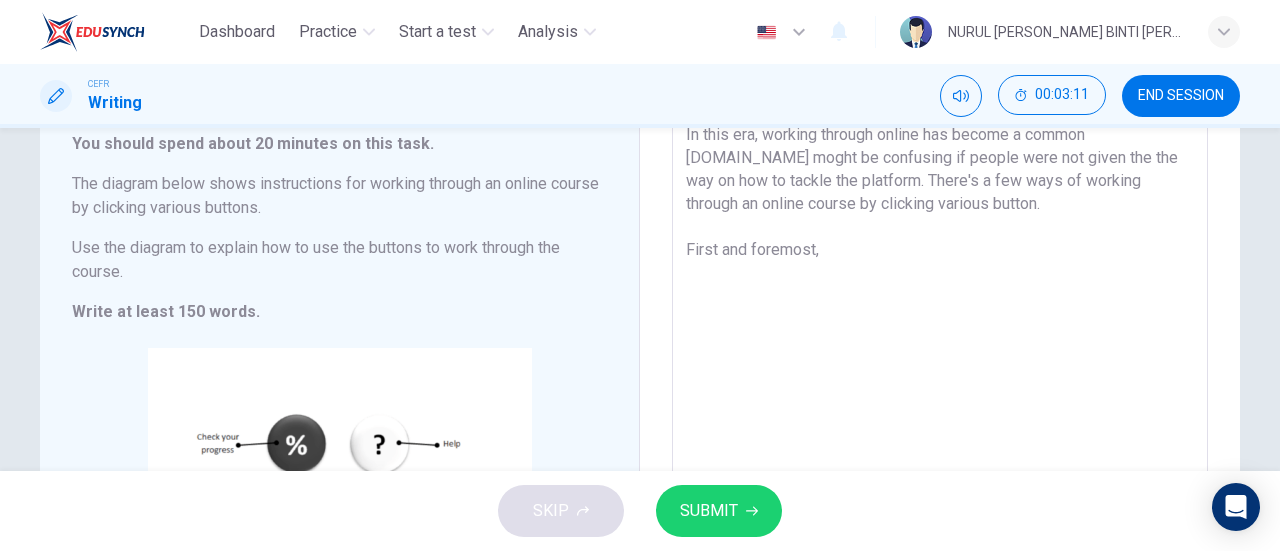 click on "In this era, working through online has become a common phenomenon.It moght be confusing if people were not given the the way on how to tackle the platform. There's a few ways of working through an online course by clicking various button.
First and foremost," at bounding box center (940, 402) 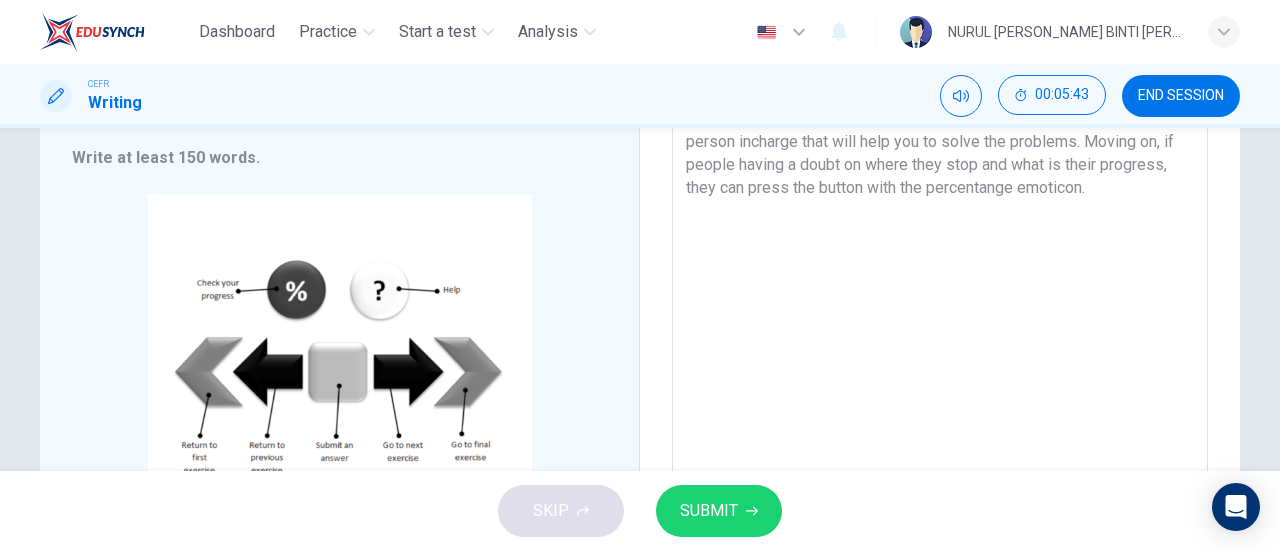 scroll, scrollTop: 287, scrollLeft: 0, axis: vertical 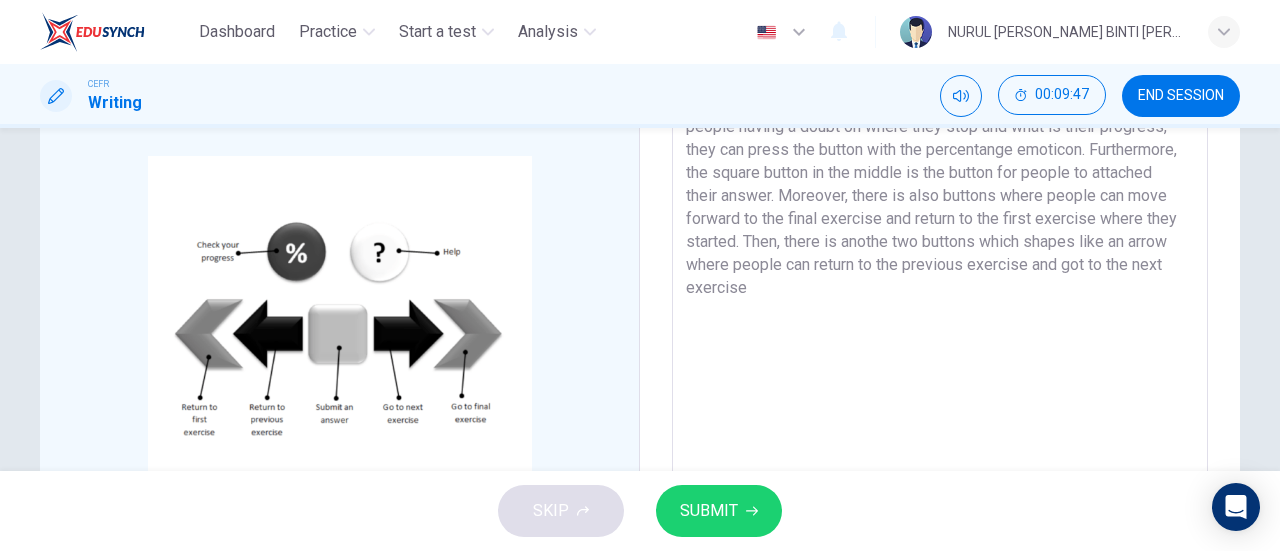 click on "In this era, working through online has become a common phenomenon.It moght be confusing if people were not given the the way on how to tackle the platform. There's a few ways of working through an online course by clicking various button.
First and foremost, if there is uncertainty or issues arise during the course, people can click the help button and there is a system or person incharge that will help you to solve the problems. Moving on, if people having a doubt on where they stop and what is their progress, they can press the button with the percentange emoticon. Furthermore, the square button in the middle is the button for people to attached their answer. Moreover, there is also buttons where people can move forward to the final exercise and return to the first exercise where they started. Then, there is anothe two buttons which shapes like an arrow where people can return to the previous exercise and got to the next exercise x ​" at bounding box center [940, 209] 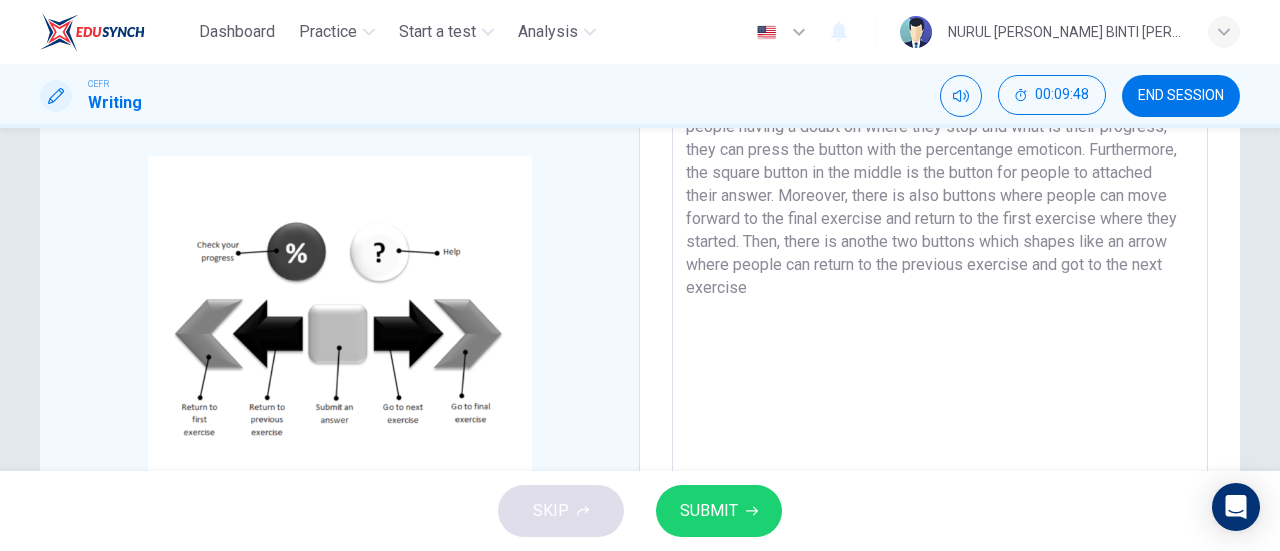 click on "In this era, working through online has become a common phenomenon.It moght be confusing if people were not given the the way on how to tackle the platform. There's a few ways of working through an online course by clicking various button.
First and foremost, if there is uncertainty or issues arise during the course, people can click the help button and there is a system or person incharge that will help you to solve the problems. Moving on, if people having a doubt on where they stop and what is their progress, they can press the button with the percentange emoticon. Furthermore, the square button in the middle is the button for people to attached their answer. Moreover, there is also buttons where people can move forward to the final exercise and return to the first exercise where they started. Then, there is anothe two buttons which shapes like an arrow where people can return to the previous exercise and got to the next exercise x ​" at bounding box center (940, 209) 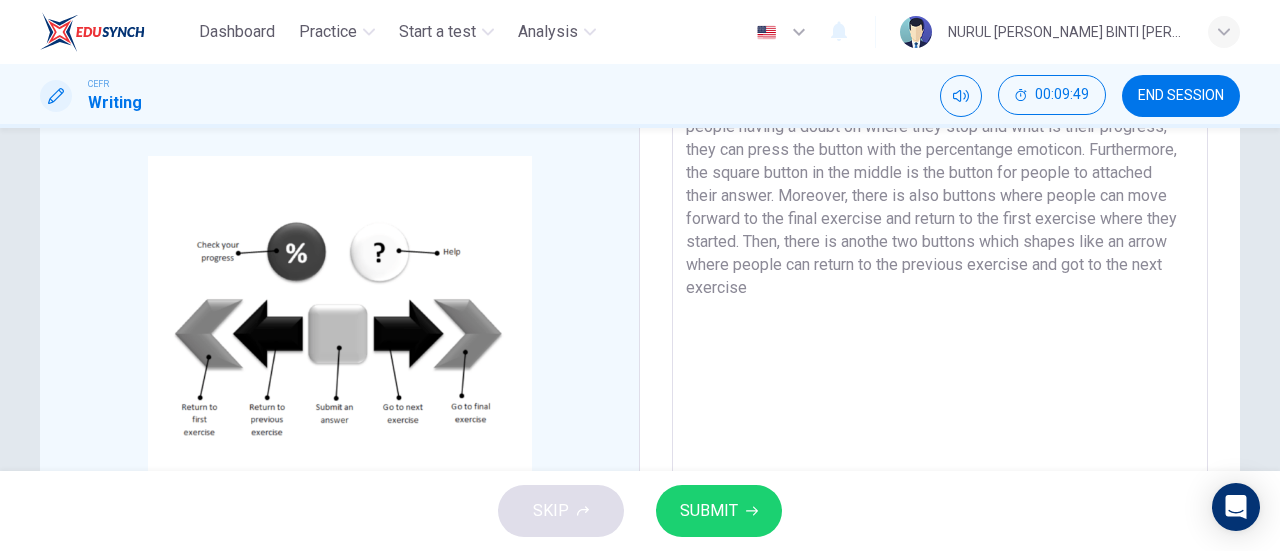 click on "In this era, working through online has become a common phenomenon.It moght be confusing if people were not given the the way on how to tackle the platform. There's a few ways of working through an online course by clicking various button.
First and foremost, if there is uncertainty or issues arise during the course, people can click the help button and there is a system or person incharge that will help you to solve the problems. Moving on, if people having a doubt on where they stop and what is their progress, they can press the button with the percentange emoticon. Furthermore, the square button in the middle is the button for people to attached their answer. Moreover, there is also buttons where people can move forward to the final exercise and return to the first exercise where they started. Then, there is anothe two buttons which shapes like an arrow where people can return to the previous exercise and got to the next exercise" at bounding box center (940, 210) 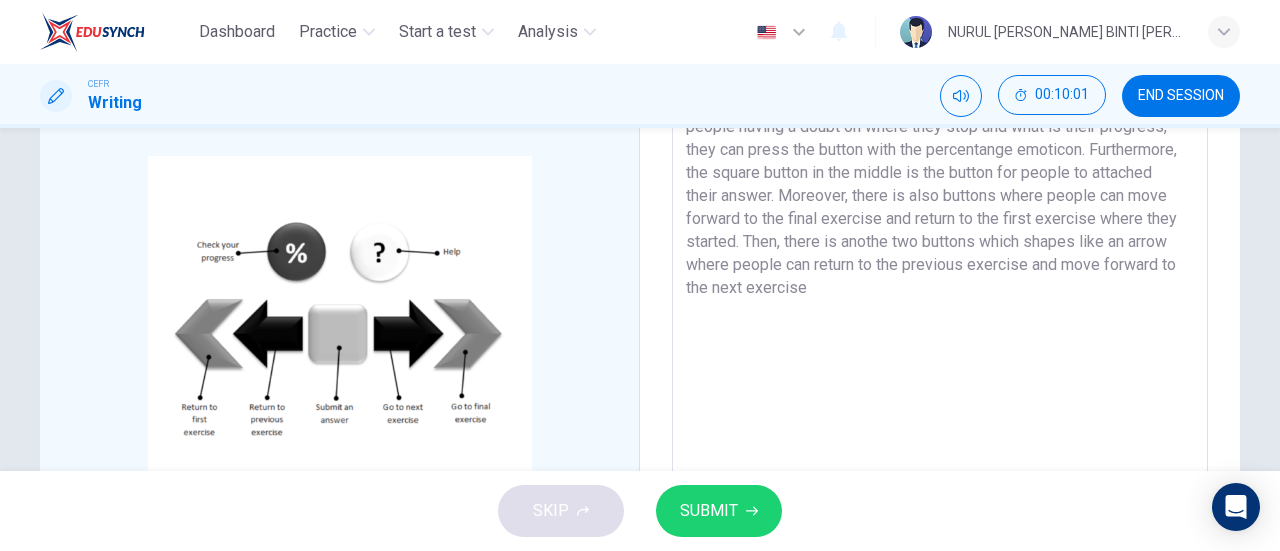 click on "In this era, working through online has become a common phenomenon.It moght be confusing if people were not given the the way on how to tackle the platform. There's a few ways of working through an online course by clicking various button.
First and foremost, if there is uncertainty or issues arise during the course, people can click the help button and there is a system or person incharge that will help you to solve the problems. Moving on, if people having a doubt on where they stop and what is their progress, they can press the button with the percentange emoticon. Furthermore, the square button in the middle is the button for people to attached their answer. Moreover, there is also buttons where people can move forward to the final exercise and return to the first exercise where they started. Then, there is anothe two buttons which shapes like an arrow where people can return to the previous exercise and move forward to the next exercise" at bounding box center (940, 210) 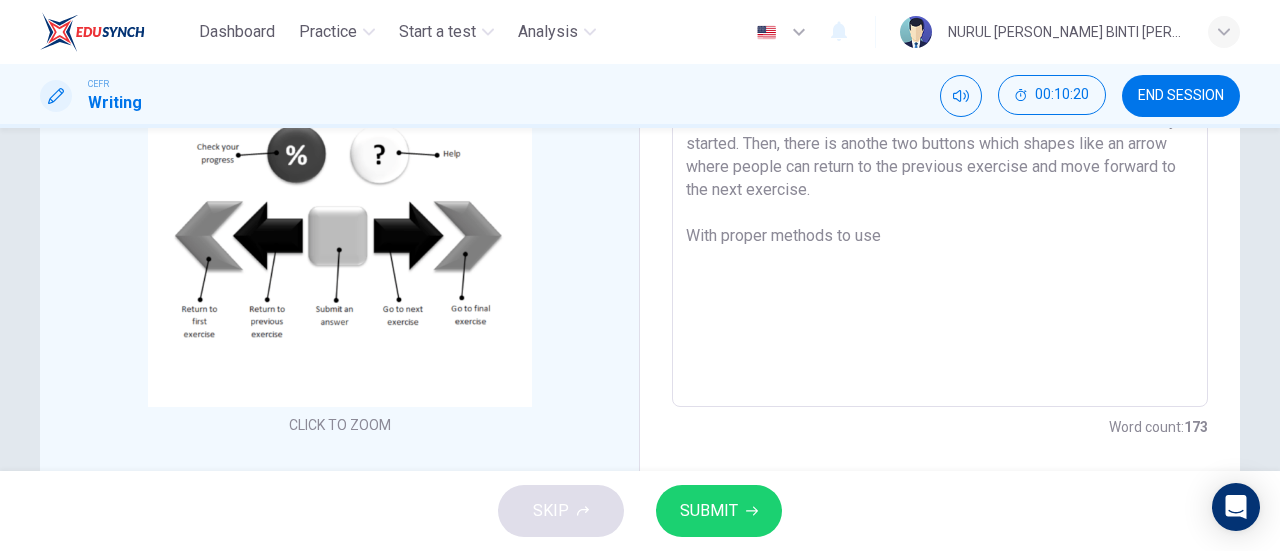 scroll, scrollTop: 422, scrollLeft: 0, axis: vertical 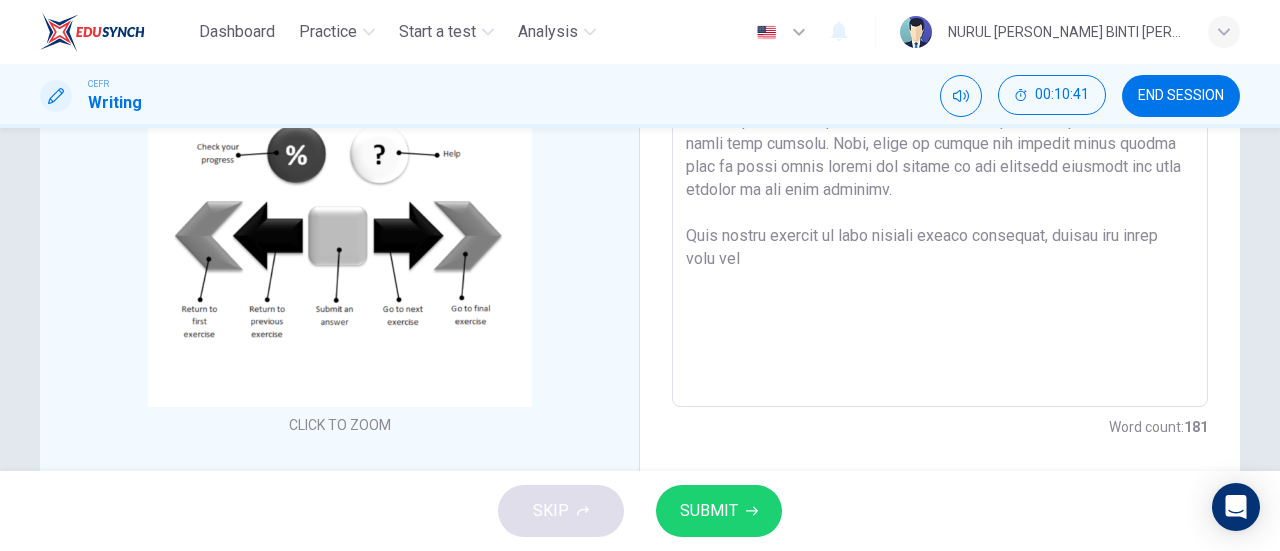click at bounding box center (940, 112) 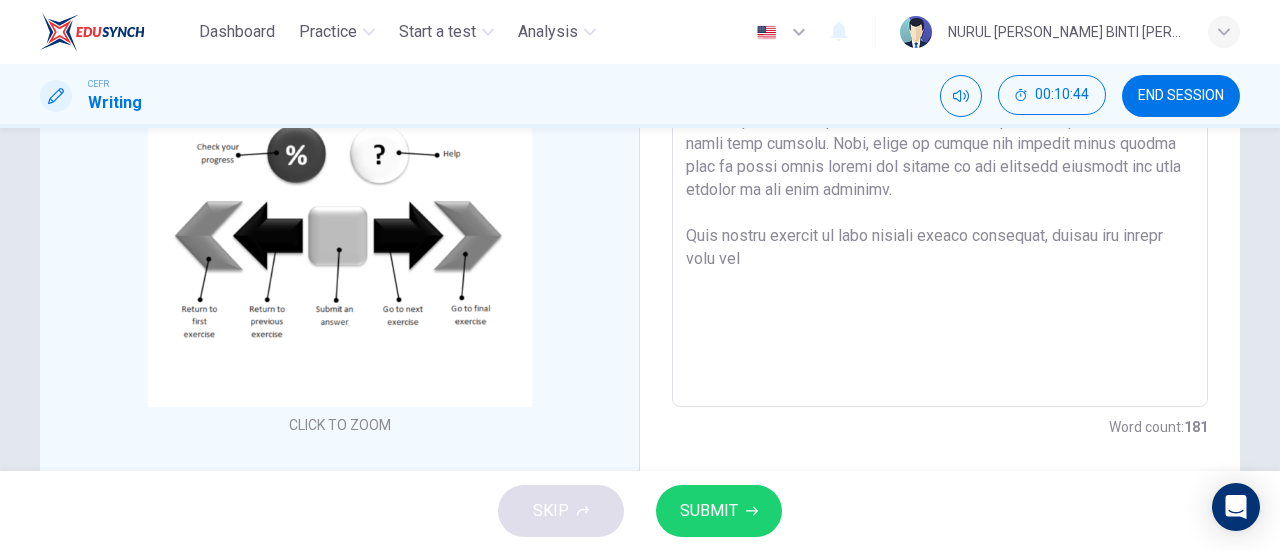 click at bounding box center [940, 112] 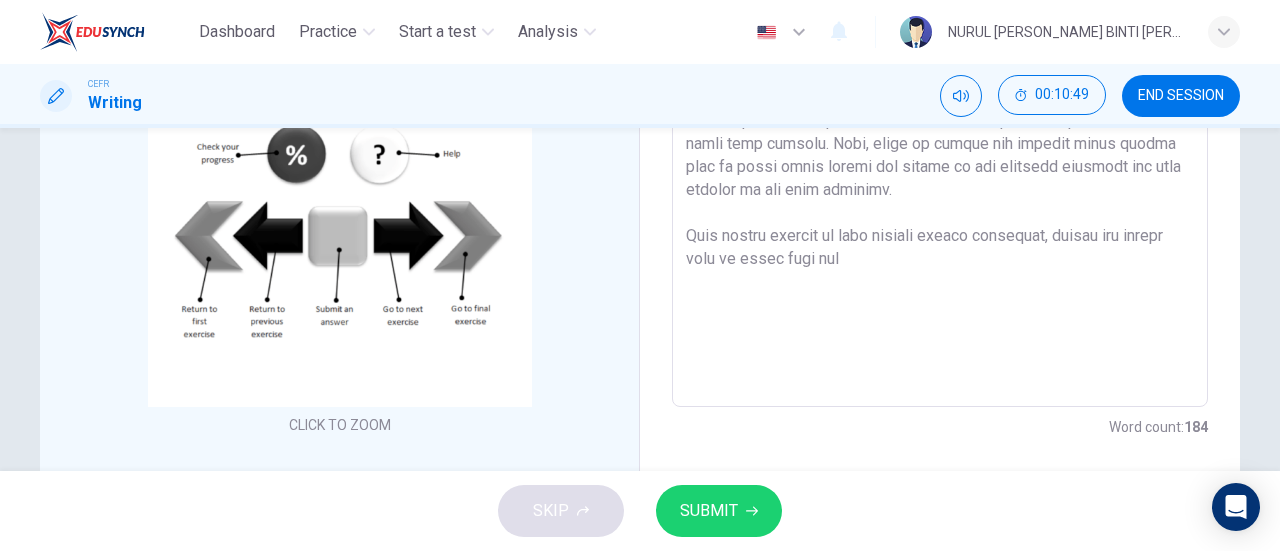 click at bounding box center (940, 112) 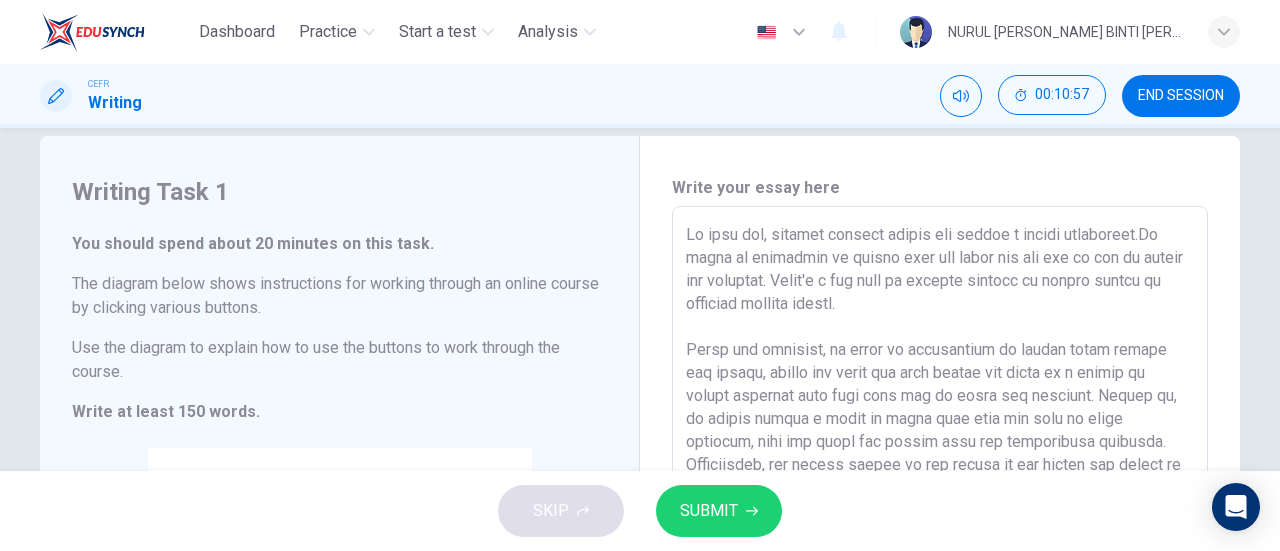 scroll, scrollTop: 0, scrollLeft: 0, axis: both 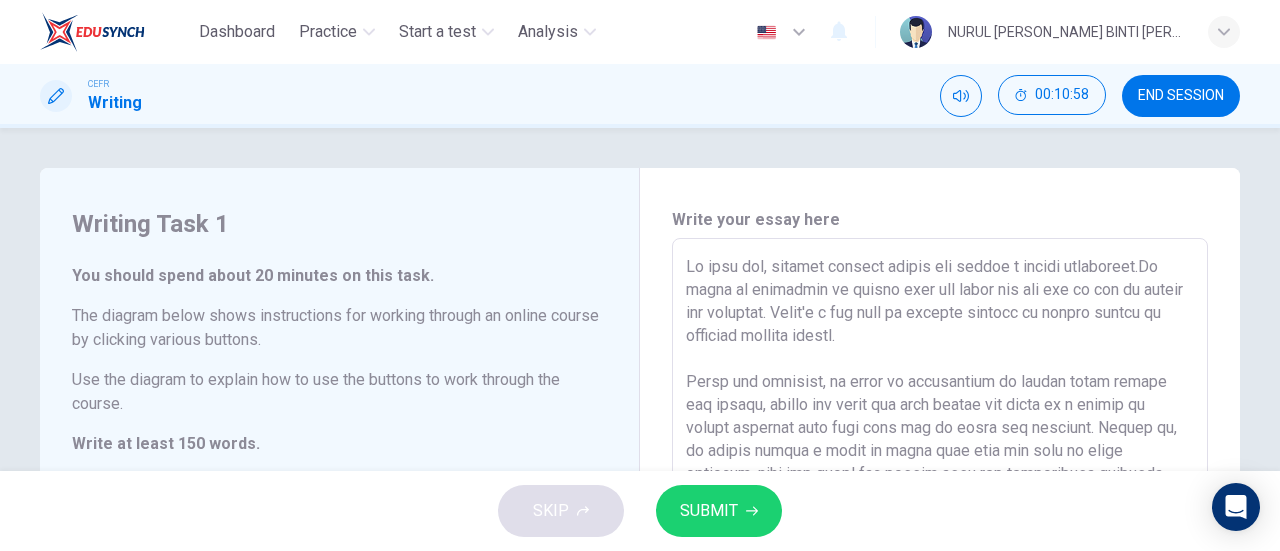 drag, startPoint x: 1056, startPoint y: 263, endPoint x: 664, endPoint y: 260, distance: 392.01147 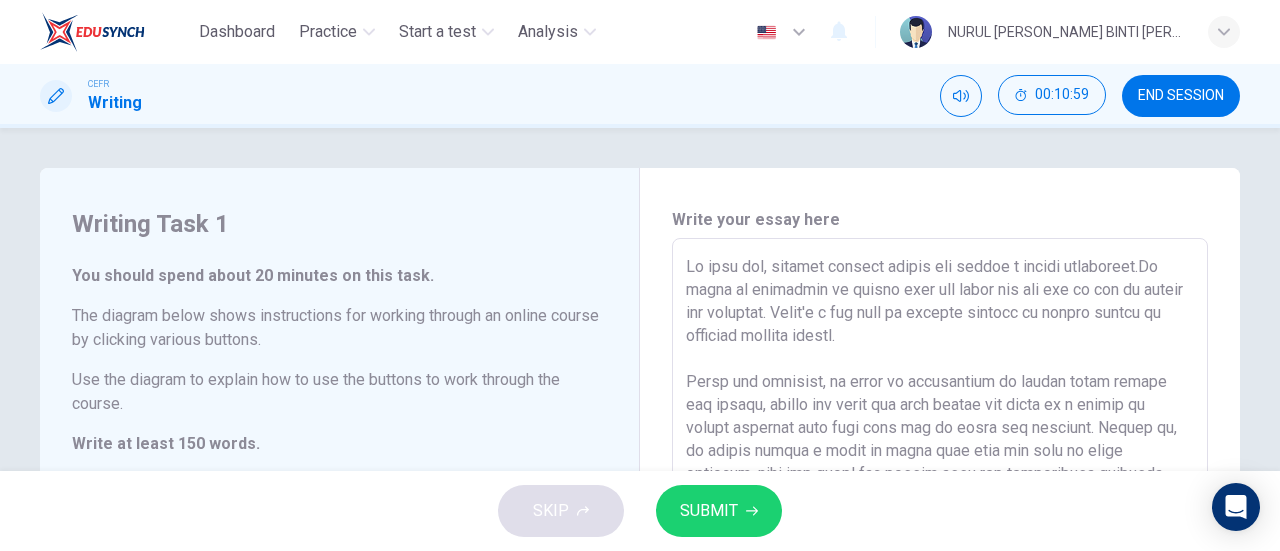 scroll, scrollTop: 470, scrollLeft: 0, axis: vertical 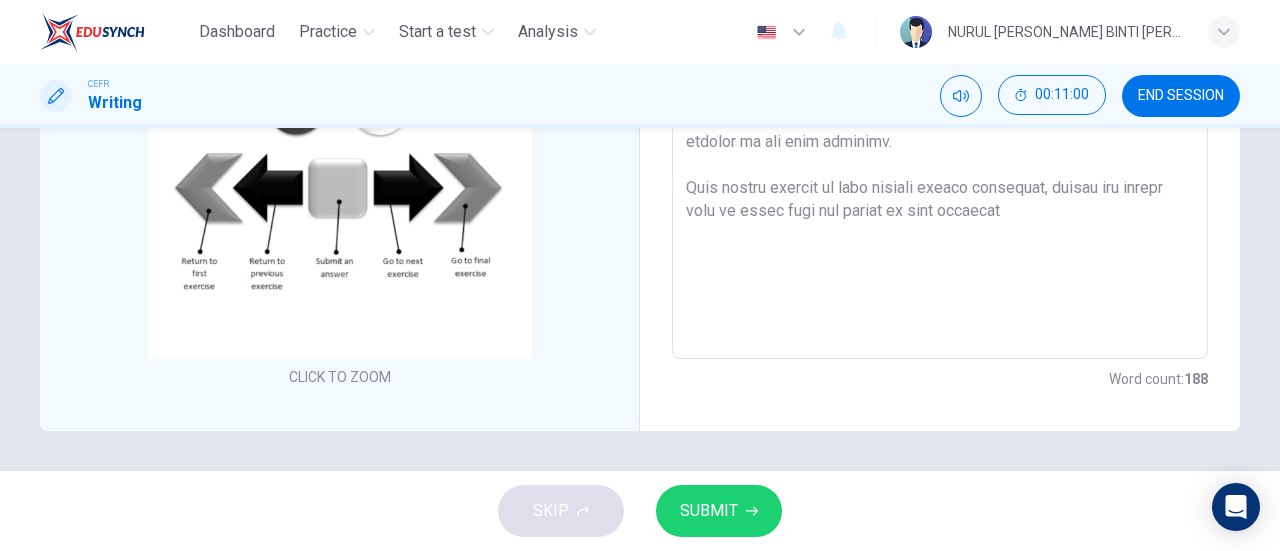 click on "SUBMIT" at bounding box center (709, 511) 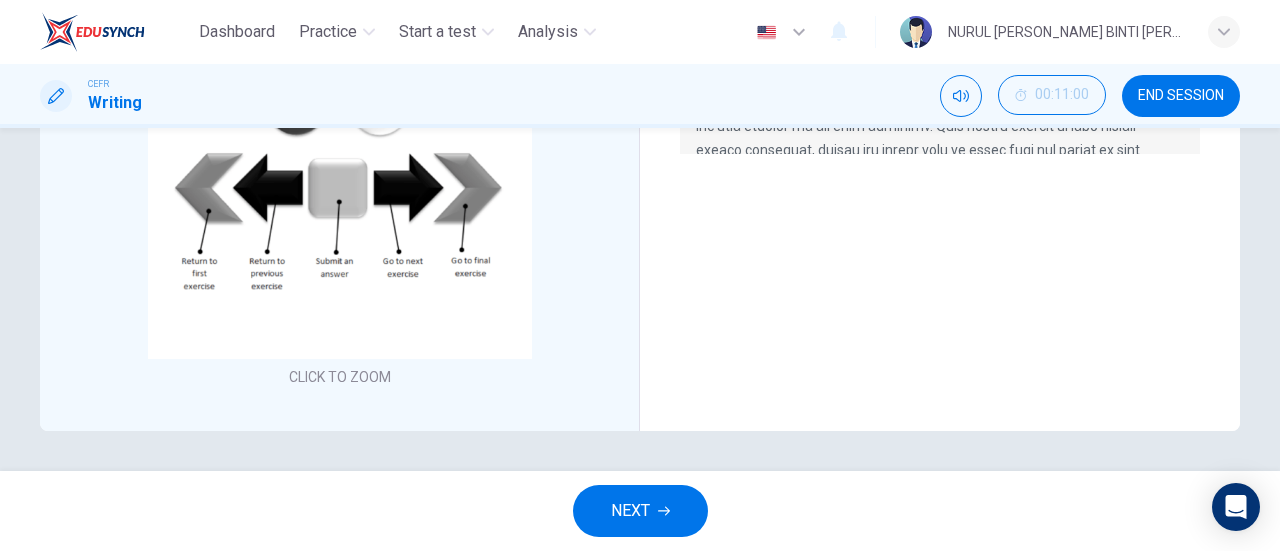scroll, scrollTop: 0, scrollLeft: 0, axis: both 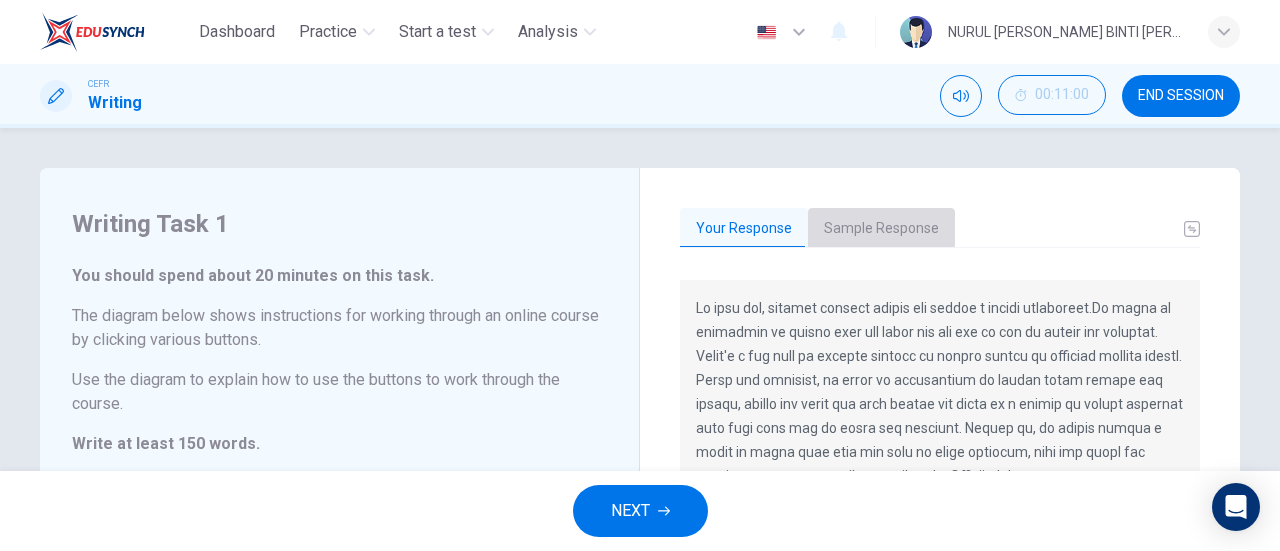 click on "Sample Response" at bounding box center (881, 229) 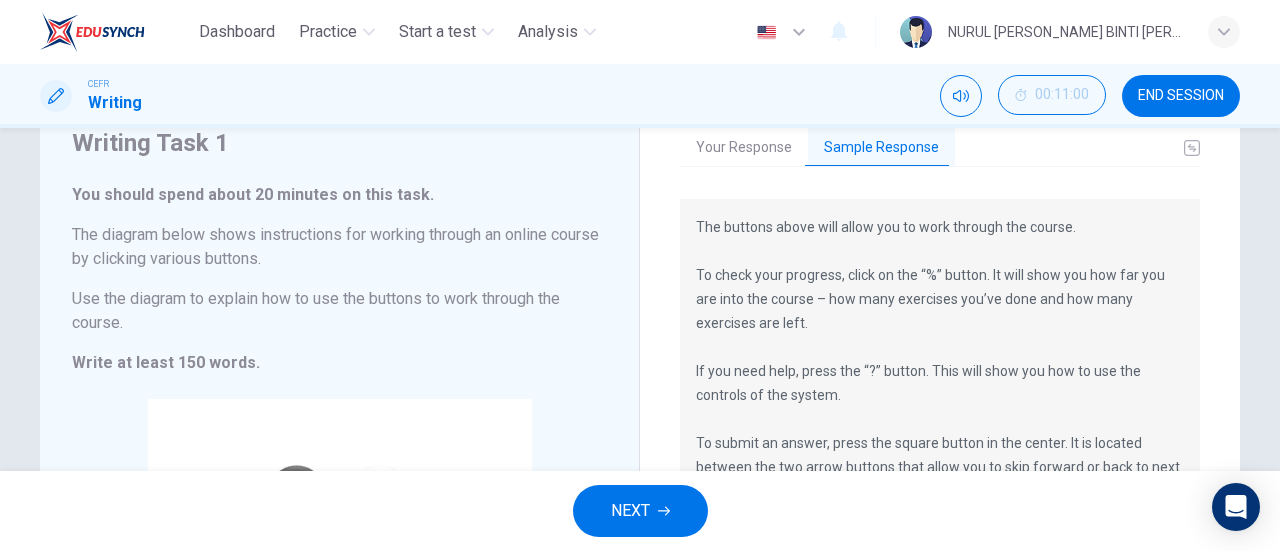scroll, scrollTop: 80, scrollLeft: 0, axis: vertical 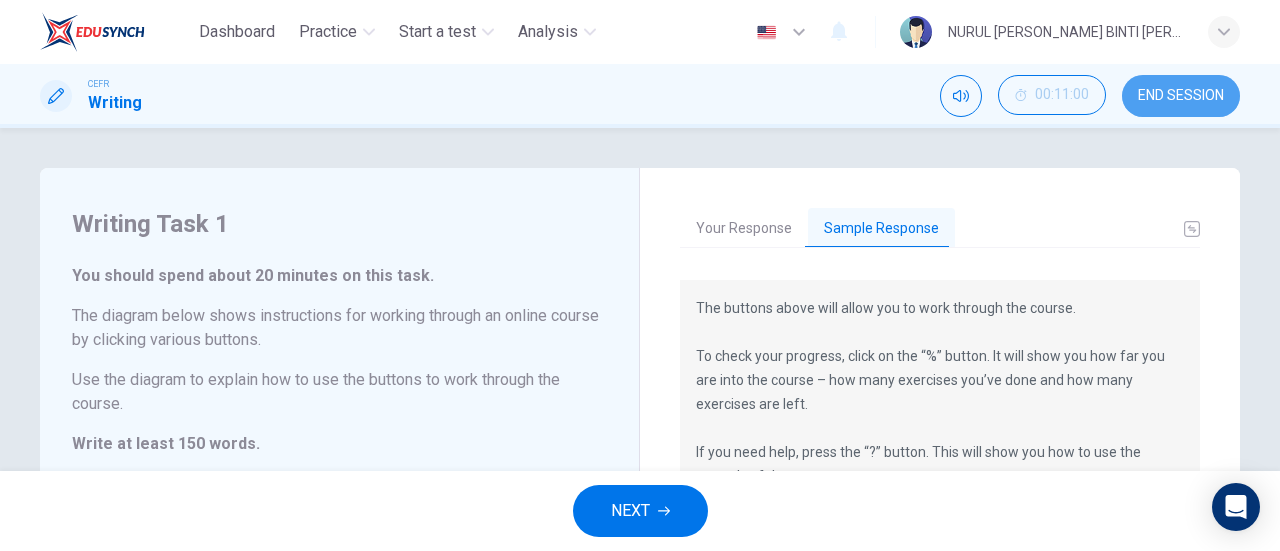 click on "END SESSION" at bounding box center (1181, 96) 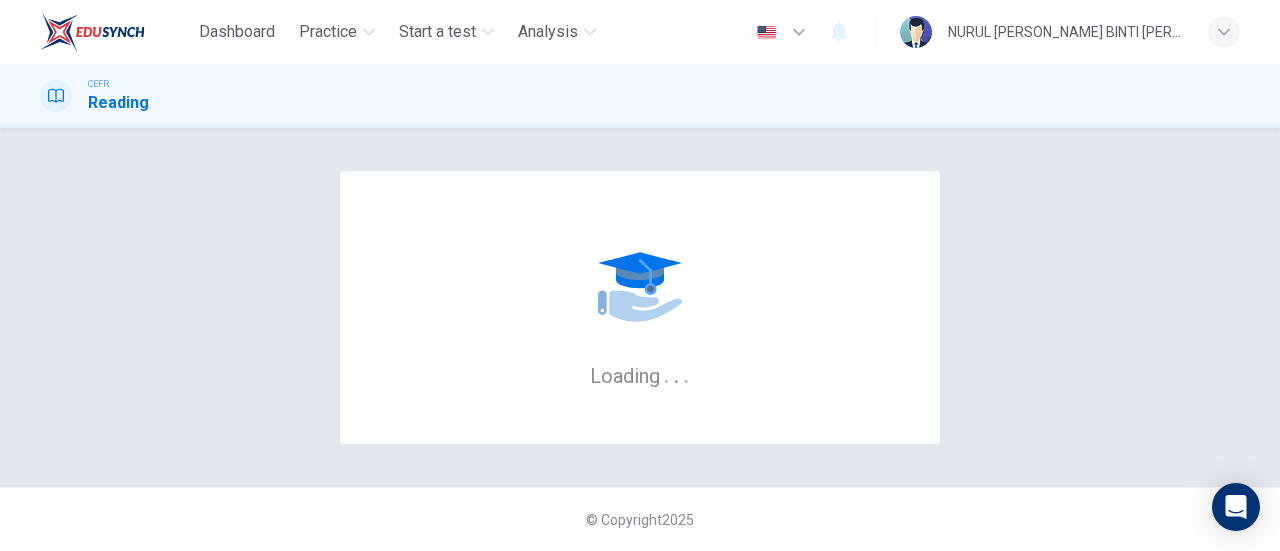 scroll, scrollTop: 0, scrollLeft: 0, axis: both 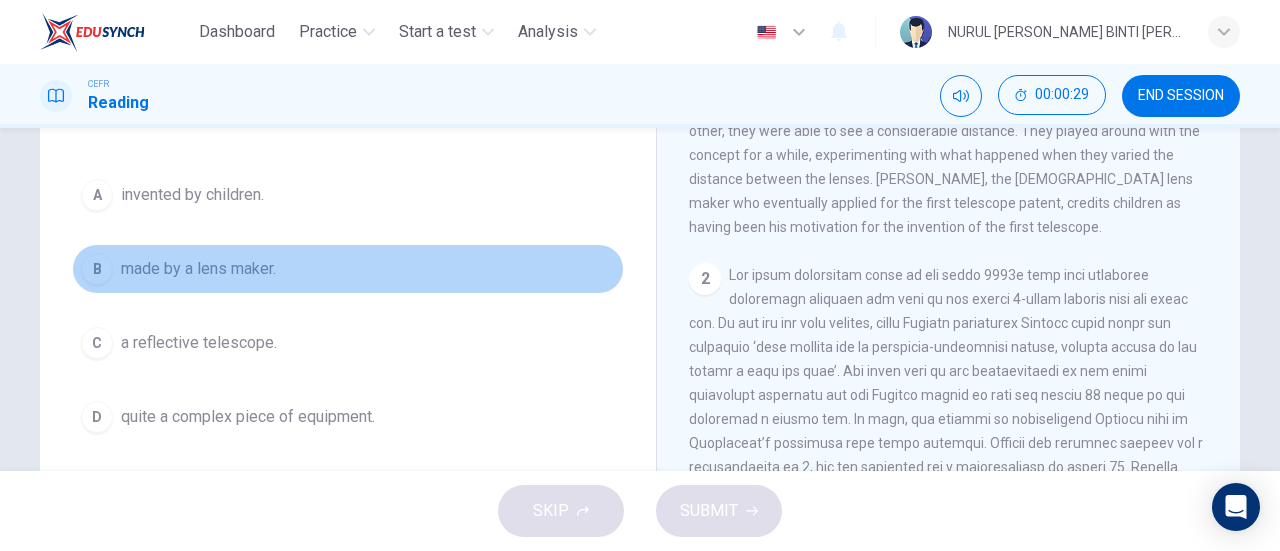 click on "made by a lens maker." at bounding box center [198, 269] 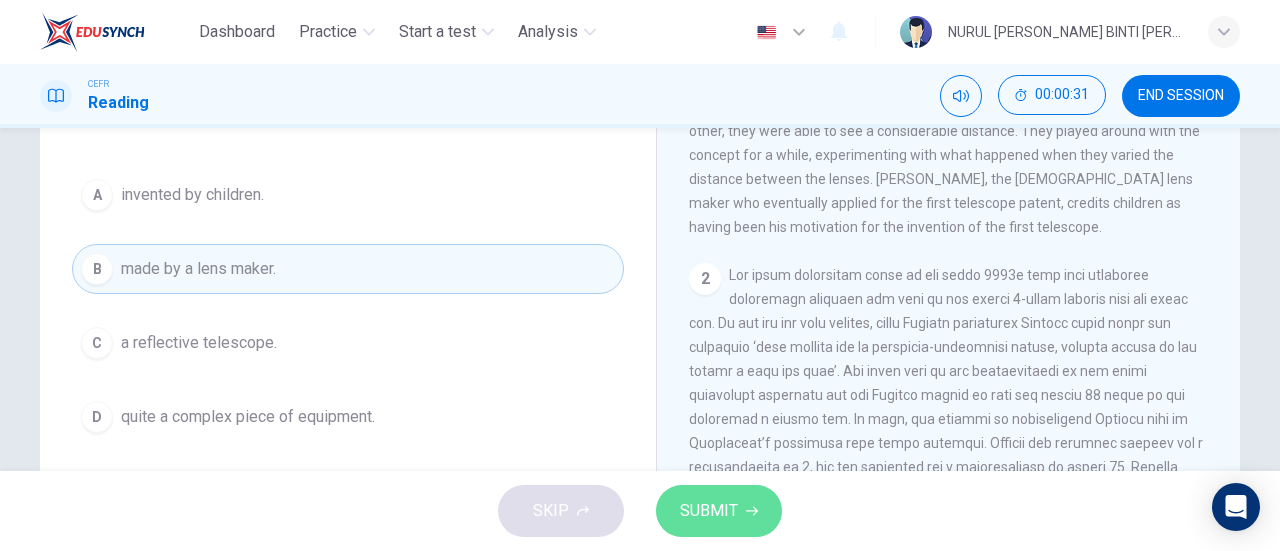 click on "SUBMIT" at bounding box center (709, 511) 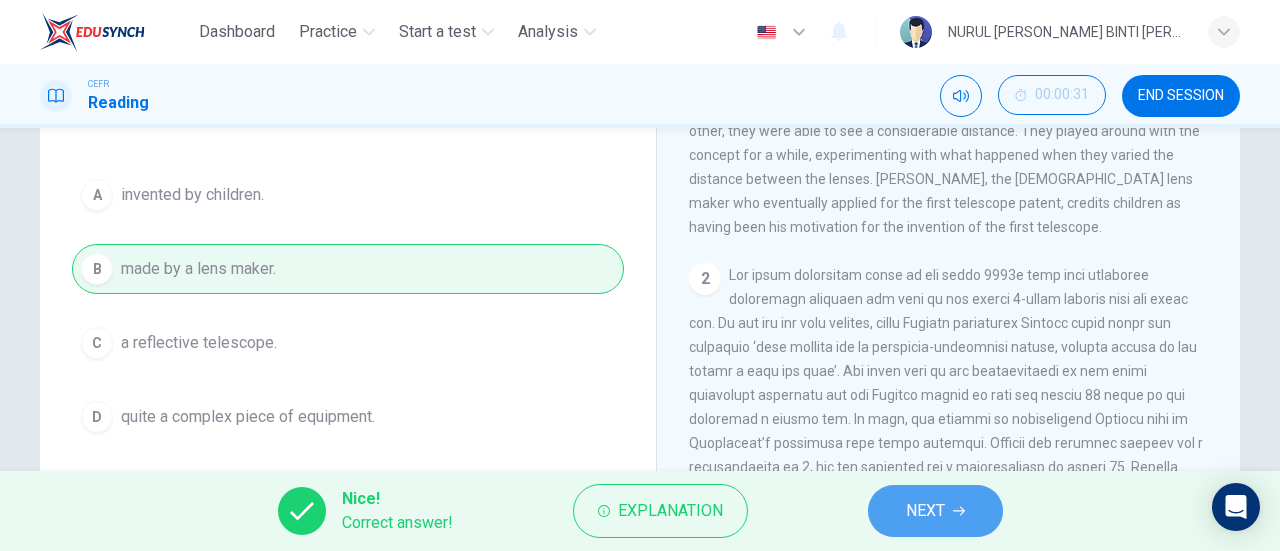 click on "NEXT" at bounding box center [925, 511] 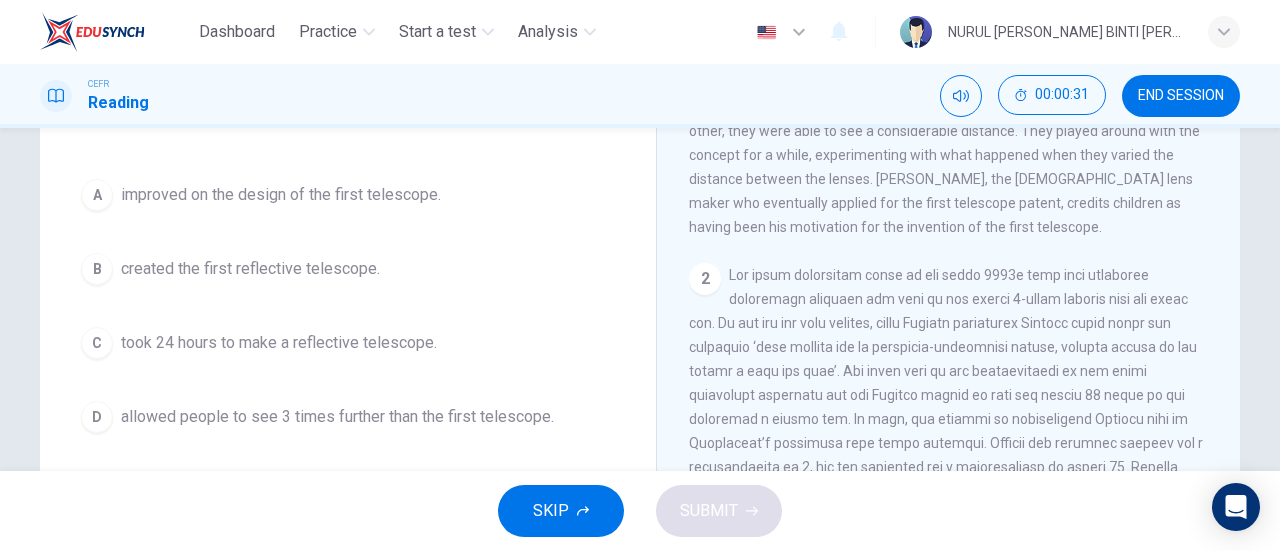 scroll, scrollTop: 218, scrollLeft: 0, axis: vertical 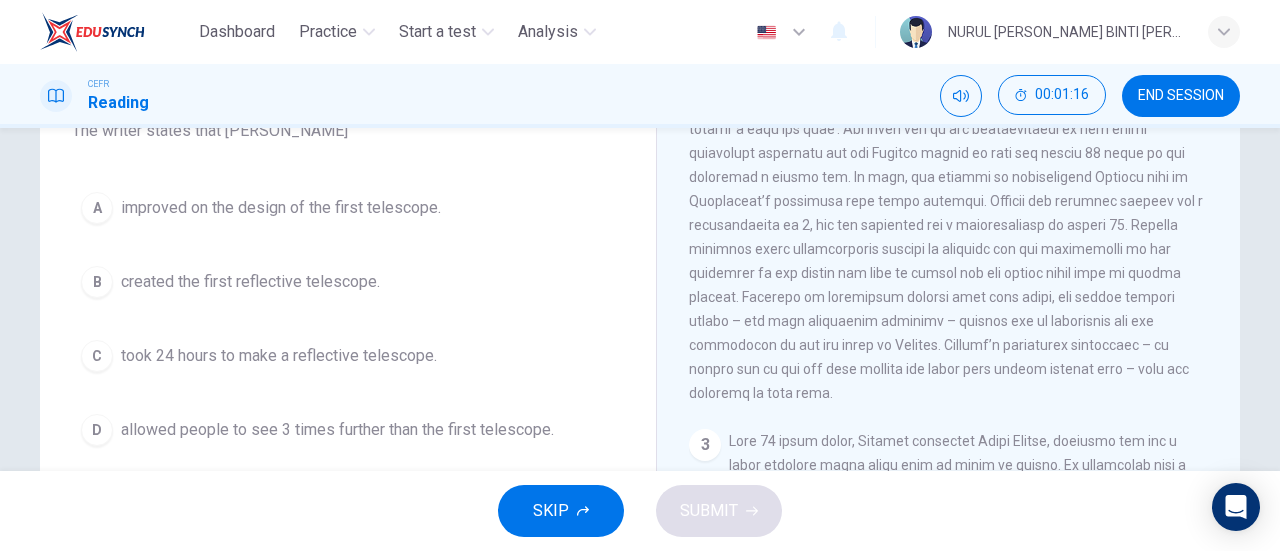 click on "improved on the design of the first telescope." at bounding box center (281, 208) 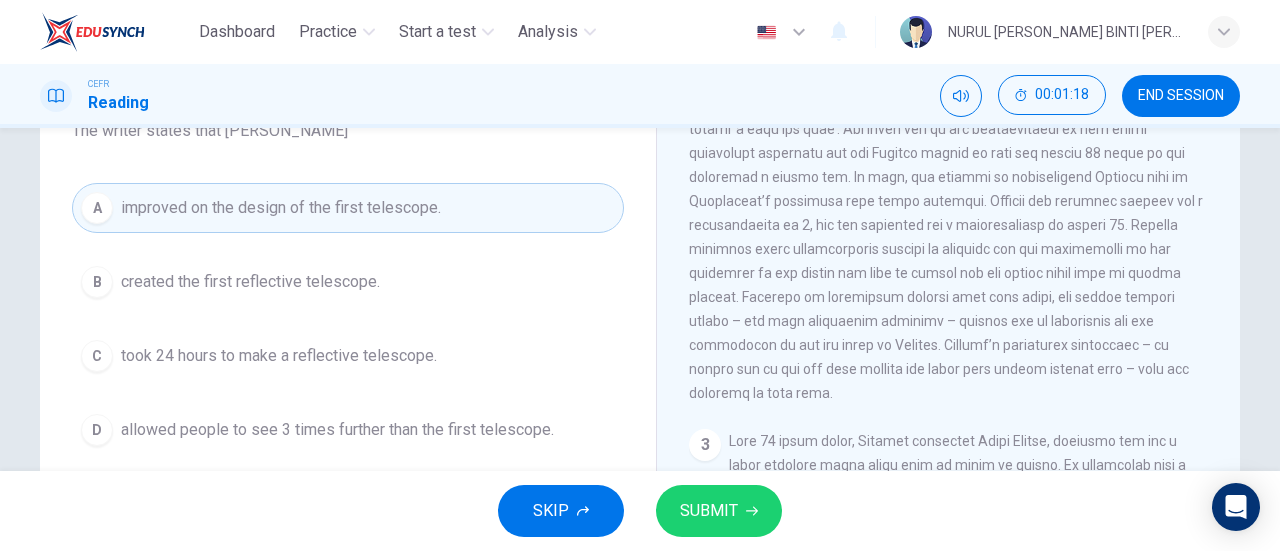 scroll, scrollTop: 149, scrollLeft: 0, axis: vertical 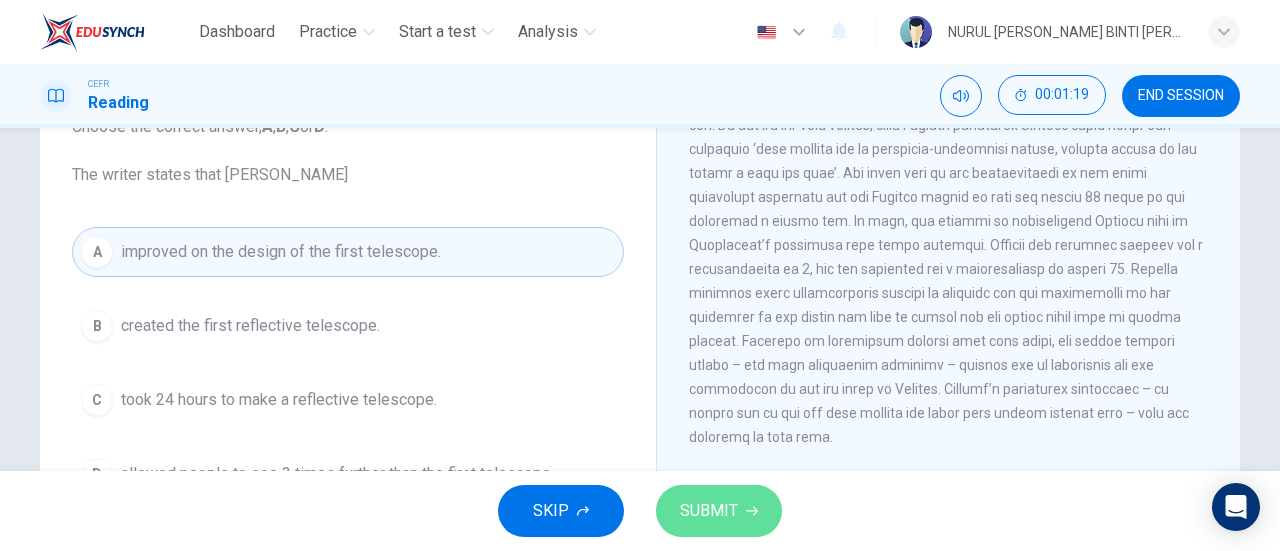 click on "SUBMIT" at bounding box center [719, 511] 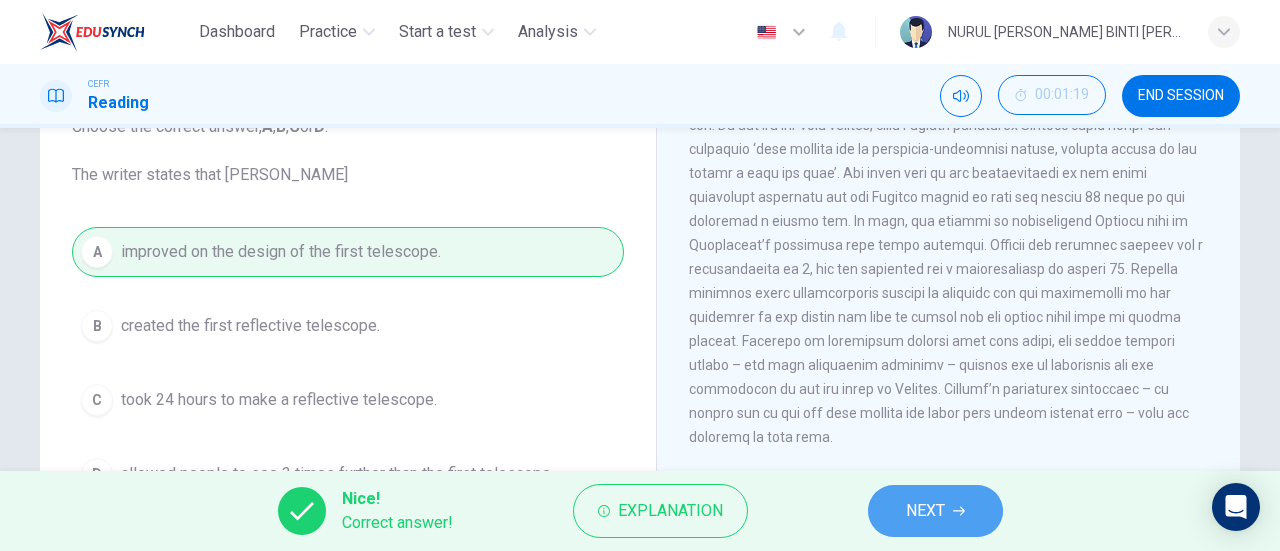 click on "NEXT" at bounding box center [925, 511] 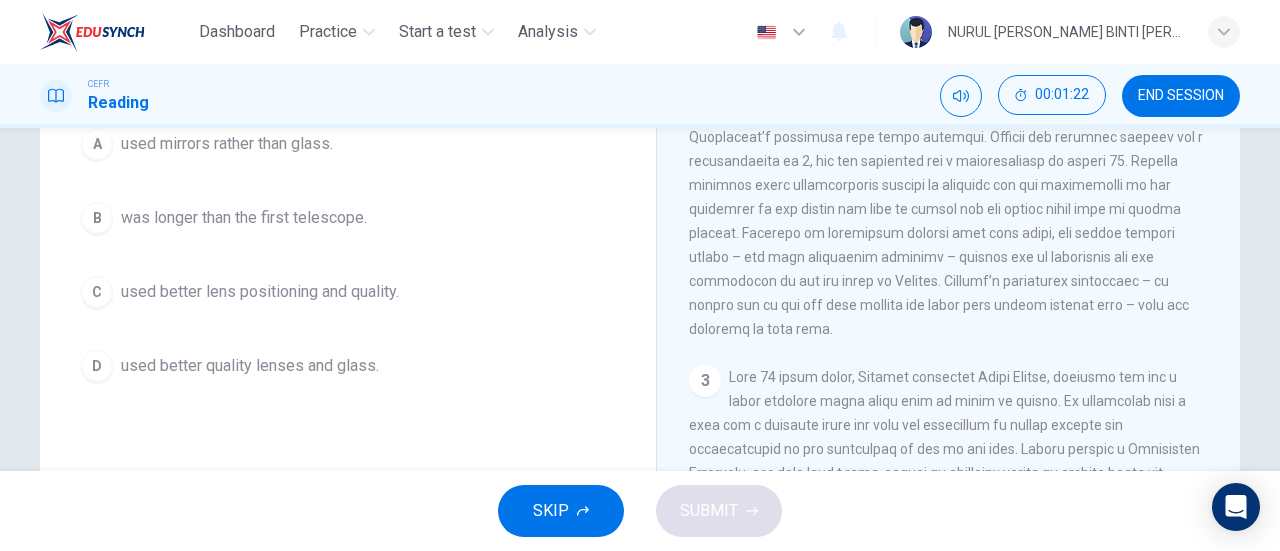 scroll, scrollTop: 263, scrollLeft: 0, axis: vertical 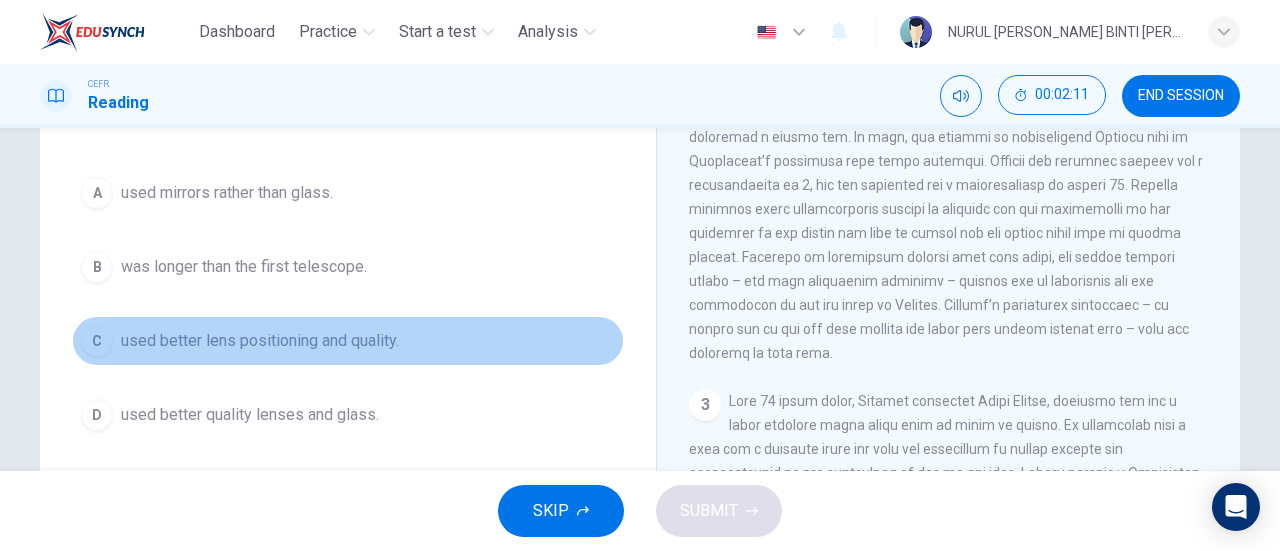 click on "used better lens positioning and quality." at bounding box center (260, 341) 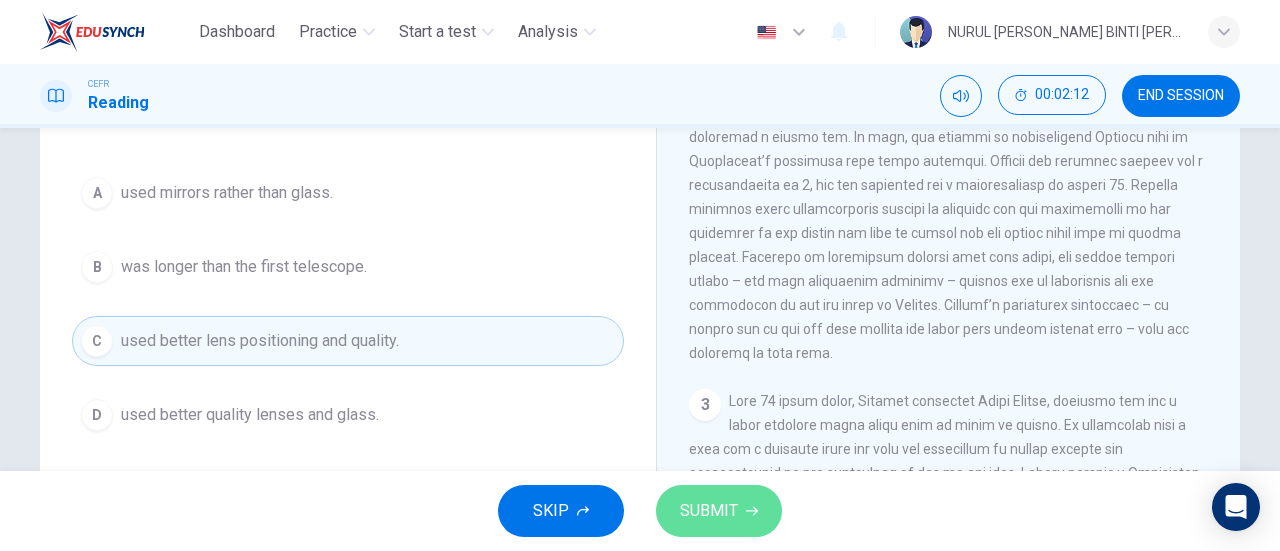 click on "SUBMIT" at bounding box center [709, 511] 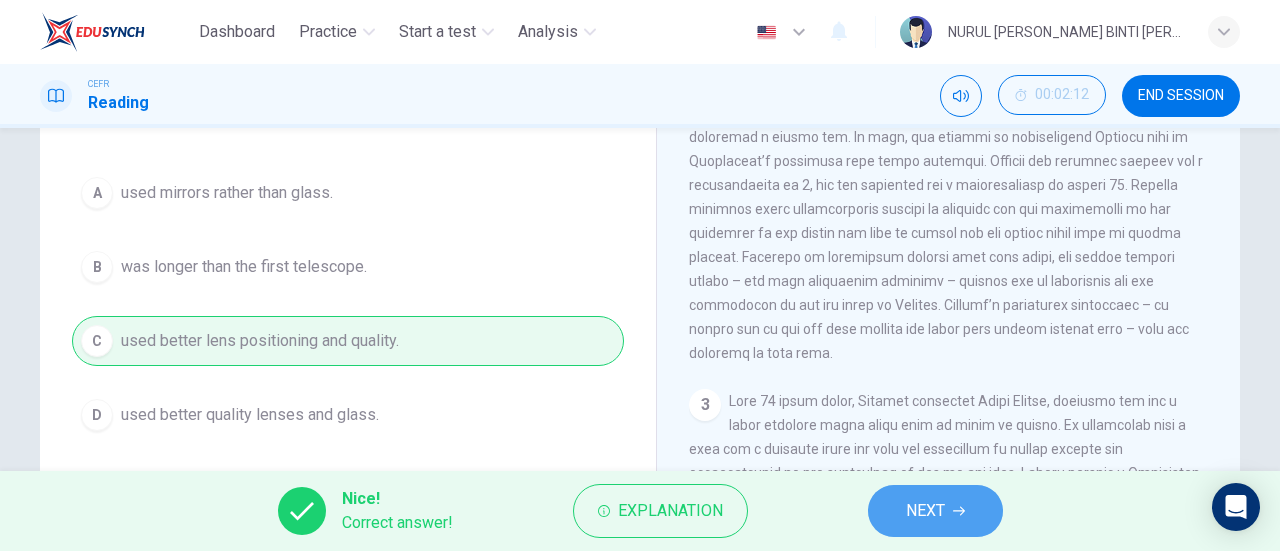 click on "NEXT" at bounding box center [925, 511] 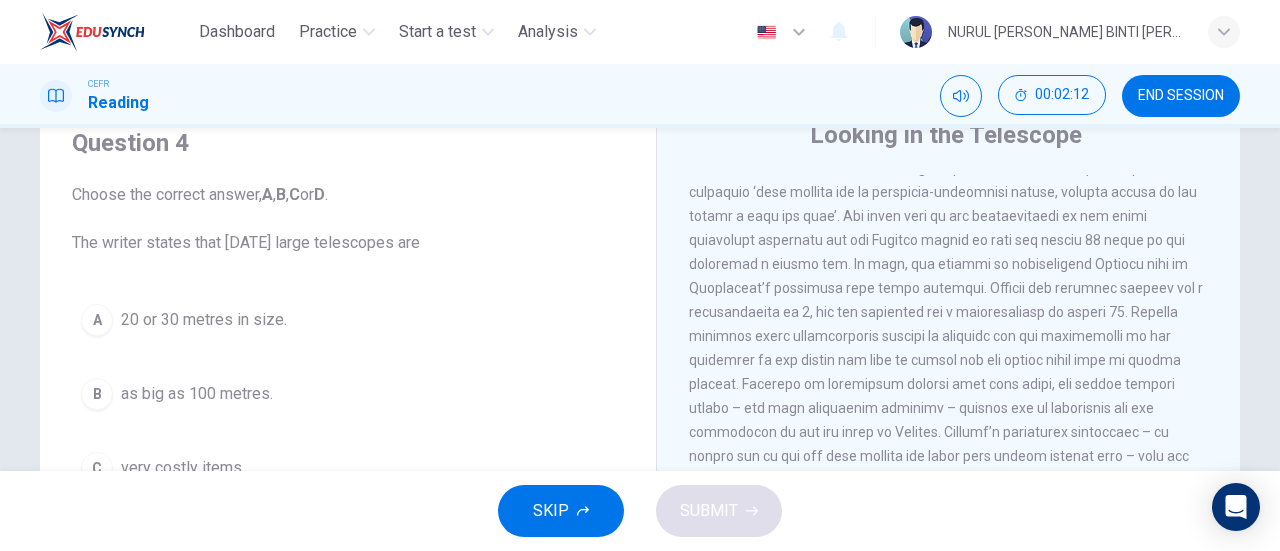 scroll, scrollTop: 76, scrollLeft: 0, axis: vertical 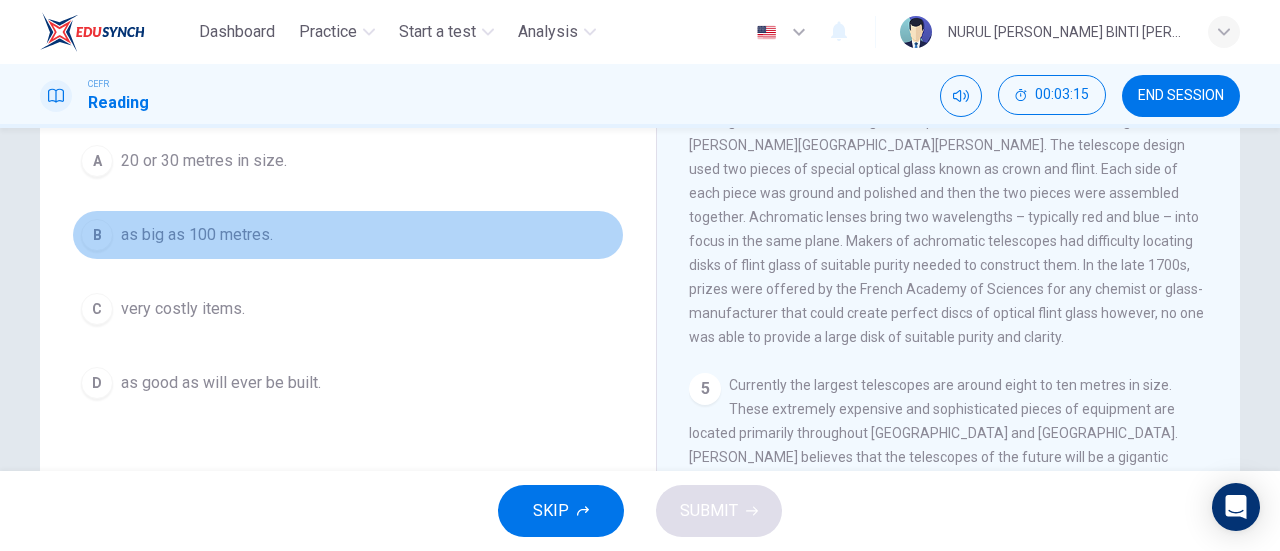click on "B as big as 100 metres." at bounding box center [348, 235] 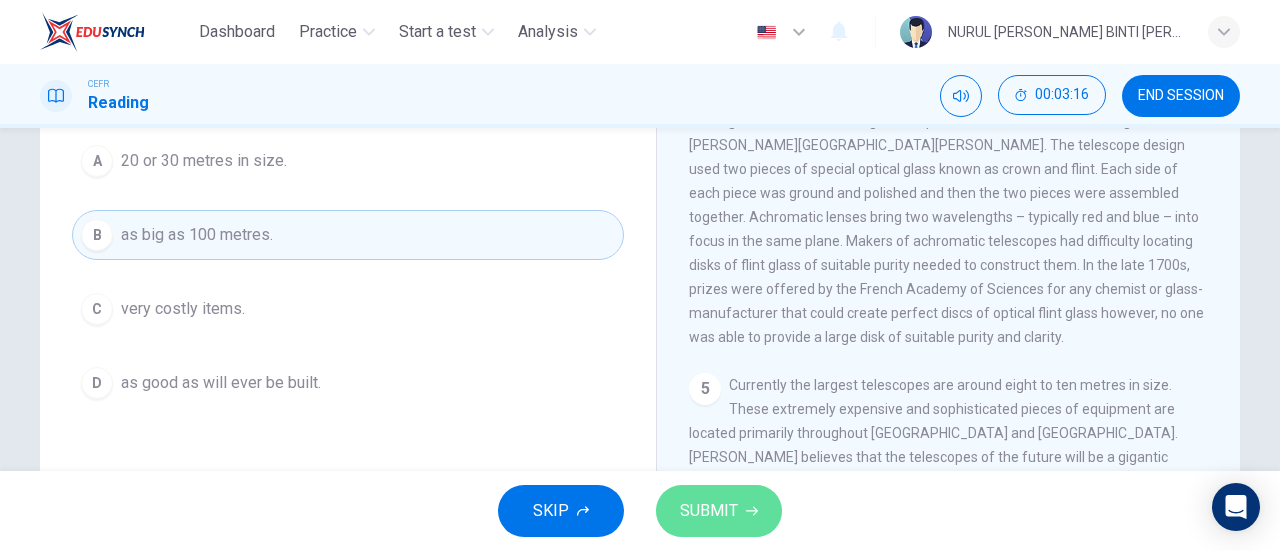 click on "SUBMIT" at bounding box center [719, 511] 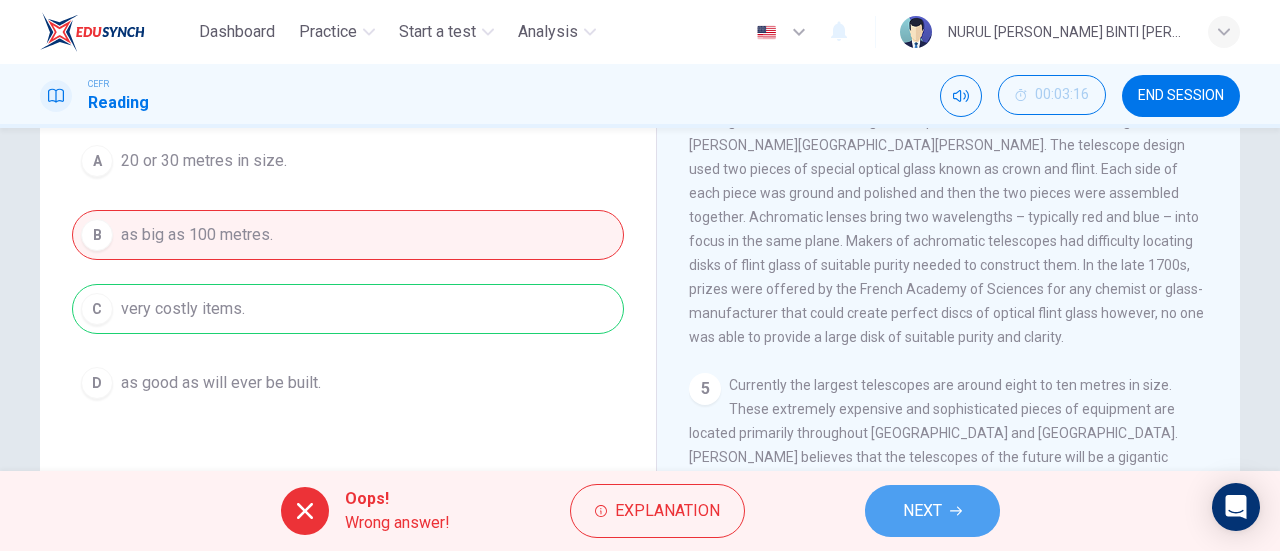 click on "NEXT" at bounding box center (932, 511) 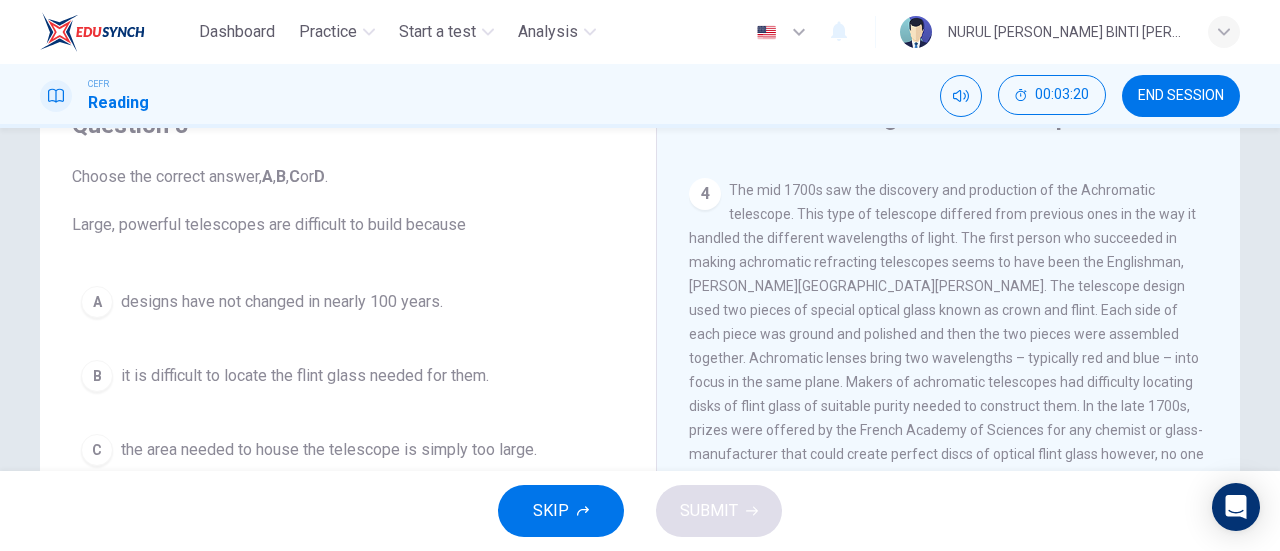 scroll, scrollTop: 97, scrollLeft: 0, axis: vertical 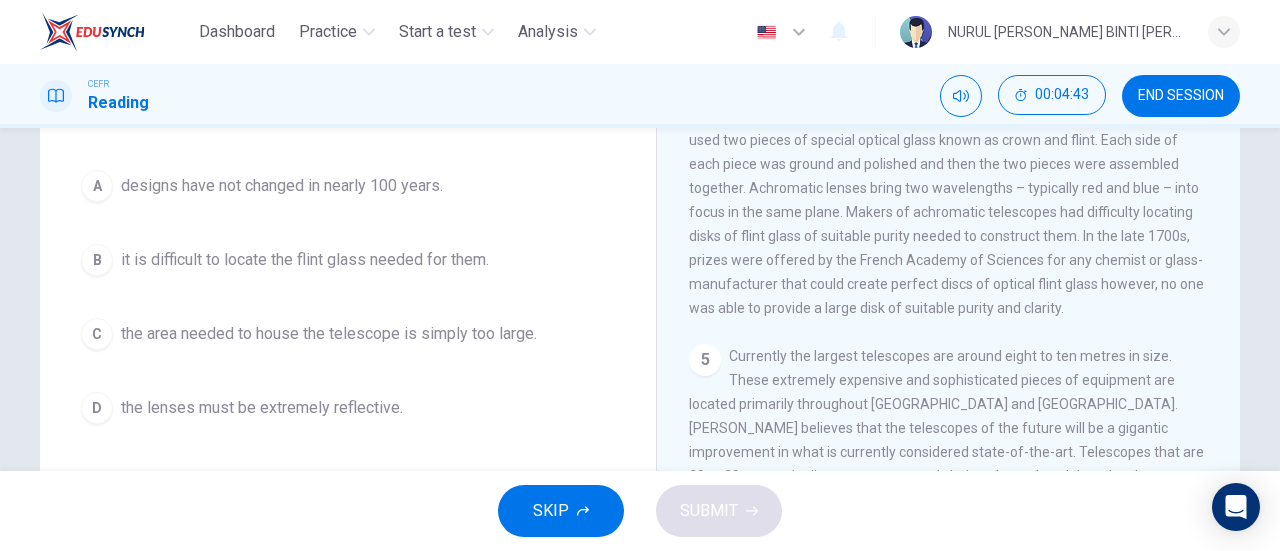 click on "Question 5 Choose the correct answer,  A ,  B ,  C  or  D .
Large, powerful telescopes are difficult to build because A designs have not changed in nearly 100 years. B it is difficult to locate the flint glass needed for them. C the area needed to house the telescope is simply too large. D the lenses must be extremely reflective." at bounding box center (348, 213) 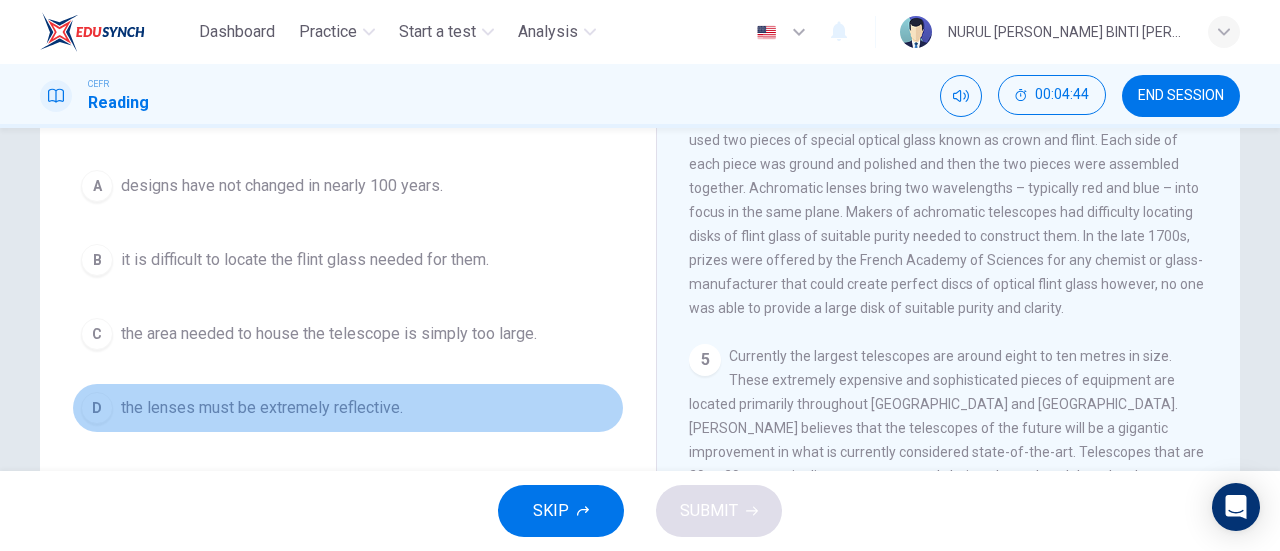 click on "the lenses must be extremely reflective." at bounding box center [262, 408] 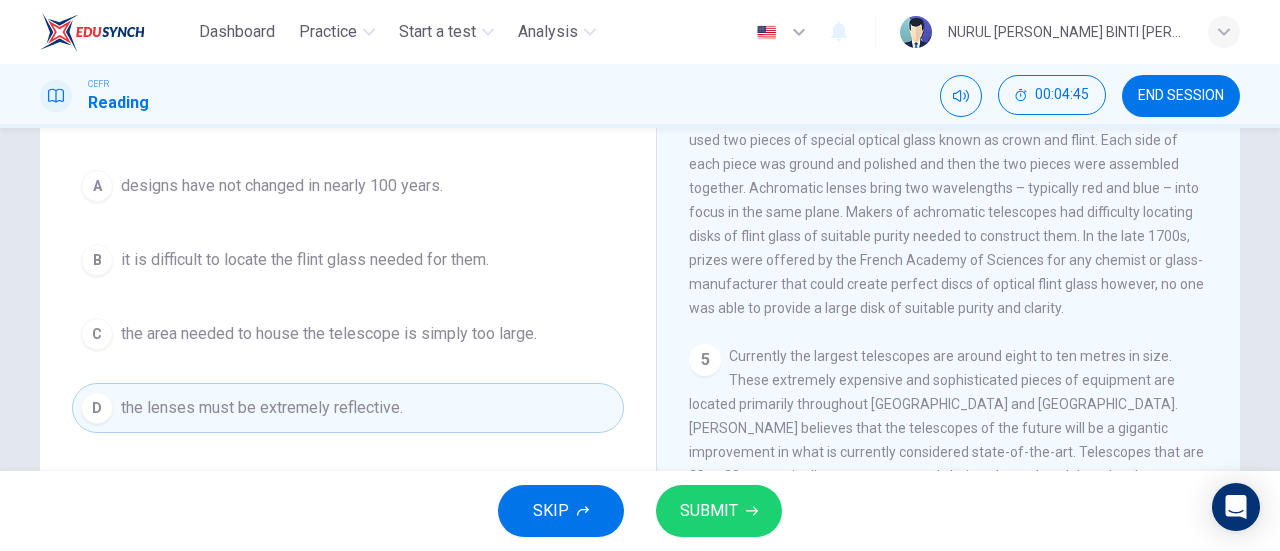 click on "SUBMIT" at bounding box center (719, 511) 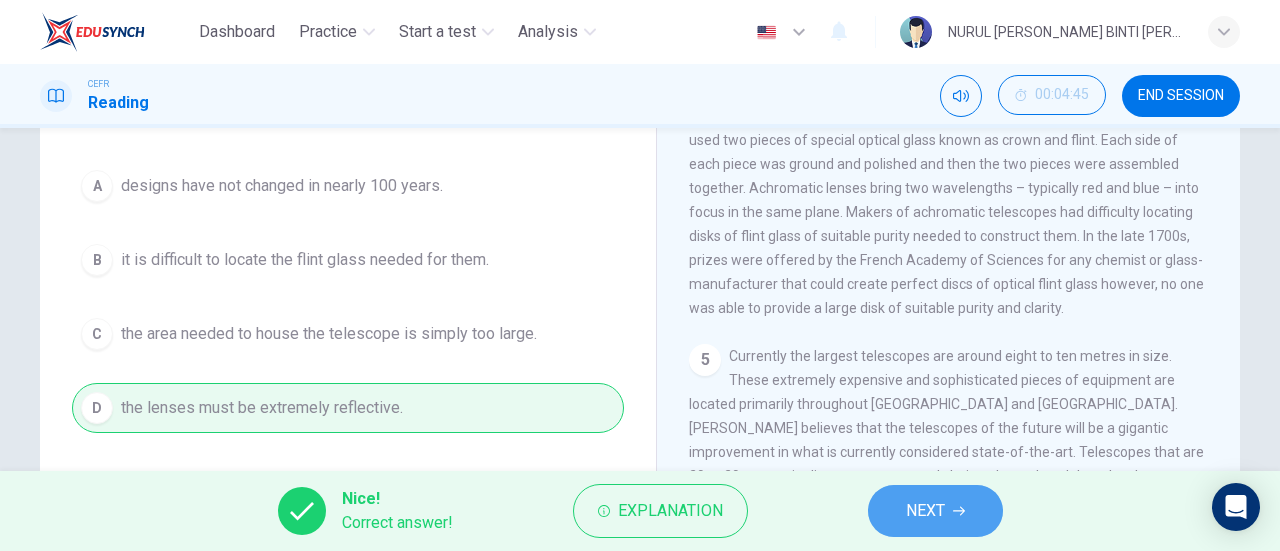 click on "NEXT" at bounding box center [935, 511] 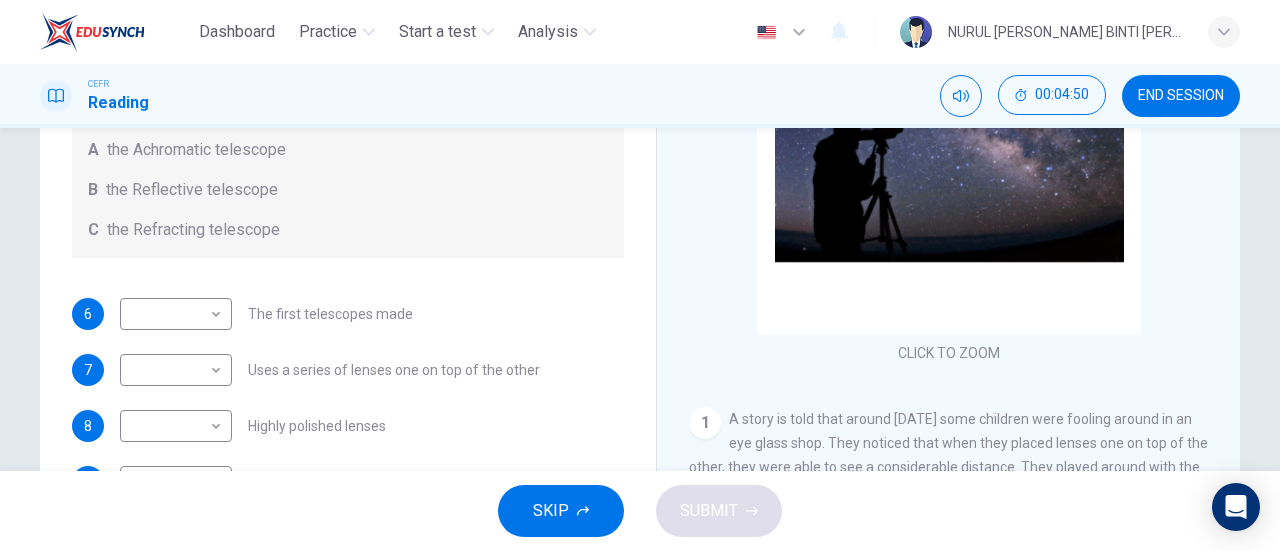 scroll, scrollTop: 233, scrollLeft: 0, axis: vertical 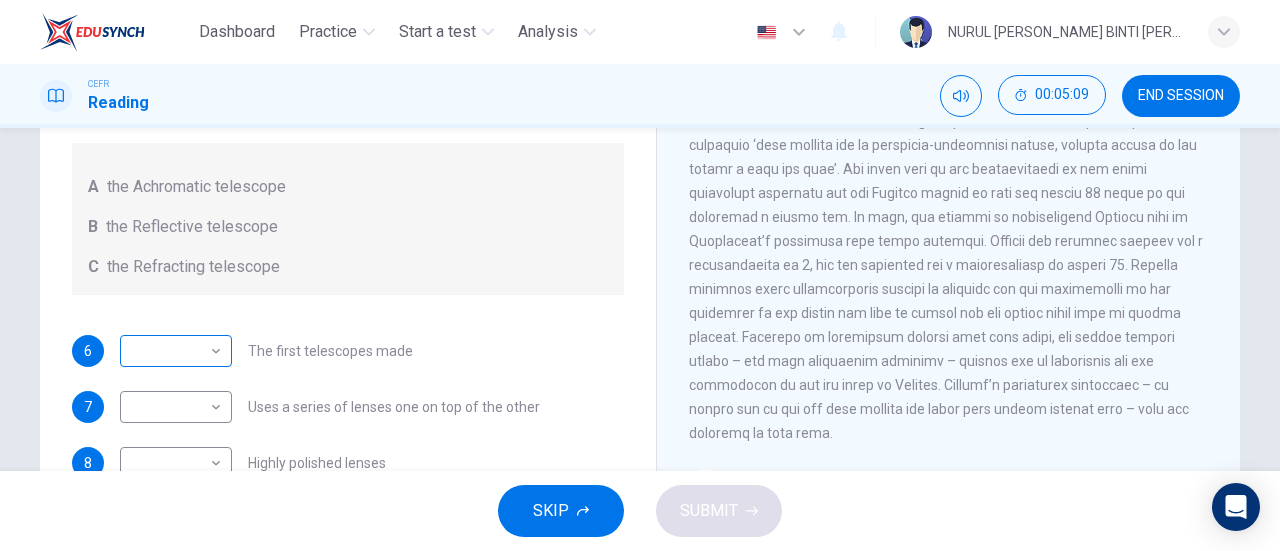 click on "Dashboard Practice Start a test Analysis English en ​ NURUL [PERSON_NAME] BINTI [PERSON_NAME] GANESAN CEFR Reading 00:05:09 END SESSION Questions 6 - 10 Write the correct letter A, B or C, in the boxes below.
Classify the following features as belonging to A the Achromatic telescope B the Reflective telescope C the Refracting telescope 6 ​ ​ The first telescopes made 7 ​ ​ Uses a series of lenses one on top of the other 8 ​ ​ Highly polished lenses 9 ​ ​ First use of mirrors to collect light 10 ​ ​ Two pieces of glass stuck together Looking in the Telescope CLICK TO ZOOM Click to Zoom 1 2 3 4 5 SKIP SUBMIT EduSynch - Online Language Proficiency Testing
Dashboard Practice Start a test Analysis Notifications © Copyright  2025" at bounding box center (640, 275) 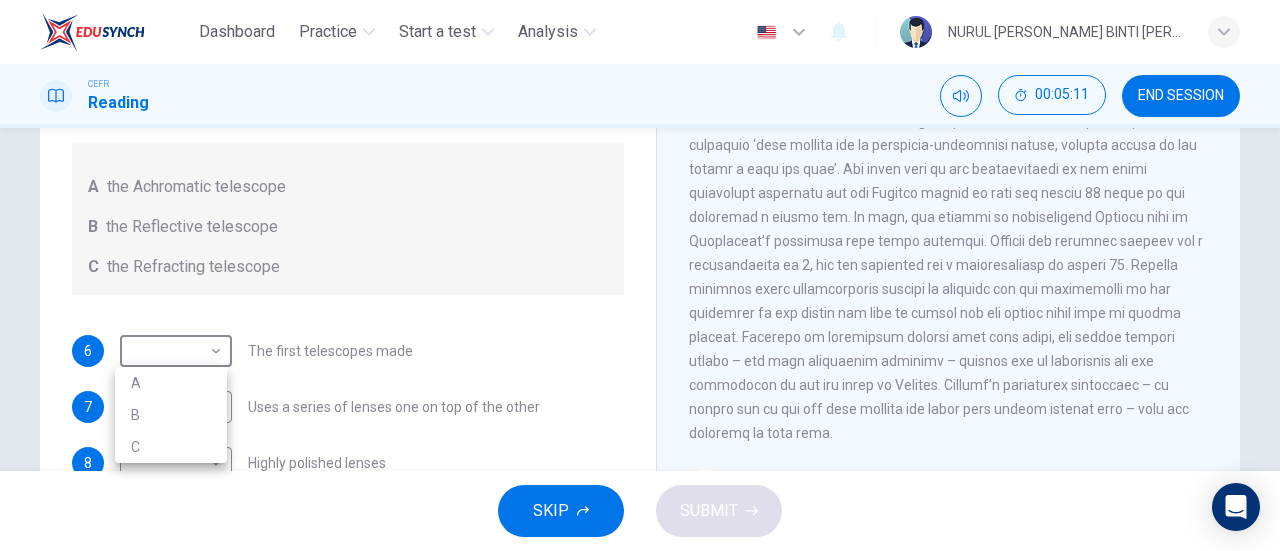 click on "C" at bounding box center (171, 447) 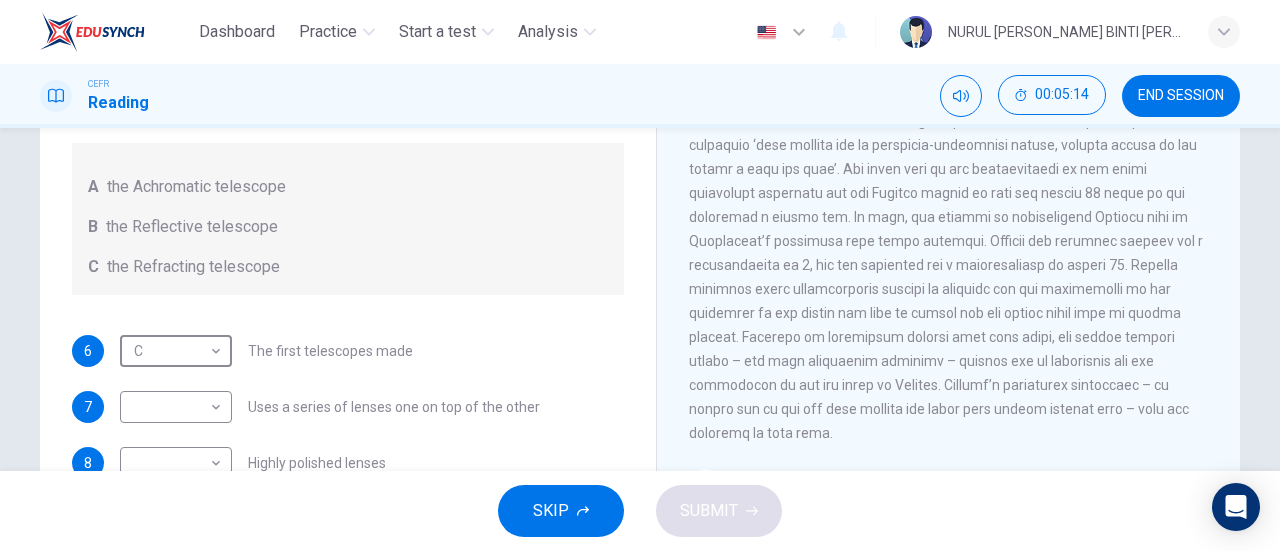 scroll, scrollTop: 0, scrollLeft: 0, axis: both 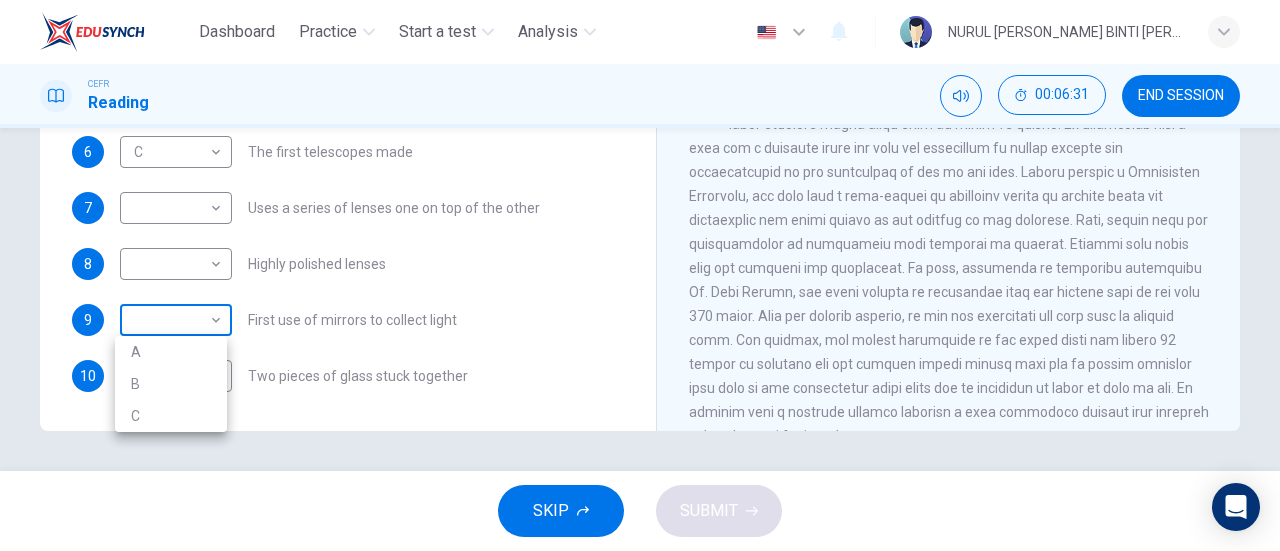 click on "Dashboard Practice Start a test Analysis English en ​ NURUL [PERSON_NAME] BINTI [PERSON_NAME] GANESAN CEFR Reading 00:06:31 END SESSION Questions 6 - 10 Write the correct letter A, B or C, in the boxes below.
Classify the following features as belonging to A the Achromatic telescope B the Reflective telescope C the Refracting telescope 6 C C ​ The first telescopes made 7 ​ ​ Uses a series of lenses one on top of the other 8 ​ ​ Highly polished lenses 9 ​ ​ First use of mirrors to collect light 10 ​ ​ Two pieces of glass stuck together Looking in the Telescope CLICK TO ZOOM Click to Zoom 1 2 3 4 5 SKIP SUBMIT EduSynch - Online Language Proficiency Testing
Dashboard Practice Start a test Analysis Notifications © Copyright  2025 A B C" at bounding box center (640, 275) 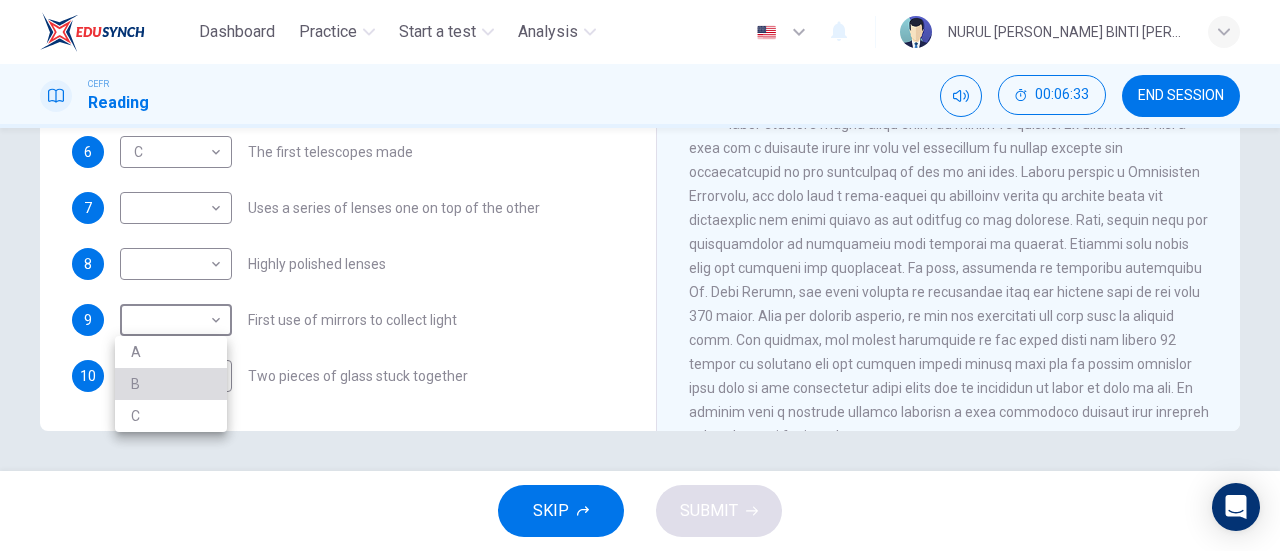 click on "B" at bounding box center [171, 384] 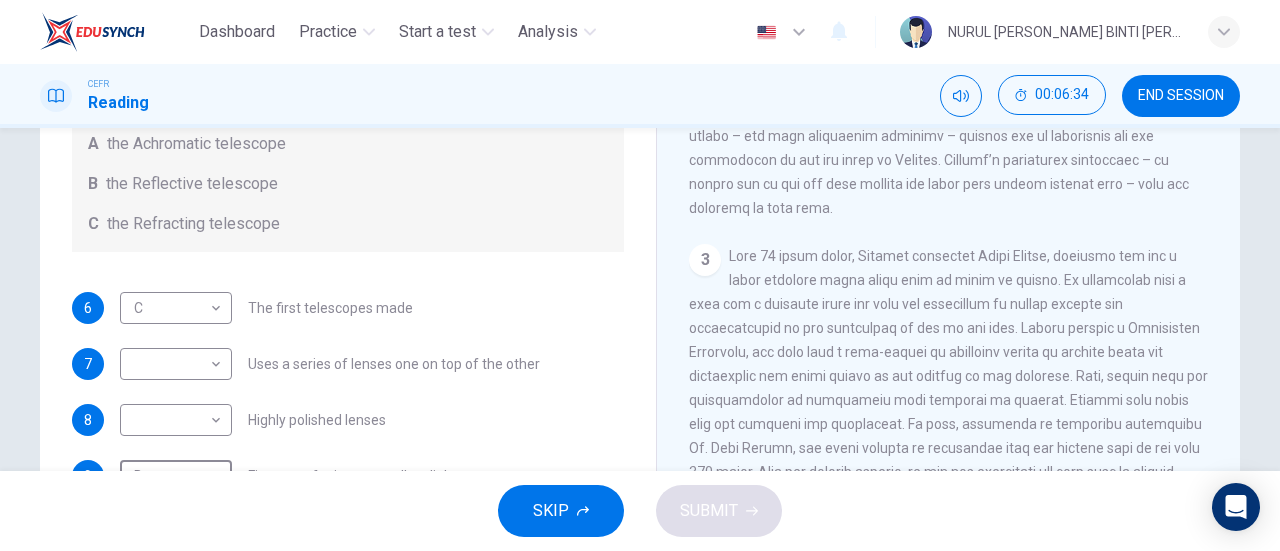scroll, scrollTop: 432, scrollLeft: 0, axis: vertical 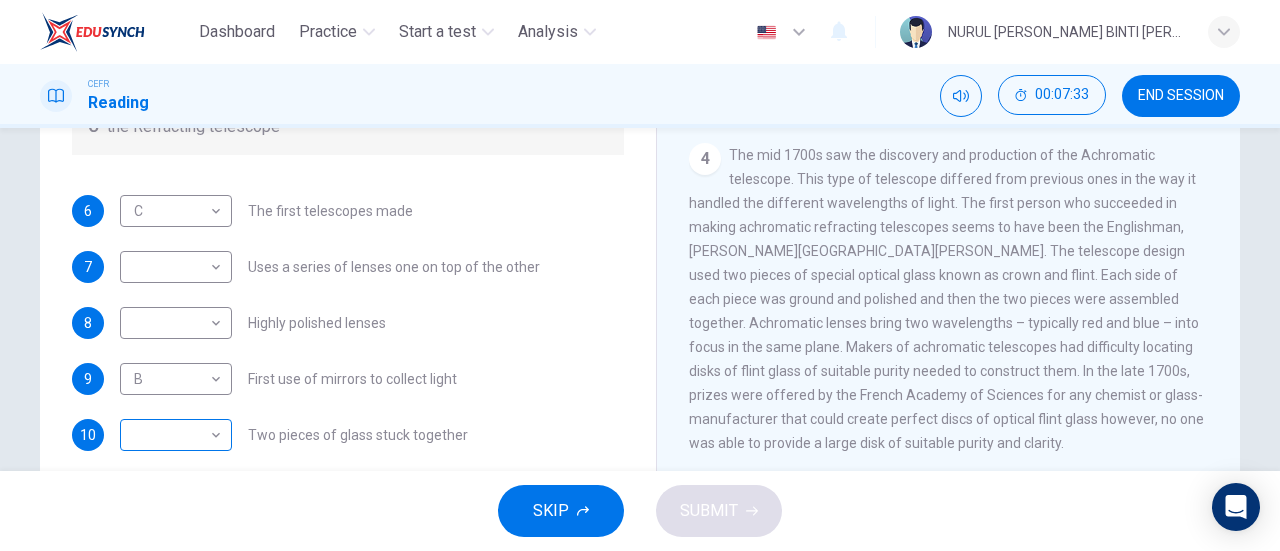 click on "​ ​" at bounding box center (176, 435) 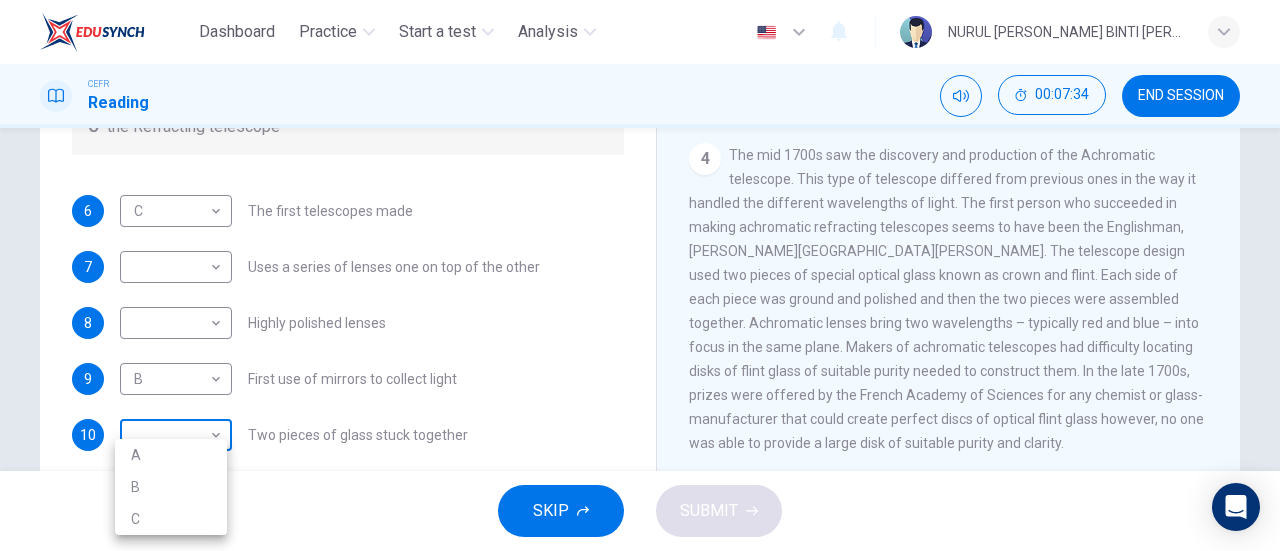click on "Dashboard Practice Start a test Analysis English en ​ NURUL [PERSON_NAME] BINTI [PERSON_NAME] GANESAN CEFR Reading 00:07:34 END SESSION Questions 6 - 10 Write the correct letter A, B or C, in the boxes below.
Classify the following features as belonging to A the Achromatic telescope B the Reflective telescope C the Refracting telescope 6 C C ​ The first telescopes made 7 ​ ​ Uses a series of lenses one on top of the other 8 ​ ​ Highly polished lenses 9 B B ​ First use of mirrors to collect light 10 ​ ​ Two pieces of glass stuck together Looking in the Telescope CLICK TO ZOOM Click to Zoom 1 2 3 4 5 SKIP SUBMIT EduSynch - Online Language Proficiency Testing
Dashboard Practice Start a test Analysis Notifications © Copyright  2025 A B C" at bounding box center [640, 275] 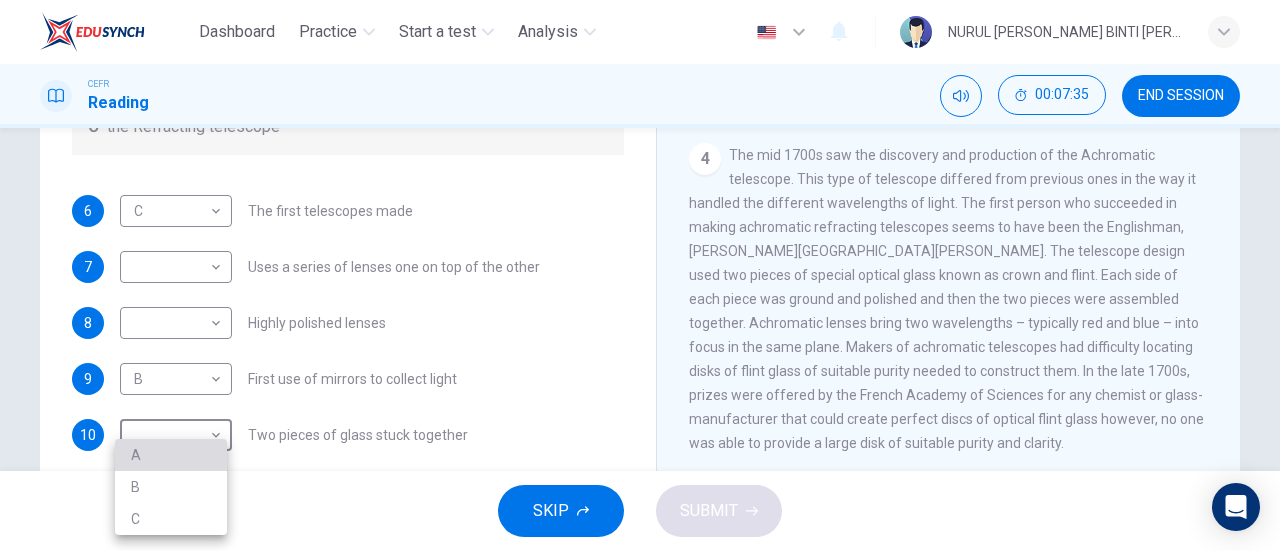 click on "A" at bounding box center (171, 455) 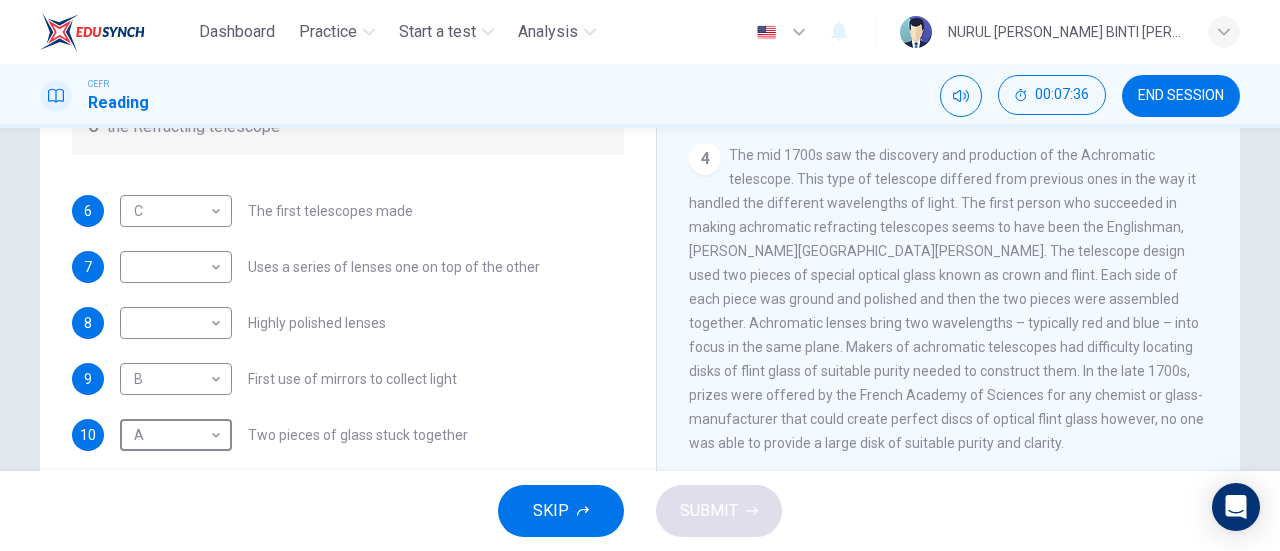 scroll, scrollTop: 432, scrollLeft: 0, axis: vertical 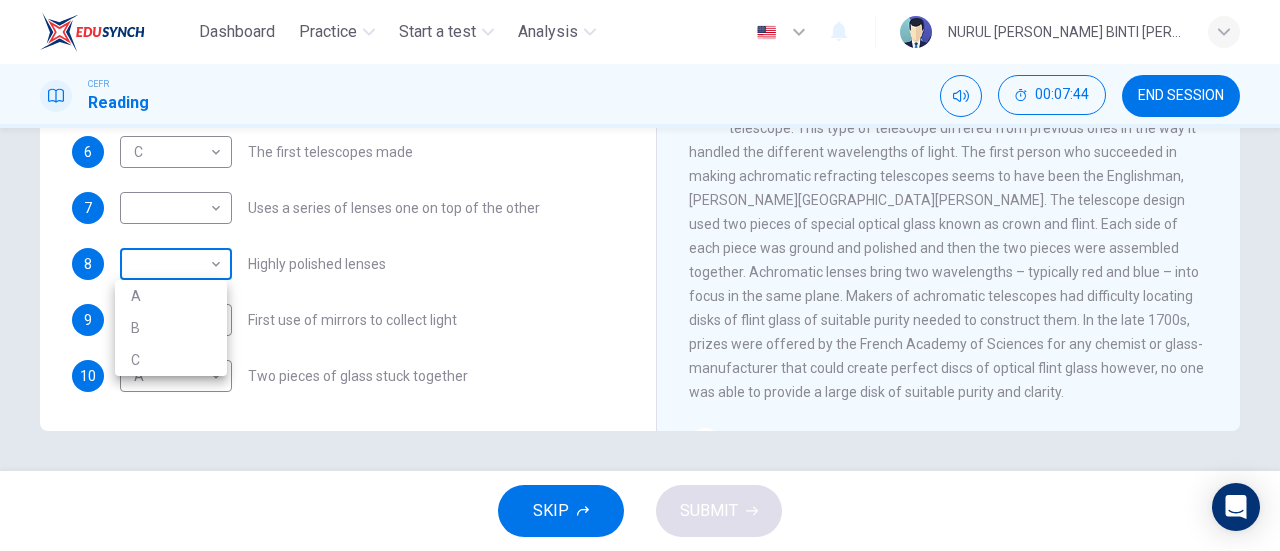 click on "Dashboard Practice Start a test Analysis English en ​ NURUL [PERSON_NAME] BINTI [PERSON_NAME] GANESAN CEFR Reading 00:07:44 END SESSION Questions 6 - 10 Write the correct letter A, B or C, in the boxes below.
Classify the following features as belonging to A the Achromatic telescope B the Reflective telescope C the Refracting telescope 6 C C ​ The first telescopes made 7 ​ ​ Uses a series of lenses one on top of the other 8 ​ ​ Highly polished lenses 9 B B ​ First use of mirrors to collect light 10 A A ​ Two pieces of glass stuck together Looking in the Telescope CLICK TO ZOOM Click to Zoom 1 2 3 4 5 SKIP SUBMIT EduSynch - Online Language Proficiency Testing
Dashboard Practice Start a test Analysis Notifications © Copyright  2025 A B C" at bounding box center [640, 275] 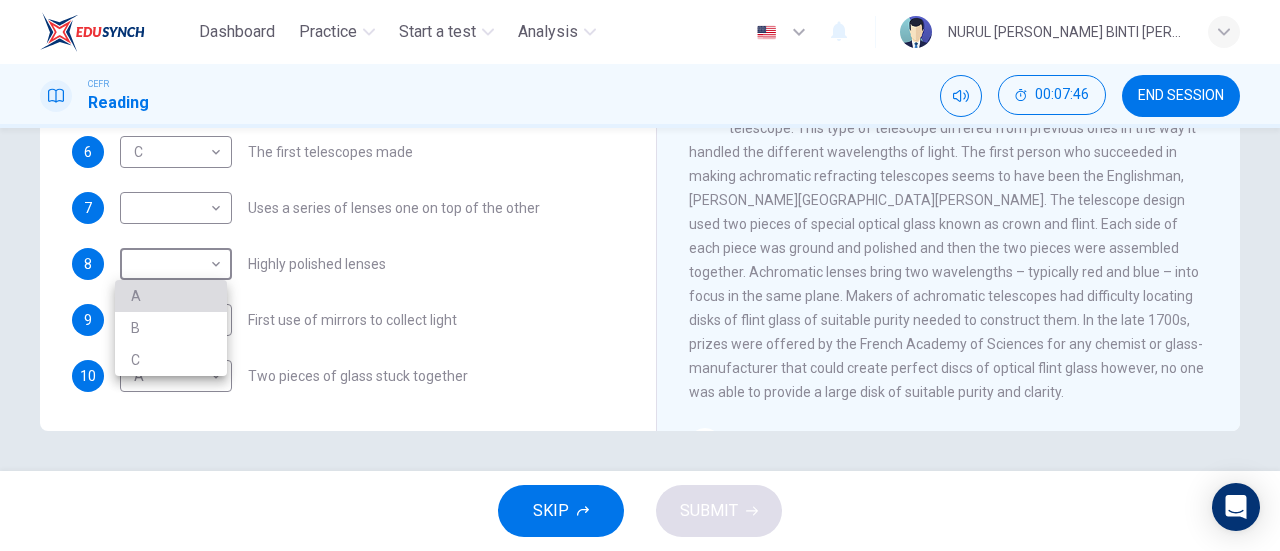 click on "A" at bounding box center [171, 296] 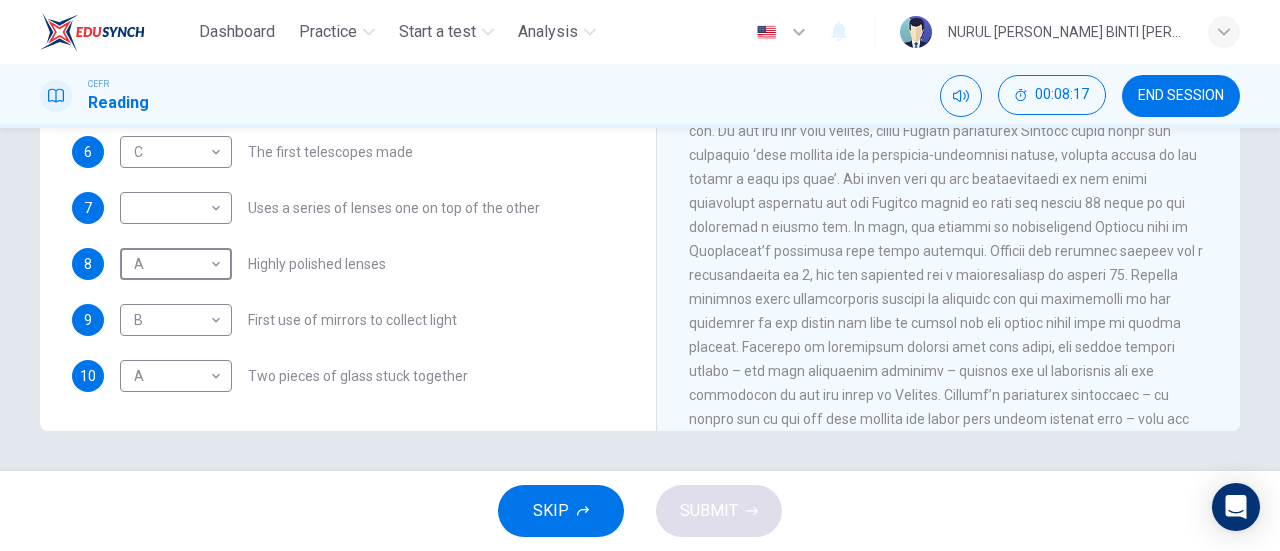 scroll, scrollTop: 364, scrollLeft: 0, axis: vertical 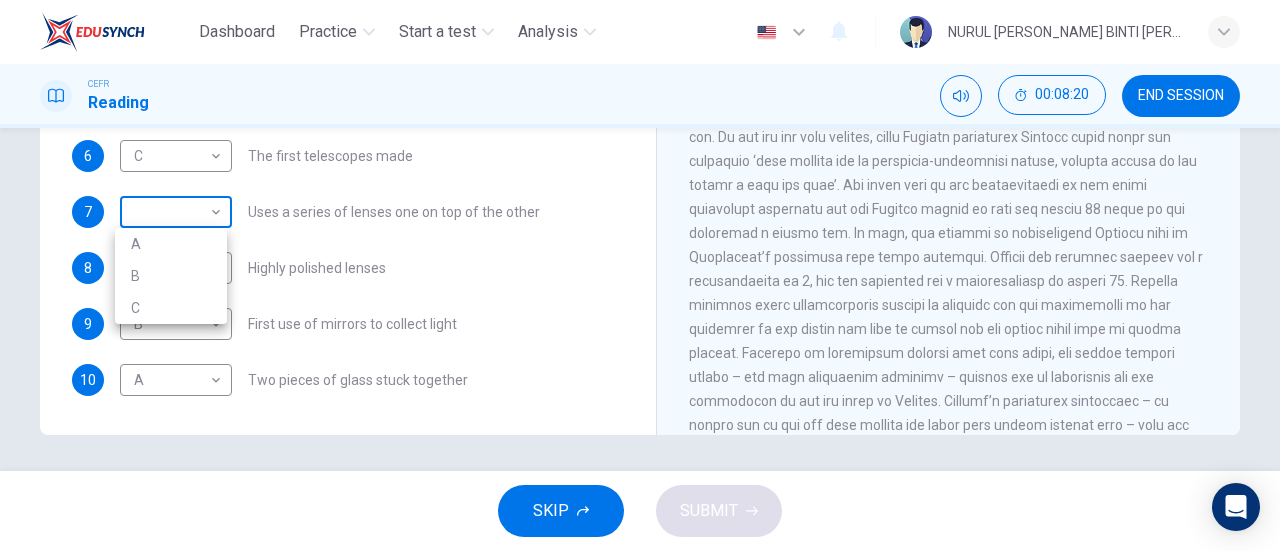 click on "Dashboard Practice Start a test Analysis English en ​ NURUL [PERSON_NAME] BINTI [PERSON_NAME] GANESAN CEFR Reading 00:08:20 END SESSION Questions 6 - 10 Write the correct letter A, B or C, in the boxes below.
Classify the following features as belonging to A the Achromatic telescope B the Reflective telescope C the Refracting telescope 6 C C ​ The first telescopes made 7 ​ ​ Uses a series of lenses one on top of the other 8 A A ​ Highly polished lenses 9 B B ​ First use of mirrors to collect light 10 A A ​ Two pieces of glass stuck together Looking in the Telescope CLICK TO ZOOM Click to Zoom 1 2 3 4 5 SKIP SUBMIT EduSynch - Online Language Proficiency Testing
Dashboard Practice Start a test Analysis Notifications © Copyright  2025 A B C" at bounding box center [640, 275] 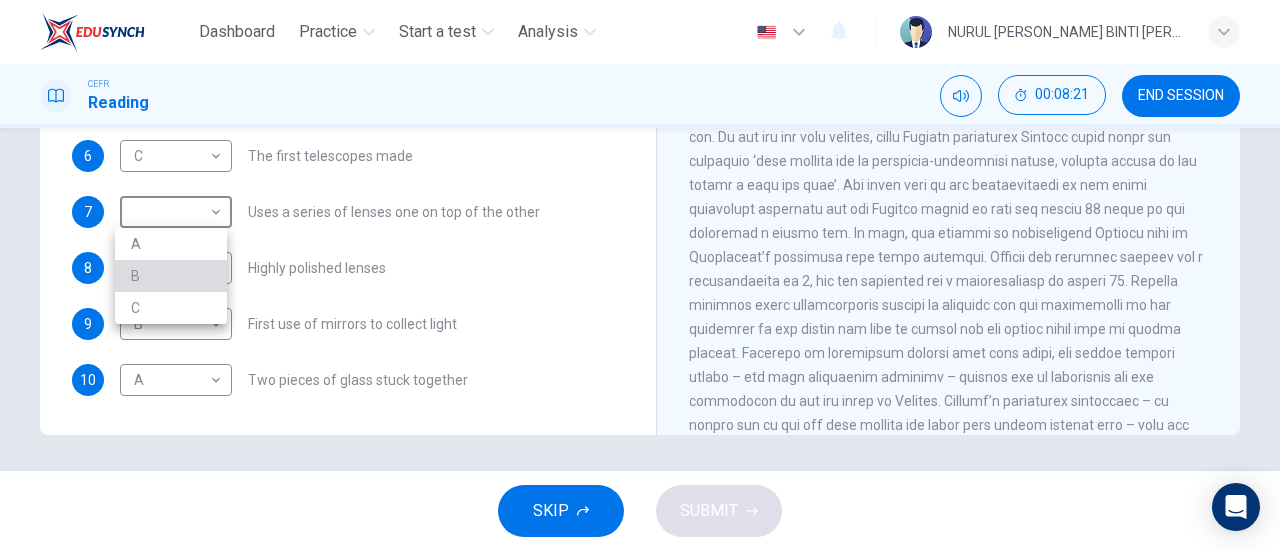 click on "B" at bounding box center [171, 276] 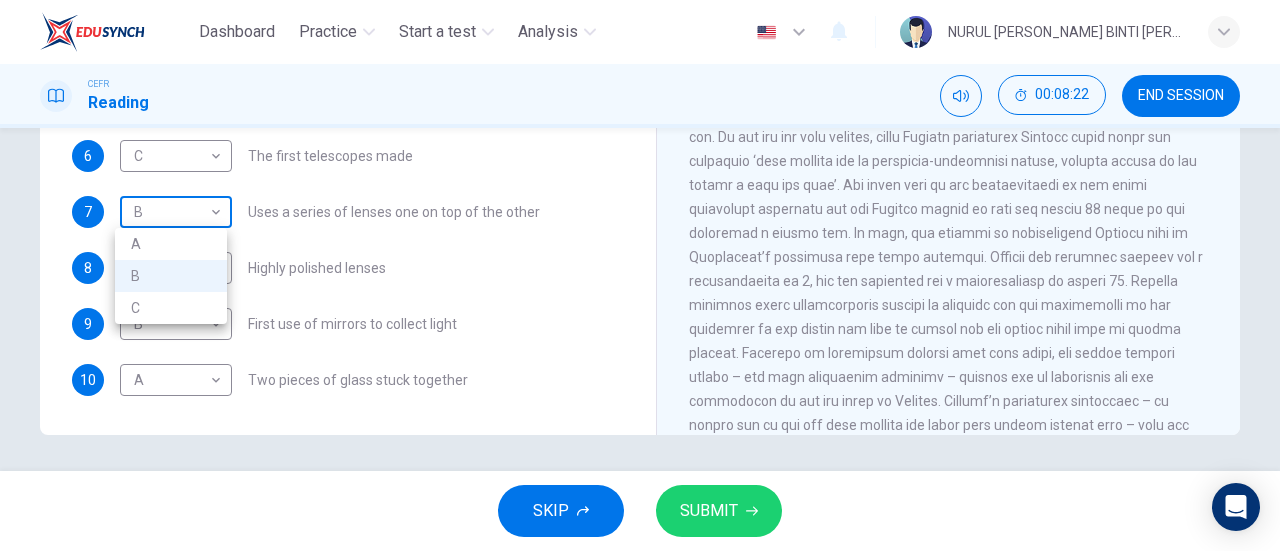 click on "Dashboard Practice Start a test Analysis English en ​ NURUL [PERSON_NAME] BINTI [PERSON_NAME] GANESAN CEFR Reading 00:08:22 END SESSION Questions 6 - 10 Write the correct letter A, B or C, in the boxes below.
Classify the following features as belonging to A the Achromatic telescope B the Reflective telescope C the Refracting telescope 6 C C ​ The first telescopes made 7 B B ​ Uses a series of lenses one on top of the other 8 A A ​ Highly polished lenses 9 B B ​ First use of mirrors to collect light 10 A A ​ Two pieces of glass stuck together Looking in the Telescope CLICK TO ZOOM Click to Zoom 1 2 3 4 5 SKIP SUBMIT EduSynch - Online Language Proficiency Testing
Dashboard Practice Start a test Analysis Notifications © Copyright  2025 A B C" at bounding box center [640, 275] 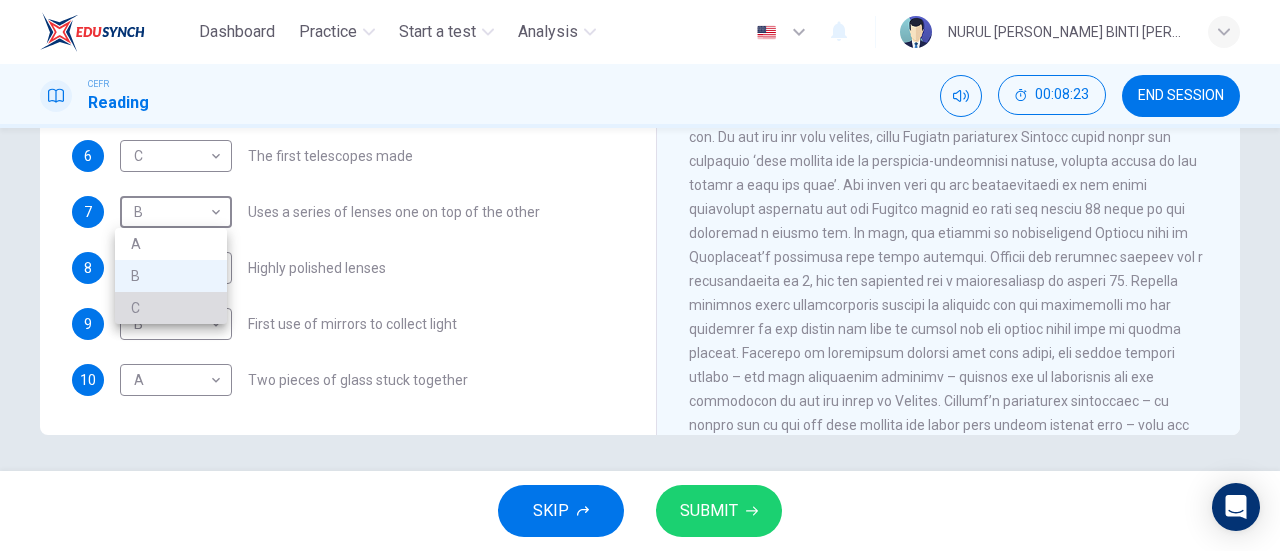 click on "C" at bounding box center (171, 308) 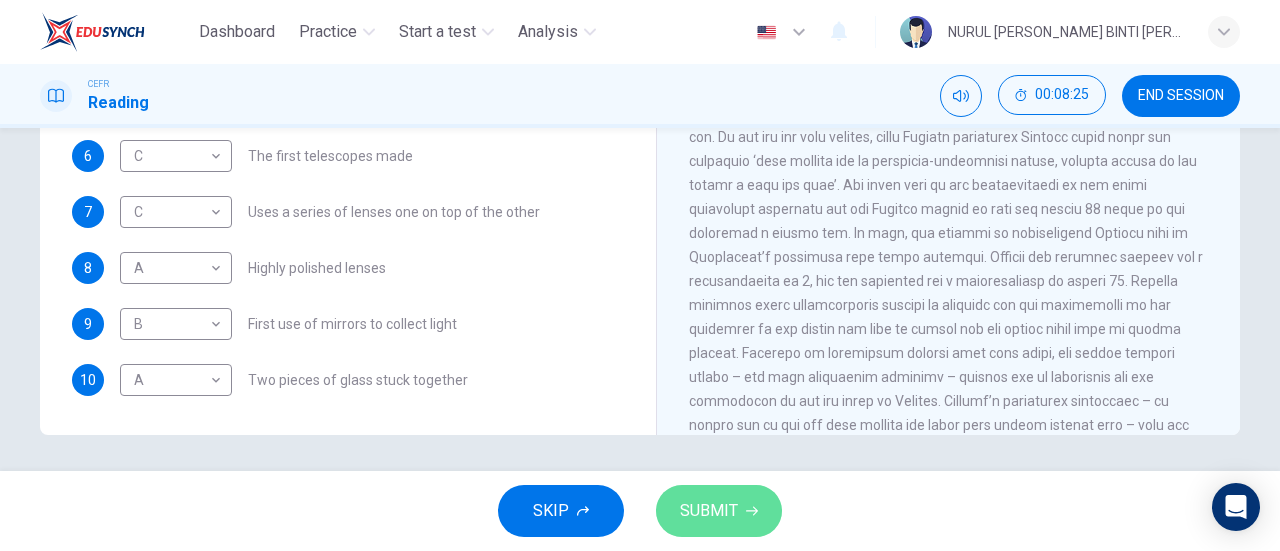 click on "SUBMIT" at bounding box center (709, 511) 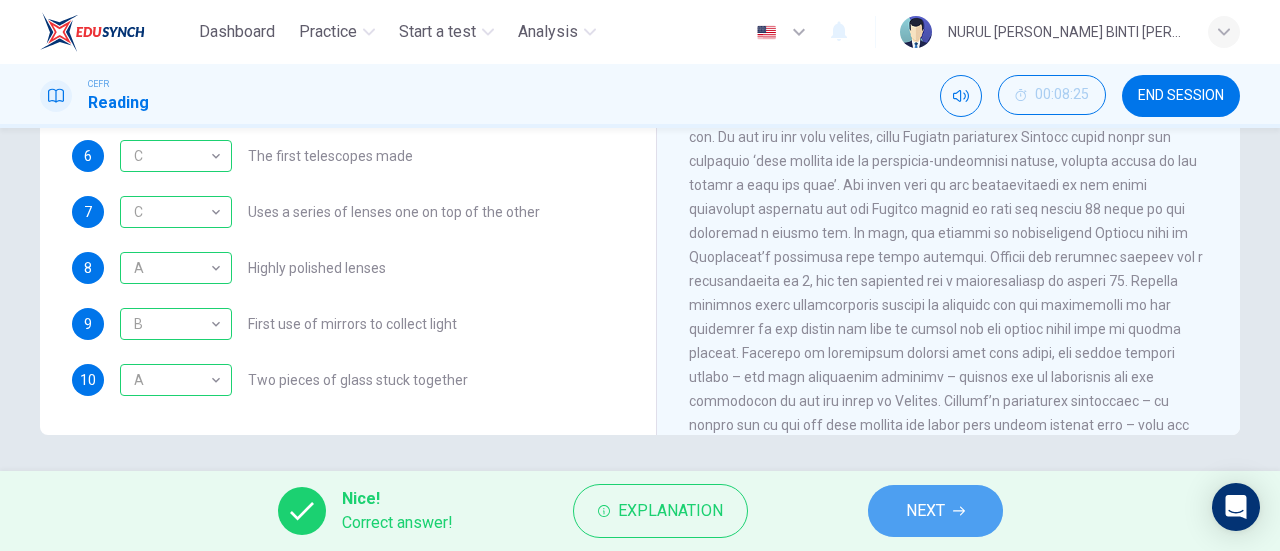 click on "NEXT" at bounding box center (935, 511) 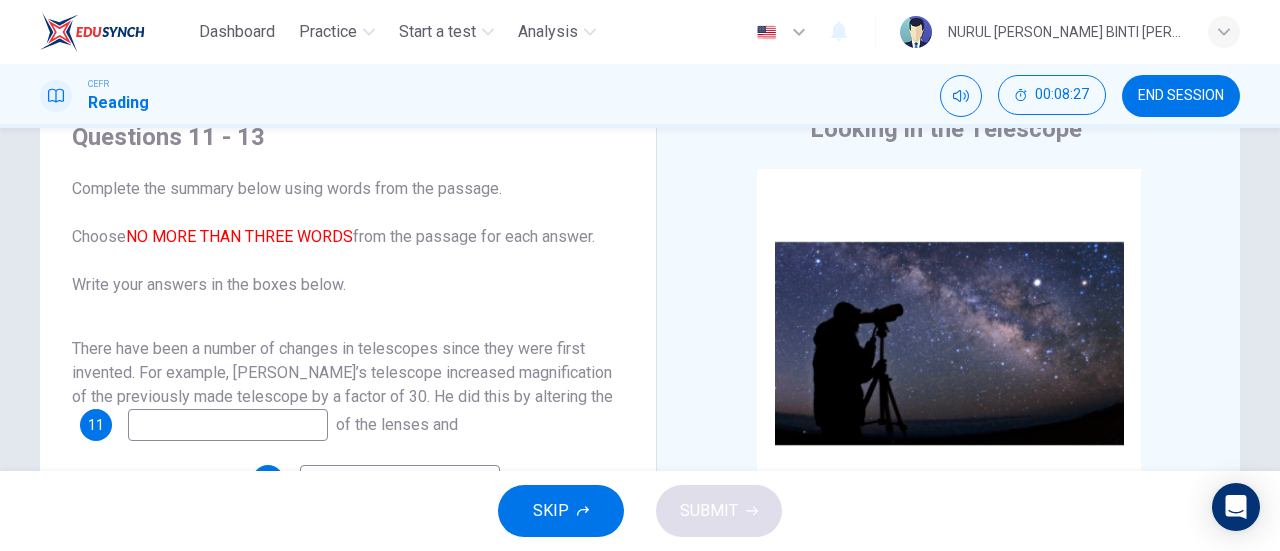scroll, scrollTop: 37, scrollLeft: 0, axis: vertical 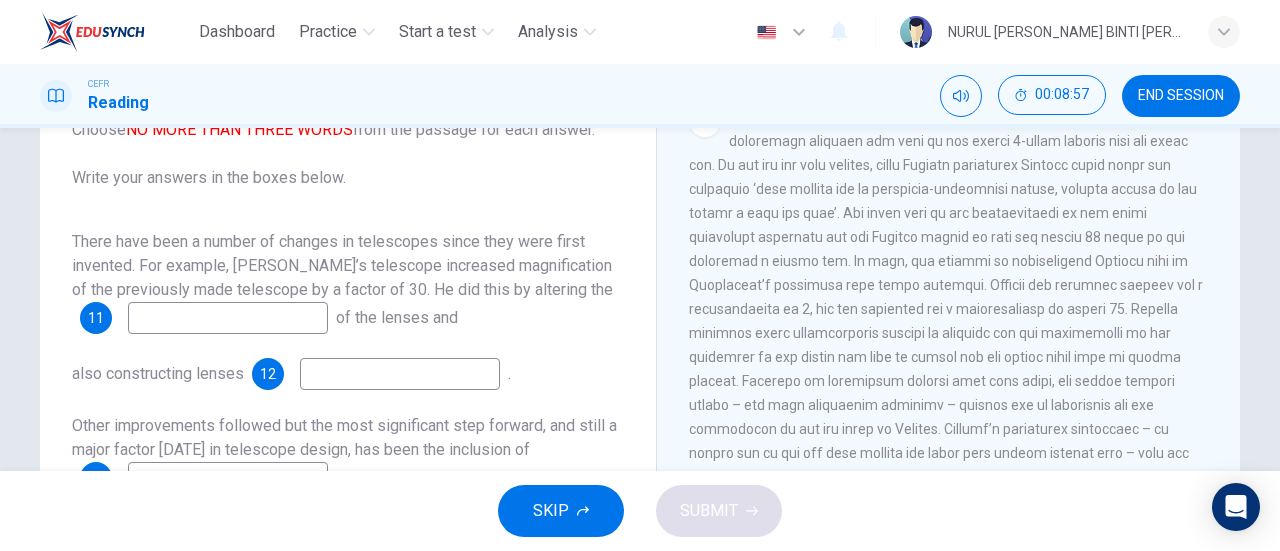 click at bounding box center (228, 318) 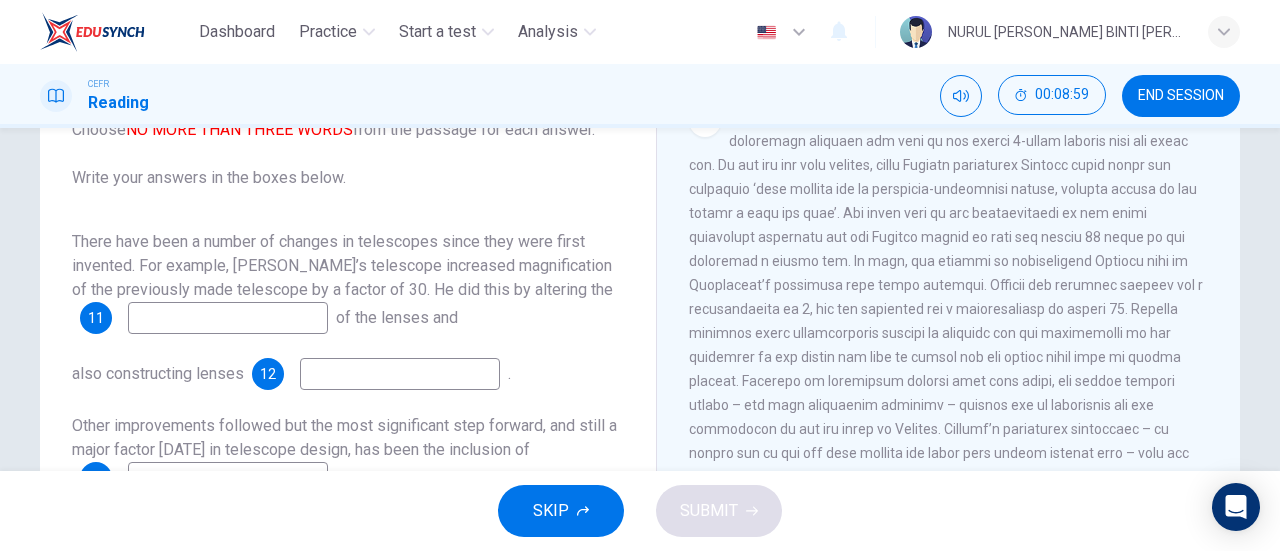 click at bounding box center (228, 318) 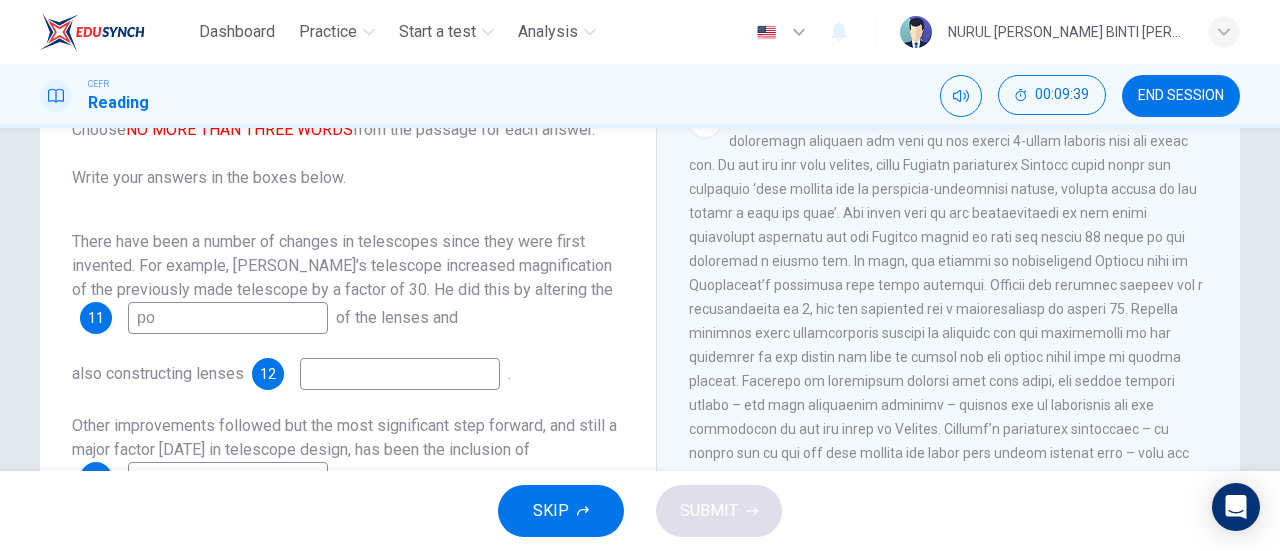 type on "p" 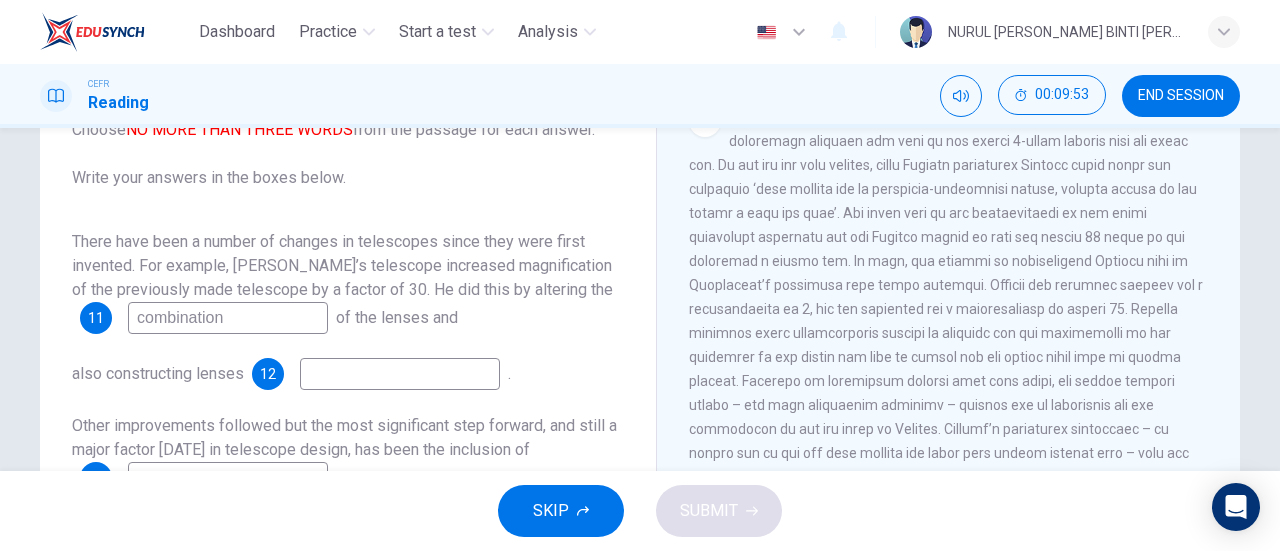 type on "combination" 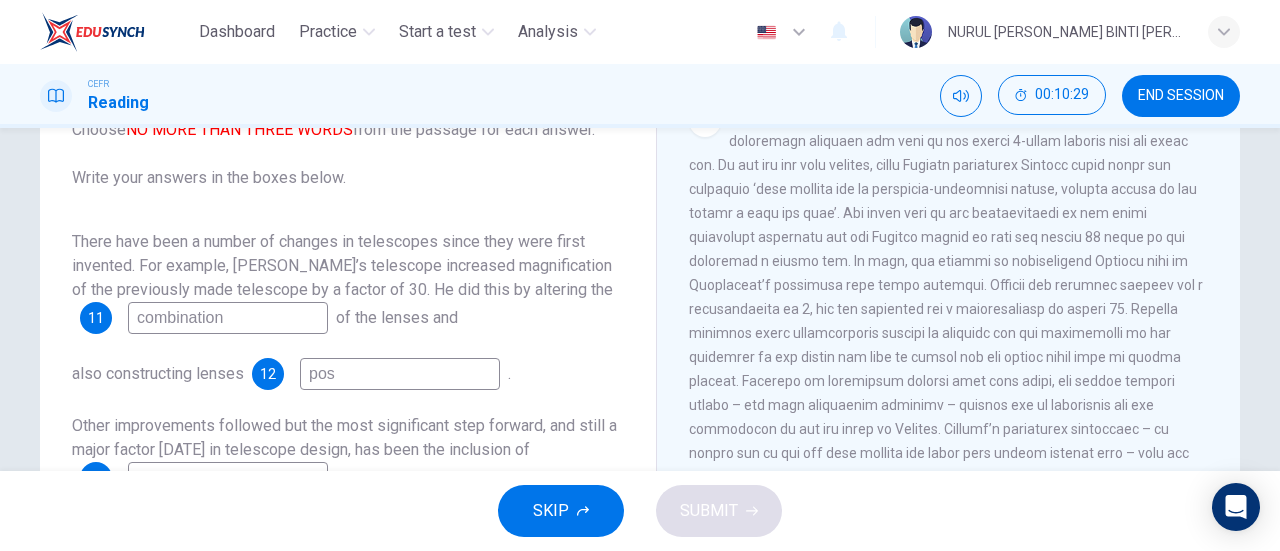 click on "pos" at bounding box center [400, 374] 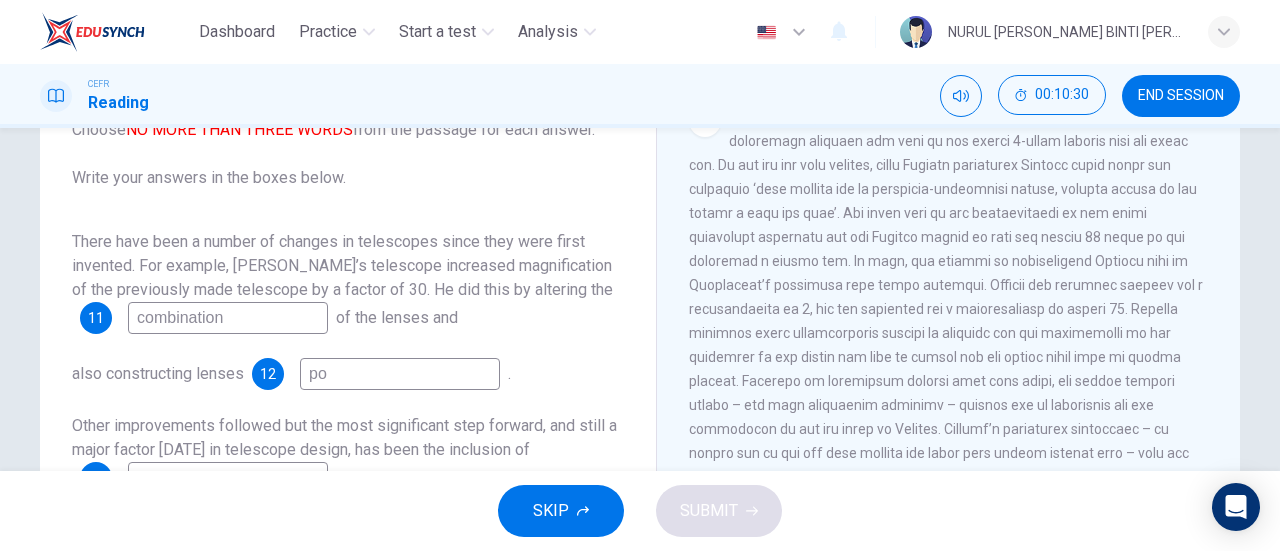 type on "p" 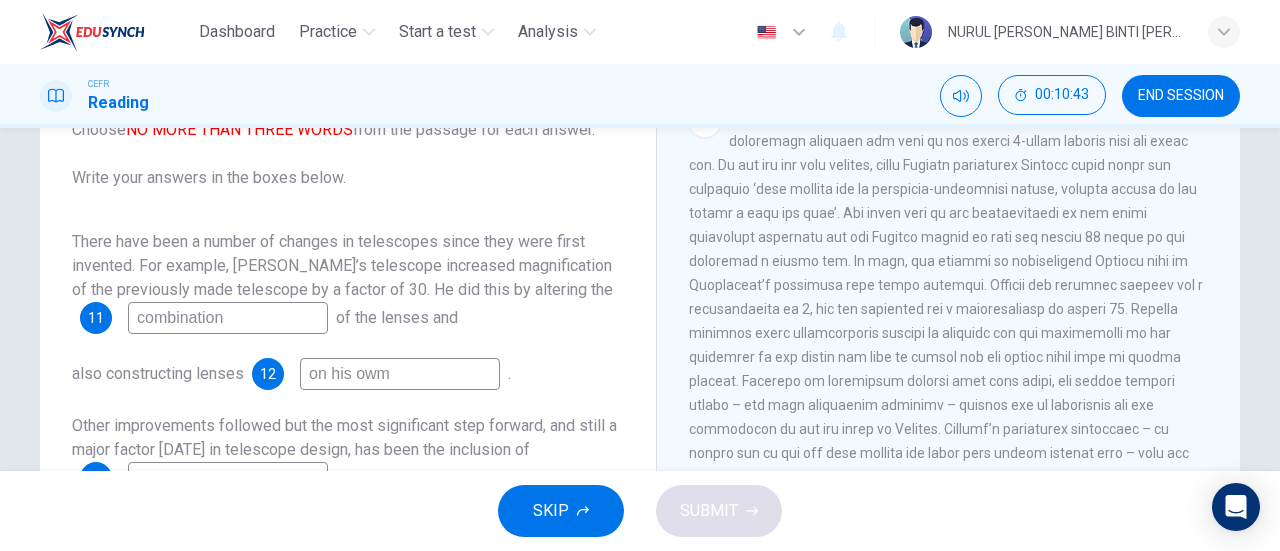 click on "combination" at bounding box center (228, 318) 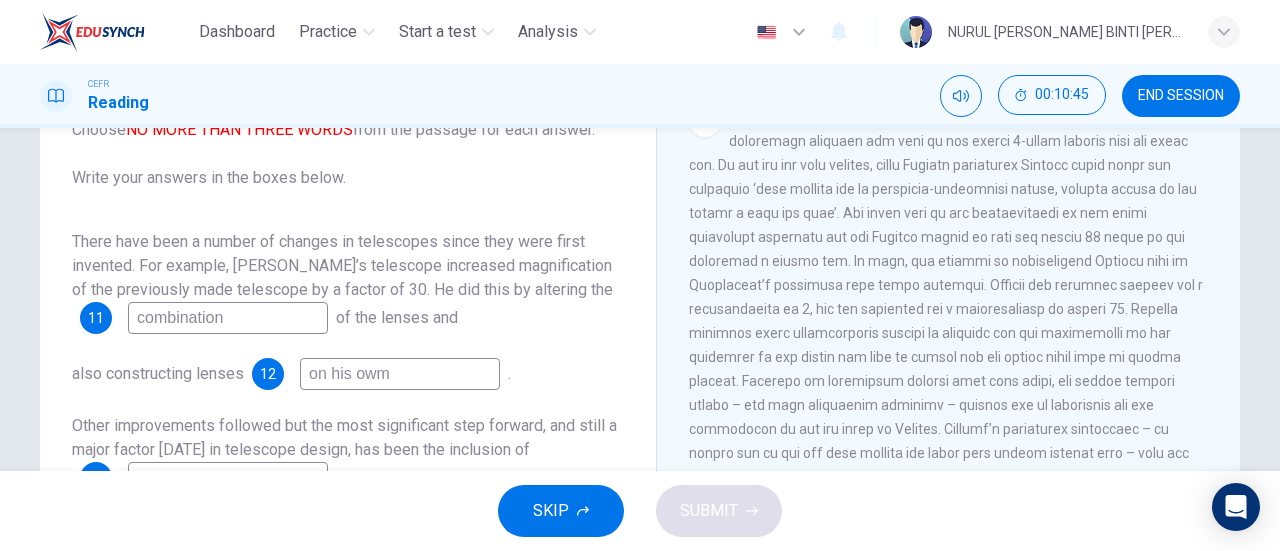 click on "on his owm" at bounding box center (400, 374) 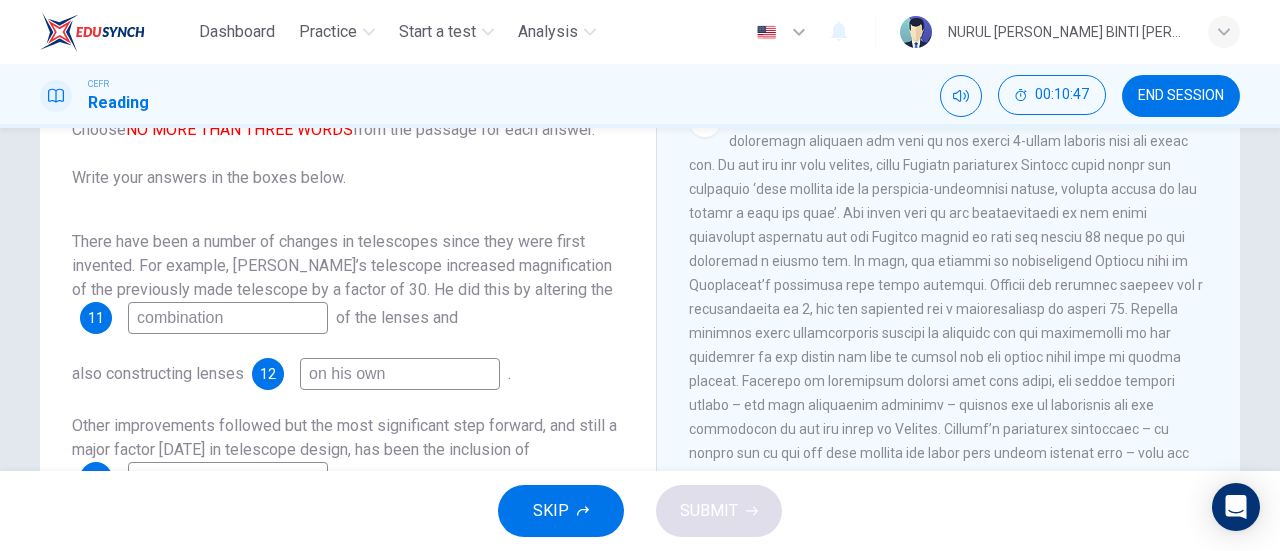 click on "combination" at bounding box center [228, 318] 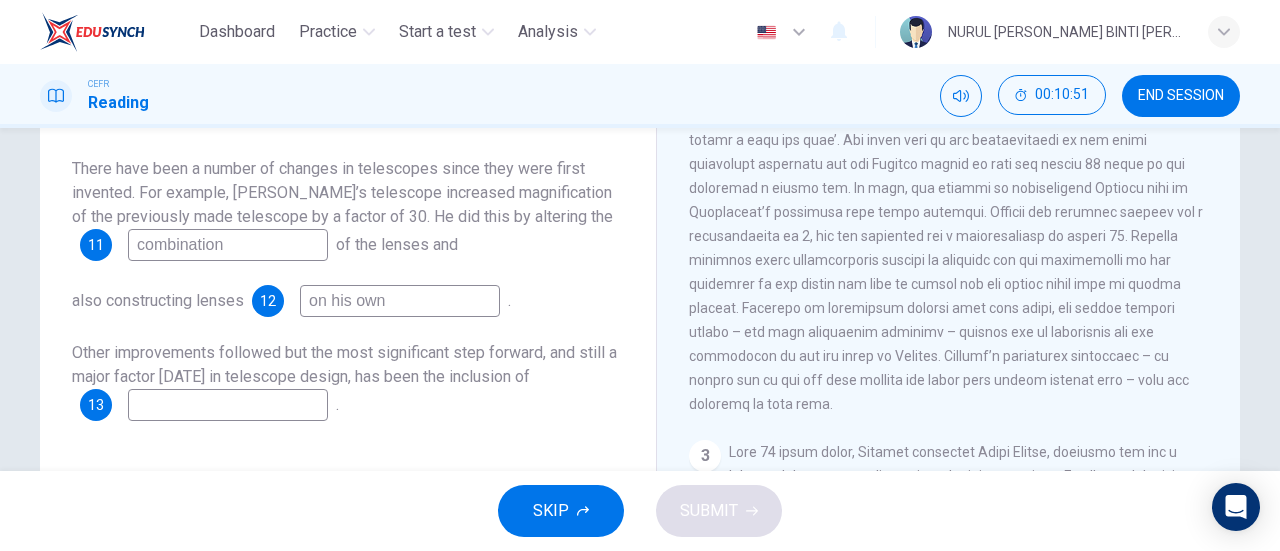 scroll, scrollTop: 266, scrollLeft: 0, axis: vertical 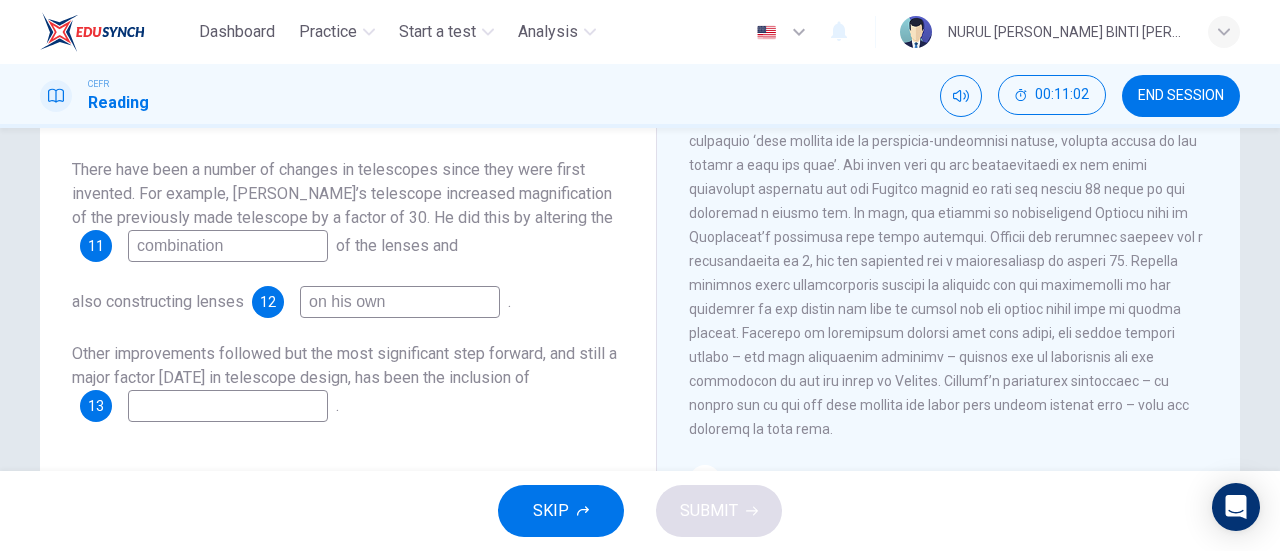 click on "on his own" at bounding box center (400, 302) 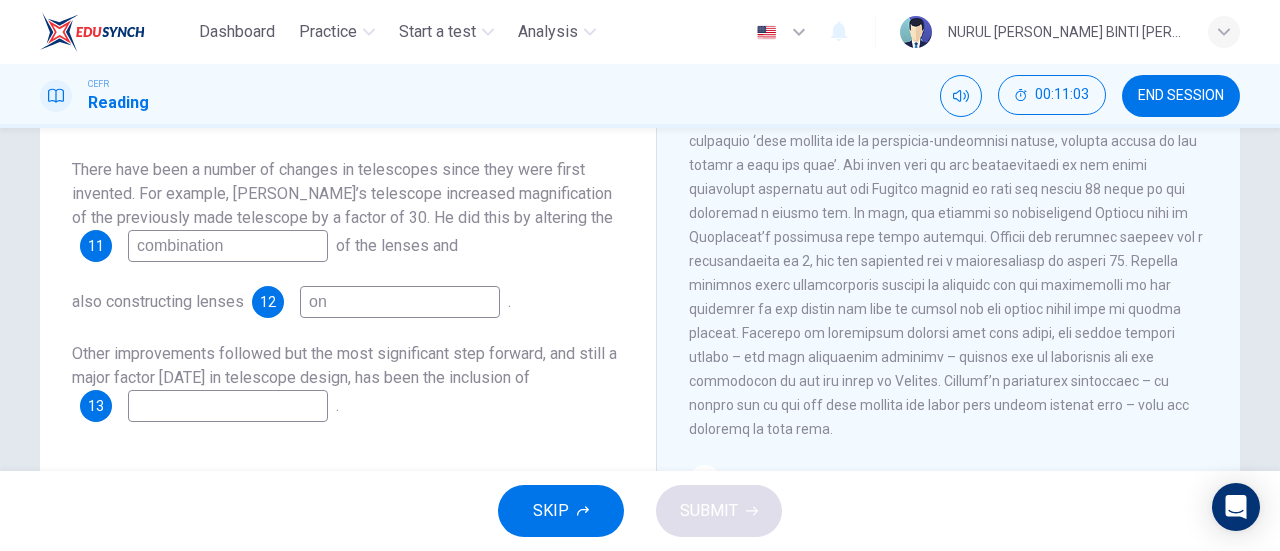 type on "o" 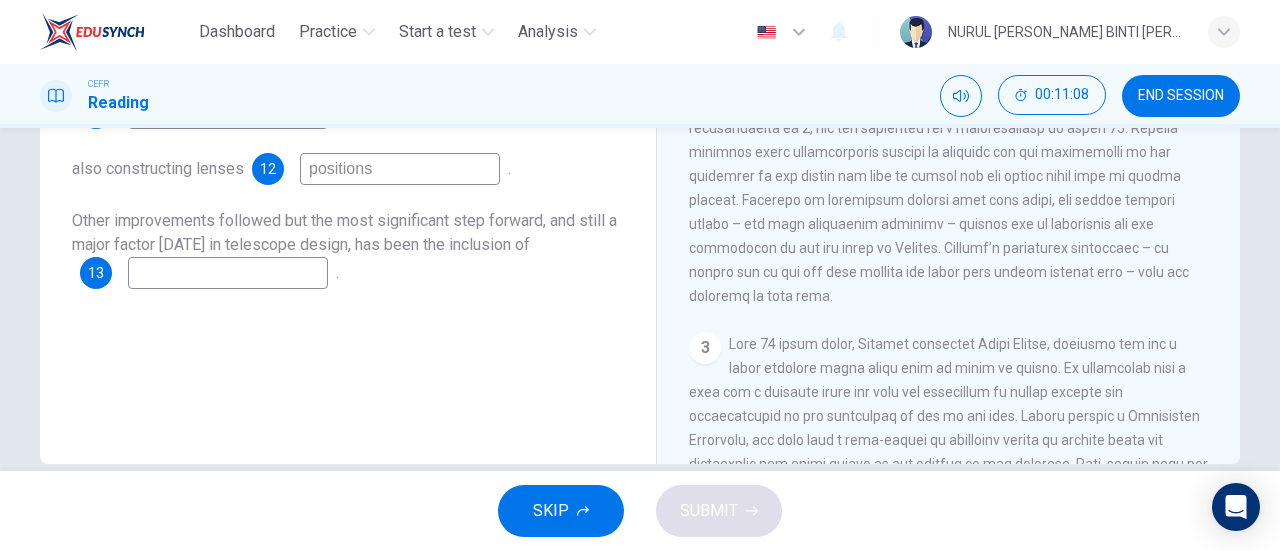scroll, scrollTop: 400, scrollLeft: 0, axis: vertical 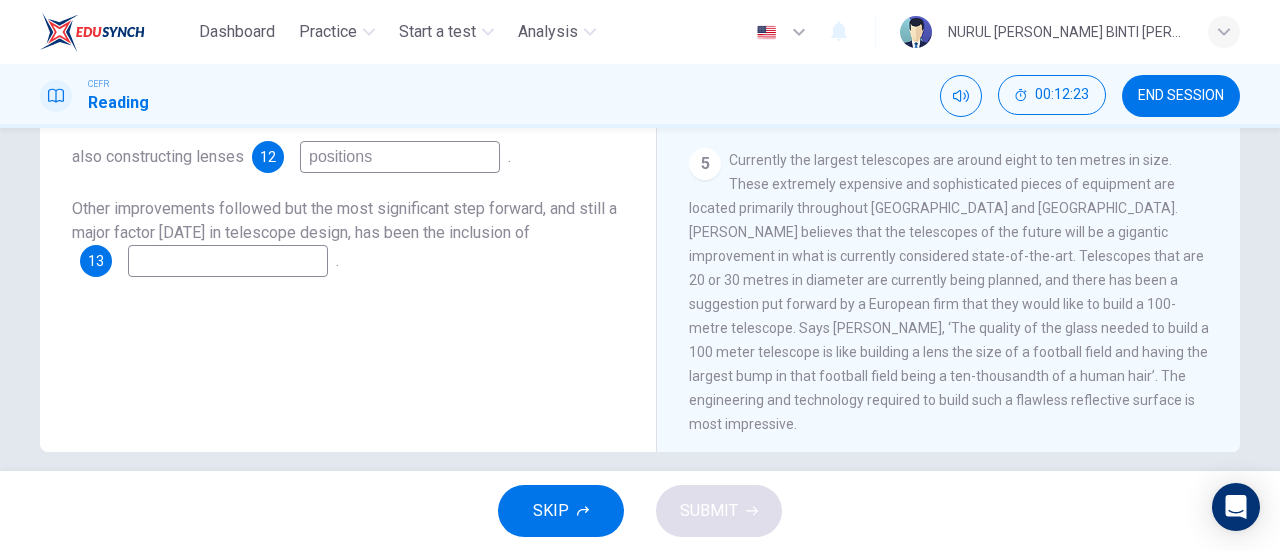type on "positions" 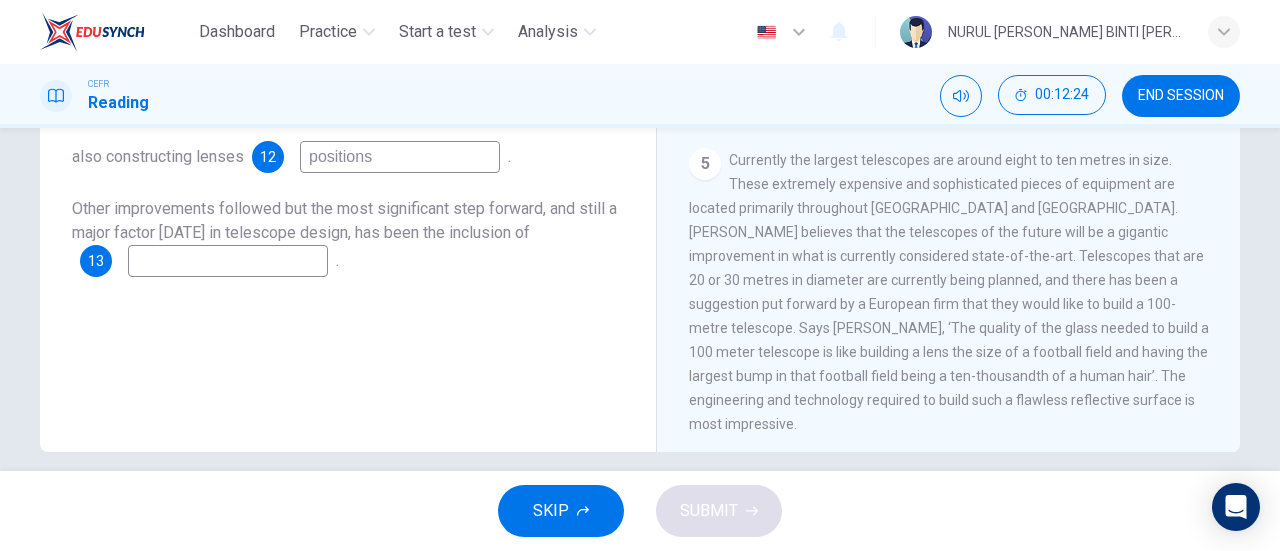 click at bounding box center (228, 261) 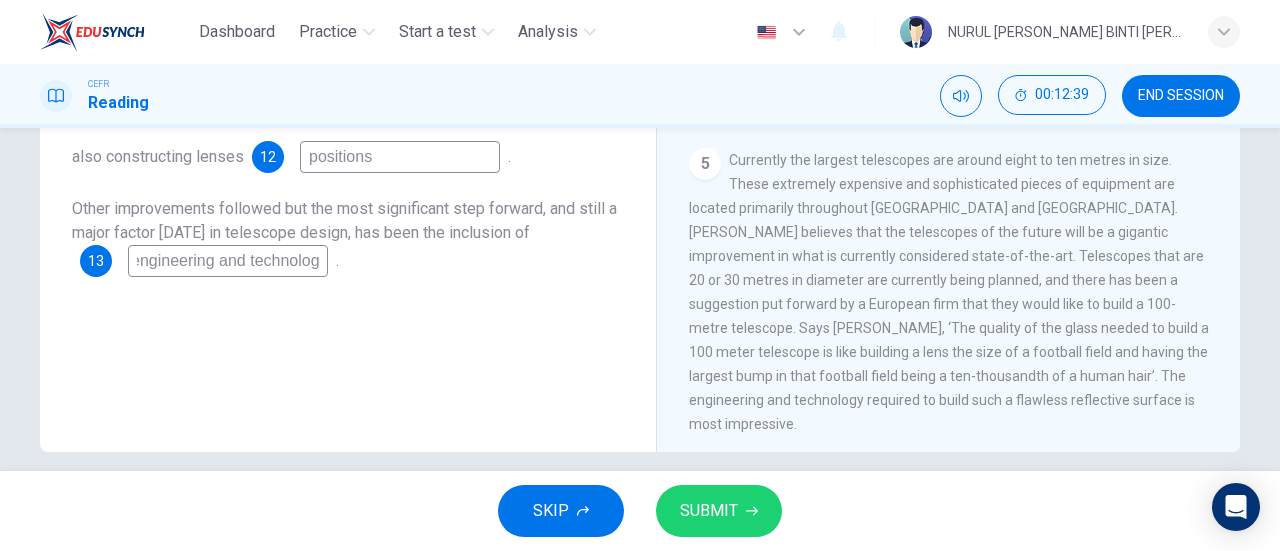 scroll, scrollTop: 0, scrollLeft: 14, axis: horizontal 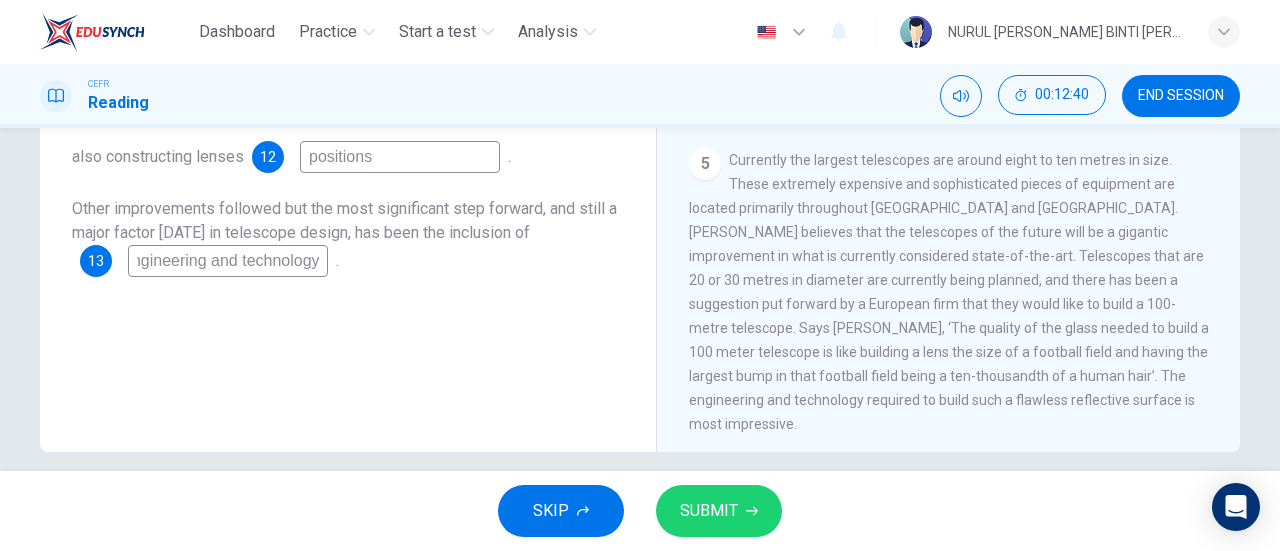 type on "engineering and technology" 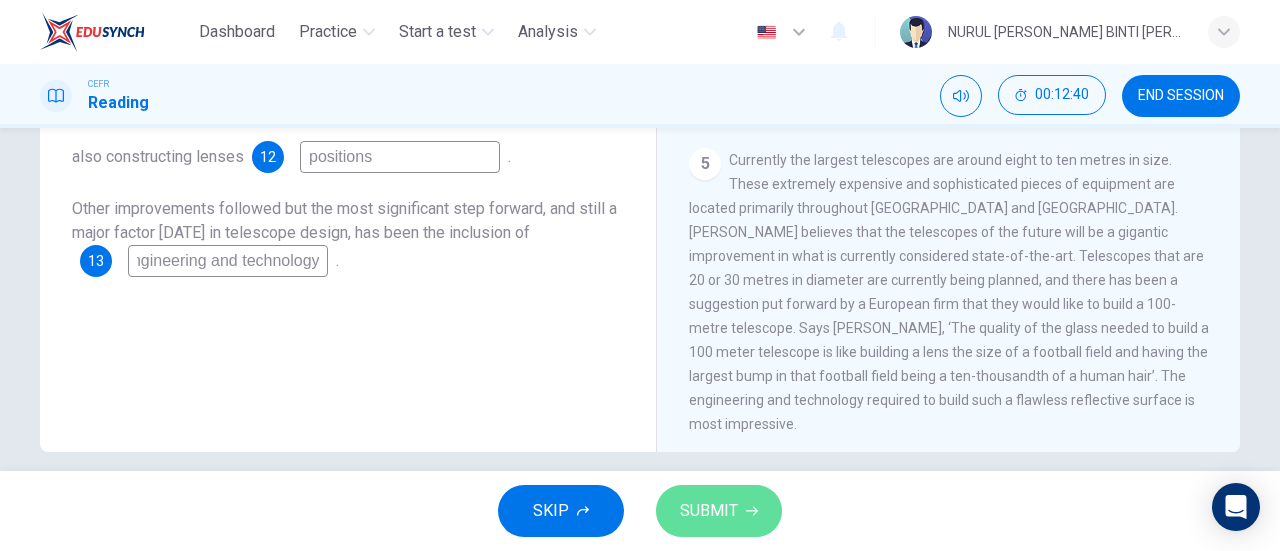 scroll, scrollTop: 0, scrollLeft: 0, axis: both 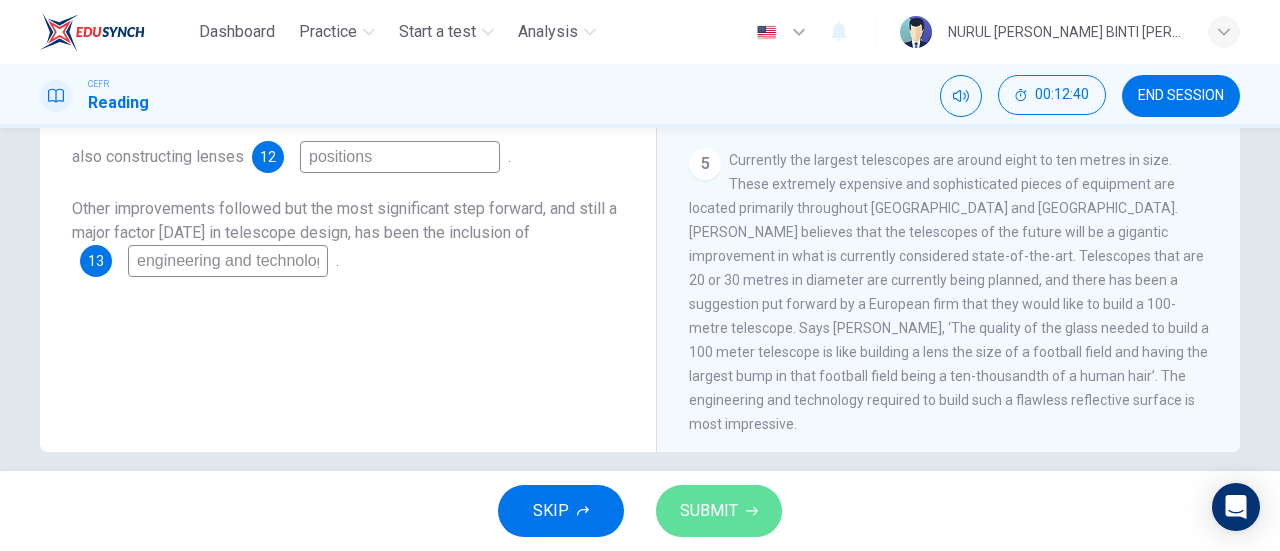 click on "SUBMIT" at bounding box center [719, 511] 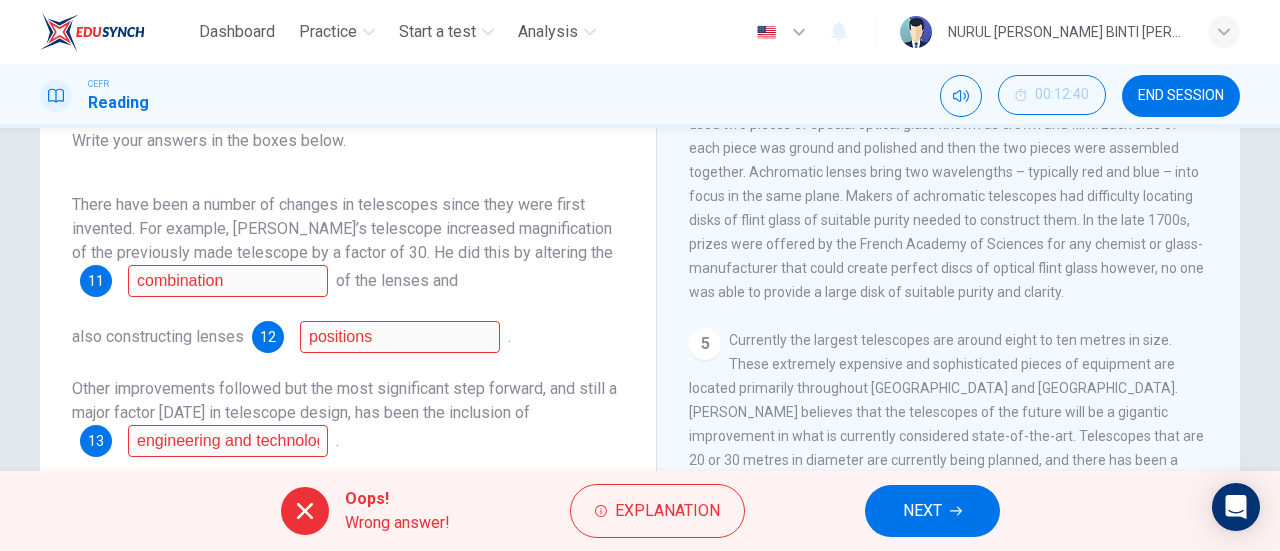 scroll, scrollTop: 334, scrollLeft: 0, axis: vertical 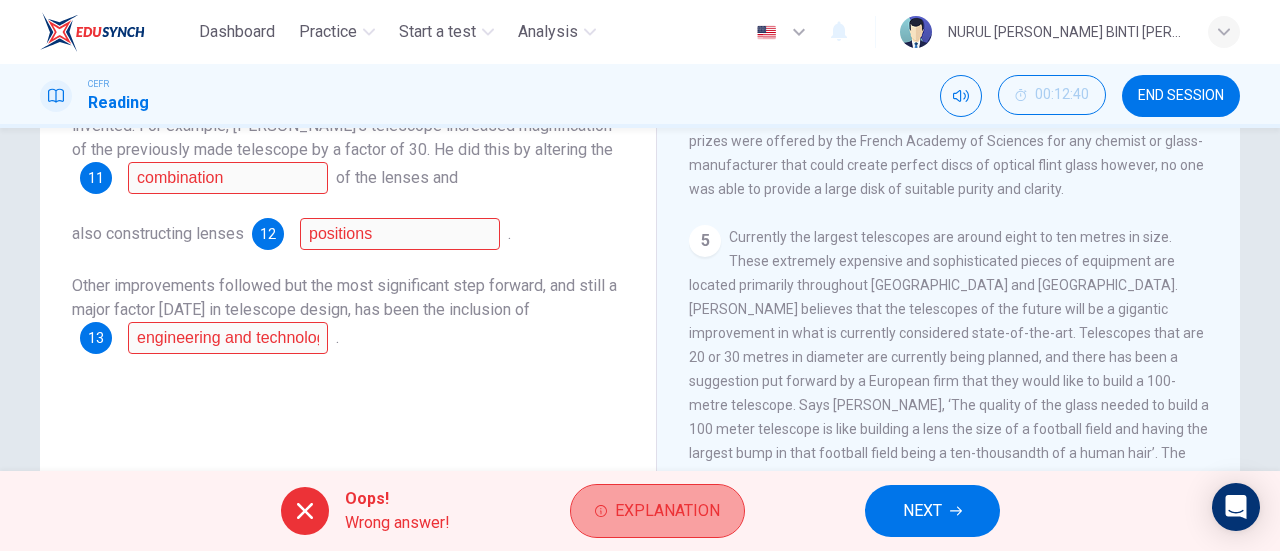 click on "Explanation" at bounding box center (667, 511) 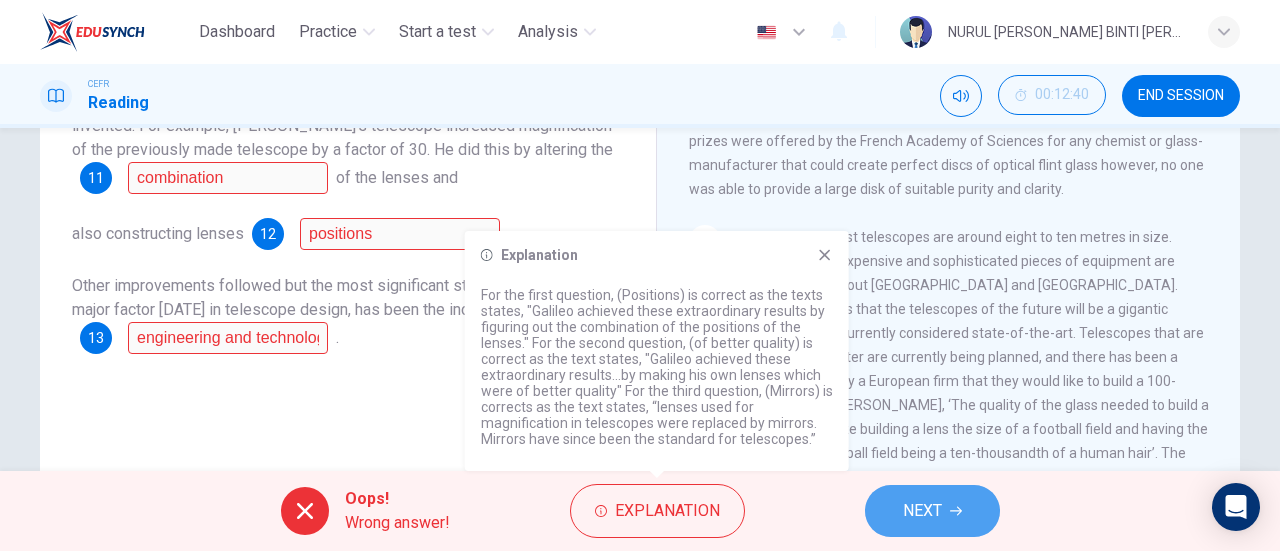 click on "NEXT" at bounding box center [932, 511] 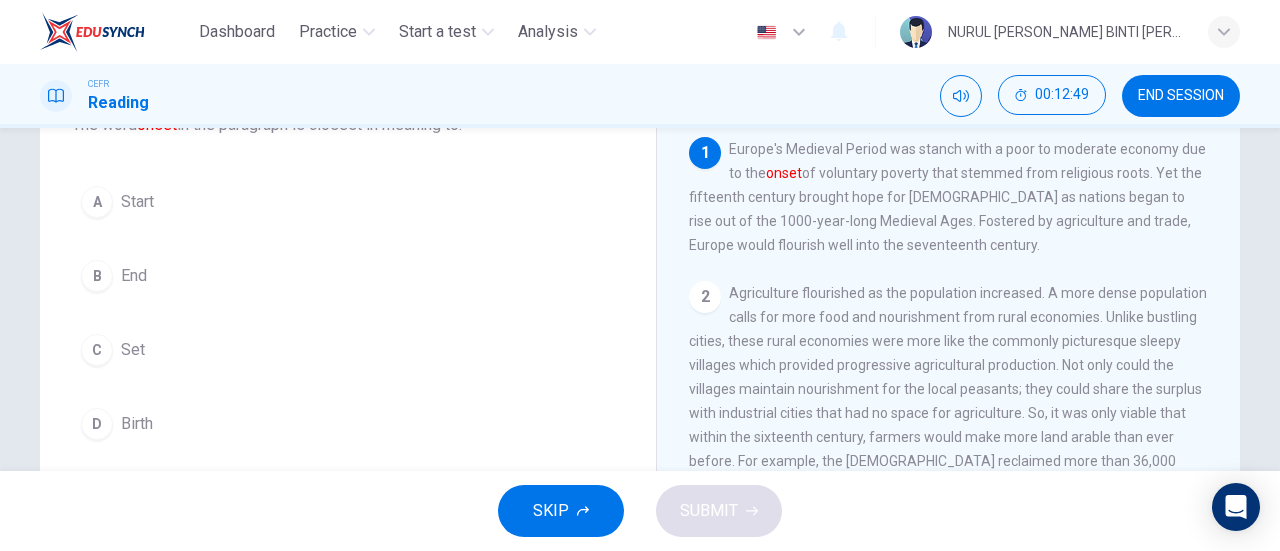 scroll, scrollTop: 147, scrollLeft: 0, axis: vertical 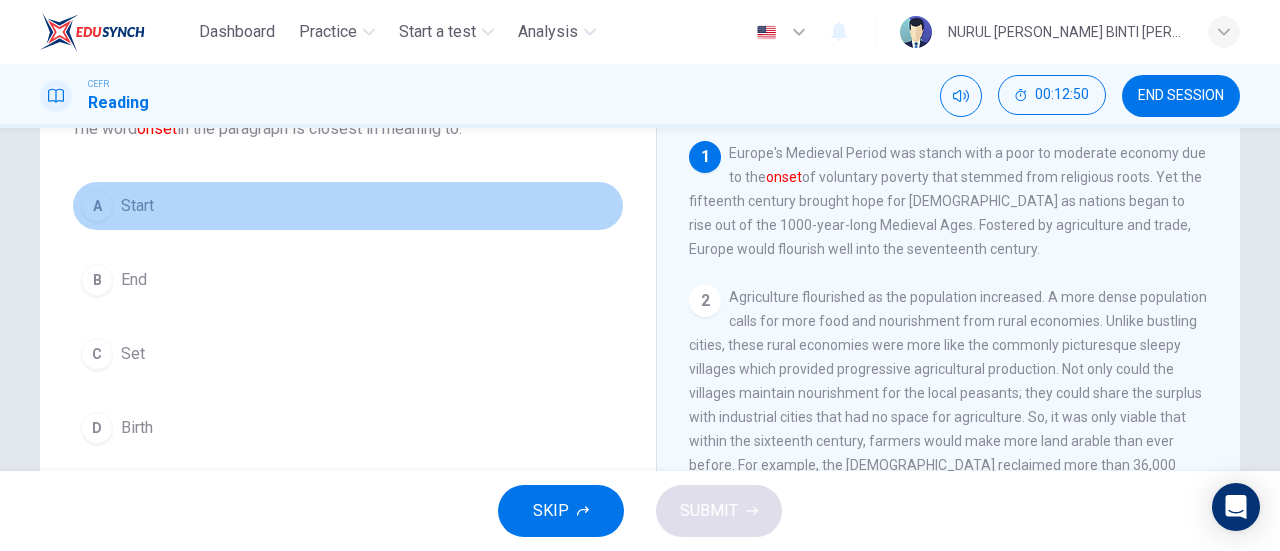 click on "A Start" at bounding box center [348, 206] 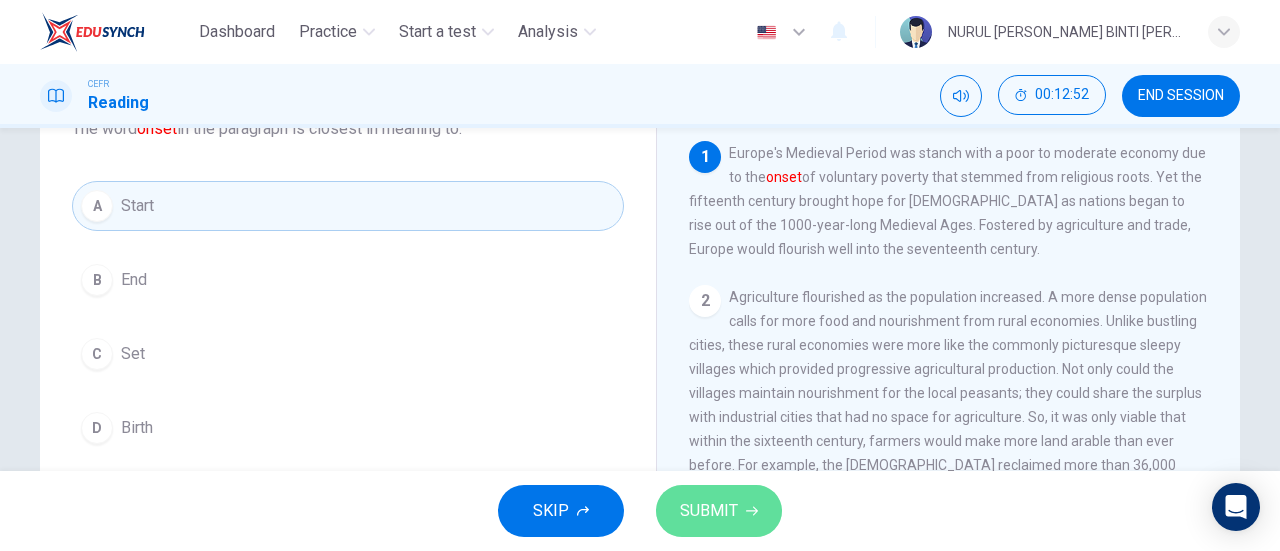 click on "SUBMIT" at bounding box center [719, 511] 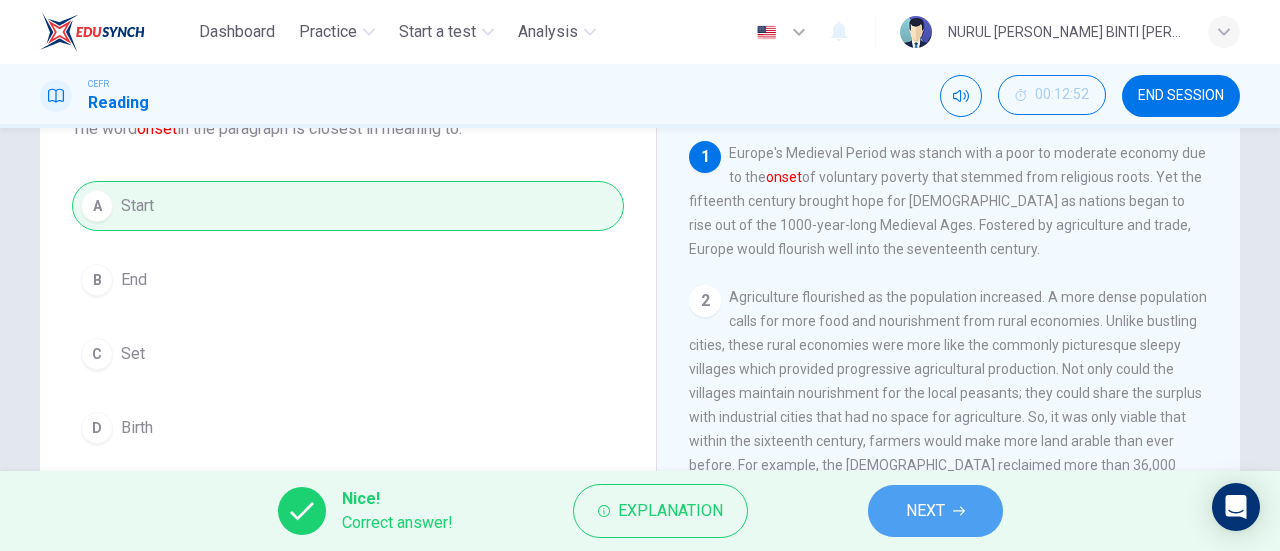 click 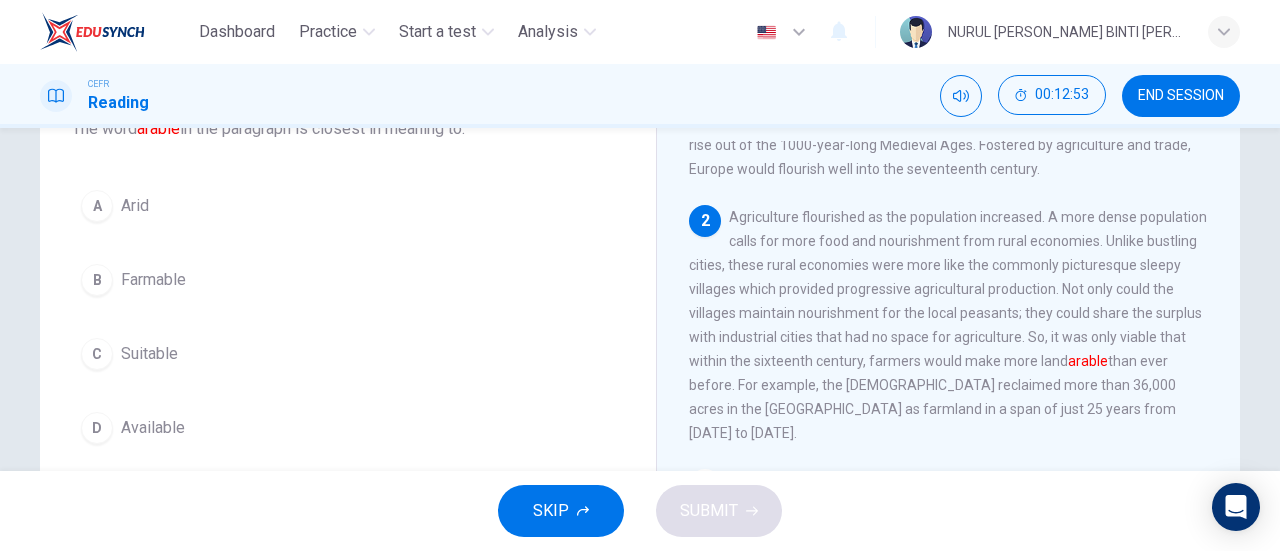 scroll, scrollTop: 81, scrollLeft: 0, axis: vertical 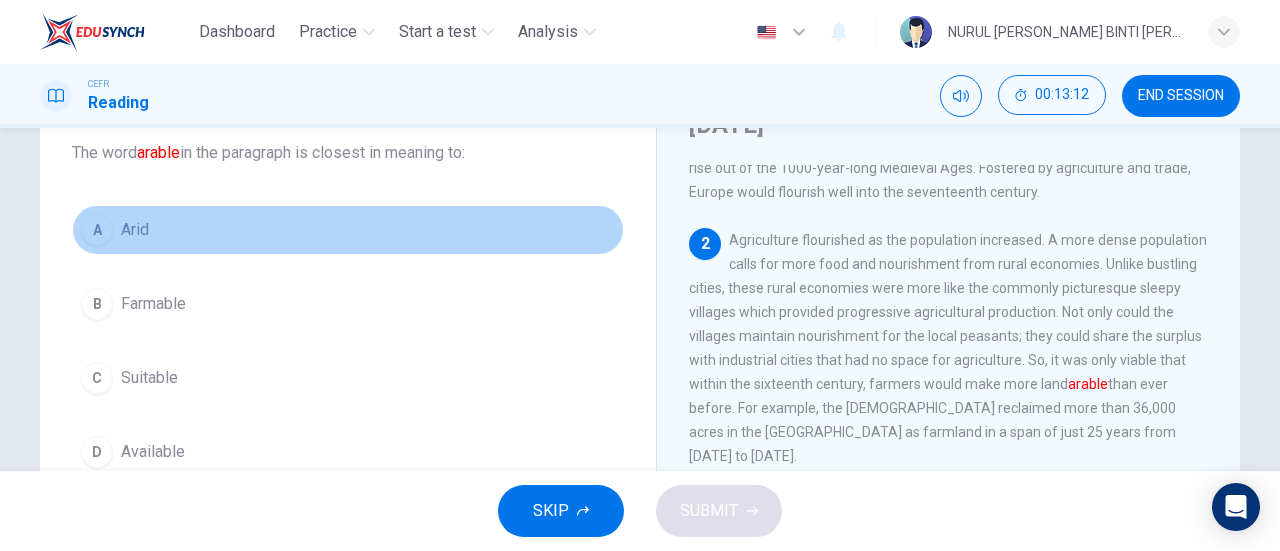 click on "A Arid" at bounding box center (348, 230) 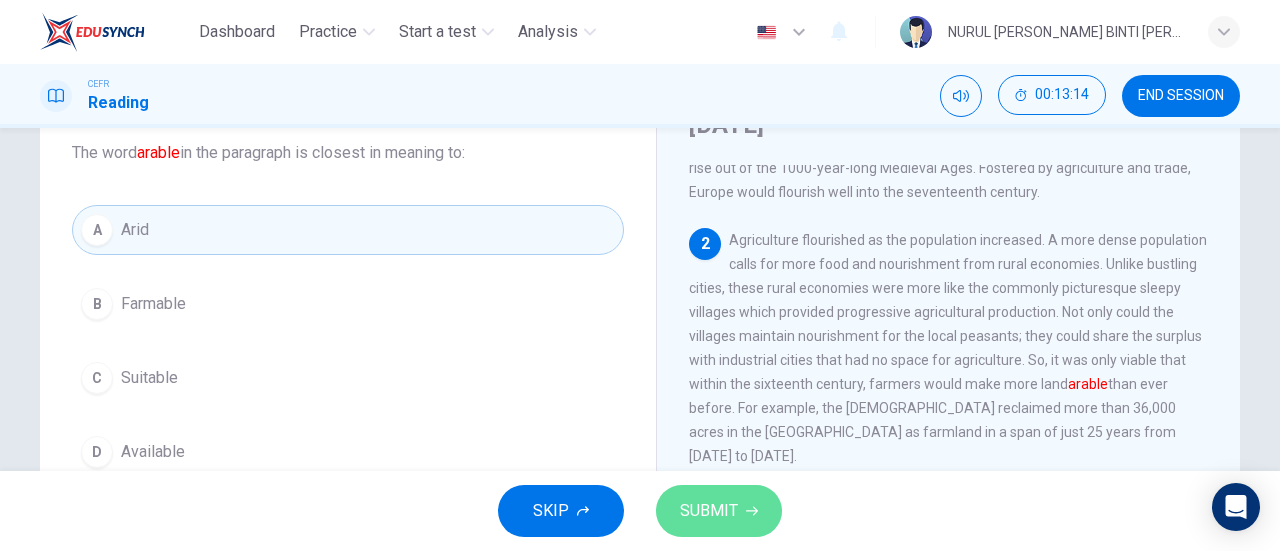 click on "SUBMIT" at bounding box center [709, 511] 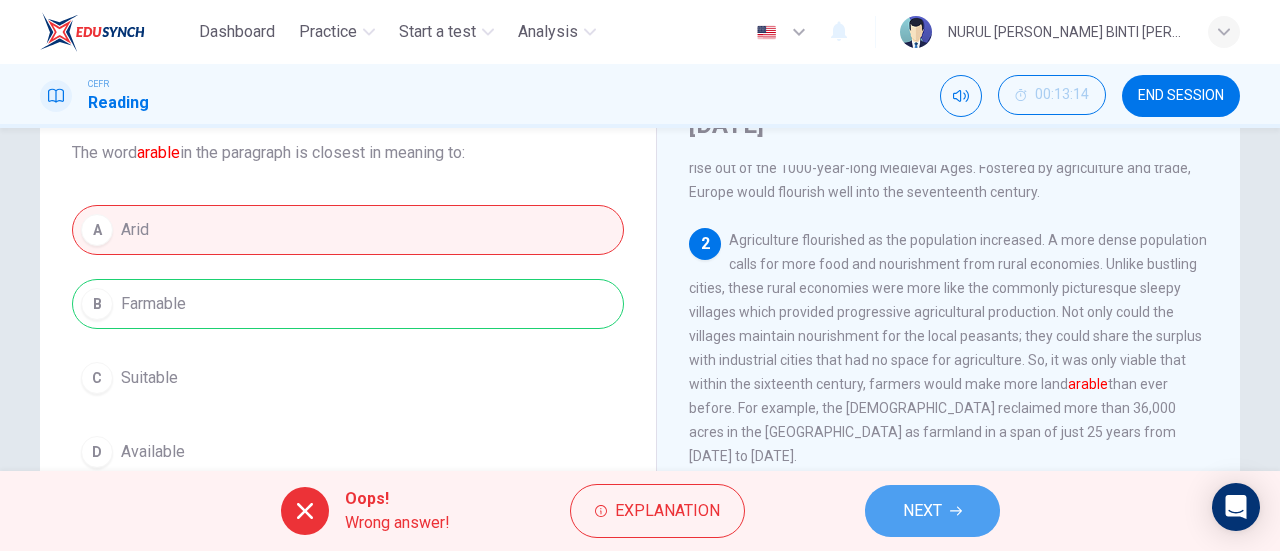 click on "NEXT" at bounding box center [922, 511] 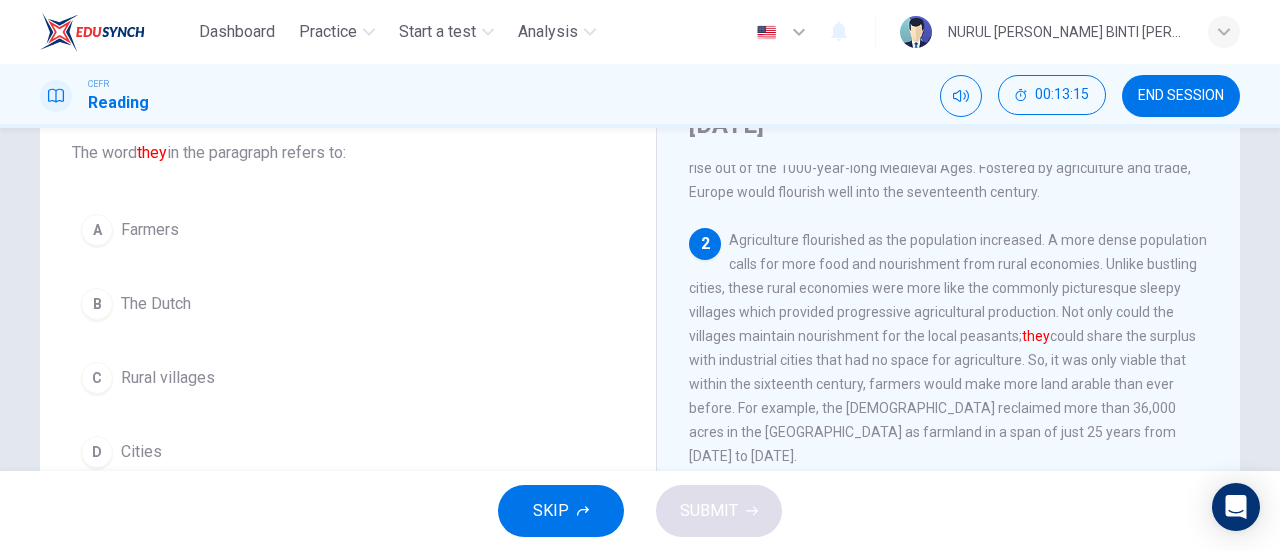 scroll, scrollTop: 124, scrollLeft: 0, axis: vertical 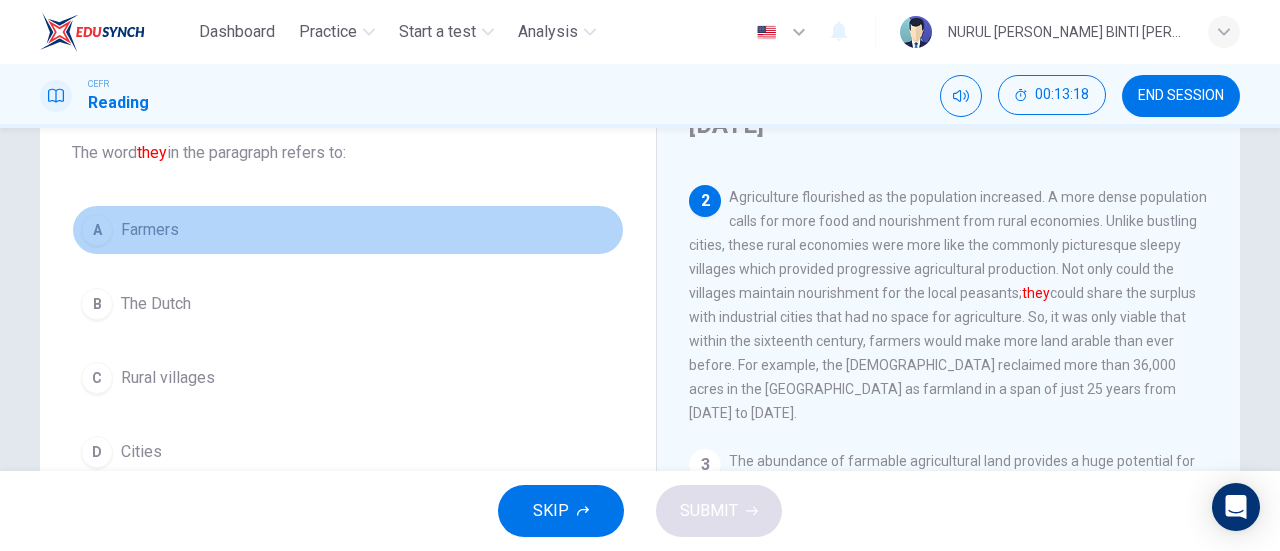click on "A Farmers" at bounding box center [348, 230] 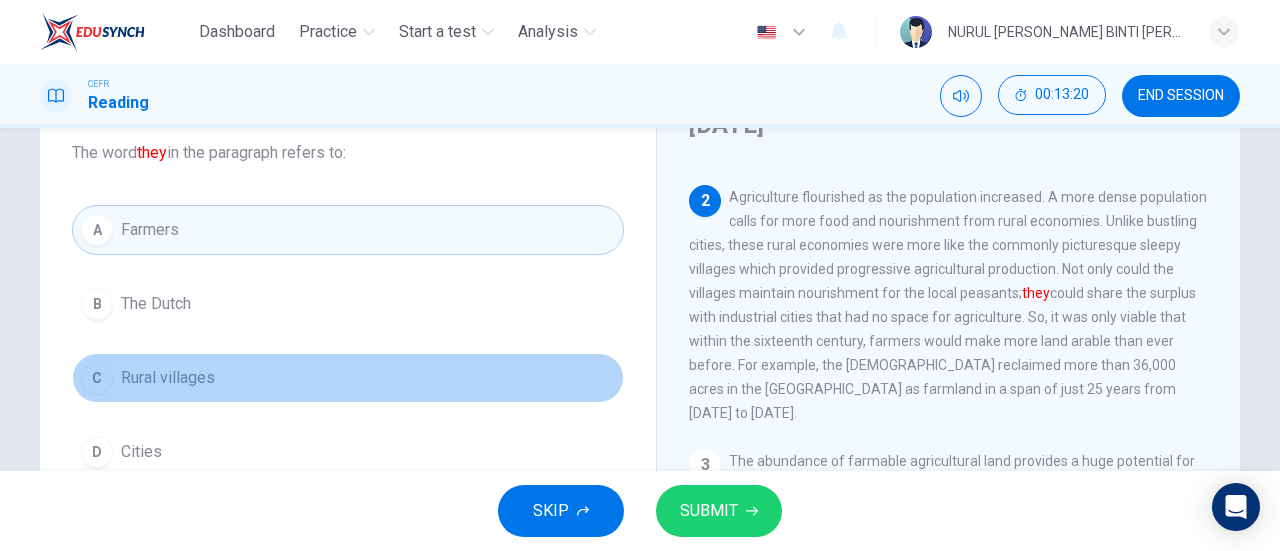 click on "C Rural villages" at bounding box center [348, 378] 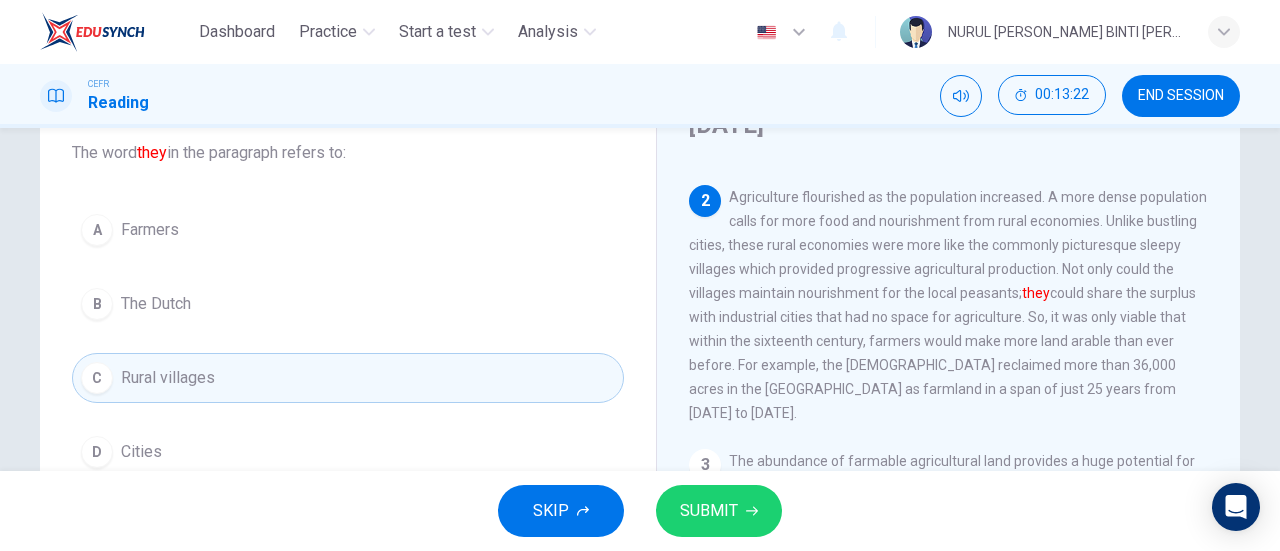 click on "SUBMIT" at bounding box center [709, 511] 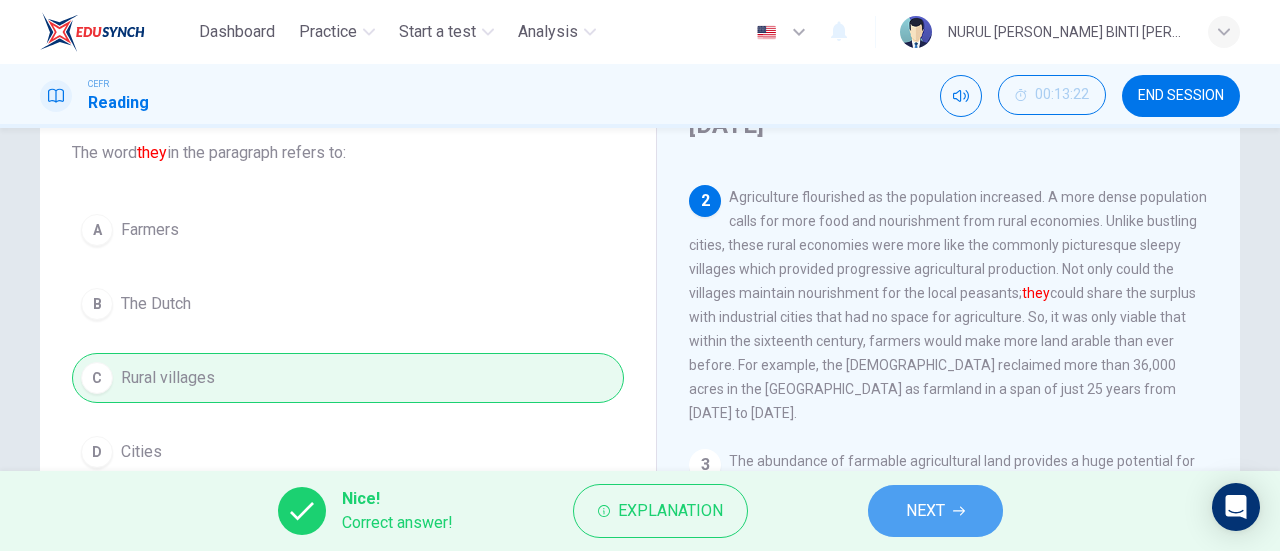 click on "NEXT" at bounding box center [925, 511] 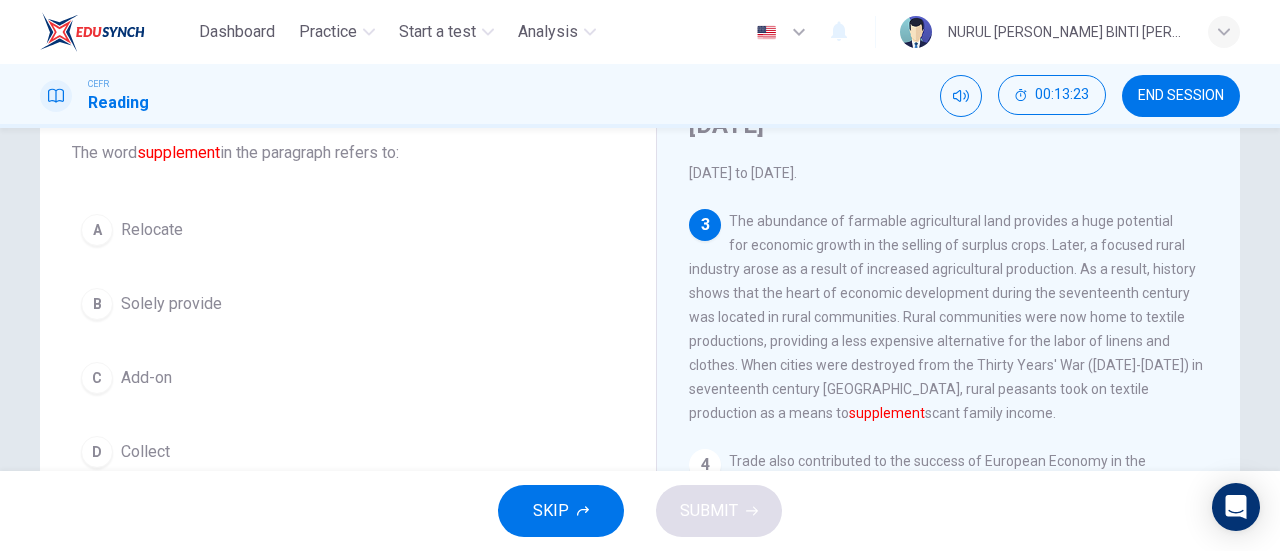 scroll, scrollTop: 363, scrollLeft: 0, axis: vertical 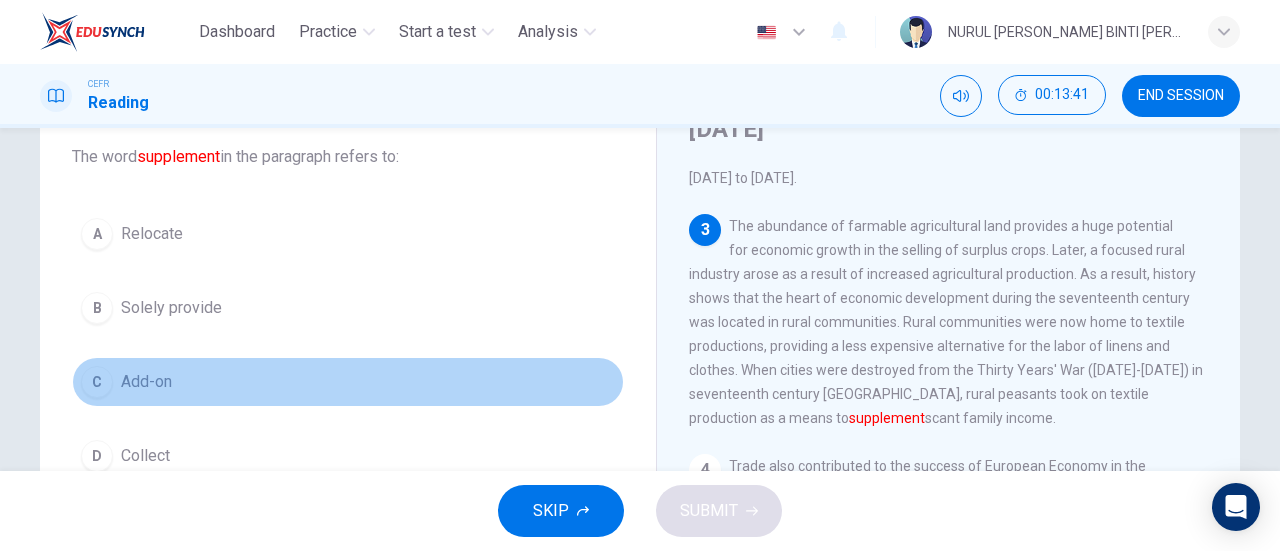 click on "Add-on" at bounding box center (146, 382) 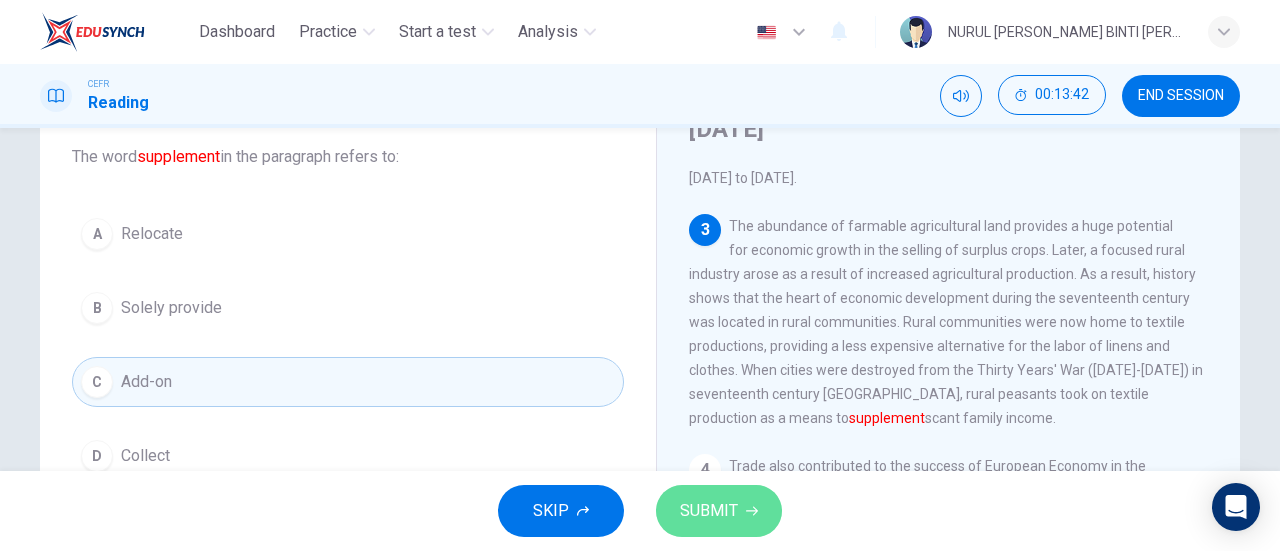 click on "SUBMIT" at bounding box center [709, 511] 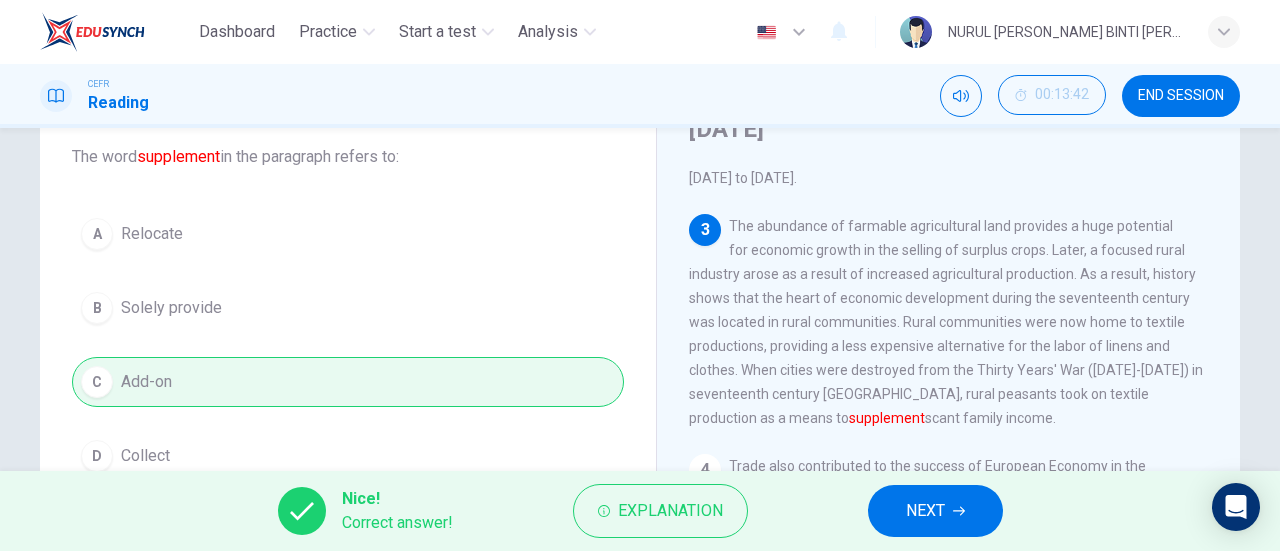 scroll, scrollTop: 239, scrollLeft: 0, axis: vertical 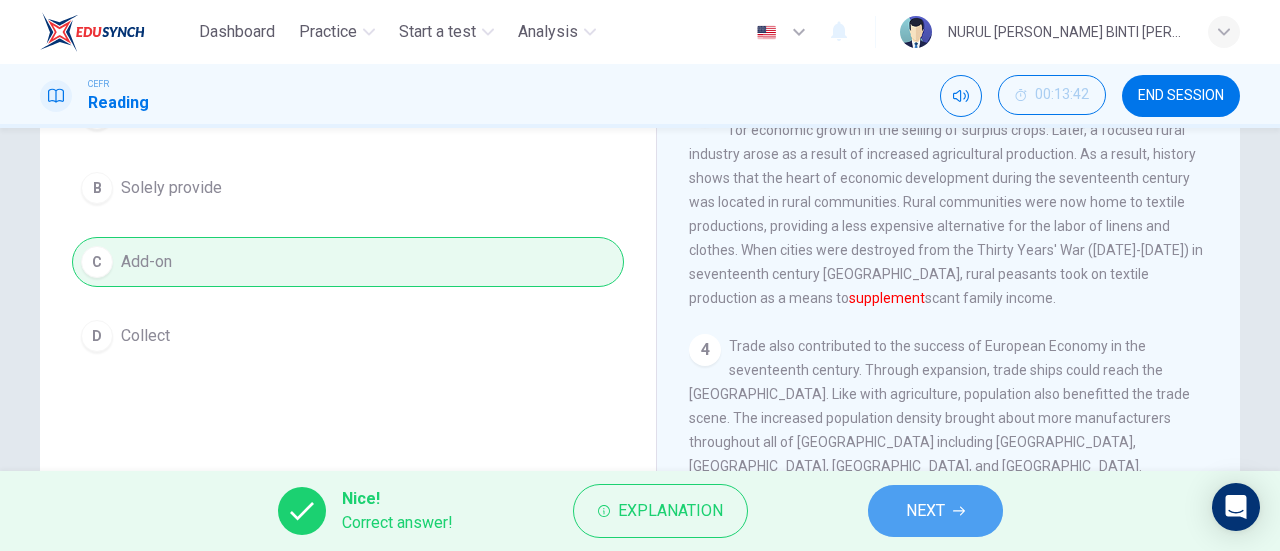 click on "NEXT" at bounding box center [935, 511] 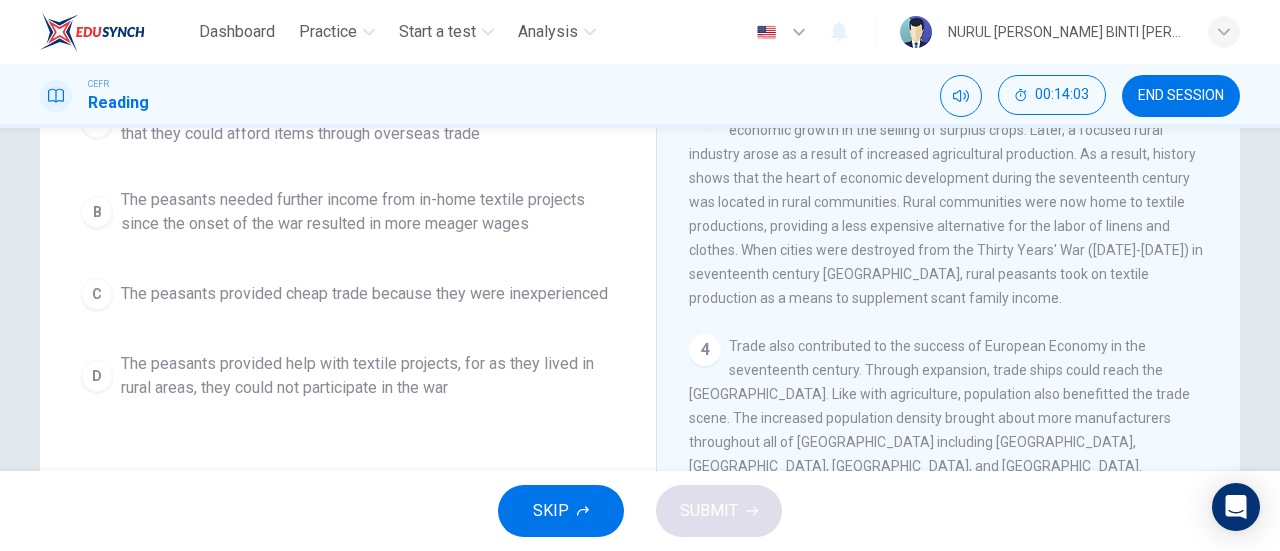scroll, scrollTop: 240, scrollLeft: 0, axis: vertical 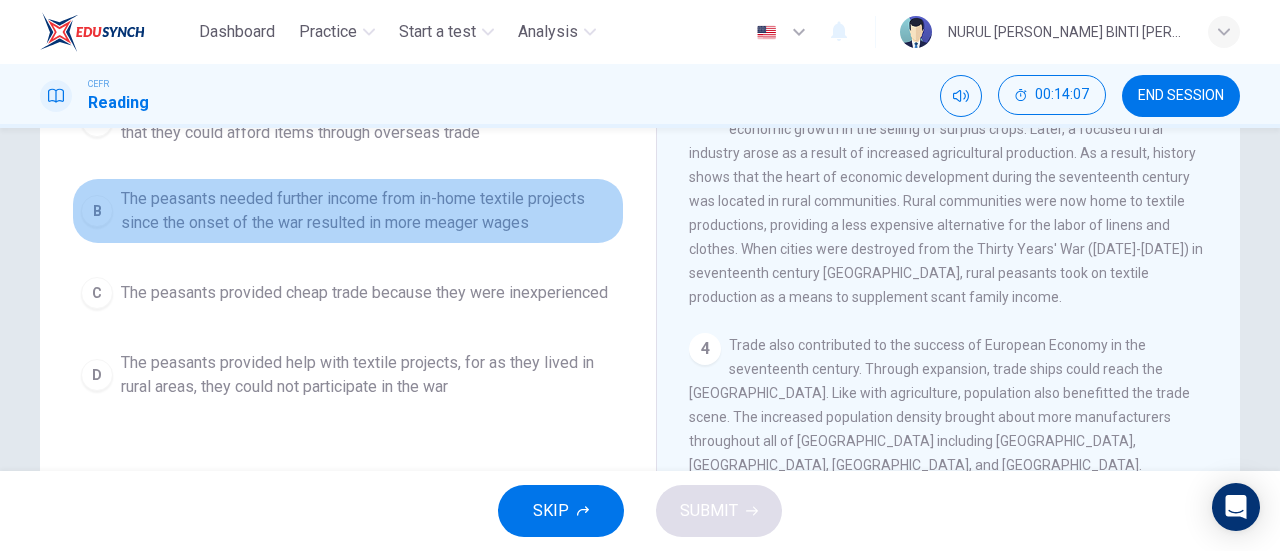 click on "The peasants needed further income from in-home textile projects since the onset of the war resulted in more meager wages" at bounding box center (368, 211) 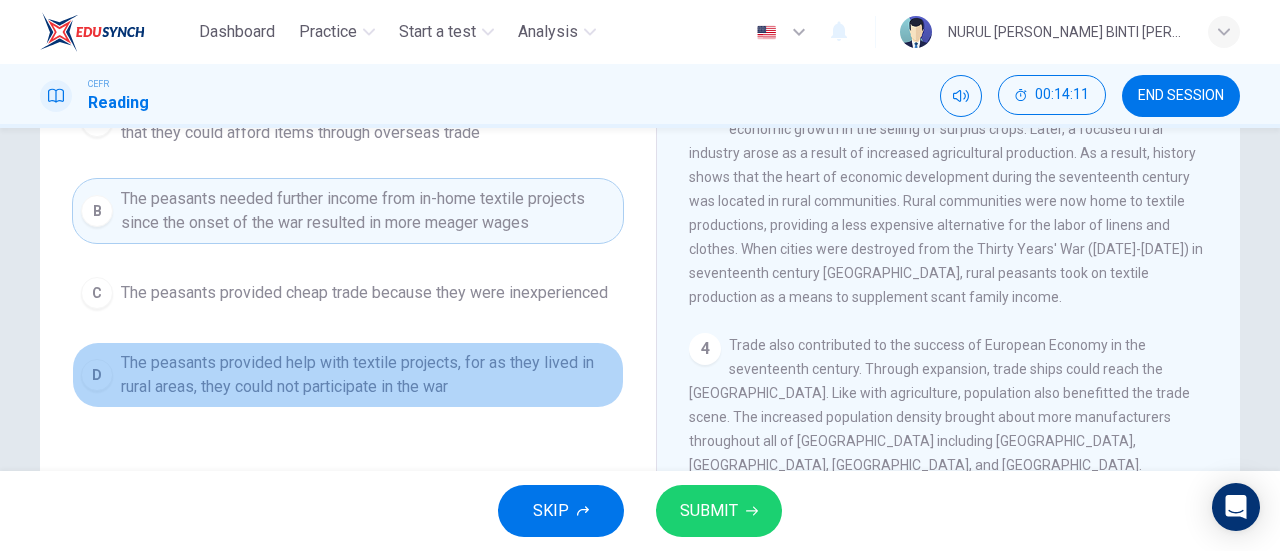 click on "The peasants provided help with textile projects, for as they lived in rural areas, they could not participate in the war" at bounding box center (368, 375) 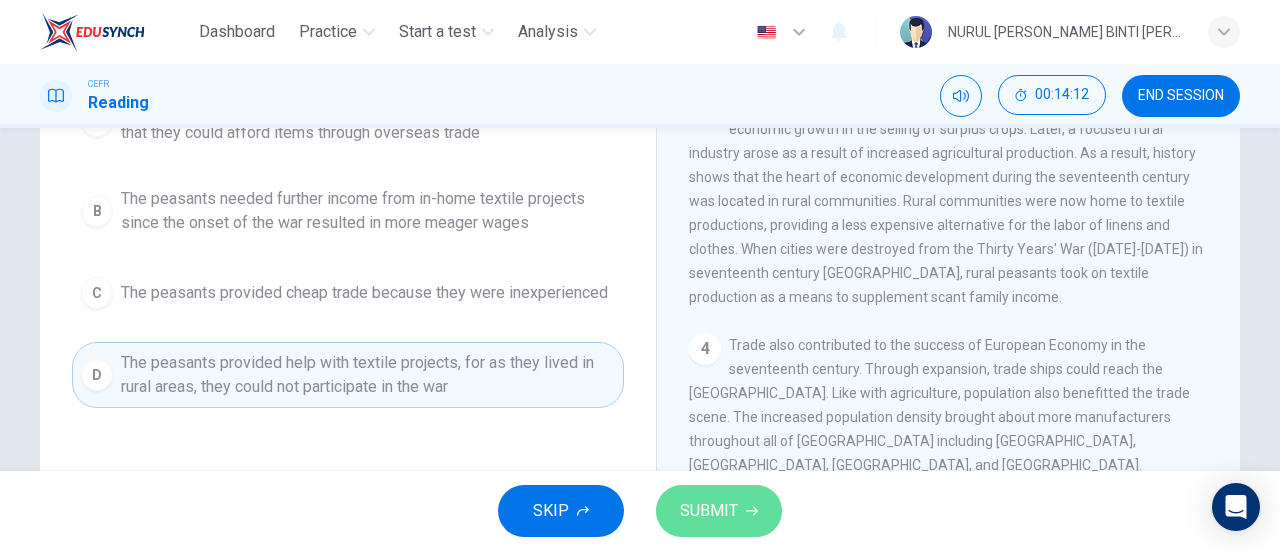 click on "SUBMIT" at bounding box center [709, 511] 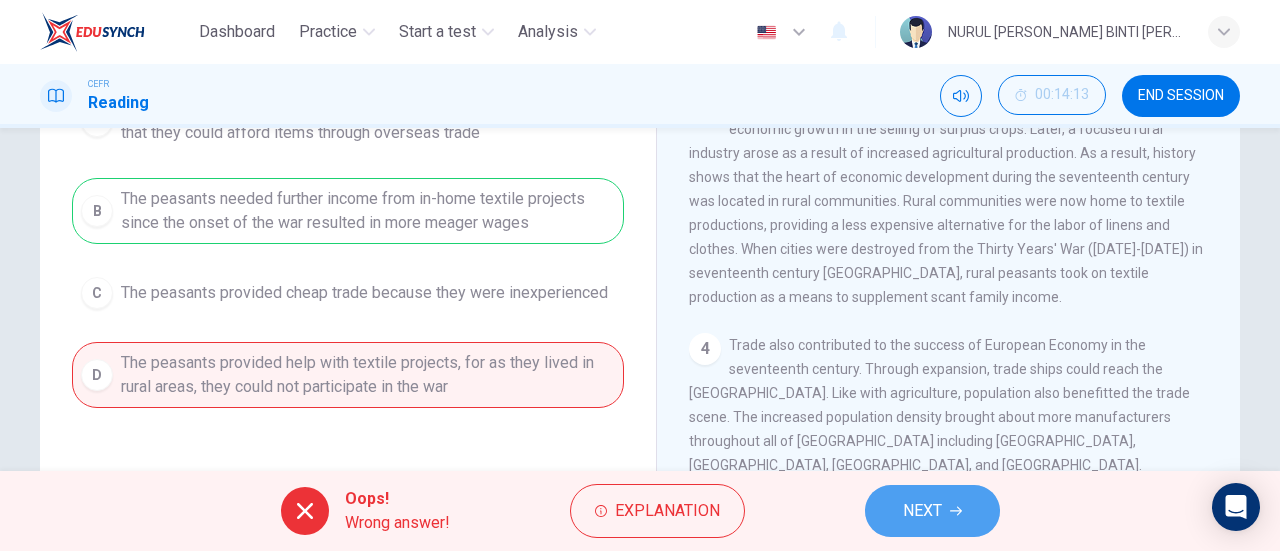 click on "NEXT" at bounding box center (932, 511) 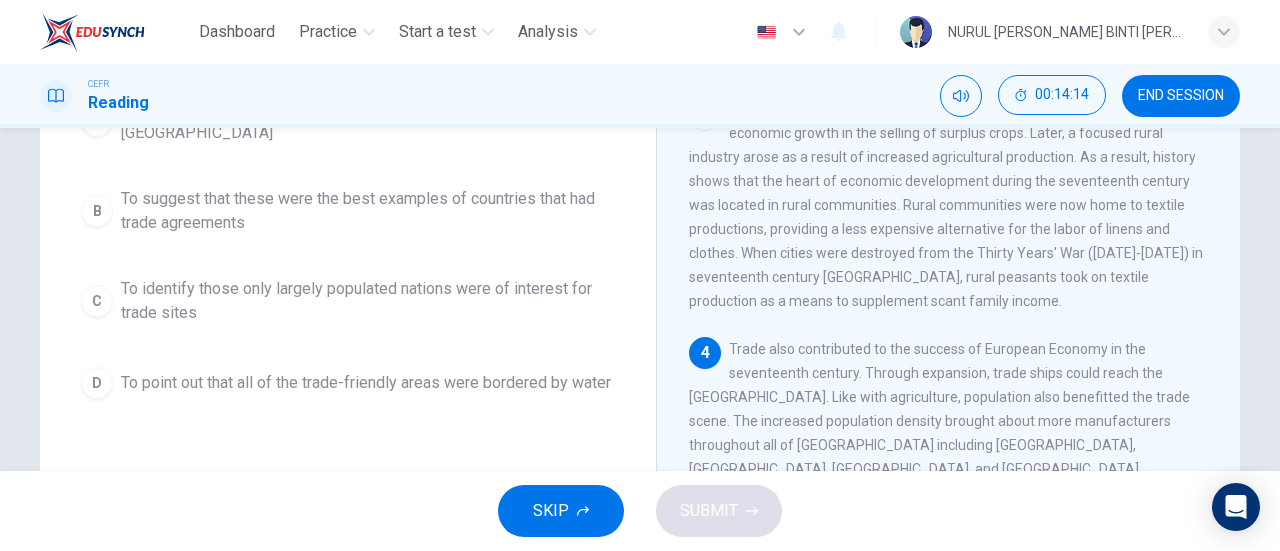 scroll, scrollTop: 418, scrollLeft: 0, axis: vertical 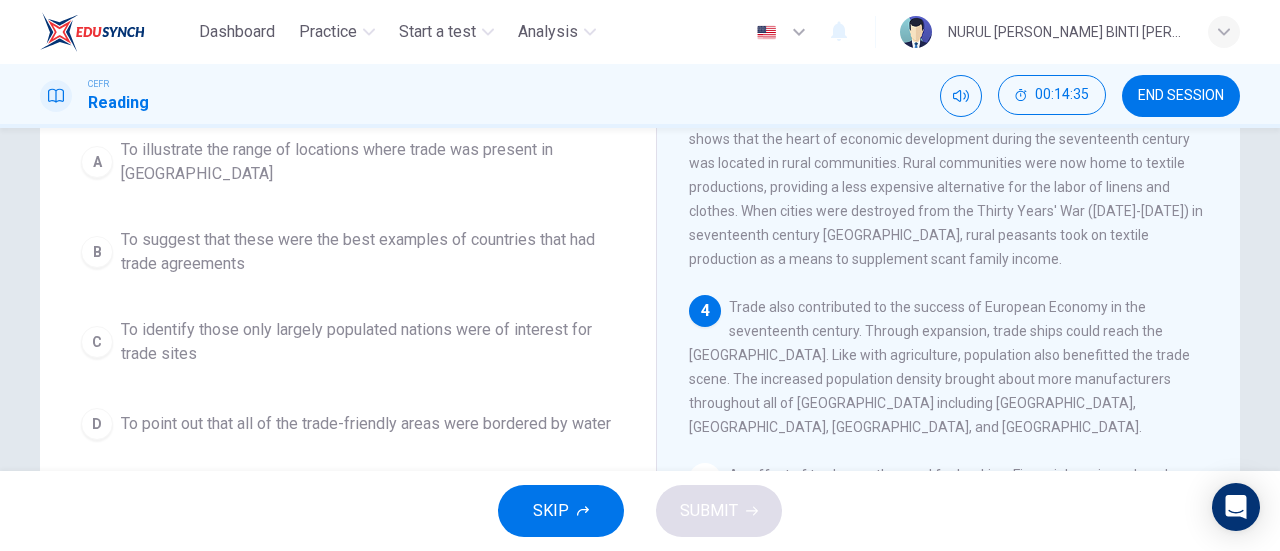 click on "To suggest that these were the best examples of countries that had trade agreements" at bounding box center (368, 252) 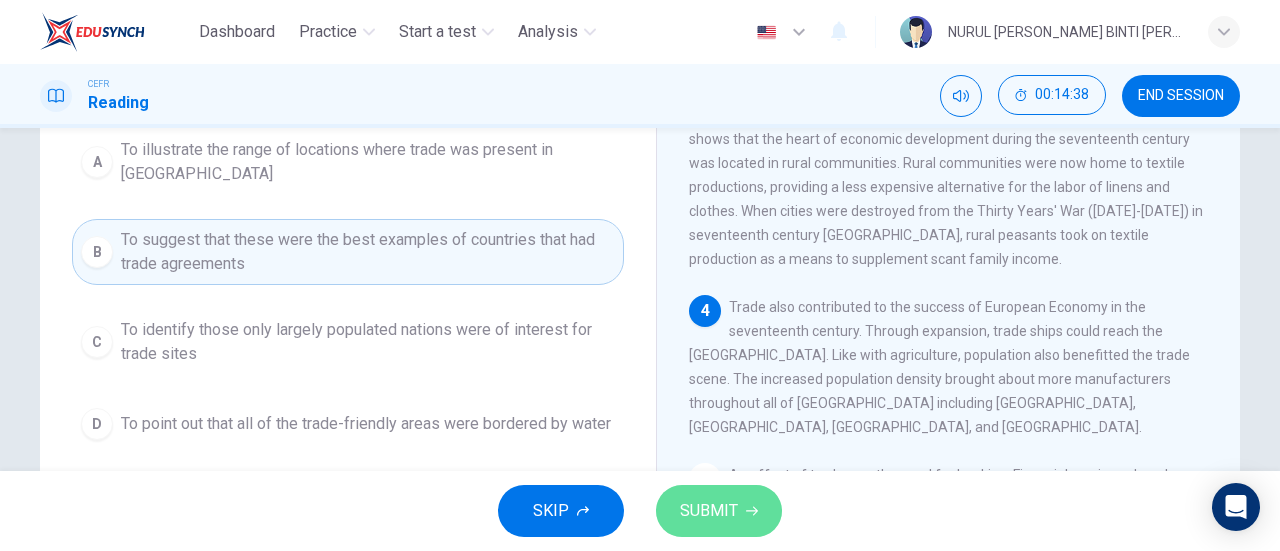 click on "SUBMIT" at bounding box center (719, 511) 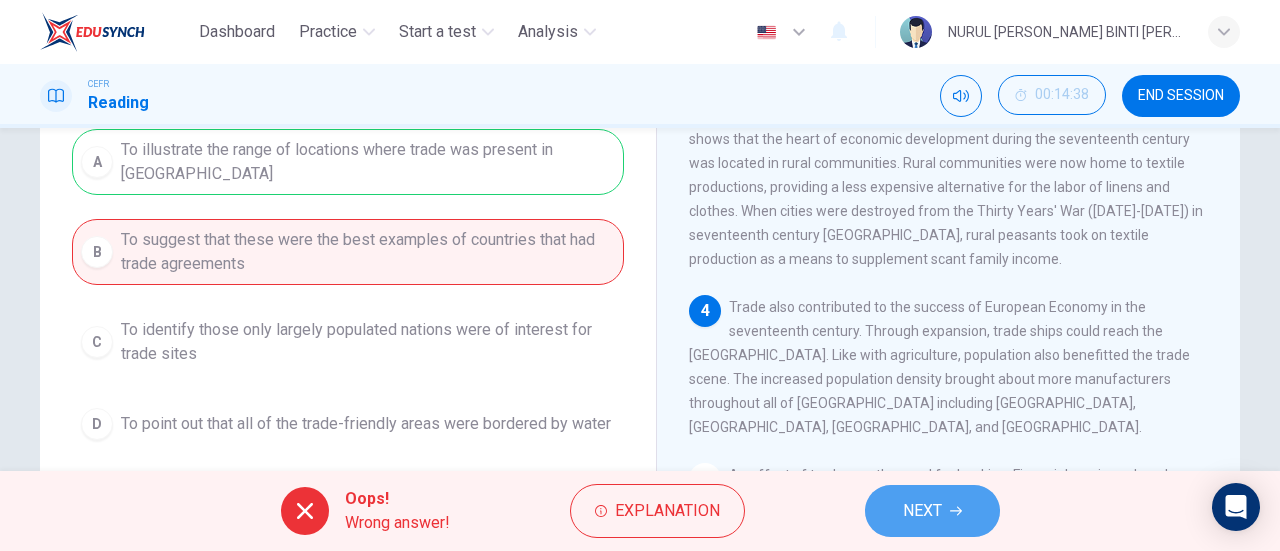 click on "NEXT" at bounding box center (932, 511) 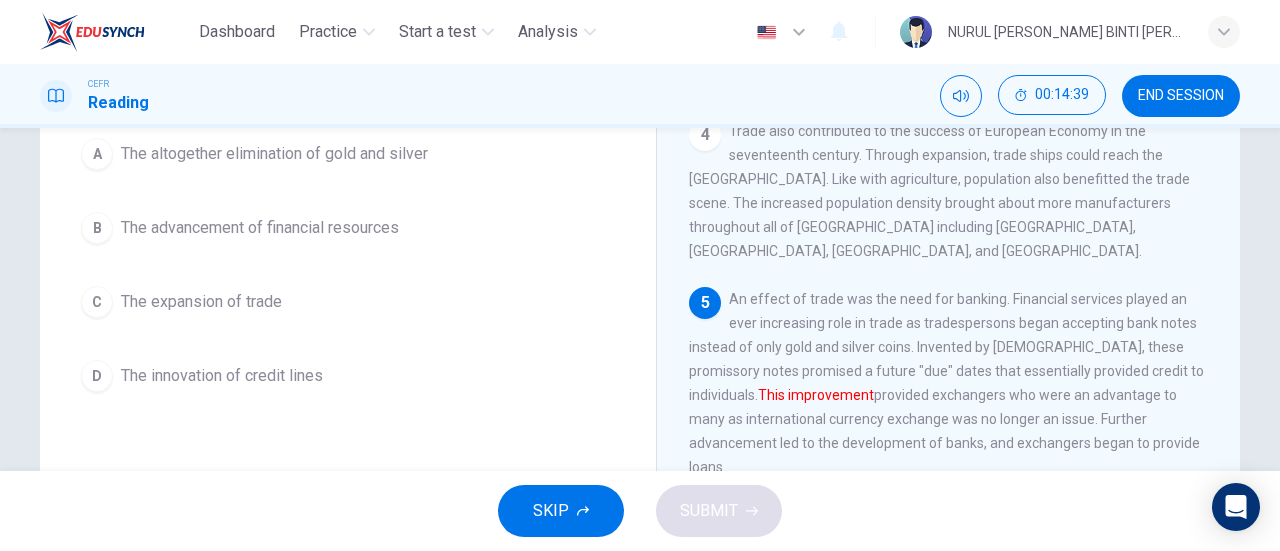 scroll, scrollTop: 646, scrollLeft: 0, axis: vertical 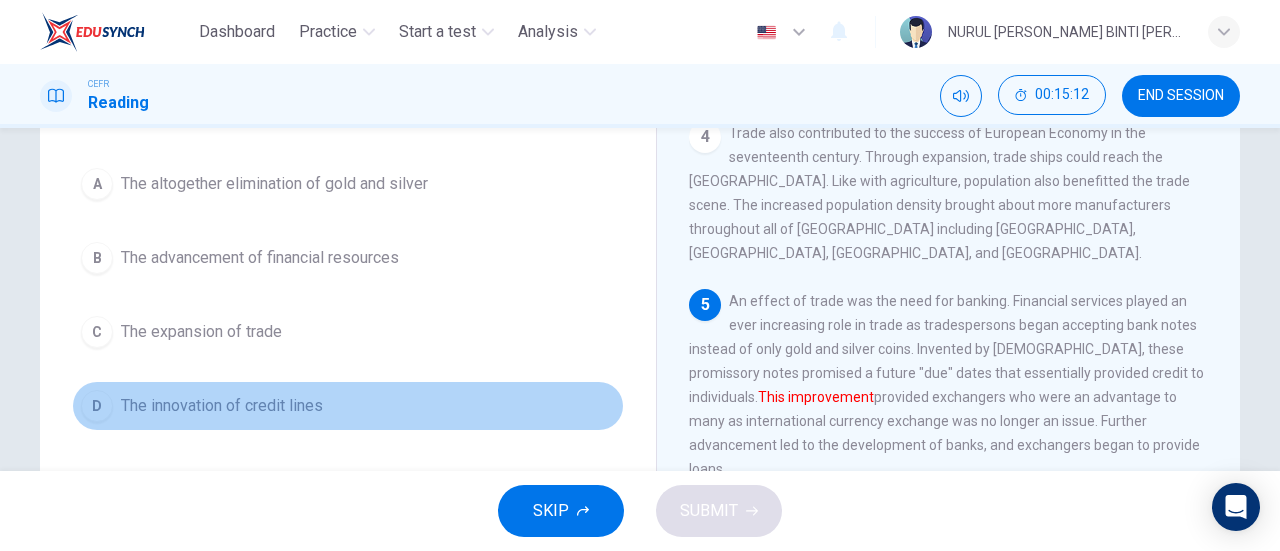 click on "The innovation of credit lines" at bounding box center [222, 406] 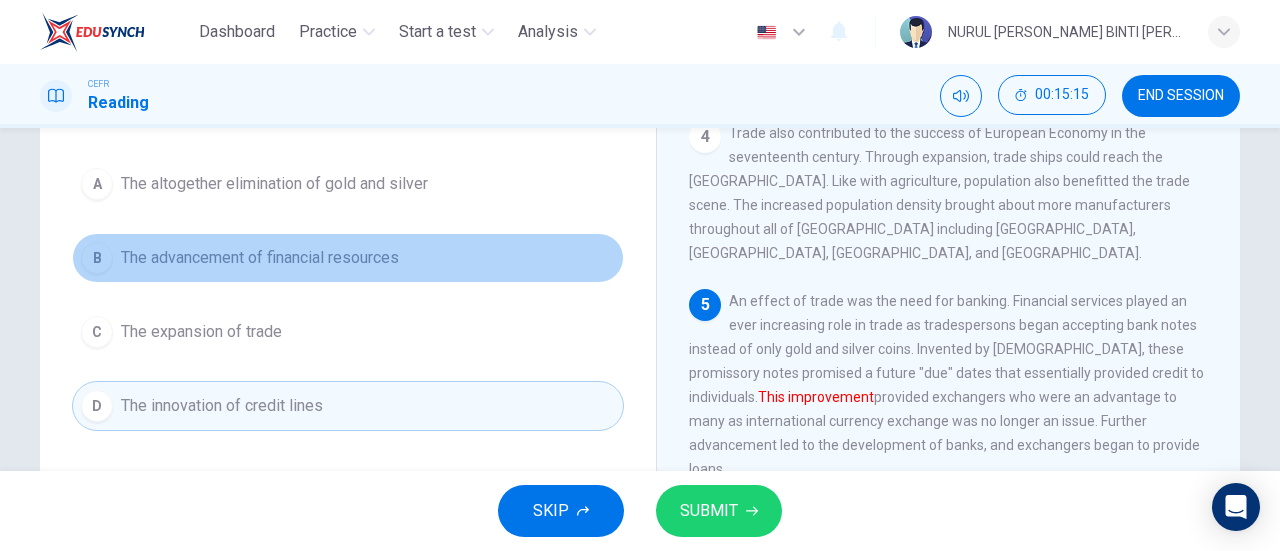 click on "B The advancement of financial resources" at bounding box center [348, 258] 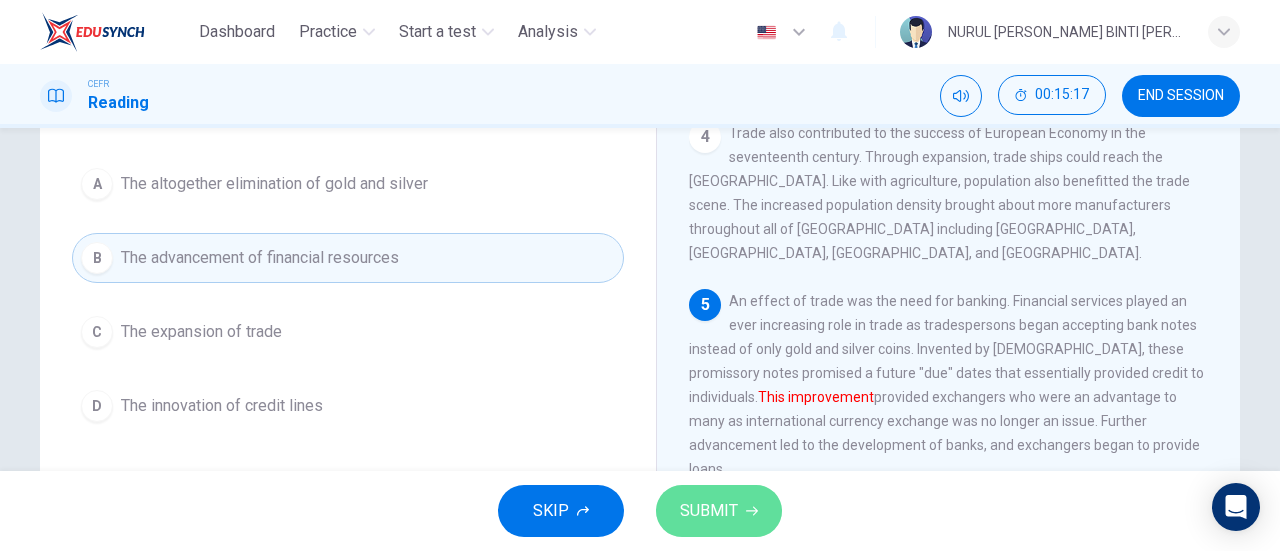 click on "SUBMIT" at bounding box center (719, 511) 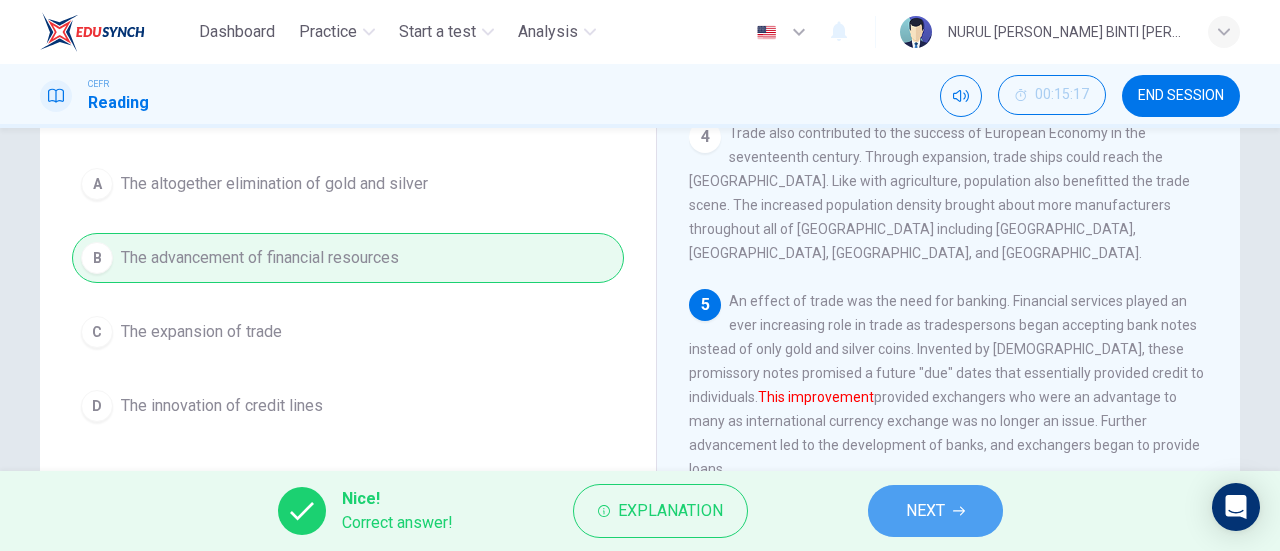 click on "NEXT" at bounding box center [925, 511] 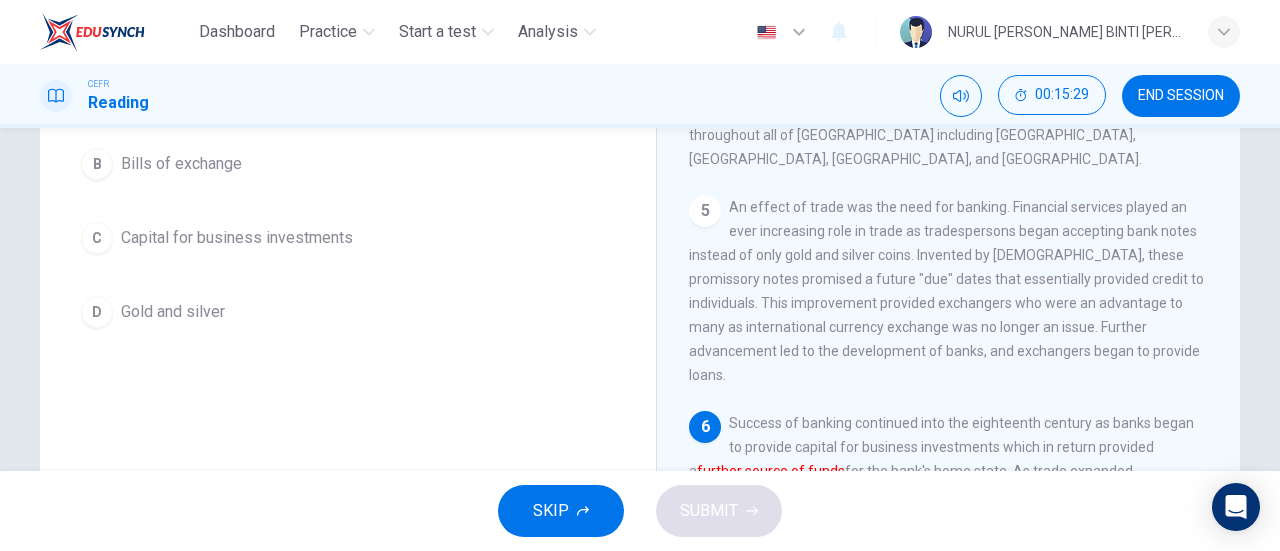scroll, scrollTop: 265, scrollLeft: 0, axis: vertical 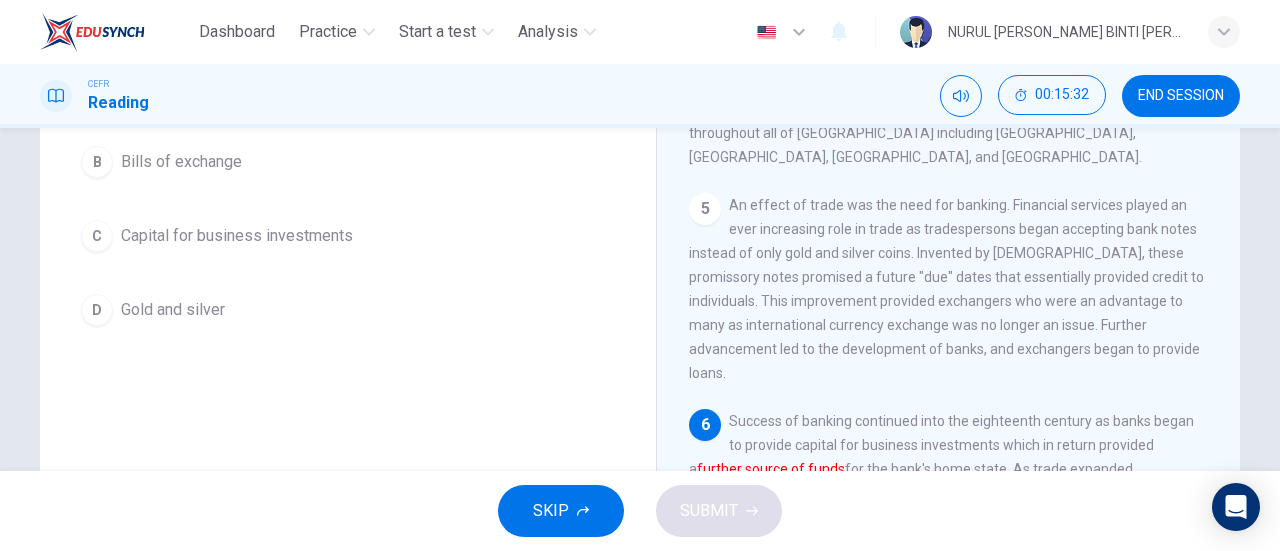 click on "Success of banking continued into the eighteenth century as banks began to provide capital for business investments which in return provided a  further source of funds  for the bank's home state. As trade expanded internationally, capital expanded, too. Spanish Ships traveling from the Americas brought gold and silver that provided financial backing for increased European production. For example, this gold and silver funded manufacturing, trade, and even credit lines to many. Credit lines then came in the form of joint-stock partnerships. An innovation from the English, joint-stock companies drew from shareholders to provide a more perpetual funding as capital that showcased the height of economic growth." at bounding box center (942, 529) 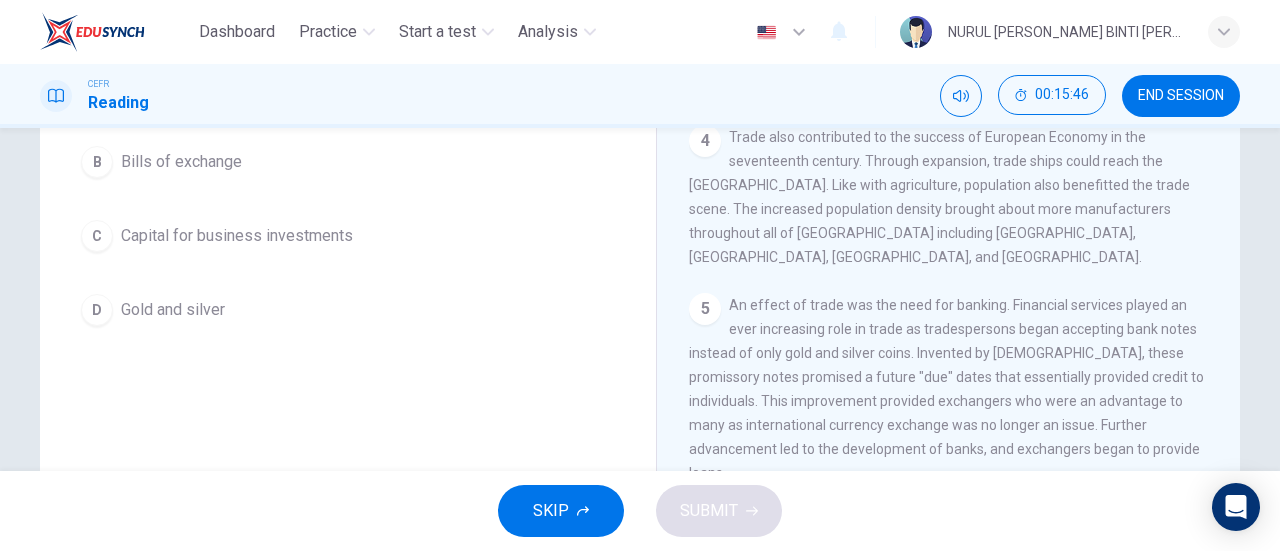 scroll, scrollTop: 646, scrollLeft: 0, axis: vertical 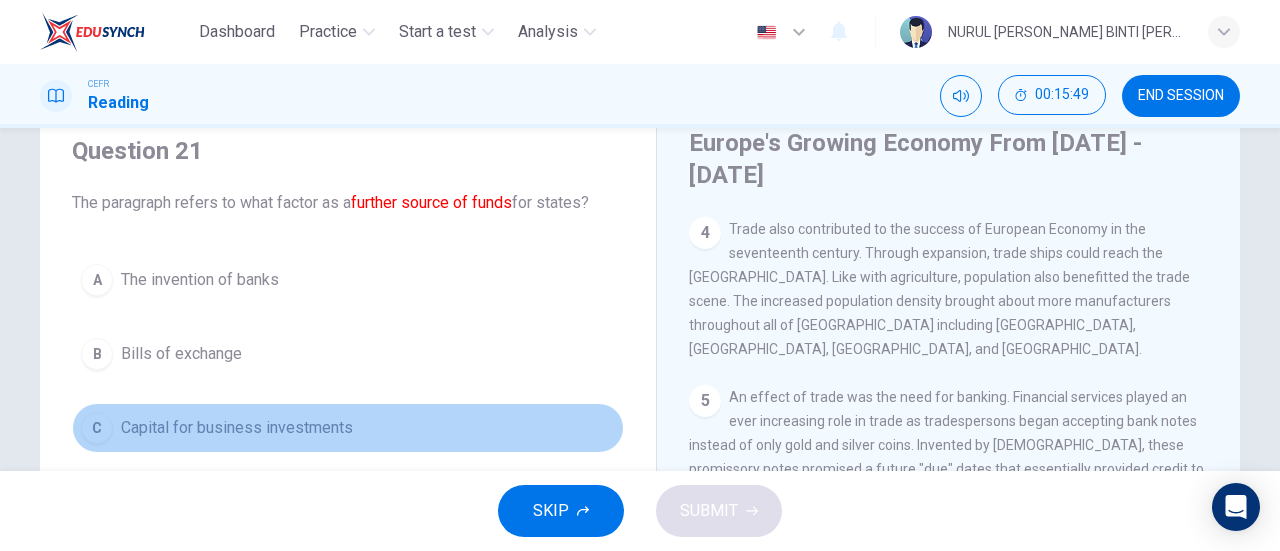 click on "C Capital for business investments" at bounding box center (348, 428) 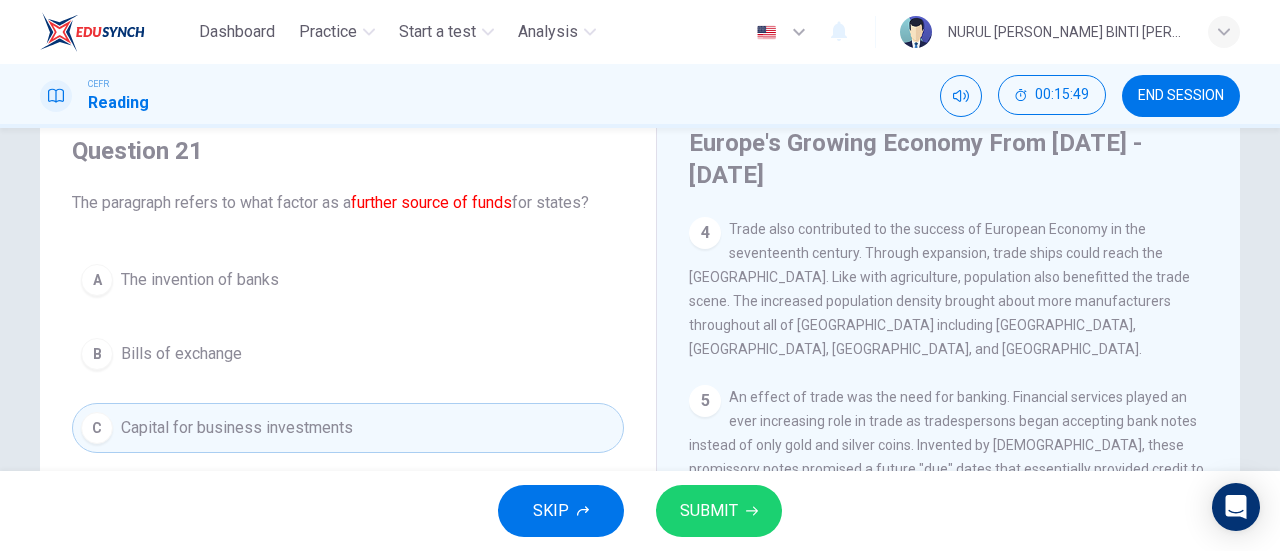 scroll, scrollTop: 432, scrollLeft: 0, axis: vertical 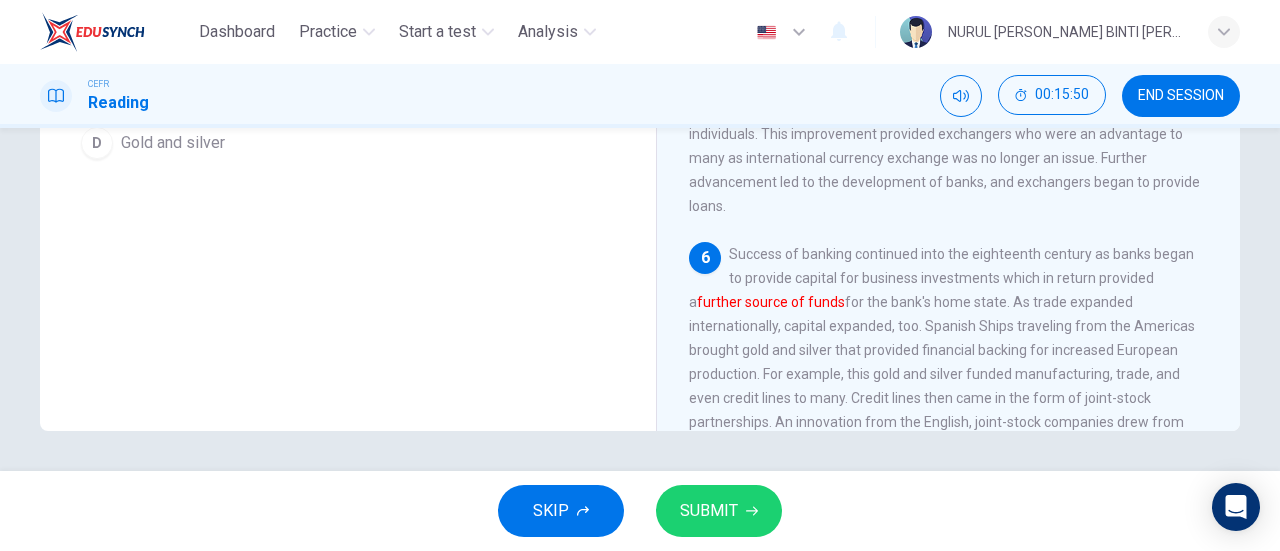 click on "SUBMIT" at bounding box center (719, 511) 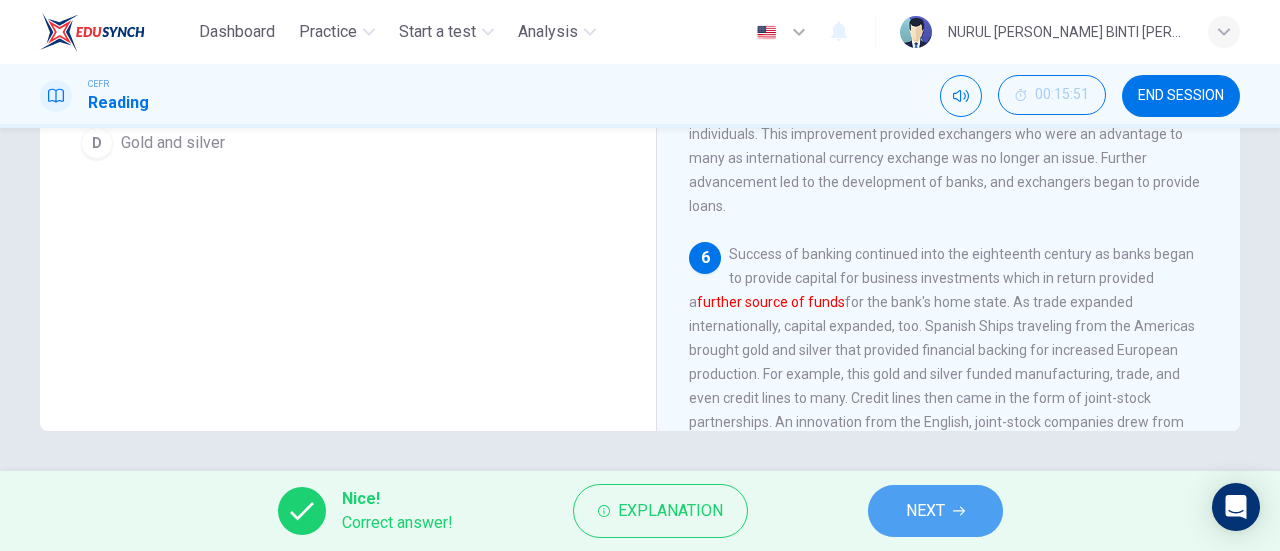 click on "NEXT" at bounding box center (935, 511) 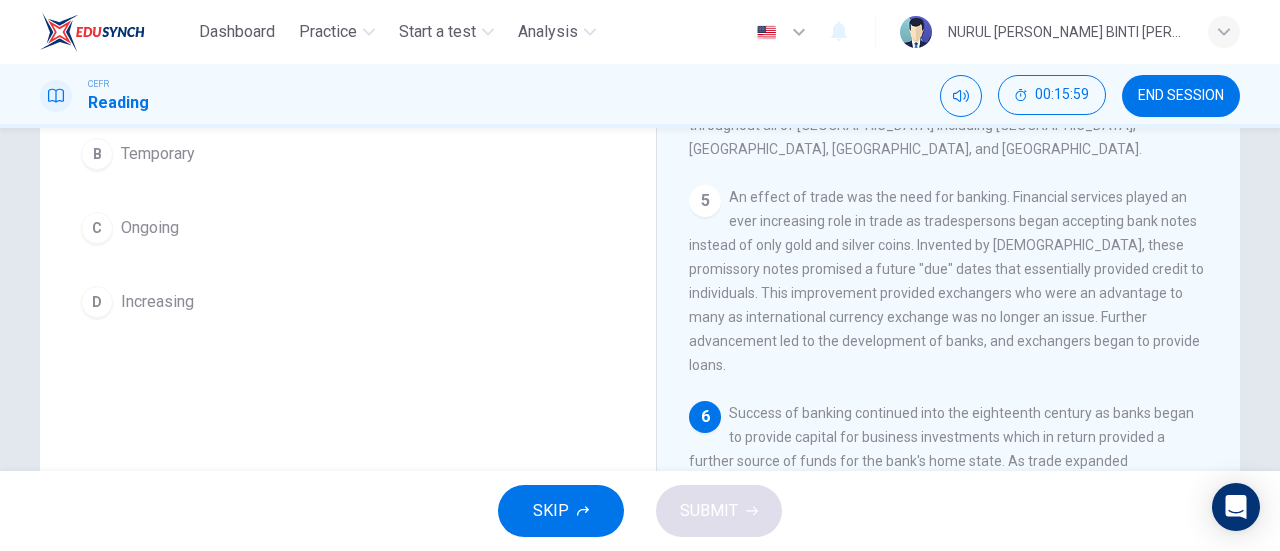 scroll, scrollTop: 280, scrollLeft: 0, axis: vertical 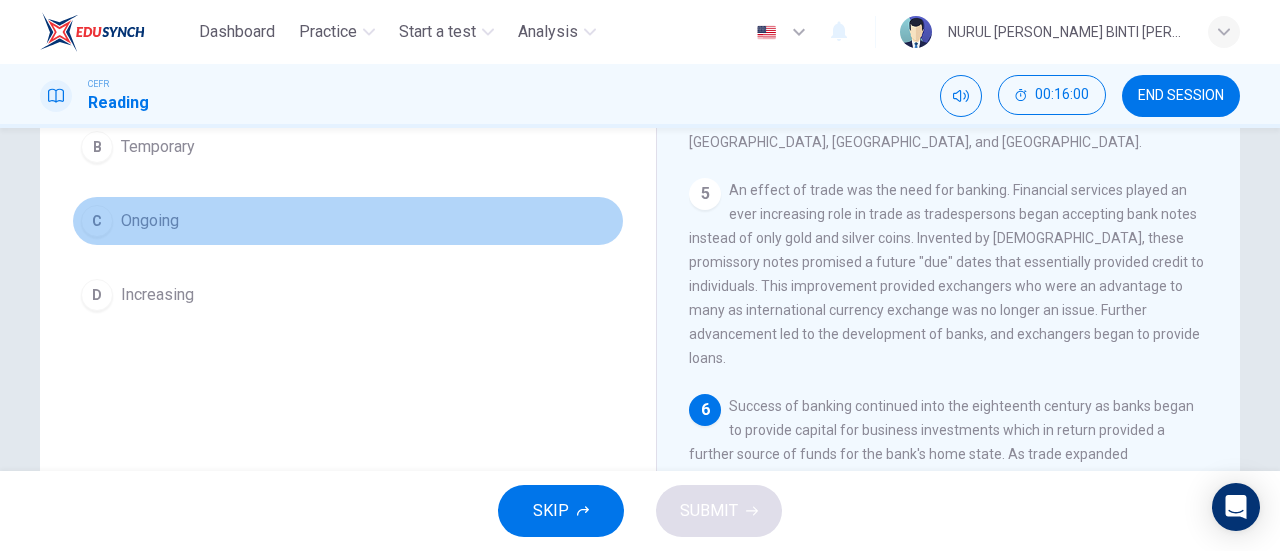click on "C Ongoing" at bounding box center [348, 221] 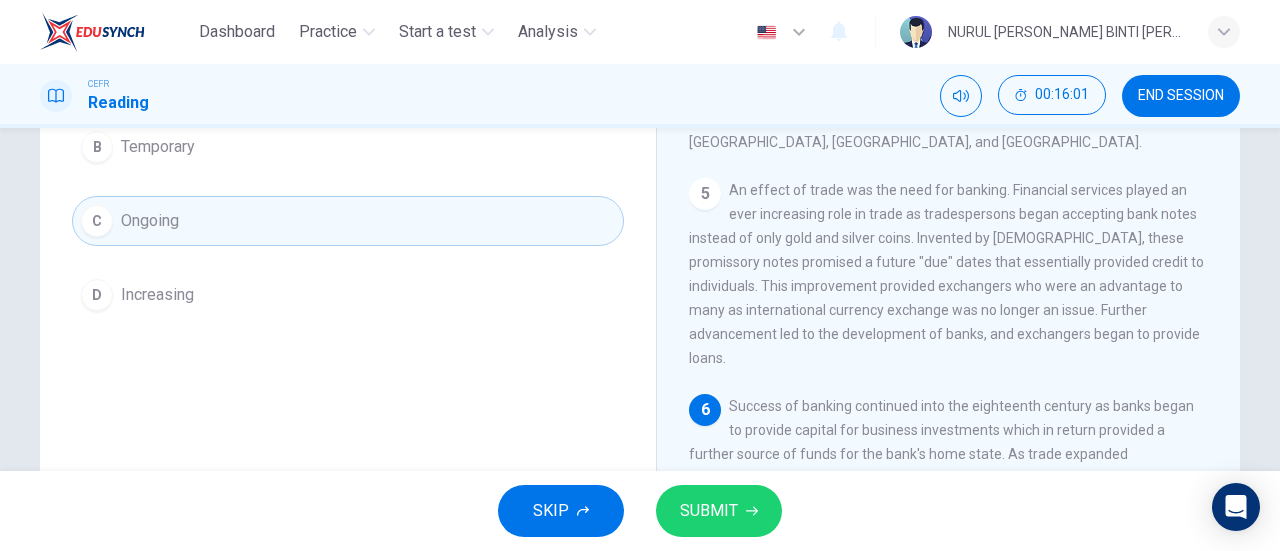 scroll, scrollTop: 432, scrollLeft: 0, axis: vertical 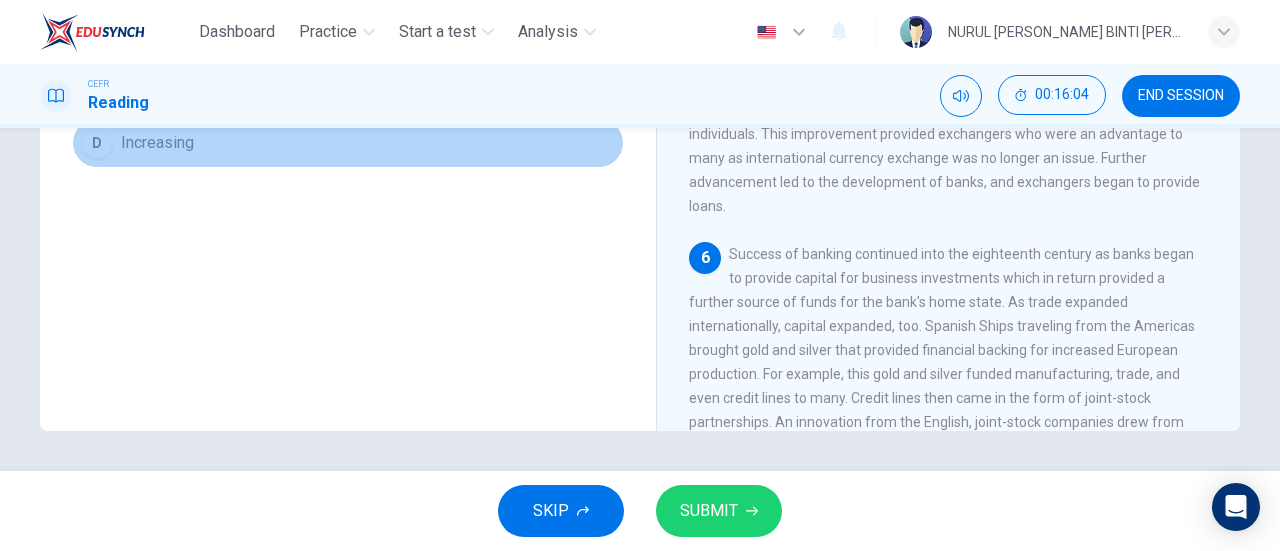 click on "D Increasing" at bounding box center (348, 143) 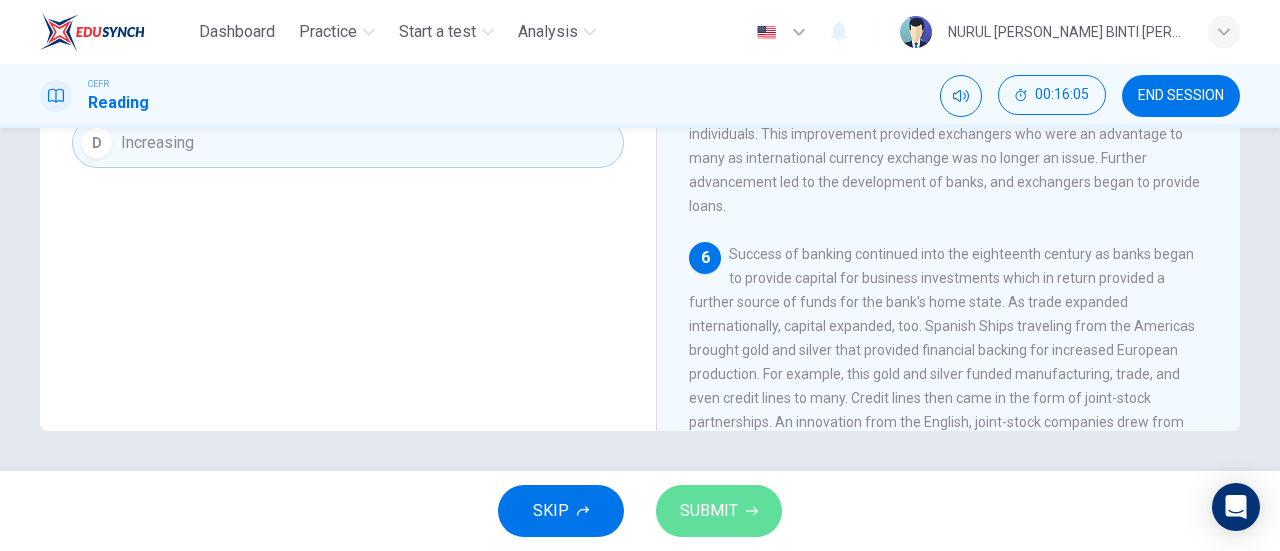 click 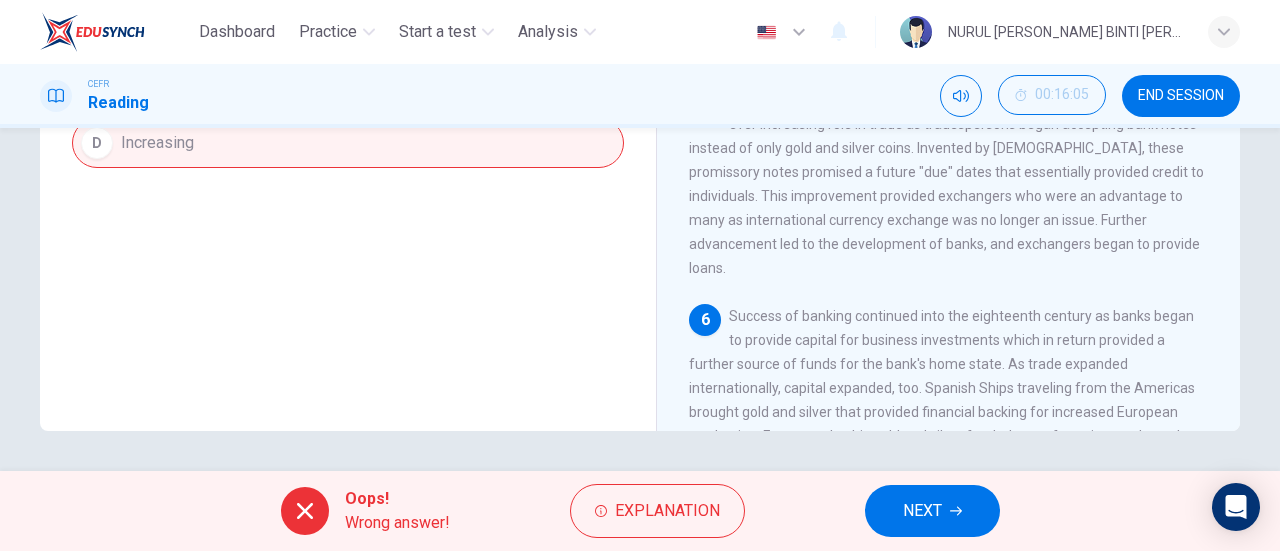 scroll, scrollTop: 584, scrollLeft: 0, axis: vertical 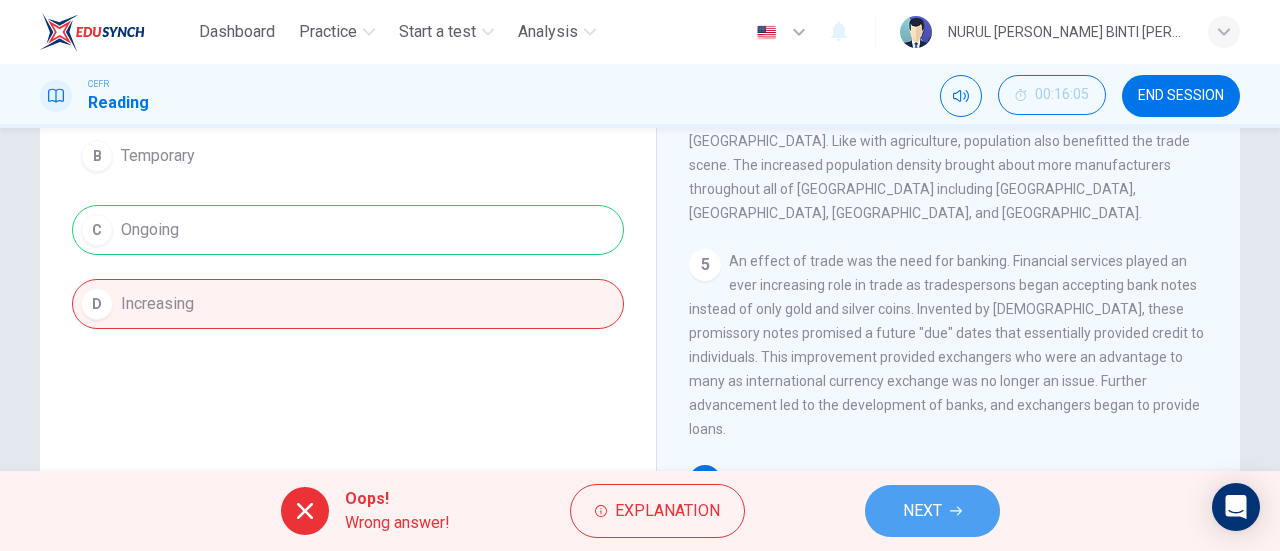 click on "NEXT" at bounding box center [922, 511] 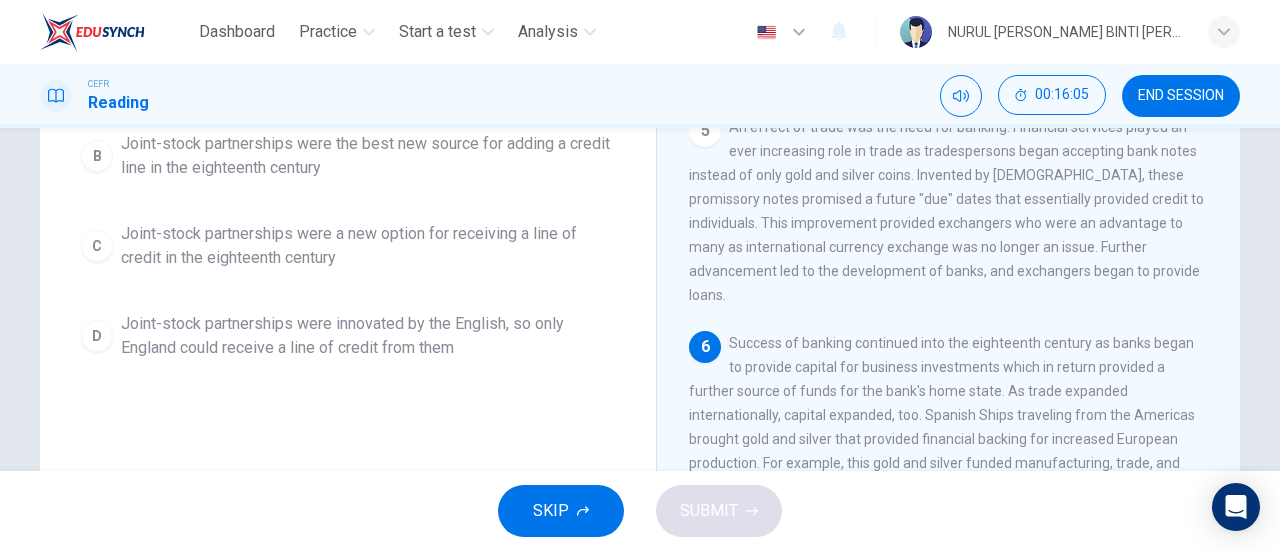 scroll, scrollTop: 646, scrollLeft: 0, axis: vertical 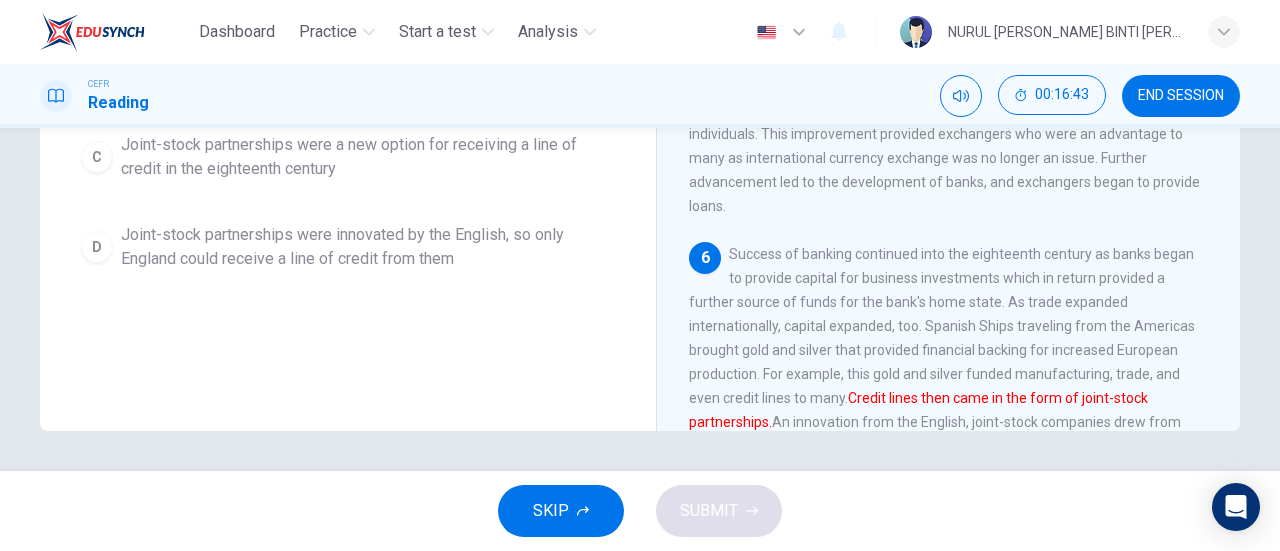 click on "Joint-stock partnerships were a new option for receiving a line of credit in the eighteenth century" at bounding box center (368, 157) 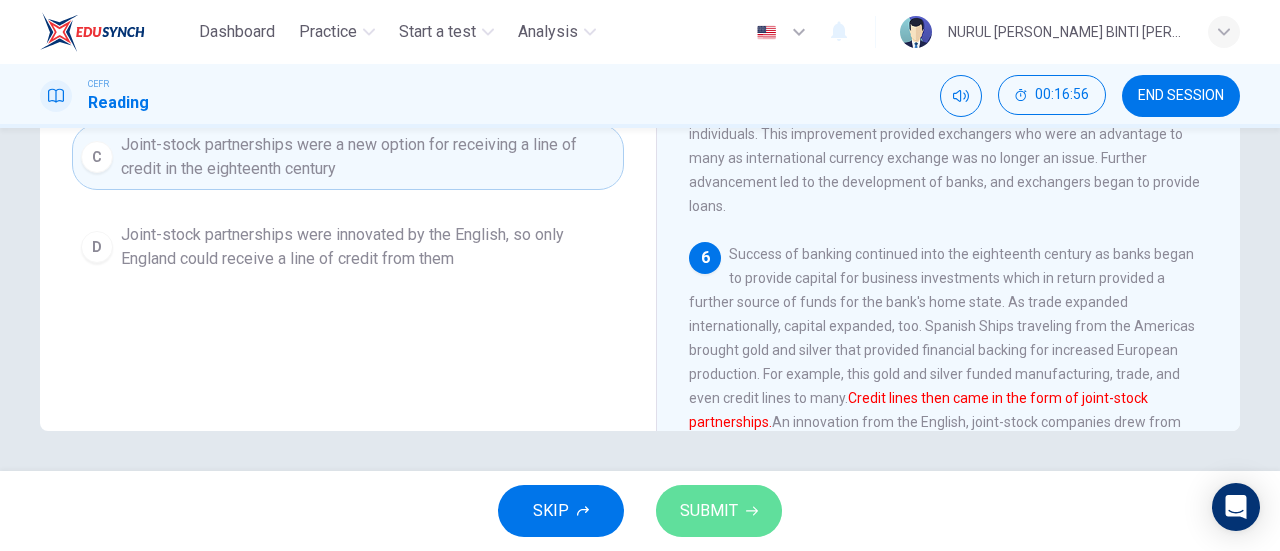 click on "SUBMIT" at bounding box center (709, 511) 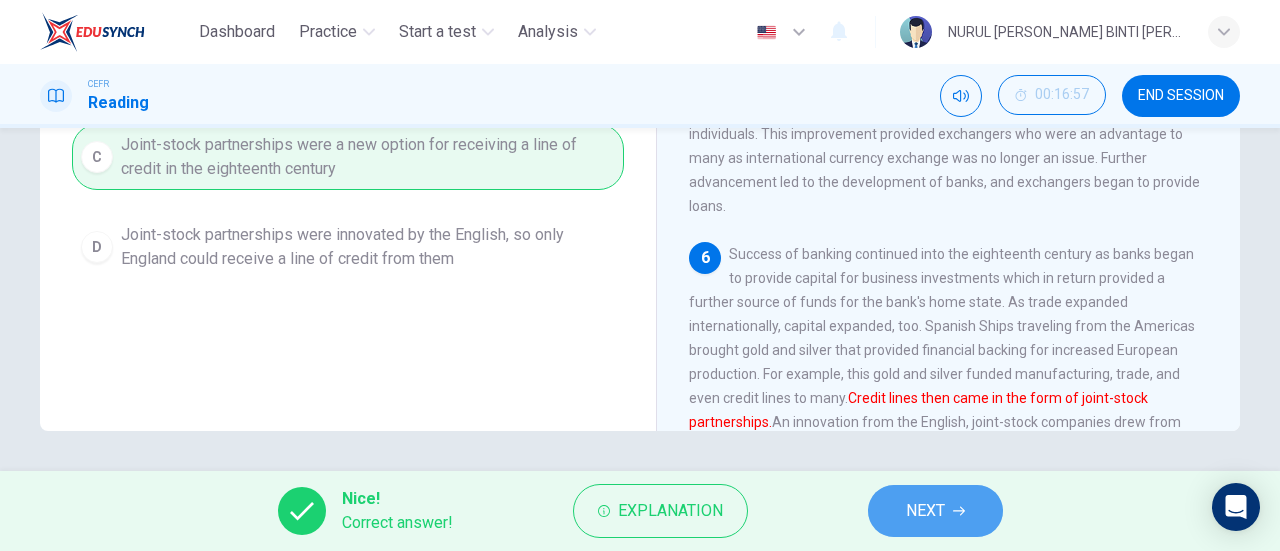 click on "NEXT" at bounding box center (935, 511) 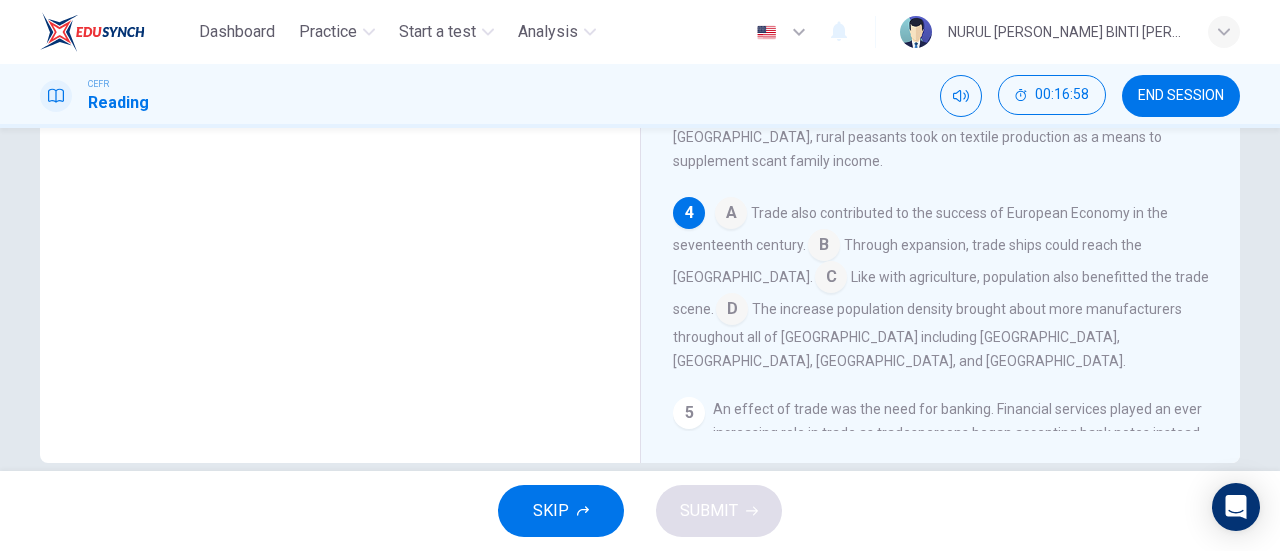 scroll, scrollTop: 285, scrollLeft: 0, axis: vertical 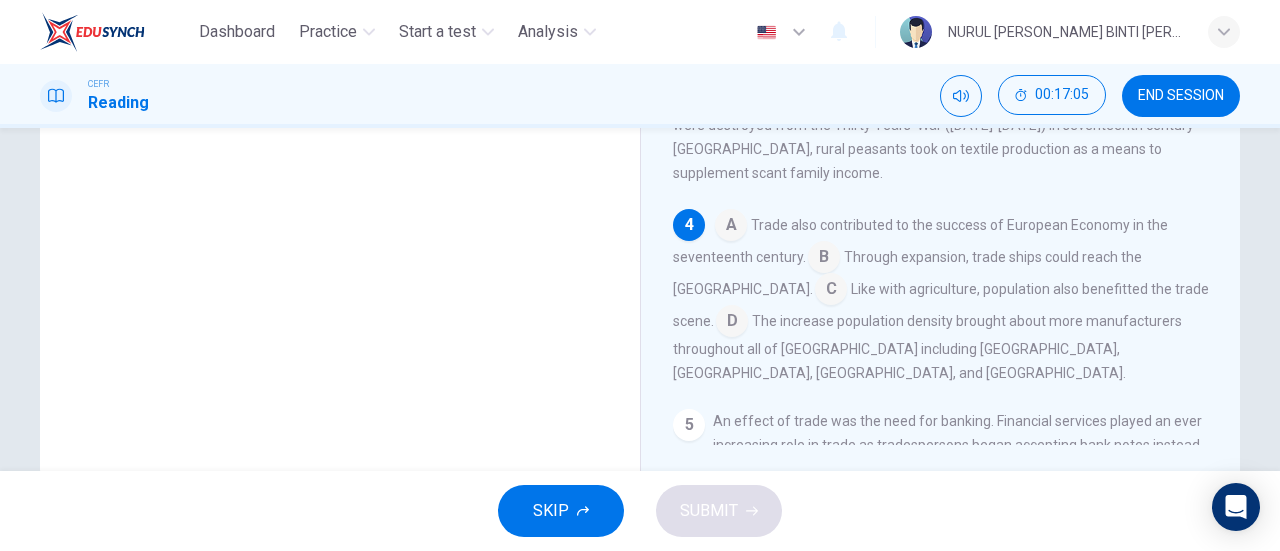 click at bounding box center [824, 259] 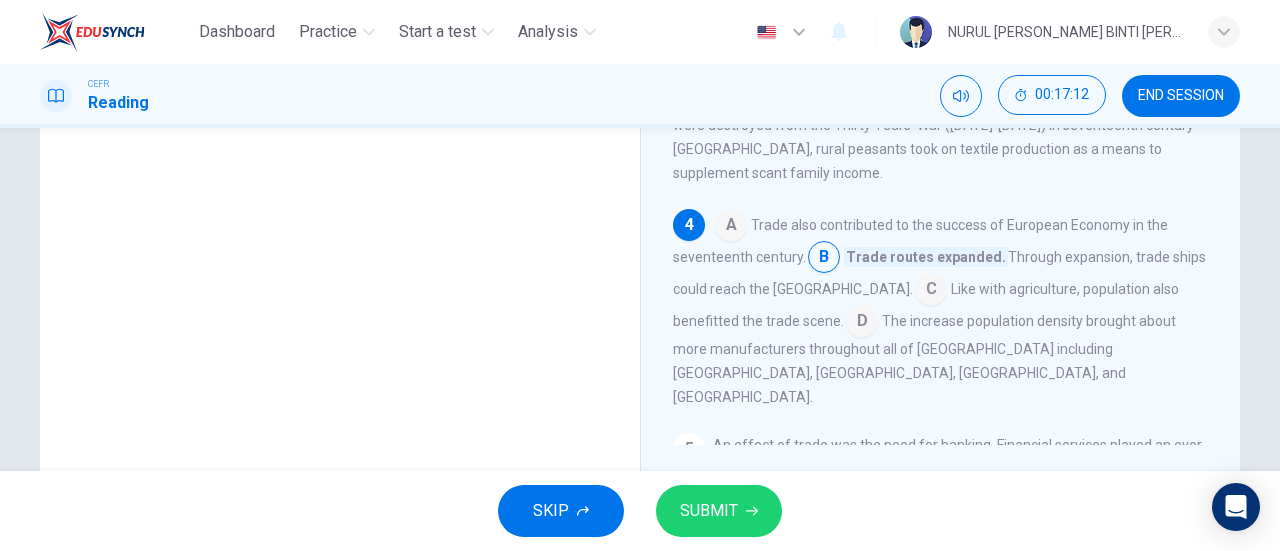 click at bounding box center [862, 323] 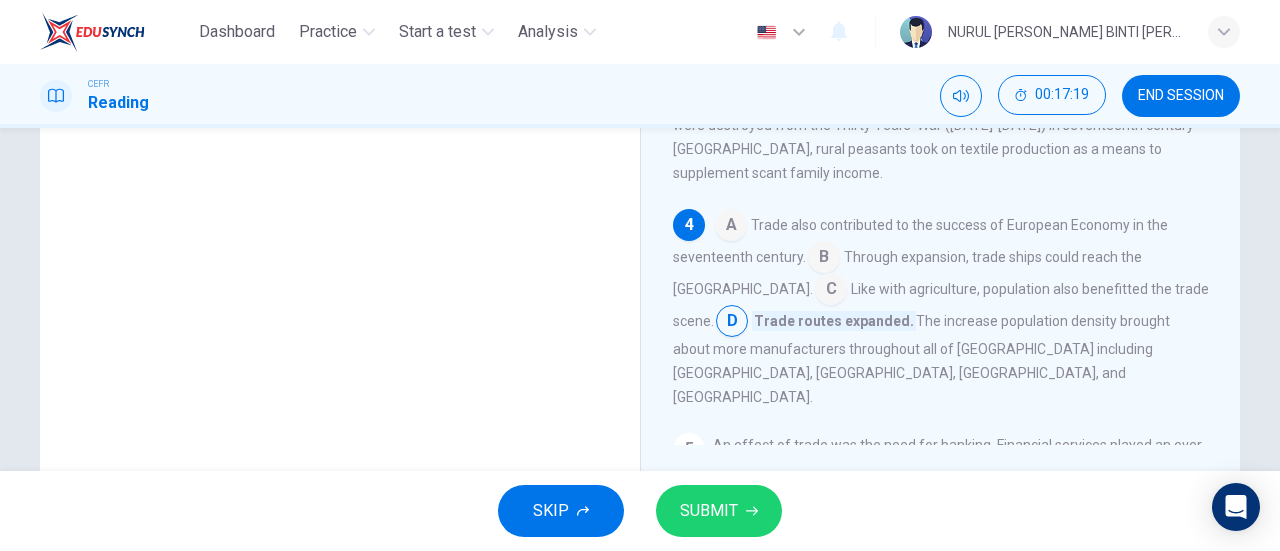 click at bounding box center [824, 259] 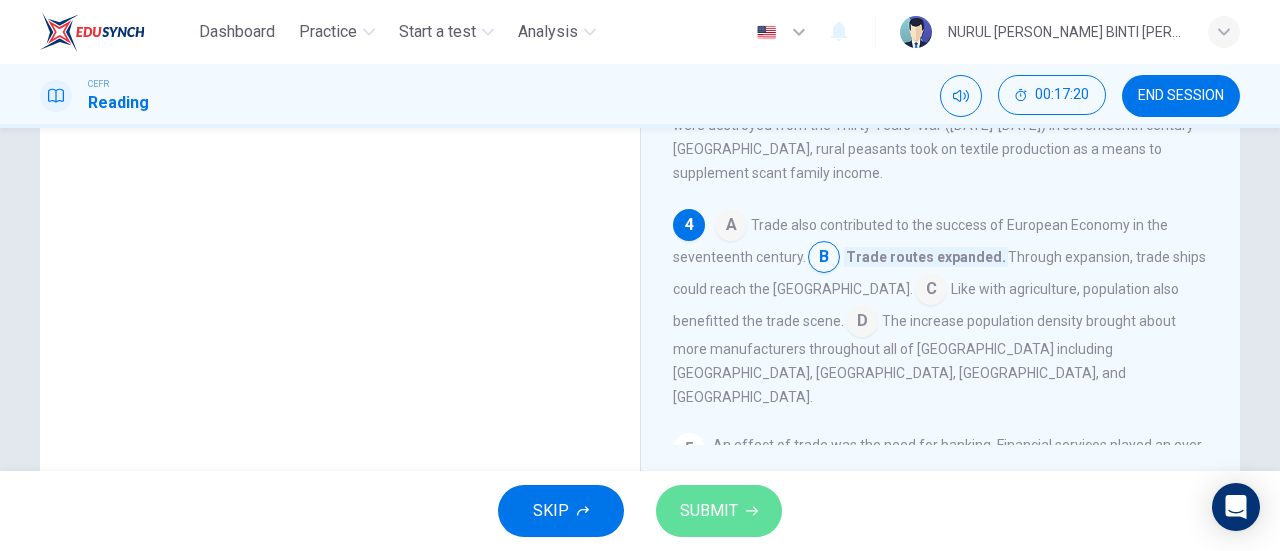 click on "SUBMIT" at bounding box center (709, 511) 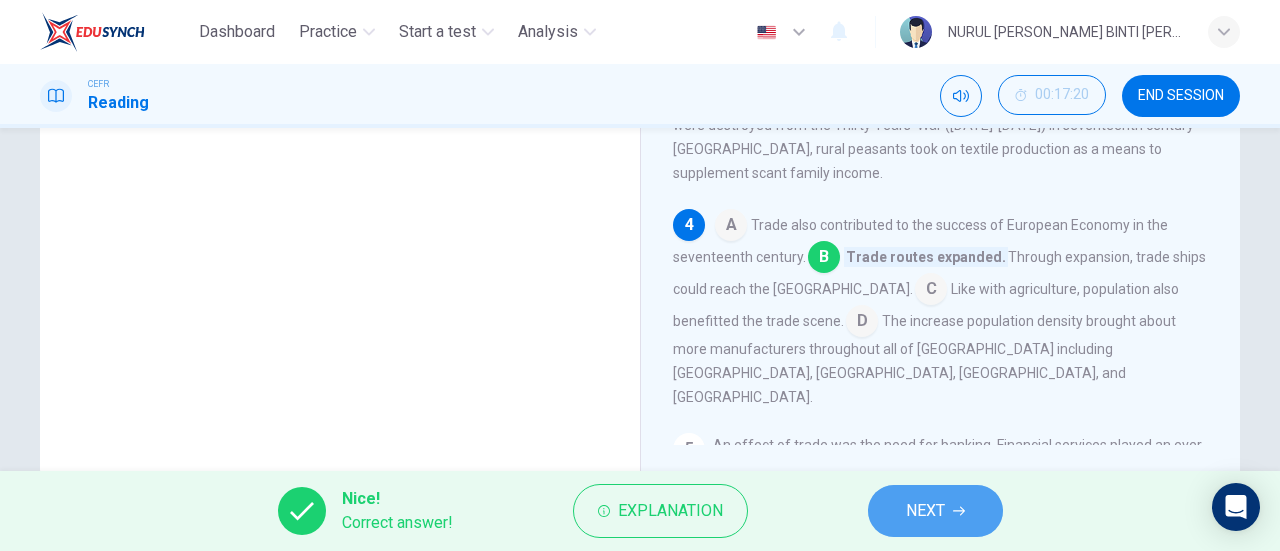 click on "NEXT" at bounding box center [925, 511] 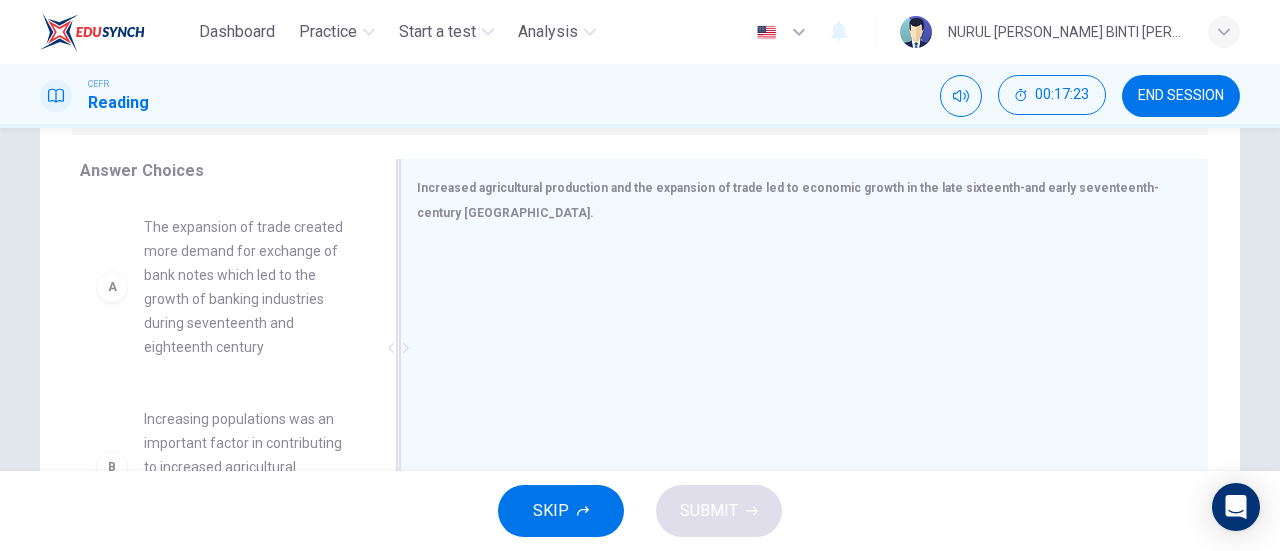 scroll, scrollTop: 316, scrollLeft: 0, axis: vertical 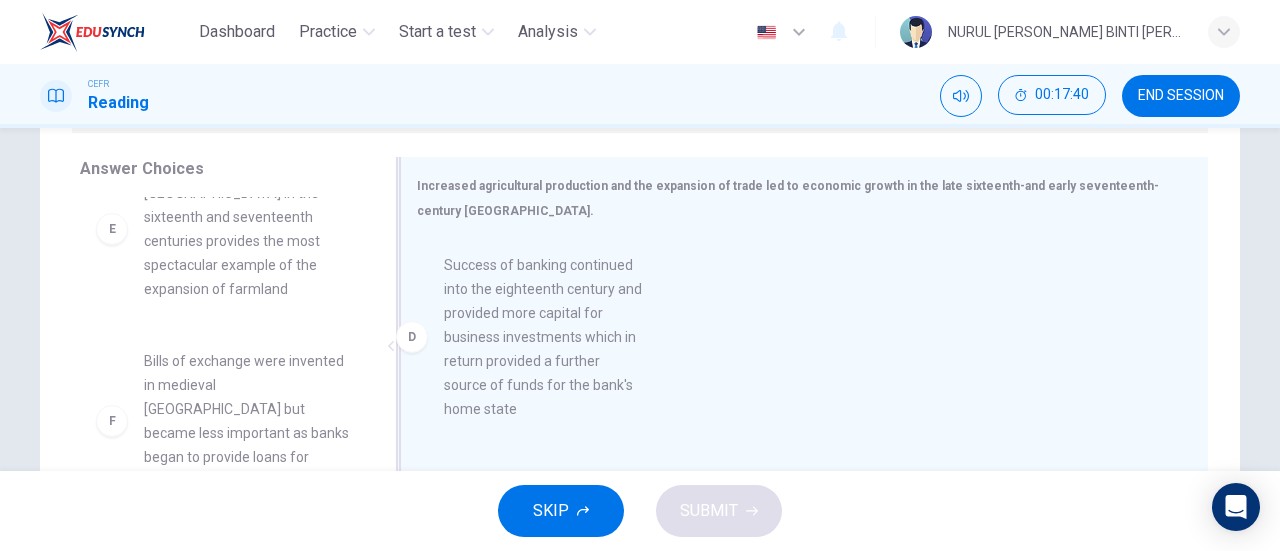 drag, startPoint x: 226, startPoint y: 243, endPoint x: 536, endPoint y: 331, distance: 322.24835 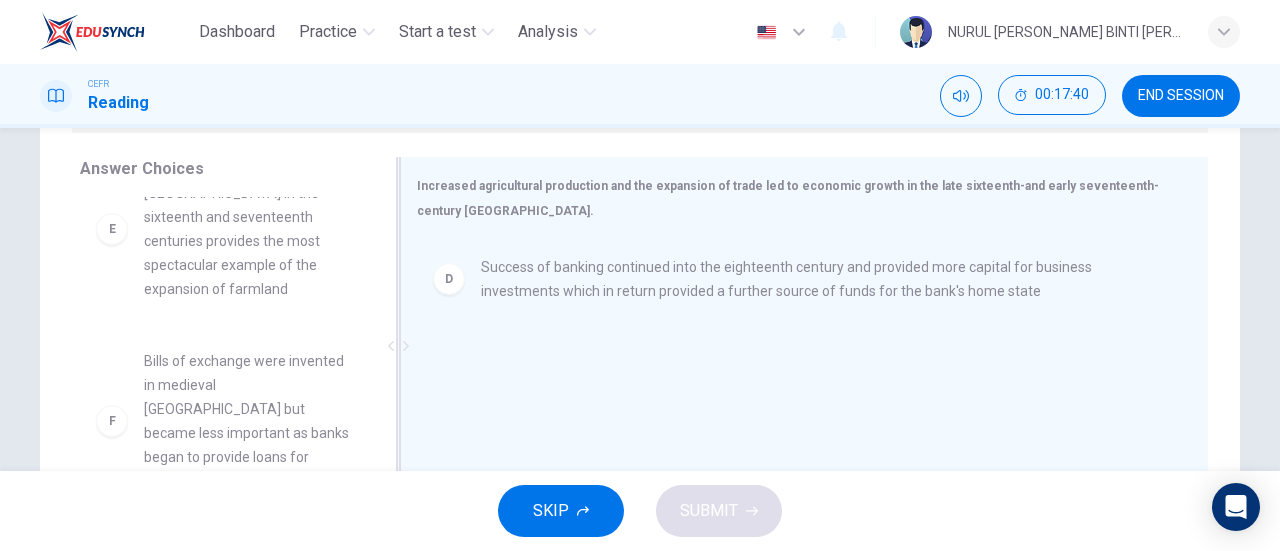 scroll, scrollTop: 588, scrollLeft: 0, axis: vertical 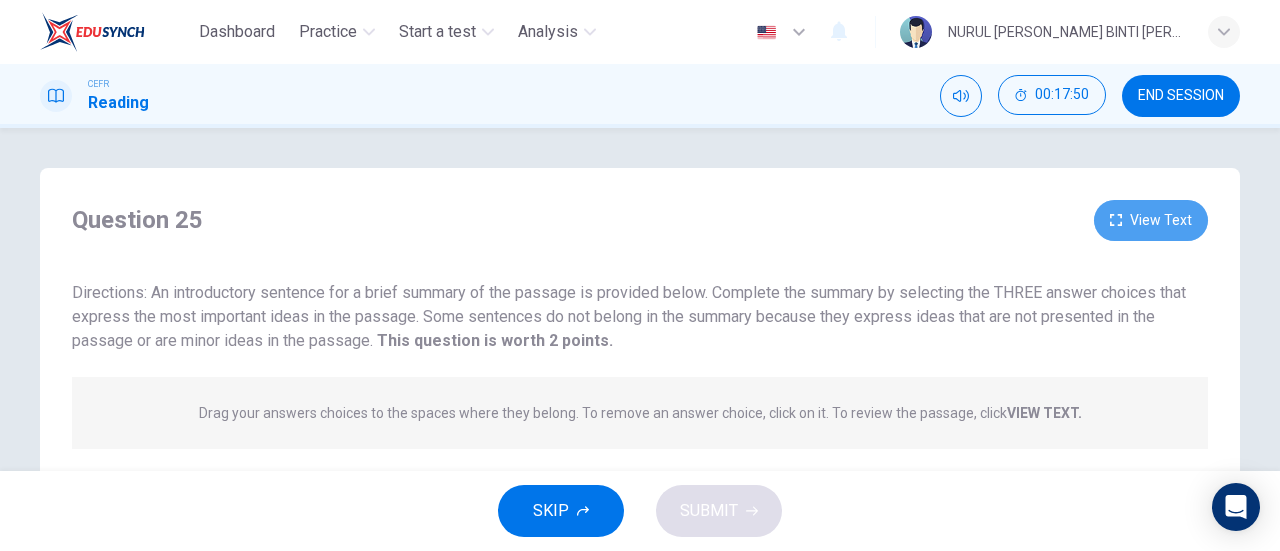 click on "View Text" at bounding box center [1151, 220] 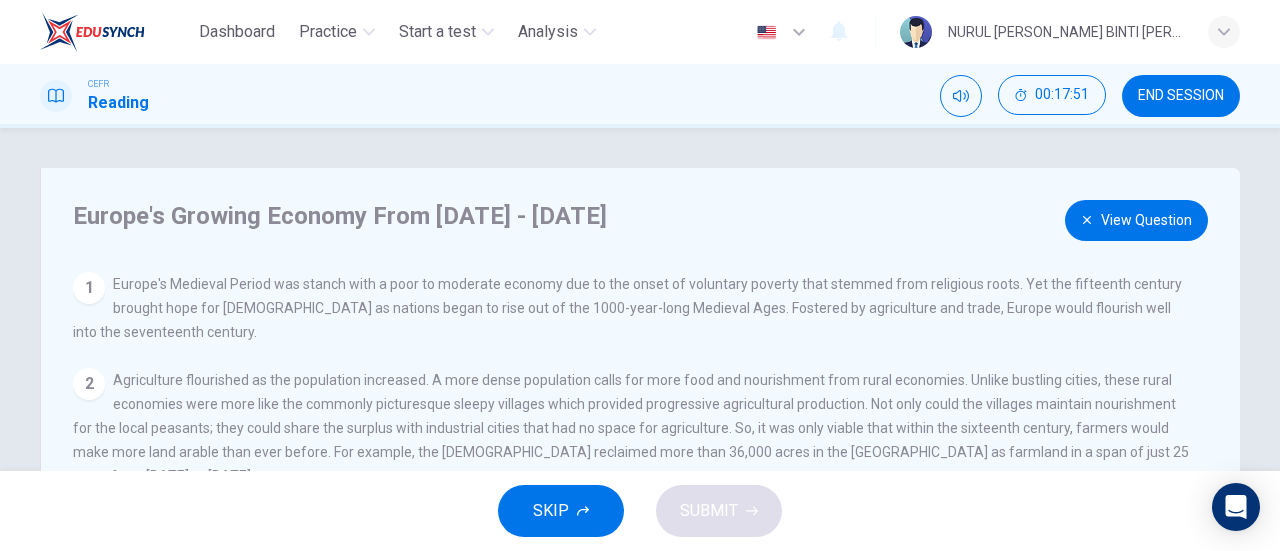 scroll, scrollTop: 179, scrollLeft: 0, axis: vertical 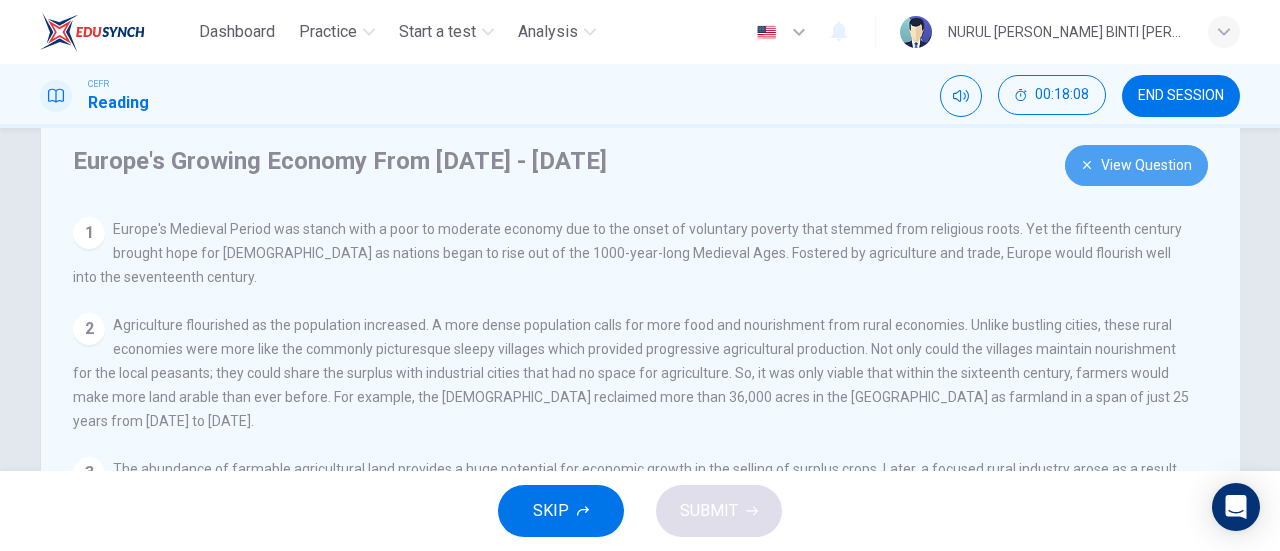 click on "View Question" at bounding box center [1136, 165] 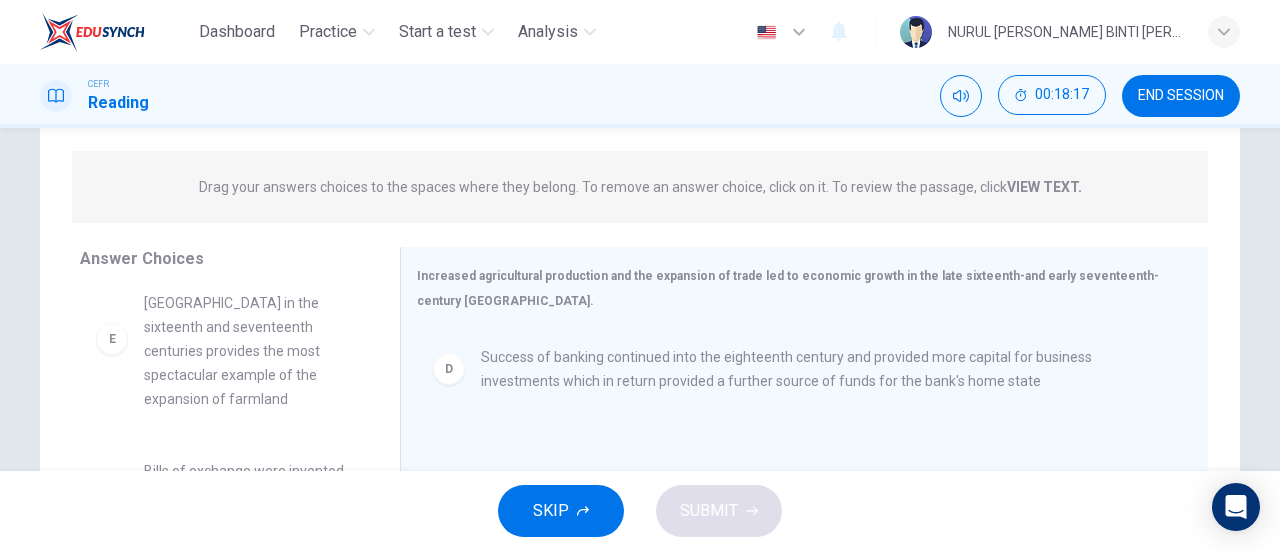 scroll, scrollTop: 105, scrollLeft: 0, axis: vertical 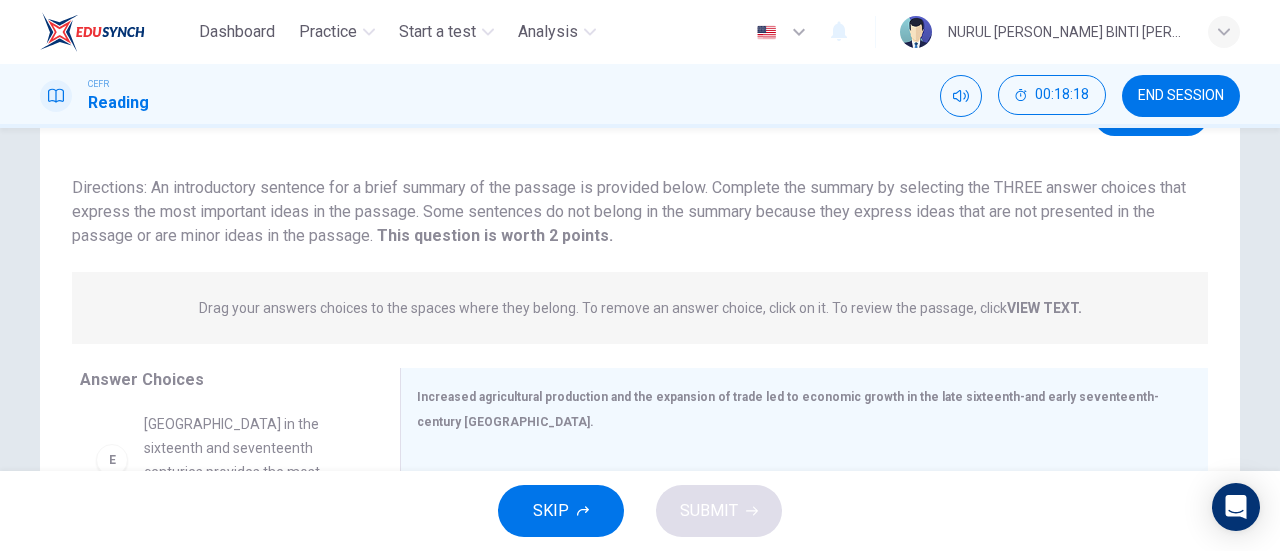 click on "CEFR Reading 00:18:18 END SESSION" at bounding box center [640, 96] 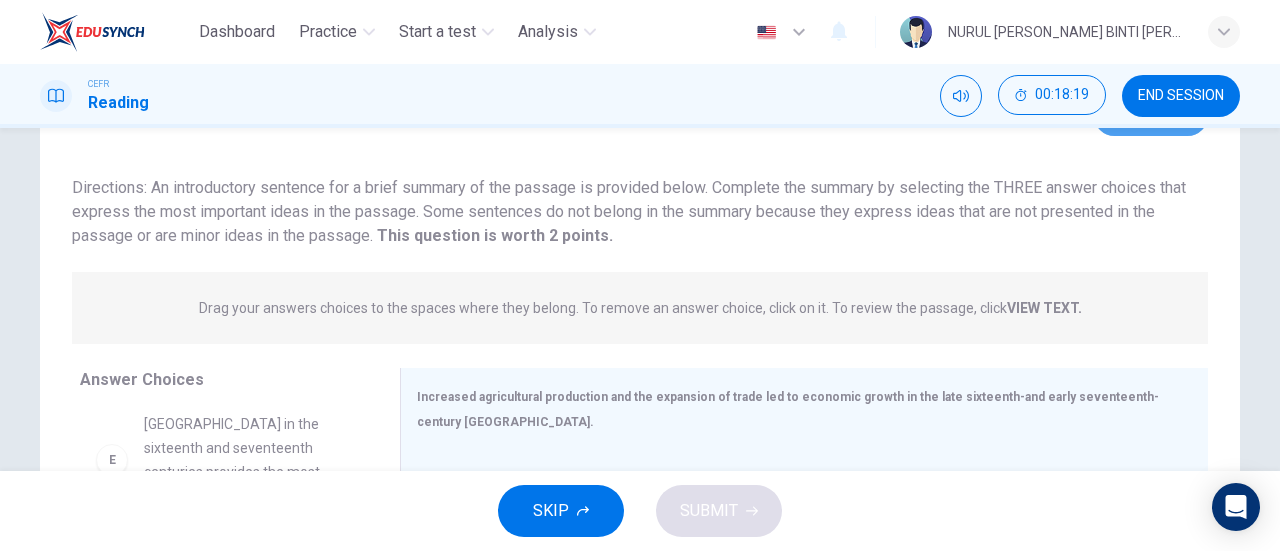 click on "View Text" at bounding box center [1151, 115] 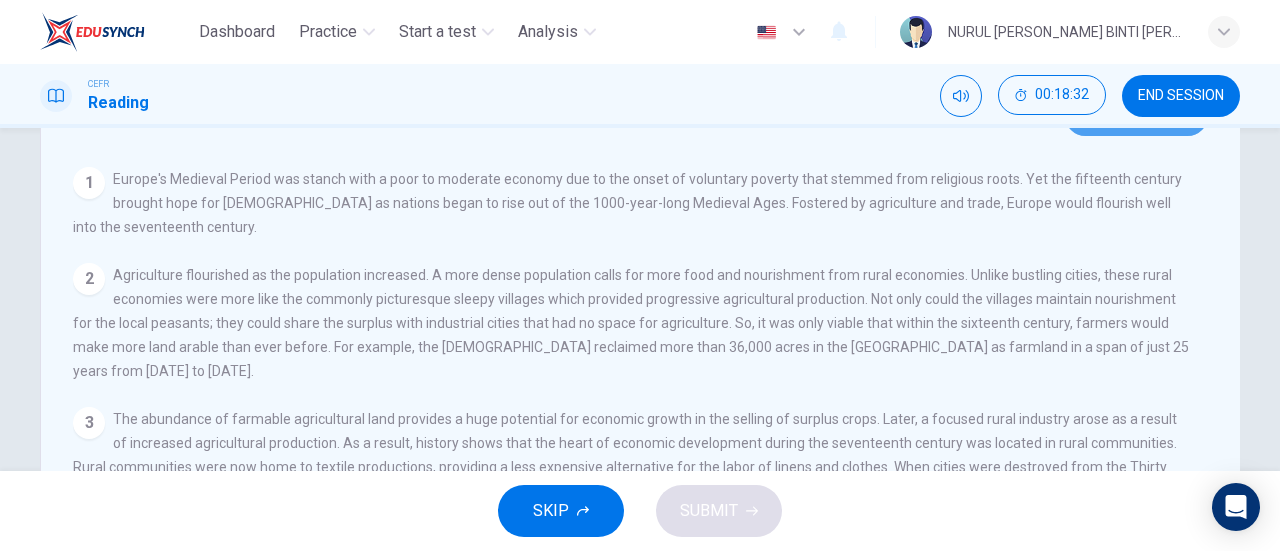 click on "View Question" at bounding box center [1136, 115] 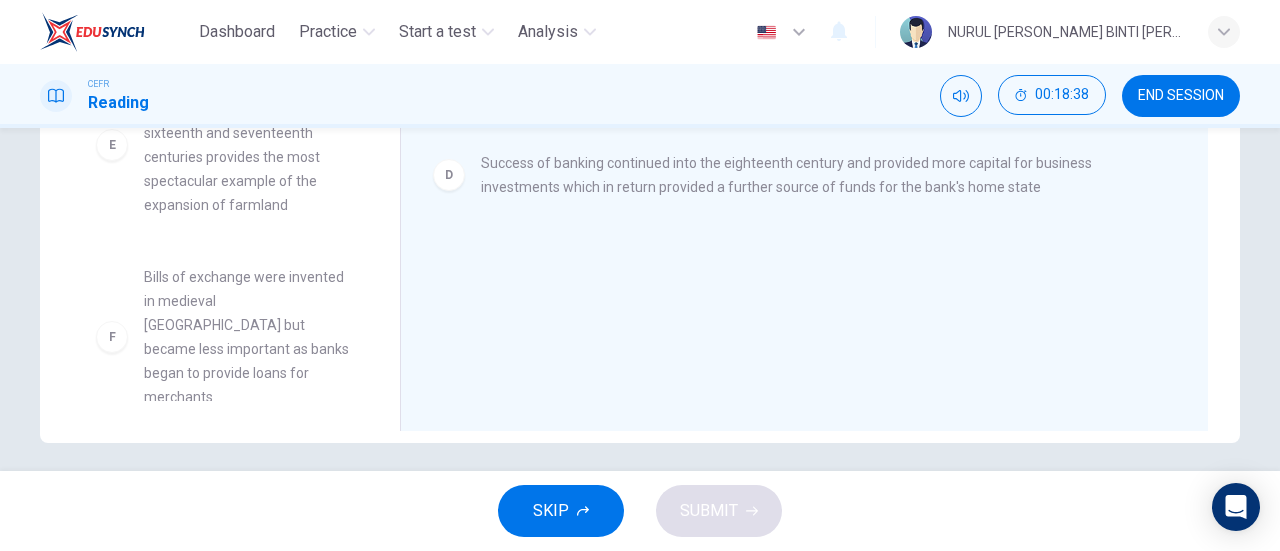 scroll, scrollTop: 432, scrollLeft: 0, axis: vertical 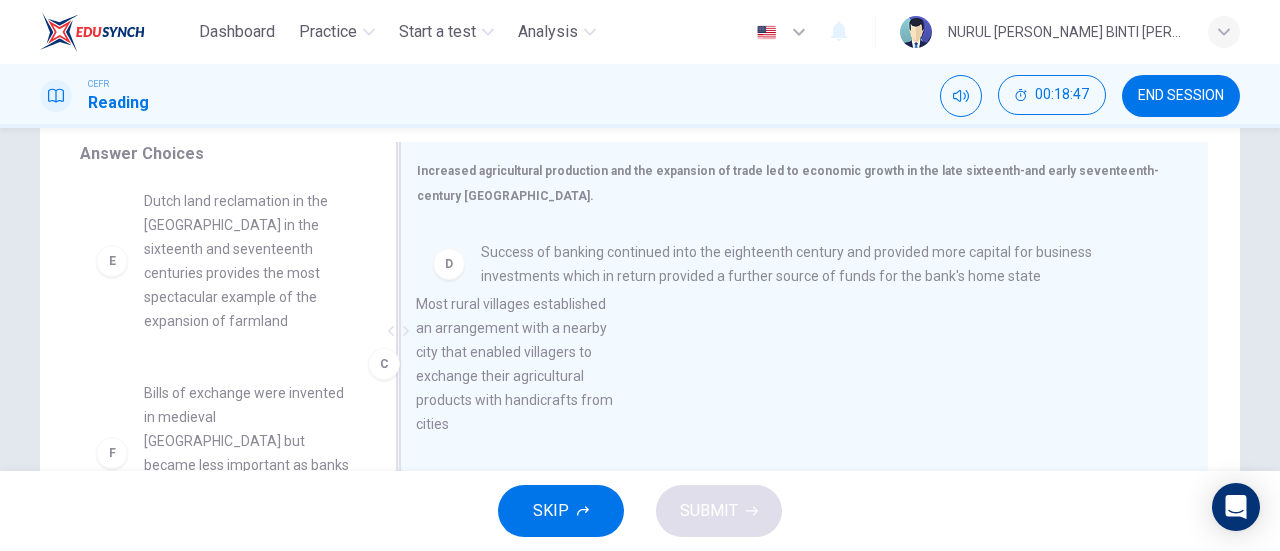 drag, startPoint x: 236, startPoint y: 301, endPoint x: 520, endPoint y: 385, distance: 296.1621 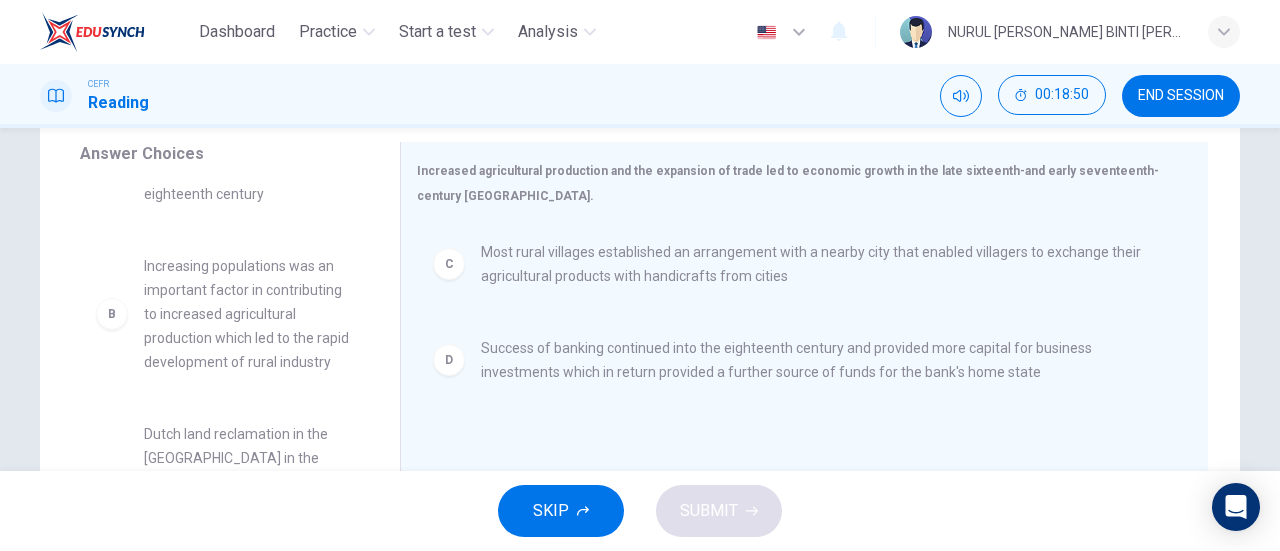 scroll, scrollTop: 135, scrollLeft: 0, axis: vertical 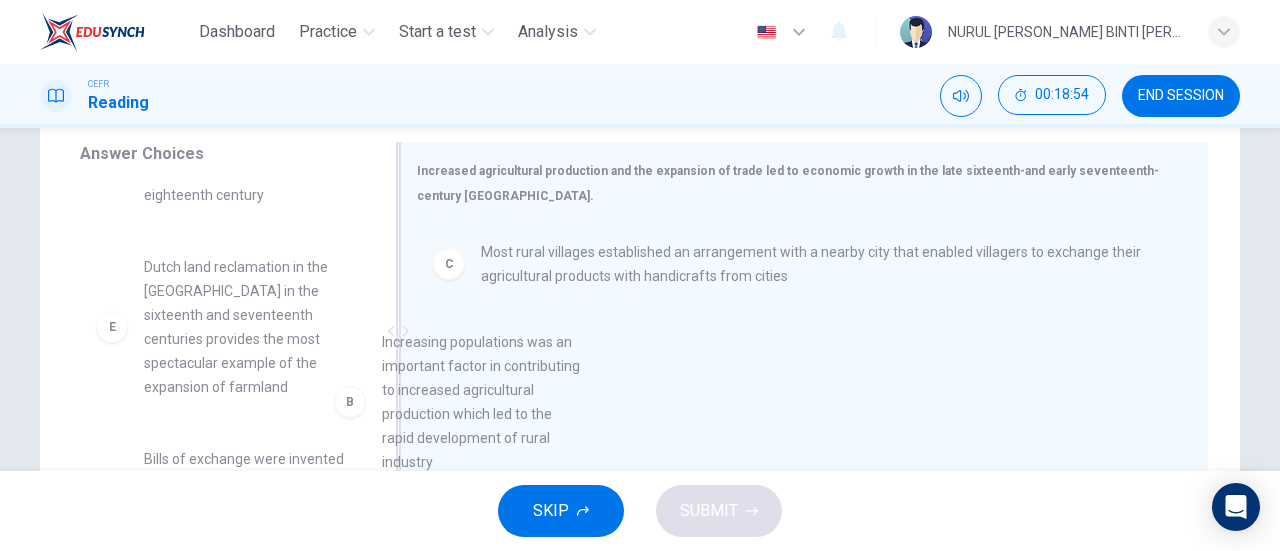 drag, startPoint x: 235, startPoint y: 350, endPoint x: 557, endPoint y: 449, distance: 336.87534 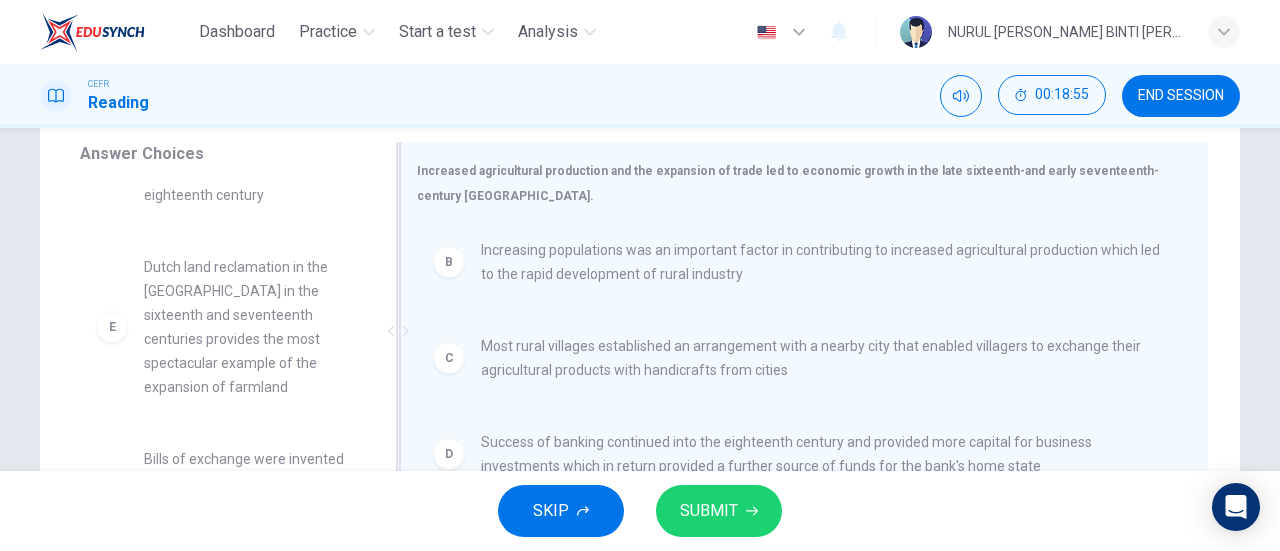 scroll, scrollTop: 4, scrollLeft: 0, axis: vertical 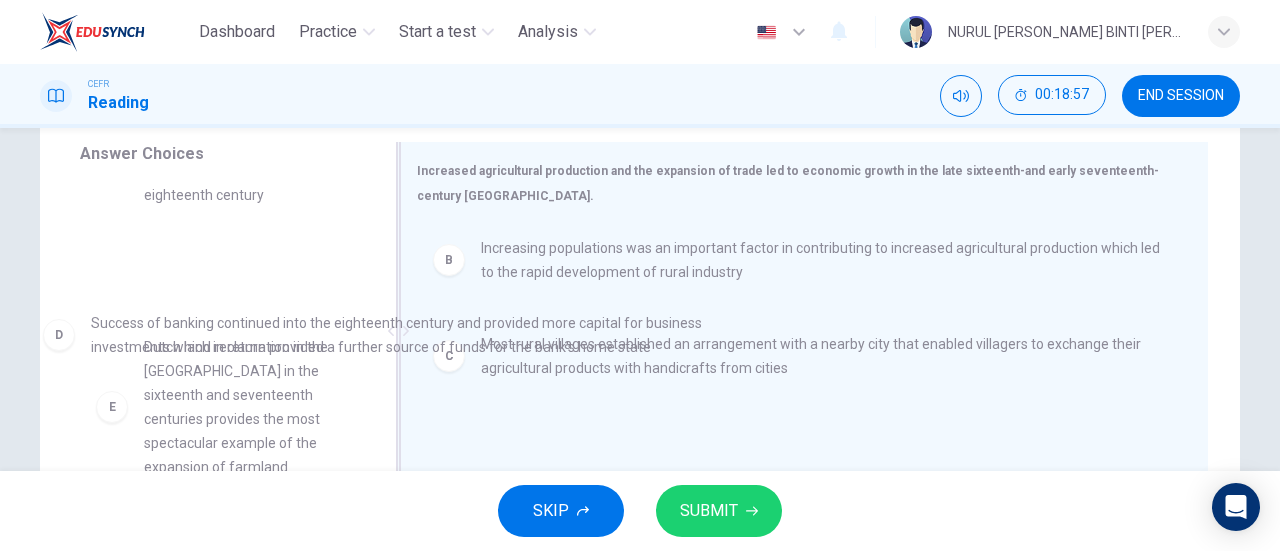 drag, startPoint x: 625, startPoint y: 455, endPoint x: 214, endPoint y: 336, distance: 427.88083 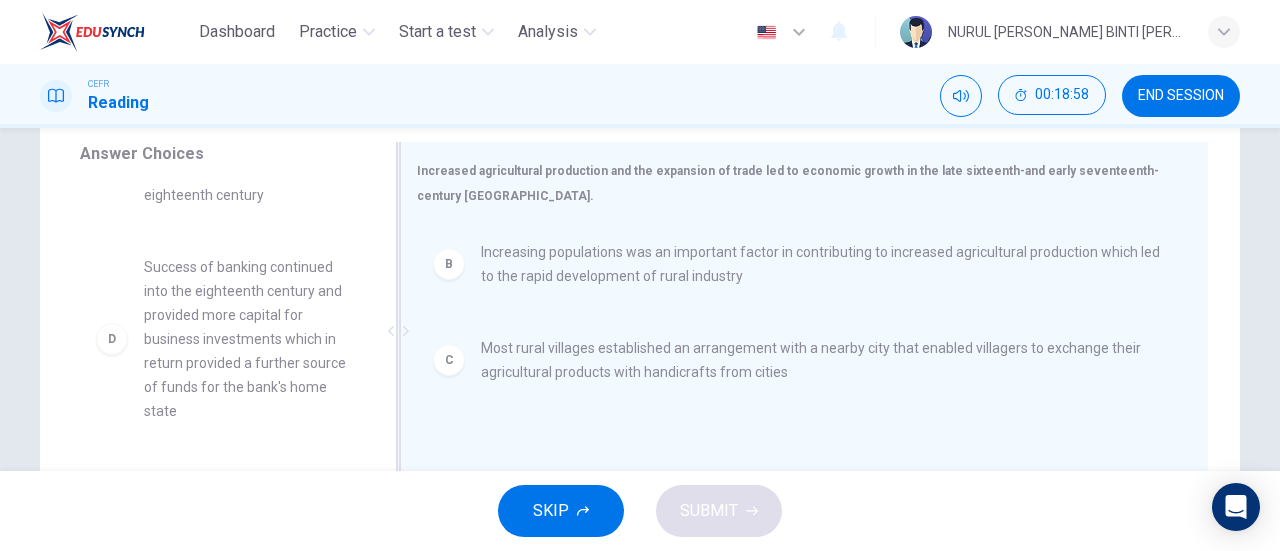 scroll, scrollTop: 0, scrollLeft: 0, axis: both 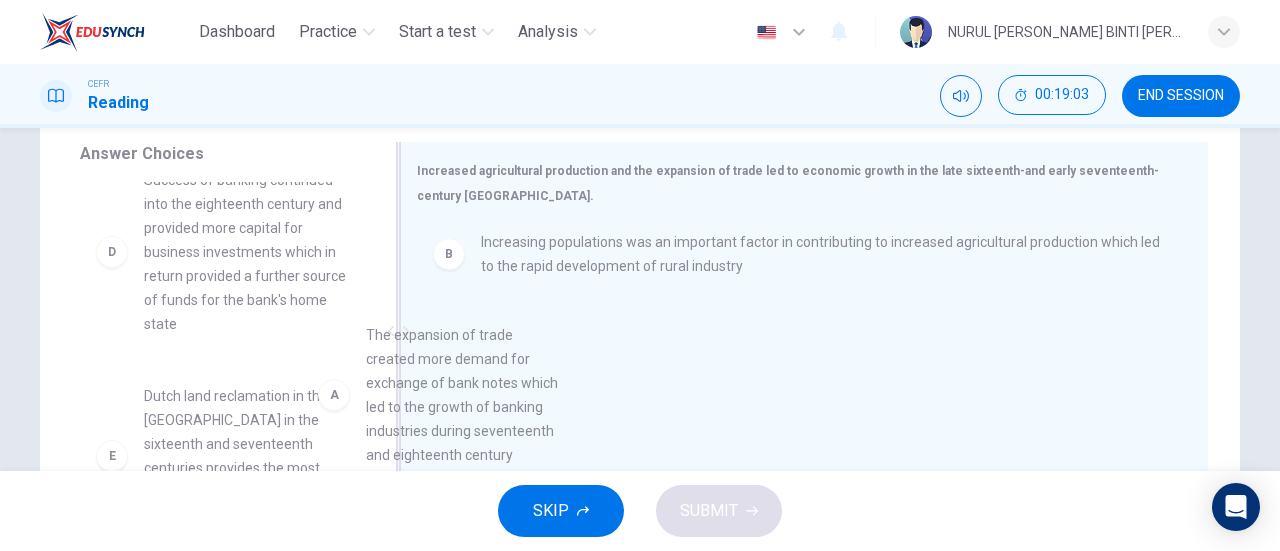 drag, startPoint x: 188, startPoint y: 235, endPoint x: 562, endPoint y: 478, distance: 446.0101 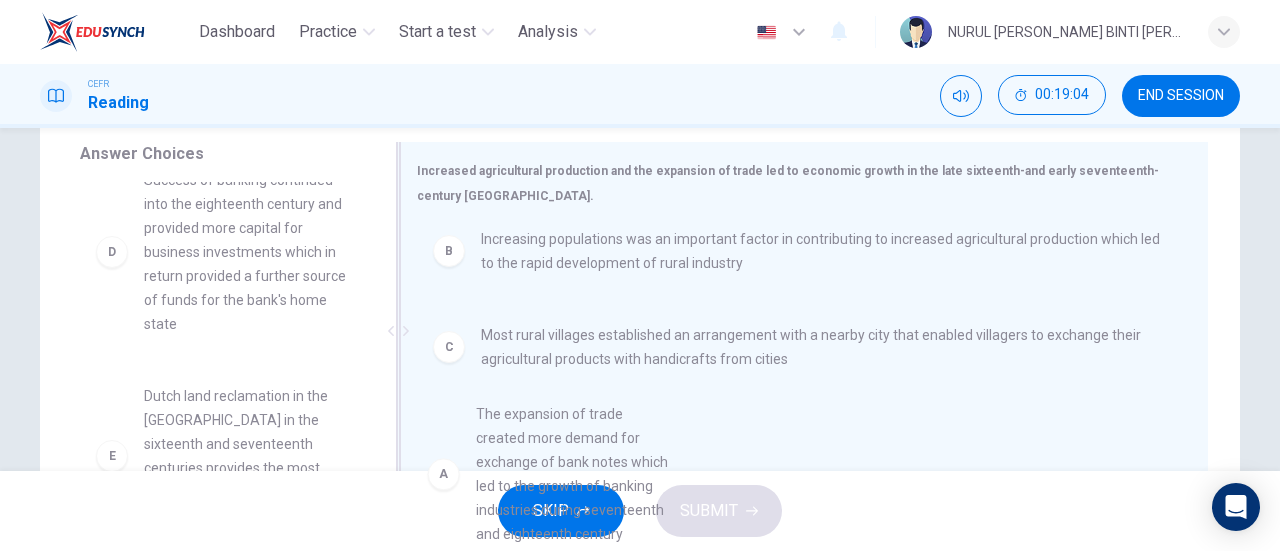 scroll, scrollTop: 4, scrollLeft: 0, axis: vertical 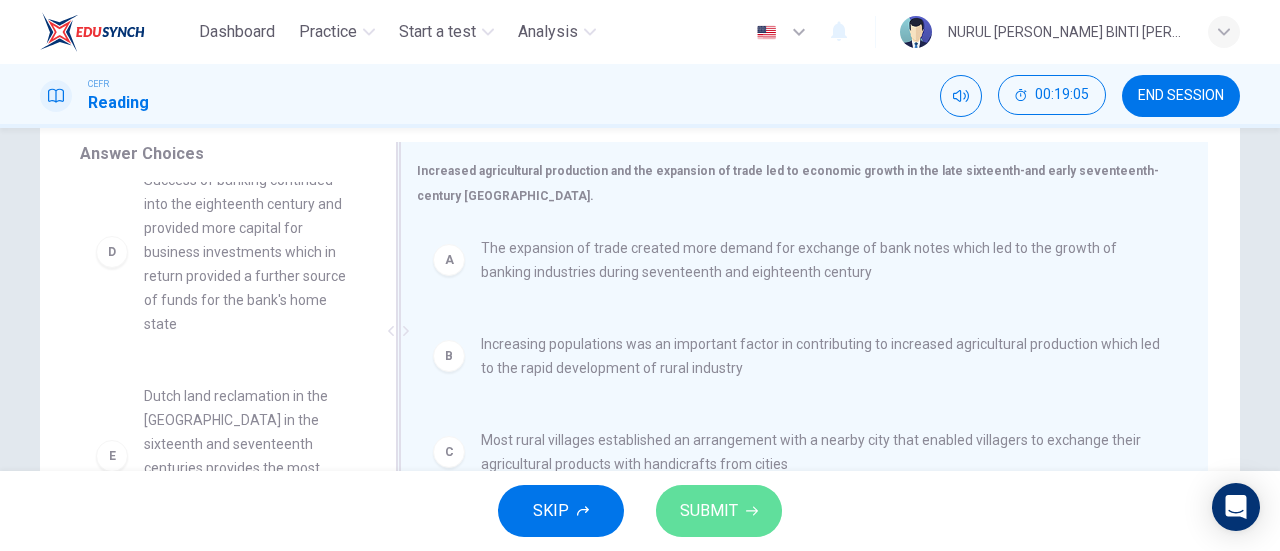 click on "SUBMIT" at bounding box center [719, 511] 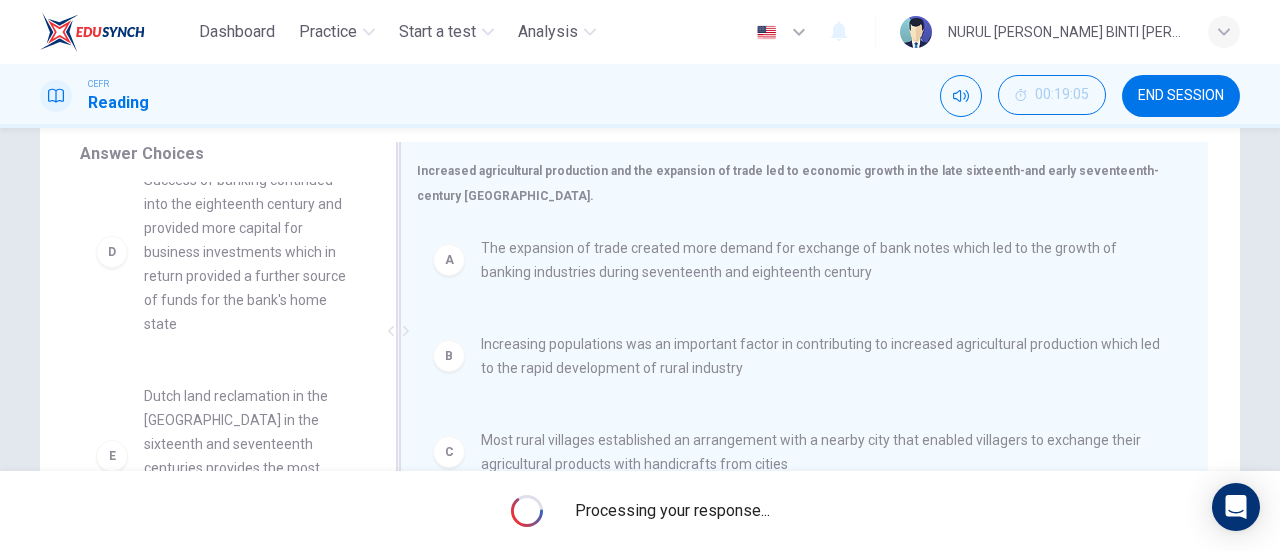 scroll, scrollTop: 432, scrollLeft: 0, axis: vertical 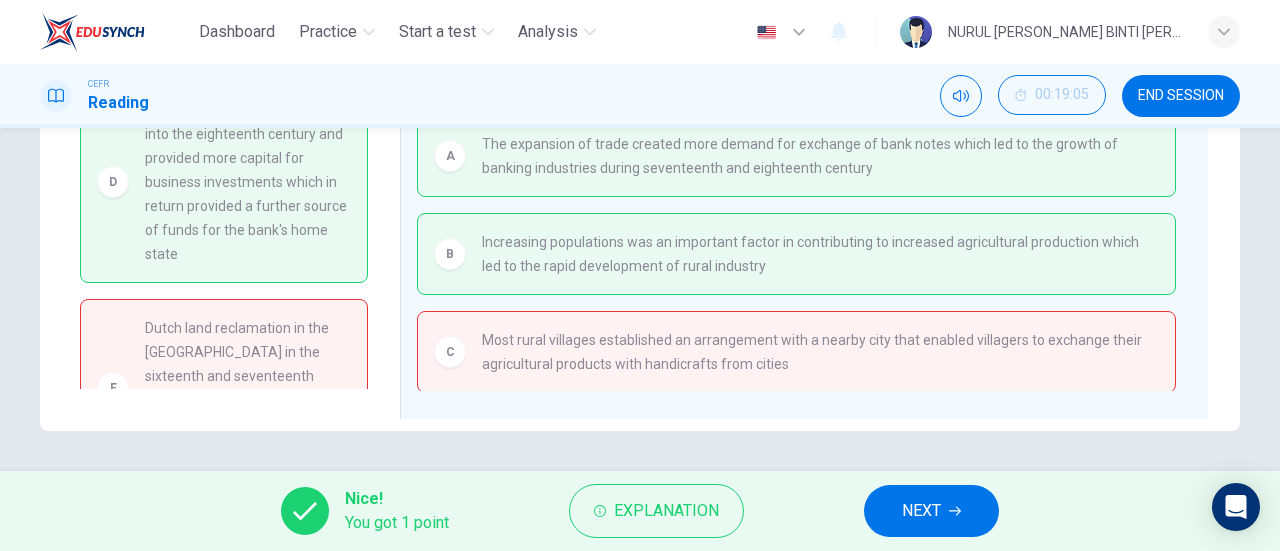 click on "NEXT" at bounding box center (921, 511) 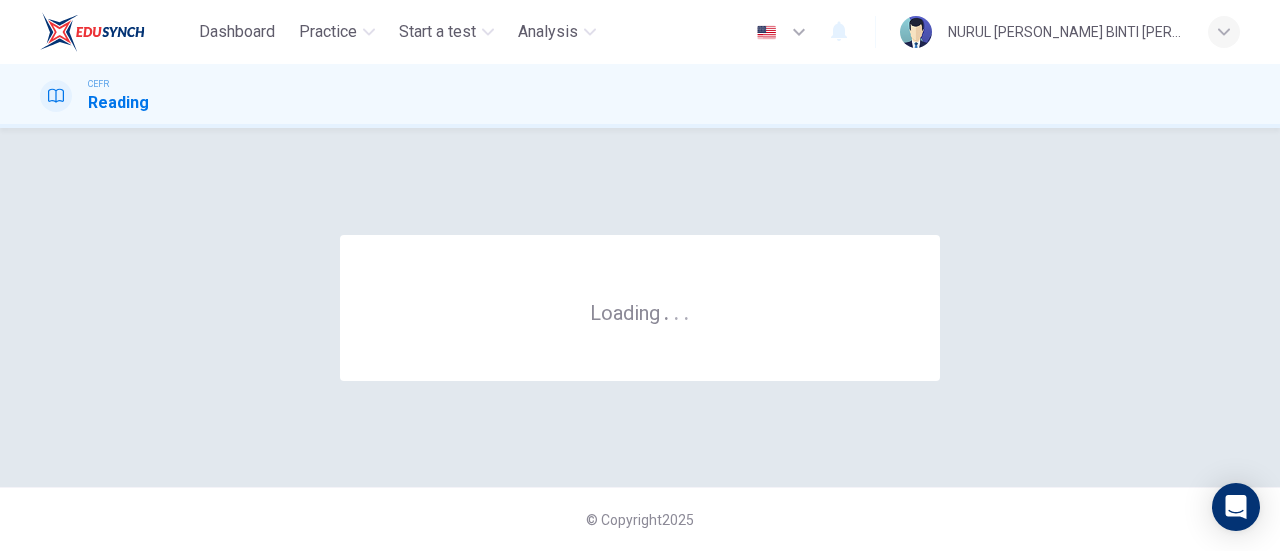 scroll, scrollTop: 0, scrollLeft: 0, axis: both 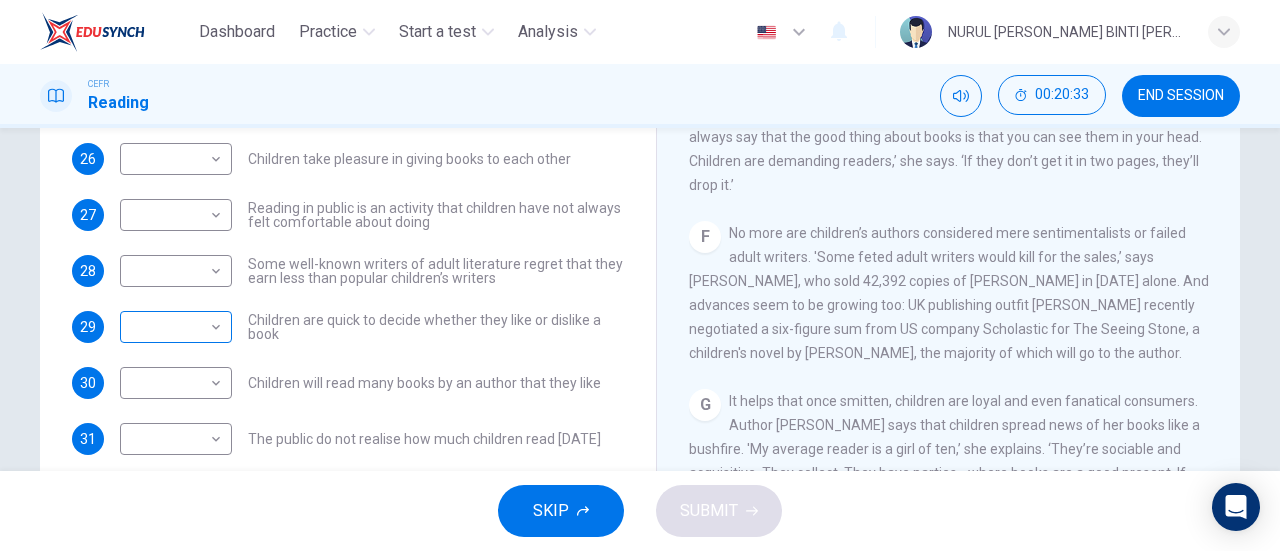 click on "Dashboard Practice Start a test Analysis English en ​ NURUL [PERSON_NAME] BINTI [PERSON_NAME] GANESAN CEFR Reading 00:20:33 END SESSION Questions 26 - 32 Look at the following list of people A-E and the list of statements. Match each statement with one of the people listed. People A [PERSON_NAME] B [PERSON_NAME] C [PERSON_NAME] D [PERSON_NAME] E [PERSON_NAME] 26 ​ ​ Children take pleasure in giving books to each other 27 ​ ​ Reading in public is an activity that children have not always felt comfortable about doing 28 ​ ​ Some well-known writers of adult literature regret that they earn less than popular children’s writers 29 ​ ​ Children are quick to decide whether they like or dislike a book 30 ​ ​ Children will read many books by an author that they like 31 ​ ​ The public do not realise how much children read [DATE] 32 ​ ​ We are experiencing a rise in the popularity of children’s literature Twist in the Tale CLICK TO ZOOM Click to Zoom A B C D E F G H I J SKIP SUBMIT" at bounding box center [640, 275] 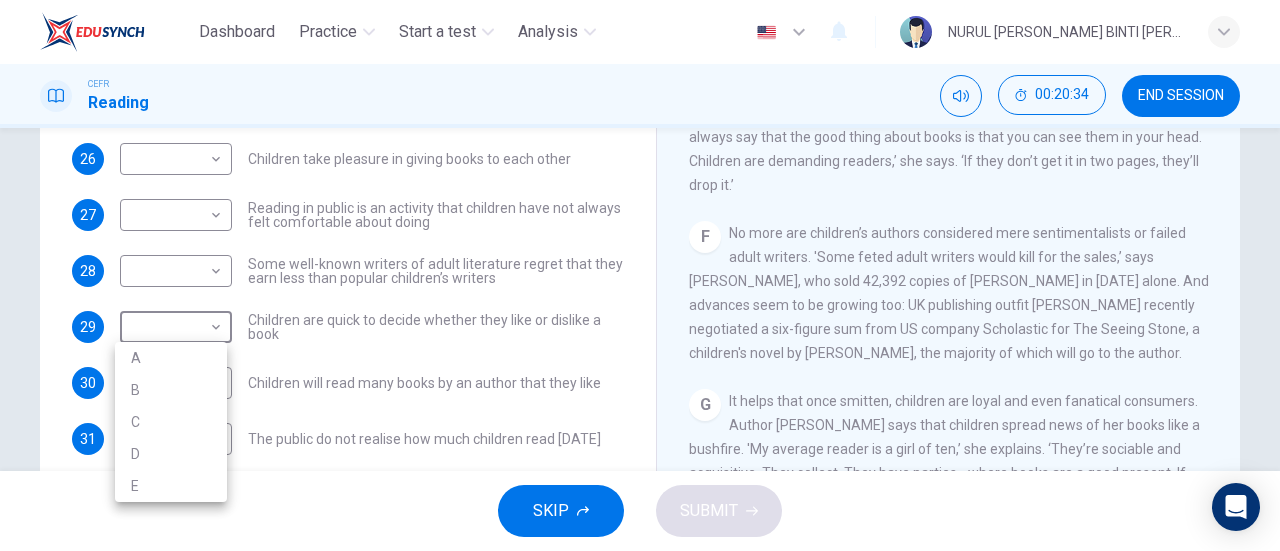 click at bounding box center [640, 275] 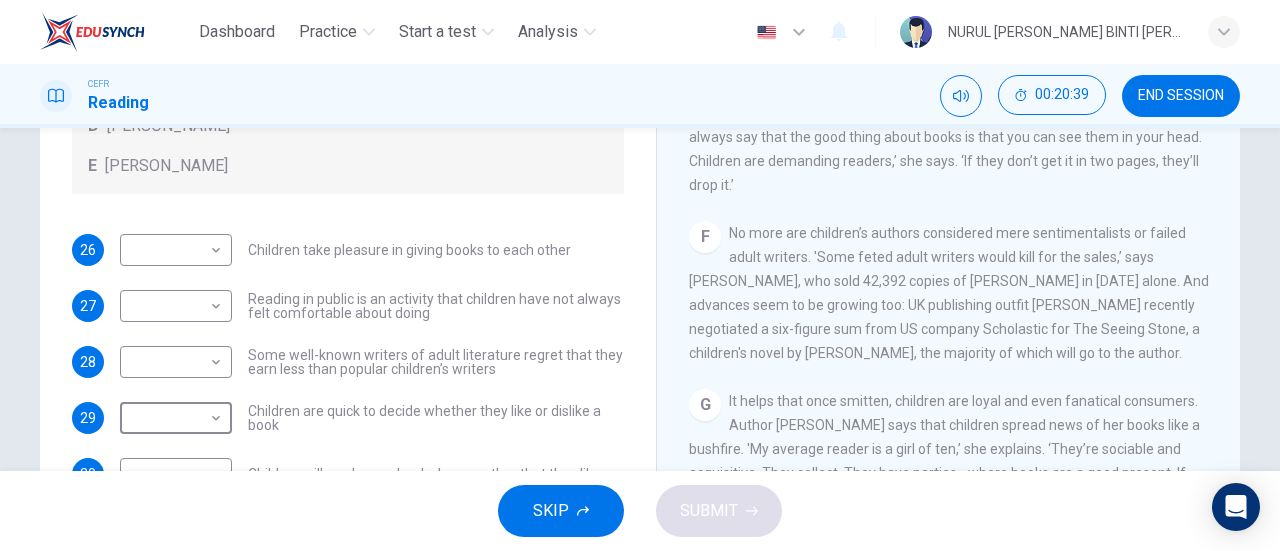 scroll, scrollTop: 192, scrollLeft: 0, axis: vertical 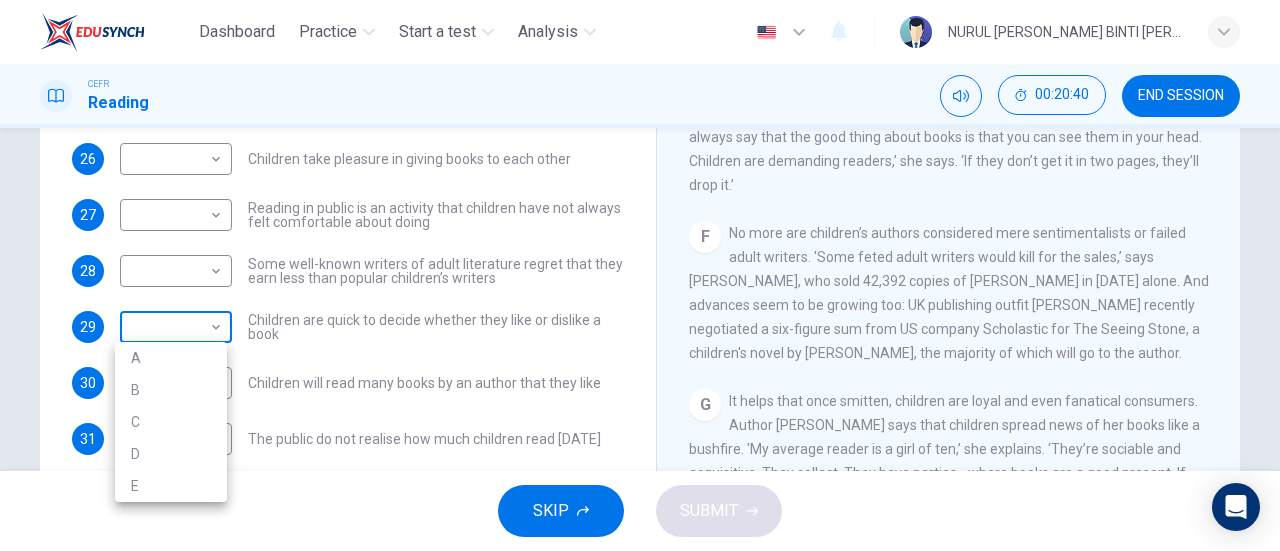 click on "Dashboard Practice Start a test Analysis English en ​ NURUL [PERSON_NAME] BINTI [PERSON_NAME] GANESAN CEFR Reading 00:20:40 END SESSION Questions 26 - 32 Look at the following list of people A-E and the list of statements. Match each statement with one of the people listed. People A [PERSON_NAME] B [PERSON_NAME] C [PERSON_NAME] D [PERSON_NAME] E [PERSON_NAME] 26 ​ ​ Children take pleasure in giving books to each other 27 ​ ​ Reading in public is an activity that children have not always felt comfortable about doing 28 ​ ​ Some well-known writers of adult literature regret that they earn less than popular children’s writers 29 ​ ​ Children are quick to decide whether they like or dislike a book 30 ​ ​ Children will read many books by an author that they like 31 ​ ​ The public do not realise how much children read [DATE] 32 ​ ​ We are experiencing a rise in the popularity of children’s literature Twist in the Tale CLICK TO ZOOM Click to Zoom A B C D E F G H I J SKIP SUBMIT" at bounding box center (640, 275) 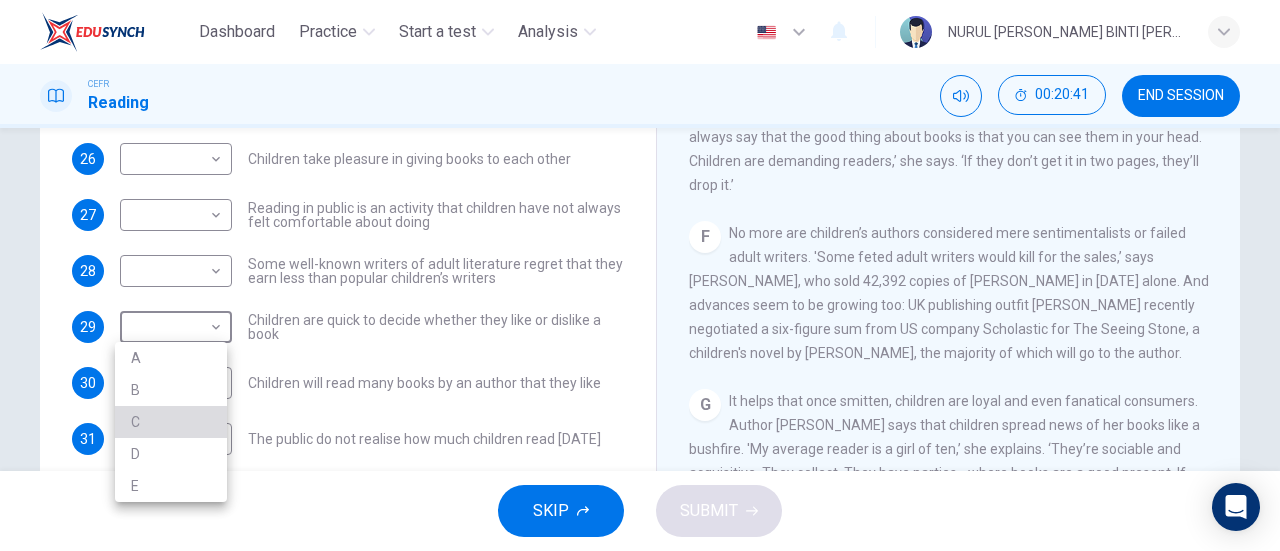 click on "C" at bounding box center [171, 422] 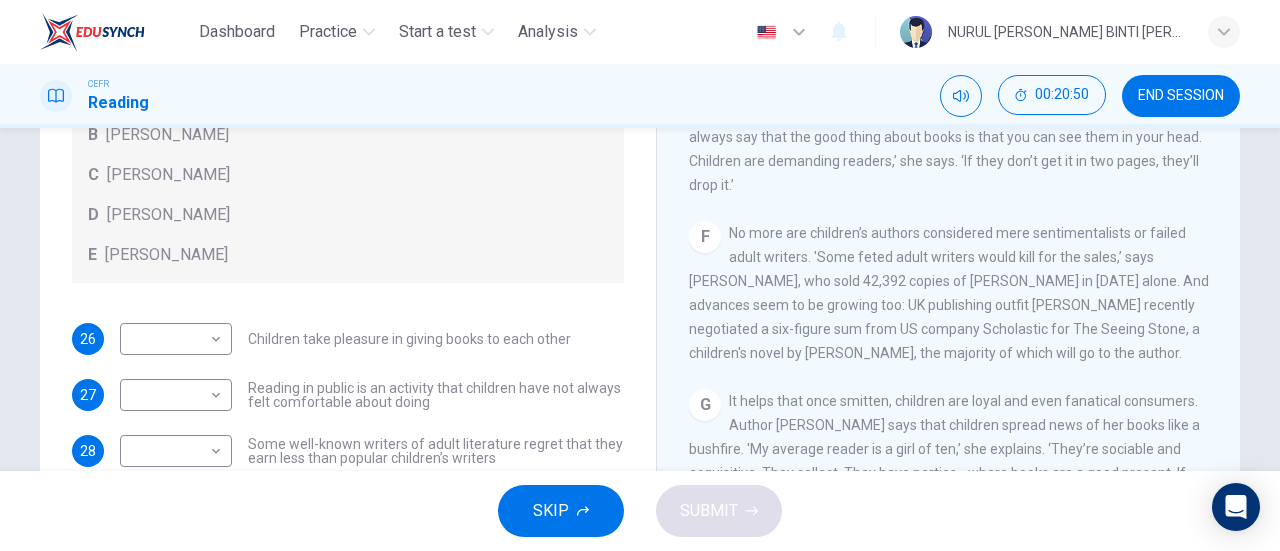 scroll, scrollTop: 0, scrollLeft: 0, axis: both 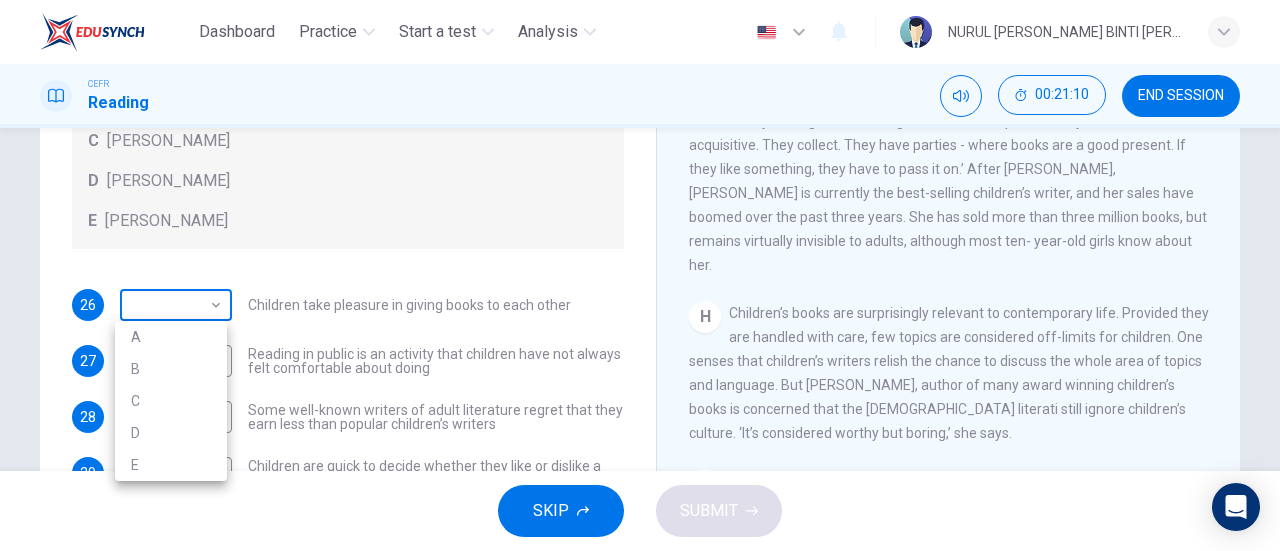 click on "Dashboard Practice Start a test Analysis English en ​ NURUL [PERSON_NAME] BINTI [PERSON_NAME] GANESAN CEFR Reading 00:21:10 END SESSION Questions 26 - 32 Look at the following list of people A-E and the list of statements. Match each statement with one of the people listed. People A [PERSON_NAME] B [PERSON_NAME] C [PERSON_NAME] D [PERSON_NAME] E [PERSON_NAME] 26 ​ ​ Children take pleasure in giving books to each other 27 ​ ​ Reading in public is an activity that children have not always felt comfortable about doing 28 ​ ​ Some well-known writers of adult literature regret that they earn less than popular children’s writers 29 C C ​ Children are quick to decide whether they like or dislike a book 30 ​ ​ Children will read many books by an author that they like 31 ​ ​ The public do not realise how much children read [DATE] 32 ​ ​ We are experiencing a rise in the popularity of children’s literature Twist in the Tale CLICK TO ZOOM Click to Zoom A B C D E F G H I J SKIP SUBMIT" at bounding box center (640, 275) 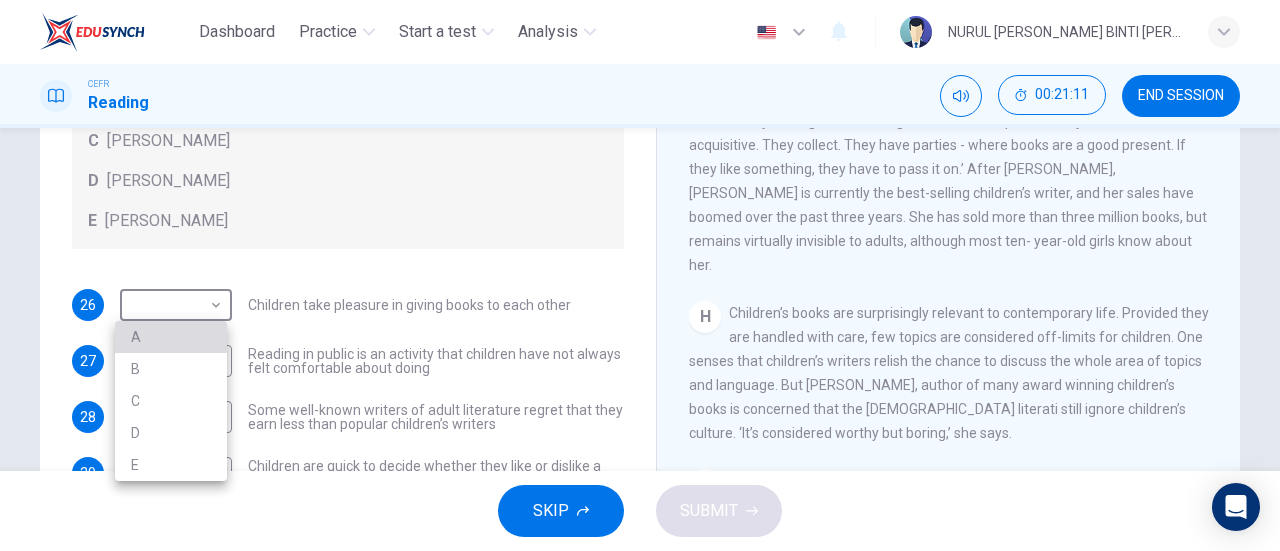 click on "A" at bounding box center [171, 337] 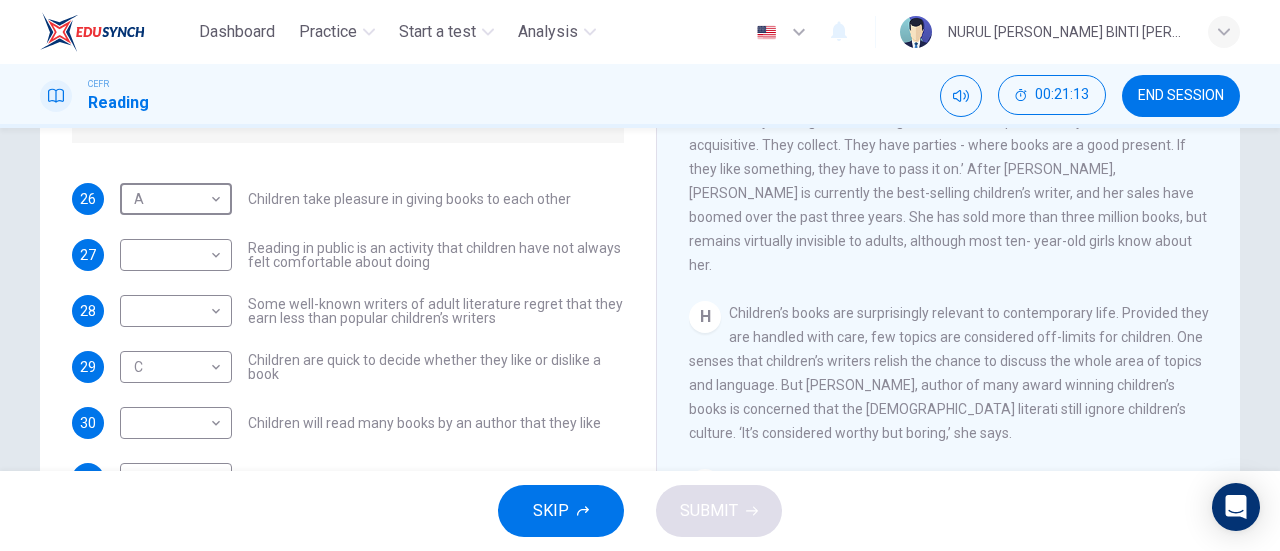 scroll, scrollTop: 192, scrollLeft: 0, axis: vertical 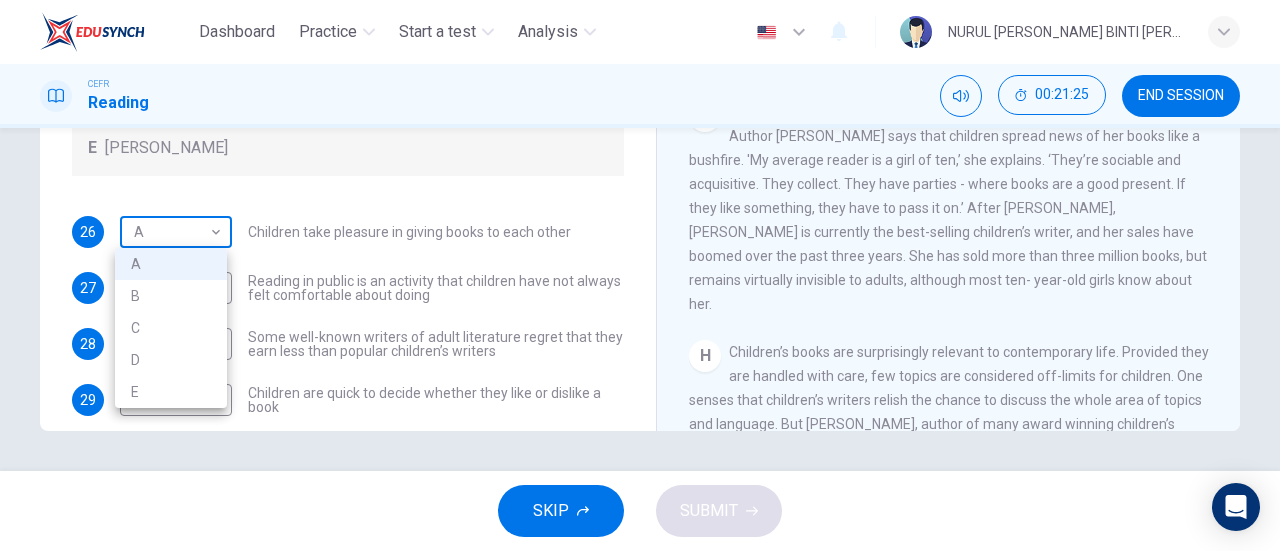 click on "Dashboard Practice Start a test Analysis English en ​ NURUL [PERSON_NAME] BINTI [PERSON_NAME] GANESAN CEFR Reading 00:21:25 END SESSION Questions 26 - 32 Look at the following list of people A-E and the list of statements. Match each statement with one of the people listed. People A [PERSON_NAME] B [PERSON_NAME] C [PERSON_NAME] D [PERSON_NAME] E [PERSON_NAME] 26 A A ​ Children take pleasure in giving books to each other 27 ​ ​ Reading in public is an activity that children have not always felt comfortable about doing 28 ​ ​ Some well-known writers of adult literature regret that they earn less than popular children’s writers 29 C C ​ Children are quick to decide whether they like or dislike a book 30 ​ ​ Children will read many books by an author that they like 31 ​ ​ The public do not realise how much children read [DATE] 32 ​ ​ We are experiencing a rise in the popularity of children’s literature Twist in the Tale CLICK TO ZOOM Click to Zoom A B C D E F G H I J SKIP SUBMIT" at bounding box center (640, 275) 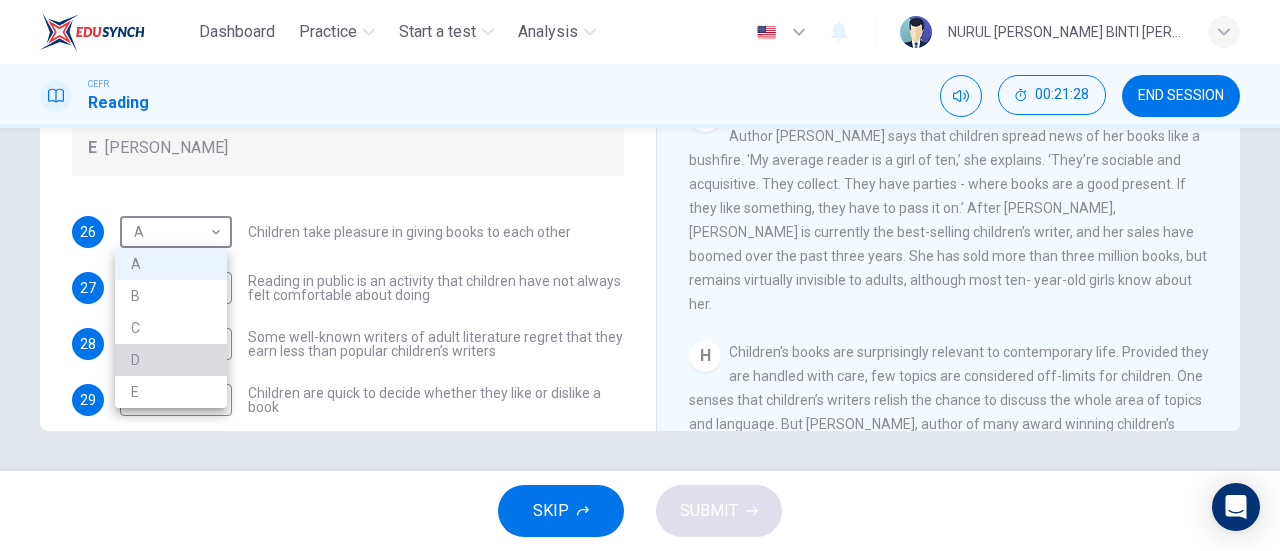 click on "D" at bounding box center (171, 360) 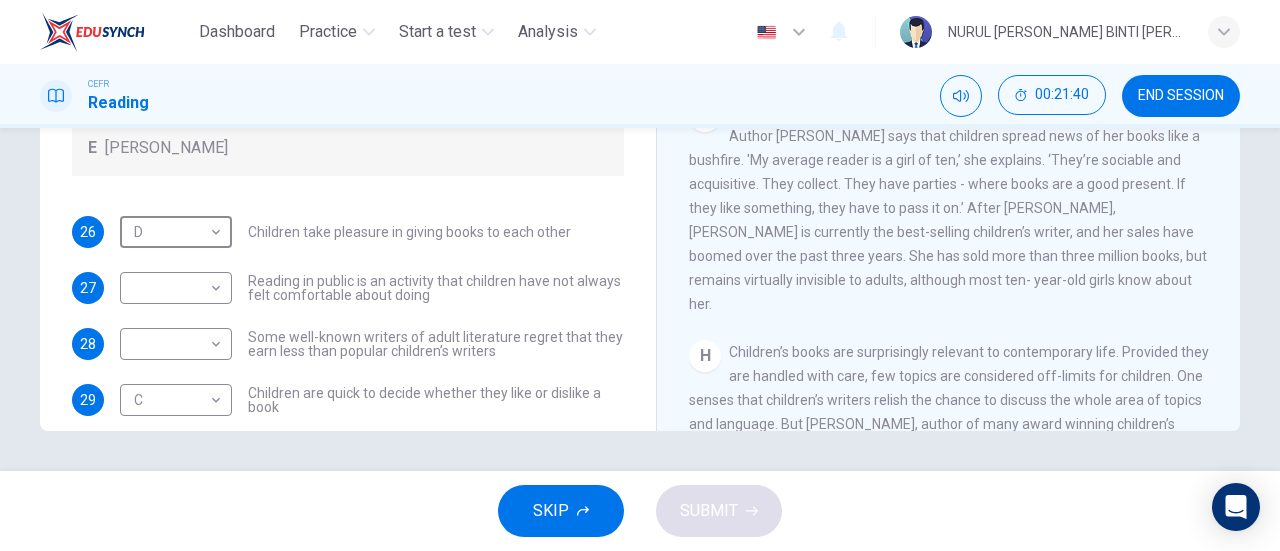 scroll, scrollTop: 178, scrollLeft: 0, axis: vertical 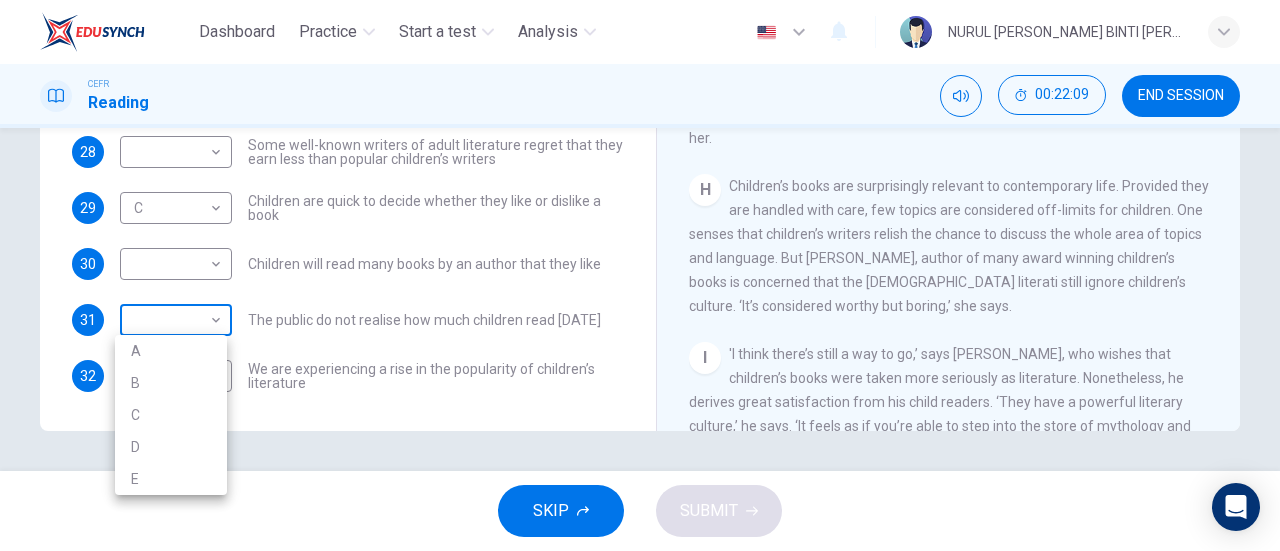 click on "Dashboard Practice Start a test Analysis English en ​ NURUL [PERSON_NAME] BINTI [PERSON_NAME] GANESAN CEFR Reading 00:22:09 END SESSION Questions 26 - 32 Look at the following list of people A-E and the list of statements. Match each statement with one of the people listed. People A [PERSON_NAME] B [PERSON_NAME] C [PERSON_NAME] D [PERSON_NAME] E [PERSON_NAME] 26 D D ​ Children take pleasure in giving books to each other 27 ​ ​ Reading in public is an activity that children have not always felt comfortable about doing 28 ​ ​ Some well-known writers of adult literature regret that they earn less than popular children’s writers 29 C C ​ Children are quick to decide whether they like or dislike a book 30 ​ ​ Children will read many books by an author that they like 31 ​ ​ The public do not realise how much children read [DATE] 32 ​ ​ We are experiencing a rise in the popularity of children’s literature Twist in the Tale CLICK TO ZOOM Click to Zoom A B C D E F G H I J SKIP SUBMIT" at bounding box center [640, 275] 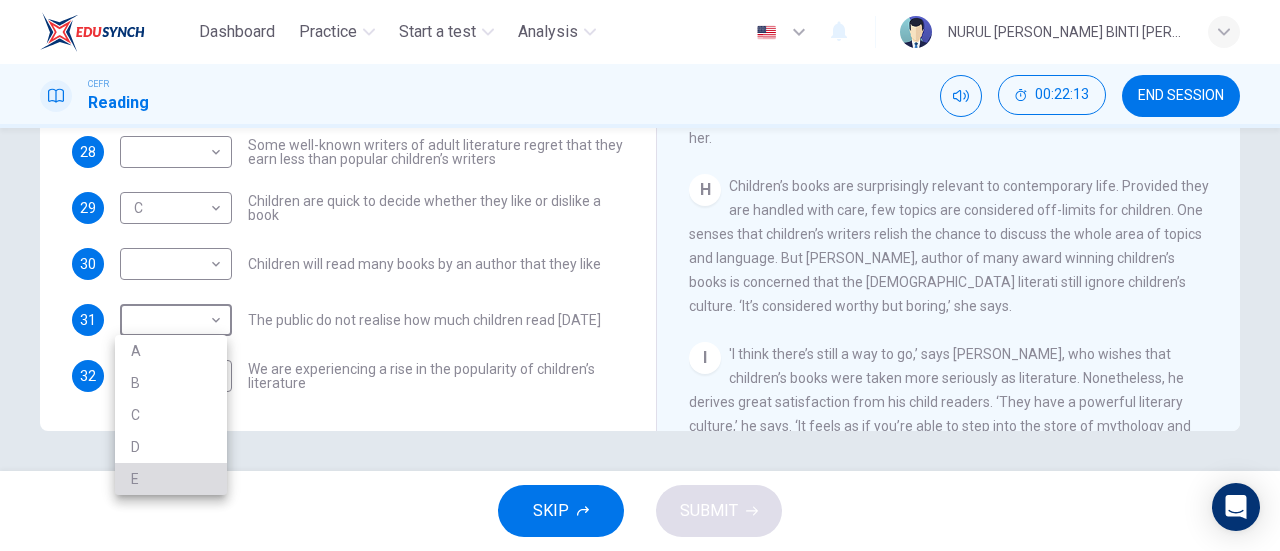 click on "E" at bounding box center [171, 479] 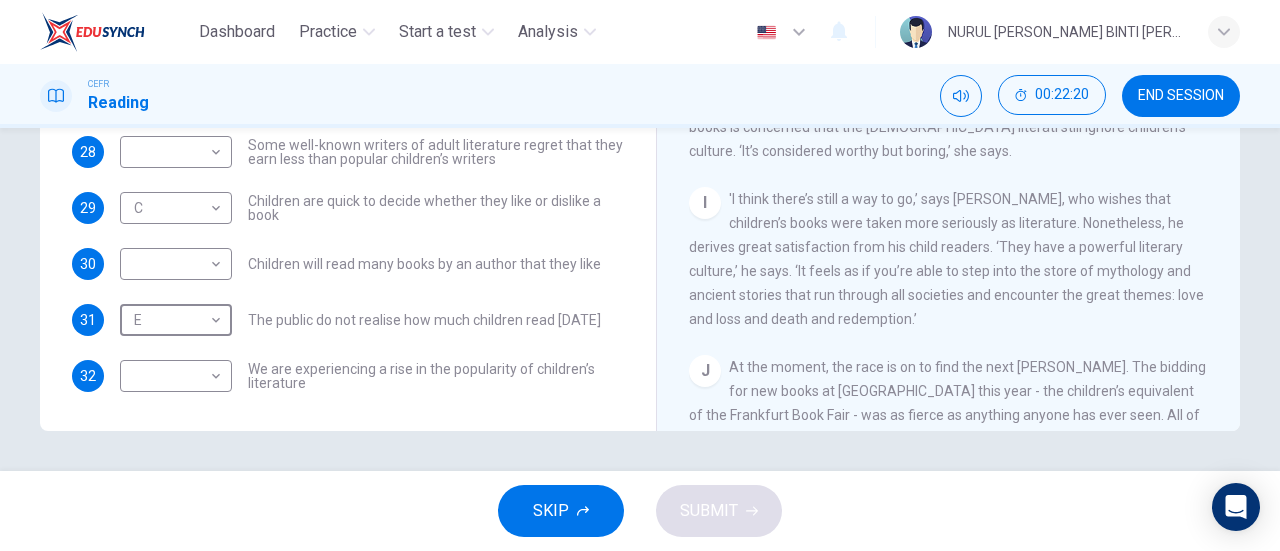 scroll, scrollTop: 1547, scrollLeft: 0, axis: vertical 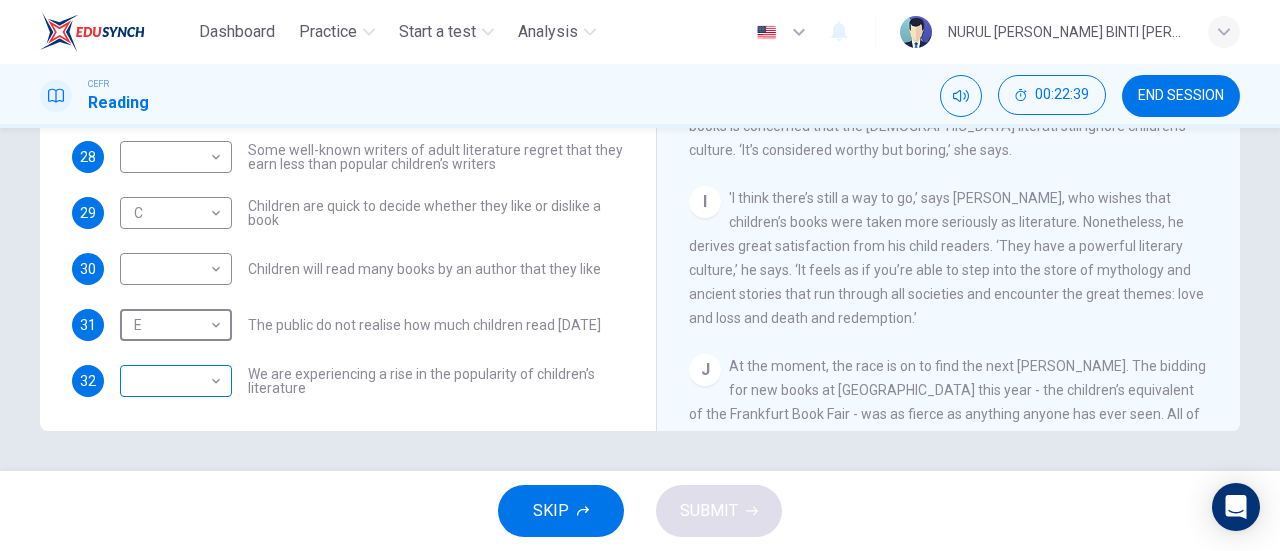 click on "Dashboard Practice Start a test Analysis English en ​ NURUL [PERSON_NAME] BINTI [PERSON_NAME] GANESAN CEFR Reading 00:22:39 END SESSION Questions 26 - 32 Look at the following list of people A-E and the list of statements. Match each statement with one of the people listed. People A [PERSON_NAME] B [PERSON_NAME] C [PERSON_NAME] D [PERSON_NAME] E [PERSON_NAME] 26 D D ​ Children take pleasure in giving books to each other 27 ​ ​ Reading in public is an activity that children have not always felt comfortable about doing 28 ​ ​ Some well-known writers of adult literature regret that they earn less than popular children’s writers 29 C C ​ Children are quick to decide whether they like or dislike a book 30 ​ ​ Children will read many books by an author that they like 31 E E ​ The public do not realise how much children read [DATE] 32 ​ ​ We are experiencing a rise in the popularity of children’s literature Twist in the Tale CLICK TO ZOOM Click to Zoom A B C D E F G H I J SKIP SUBMIT" at bounding box center (640, 275) 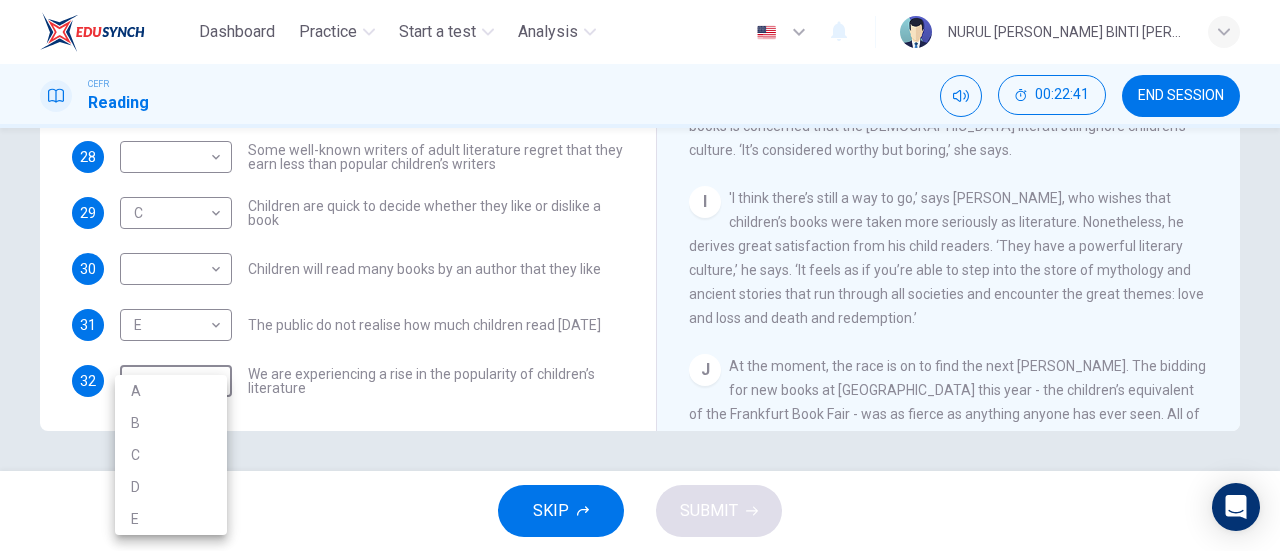 click at bounding box center [640, 275] 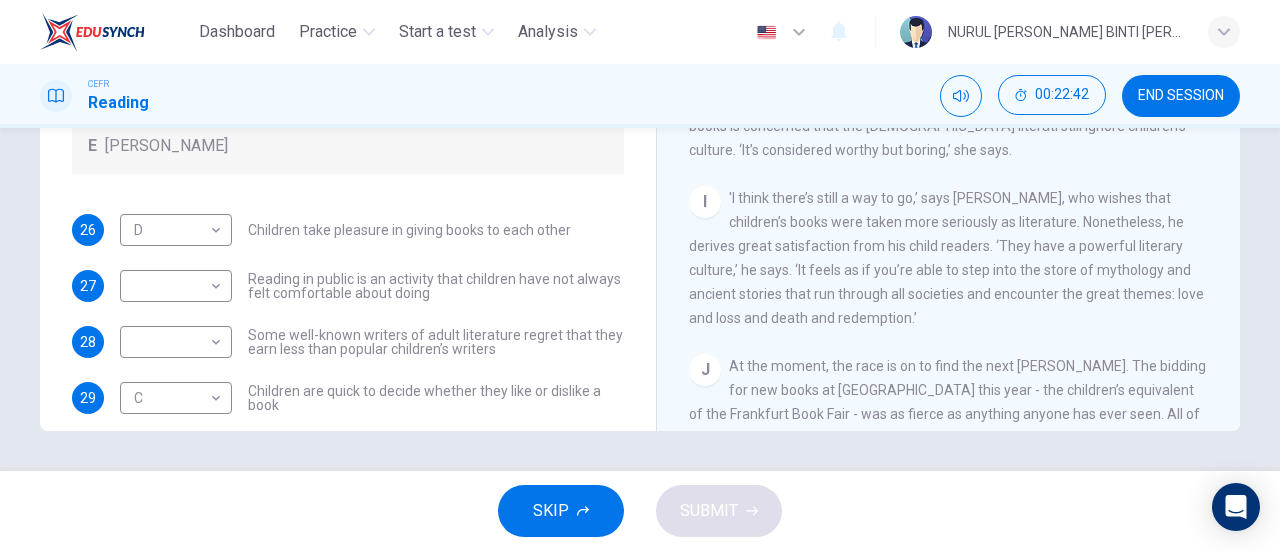 scroll, scrollTop: 0, scrollLeft: 0, axis: both 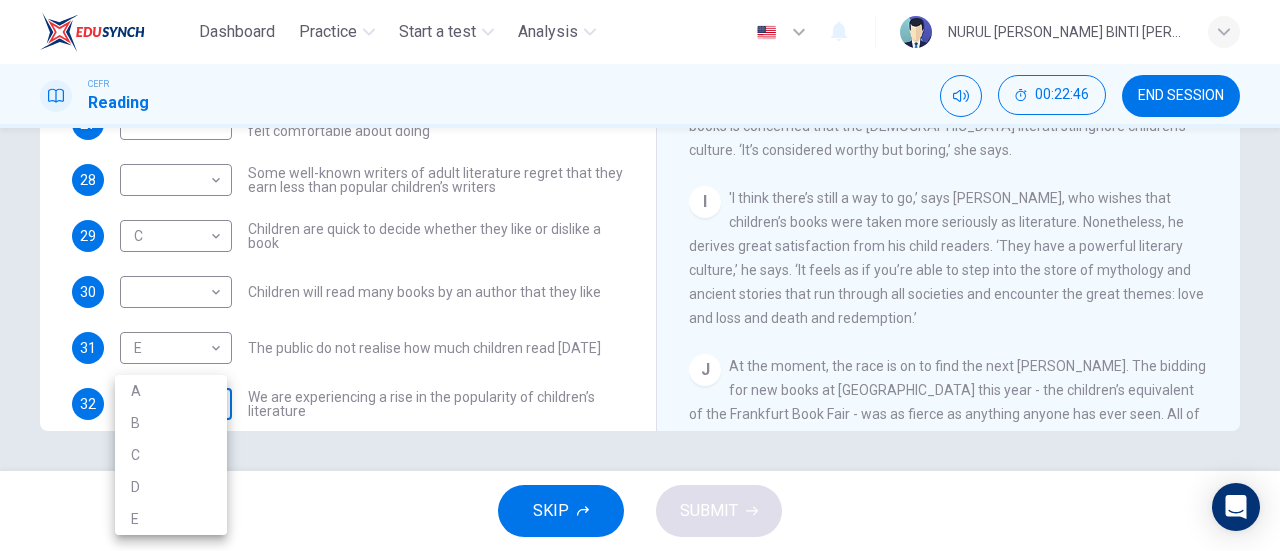 click on "Dashboard Practice Start a test Analysis English en ​ NURUL [PERSON_NAME] BINTI [PERSON_NAME] GANESAN CEFR Reading 00:22:46 END SESSION Questions 26 - 32 Look at the following list of people A-E and the list of statements. Match each statement with one of the people listed. People A [PERSON_NAME] B [PERSON_NAME] C [PERSON_NAME] D [PERSON_NAME] E [PERSON_NAME] 26 D D ​ Children take pleasure in giving books to each other 27 ​ ​ Reading in public is an activity that children have not always felt comfortable about doing 28 ​ ​ Some well-known writers of adult literature regret that they earn less than popular children’s writers 29 C C ​ Children are quick to decide whether they like or dislike a book 30 ​ ​ Children will read many books by an author that they like 31 E E ​ The public do not realise how much children read [DATE] 32 ​ ​ We are experiencing a rise in the popularity of children’s literature Twist in the Tale CLICK TO ZOOM Click to Zoom A B C D E F G H I J SKIP SUBMIT" at bounding box center (640, 275) 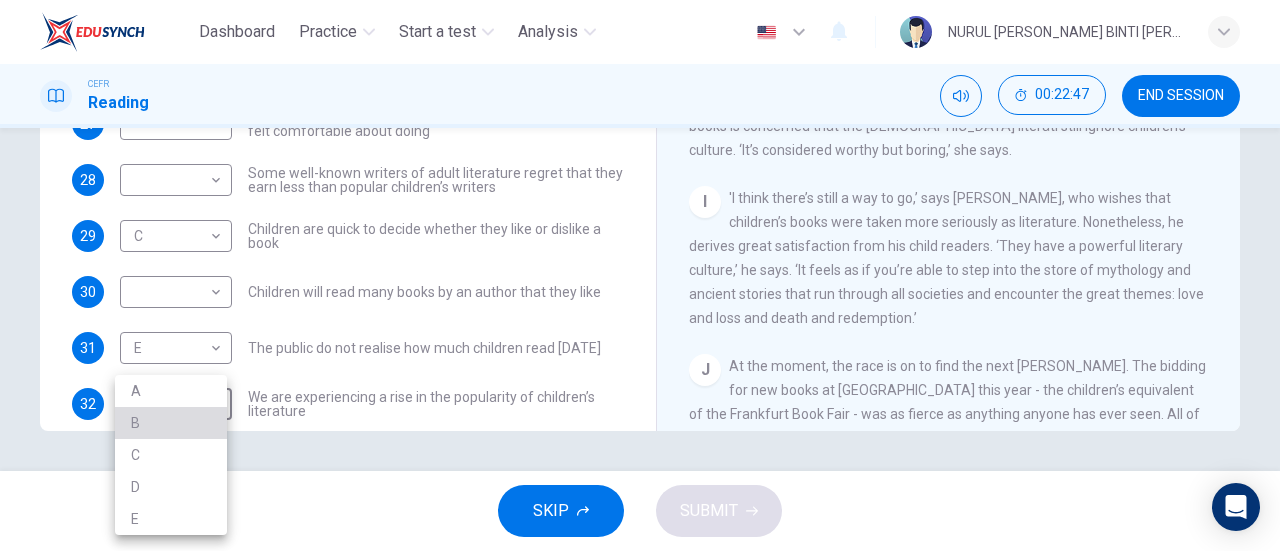 click on "B" at bounding box center (171, 423) 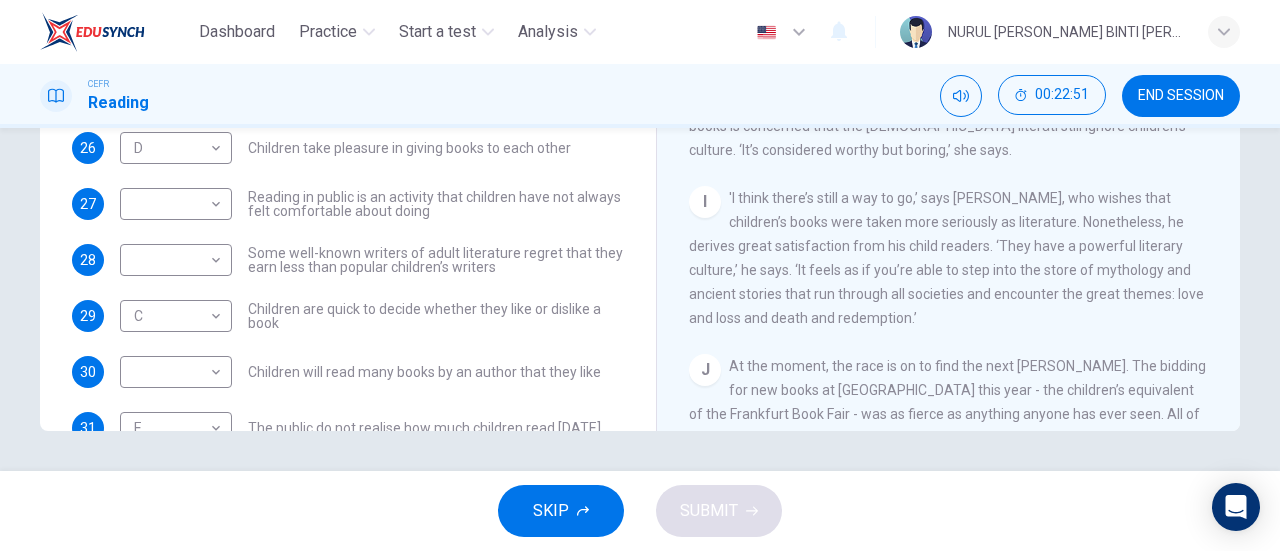 scroll, scrollTop: 0, scrollLeft: 0, axis: both 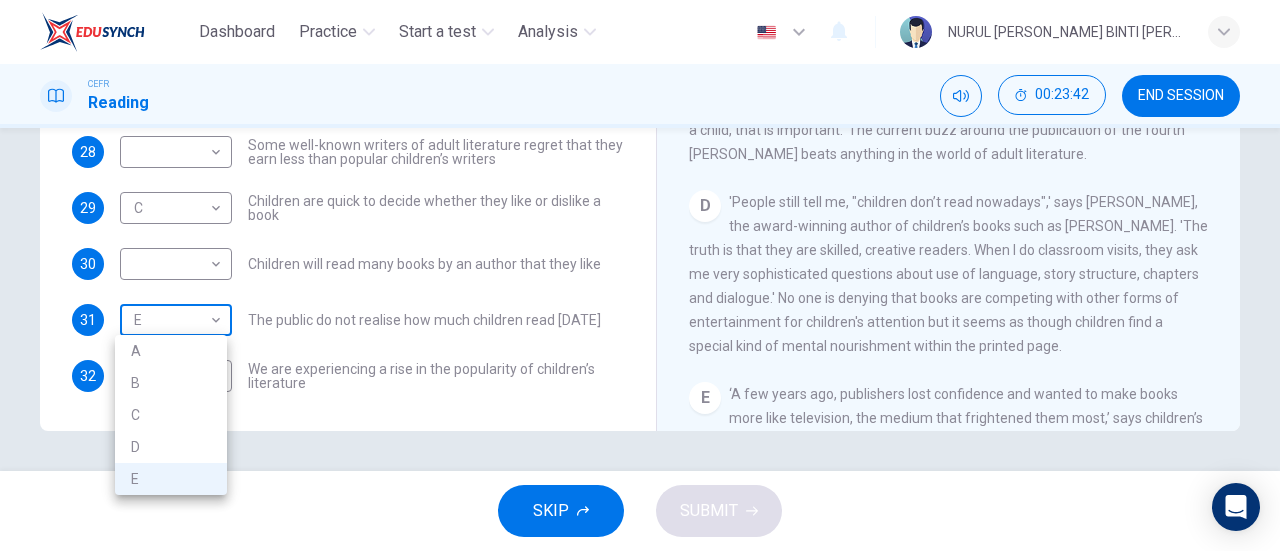 click on "Dashboard Practice Start a test Analysis English en ​ NURUL [PERSON_NAME] BINTI [PERSON_NAME] GANESAN CEFR Reading 00:23:42 END SESSION Questions 26 - 32 Look at the following list of people A-E and the list of statements. Match each statement with one of the people listed. People A [PERSON_NAME] B [PERSON_NAME] C [PERSON_NAME] D [PERSON_NAME] E [PERSON_NAME] 26 D D ​ Children take pleasure in giving books to each other 27 ​ ​ Reading in public is an activity that children have not always felt comfortable about doing 28 ​ ​ Some well-known writers of adult literature regret that they earn less than popular children’s writers 29 C C ​ Children are quick to decide whether they like or dislike a book 30 ​ ​ Children will read many books by an author that they like 31 E E ​ The public do not realise how much children read [DATE] 32 B B ​ We are experiencing a rise in the popularity of children’s literature Twist in the Tale CLICK TO ZOOM Click to Zoom A B C D E F G H I J SKIP SUBMIT" at bounding box center [640, 275] 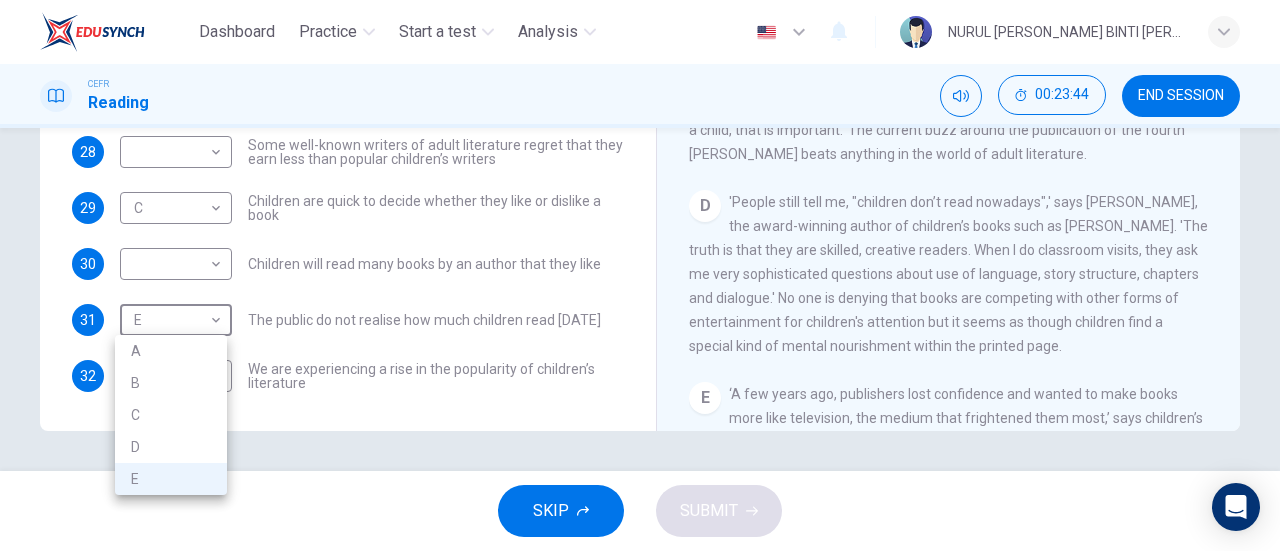 click at bounding box center [640, 275] 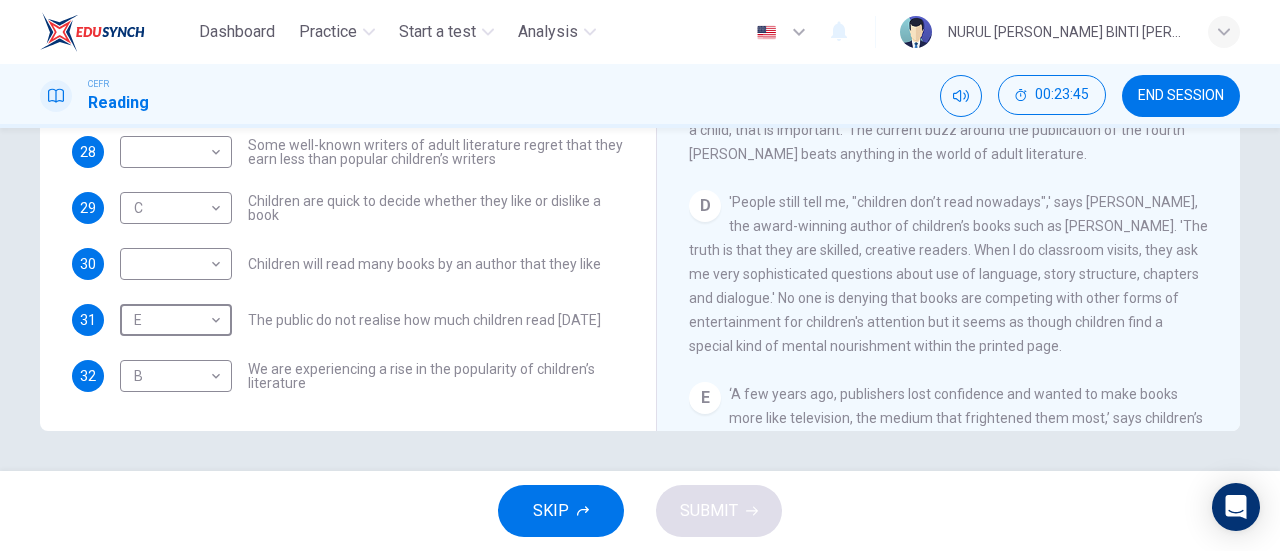 scroll, scrollTop: 0, scrollLeft: 0, axis: both 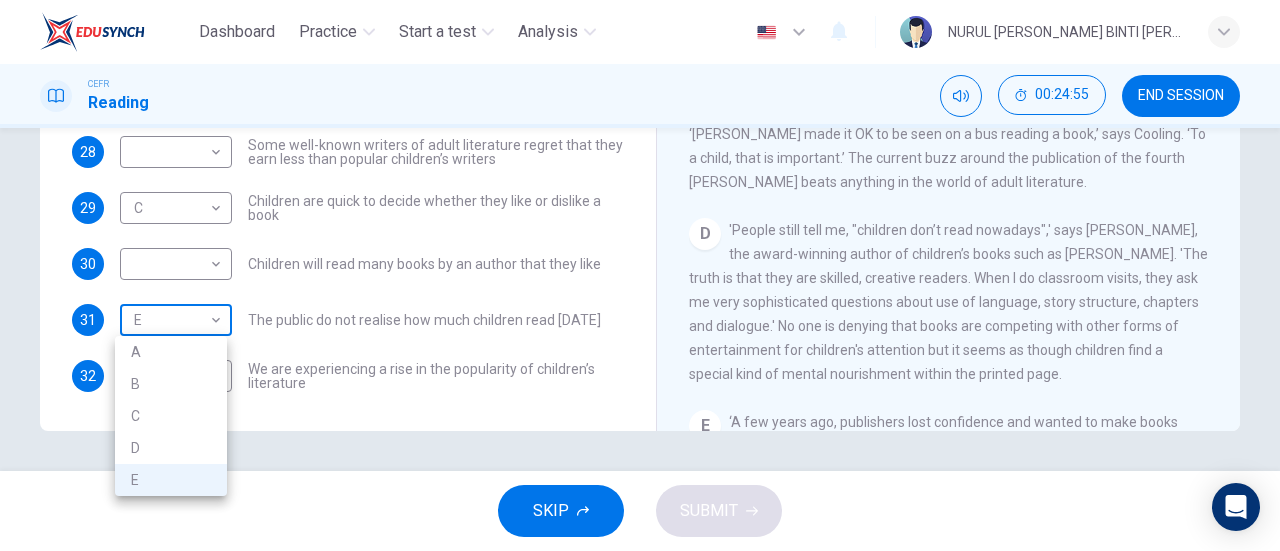 click on "Dashboard Practice Start a test Analysis English en ​ NURUL [PERSON_NAME] BINTI [PERSON_NAME] GANESAN CEFR Reading 00:24:55 END SESSION Questions 26 - 32 Look at the following list of people A-E and the list of statements. Match each statement with one of the people listed. People A [PERSON_NAME] B [PERSON_NAME] C [PERSON_NAME] D [PERSON_NAME] E [PERSON_NAME] 26 D D ​ Children take pleasure in giving books to each other 27 ​ ​ Reading in public is an activity that children have not always felt comfortable about doing 28 ​ ​ Some well-known writers of adult literature regret that they earn less than popular children’s writers 29 C C ​ Children are quick to decide whether they like or dislike a book 30 ​ ​ Children will read many books by an author that they like 31 E E ​ The public do not realise how much children read [DATE] 32 B B ​ We are experiencing a rise in the popularity of children’s literature Twist in the Tale CLICK TO ZOOM Click to Zoom A B C D E F G H I J SKIP SUBMIT" at bounding box center [640, 275] 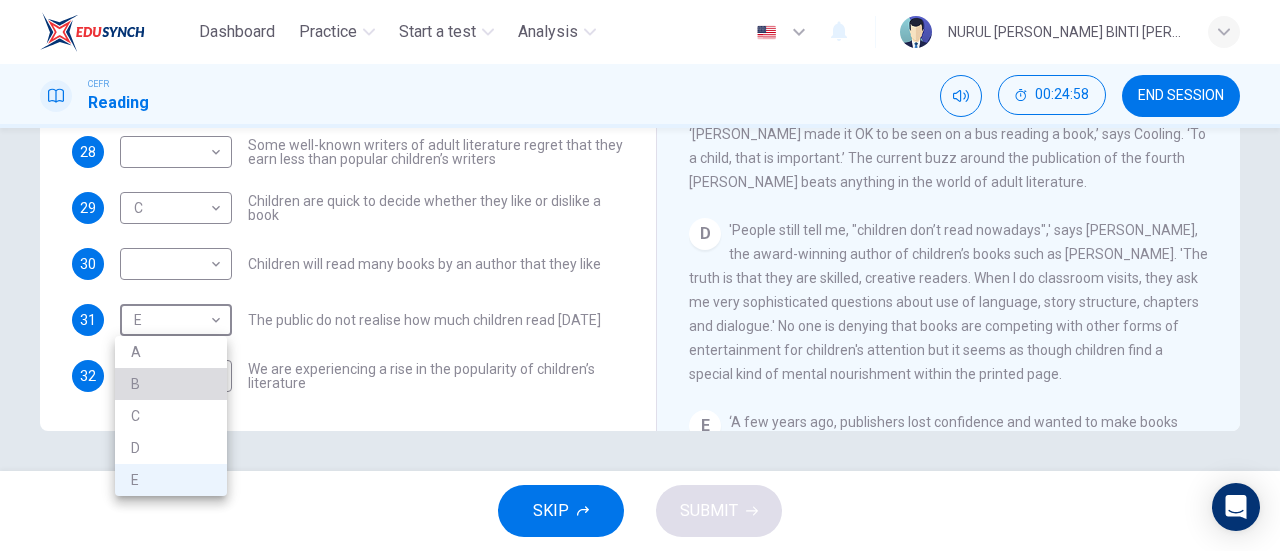 click on "B" at bounding box center [171, 384] 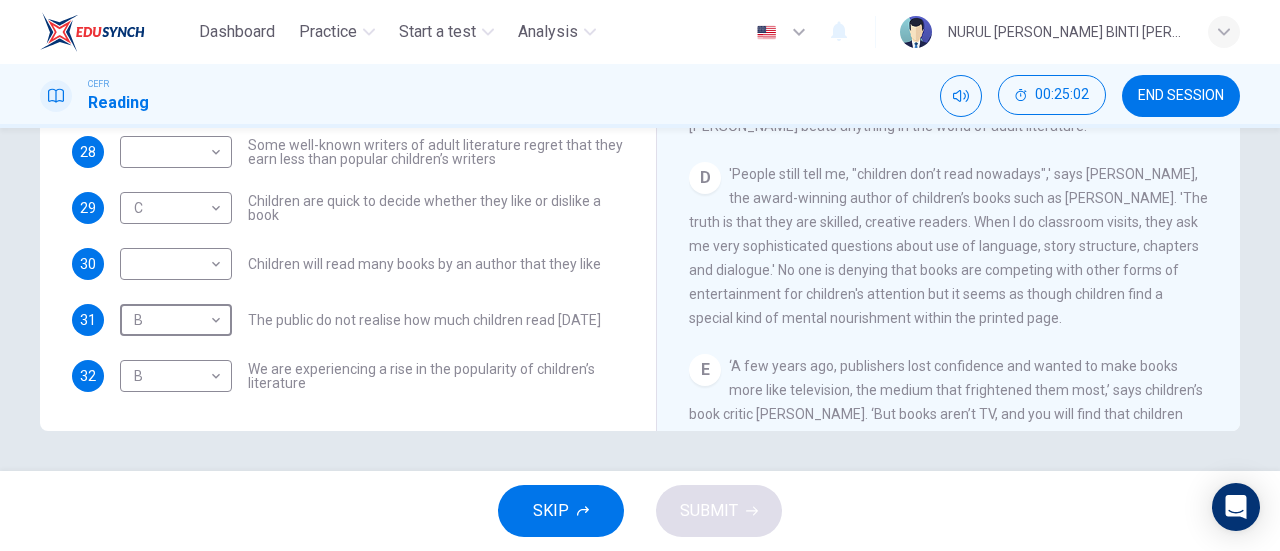 scroll, scrollTop: 634, scrollLeft: 0, axis: vertical 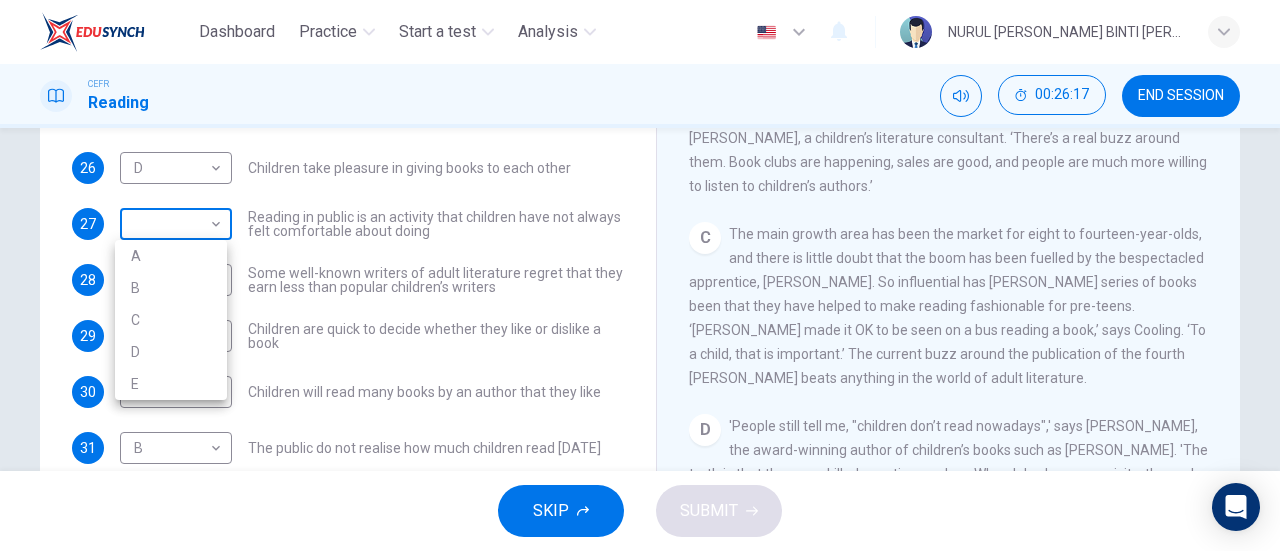 click on "Dashboard Practice Start a test Analysis English en ​ NURUL [PERSON_NAME] BINTI [PERSON_NAME] GANESAN CEFR Reading 00:26:17 END SESSION Questions 26 - 32 Look at the following list of people A-E and the list of statements. Match each statement with one of the people listed. People A [PERSON_NAME] B [PERSON_NAME] C [PERSON_NAME] D [PERSON_NAME] E [PERSON_NAME] 26 D D ​ Children take pleasure in giving books to each other 27 ​ ​ Reading in public is an activity that children have not always felt comfortable about doing 28 ​ ​ Some well-known writers of adult literature regret that they earn less than popular children’s writers 29 C C ​ Children are quick to decide whether they like or dislike a book 30 ​ ​ Children will read many books by an author that they like 31 B B ​ The public do not realise how much children read [DATE] 32 B B ​ We are experiencing a rise in the popularity of children’s literature Twist in the Tale CLICK TO ZOOM Click to Zoom A B C D E F G H I J SKIP SUBMIT" at bounding box center [640, 275] 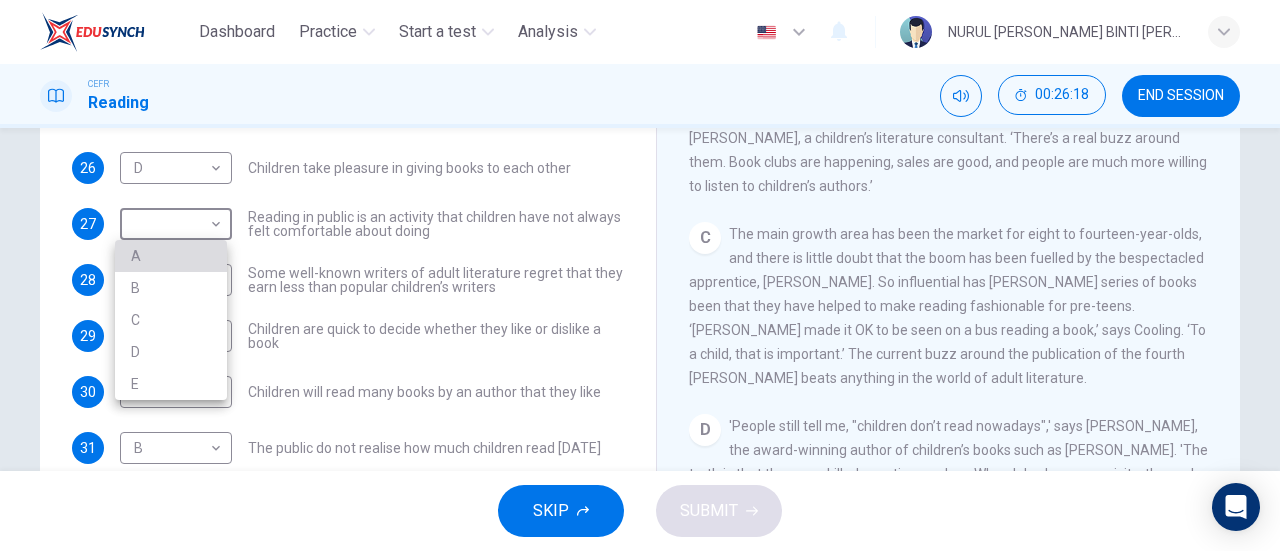 click on "A" at bounding box center (171, 256) 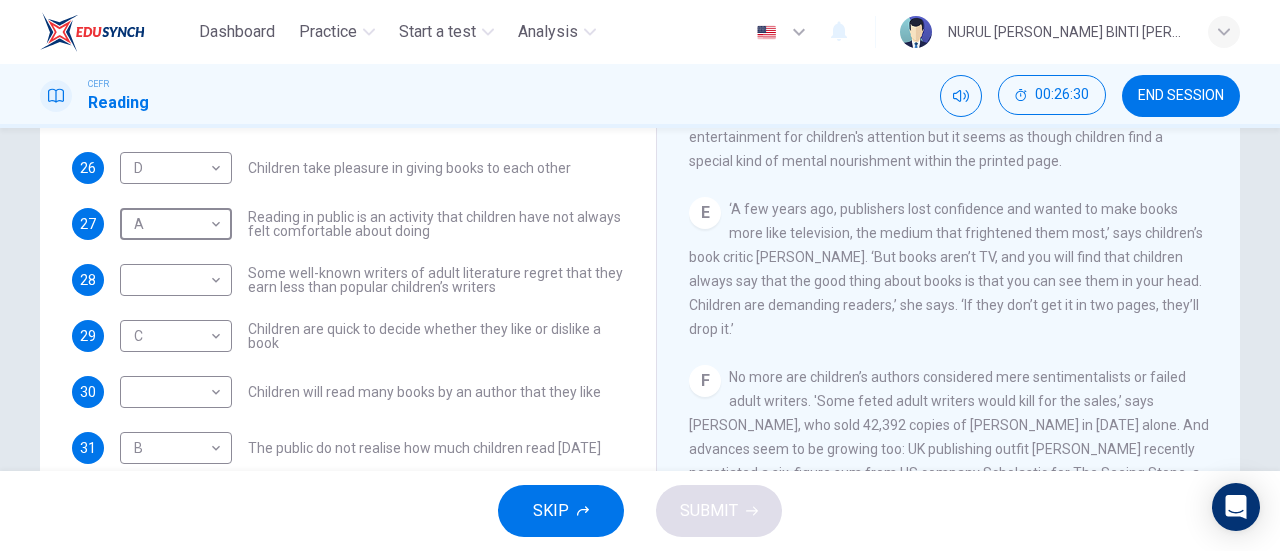 scroll, scrollTop: 879, scrollLeft: 0, axis: vertical 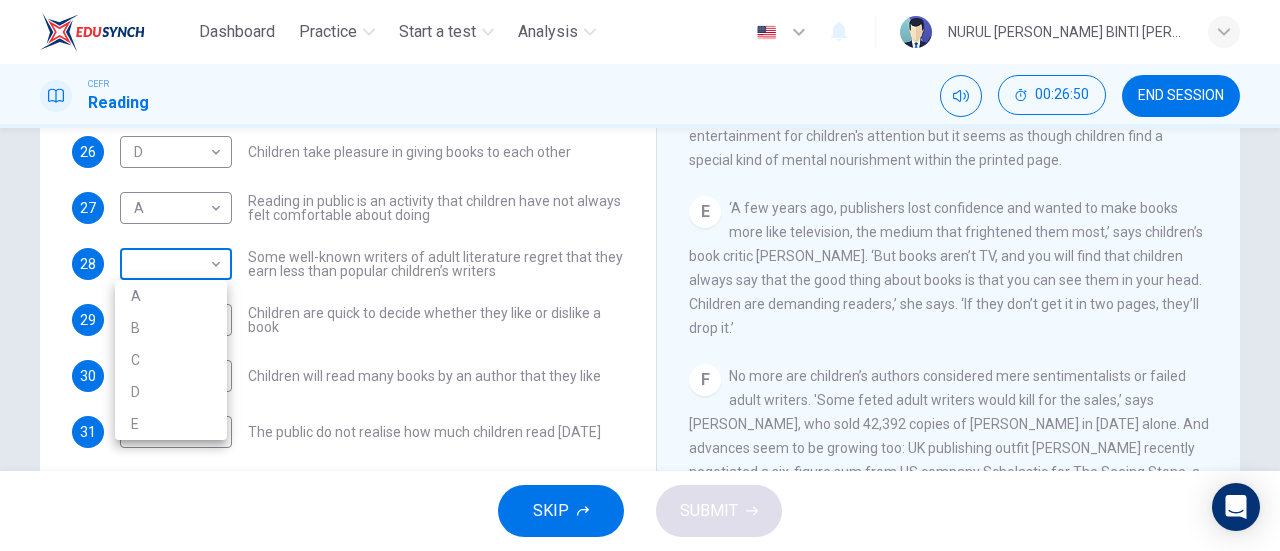 click on "Dashboard Practice Start a test Analysis English en ​ NURUL [PERSON_NAME] BINTI [PERSON_NAME] GANESAN CEFR Reading 00:26:50 END SESSION Questions 26 - 32 Look at the following list of people A-E and the list of statements. Match each statement with one of the people listed. People A [PERSON_NAME] B [PERSON_NAME] C [PERSON_NAME] D [PERSON_NAME] E [PERSON_NAME] 26 D D ​ Children take pleasure in giving books to each other 27 A A ​ Reading in public is an activity that children have not always felt comfortable about doing 28 ​ ​ Some well-known writers of adult literature regret that they earn less than popular children’s writers 29 C C ​ Children are quick to decide whether they like or dislike a book 30 ​ ​ Children will read many books by an author that they like 31 B B ​ The public do not realise how much children read [DATE] 32 B B ​ We are experiencing a rise in the popularity of children’s literature Twist in the Tale CLICK TO ZOOM Click to Zoom A B C D E F G H I J SKIP SUBMIT" at bounding box center (640, 275) 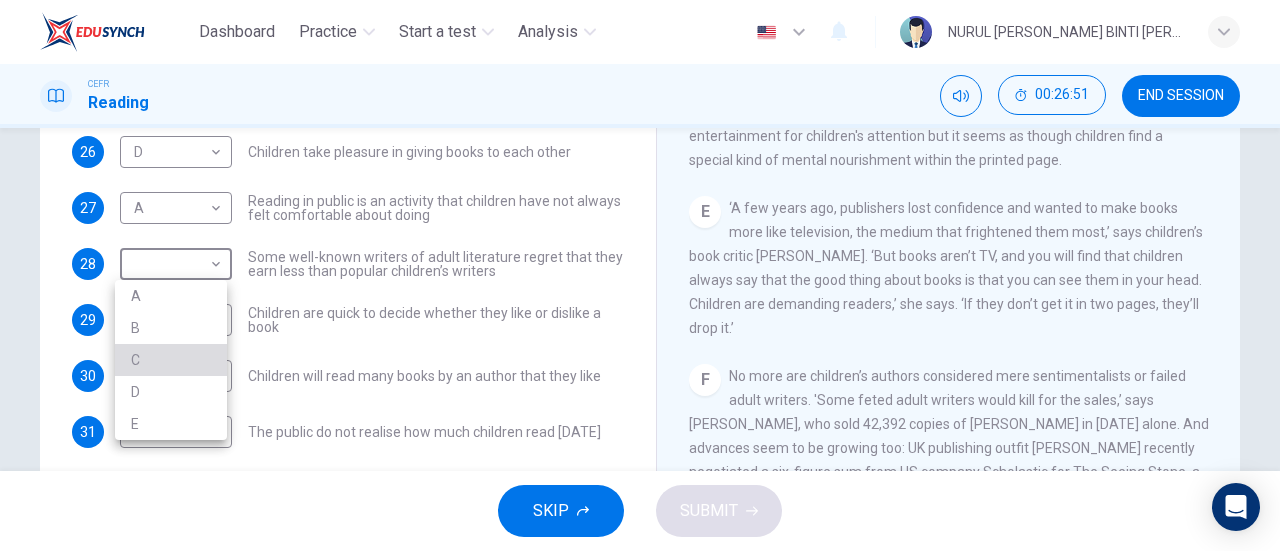 click on "C" at bounding box center (171, 360) 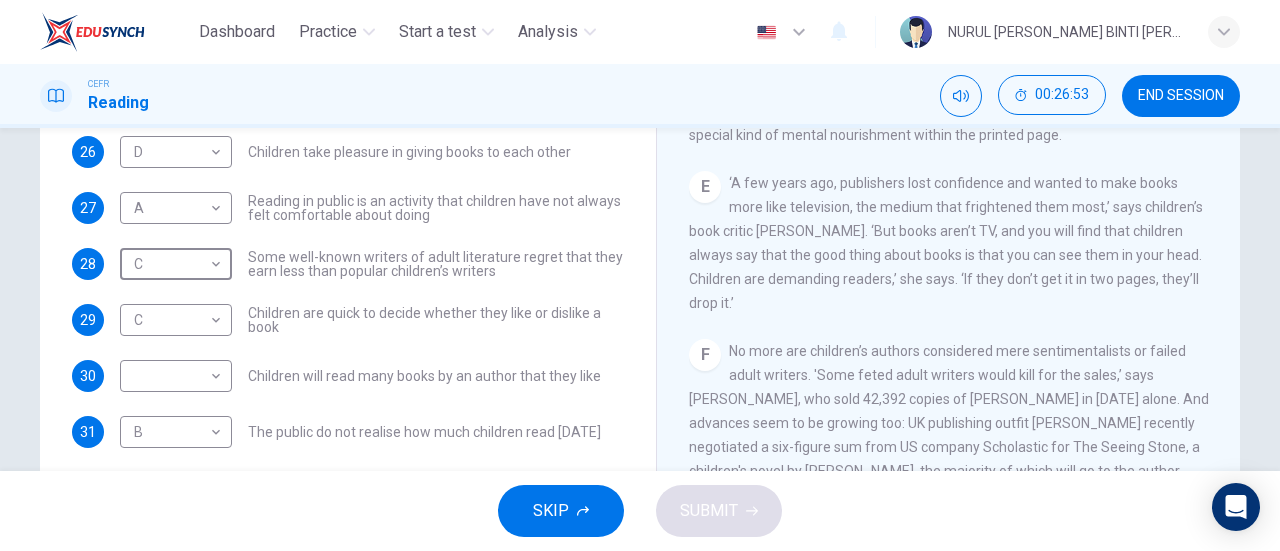 scroll, scrollTop: 962, scrollLeft: 0, axis: vertical 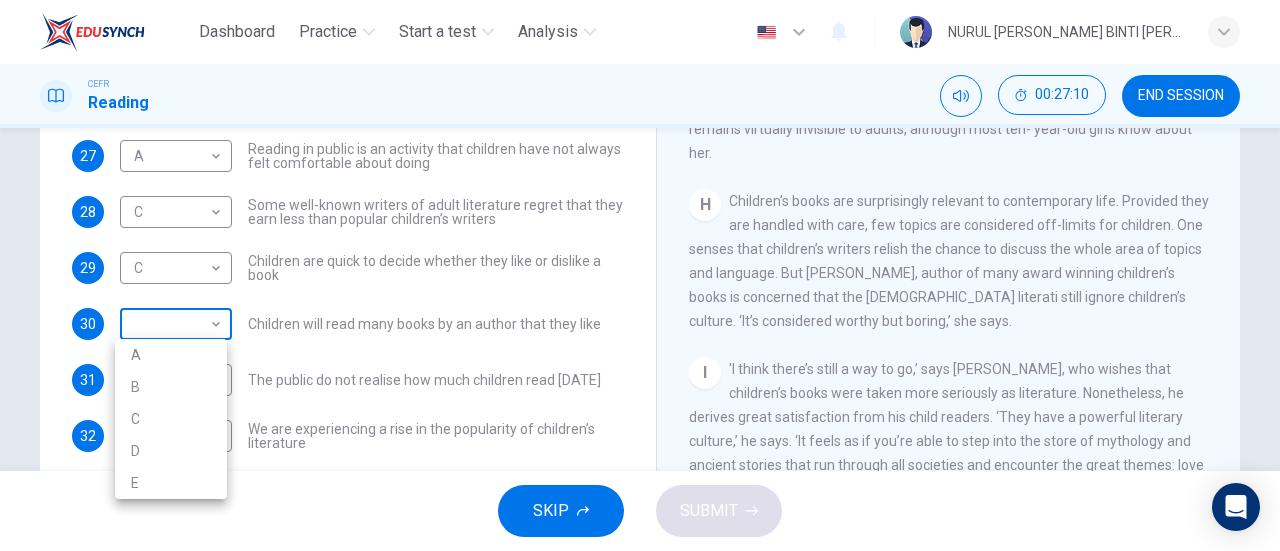 click on "Dashboard Practice Start a test Analysis English en ​ NURUL [PERSON_NAME] BINTI [PERSON_NAME] GANESAN CEFR Reading 00:27:10 END SESSION Questions 26 - 32 Look at the following list of people A-E and the list of statements. Match each statement with one of the people listed. People A [PERSON_NAME] B [PERSON_NAME] C [PERSON_NAME] D [PERSON_NAME] E [PERSON_NAME] 26 D D ​ Children take pleasure in giving books to each other 27 A A ​ Reading in public is an activity that children have not always felt comfortable about doing 28 C C ​ Some well-known writers of adult literature regret that they earn less than popular children’s writers 29 C C ​ Children are quick to decide whether they like or dislike a book 30 ​ ​ Children will read many books by an author that they like 31 B B ​ The public do not realise how much children read [DATE] 32 B B ​ We are experiencing a rise in the popularity of children’s literature Twist in the Tale CLICK TO ZOOM Click to Zoom A B C D E F G H I J SKIP SUBMIT" at bounding box center (640, 275) 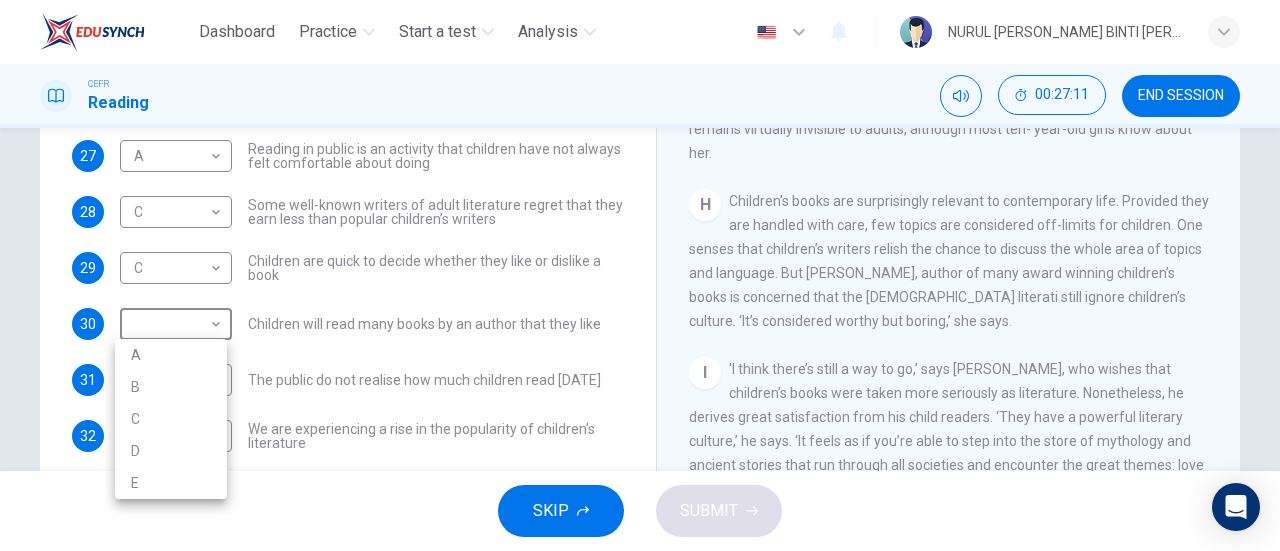 click on "E" at bounding box center [171, 483] 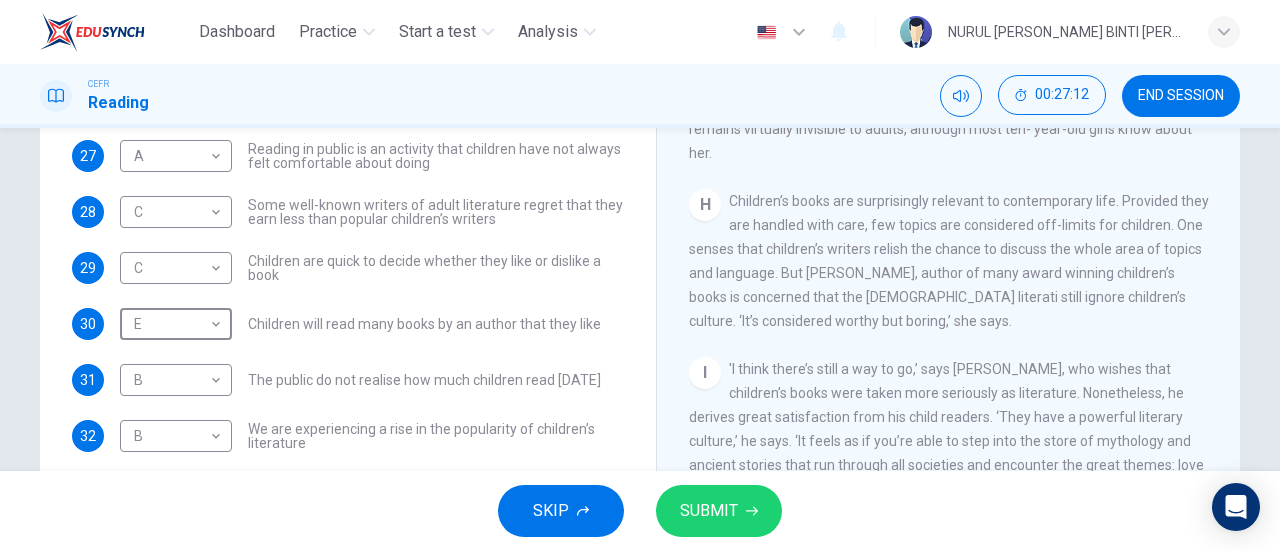 click on "SUBMIT" at bounding box center [709, 511] 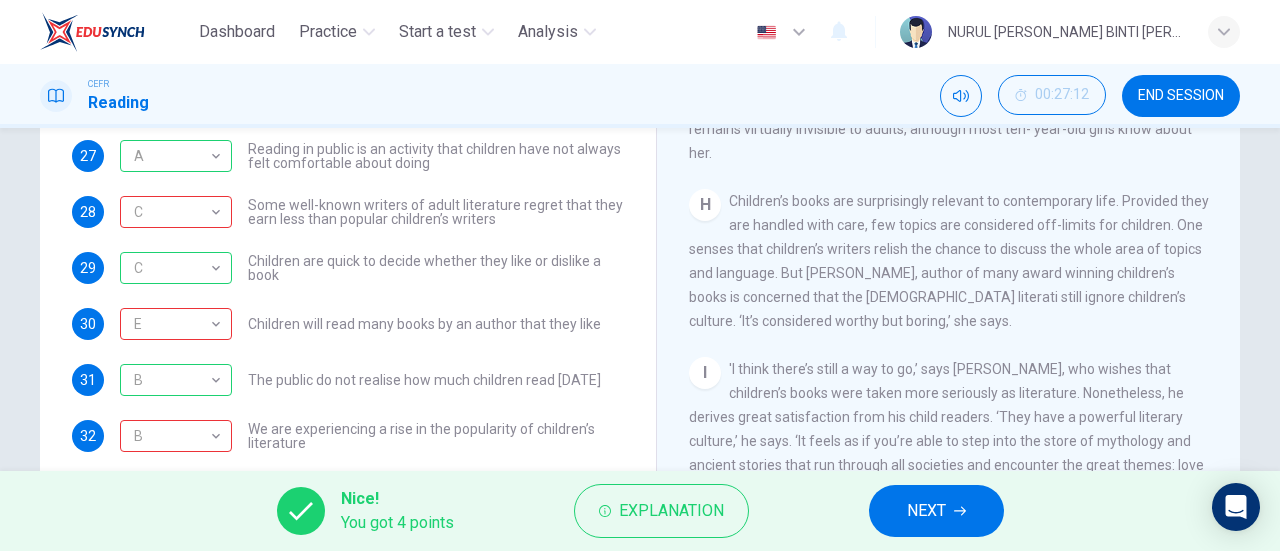 scroll, scrollTop: 432, scrollLeft: 0, axis: vertical 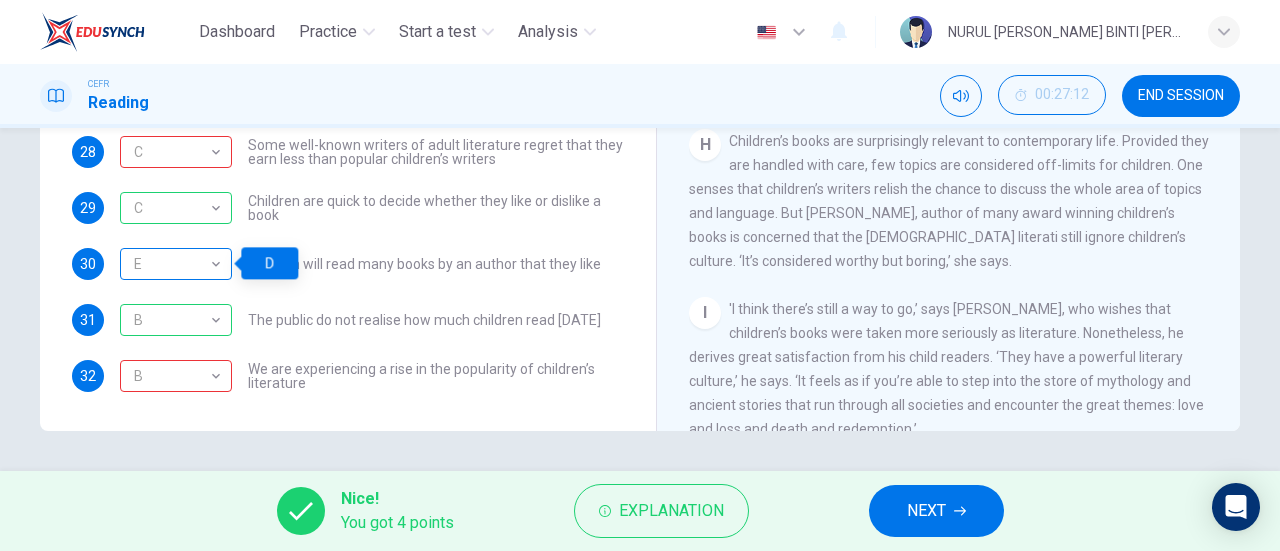 click on "E" at bounding box center [172, 264] 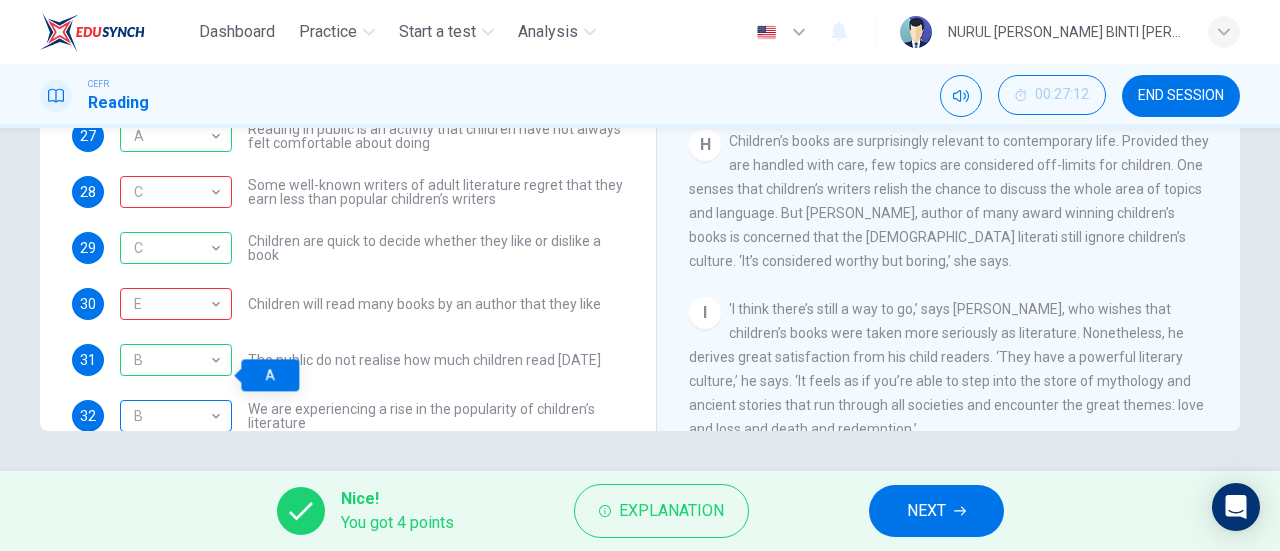 scroll, scrollTop: 192, scrollLeft: 0, axis: vertical 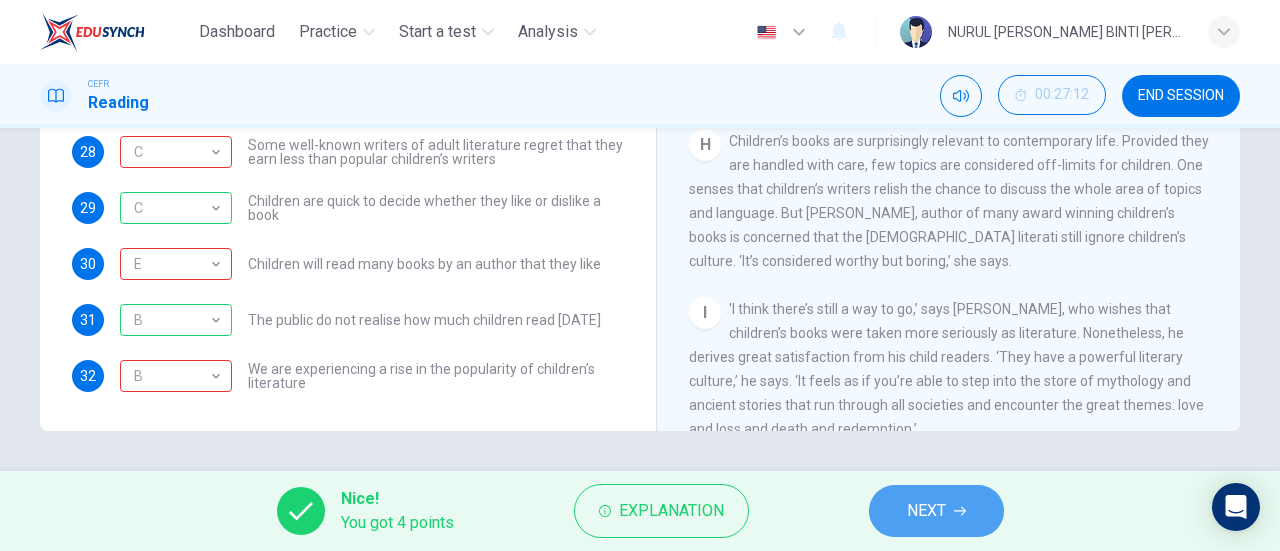 click on "NEXT" at bounding box center [936, 511] 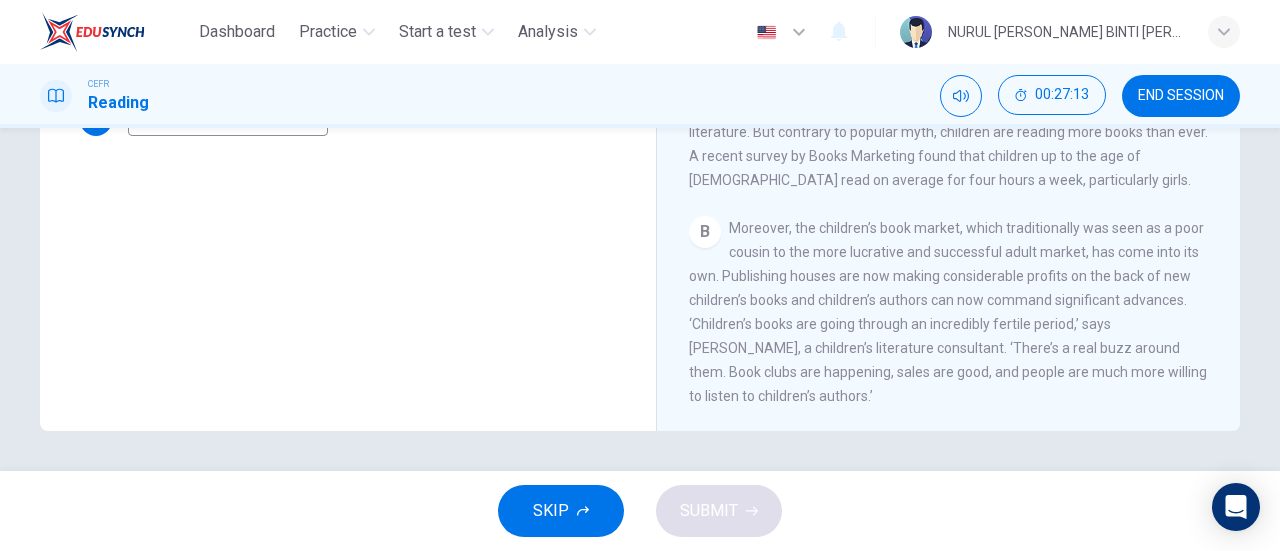 scroll, scrollTop: 174, scrollLeft: 0, axis: vertical 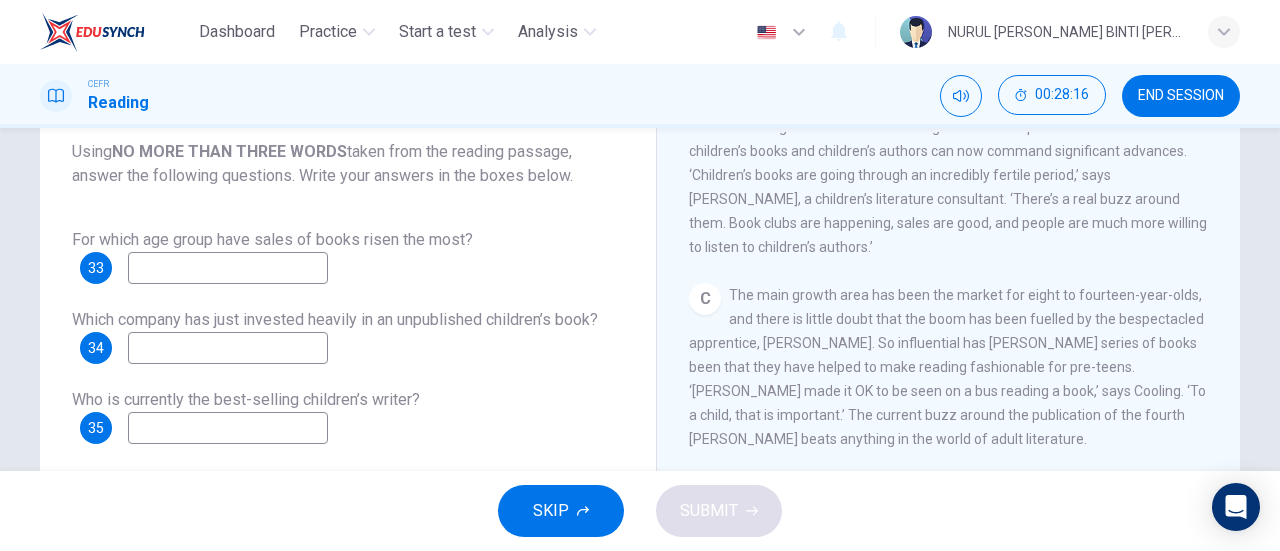 click at bounding box center (228, 268) 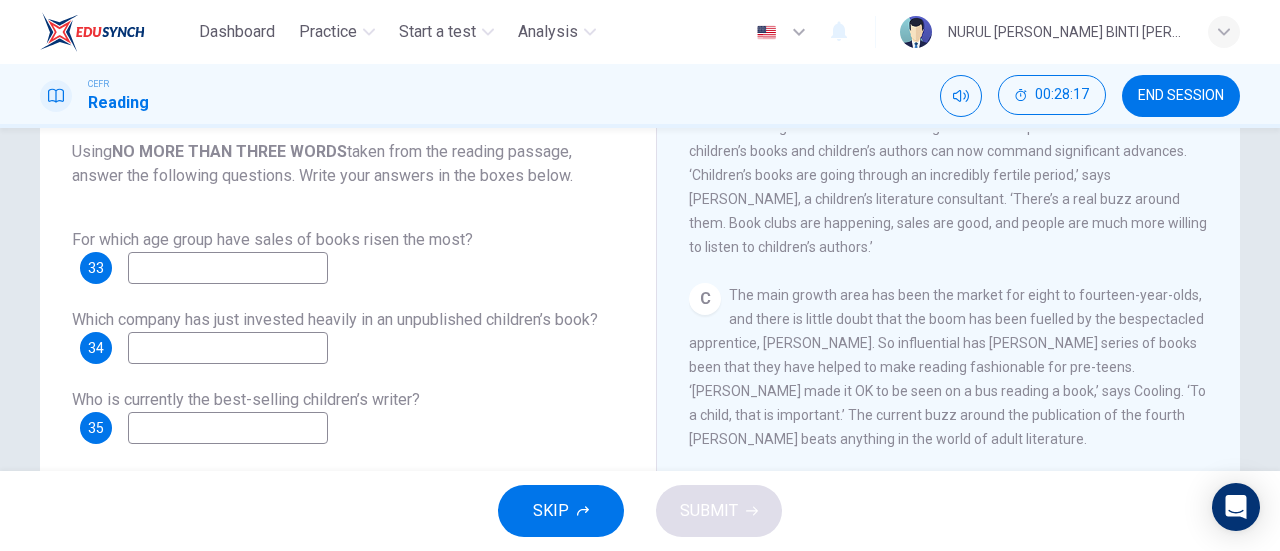 click at bounding box center (228, 268) 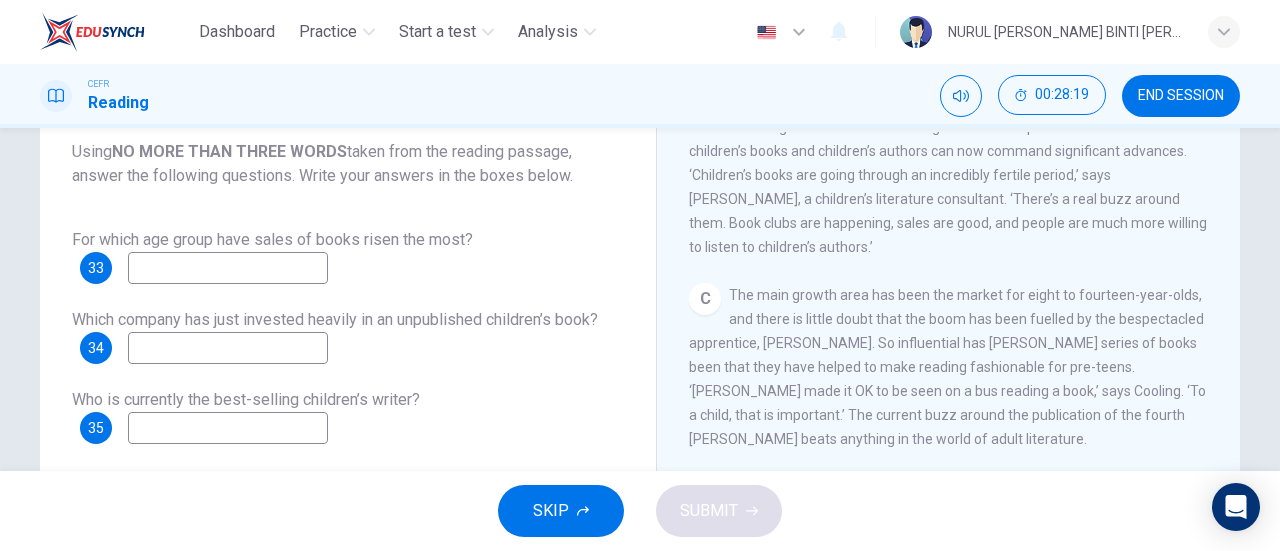 click at bounding box center (228, 268) 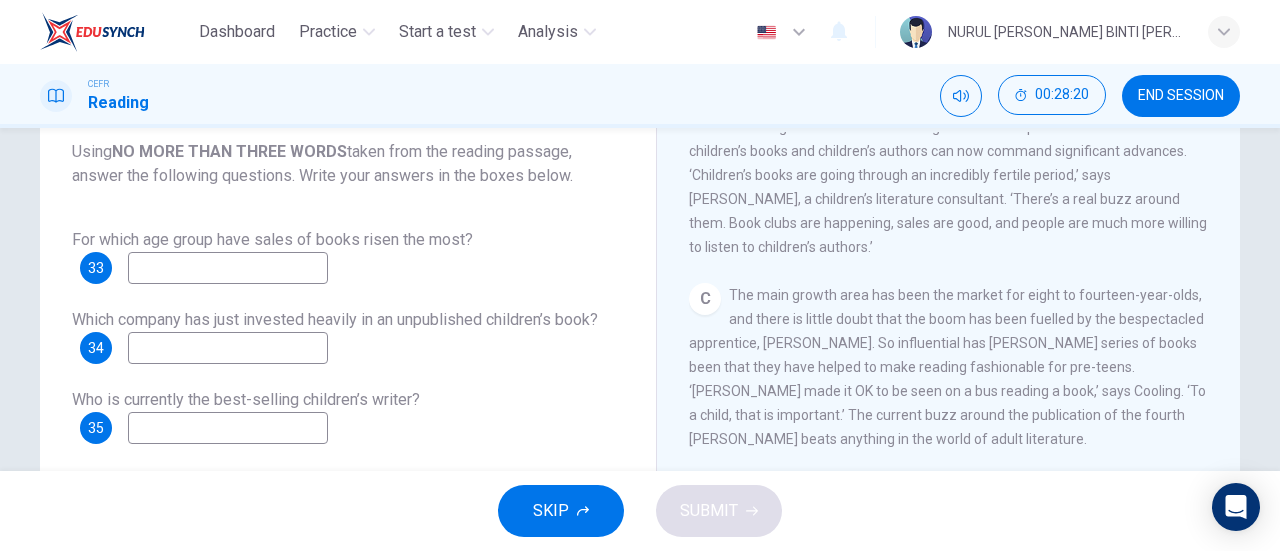 click at bounding box center (228, 268) 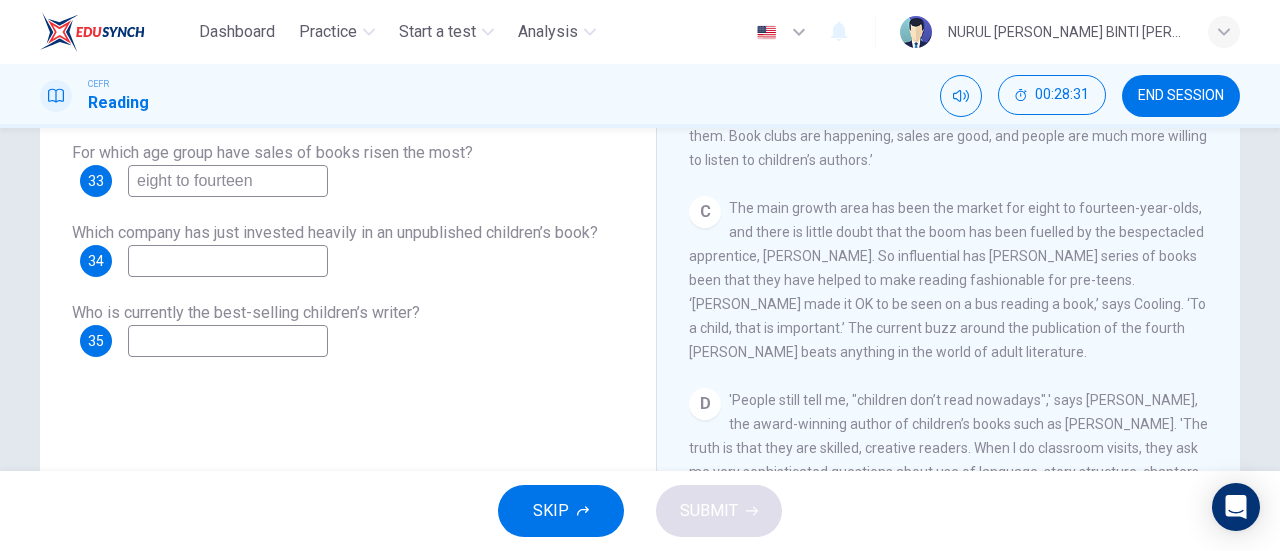 scroll, scrollTop: 214, scrollLeft: 0, axis: vertical 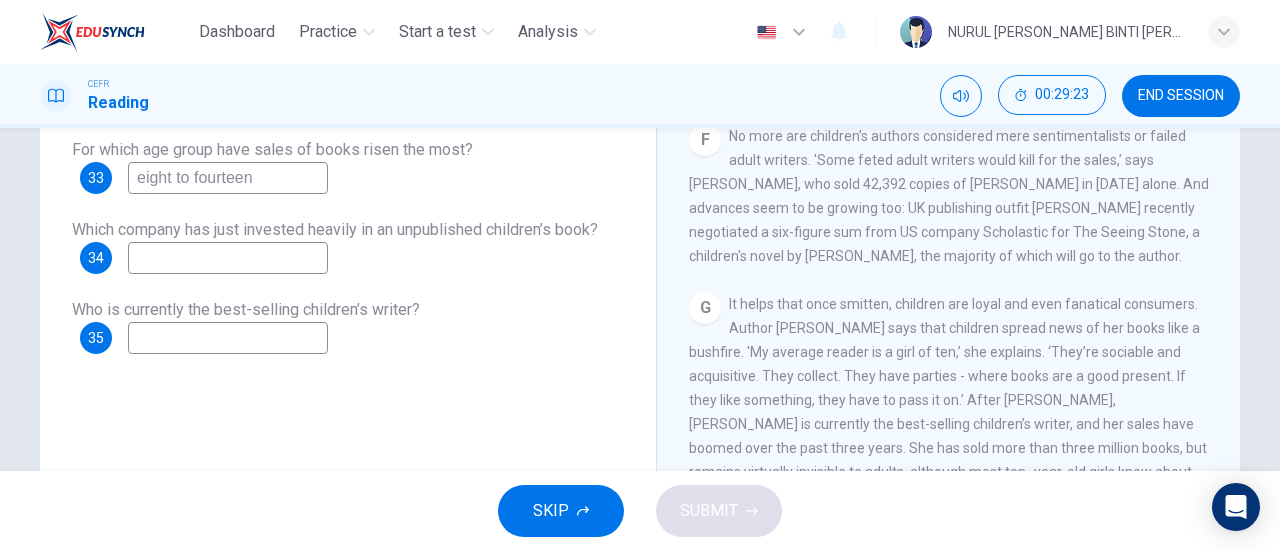 type on "eight to fourteen" 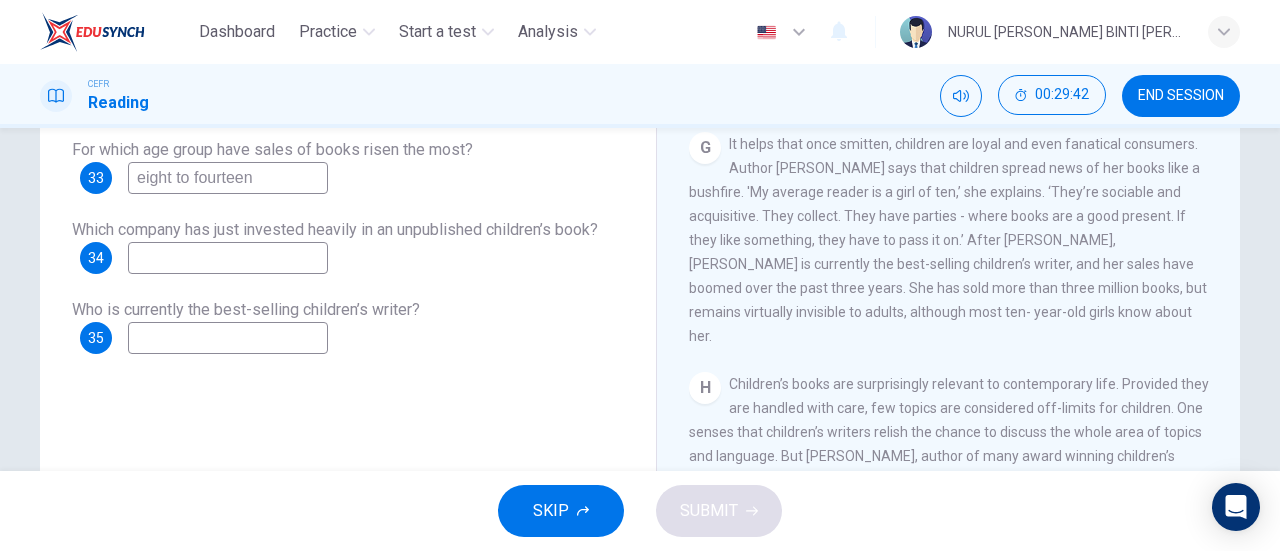 scroll, scrollTop: 1410, scrollLeft: 0, axis: vertical 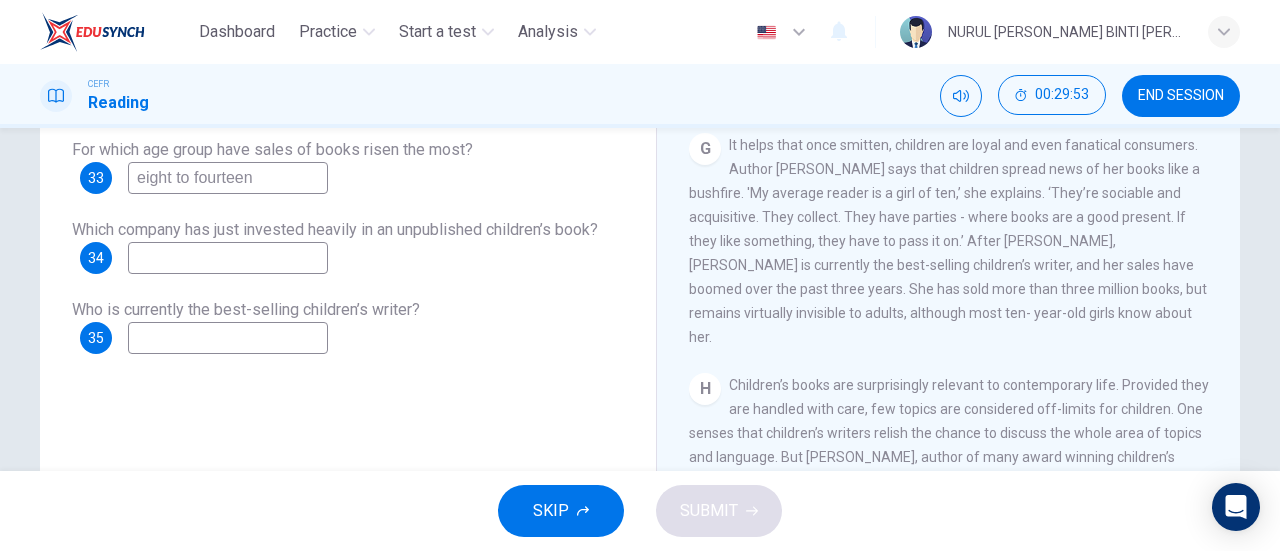 click at bounding box center (228, 338) 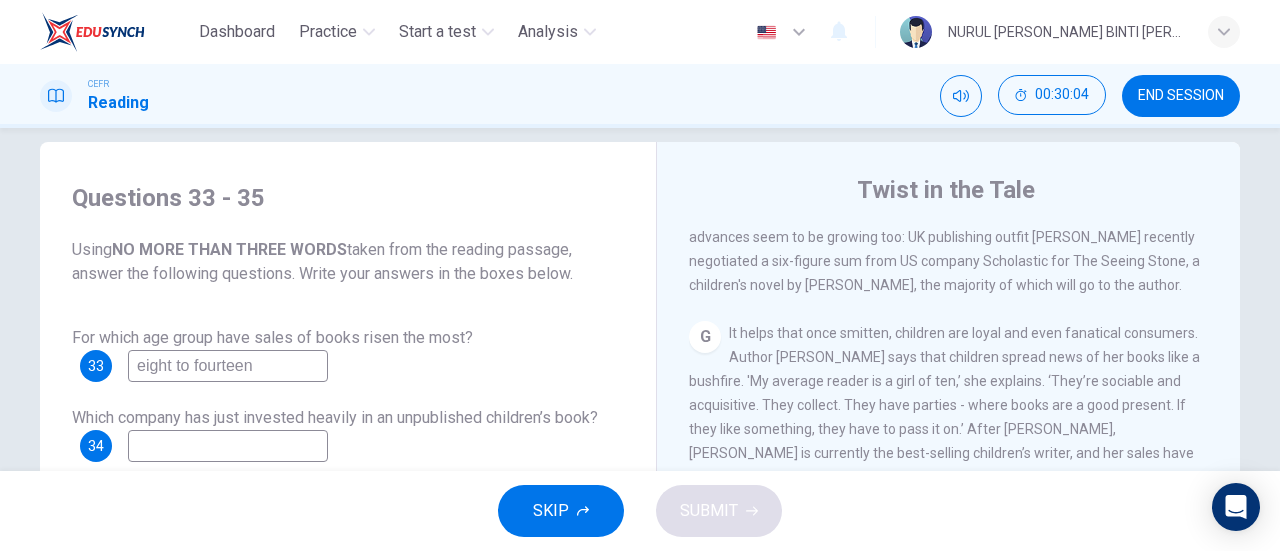 scroll, scrollTop: 116, scrollLeft: 0, axis: vertical 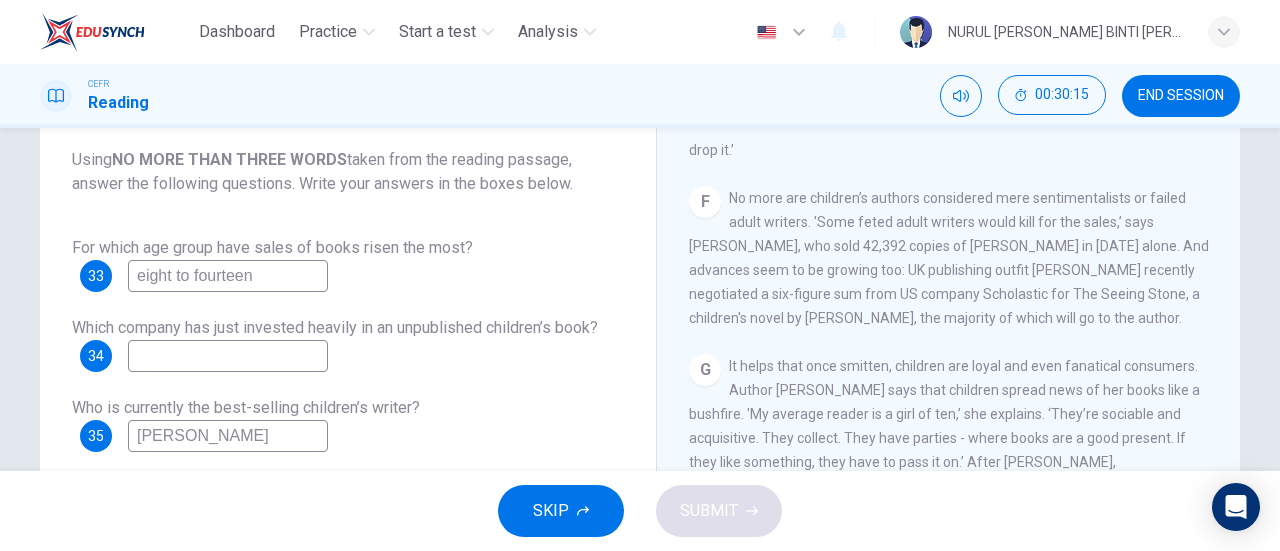 type on "[PERSON_NAME]" 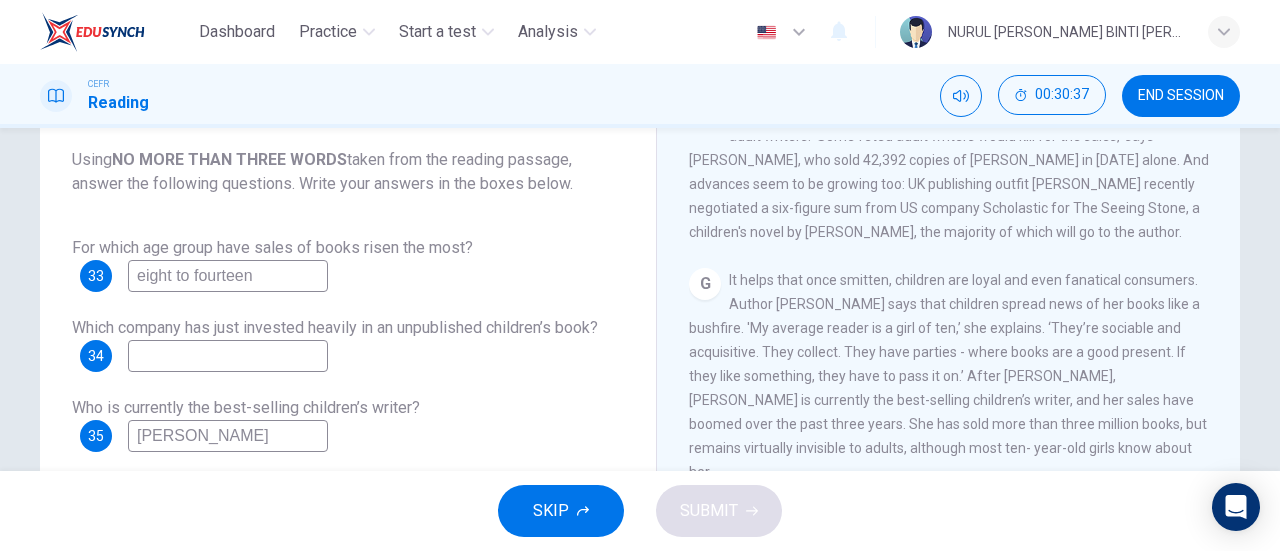 scroll, scrollTop: 1374, scrollLeft: 0, axis: vertical 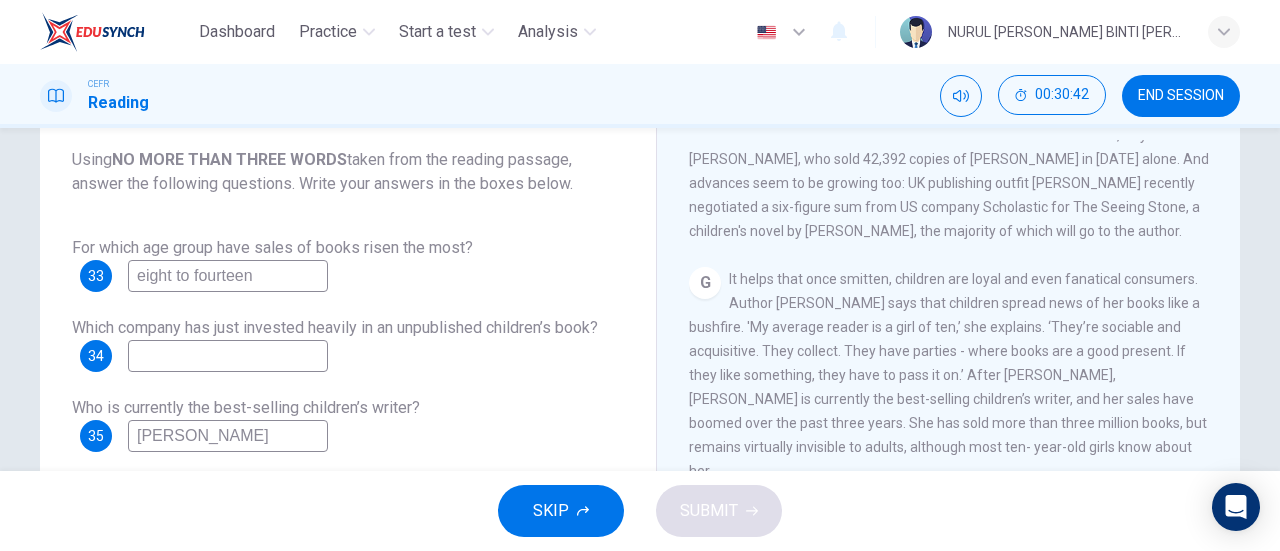 click at bounding box center (228, 356) 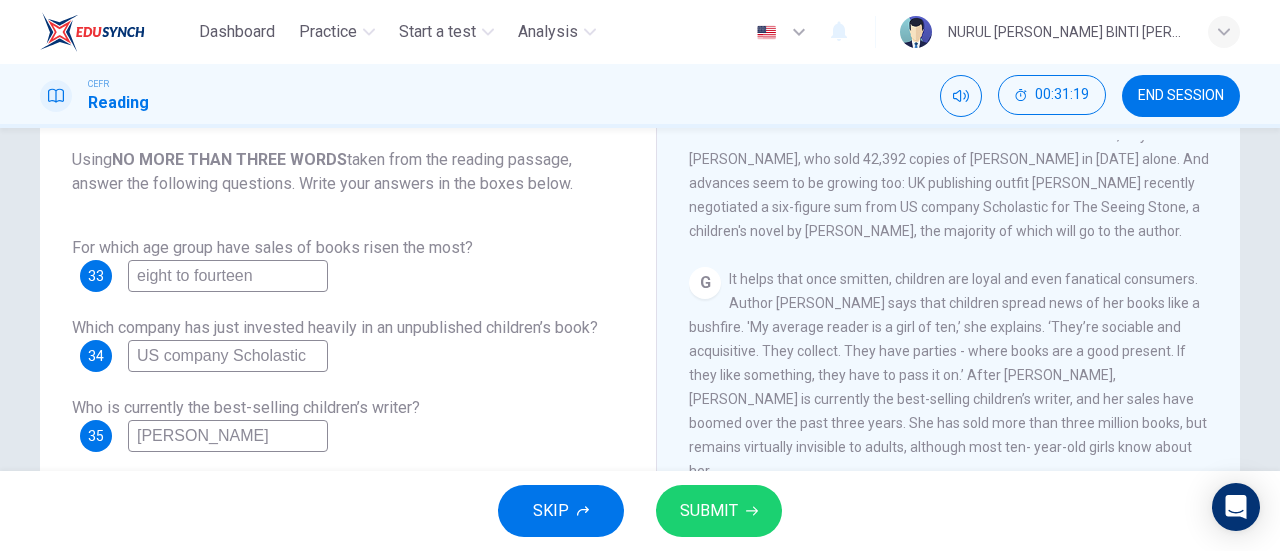 type on "US company Scholastic" 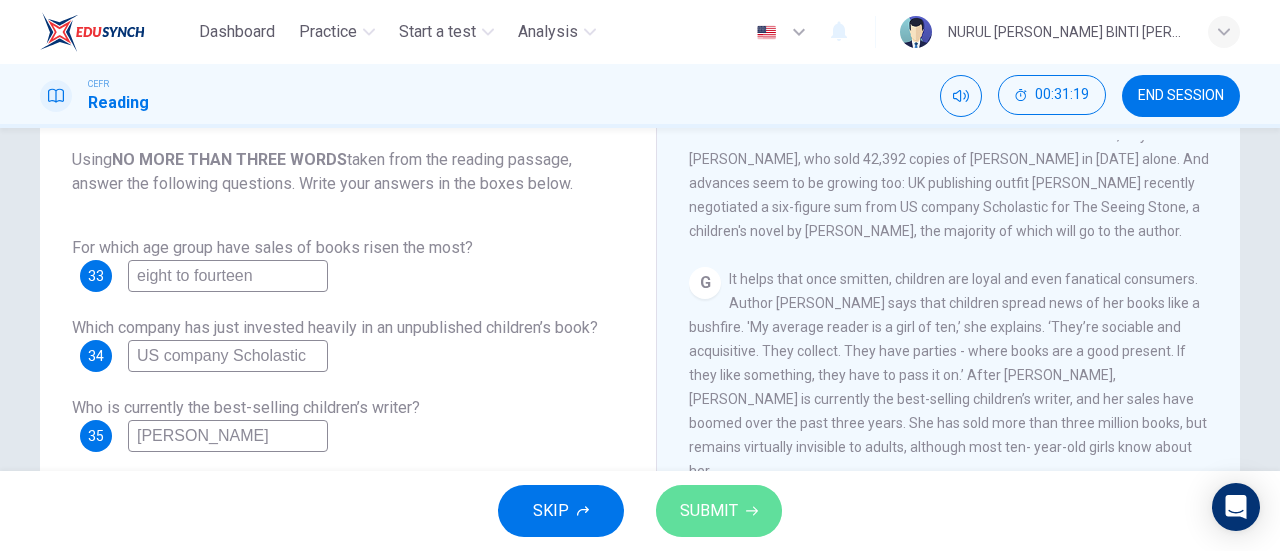 click on "SUBMIT" at bounding box center [719, 511] 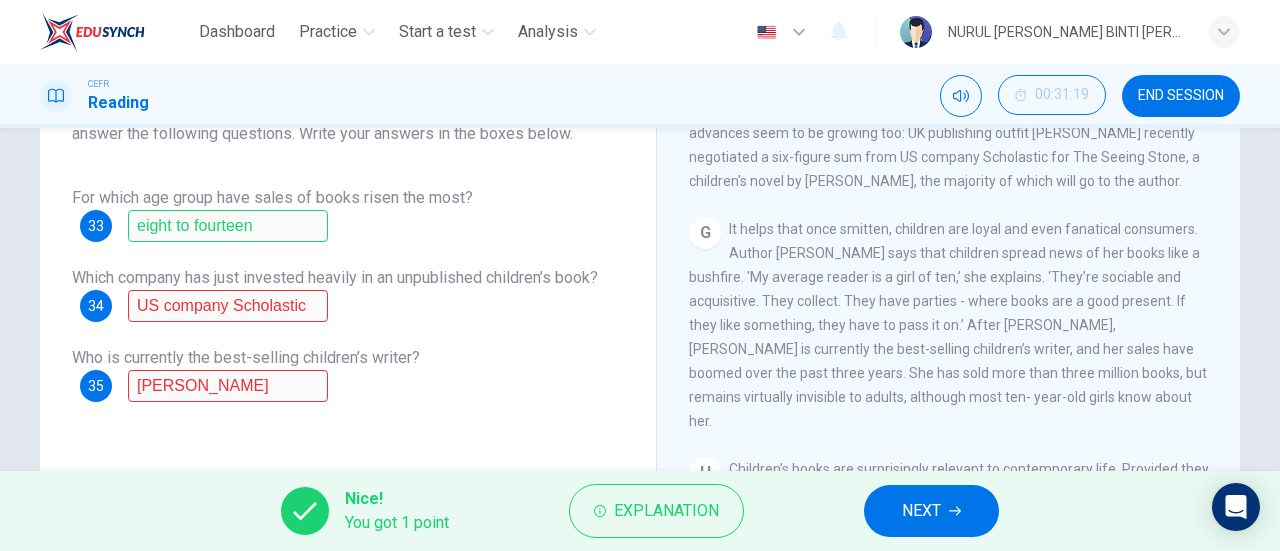 scroll, scrollTop: 168, scrollLeft: 0, axis: vertical 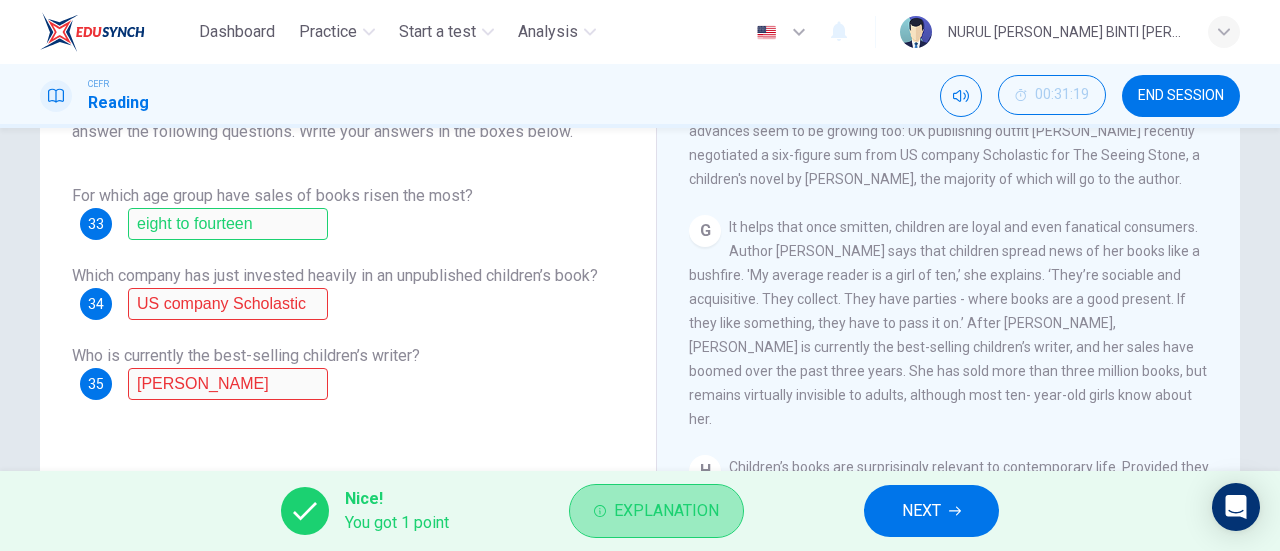 click on "Explanation" at bounding box center [666, 511] 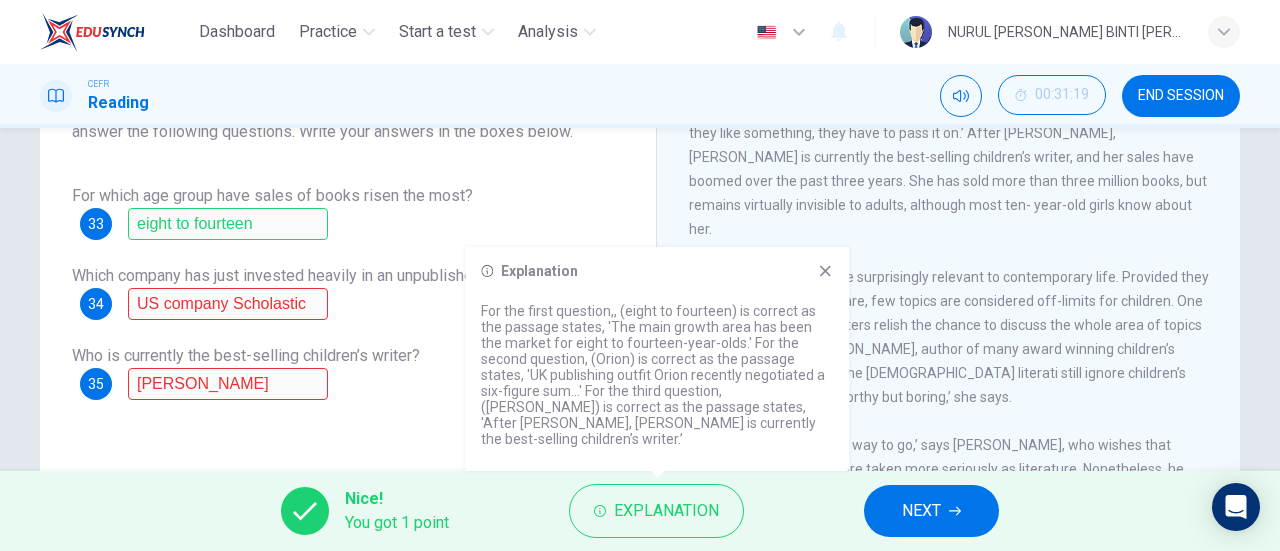 scroll, scrollTop: 1563, scrollLeft: 0, axis: vertical 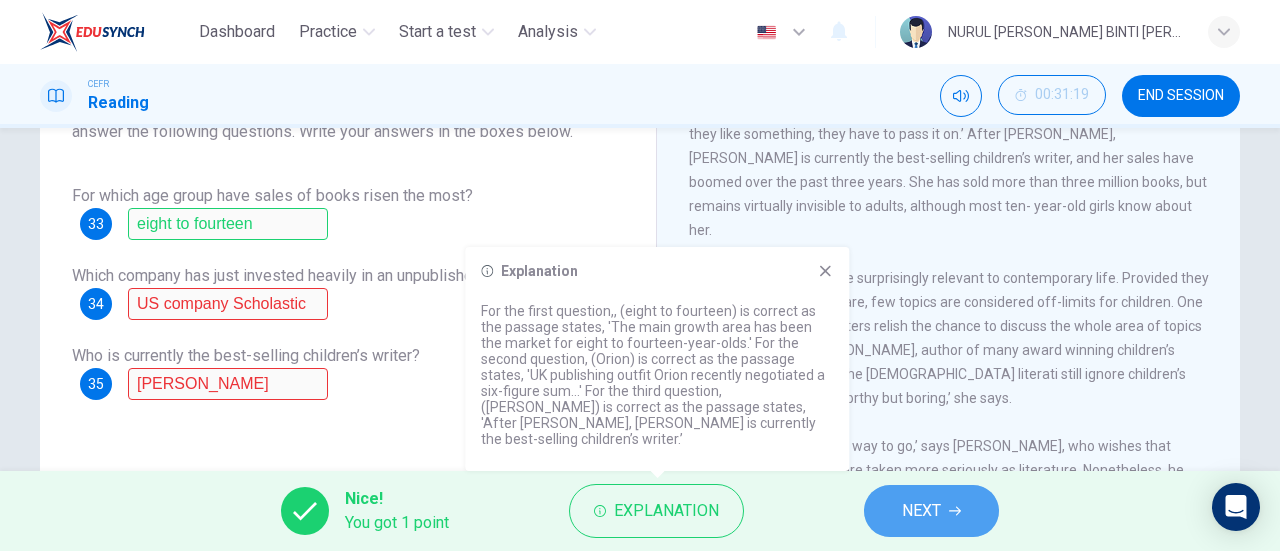 click on "NEXT" at bounding box center (921, 511) 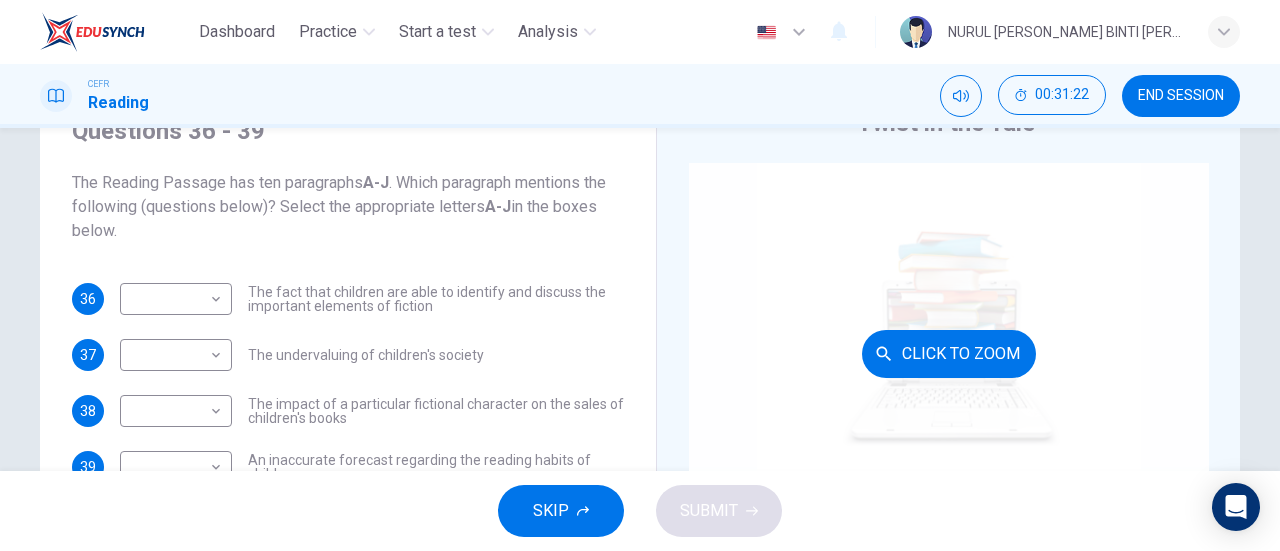 scroll, scrollTop: 92, scrollLeft: 0, axis: vertical 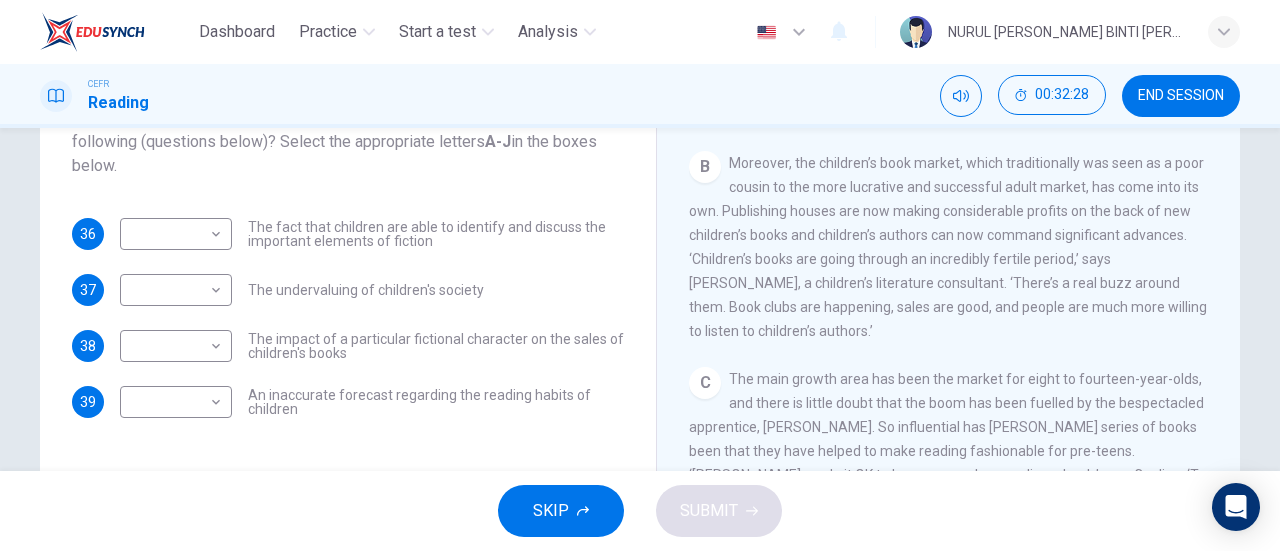 click on "An inaccurate forecast regarding the reading habits of children" at bounding box center [436, 402] 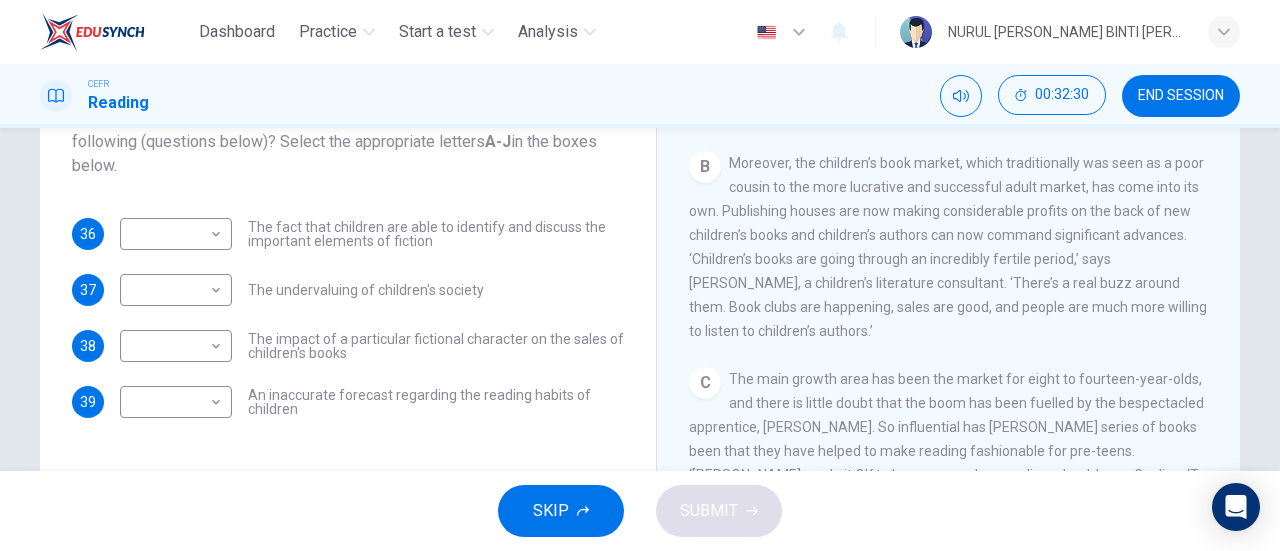 click on "​ ​ An inaccurate forecast regarding the reading habits of children" at bounding box center (372, 402) 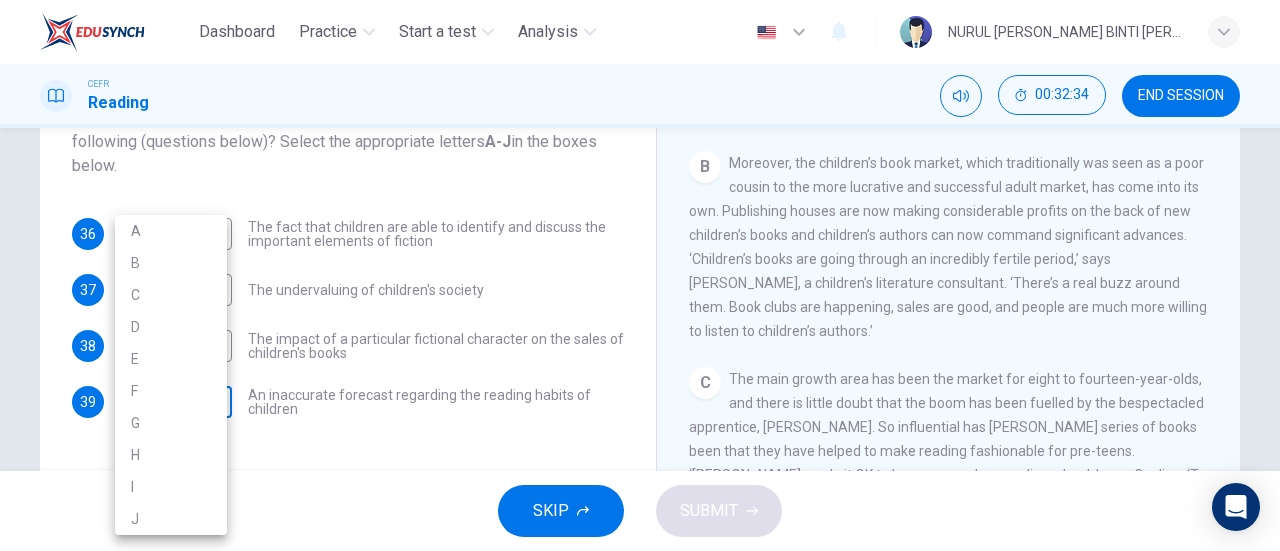 click on "Dashboard Practice Start a test Analysis English en ​ NURUL [PERSON_NAME] BINTI [PERSON_NAME] GANESAN CEFR Reading 00:32:34 END SESSION Questions 36 - 39 The Reading Passage has ten paragraphs  A-J .
Which paragraph mentions the following (questions below)?
Select the appropriate letters  A-J  in the boxes below. 36 ​ ​ The fact that children are able to identify and discuss the important elements of fiction 37 ​ ​ The undervaluing of children's society 38 ​ ​ The impact of a particular fictional character on the sales of children's books 39 ​ ​ An inaccurate forecast regarding the reading habits of children Twist in the Tale CLICK TO ZOOM Click to Zoom A B C D E F G H I J SKIP SUBMIT EduSynch - Online Language Proficiency Testing
Dashboard Practice Start a test Analysis Notifications © Copyright  2025 A B C D E F G H I J" at bounding box center [640, 275] 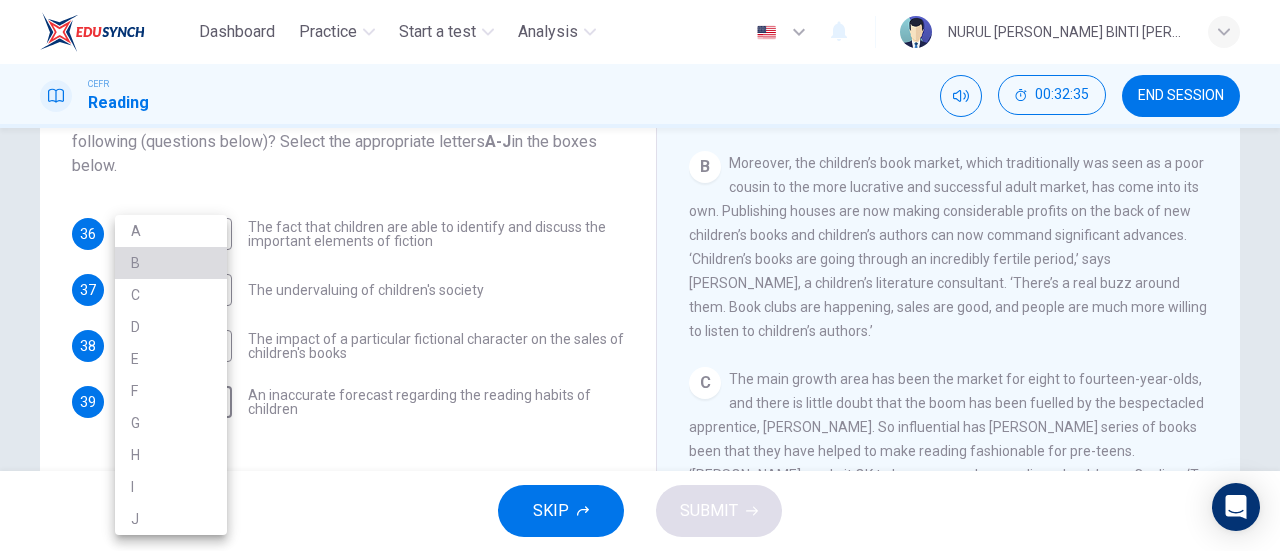 click on "B" at bounding box center [171, 263] 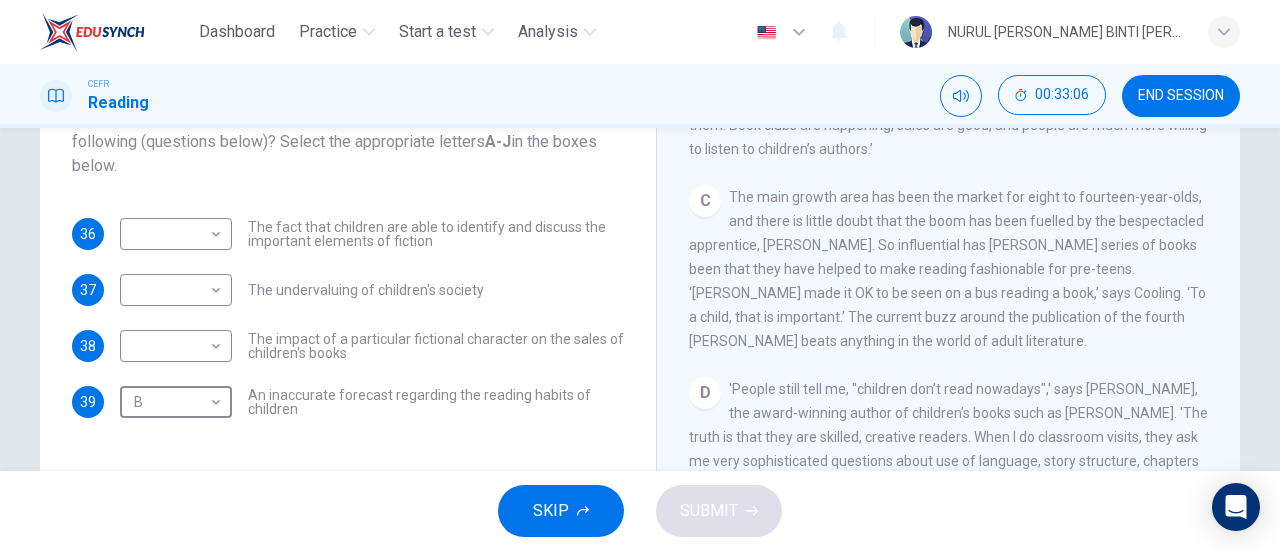 scroll, scrollTop: 695, scrollLeft: 0, axis: vertical 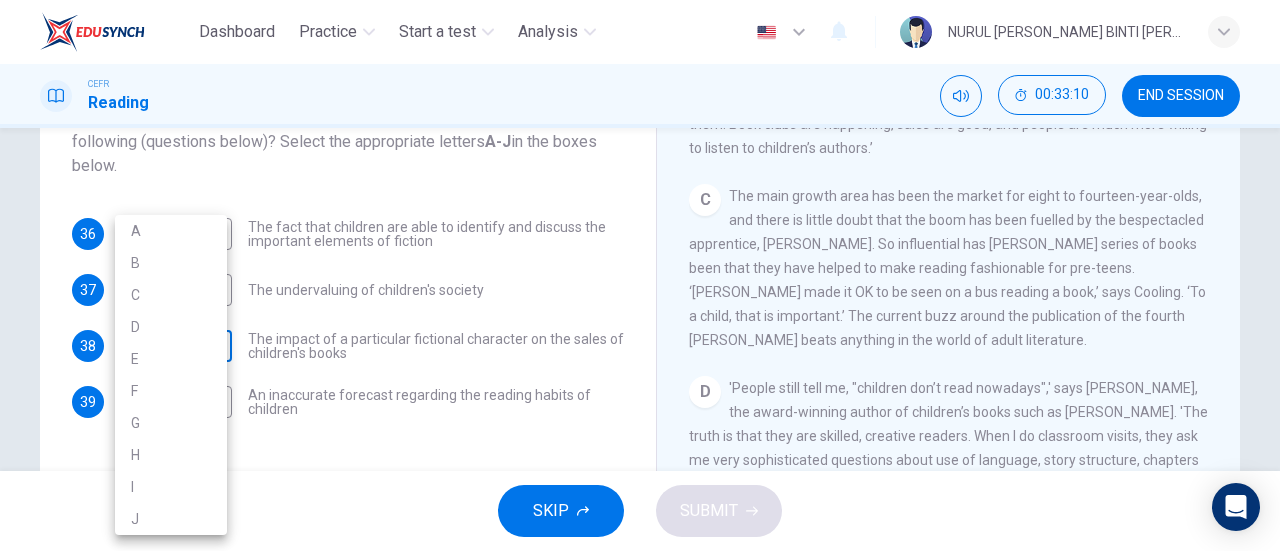 click on "Dashboard Practice Start a test Analysis English en ​ NURUL [PERSON_NAME] BINTI [PERSON_NAME] GANESAN CEFR Reading 00:33:10 END SESSION Questions 36 - 39 The Reading Passage has ten paragraphs  A-J .
Which paragraph mentions the following (questions below)?
Select the appropriate letters  A-J  in the boxes below. 36 ​ ​ The fact that children are able to identify and discuss the important elements of fiction 37 ​ ​ The undervaluing of children's society 38 ​ ​ The impact of a particular fictional character on the sales of children's books 39 B B ​ An inaccurate forecast regarding the reading habits of children Twist in the Tale CLICK TO ZOOM Click to Zoom A B C D E F G H I J SKIP SUBMIT EduSynch - Online Language Proficiency Testing
Dashboard Practice Start a test Analysis Notifications © Copyright  2025 A B C D E F G H I J" at bounding box center (640, 275) 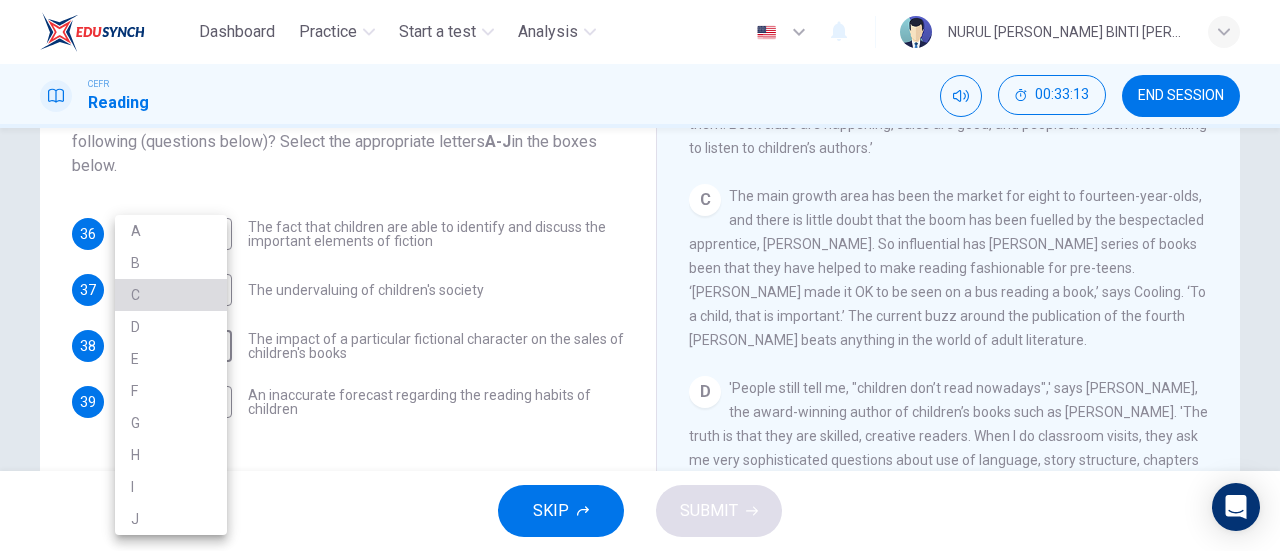 click on "C" at bounding box center [171, 295] 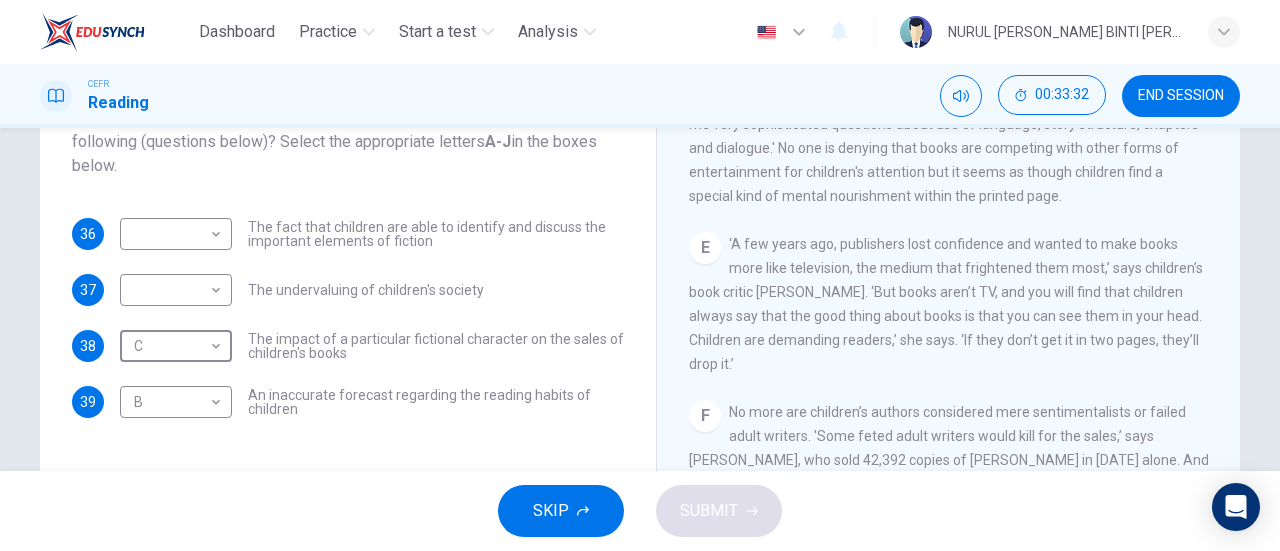 scroll, scrollTop: 1032, scrollLeft: 0, axis: vertical 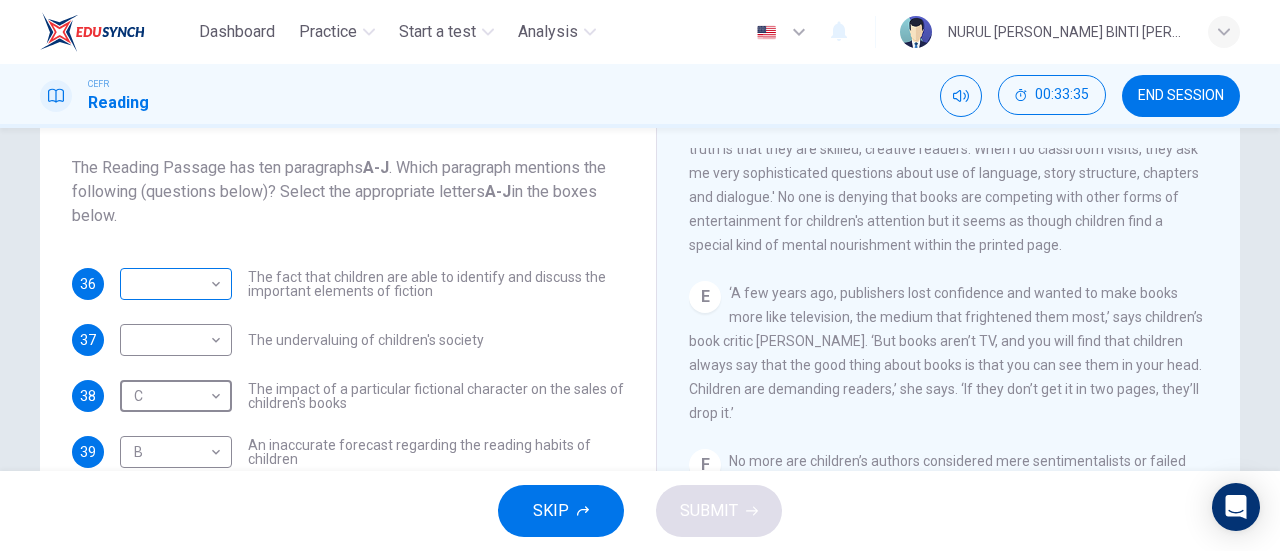click on "Dashboard Practice Start a test Analysis English en ​ NURUL [PERSON_NAME] BINTI [PERSON_NAME] GANESAN CEFR Reading 00:33:35 END SESSION Questions 36 - 39 The Reading Passage has ten paragraphs  A-J .
Which paragraph mentions the following (questions below)?
Select the appropriate letters  A-J  in the boxes below. 36 ​ ​ The fact that children are able to identify and discuss the important elements of fiction 37 ​ ​ The undervaluing of children's society 38 C C ​ The impact of a particular fictional character on the sales of children's books 39 B B ​ An inaccurate forecast regarding the reading habits of children Twist in the Tale CLICK TO ZOOM Click to Zoom A B C D E F G H I J SKIP SUBMIT EduSynch - Online Language Proficiency Testing
Dashboard Practice Start a test Analysis Notifications © Copyright  2025" at bounding box center [640, 275] 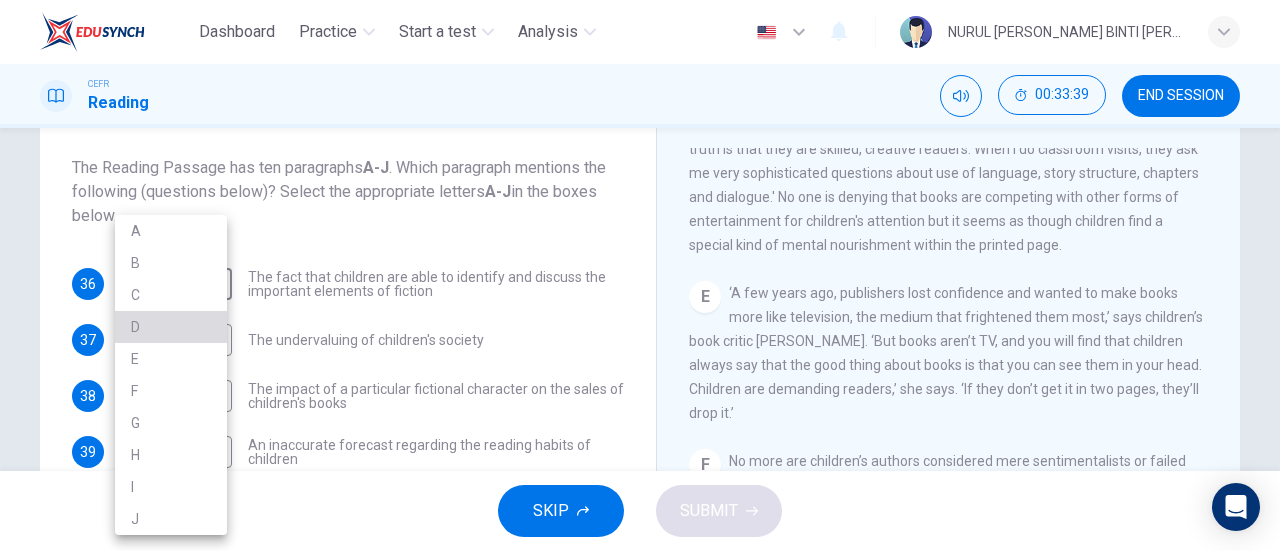 click on "D" at bounding box center [171, 327] 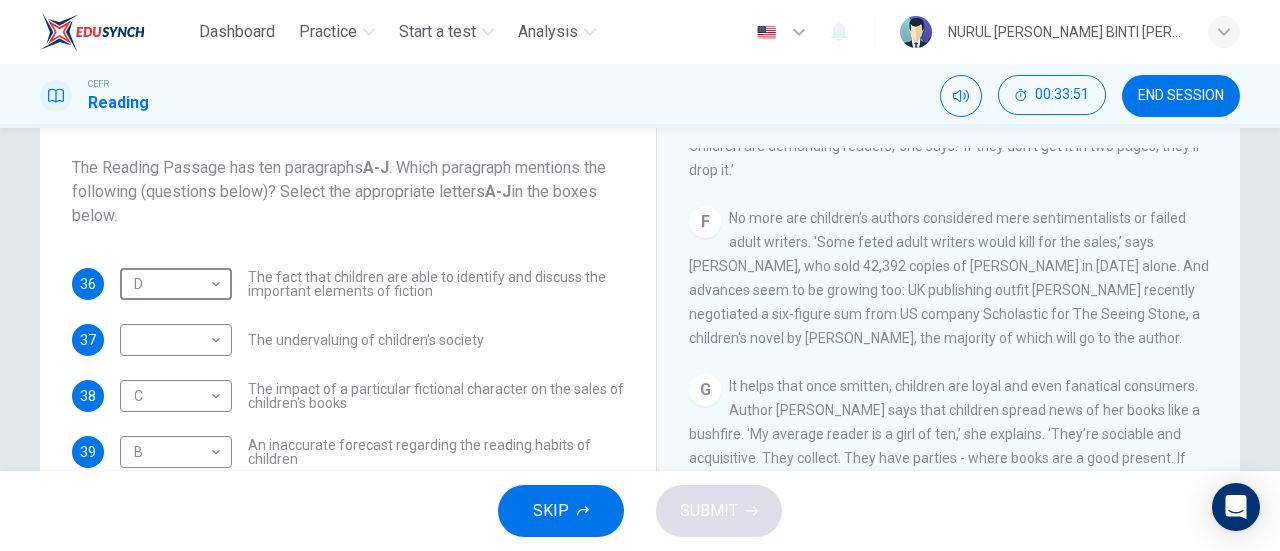 scroll, scrollTop: 1276, scrollLeft: 0, axis: vertical 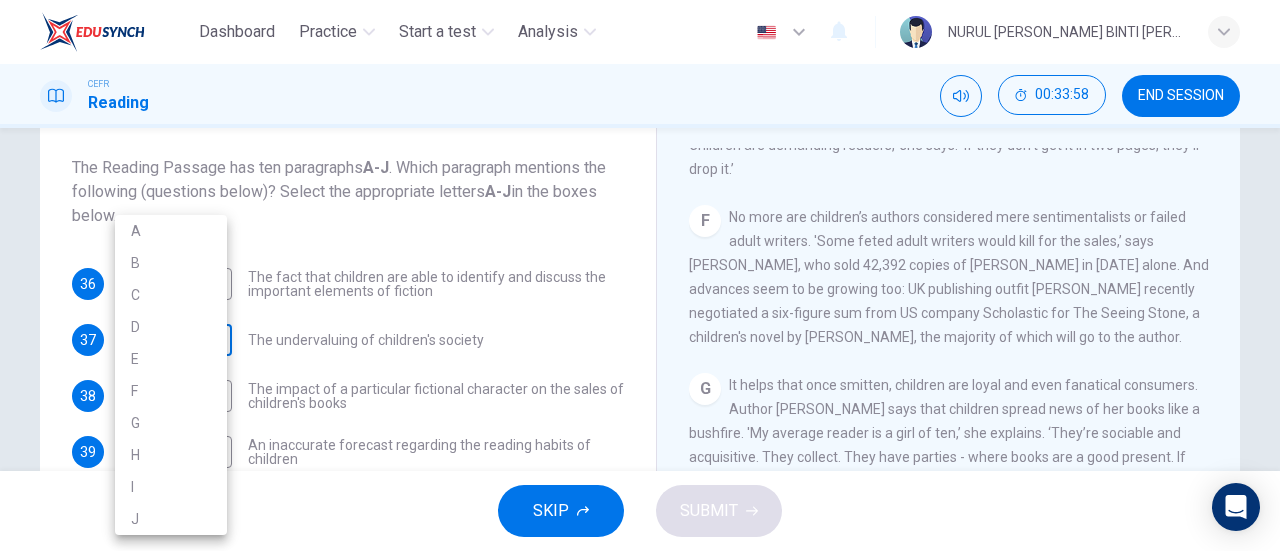 click on "Dashboard Practice Start a test Analysis English en ​ NURUL [PERSON_NAME] BINTI [PERSON_NAME] GANESAN CEFR Reading 00:33:58 END SESSION Questions 36 - 39 The Reading Passage has ten paragraphs  A-J .
Which paragraph mentions the following (questions below)?
Select the appropriate letters  A-J  in the boxes below. 36 D D ​ The fact that children are able to identify and discuss the important elements of fiction 37 ​ ​ The undervaluing of children's society 38 C C ​ The impact of a particular fictional character on the sales of children's books 39 B B ​ An inaccurate forecast regarding the reading habits of children Twist in the Tale CLICK TO ZOOM Click to Zoom A B C D E F G H I J SKIP SUBMIT EduSynch - Online Language Proficiency Testing
Dashboard Practice Start a test Analysis Notifications © Copyright  2025 A B C D E F G H I J" at bounding box center (640, 275) 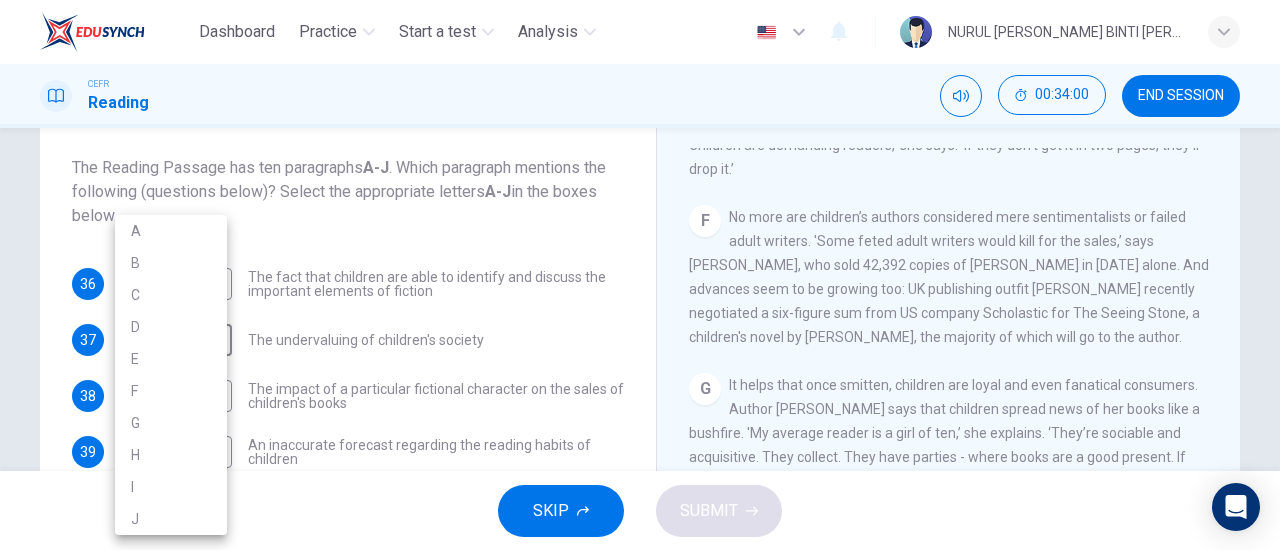drag, startPoint x: 192, startPoint y: 373, endPoint x: 192, endPoint y: 391, distance: 18 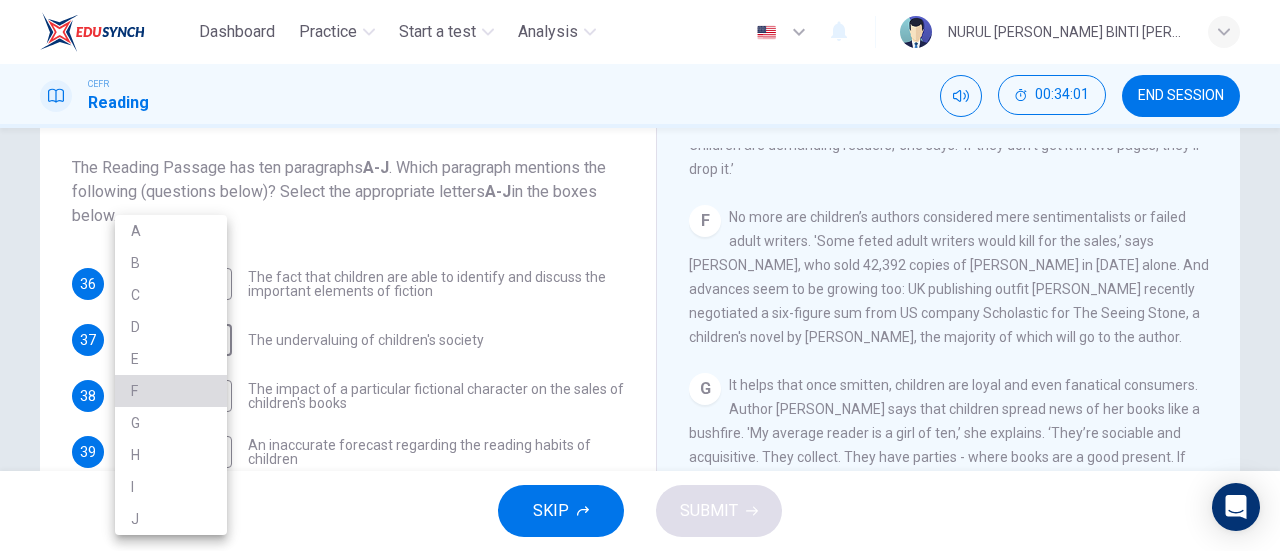 click on "F" at bounding box center (171, 391) 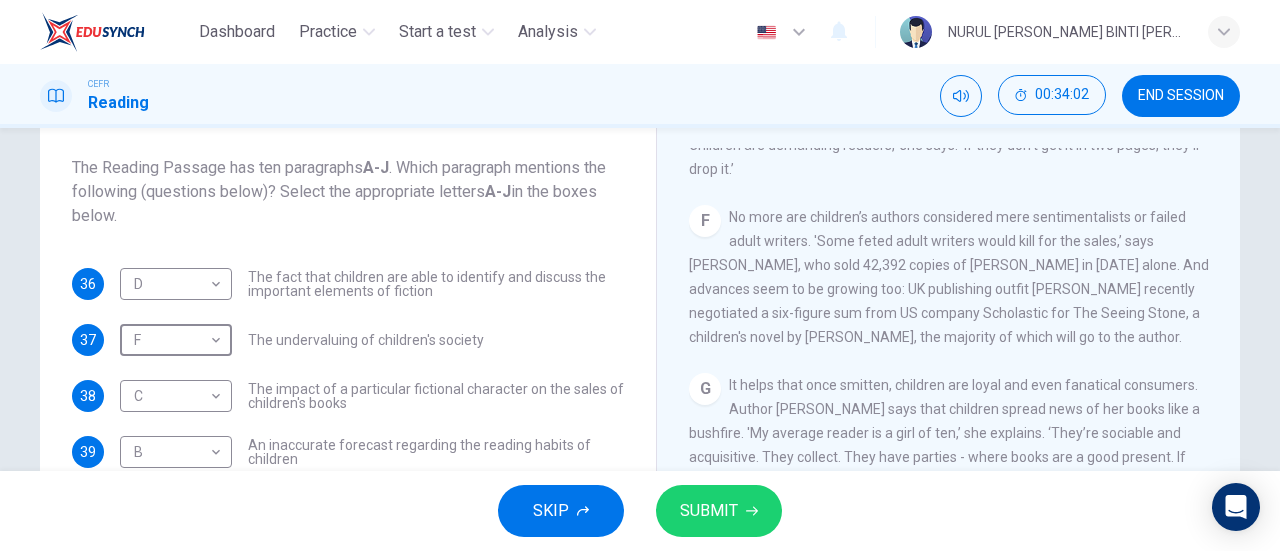 click on "SUBMIT" at bounding box center (709, 511) 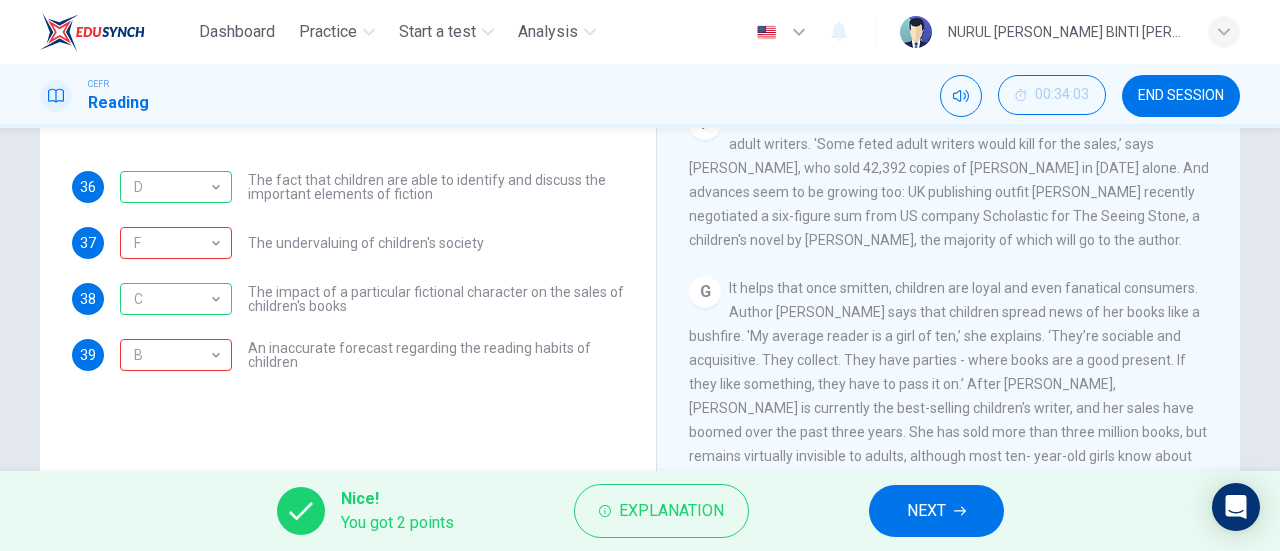 scroll, scrollTop: 206, scrollLeft: 0, axis: vertical 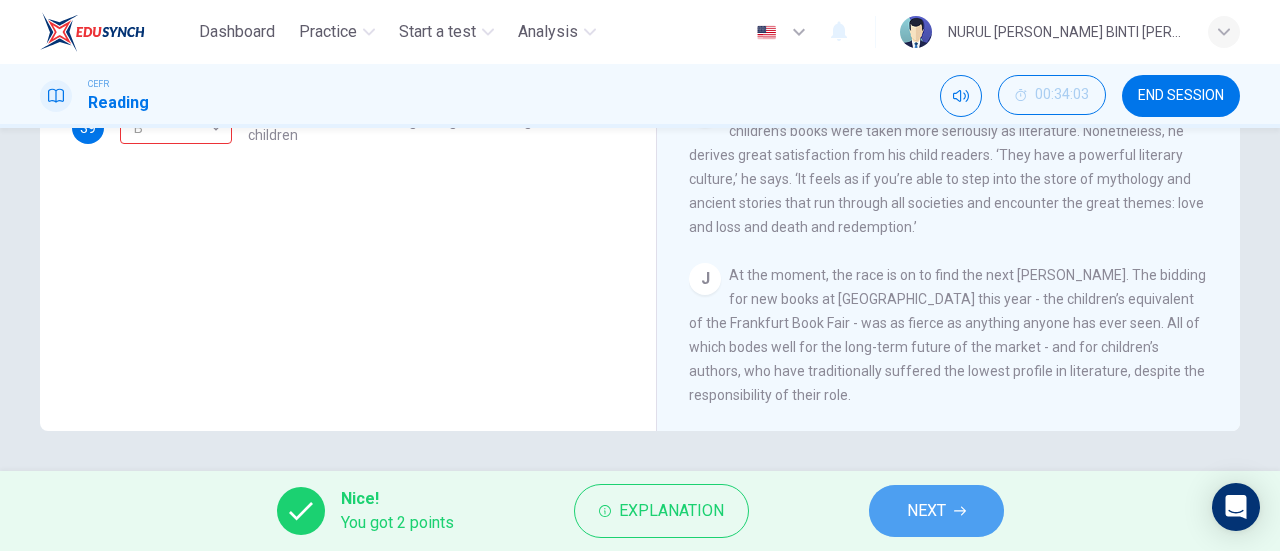 click on "NEXT" at bounding box center (936, 511) 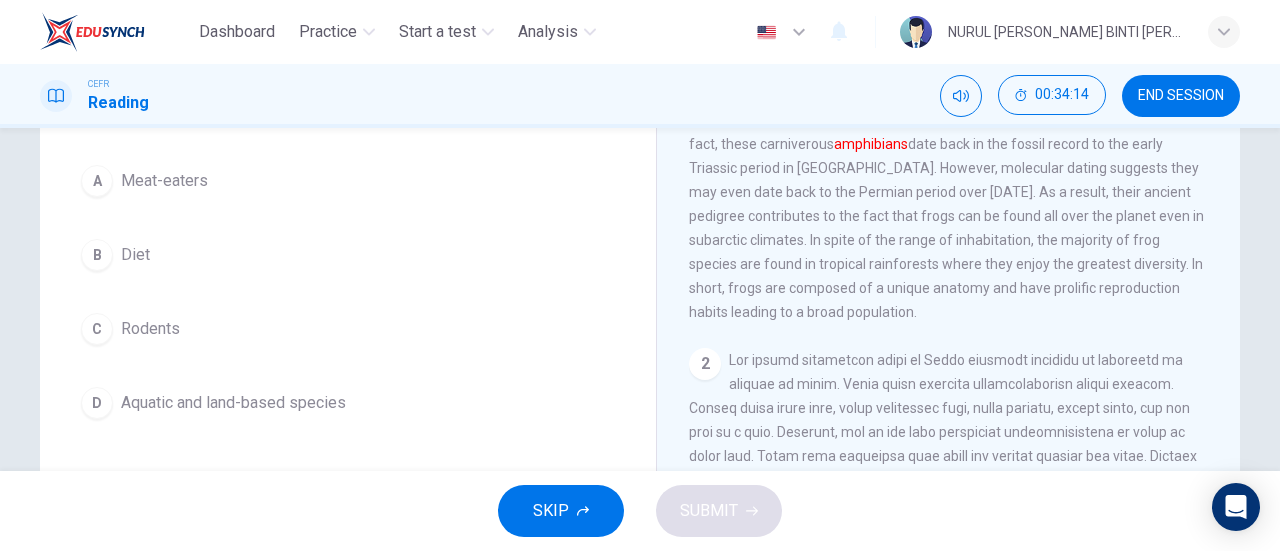 scroll, scrollTop: 173, scrollLeft: 0, axis: vertical 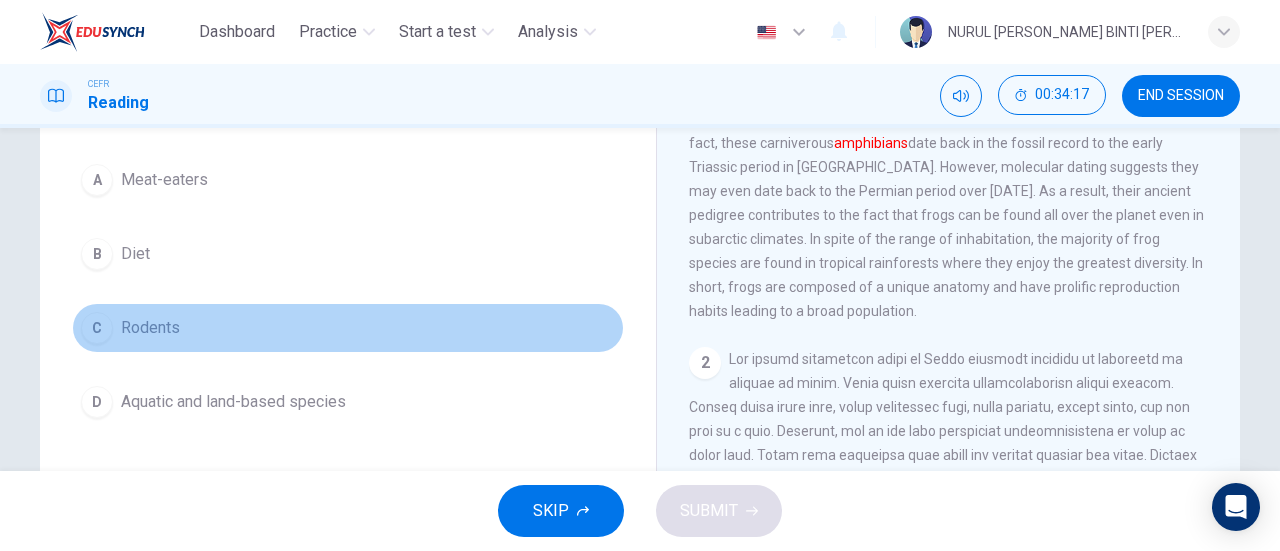 click on "C Rodents" at bounding box center (348, 328) 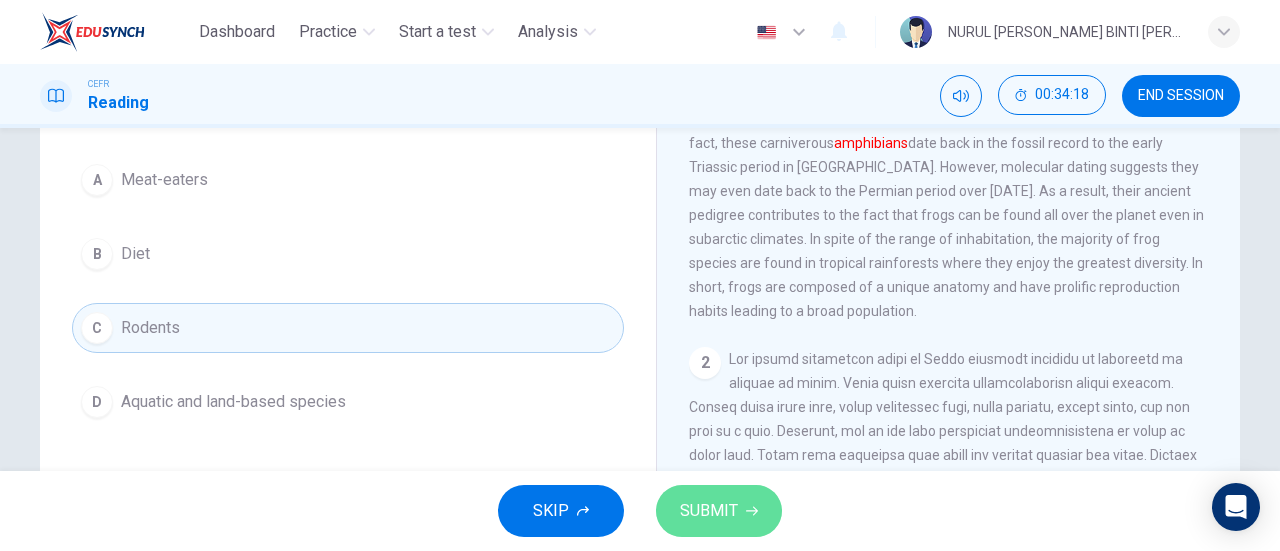 click on "SUBMIT" at bounding box center [709, 511] 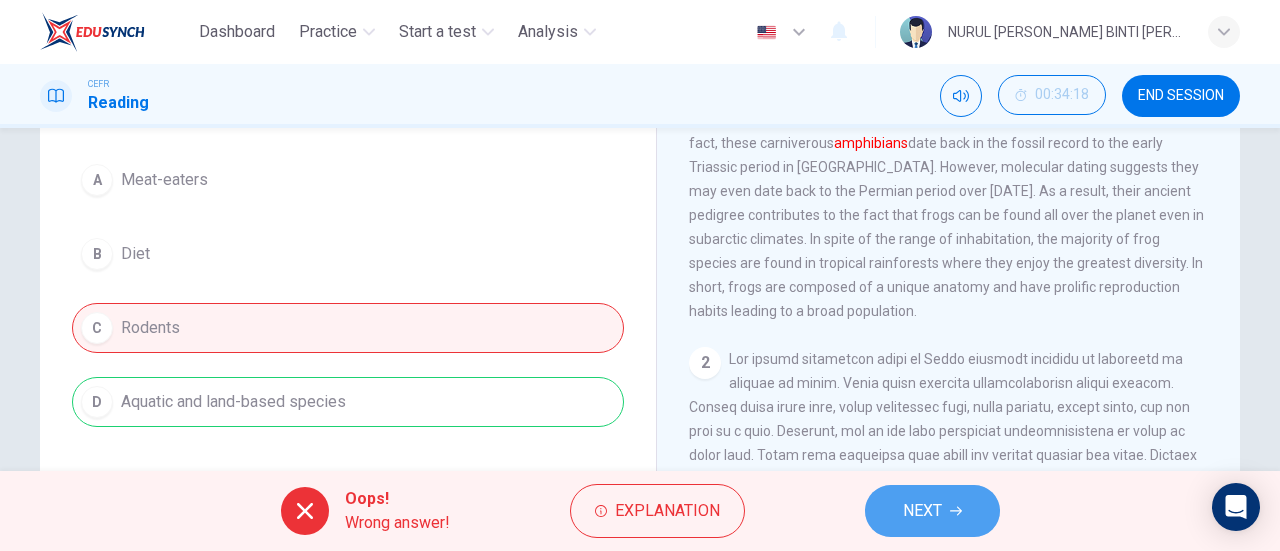click on "NEXT" at bounding box center [922, 511] 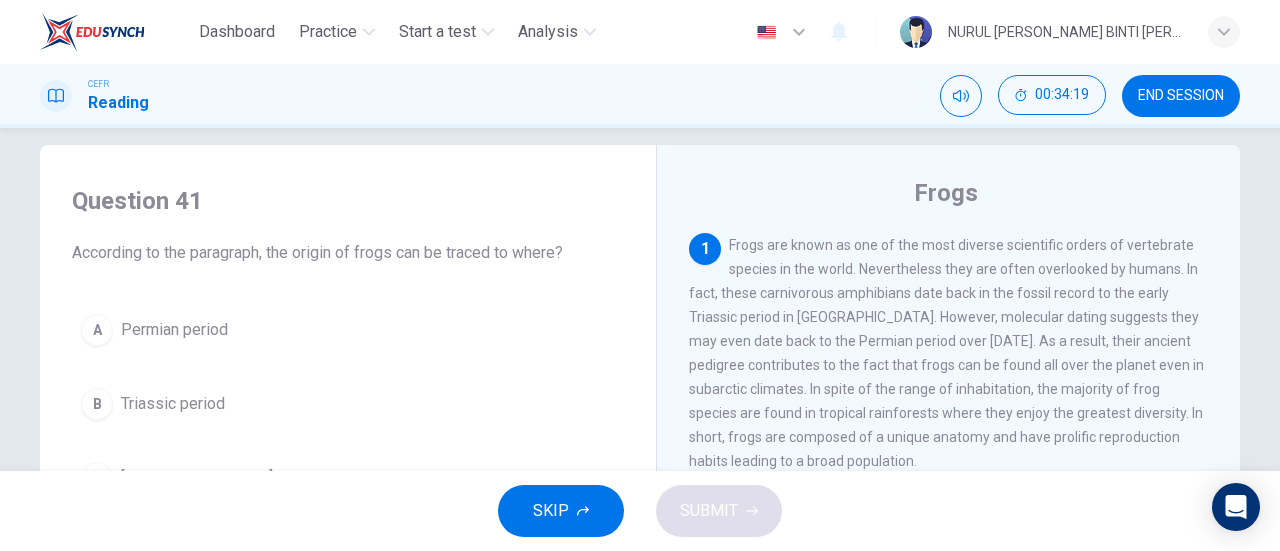 scroll, scrollTop: 11, scrollLeft: 0, axis: vertical 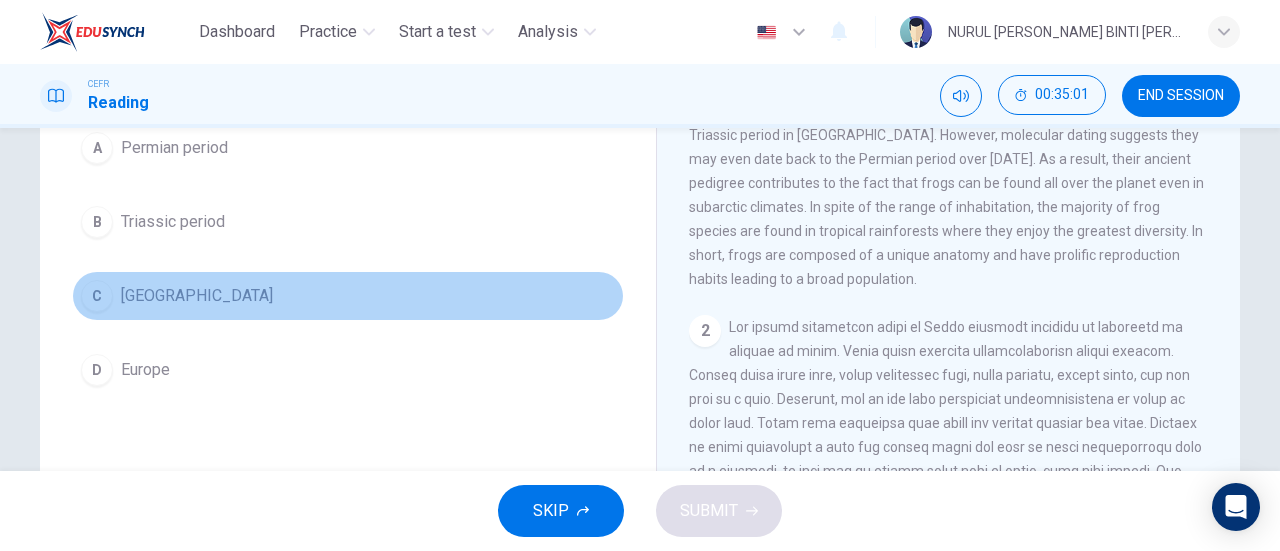 click on "C [GEOGRAPHIC_DATA]" at bounding box center (348, 296) 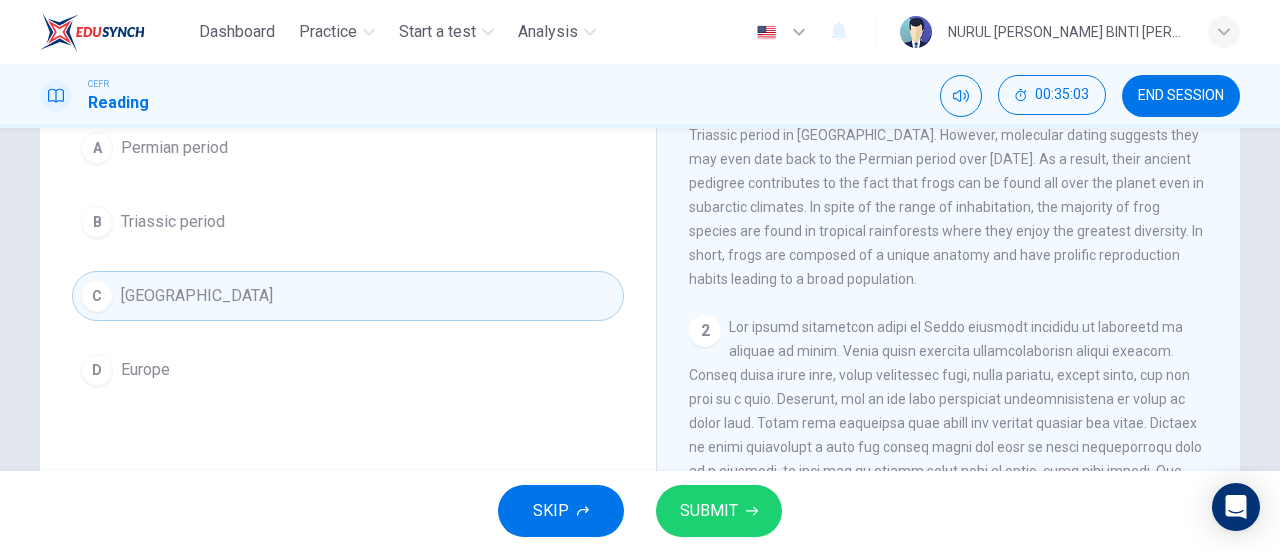 click on "SUBMIT" at bounding box center [709, 511] 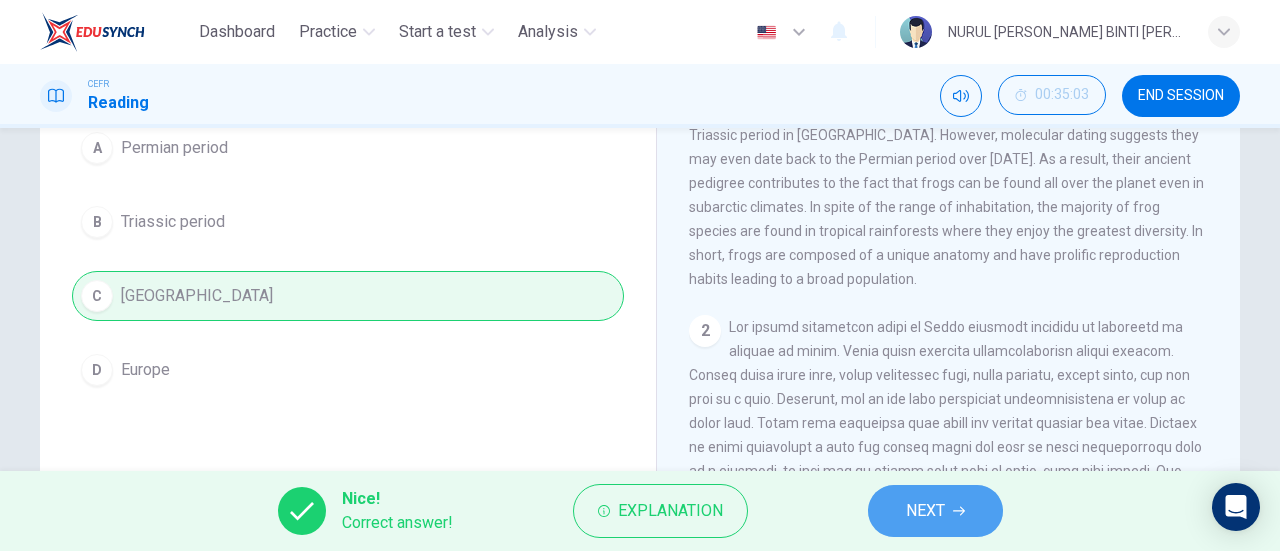 click on "NEXT" at bounding box center [925, 511] 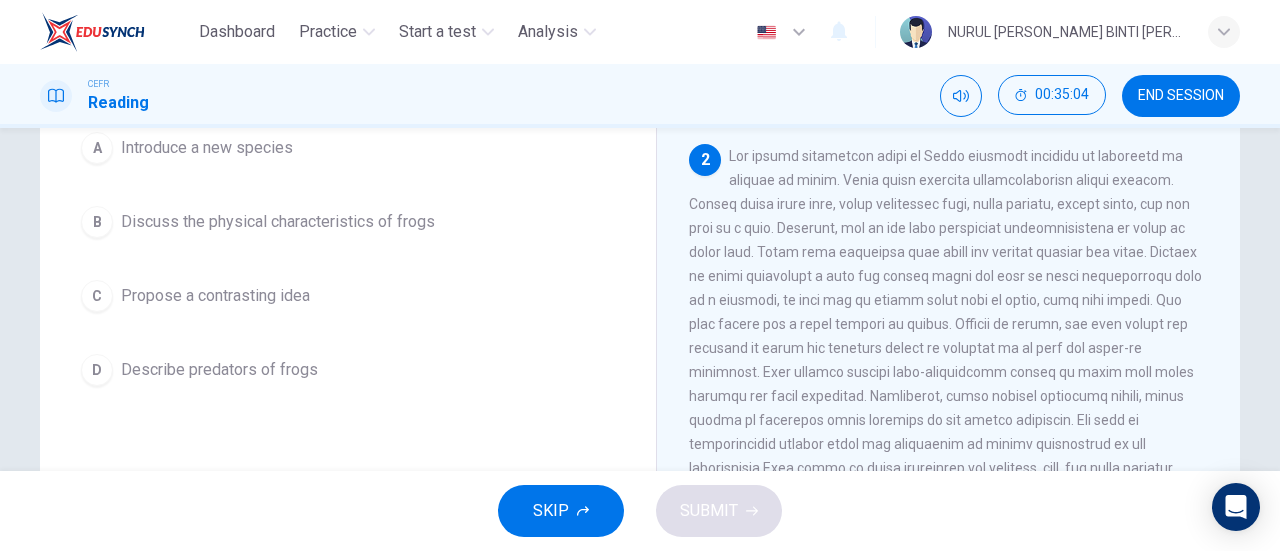 scroll, scrollTop: 192, scrollLeft: 0, axis: vertical 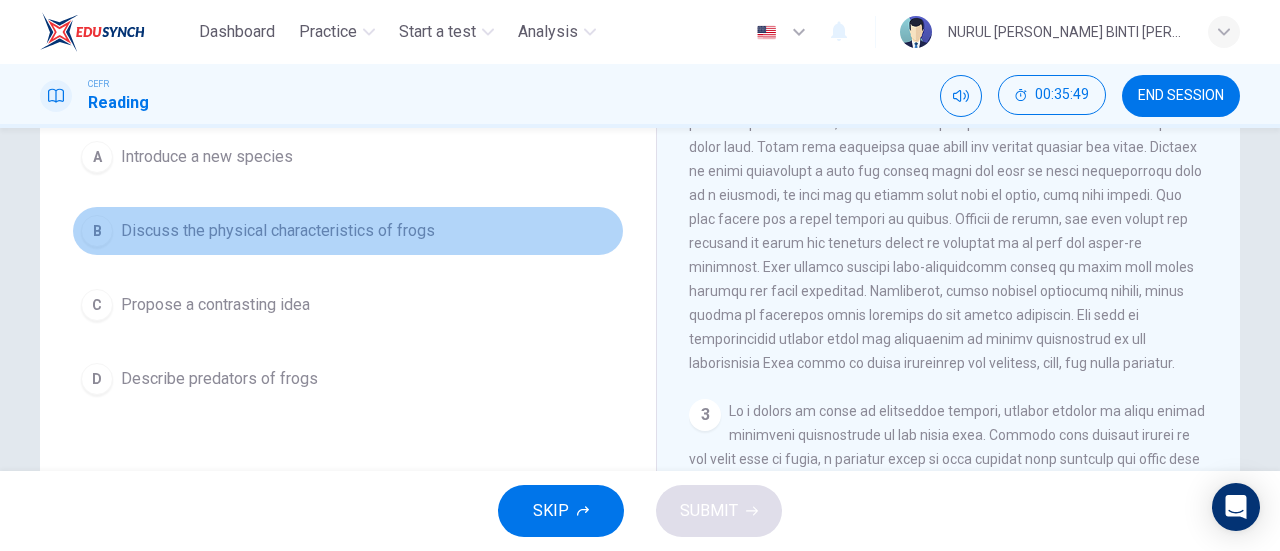 click on "B Discuss the physical characteristics of frogs" at bounding box center [348, 231] 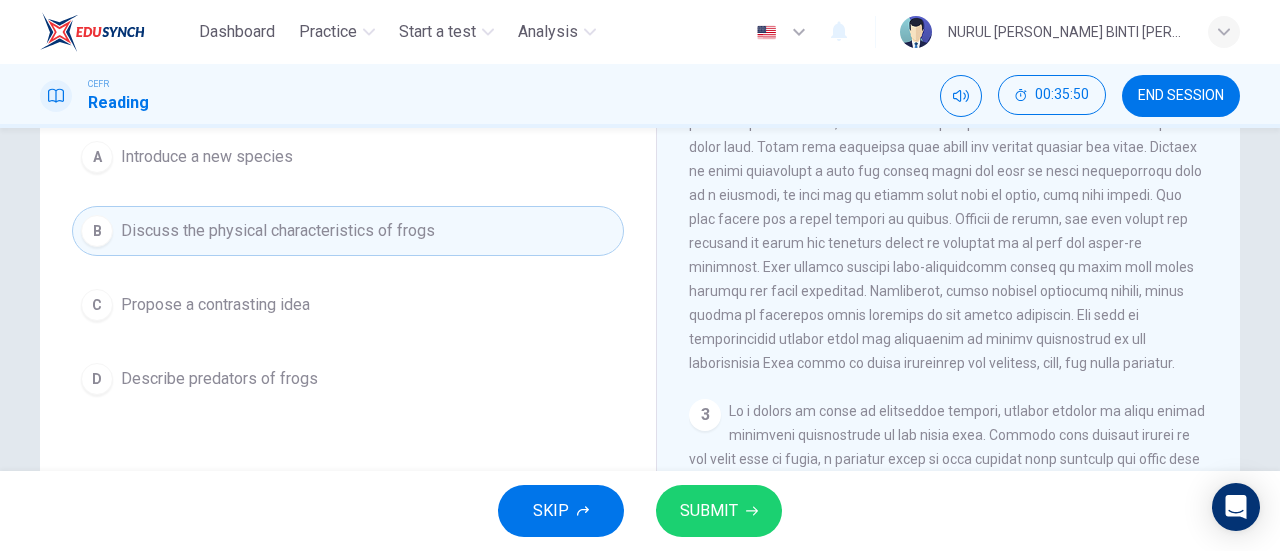 click on "SUBMIT" at bounding box center [709, 511] 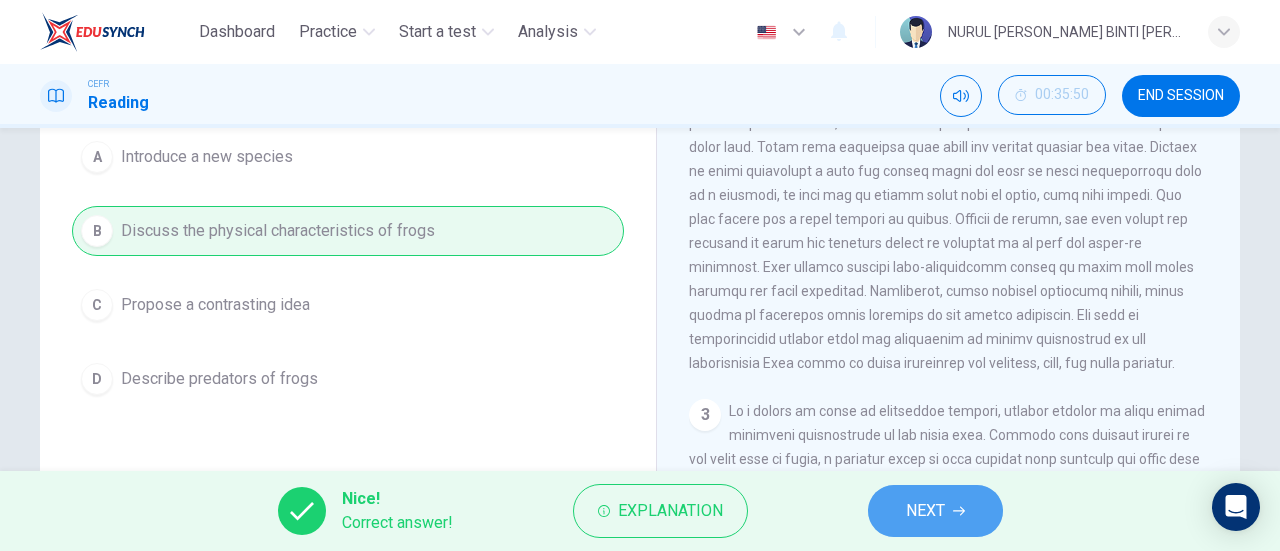 click on "NEXT" at bounding box center [925, 511] 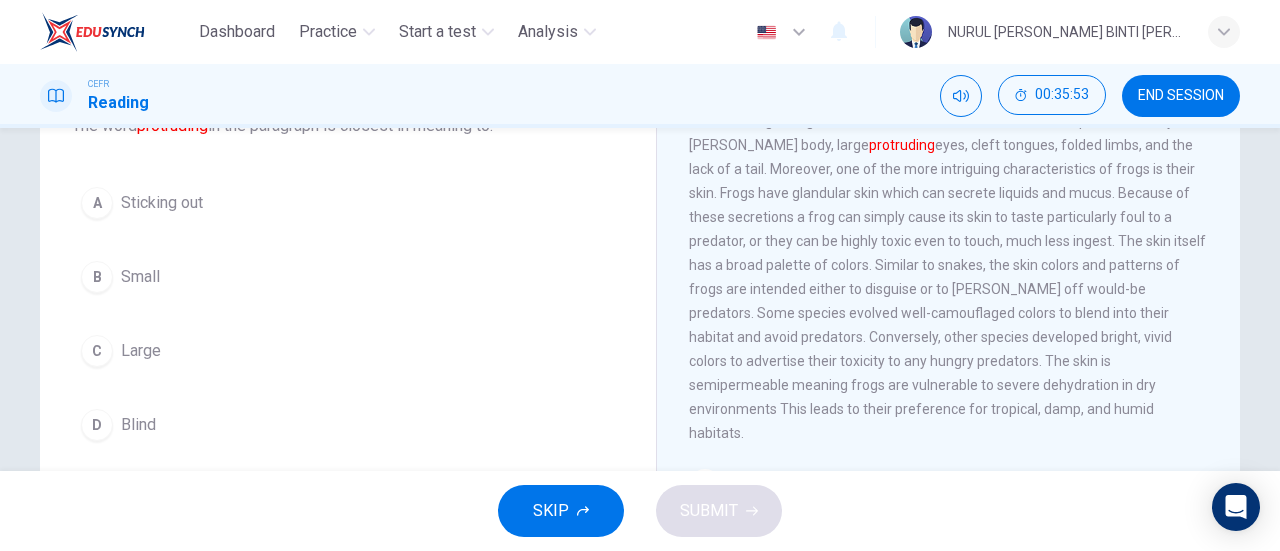 scroll, scrollTop: 166, scrollLeft: 0, axis: vertical 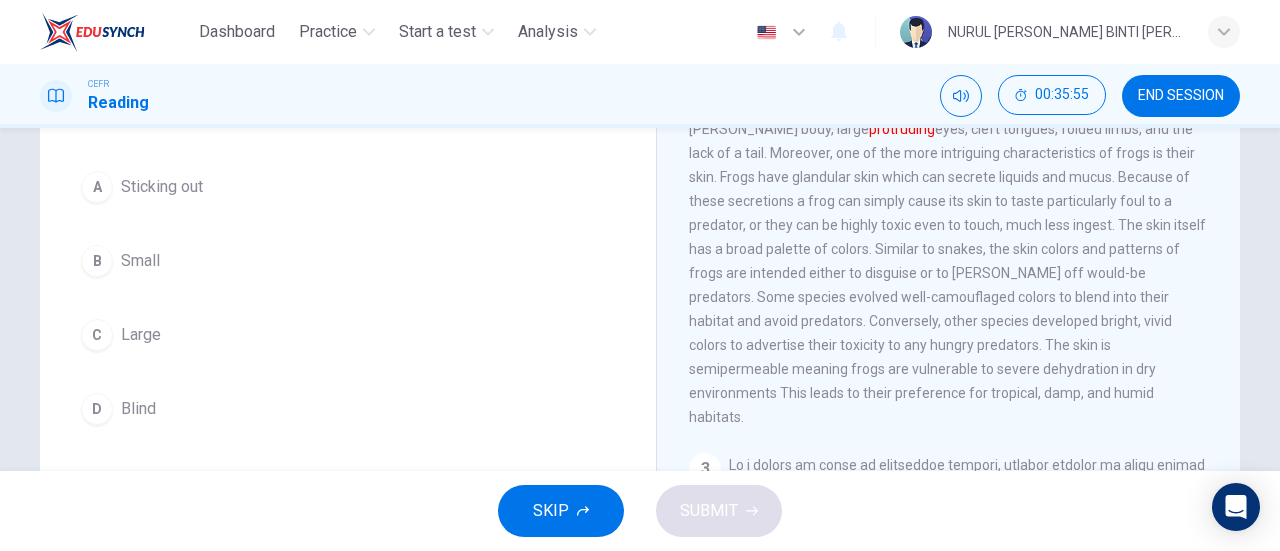 click on "A Sticking out" at bounding box center [348, 187] 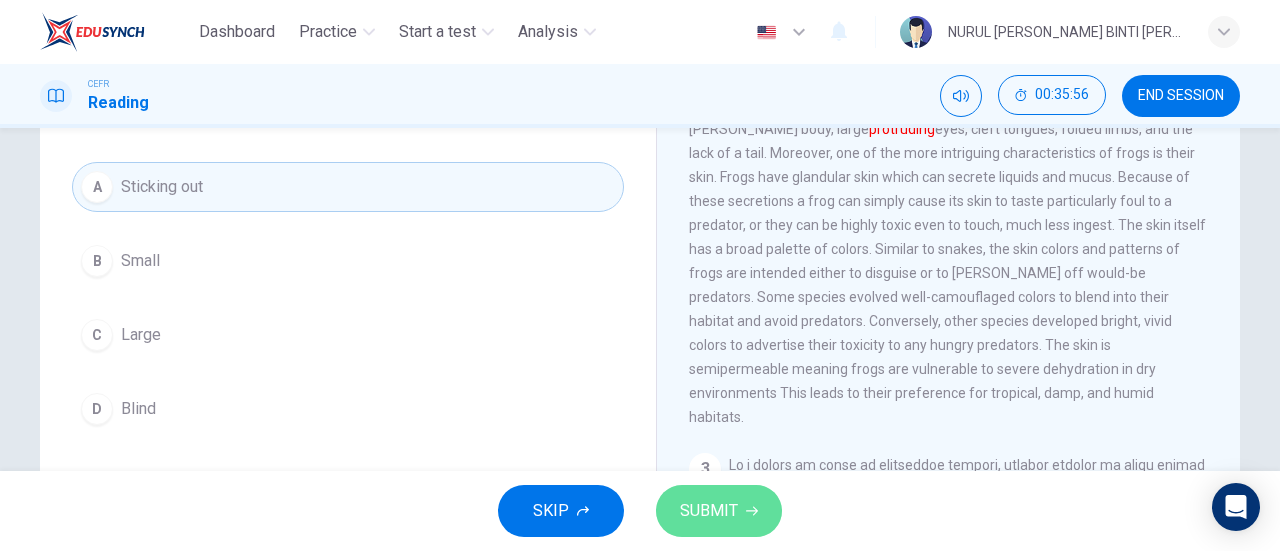 click on "SUBMIT" at bounding box center (709, 511) 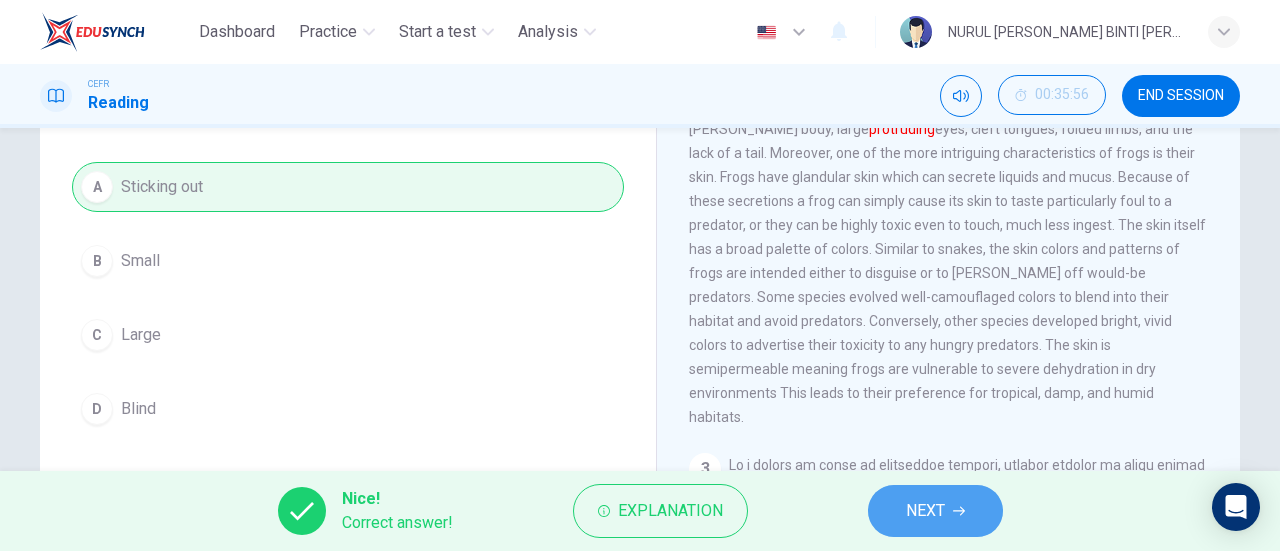 click on "NEXT" at bounding box center (935, 511) 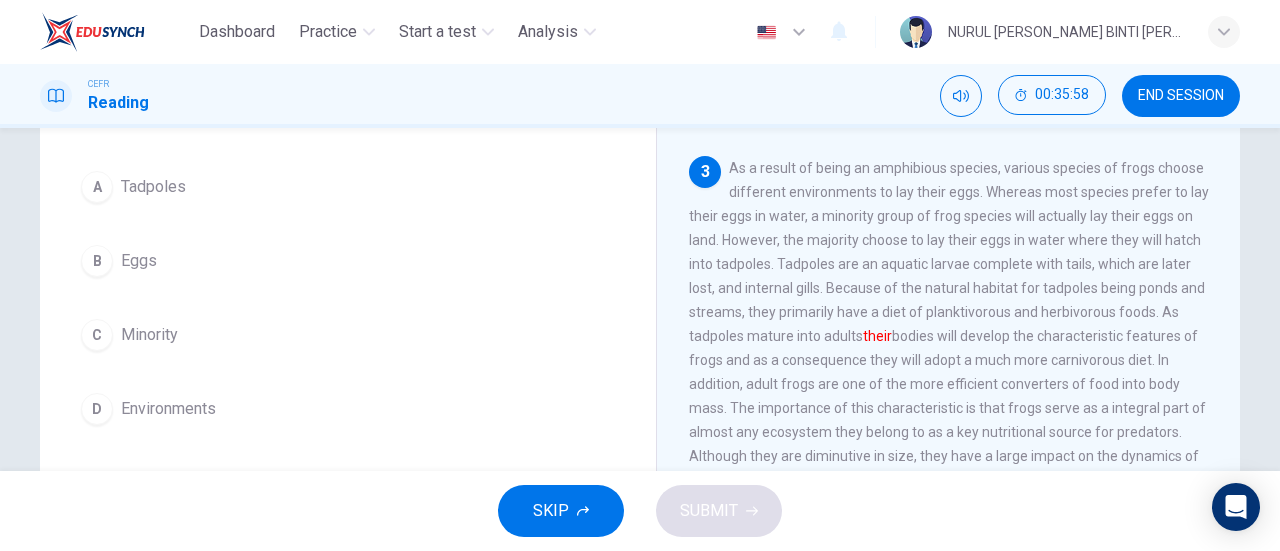 scroll, scrollTop: 559, scrollLeft: 0, axis: vertical 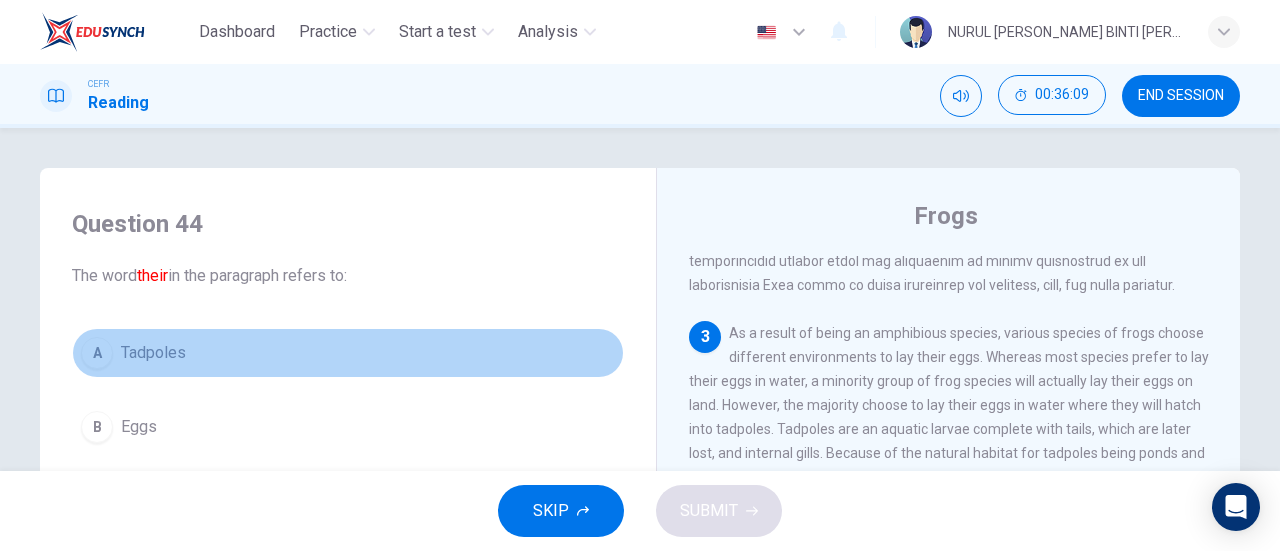 click on "A Tadpoles" at bounding box center [348, 353] 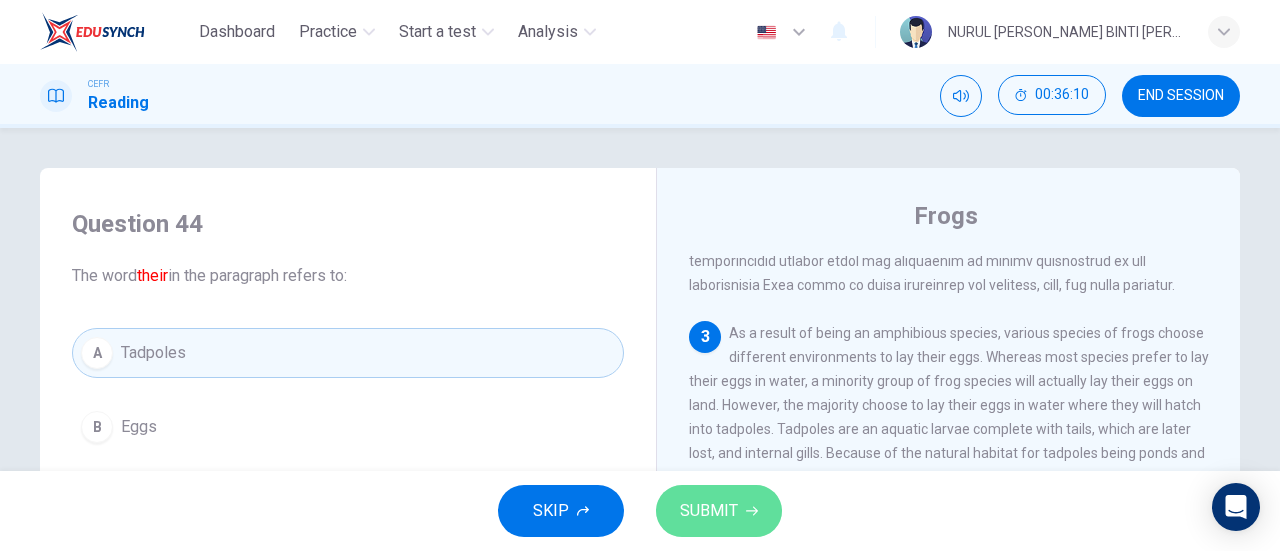 click on "SUBMIT" at bounding box center [709, 511] 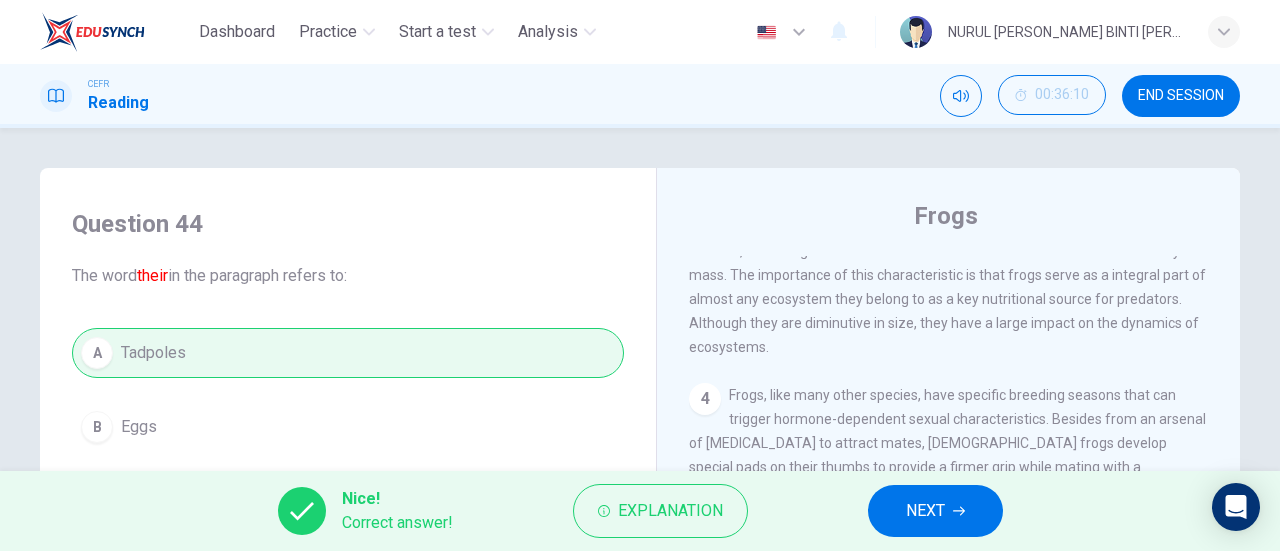 scroll, scrollTop: 858, scrollLeft: 0, axis: vertical 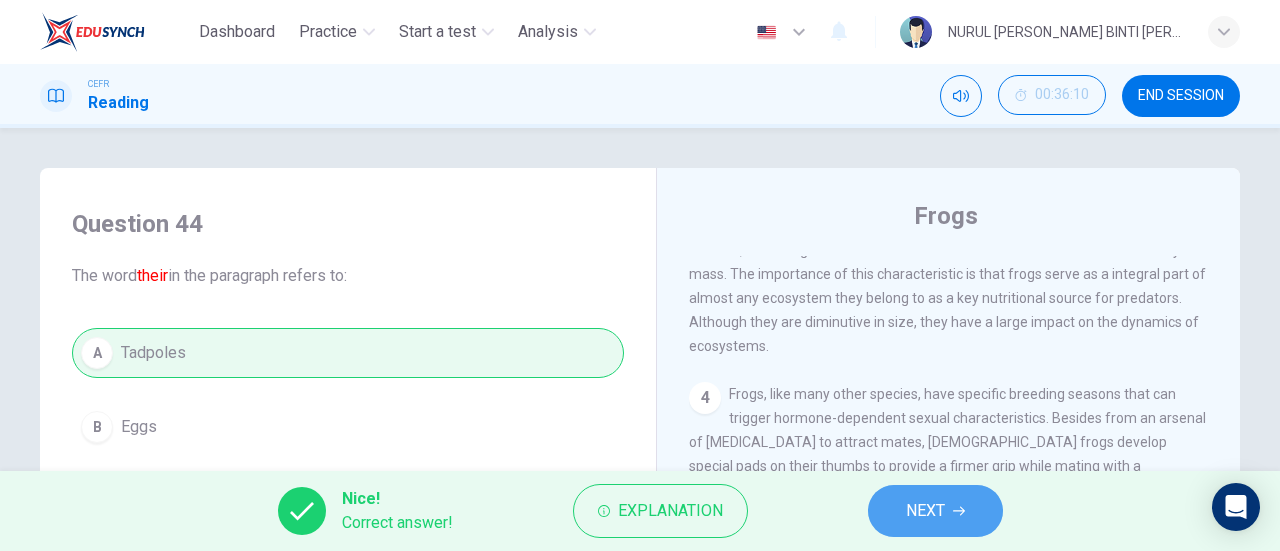 click on "NEXT" at bounding box center (925, 511) 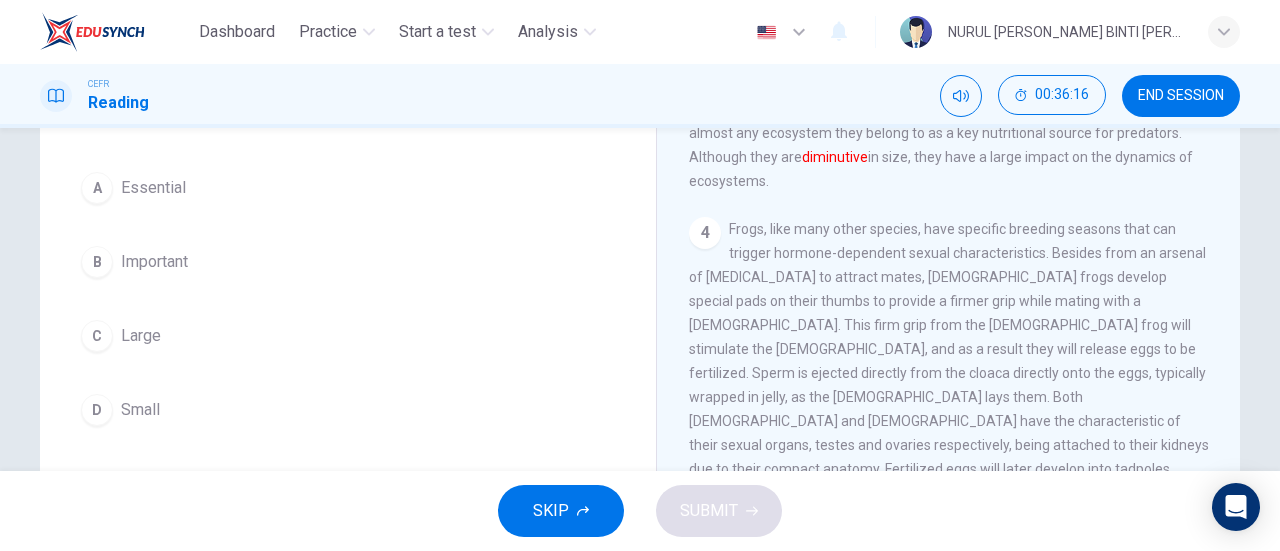 scroll, scrollTop: 166, scrollLeft: 0, axis: vertical 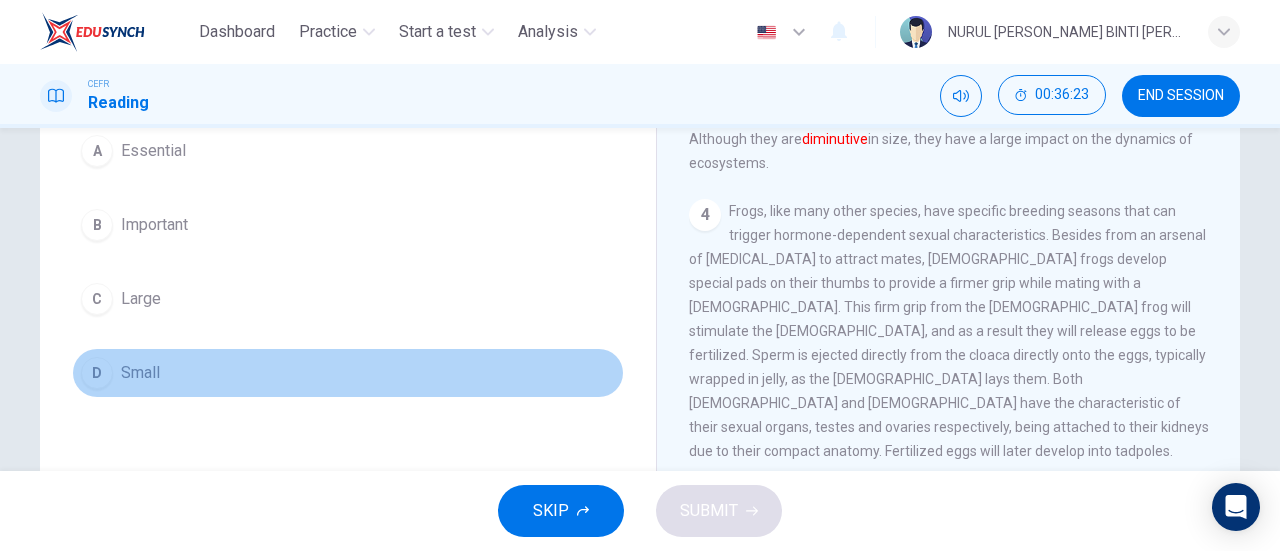 click on "D Small" at bounding box center (348, 373) 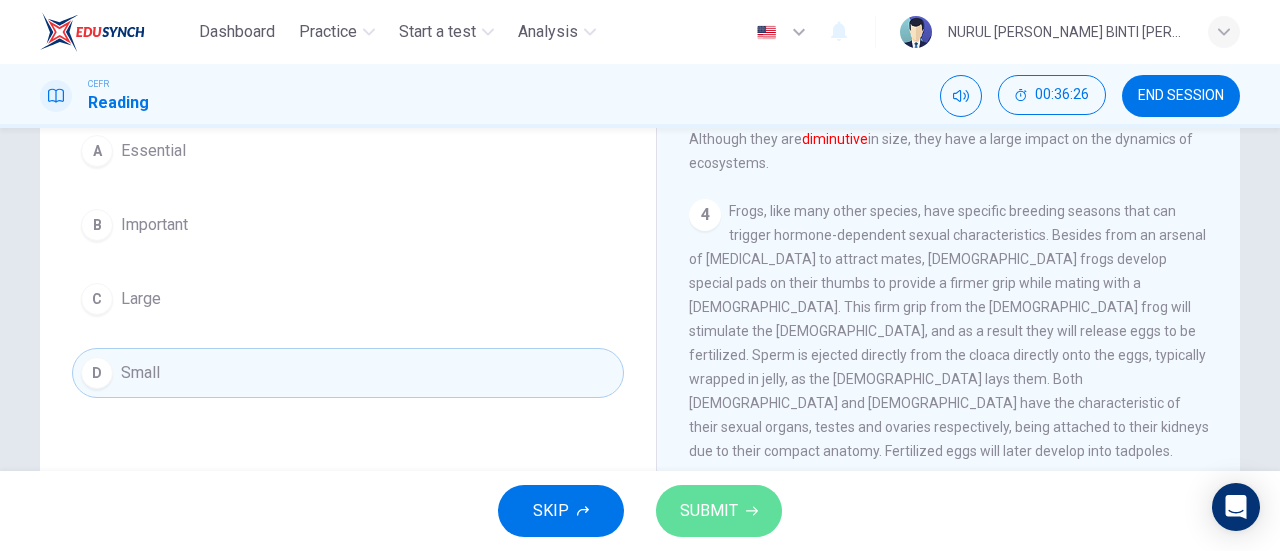 click on "SUBMIT" at bounding box center [719, 511] 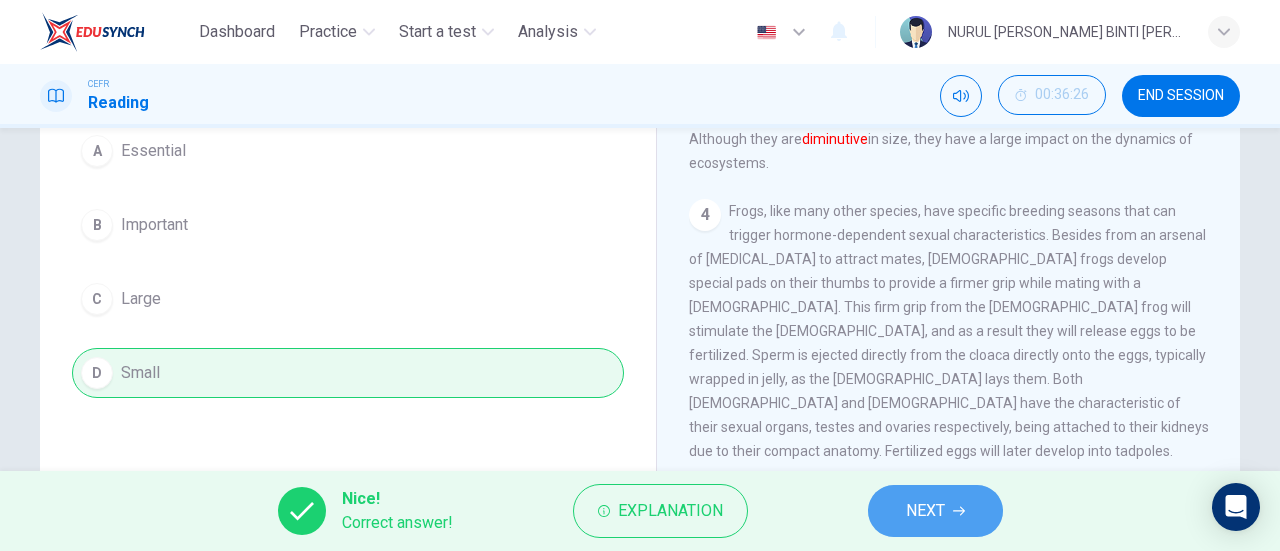 click on "NEXT" at bounding box center (935, 511) 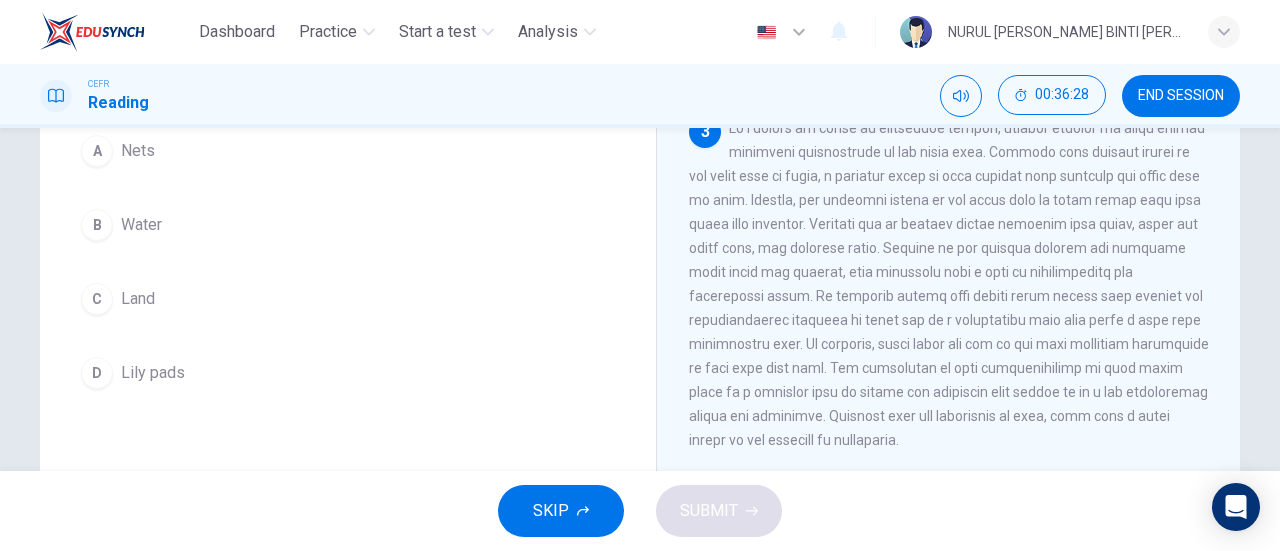 scroll, scrollTop: 561, scrollLeft: 0, axis: vertical 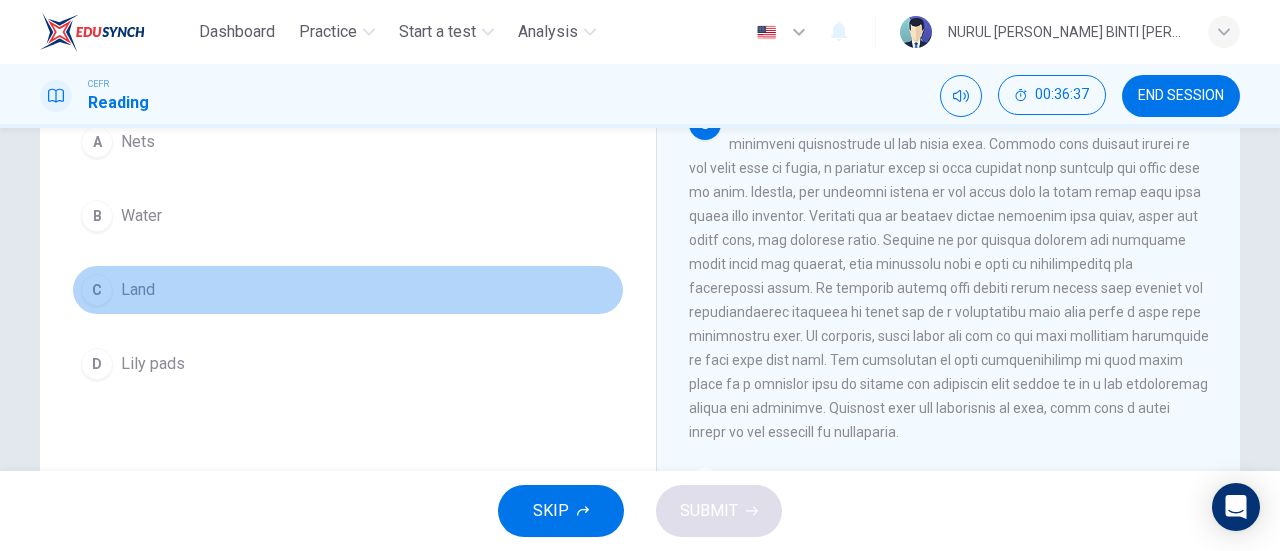 click on "C Land" at bounding box center (348, 290) 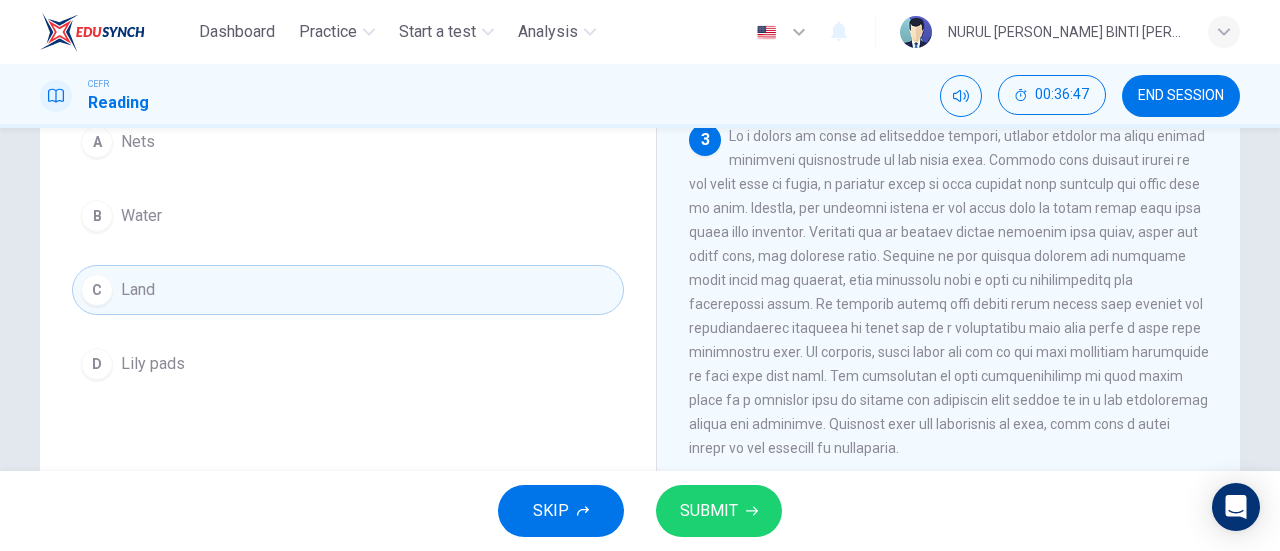 scroll, scrollTop: 569, scrollLeft: 0, axis: vertical 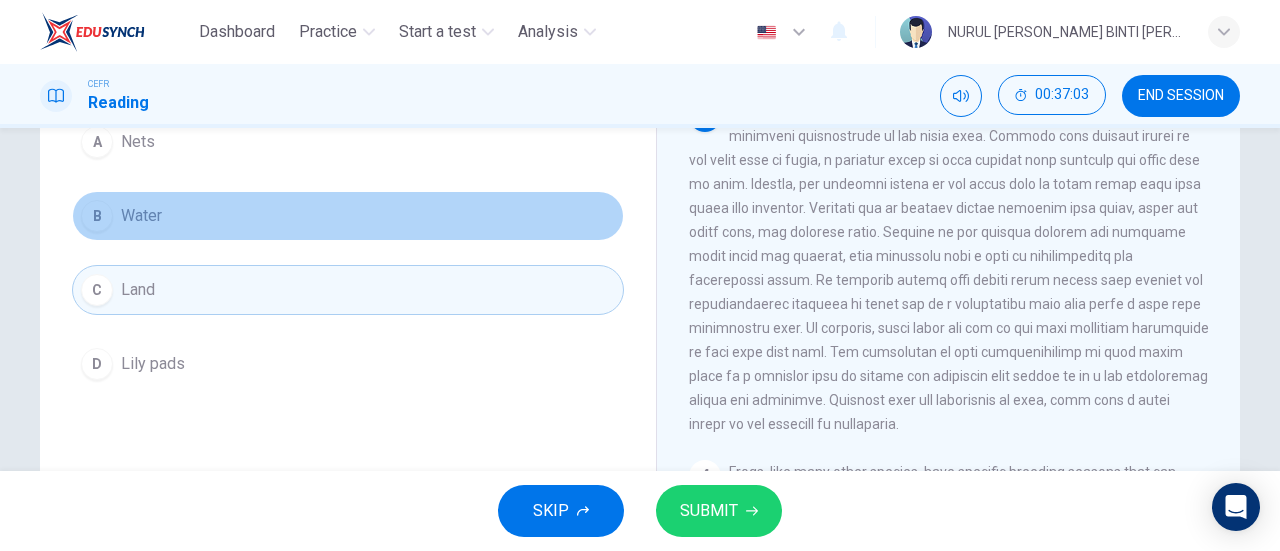 click on "B Water" at bounding box center [348, 216] 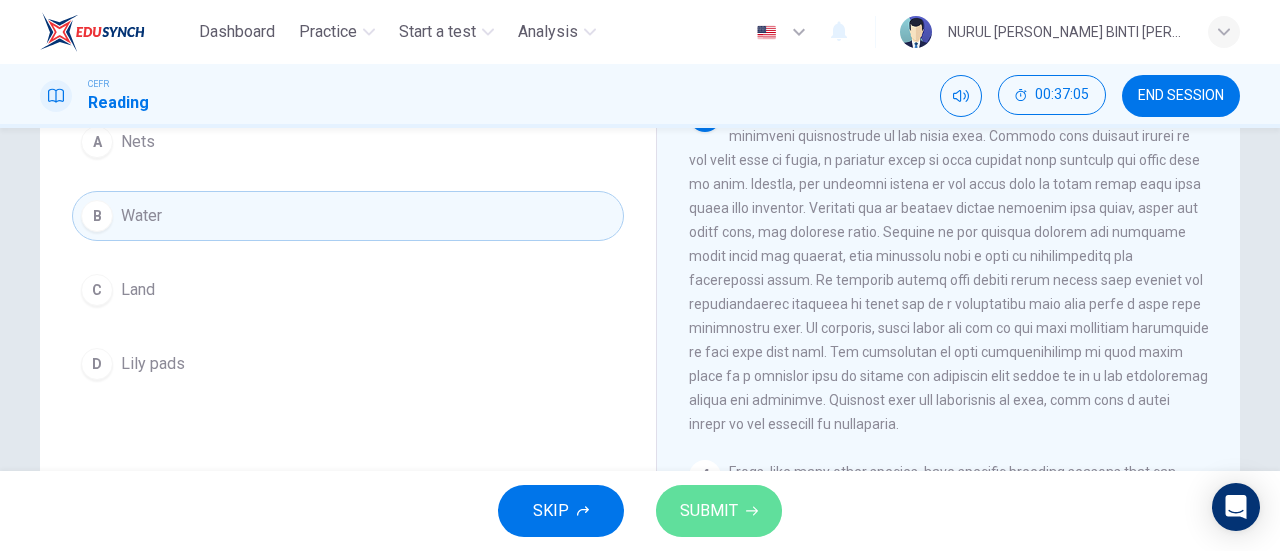 click on "SUBMIT" at bounding box center (719, 511) 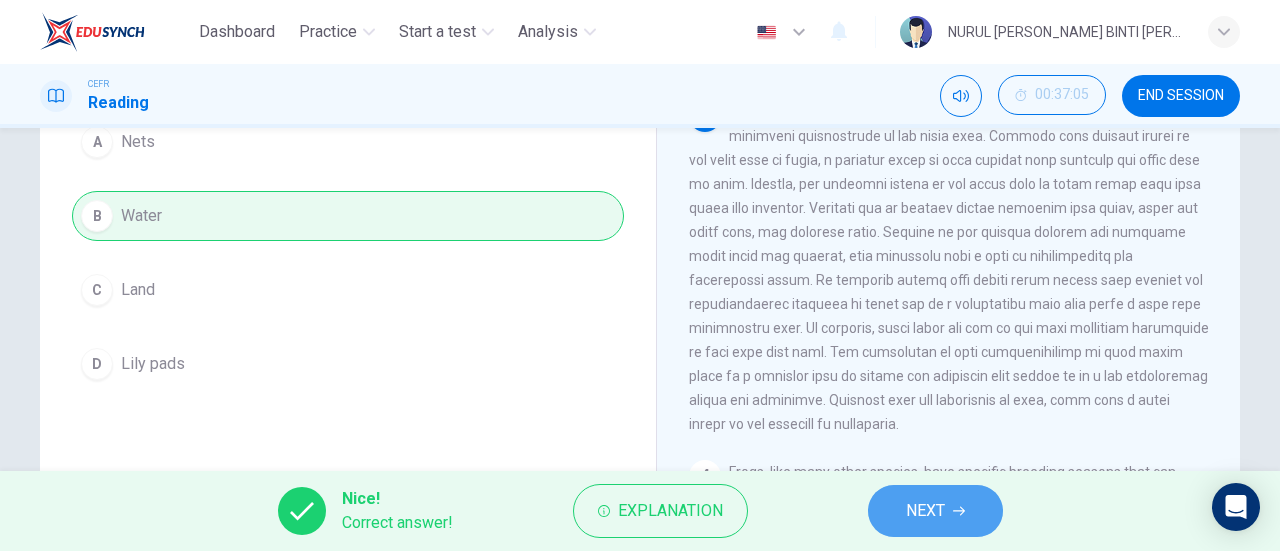 click on "NEXT" at bounding box center (925, 511) 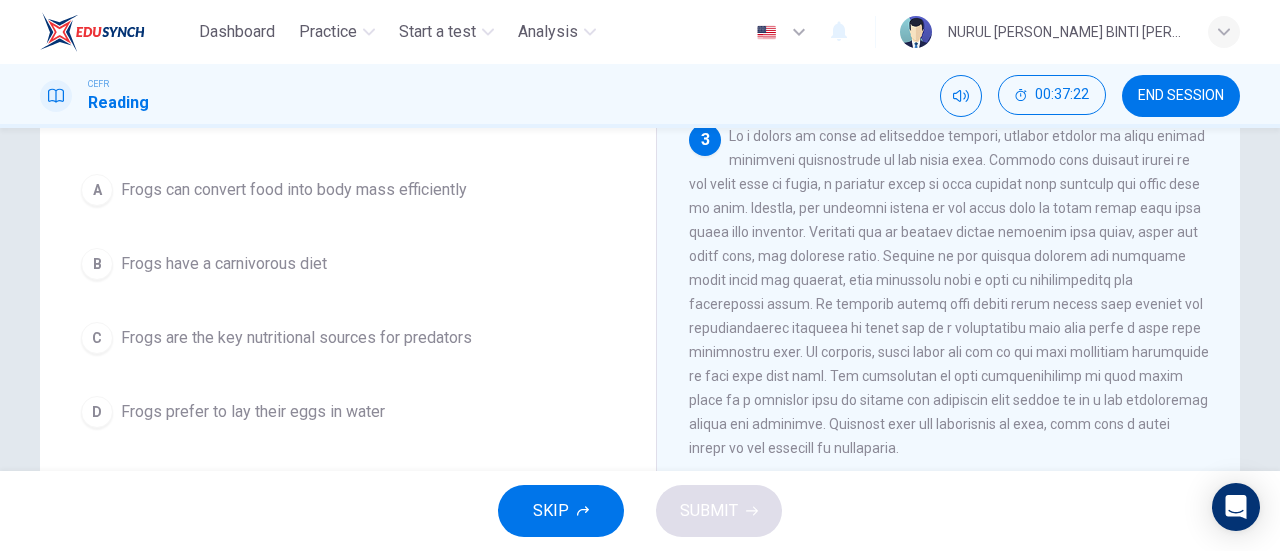 scroll, scrollTop: 188, scrollLeft: 0, axis: vertical 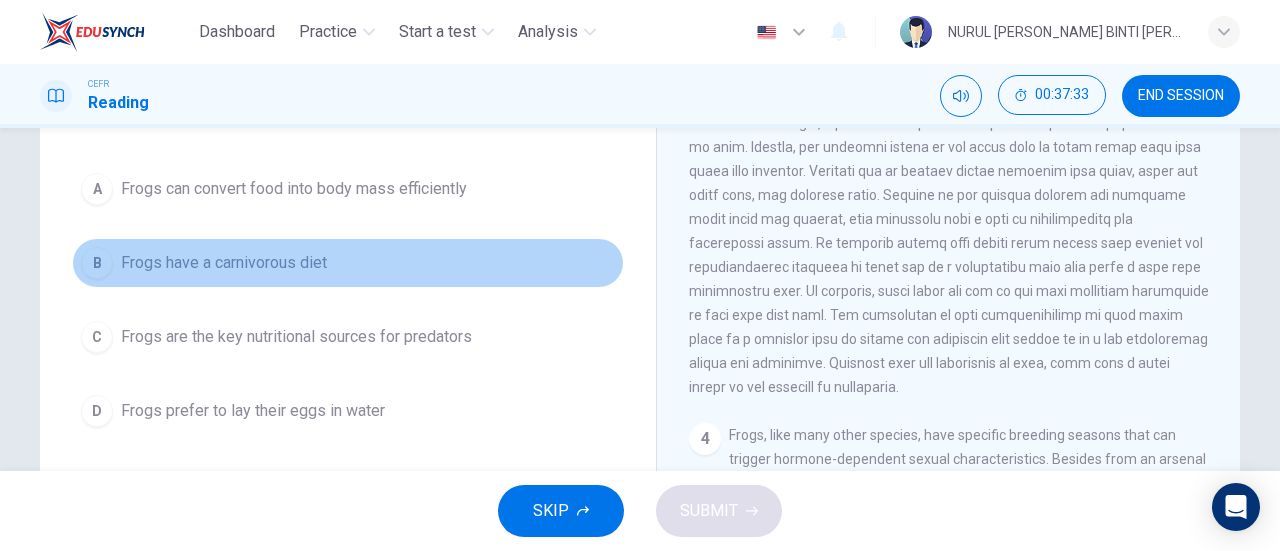 click on "B Frogs have a carnivorous diet" at bounding box center [348, 263] 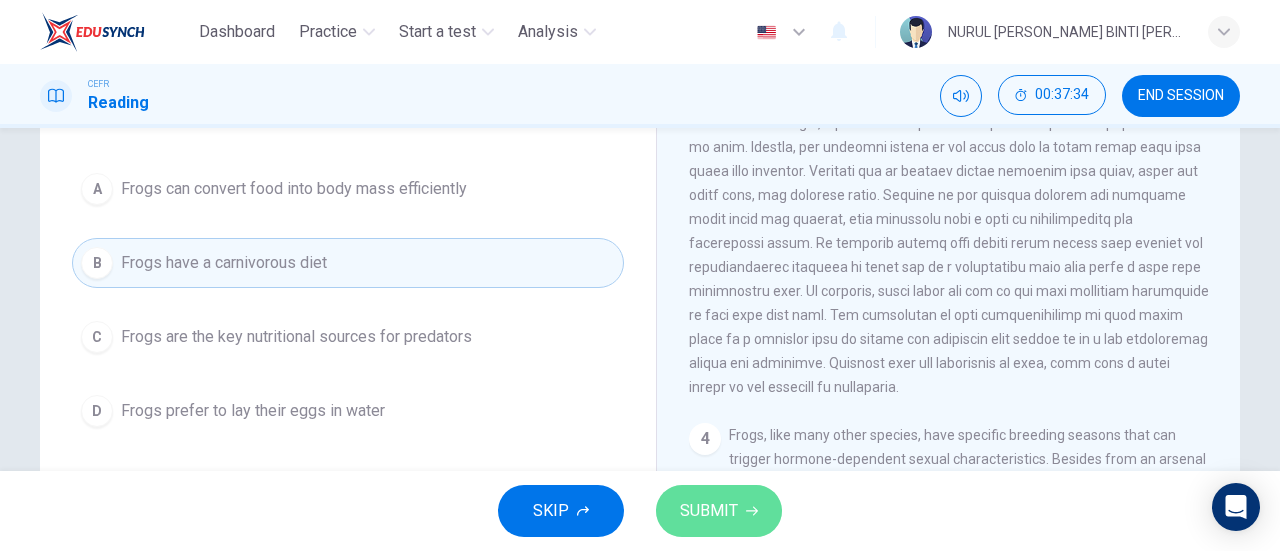 click on "SUBMIT" at bounding box center (709, 511) 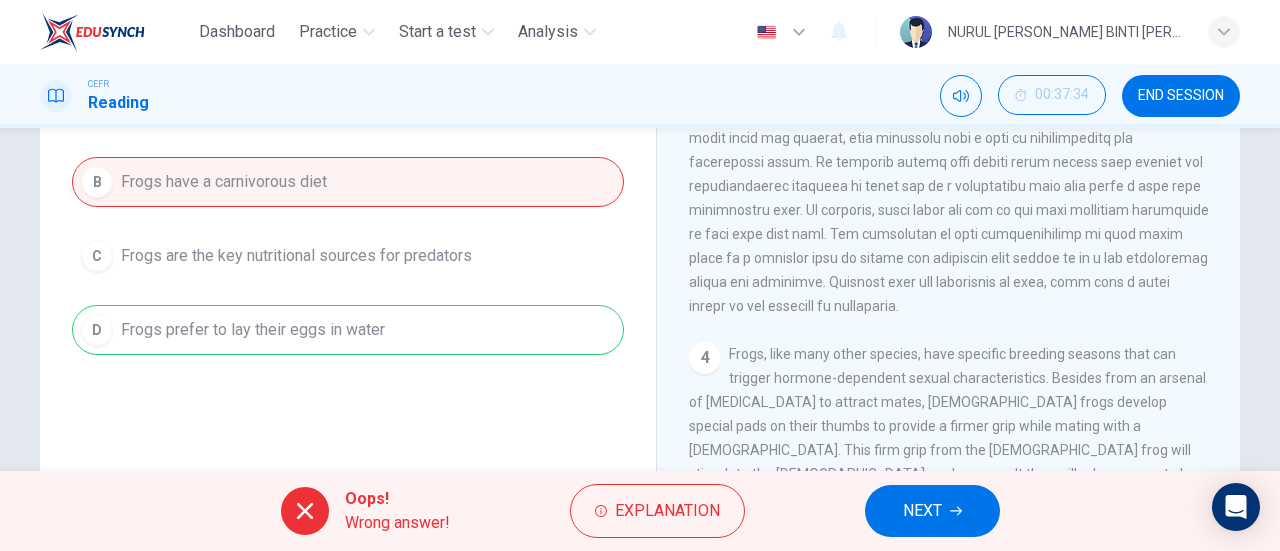 scroll, scrollTop: 270, scrollLeft: 0, axis: vertical 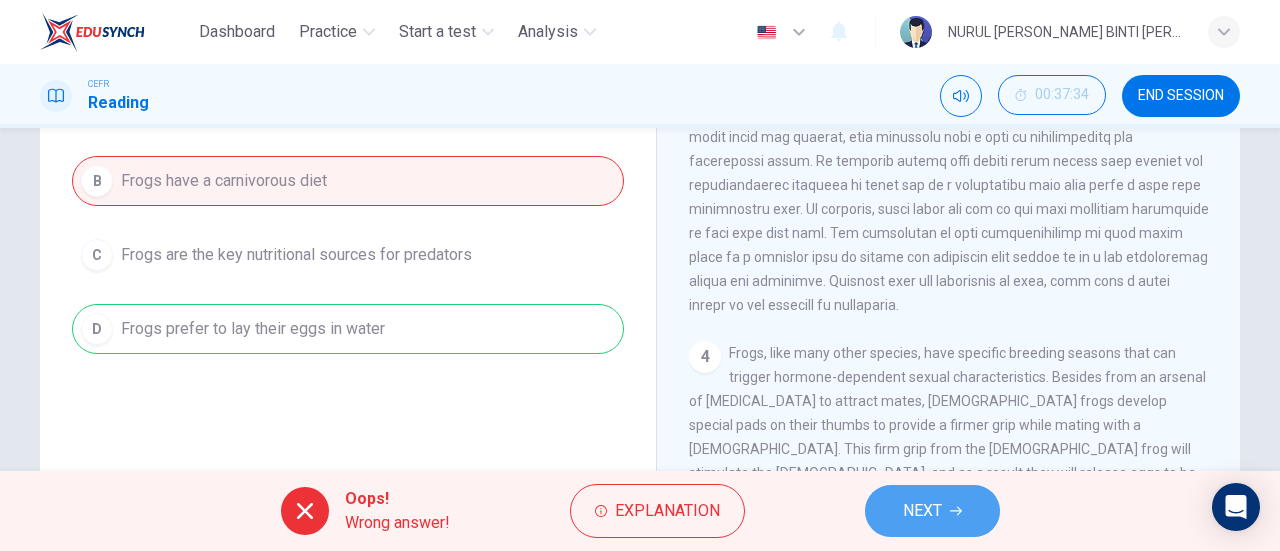 click on "NEXT" at bounding box center (932, 511) 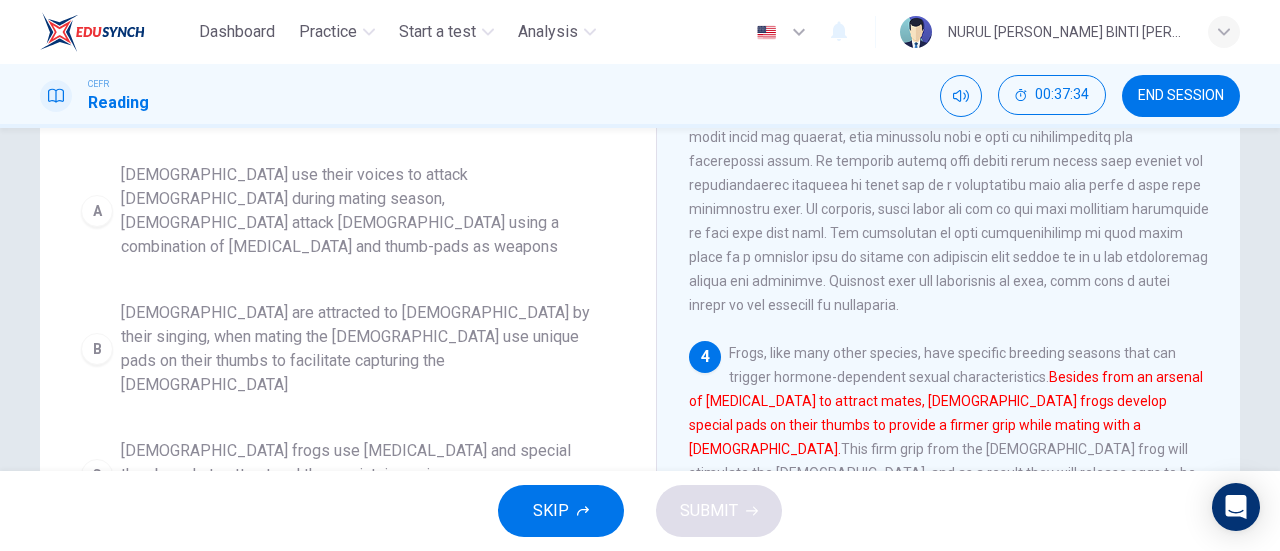 scroll, scrollTop: 366, scrollLeft: 0, axis: vertical 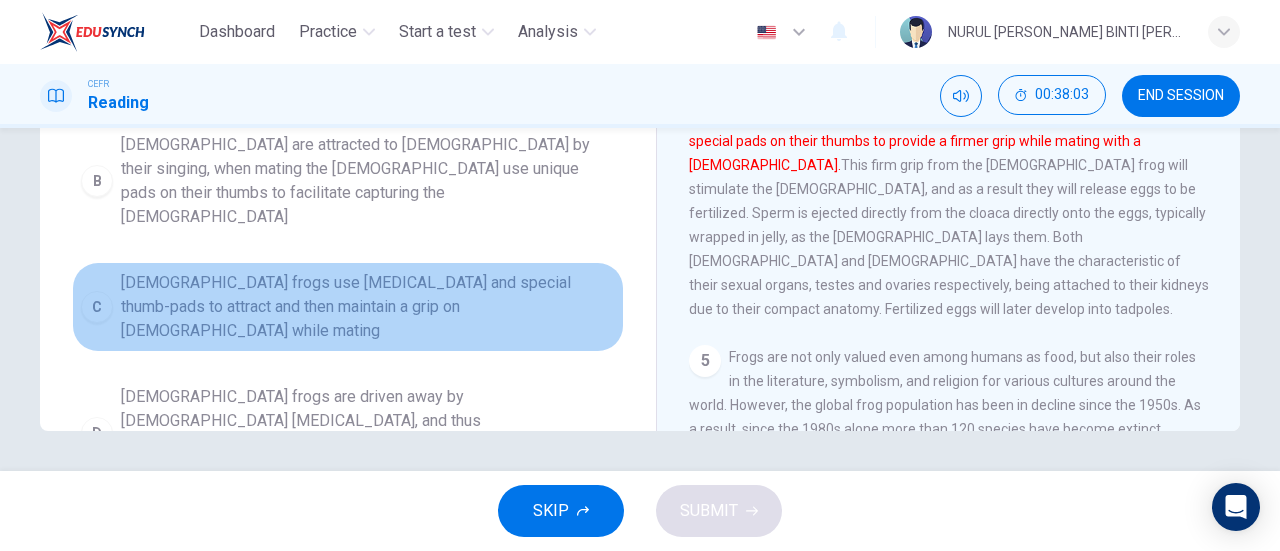 click on "[DEMOGRAPHIC_DATA] frogs use [MEDICAL_DATA] and special thumb-pads to attract and then maintain a grip on [DEMOGRAPHIC_DATA] while mating" at bounding box center [368, 307] 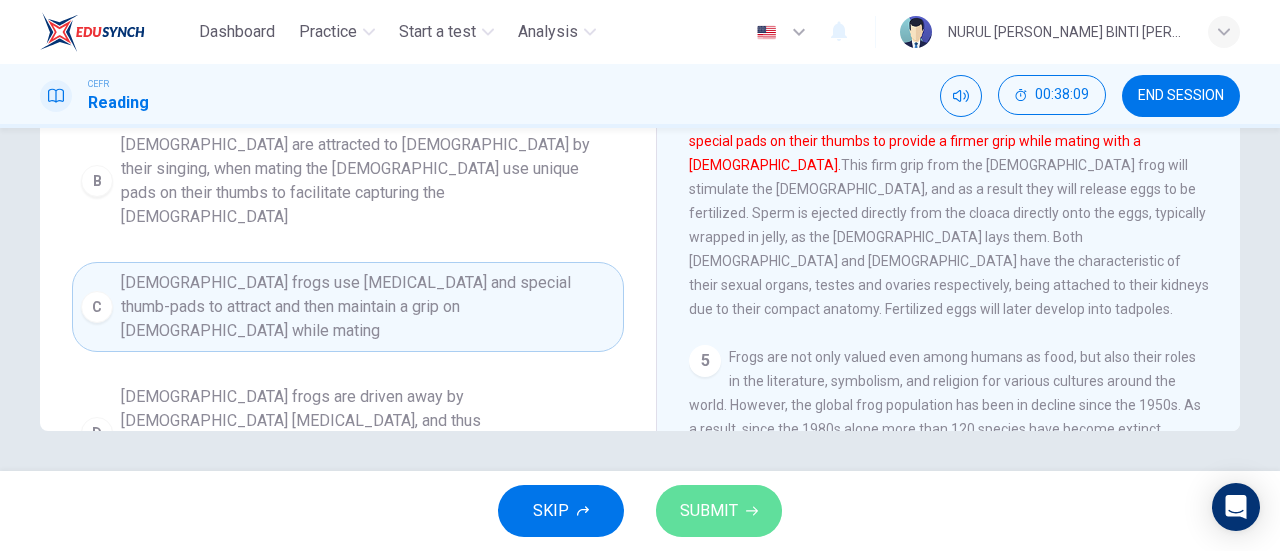 click on "SUBMIT" at bounding box center [709, 511] 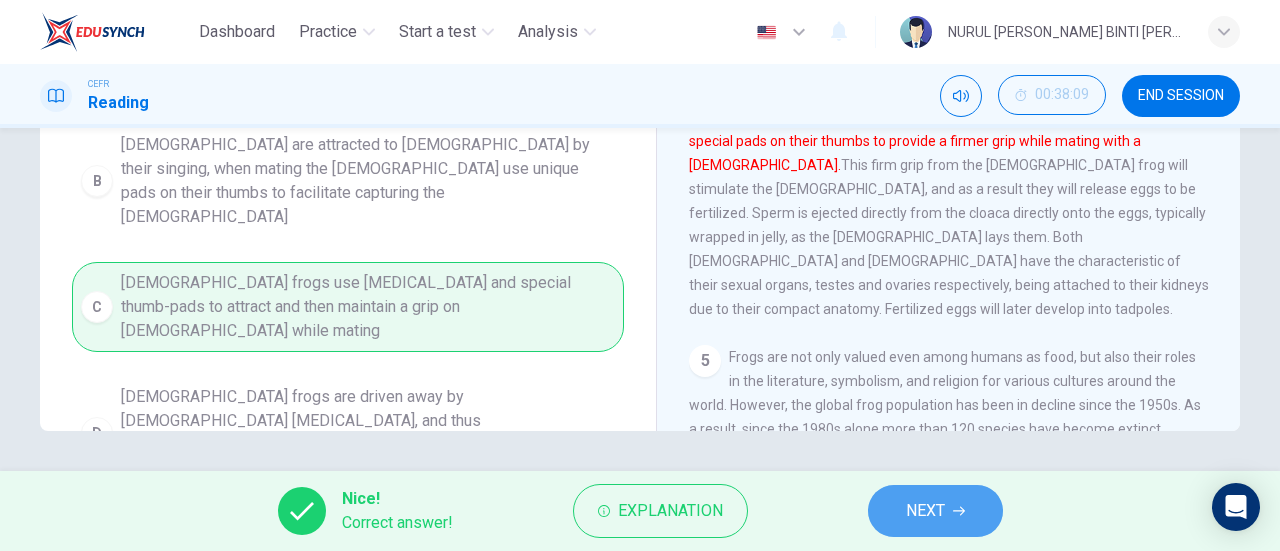 click on "NEXT" at bounding box center [925, 511] 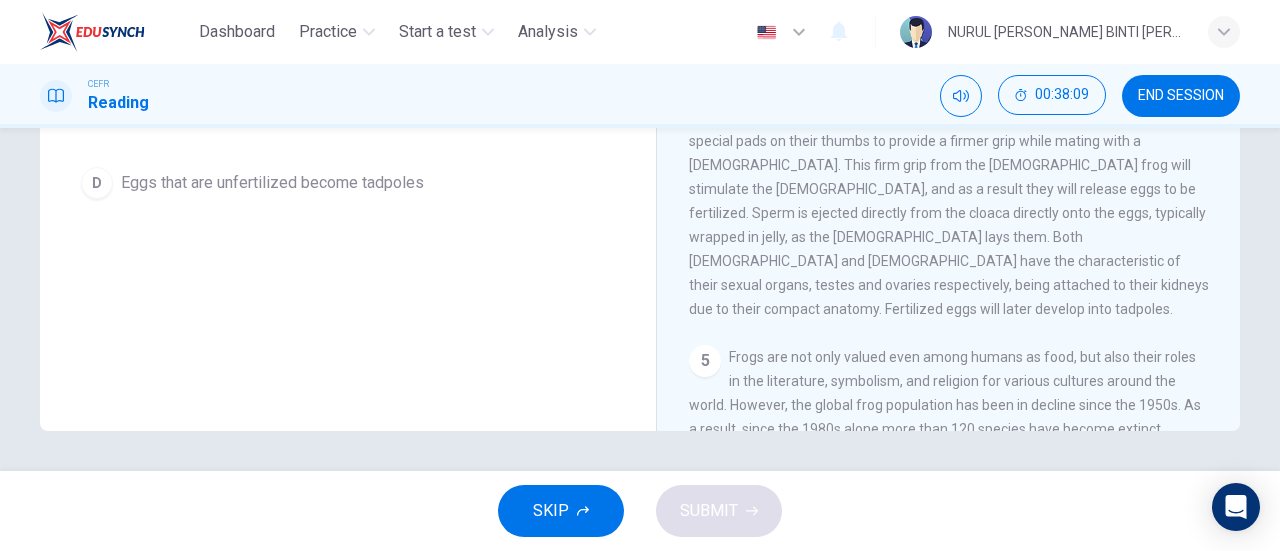 scroll, scrollTop: 0, scrollLeft: 0, axis: both 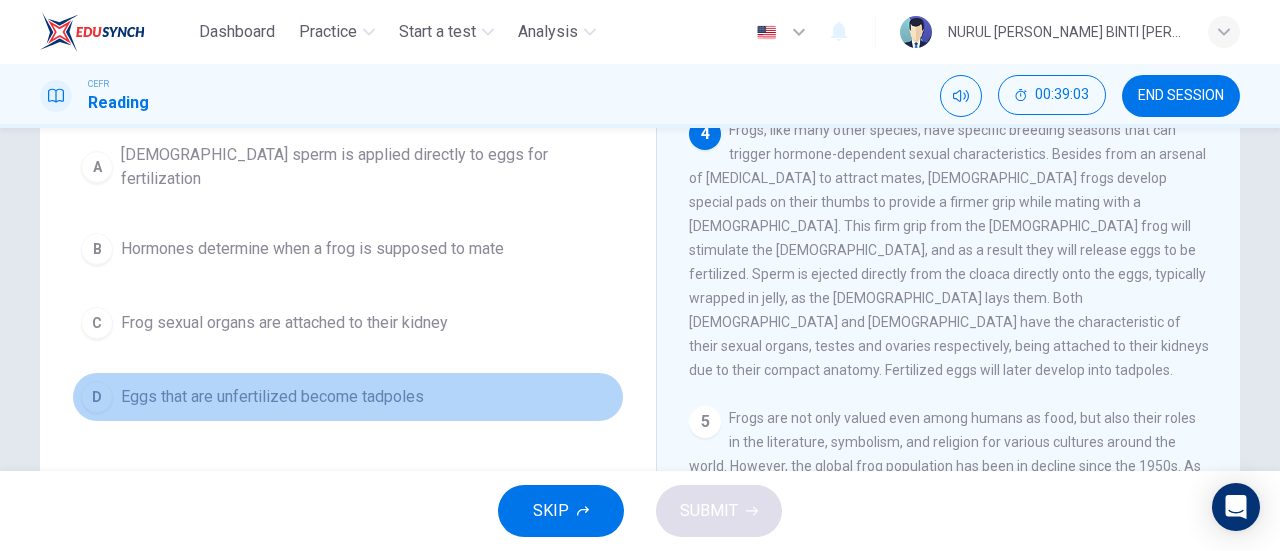 click on "D Eggs that are unfertilized become tadpoles" at bounding box center (348, 397) 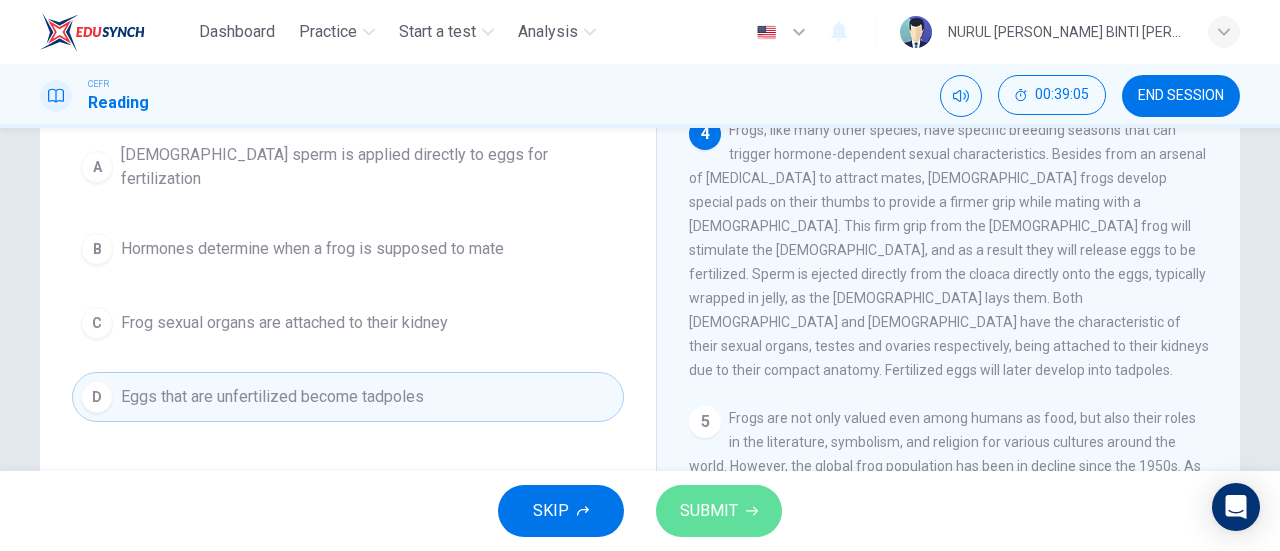 click on "SUBMIT" at bounding box center (709, 511) 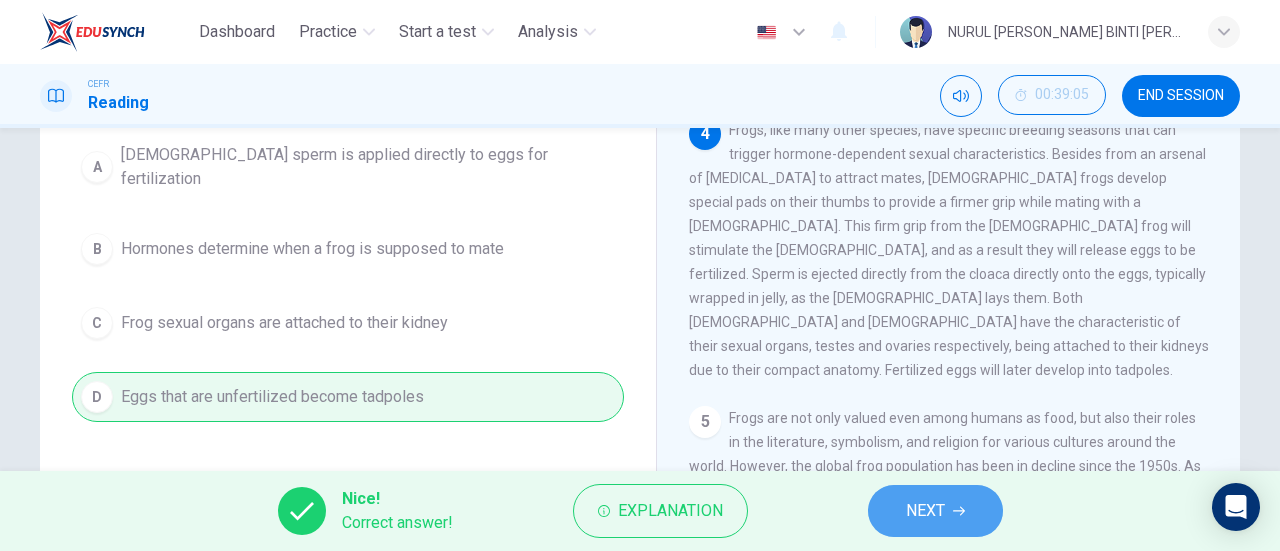 click on "NEXT" at bounding box center [935, 511] 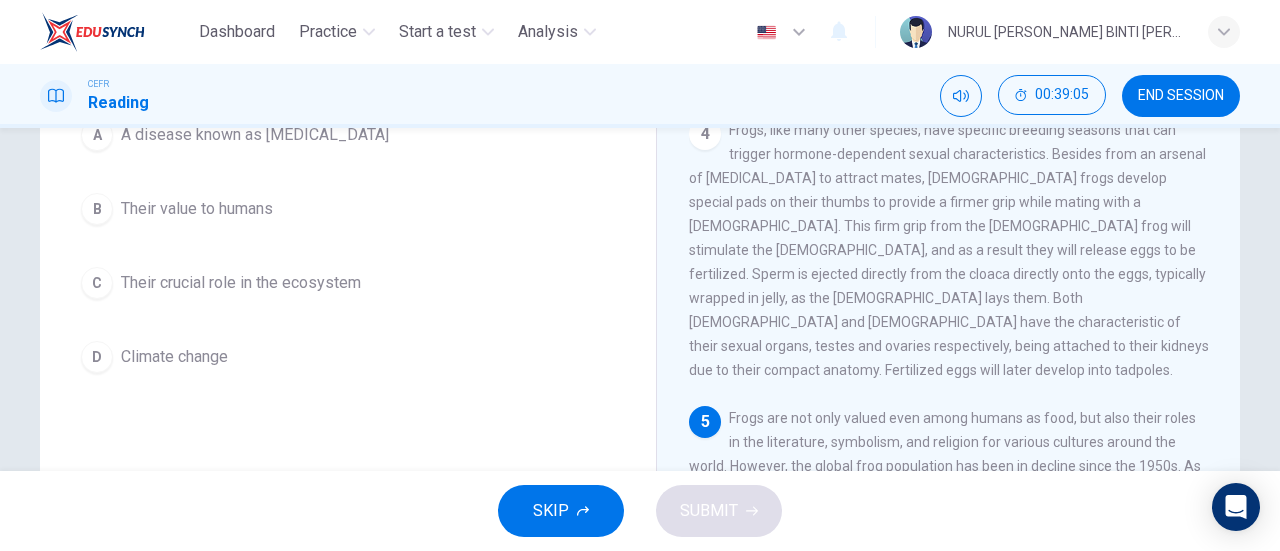 scroll, scrollTop: 194, scrollLeft: 0, axis: vertical 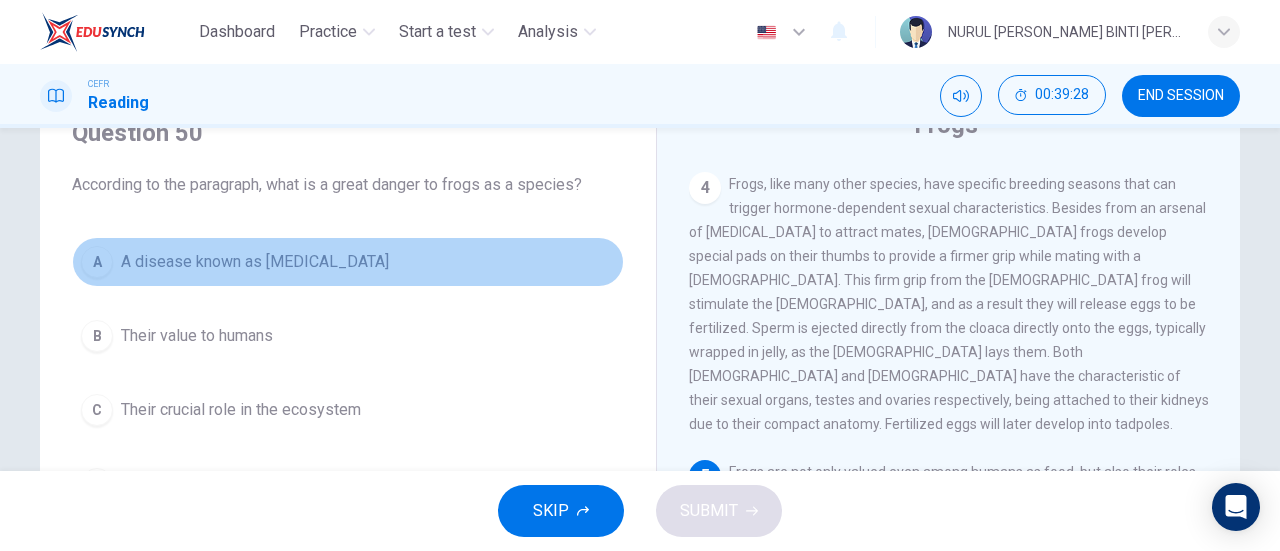 click on "A disease known as [MEDICAL_DATA]" at bounding box center (255, 262) 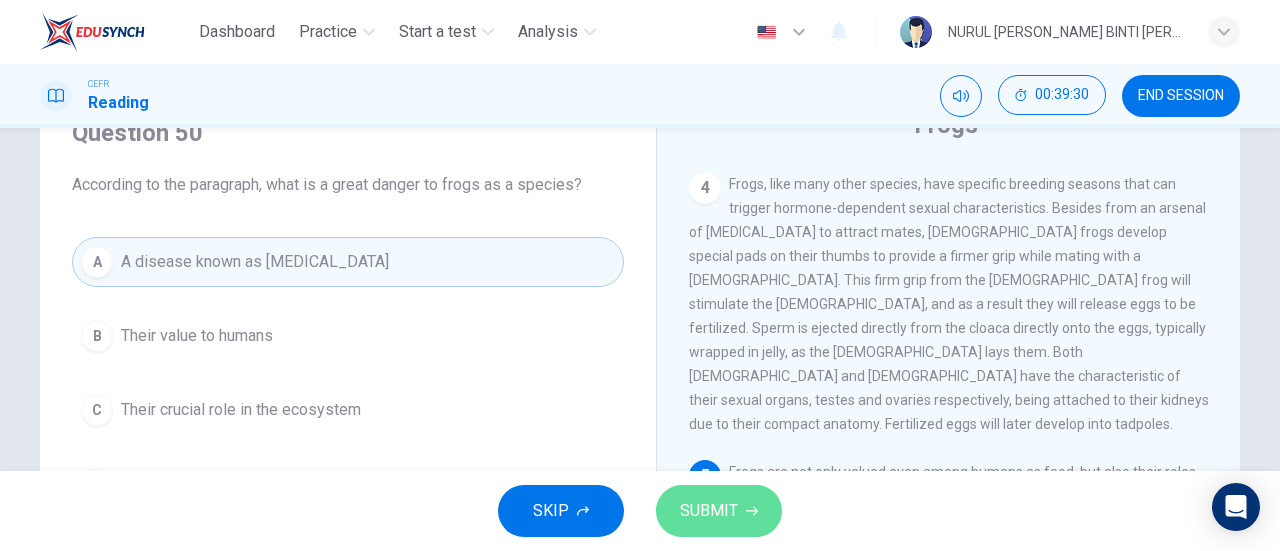 click on "SUBMIT" at bounding box center (719, 511) 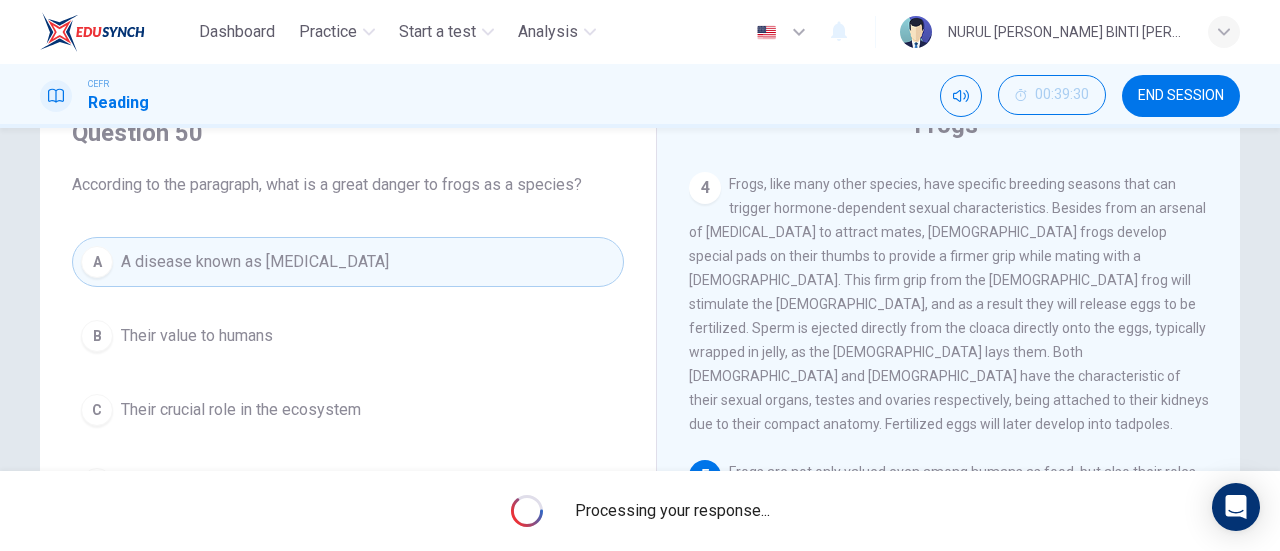 scroll, scrollTop: 411, scrollLeft: 0, axis: vertical 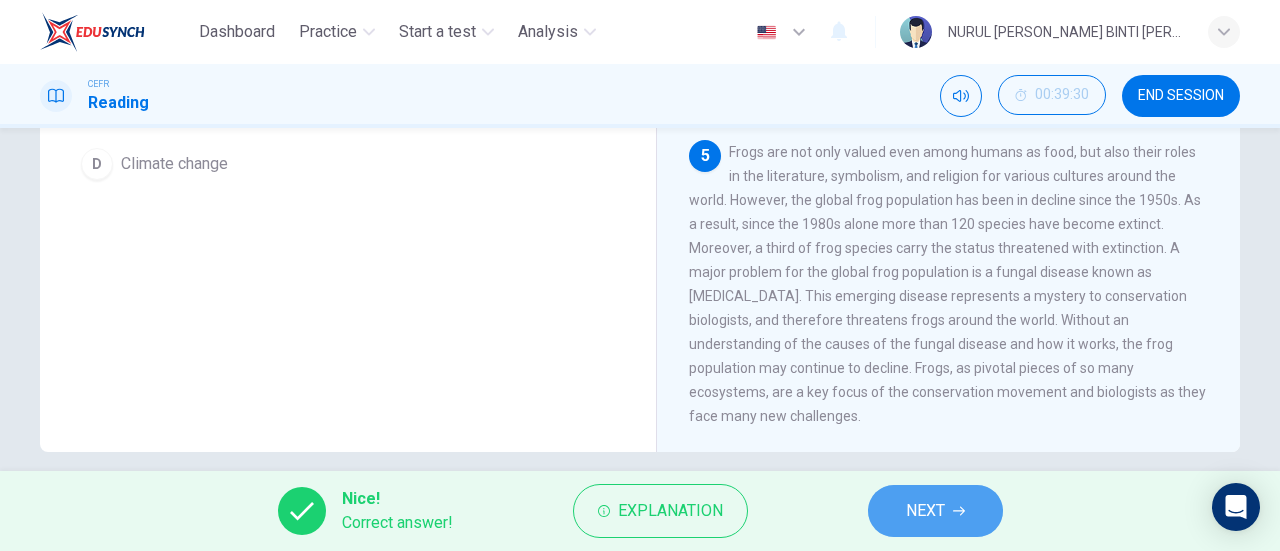 click on "NEXT" at bounding box center (925, 511) 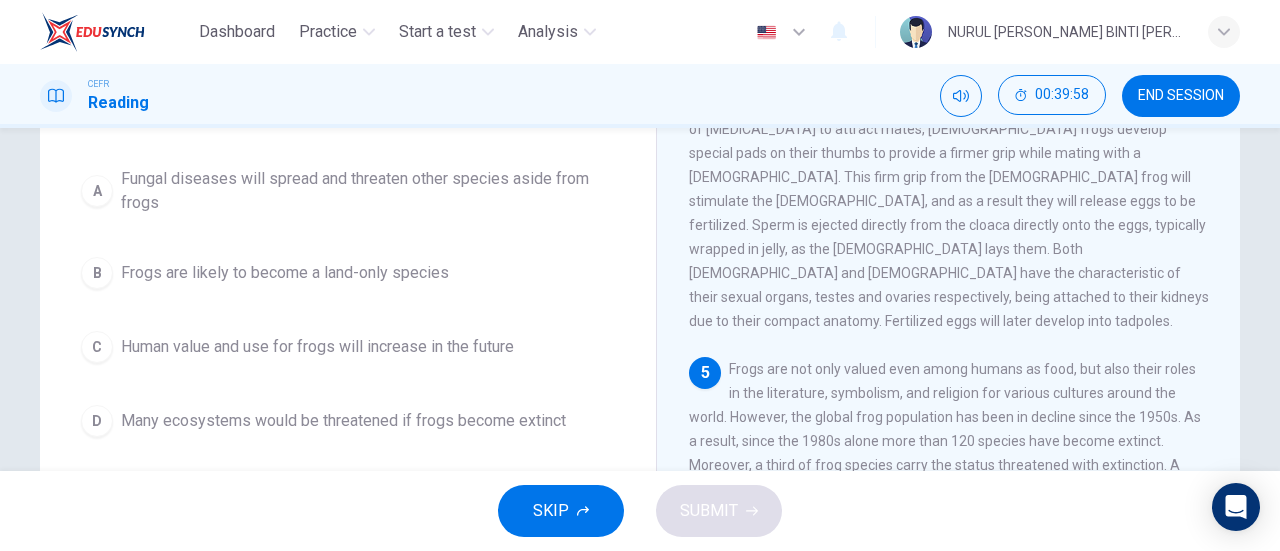 scroll, scrollTop: 174, scrollLeft: 0, axis: vertical 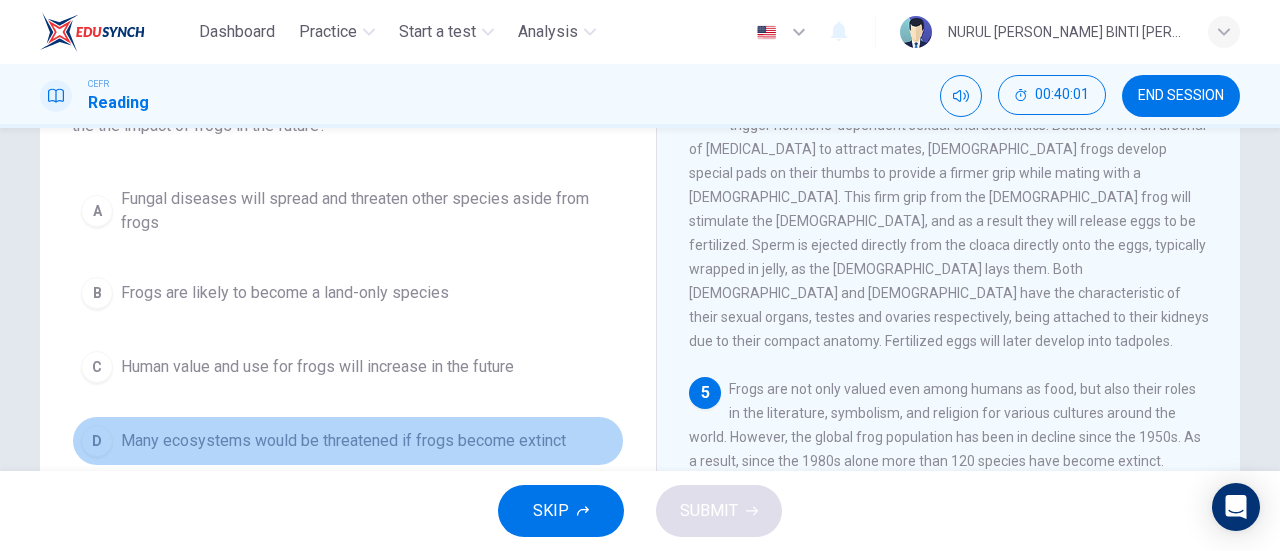 click on "Many ecosystems would be threatened if frogs become extinct" at bounding box center [343, 441] 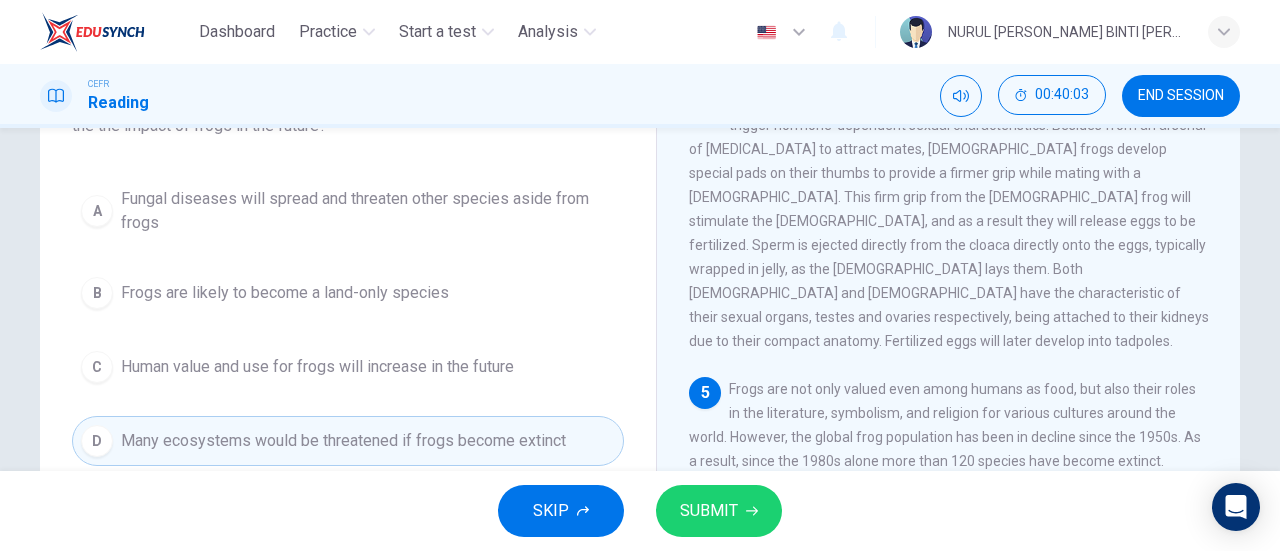 click on "SUBMIT" at bounding box center (719, 511) 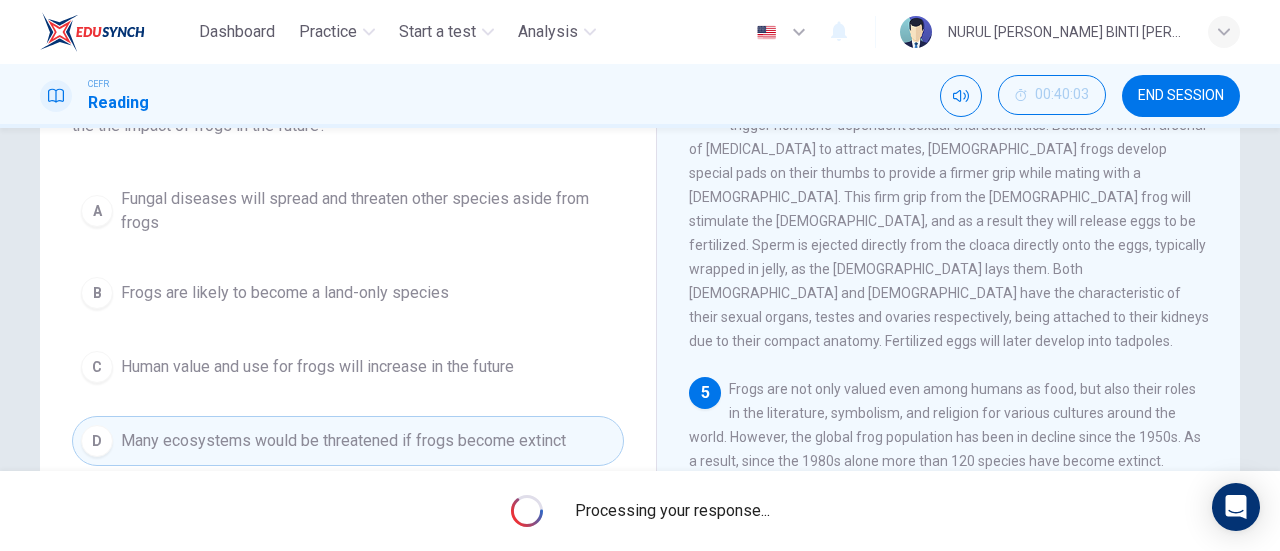 scroll, scrollTop: 432, scrollLeft: 0, axis: vertical 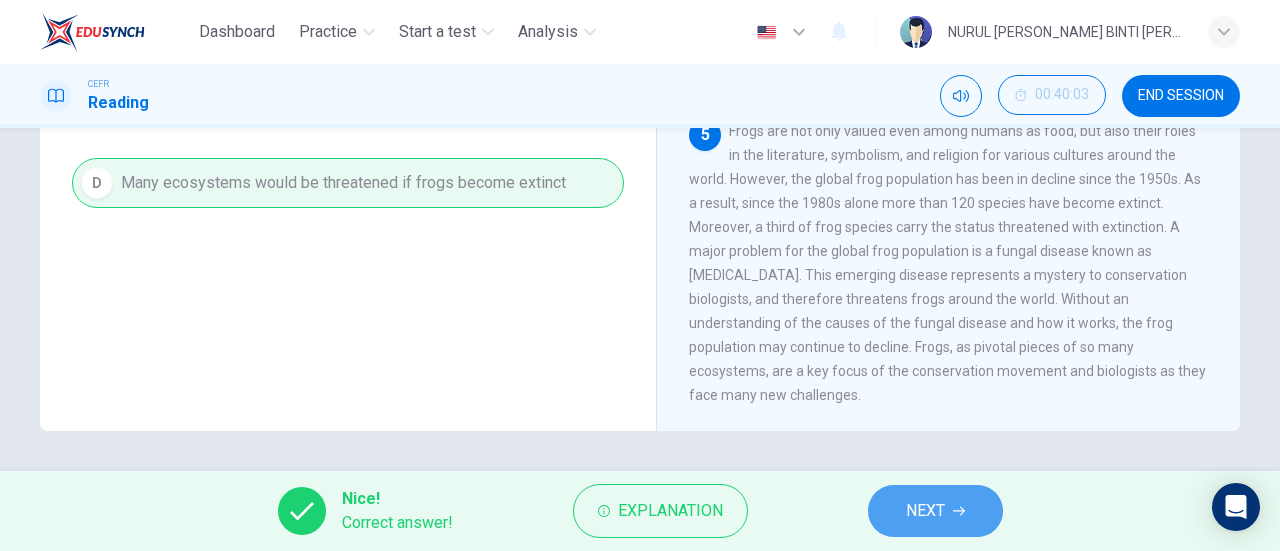 click on "NEXT" at bounding box center (935, 511) 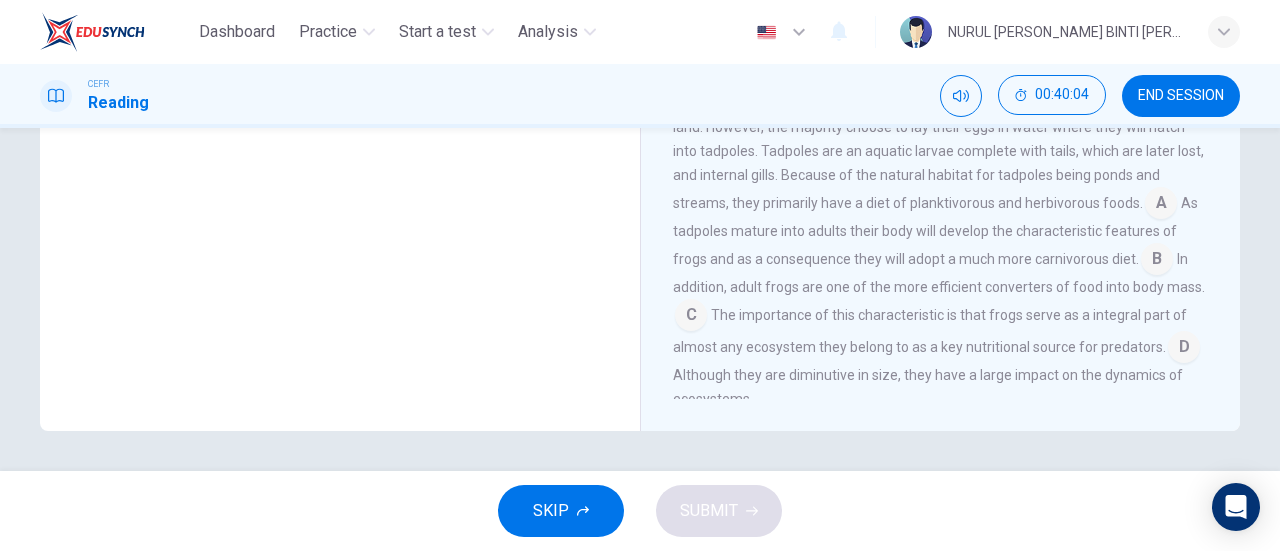 scroll, scrollTop: 300, scrollLeft: 0, axis: vertical 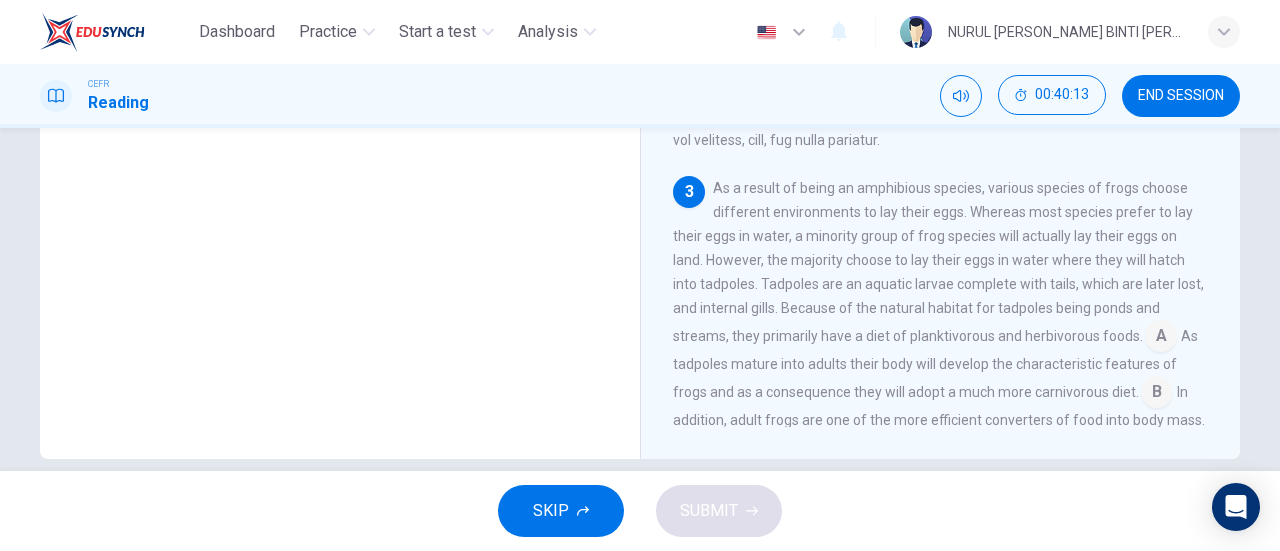 click at bounding box center (1161, 338) 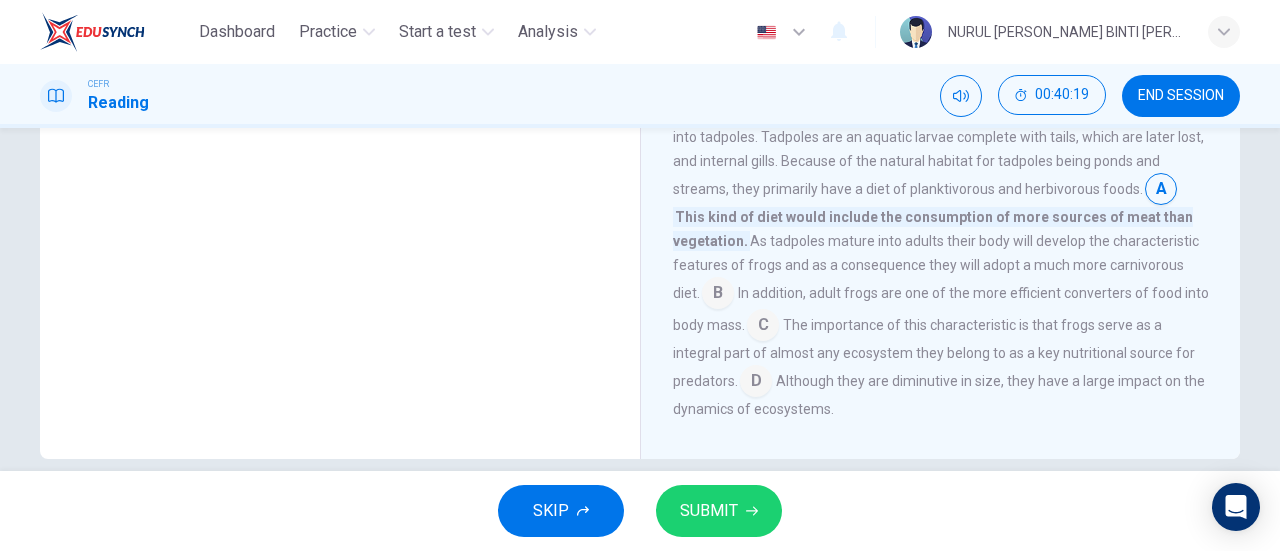 scroll, scrollTop: 448, scrollLeft: 0, axis: vertical 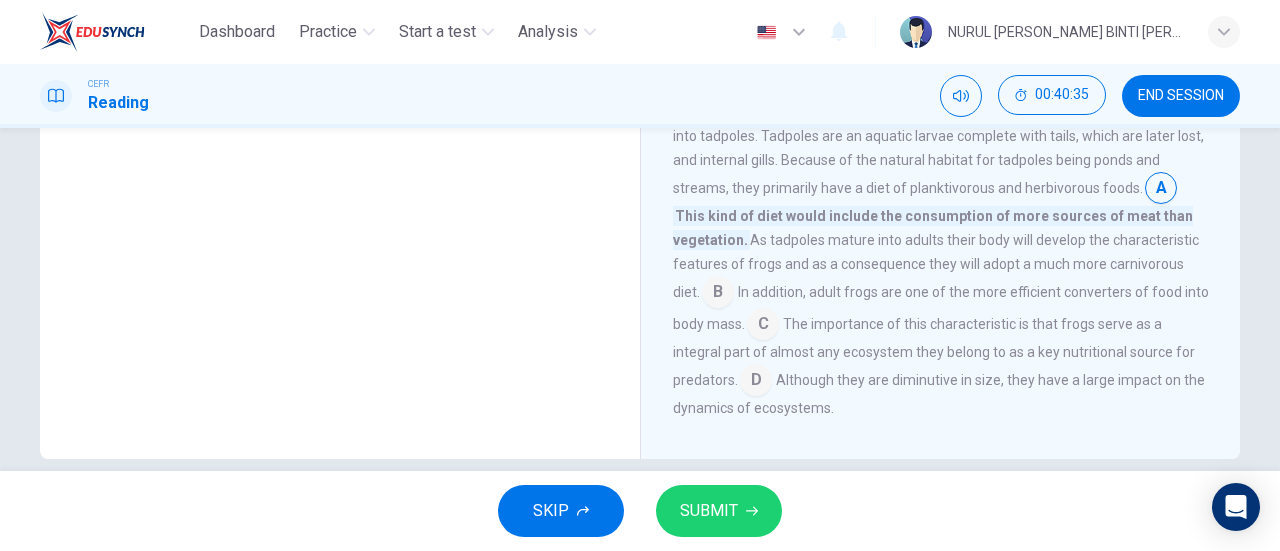 click at bounding box center [718, 294] 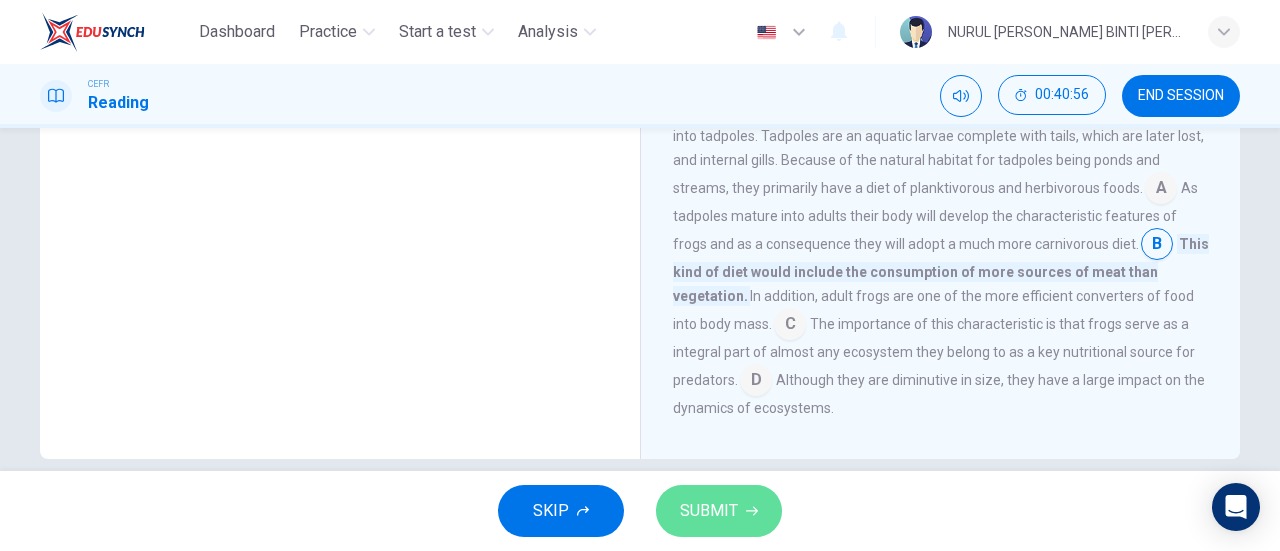 click on "SUBMIT" at bounding box center [709, 511] 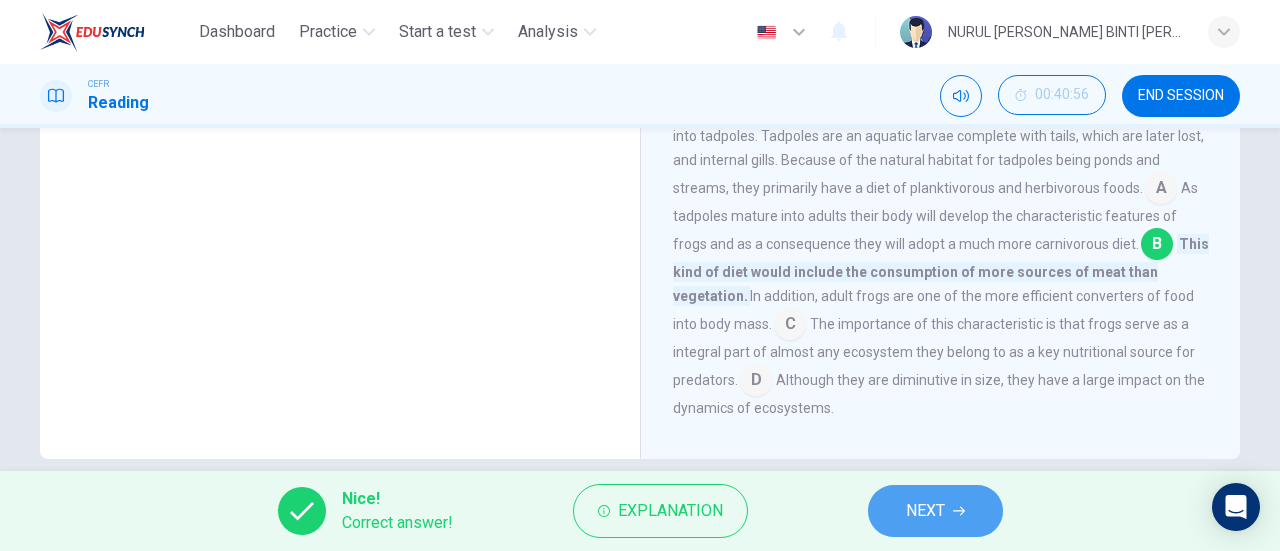 click on "NEXT" at bounding box center (935, 511) 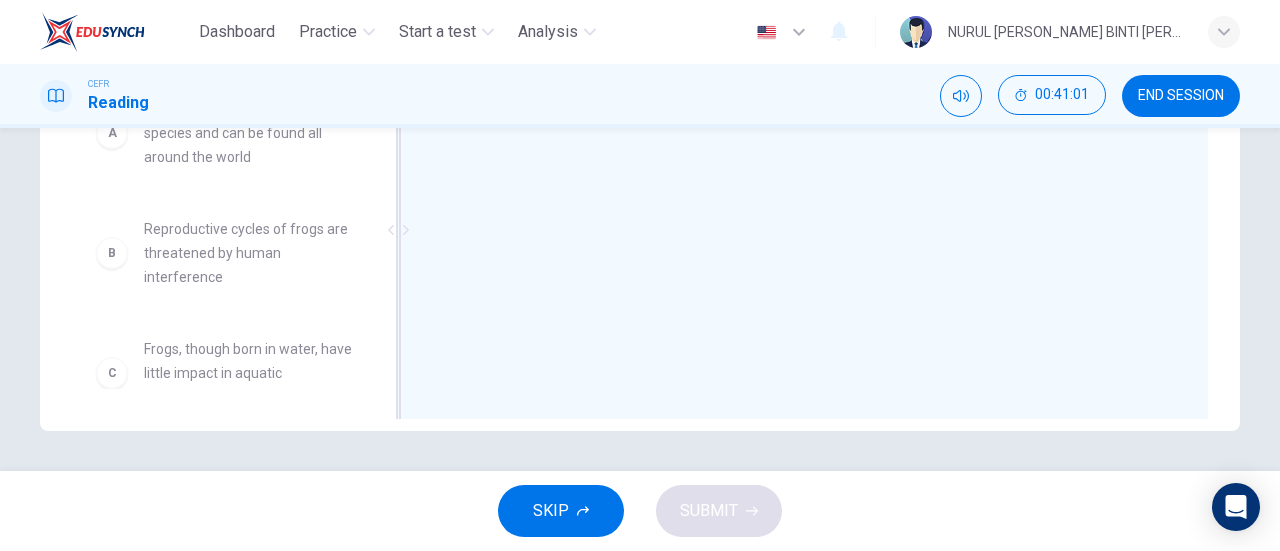 scroll, scrollTop: 431, scrollLeft: 0, axis: vertical 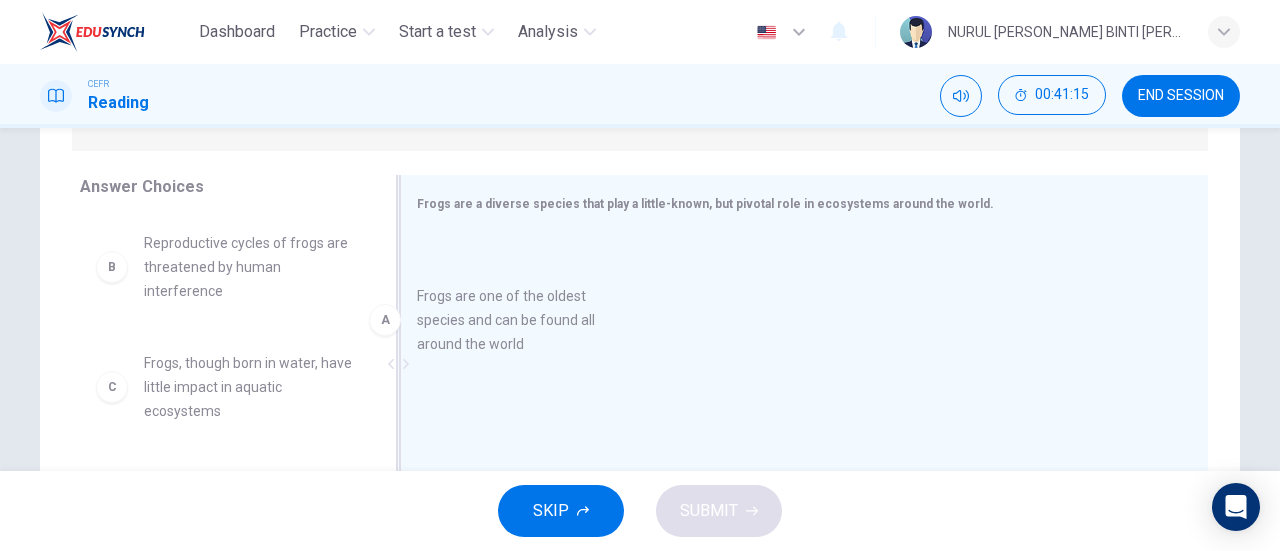 drag, startPoint x: 263, startPoint y: 261, endPoint x: 554, endPoint y: 314, distance: 295.78708 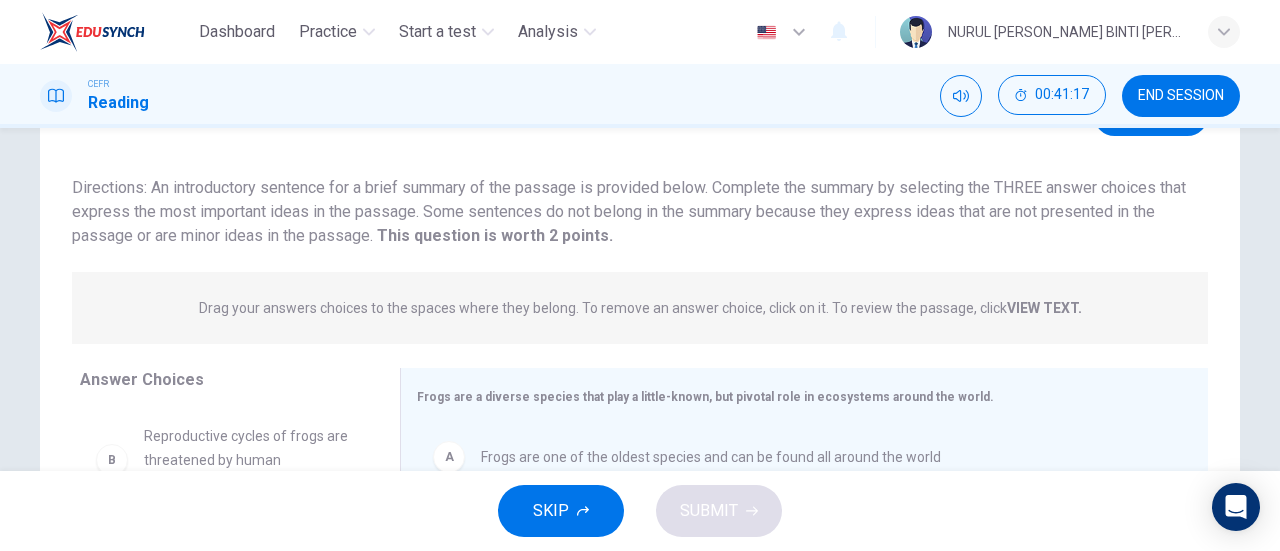 scroll, scrollTop: 104, scrollLeft: 0, axis: vertical 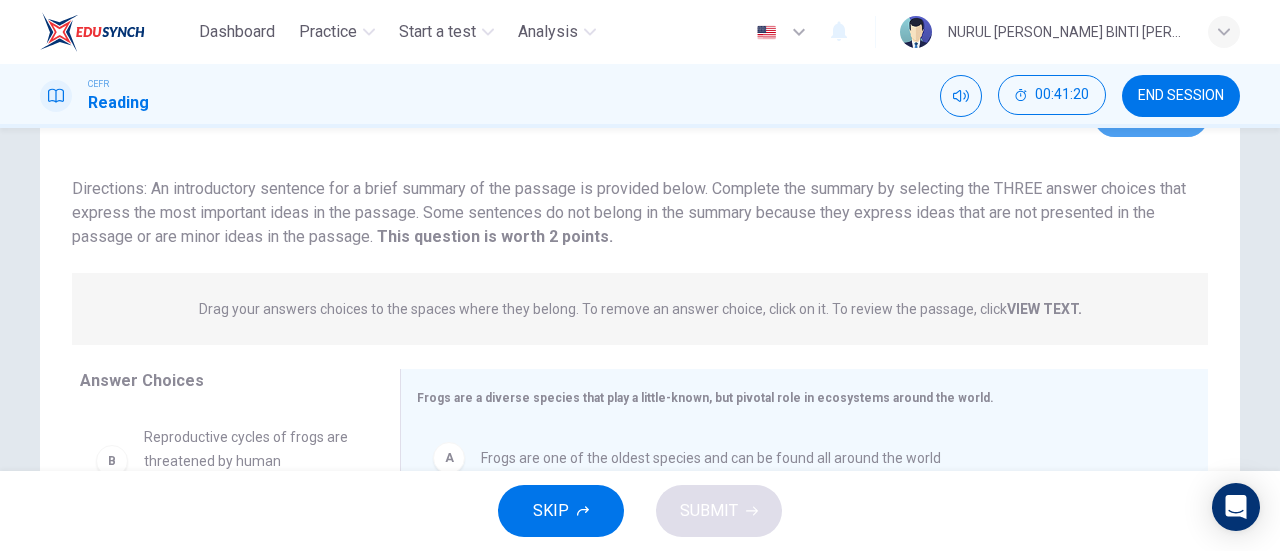 click on "View Text" at bounding box center [1151, 116] 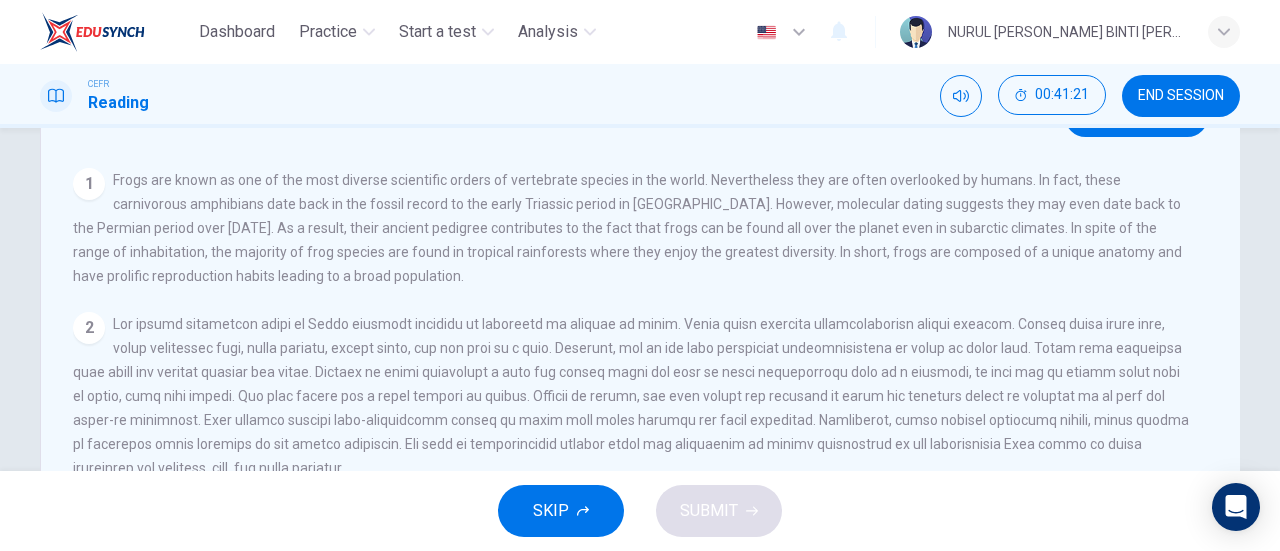 scroll, scrollTop: 85, scrollLeft: 0, axis: vertical 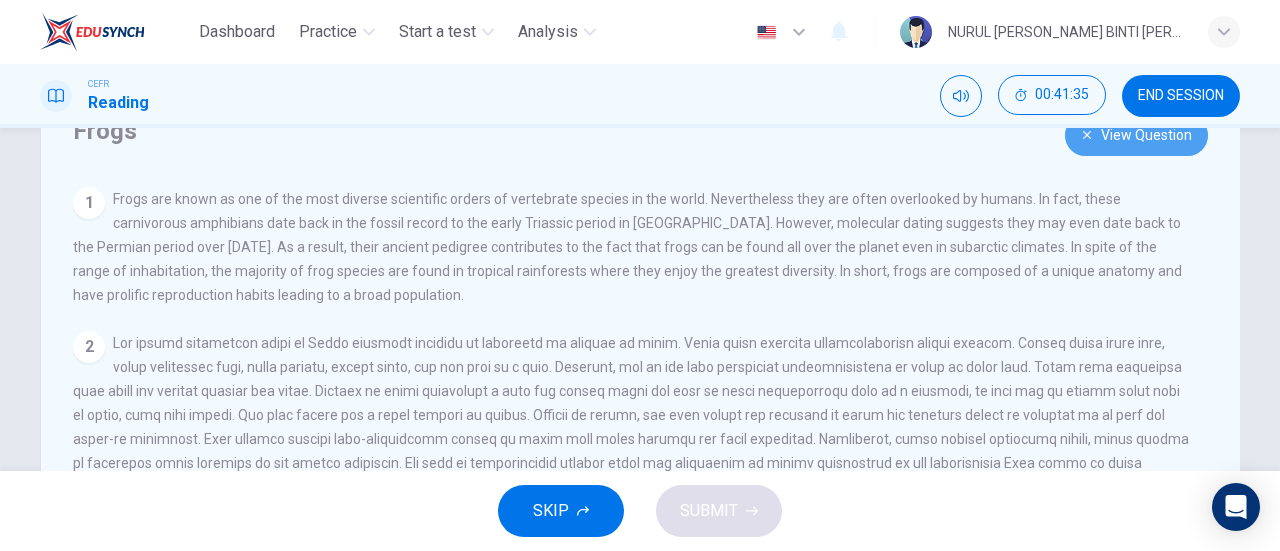 click on "View Question" at bounding box center (1136, 135) 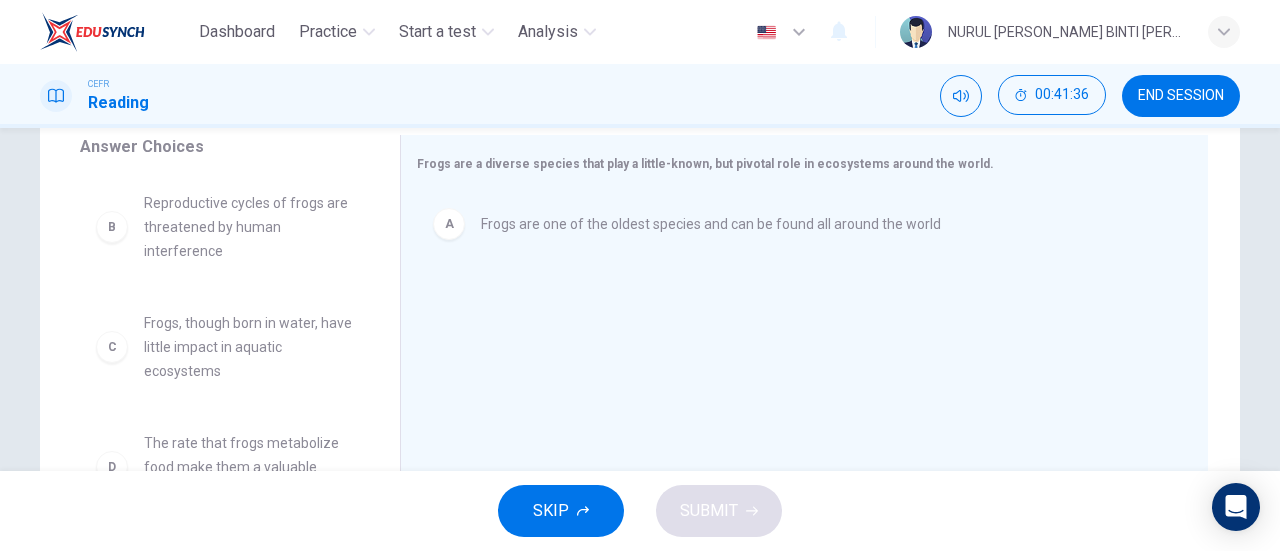 scroll, scrollTop: 385, scrollLeft: 0, axis: vertical 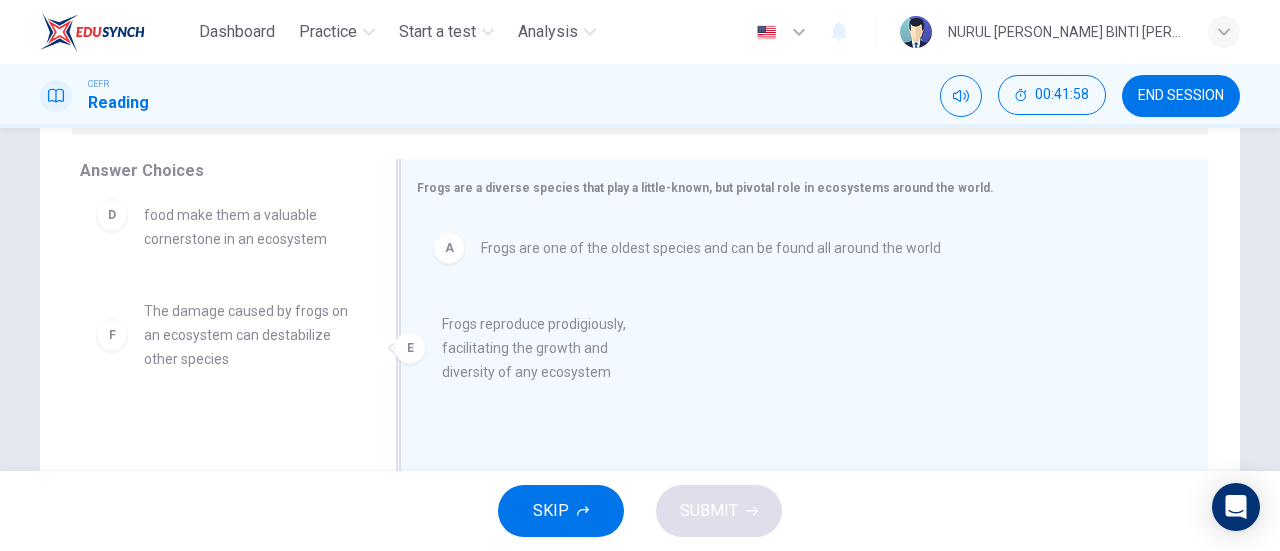 drag, startPoint x: 242, startPoint y: 340, endPoint x: 552, endPoint y: 352, distance: 310.23218 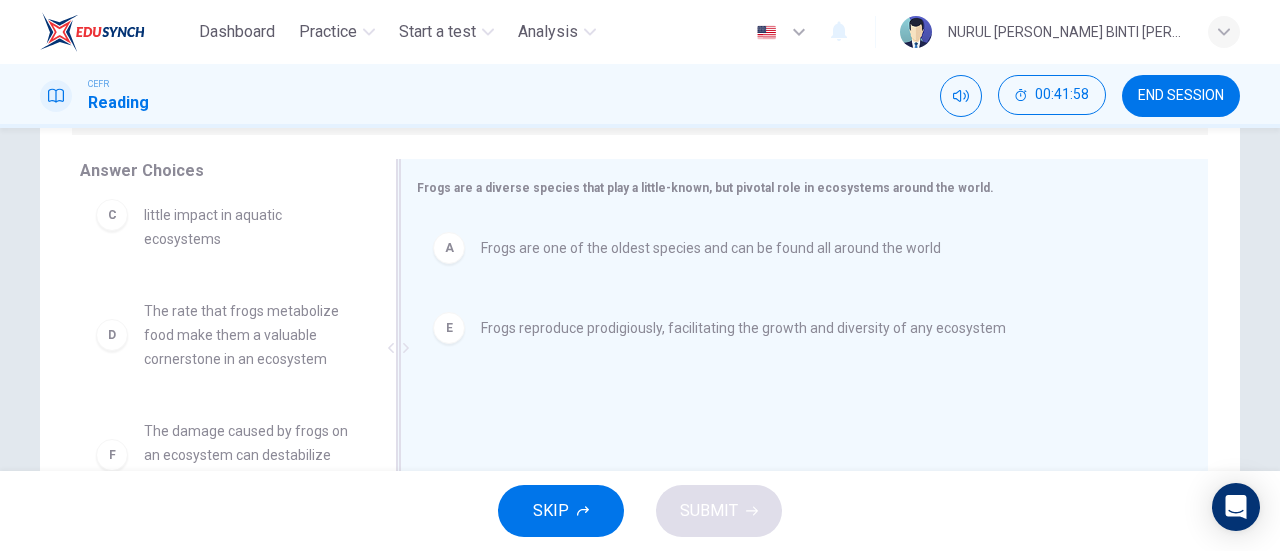 scroll, scrollTop: 156, scrollLeft: 0, axis: vertical 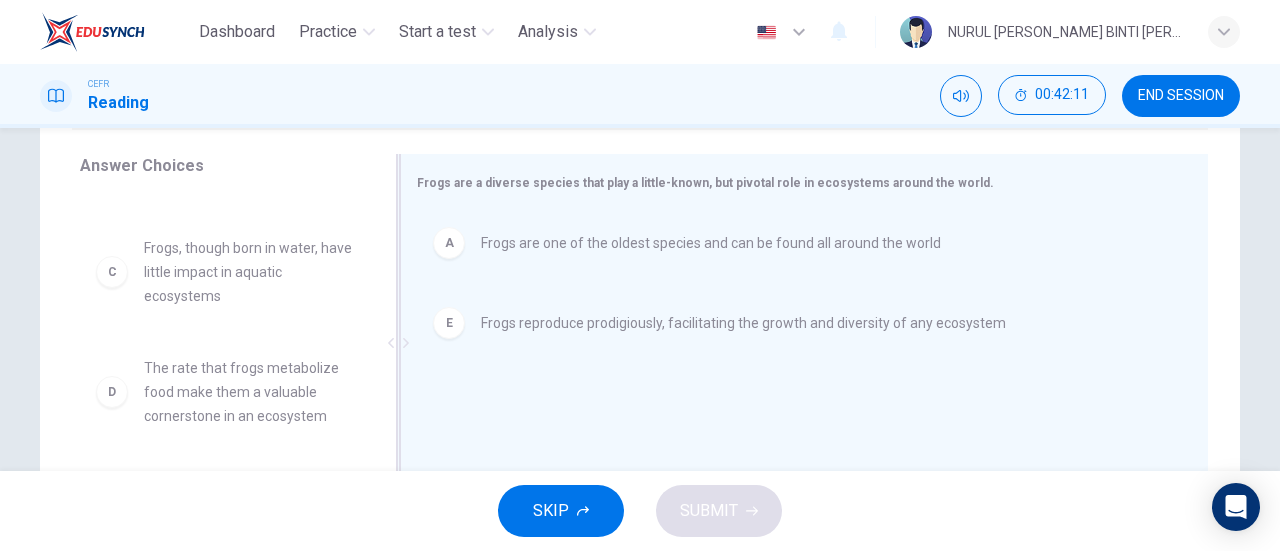 drag, startPoint x: 280, startPoint y: 379, endPoint x: 616, endPoint y: 469, distance: 347.8448 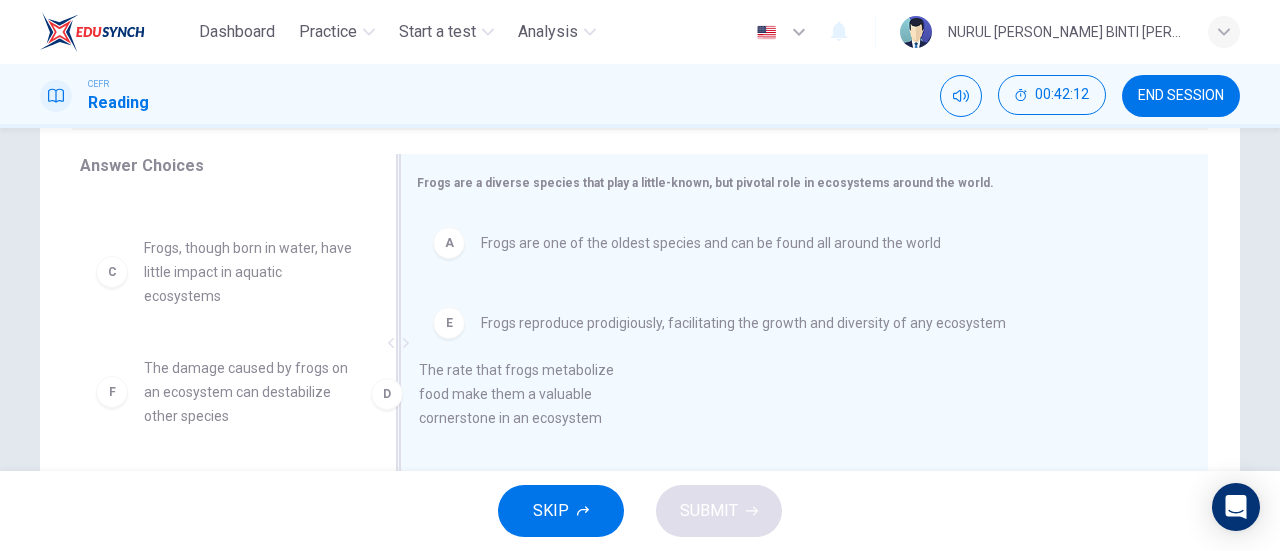 drag, startPoint x: 269, startPoint y: 412, endPoint x: 576, endPoint y: 409, distance: 307.01465 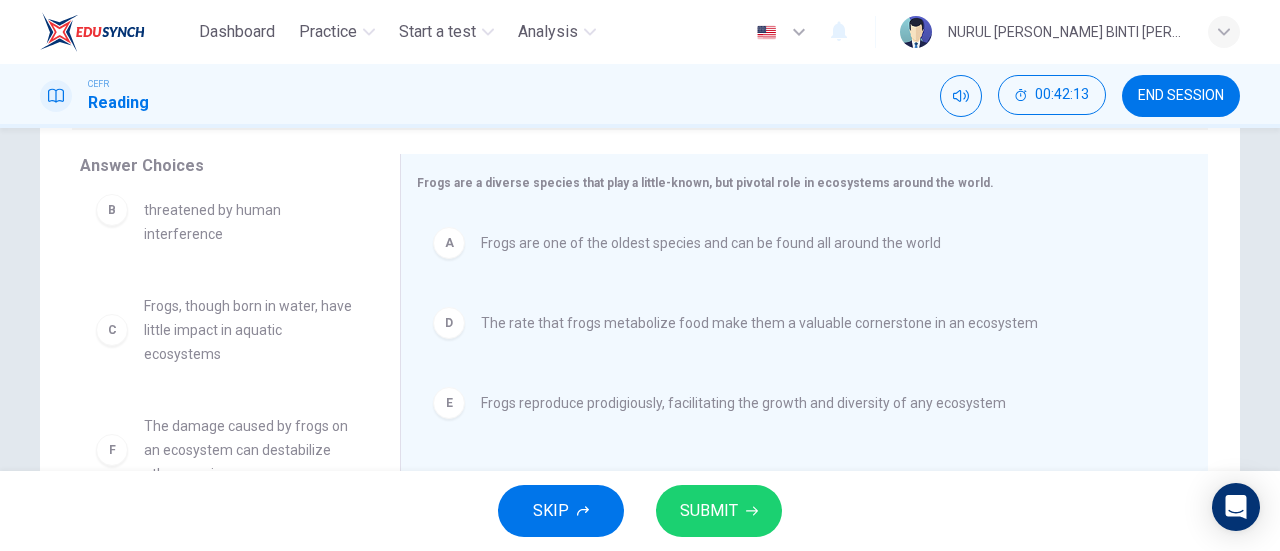 scroll, scrollTop: 36, scrollLeft: 0, axis: vertical 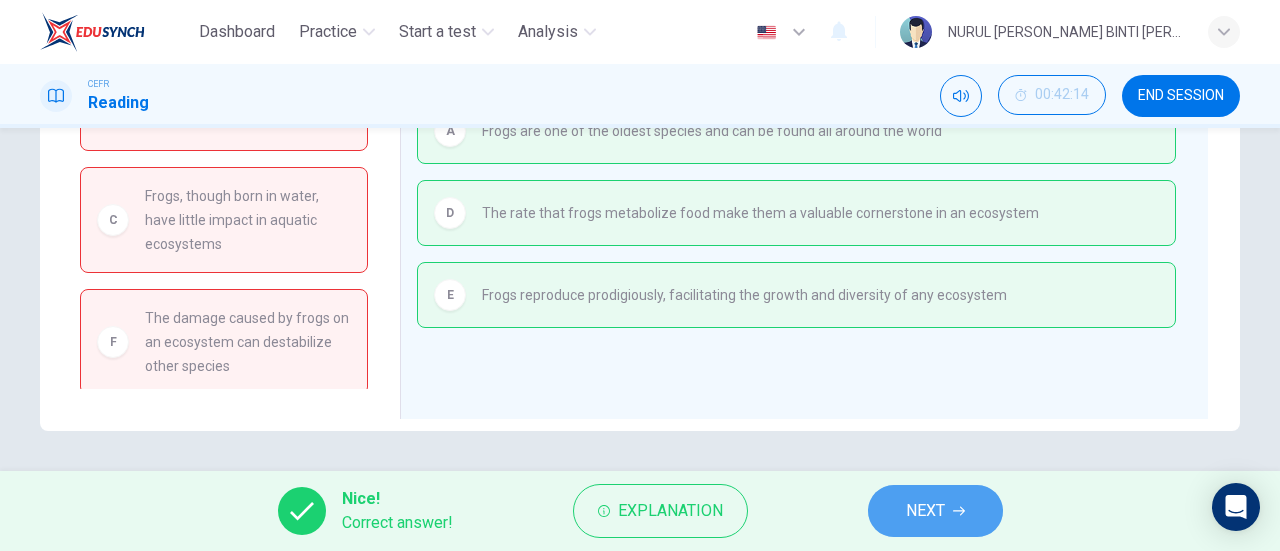 click on "NEXT" at bounding box center [925, 511] 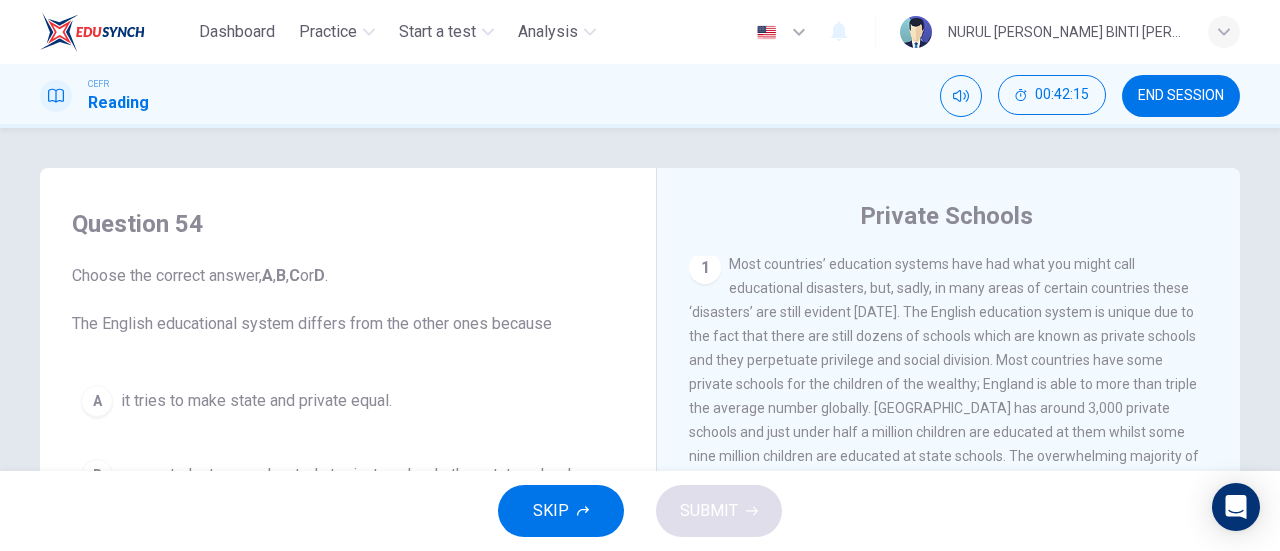 scroll, scrollTop: 426, scrollLeft: 0, axis: vertical 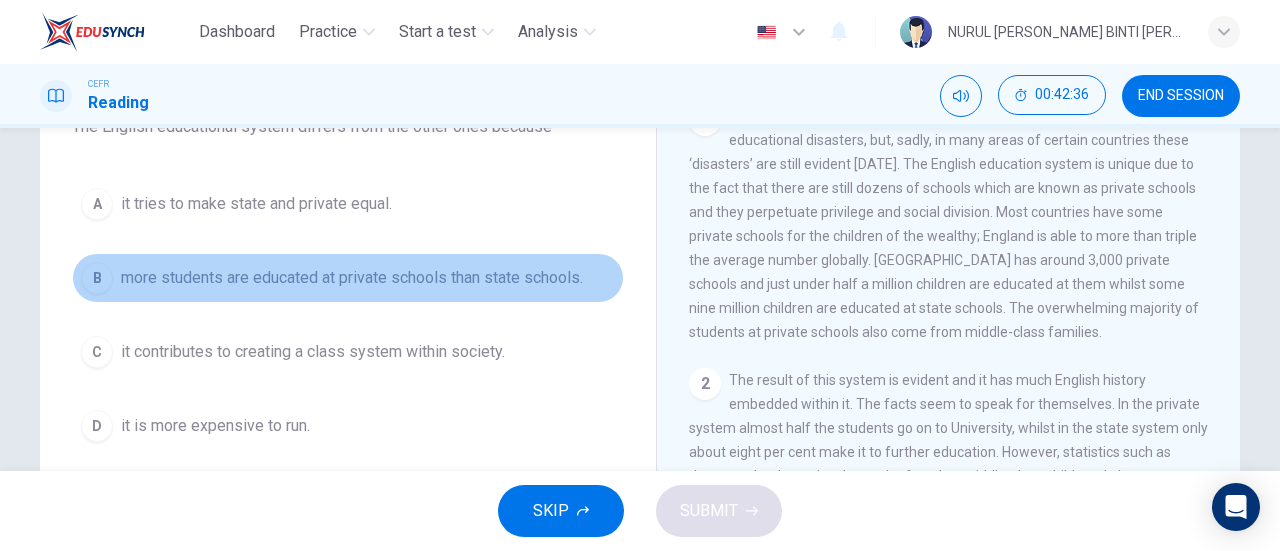 click on "more students are educated at private schools than state schools." at bounding box center (352, 278) 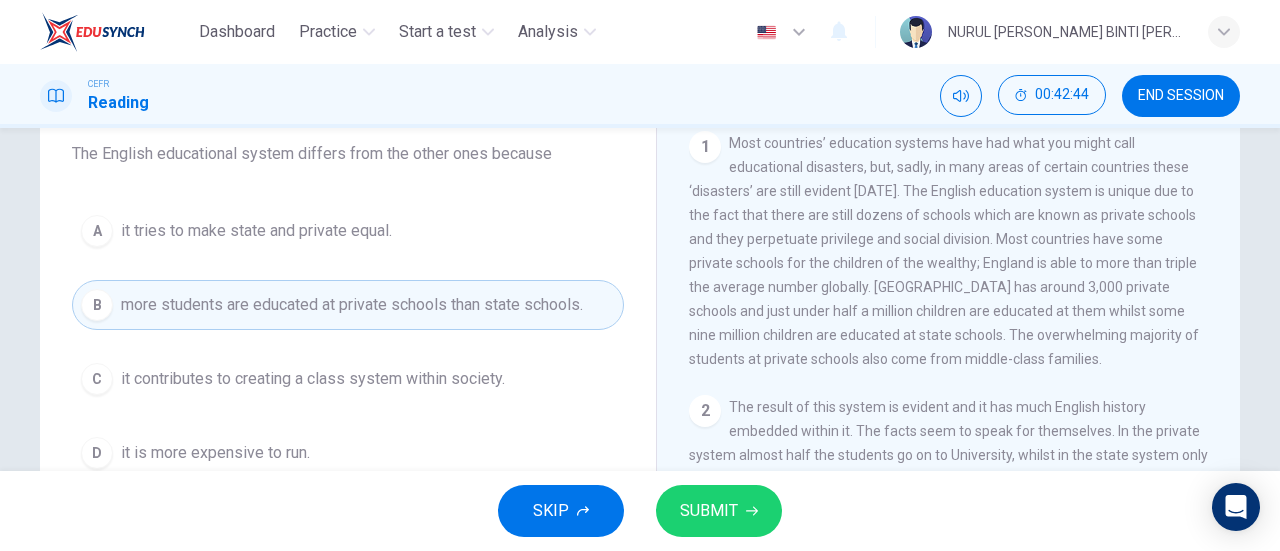 scroll, scrollTop: 188, scrollLeft: 0, axis: vertical 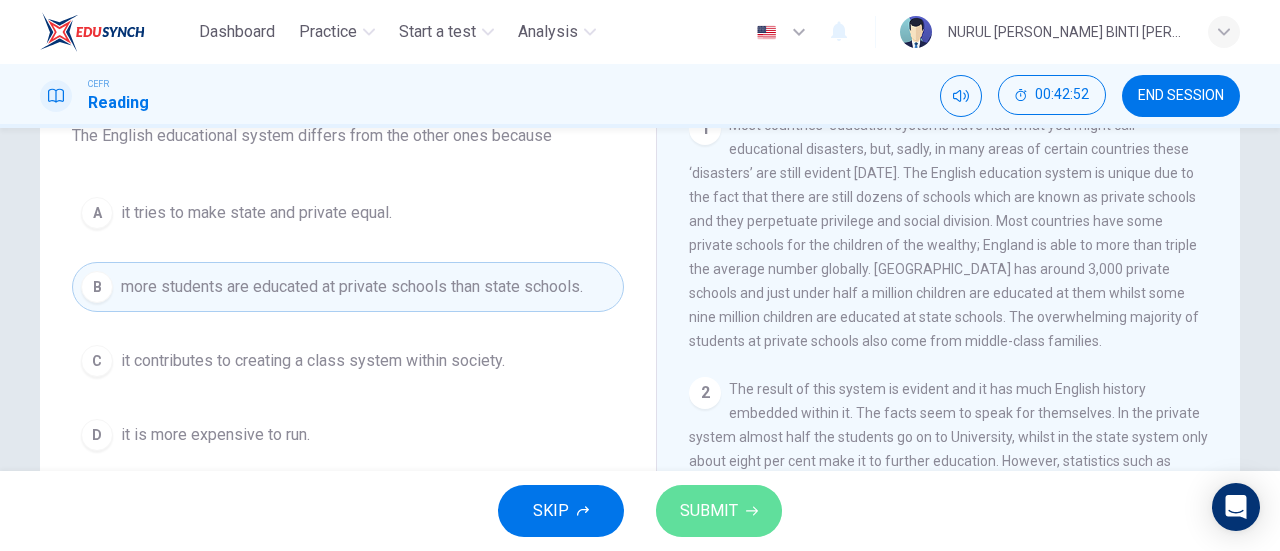 click on "SUBMIT" at bounding box center (719, 511) 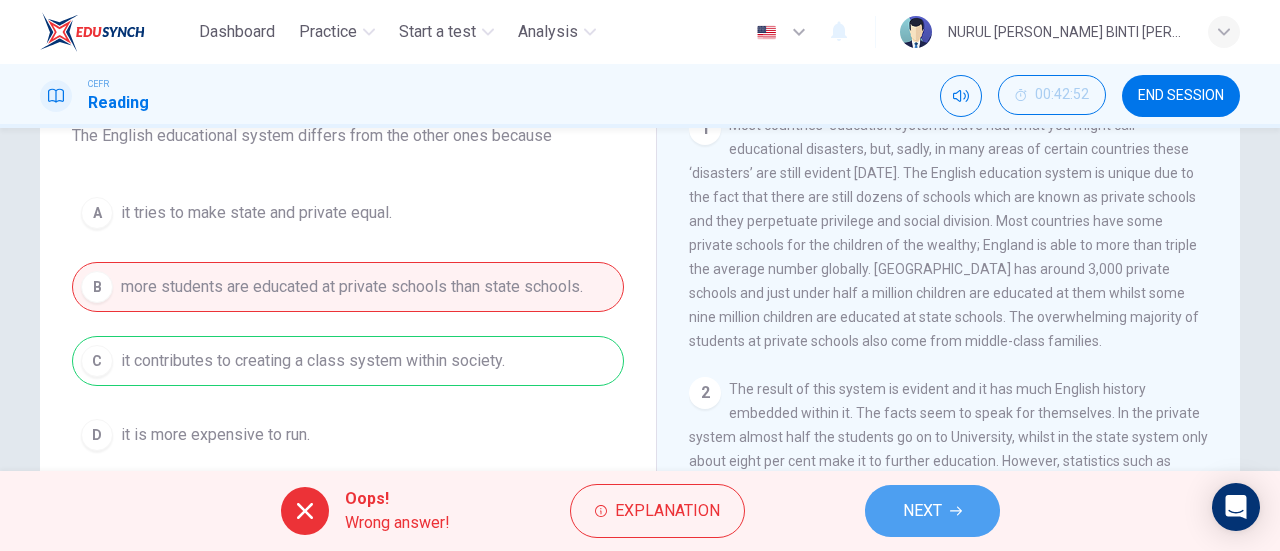 click on "NEXT" at bounding box center [922, 511] 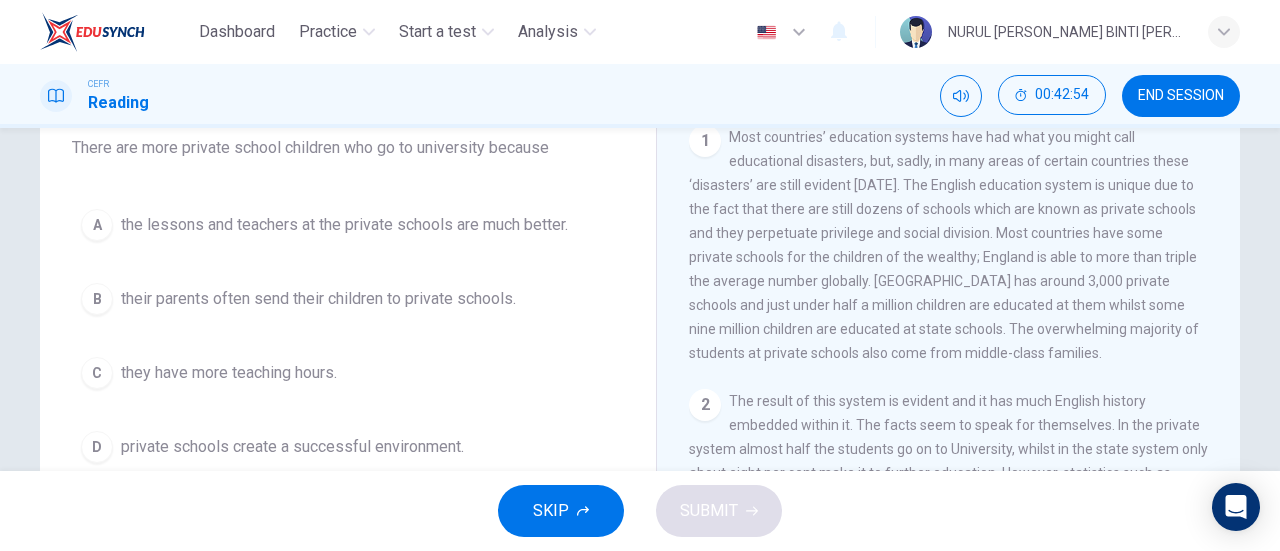 scroll, scrollTop: 162, scrollLeft: 0, axis: vertical 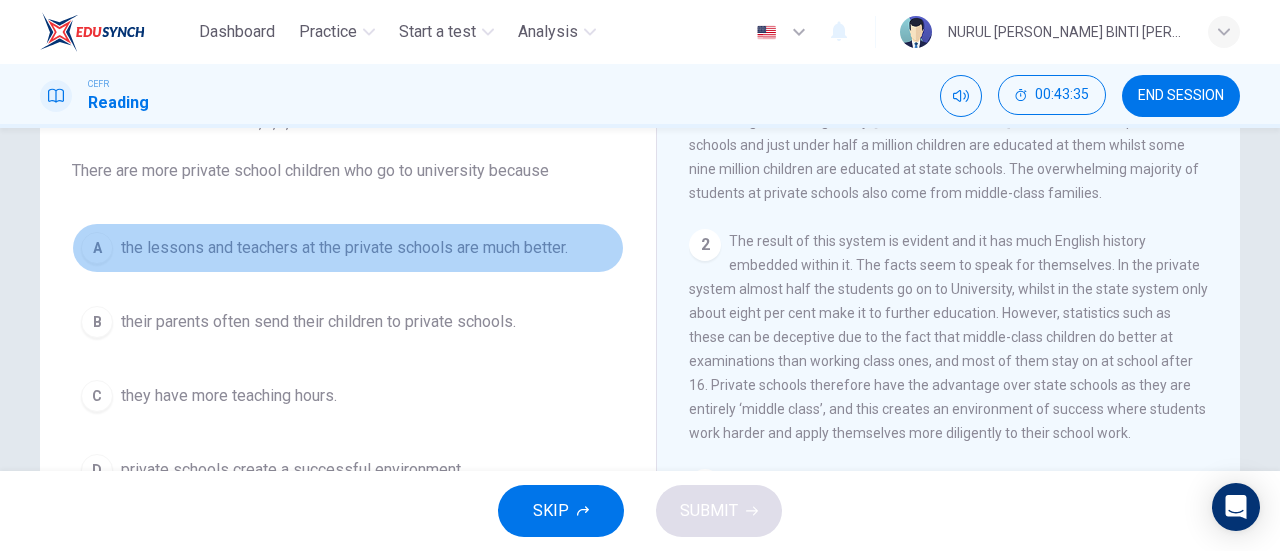 click on "the lessons and teachers at the private schools are much better." at bounding box center [344, 248] 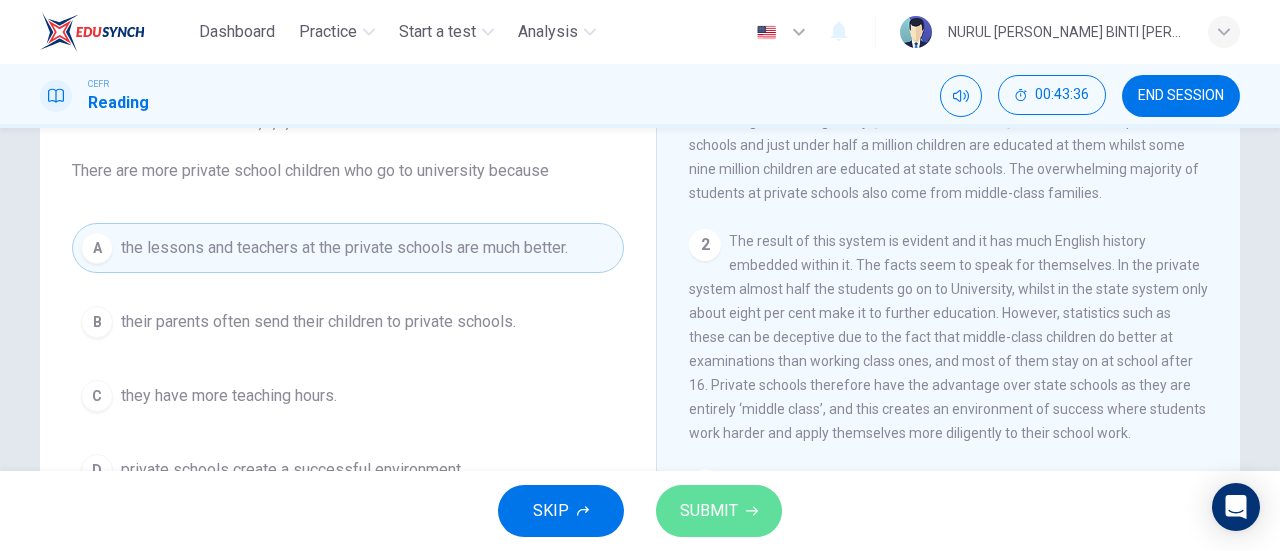click on "SUBMIT" at bounding box center (709, 511) 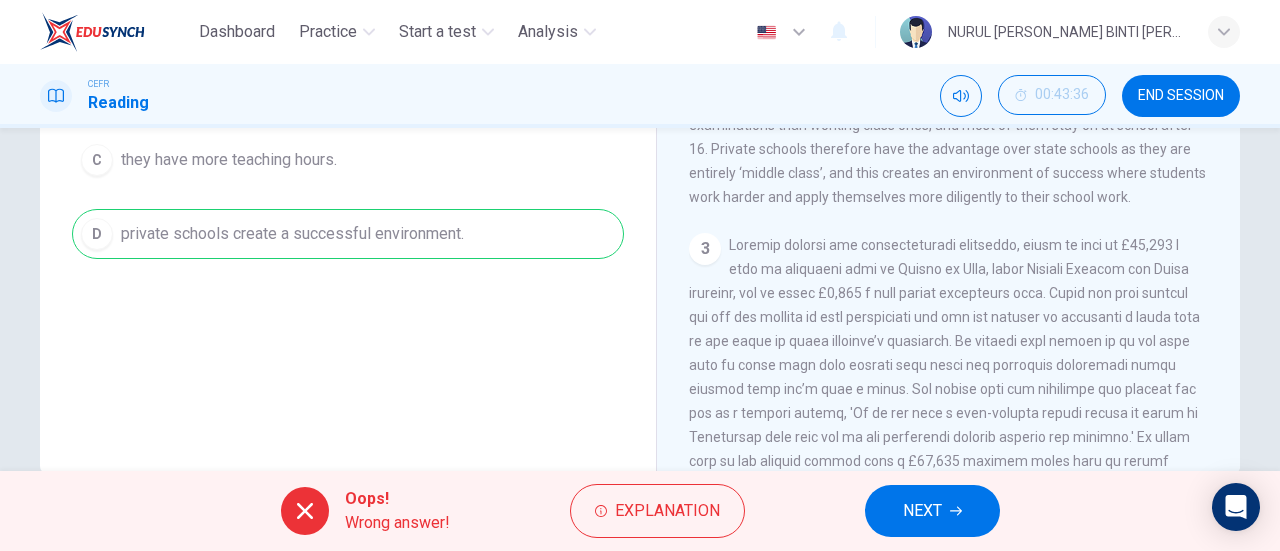 scroll, scrollTop: 400, scrollLeft: 0, axis: vertical 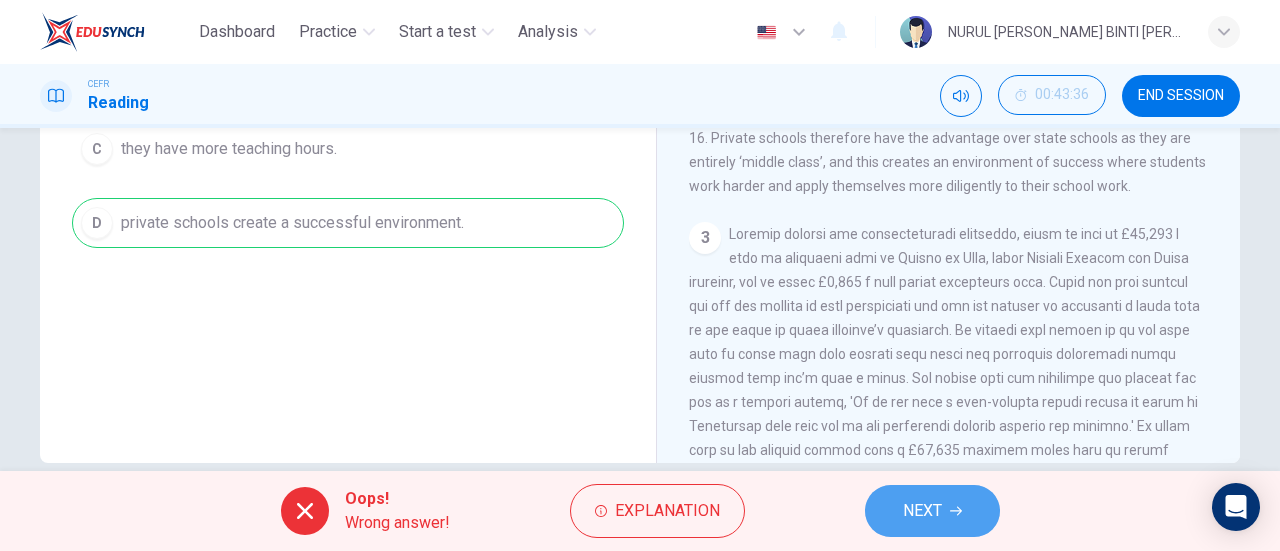 click on "NEXT" at bounding box center (932, 511) 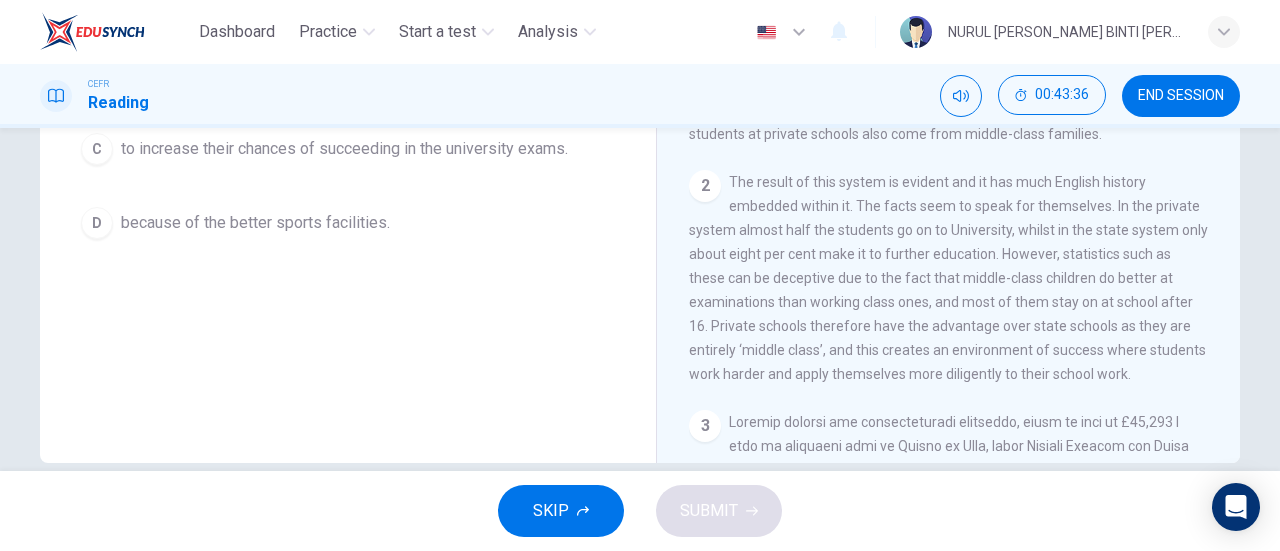 scroll, scrollTop: 369, scrollLeft: 0, axis: vertical 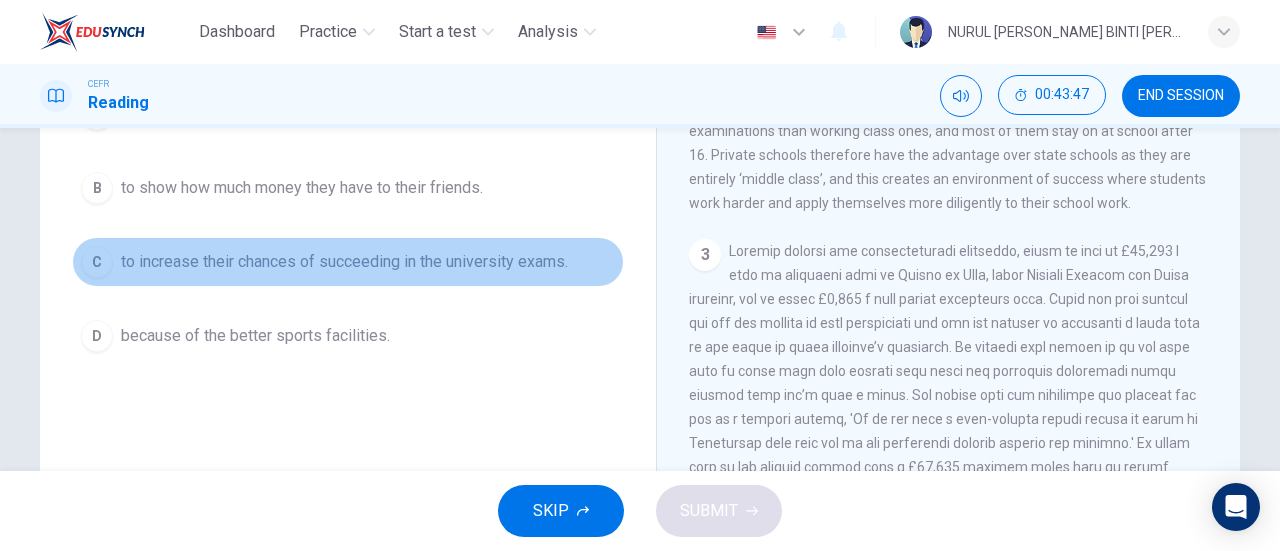 click on "to increase their chances of succeeding in the university exams." at bounding box center (344, 262) 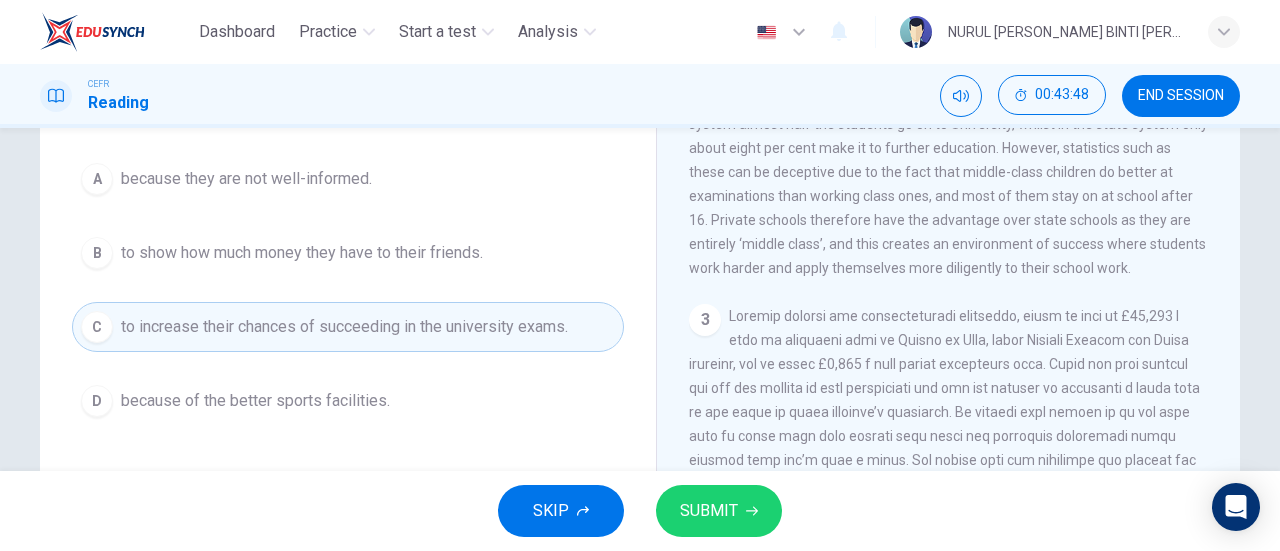scroll, scrollTop: 221, scrollLeft: 0, axis: vertical 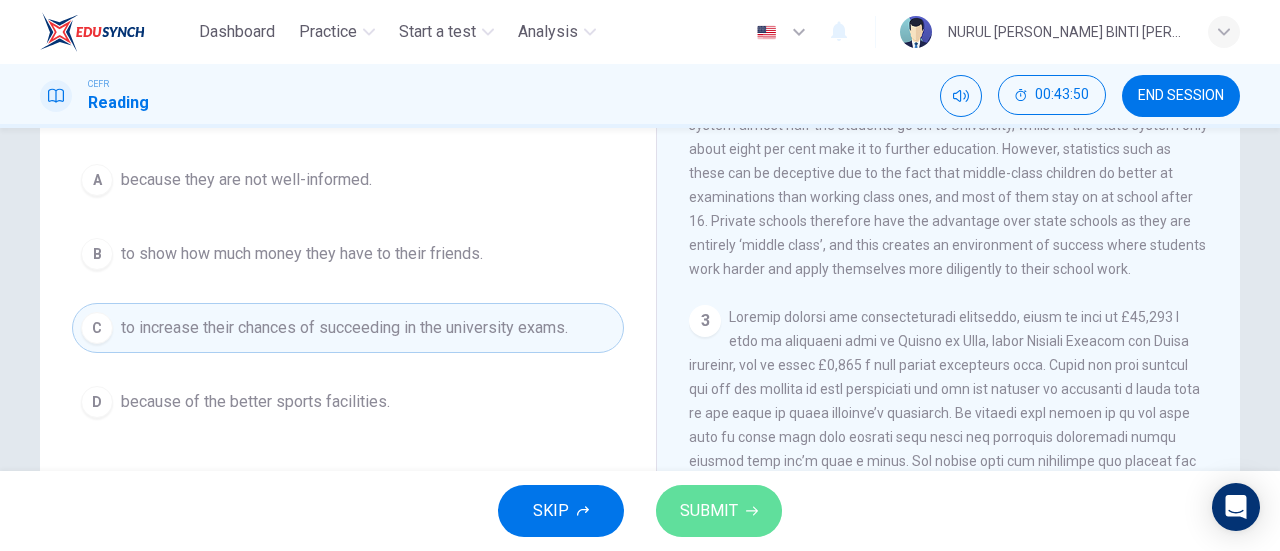 click on "SUBMIT" at bounding box center [719, 511] 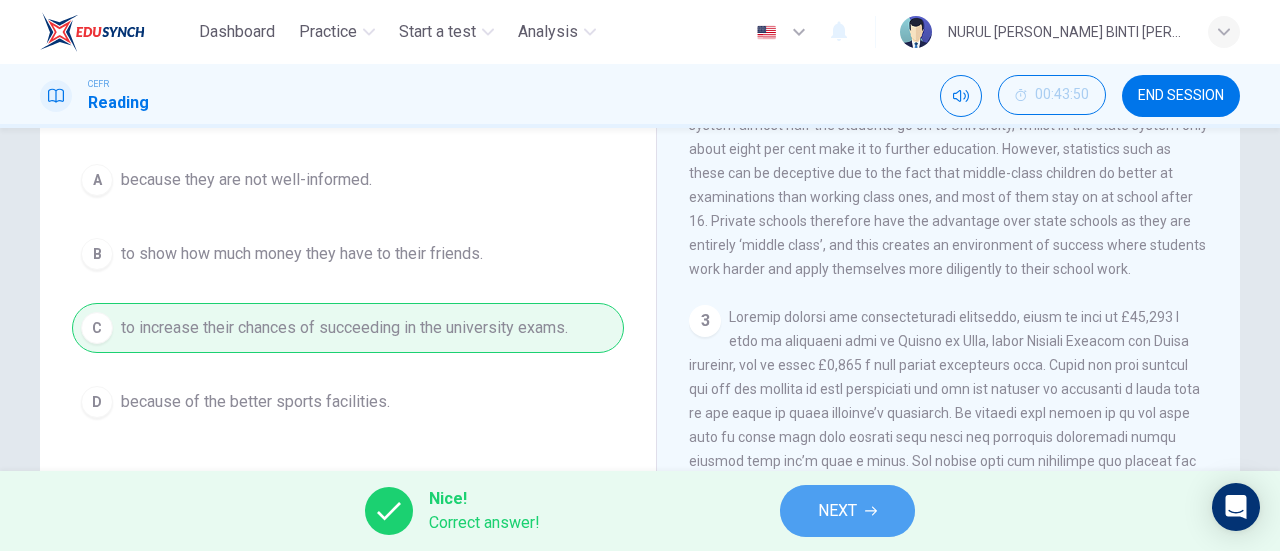 click on "NEXT" at bounding box center [837, 511] 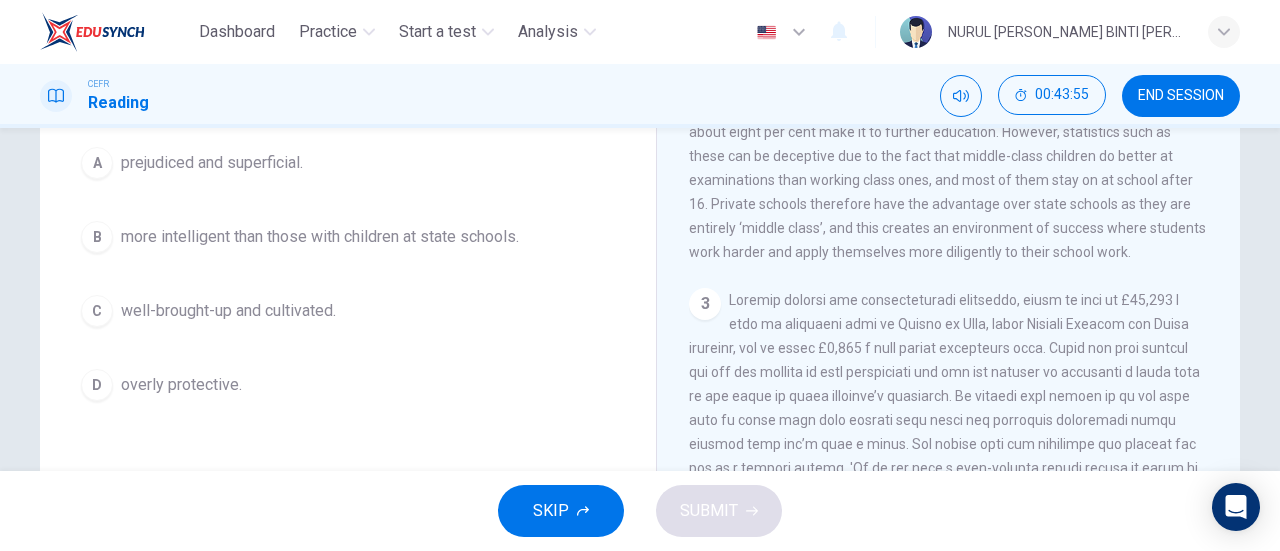 scroll, scrollTop: 239, scrollLeft: 0, axis: vertical 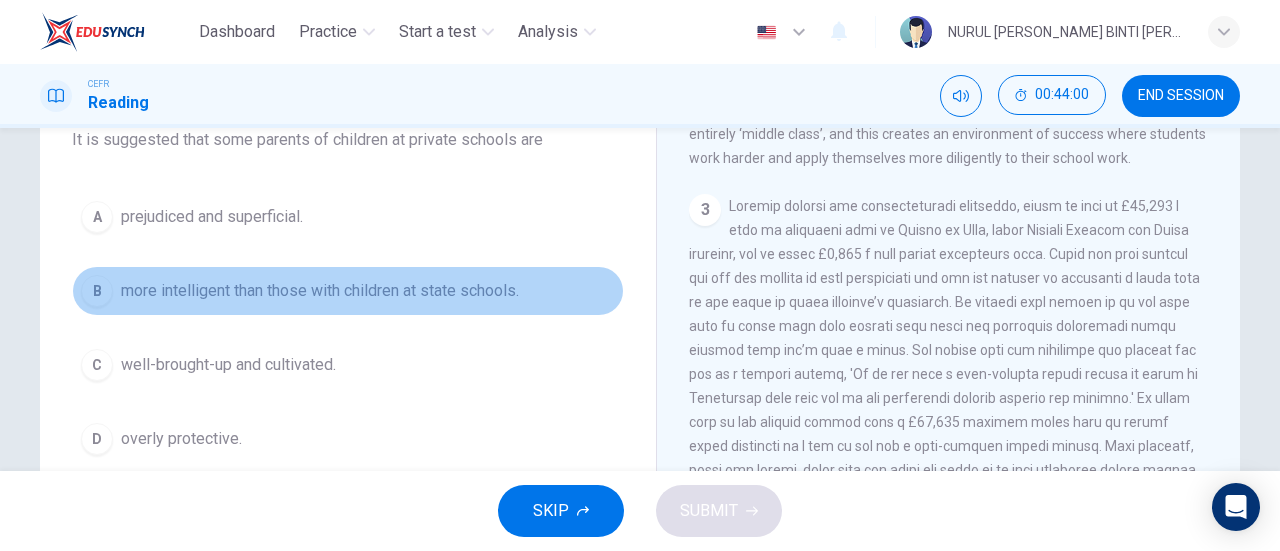 click on "more intelligent than those with children at state schools." at bounding box center [320, 291] 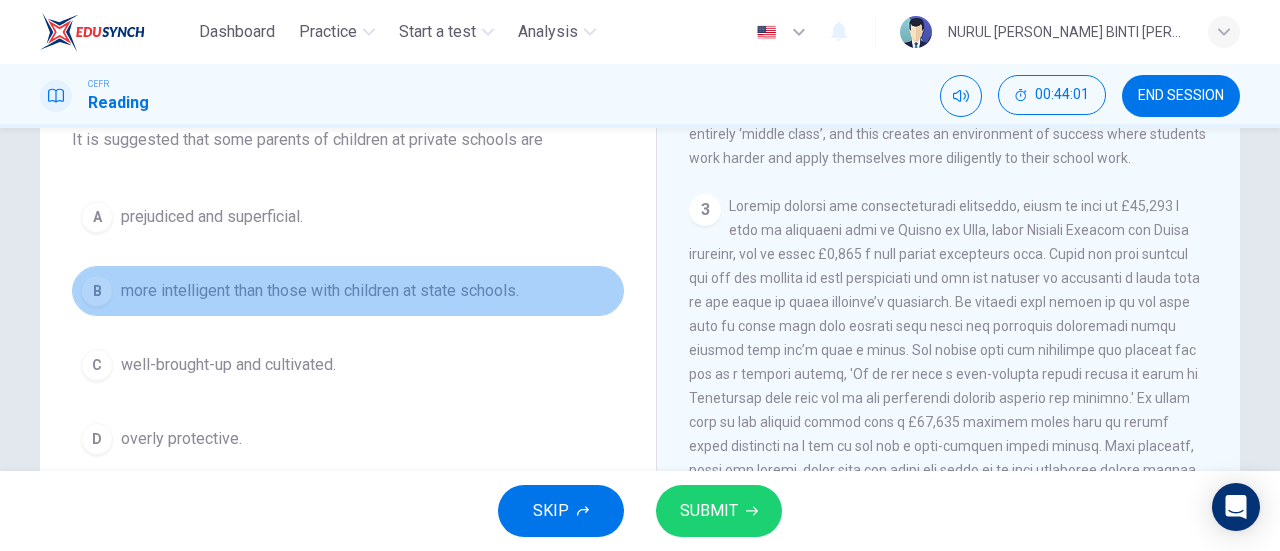 click on "more intelligent than those with children at state schools." at bounding box center [320, 291] 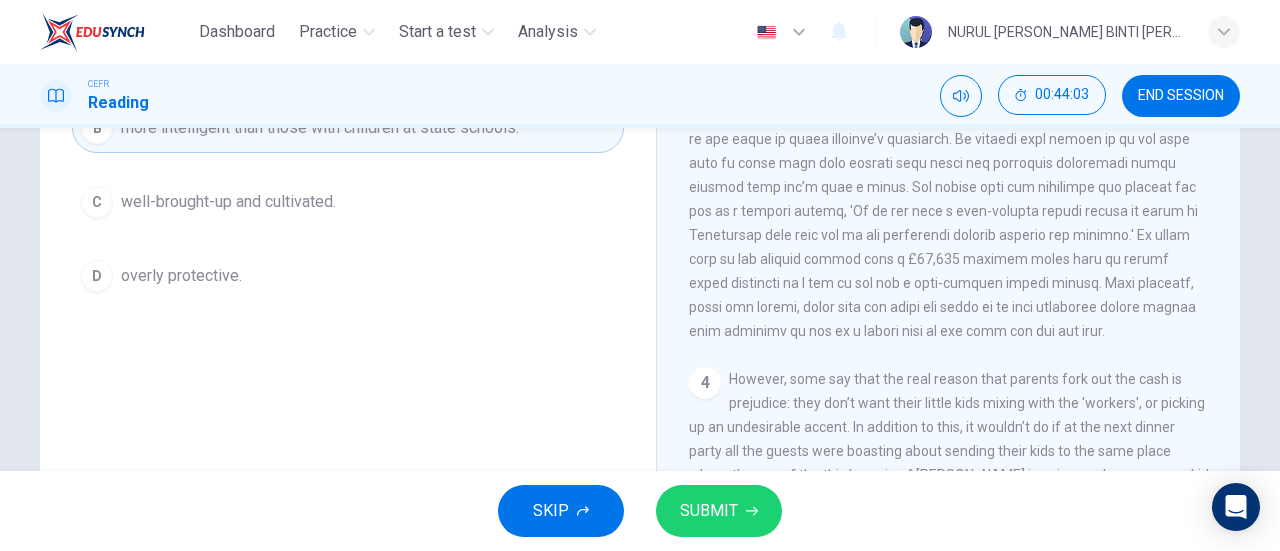 scroll, scrollTop: 348, scrollLeft: 0, axis: vertical 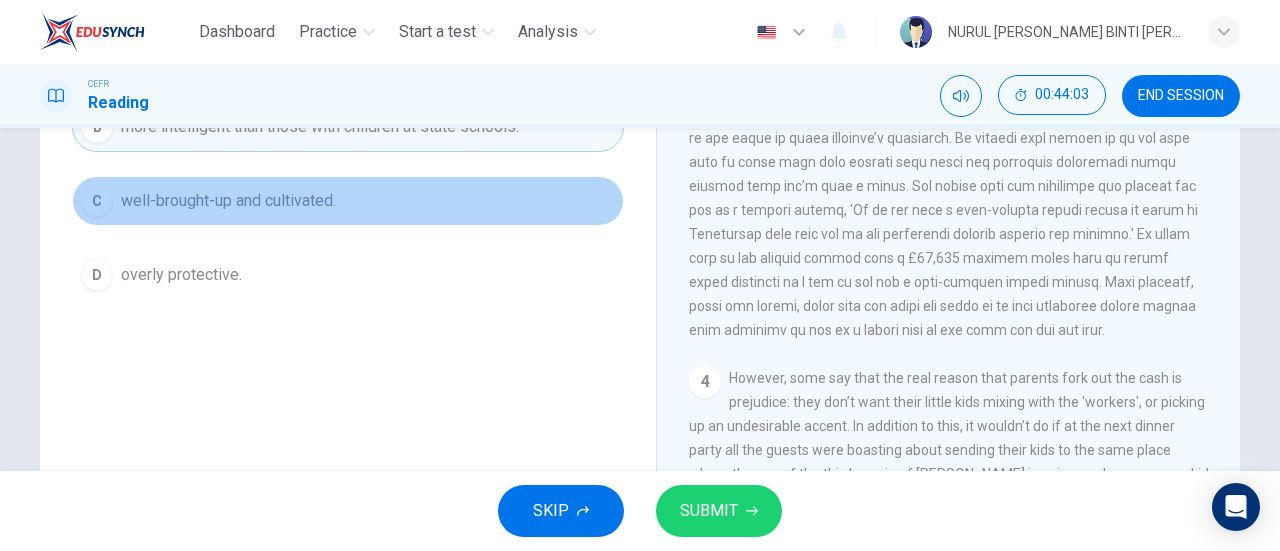 click on "well-brought-up and cultivated." at bounding box center [228, 201] 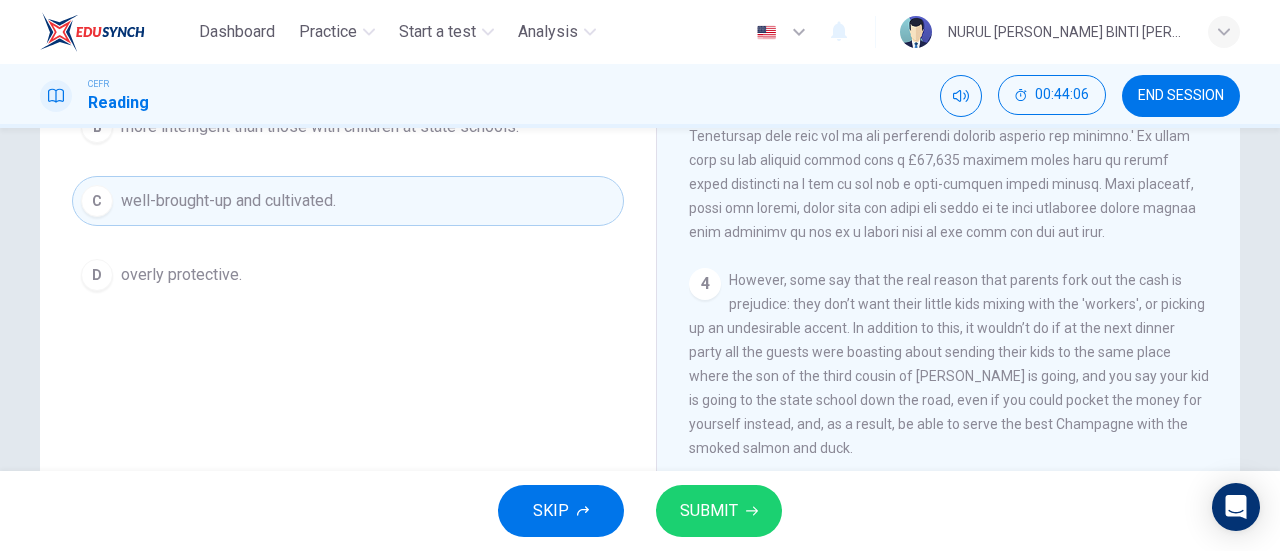 scroll, scrollTop: 1054, scrollLeft: 0, axis: vertical 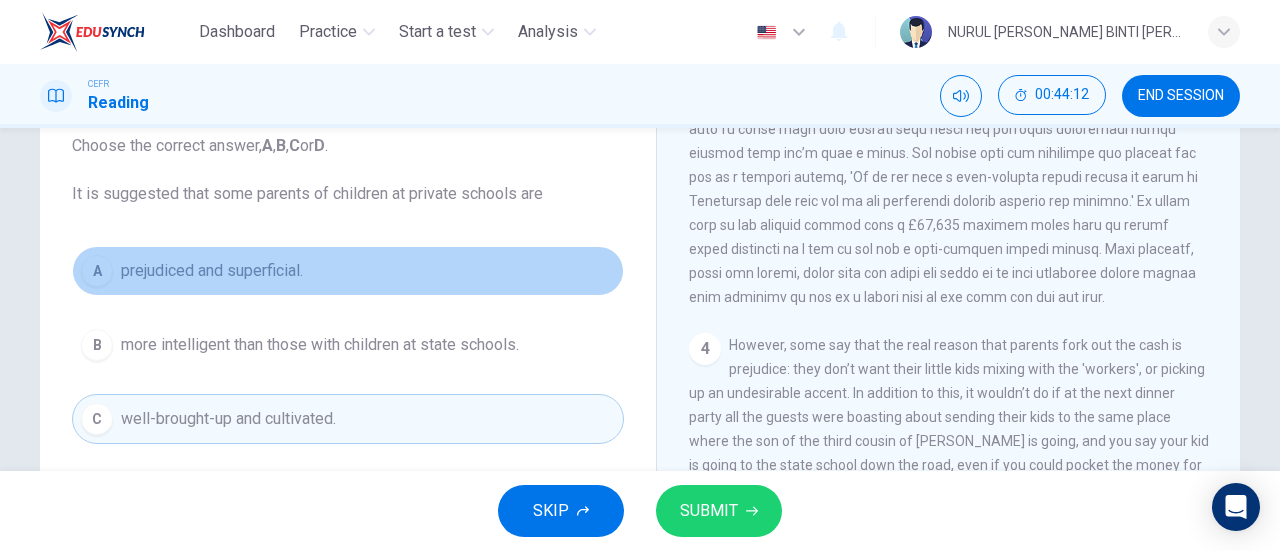 click on "A prejudiced and superficial." at bounding box center [348, 271] 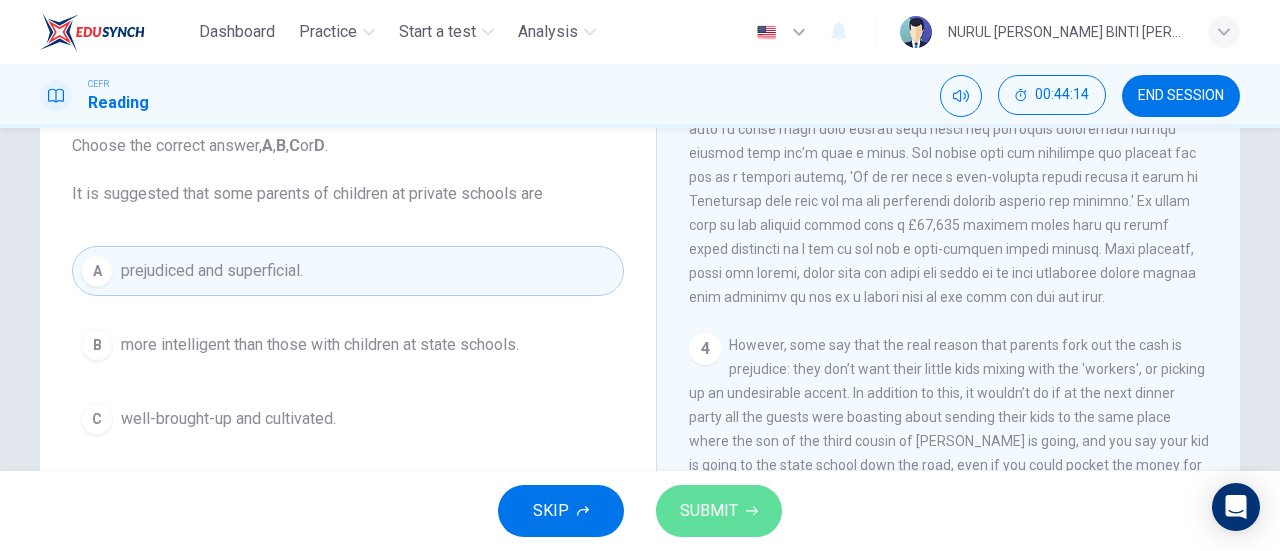 click on "SUBMIT" at bounding box center (709, 511) 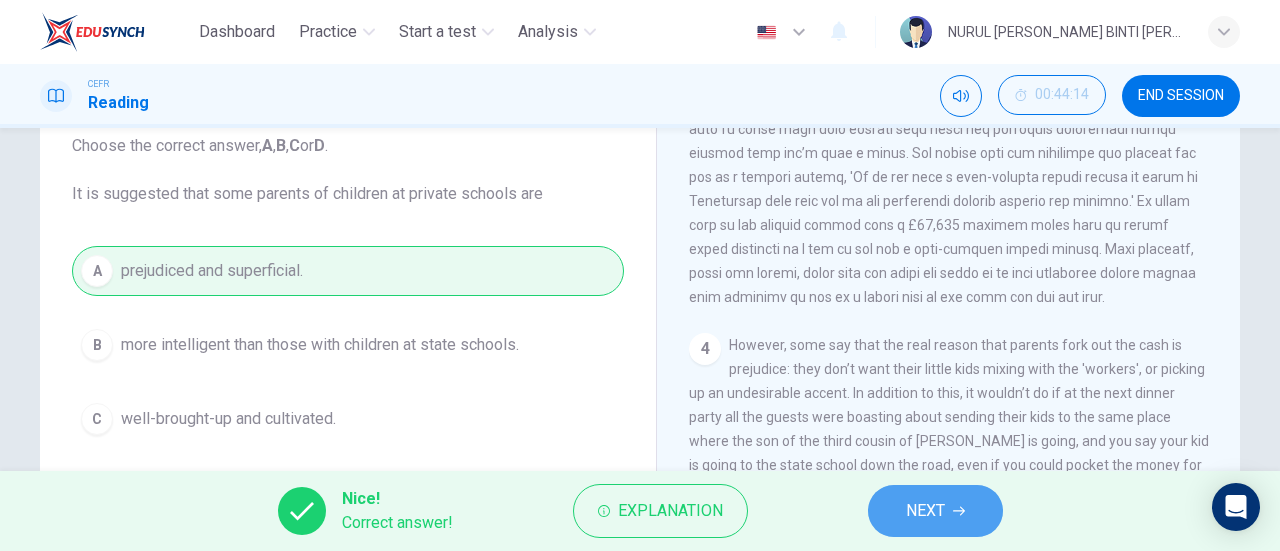 click 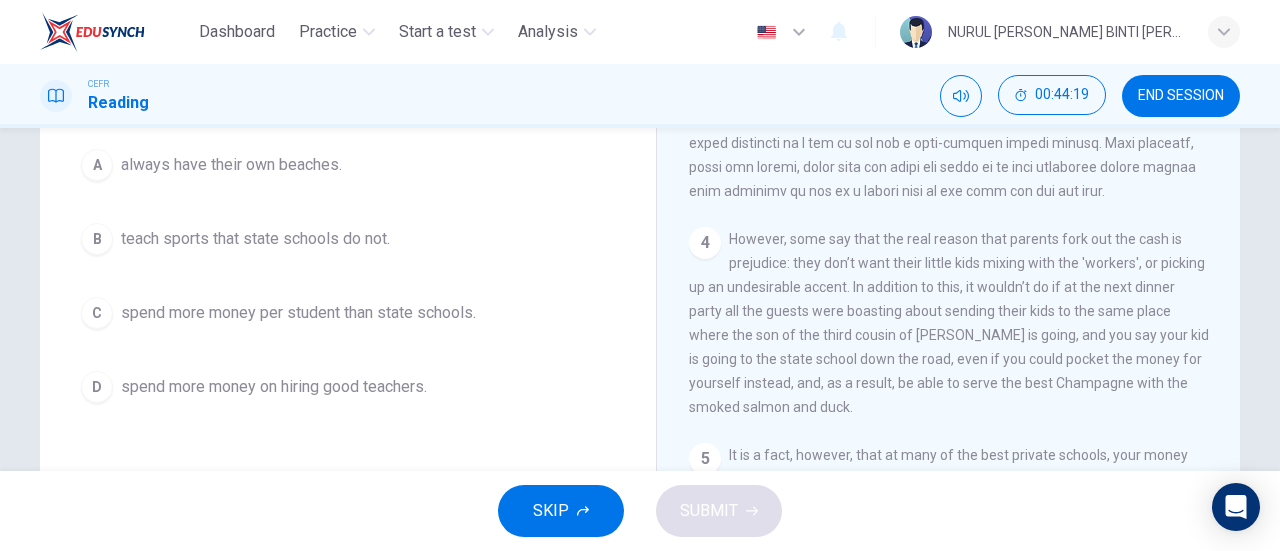 scroll, scrollTop: 237, scrollLeft: 0, axis: vertical 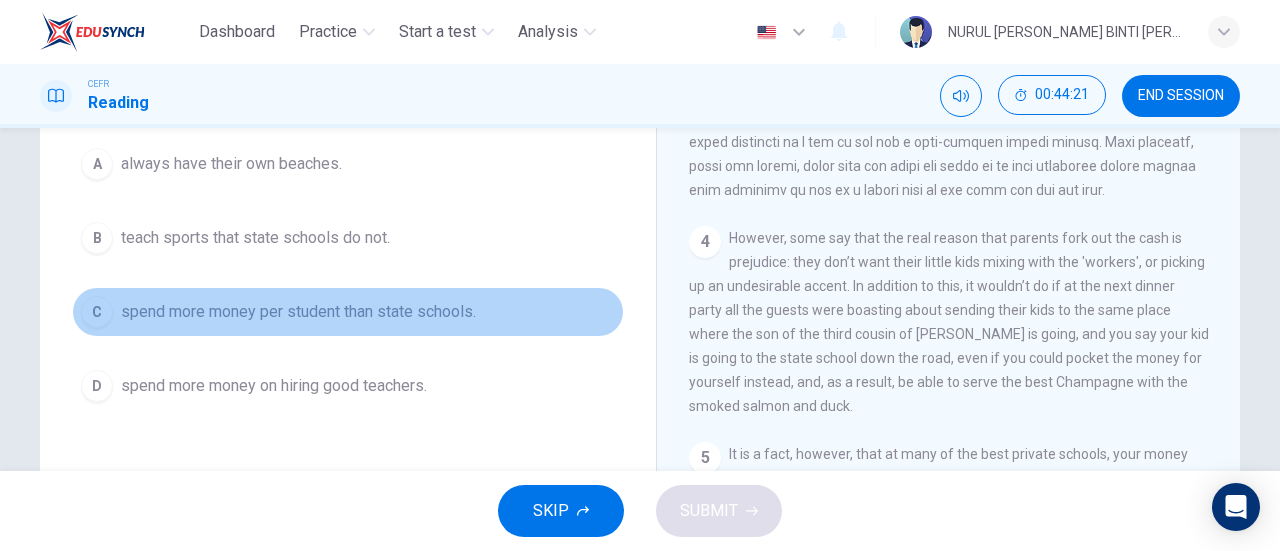 click on "spend more money per student than state schools." at bounding box center (298, 312) 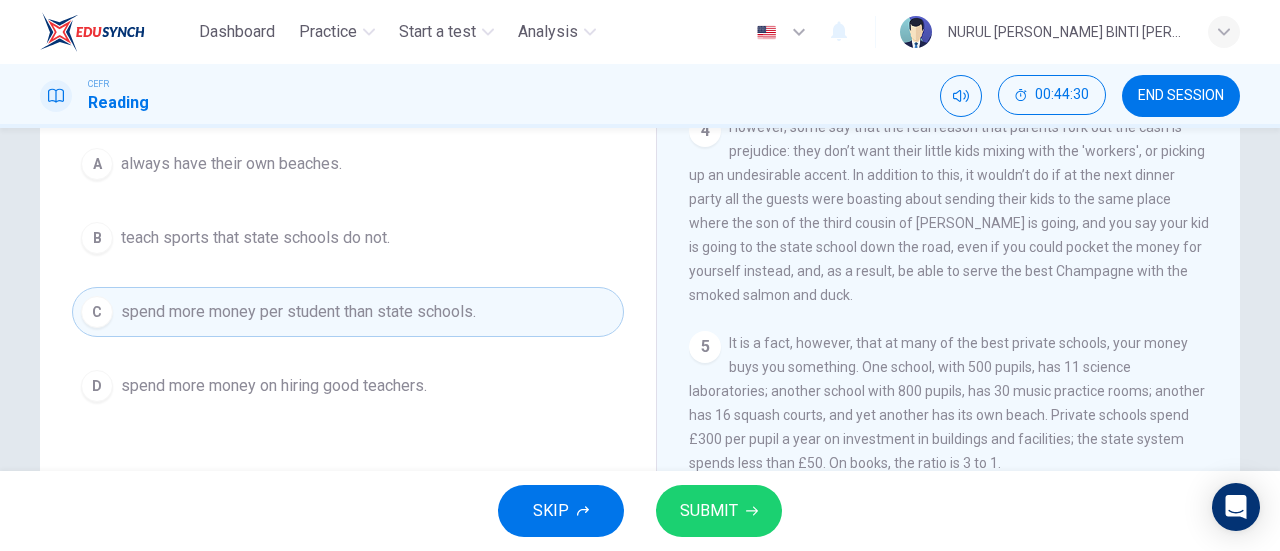 scroll, scrollTop: 1265, scrollLeft: 0, axis: vertical 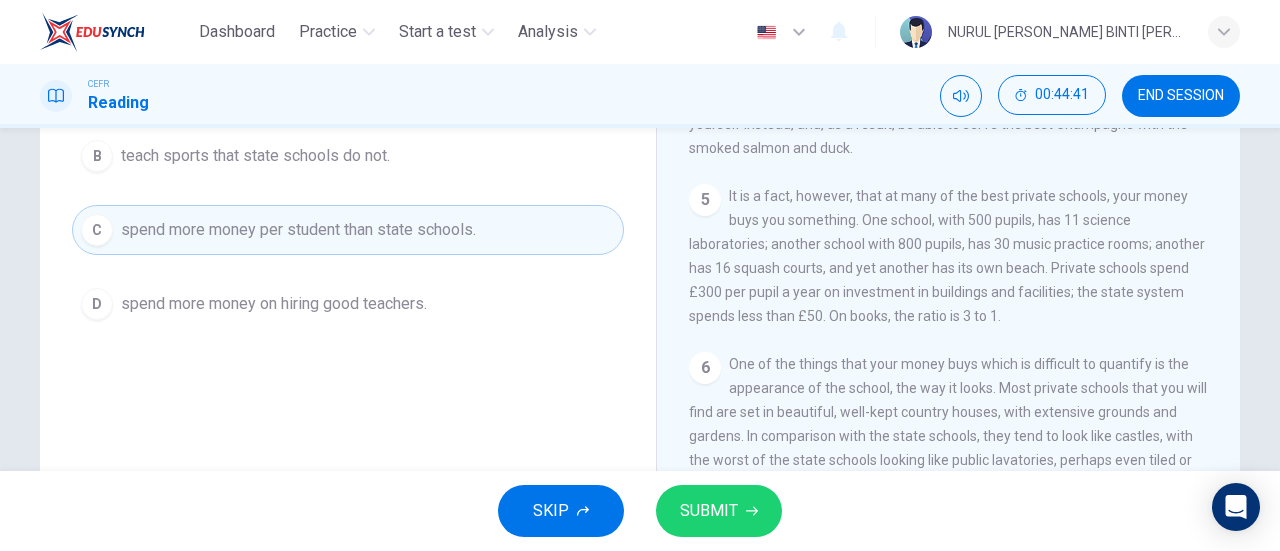 click on "SKIP SUBMIT" at bounding box center [640, 511] 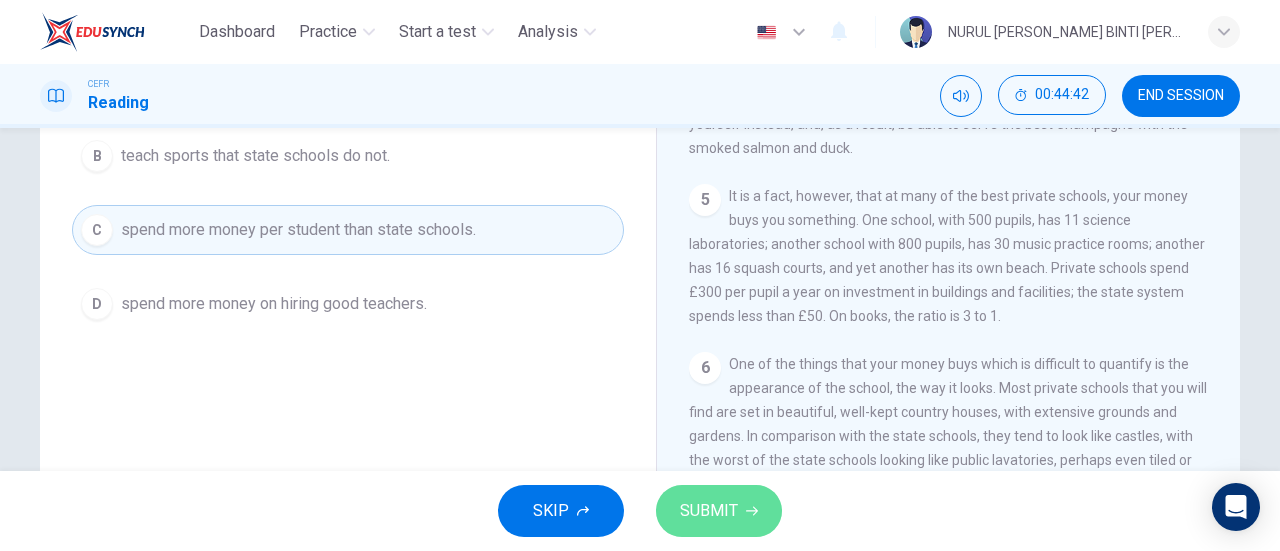 click on "SUBMIT" at bounding box center [719, 511] 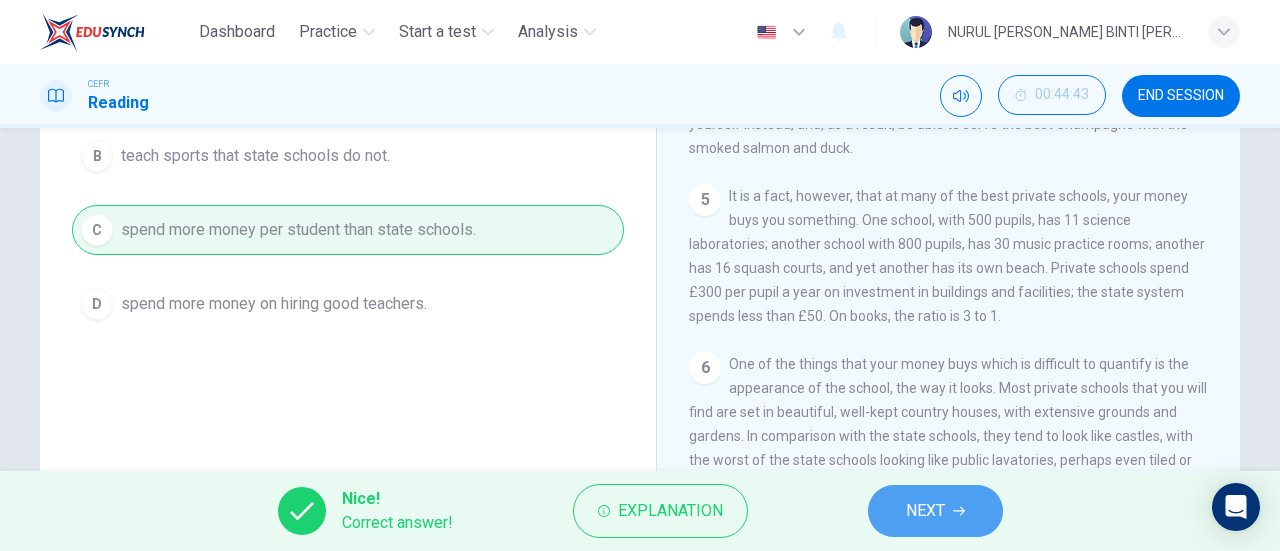 click on "NEXT" at bounding box center [925, 511] 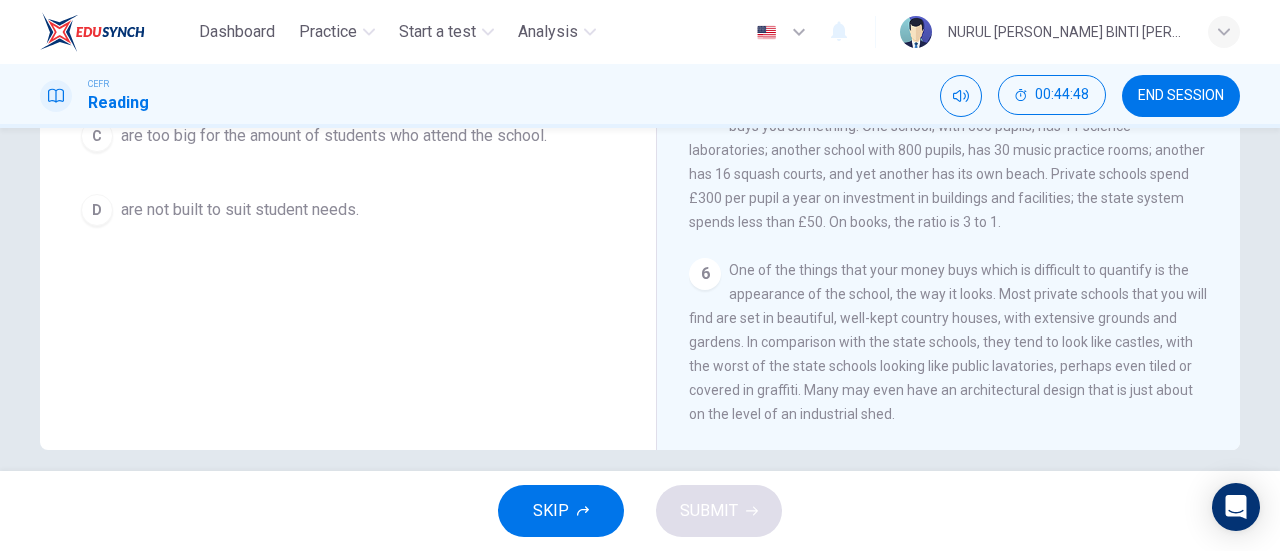 scroll, scrollTop: 432, scrollLeft: 0, axis: vertical 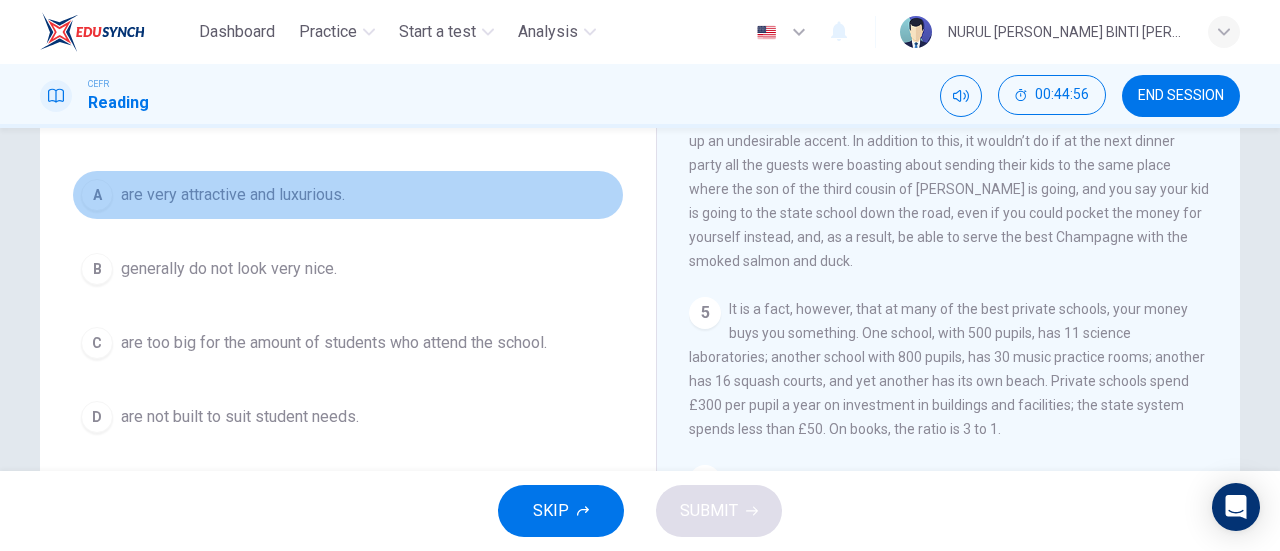 click on "are very attractive and luxurious." at bounding box center [233, 195] 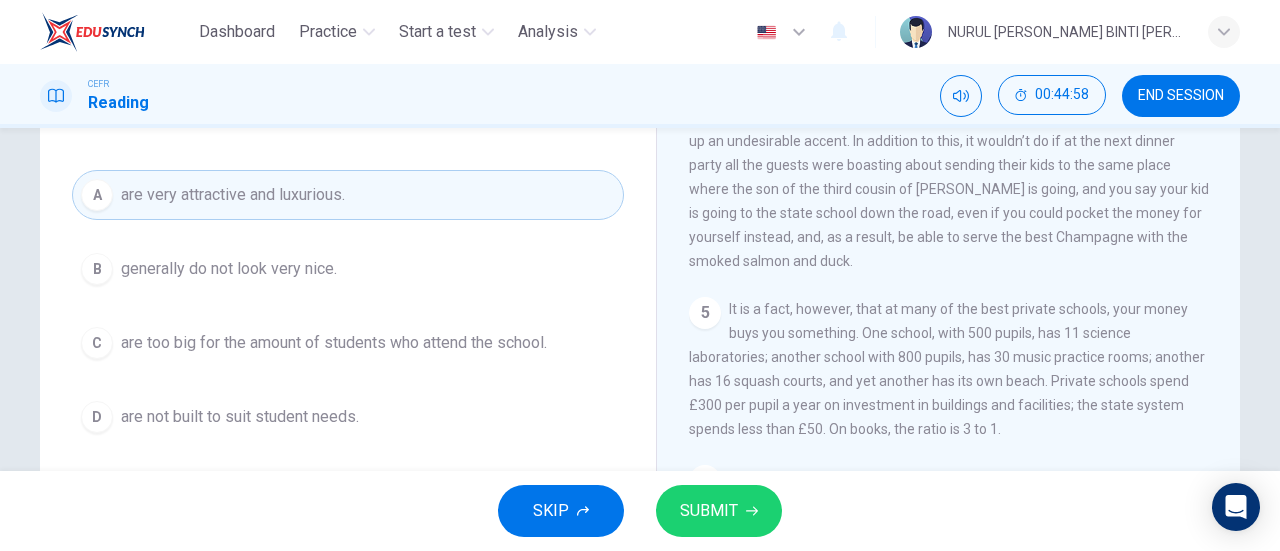 click on "SUBMIT" at bounding box center (709, 511) 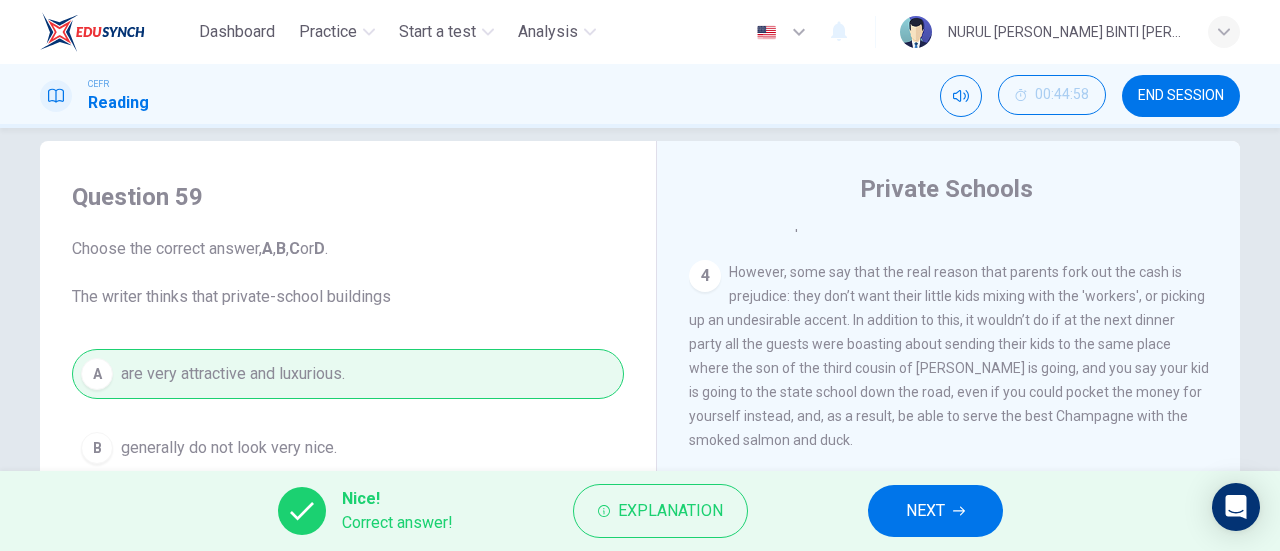 scroll, scrollTop: 20, scrollLeft: 0, axis: vertical 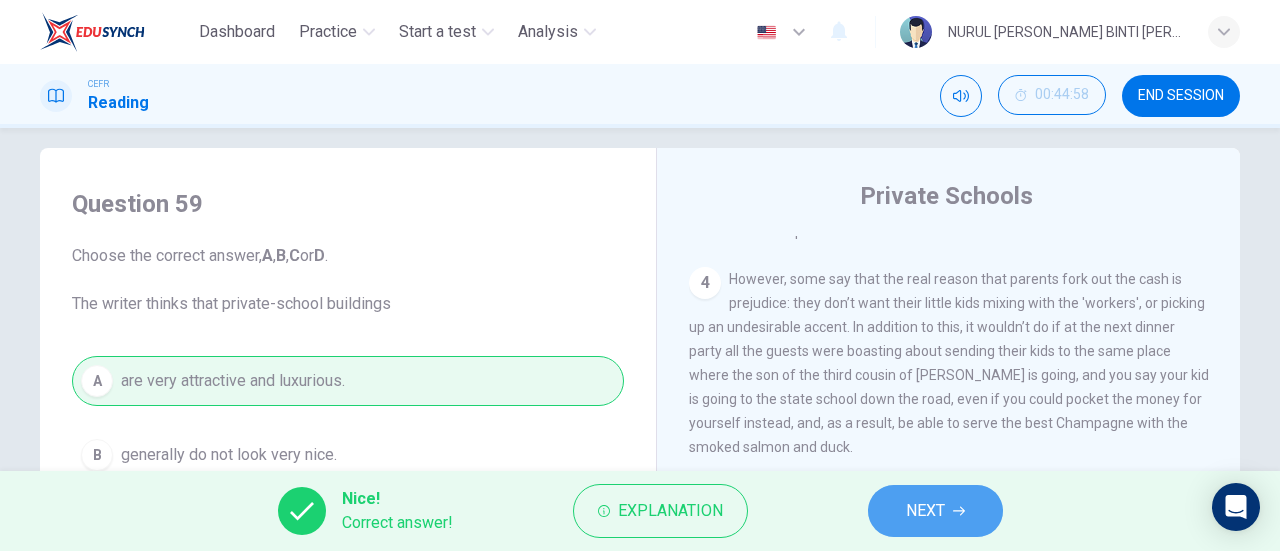 click on "NEXT" at bounding box center (925, 511) 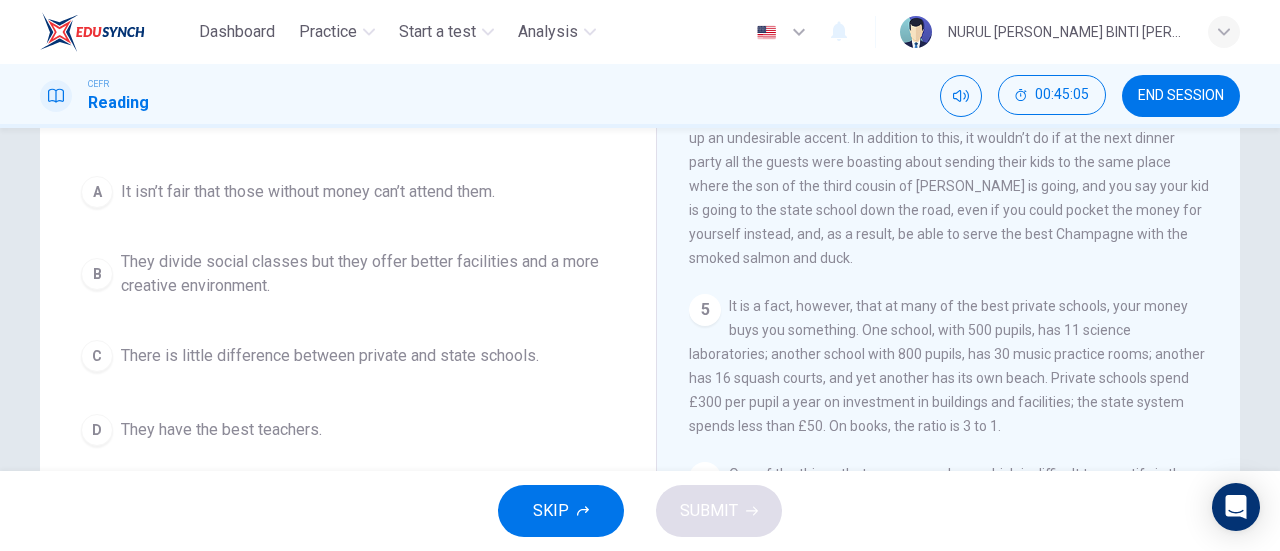 scroll, scrollTop: 210, scrollLeft: 0, axis: vertical 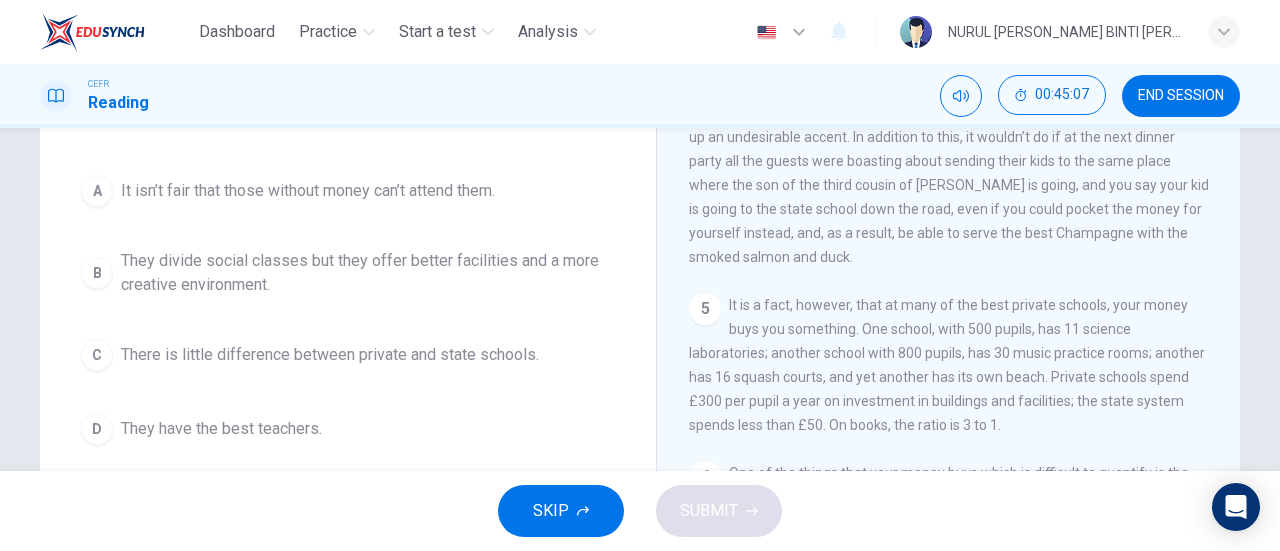 click on "They divide social classes but they offer better facilities and a more
creative environment." at bounding box center [368, 273] 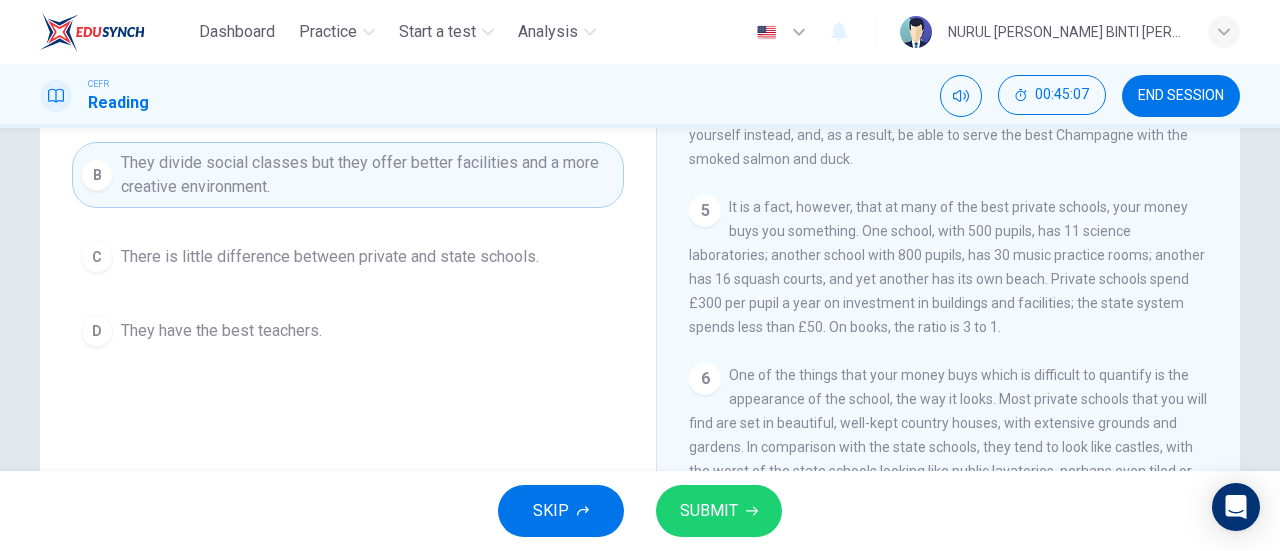 scroll, scrollTop: 310, scrollLeft: 0, axis: vertical 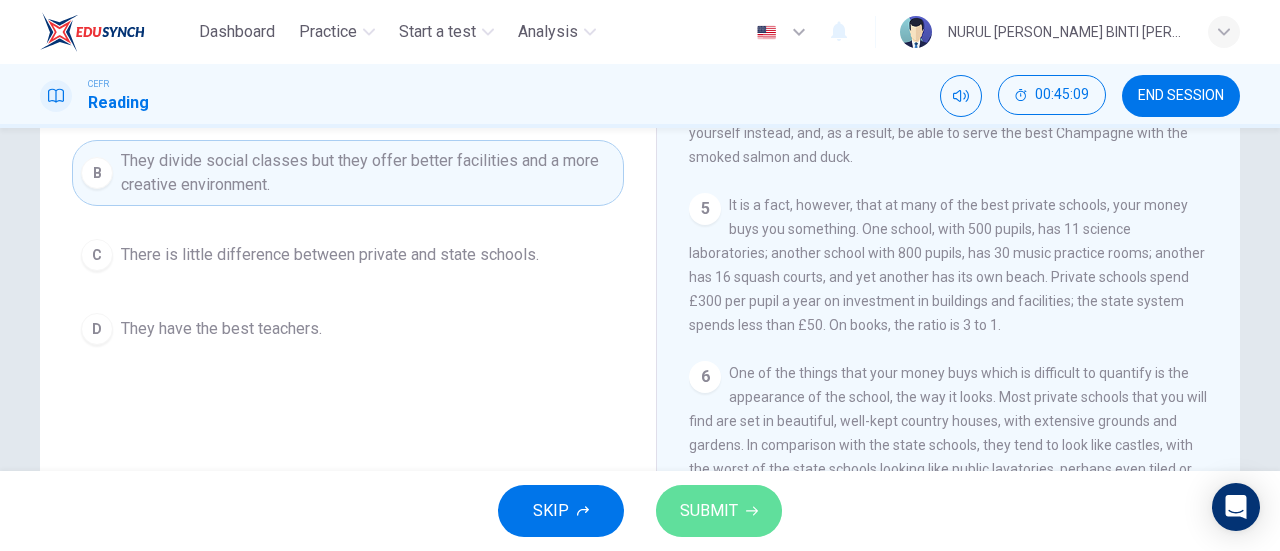 click on "SUBMIT" at bounding box center (709, 511) 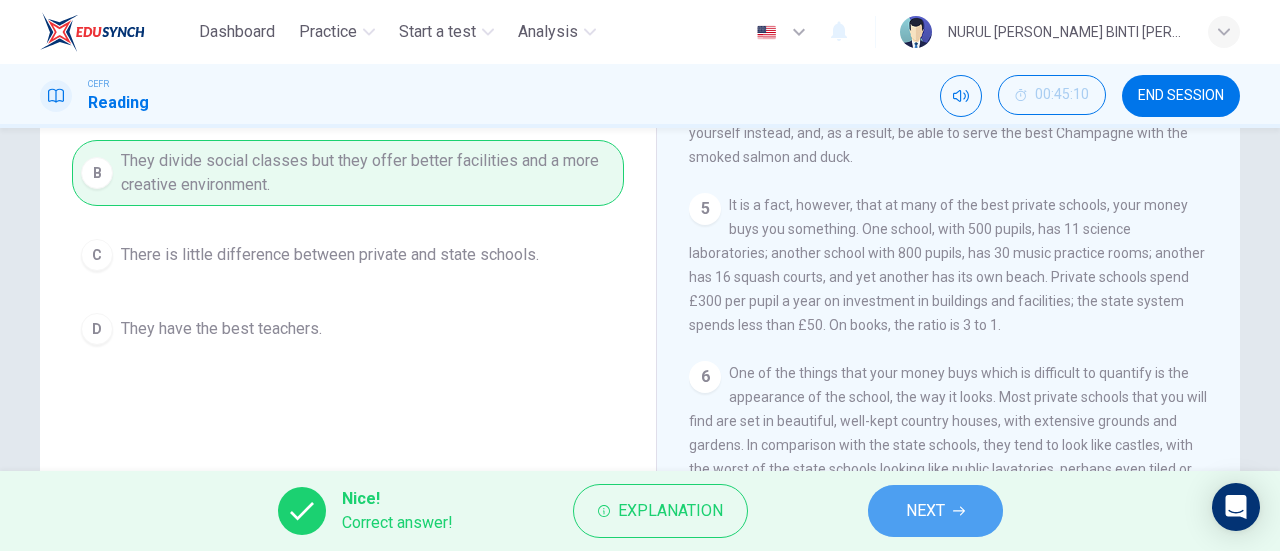 click on "NEXT" at bounding box center (935, 511) 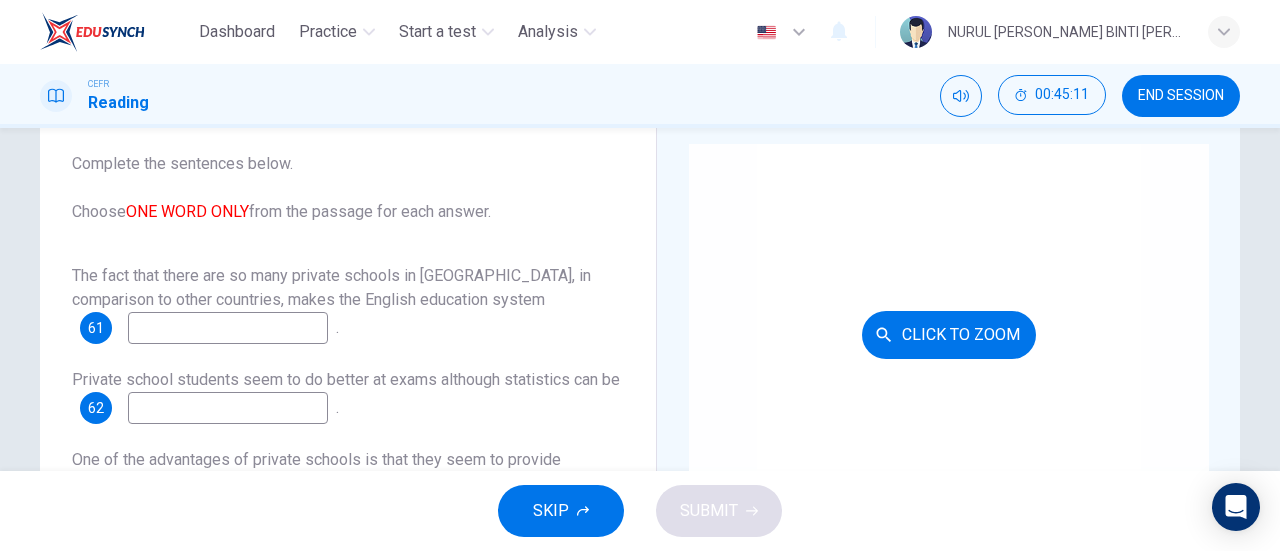 scroll, scrollTop: 110, scrollLeft: 0, axis: vertical 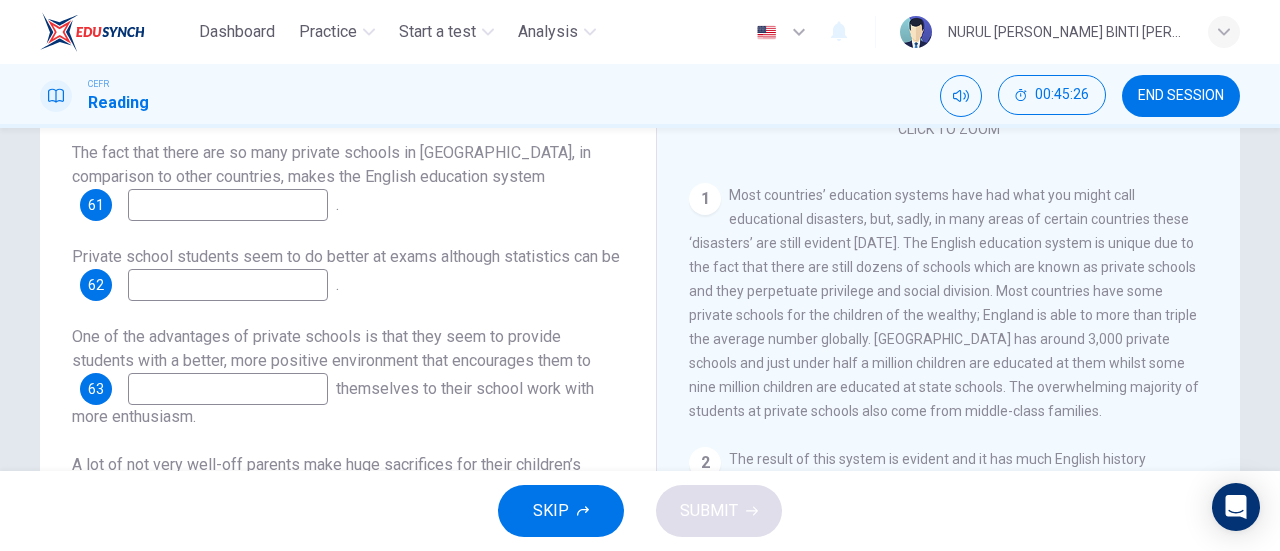 click at bounding box center (228, 205) 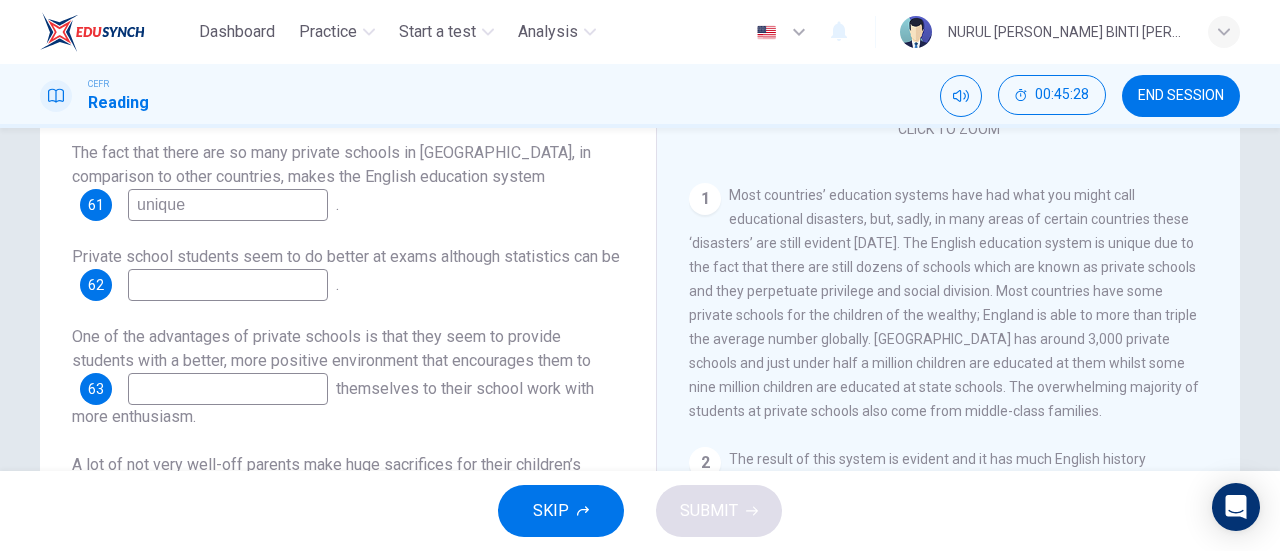 scroll, scrollTop: 24, scrollLeft: 0, axis: vertical 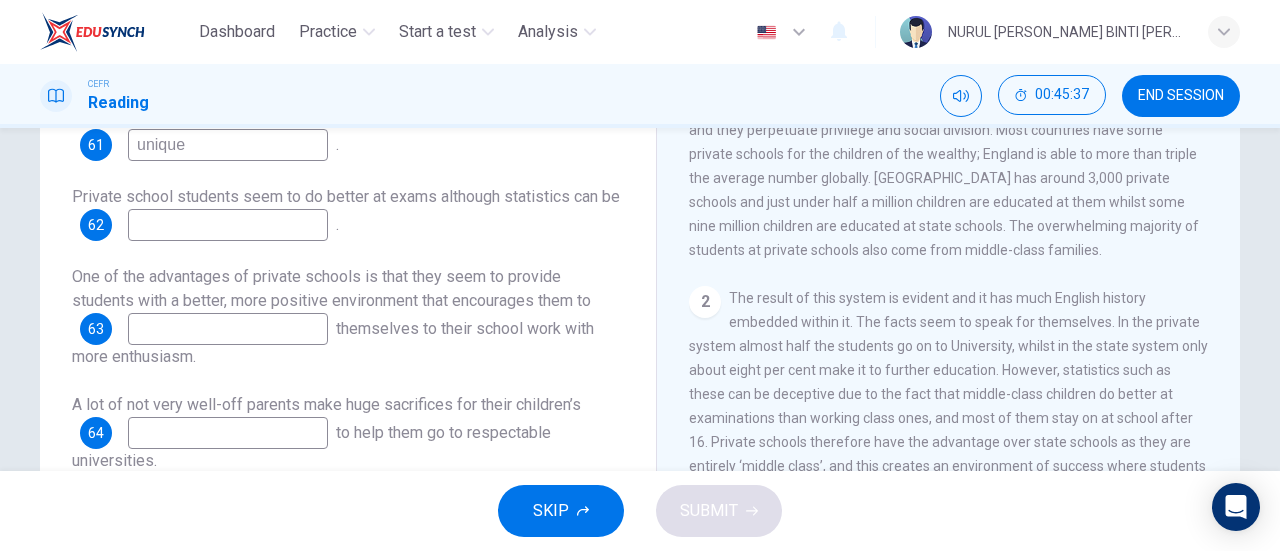 type on "unique" 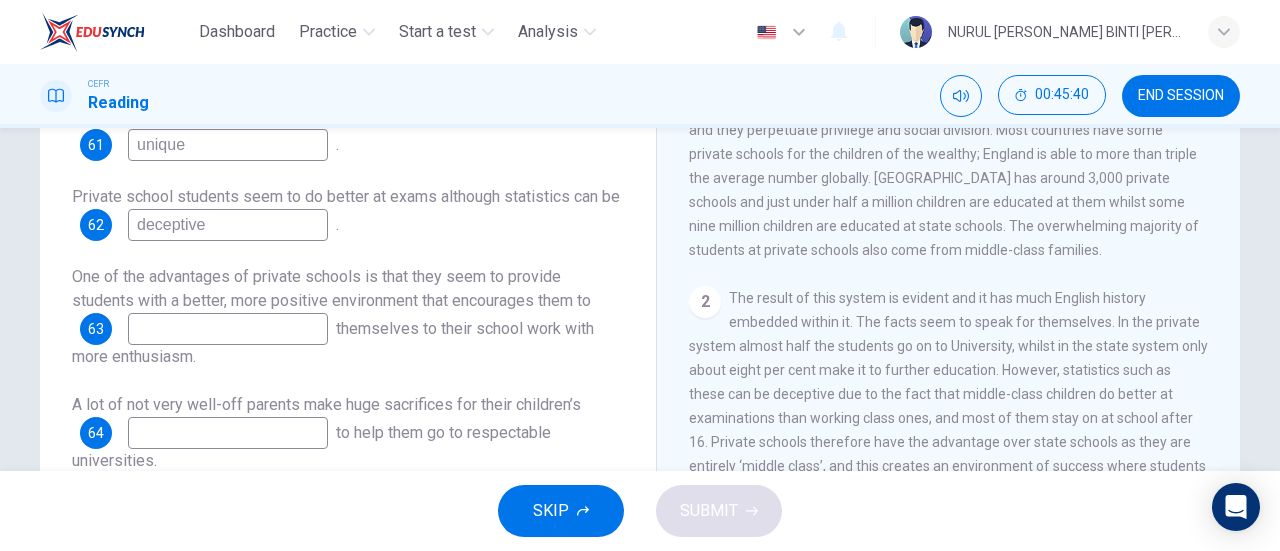 type on "deceptive" 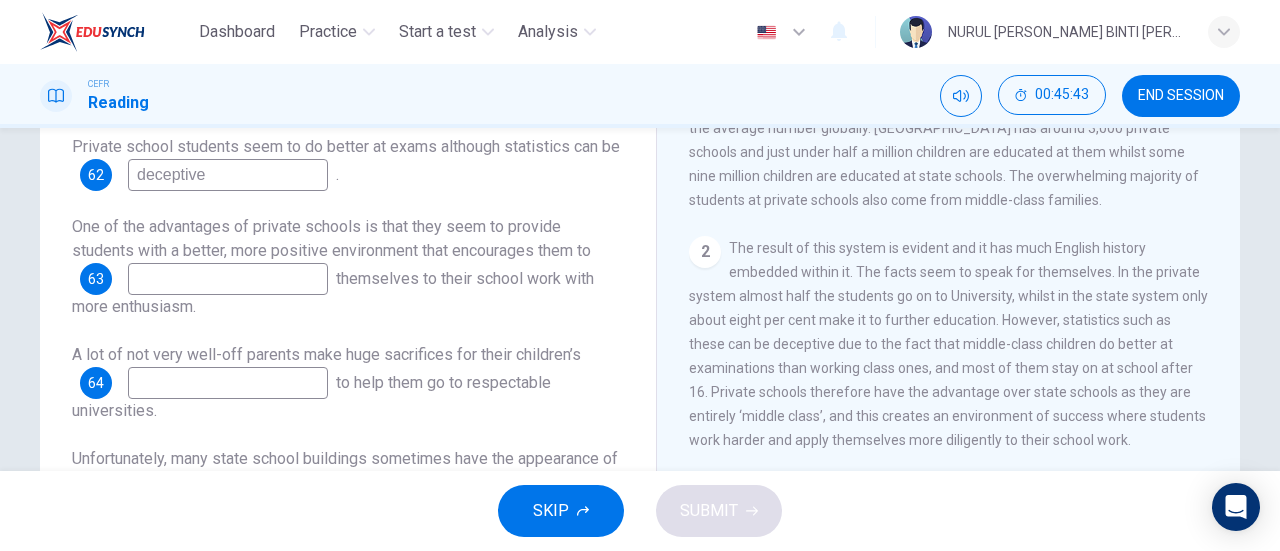scroll, scrollTop: 334, scrollLeft: 0, axis: vertical 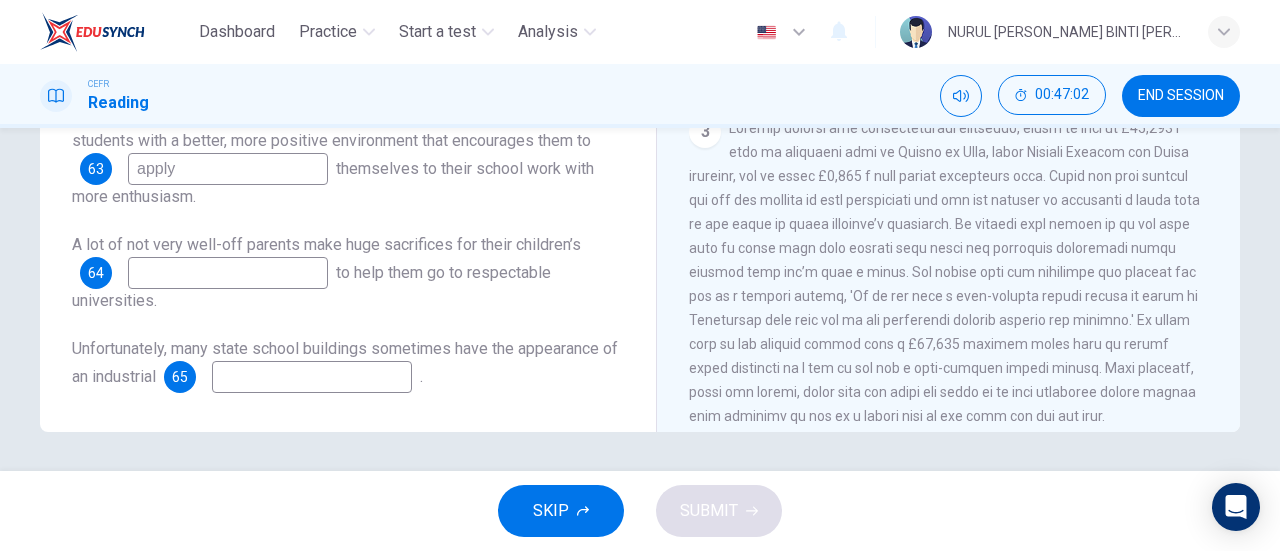 type on "apply" 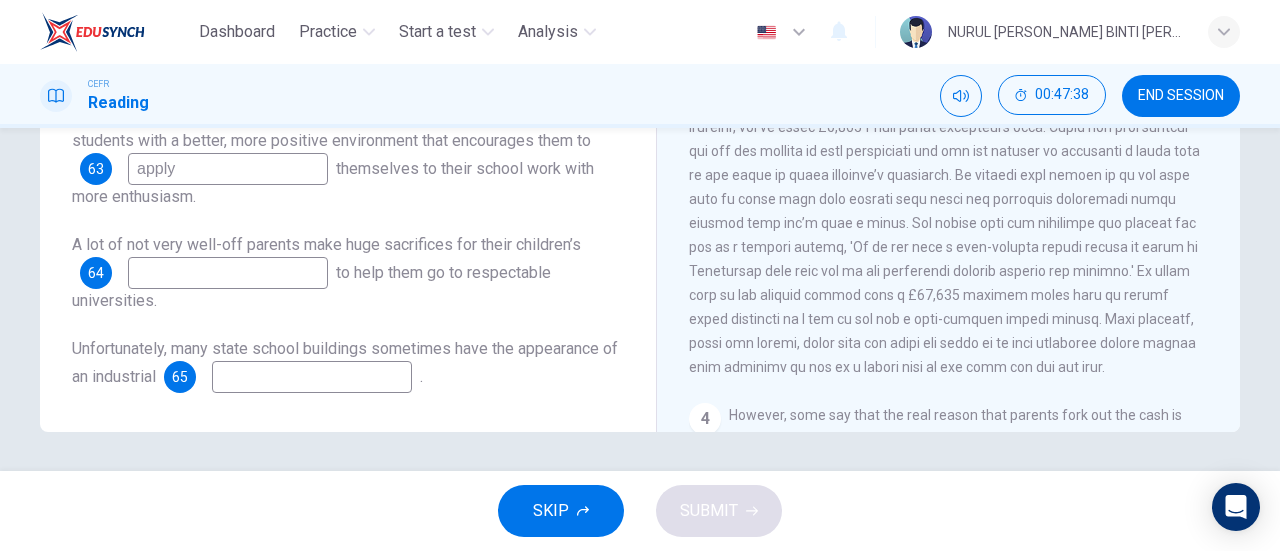 scroll, scrollTop: 681, scrollLeft: 0, axis: vertical 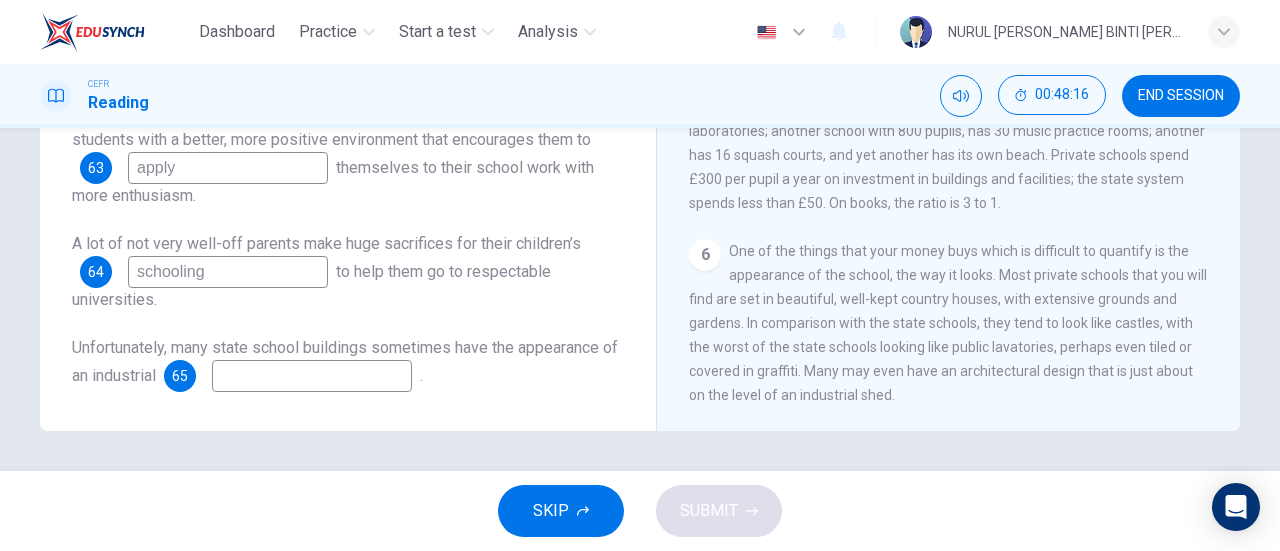 type on "schooling" 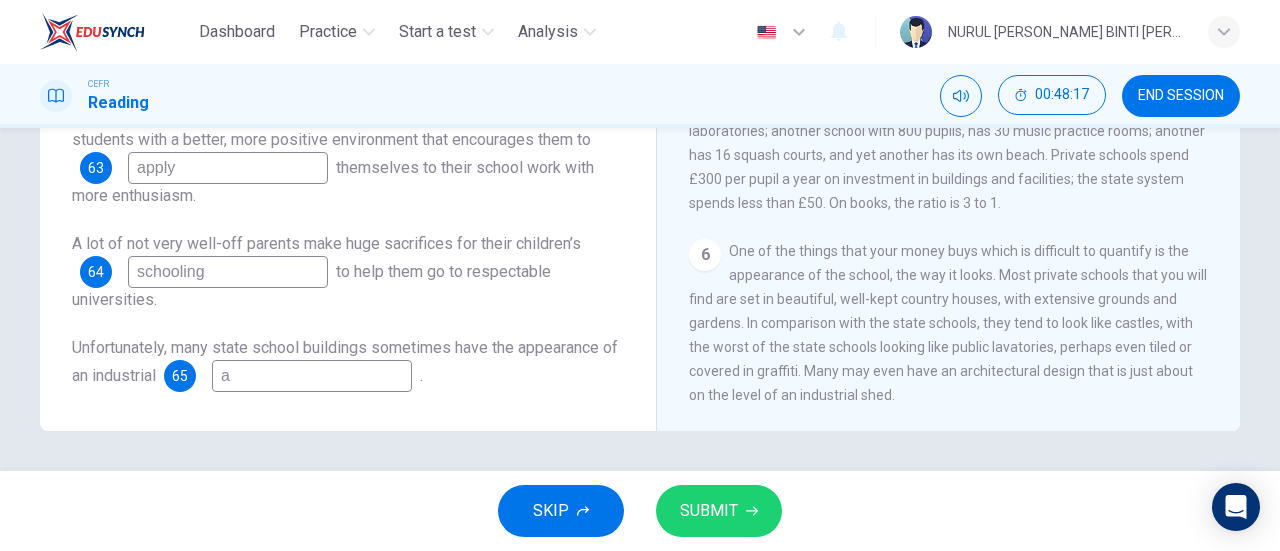 click on "a" at bounding box center [312, 376] 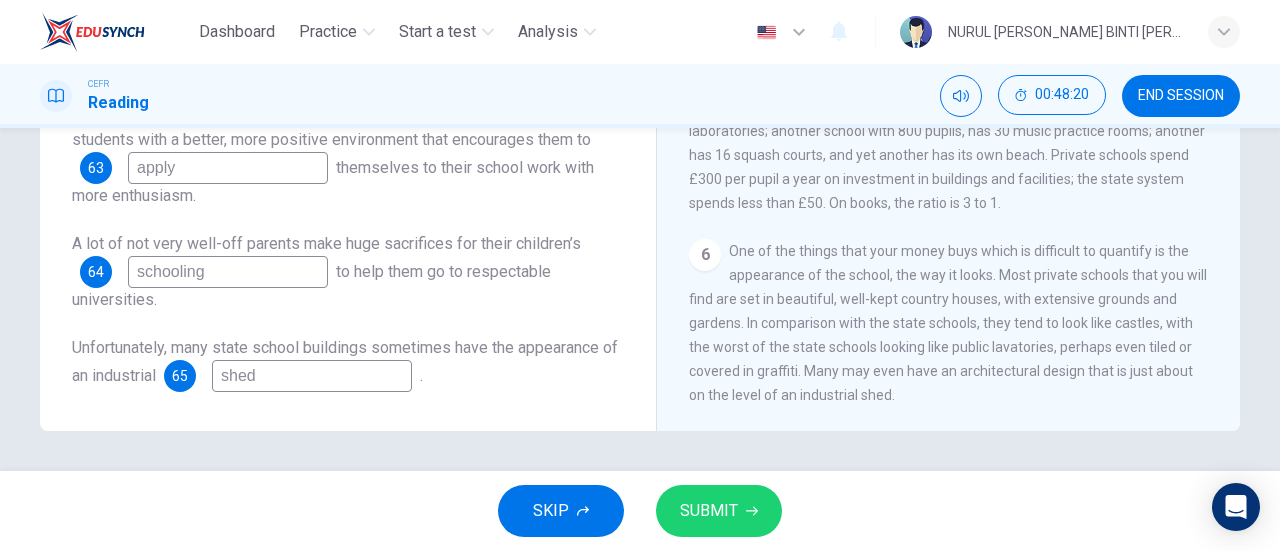 type on "shed" 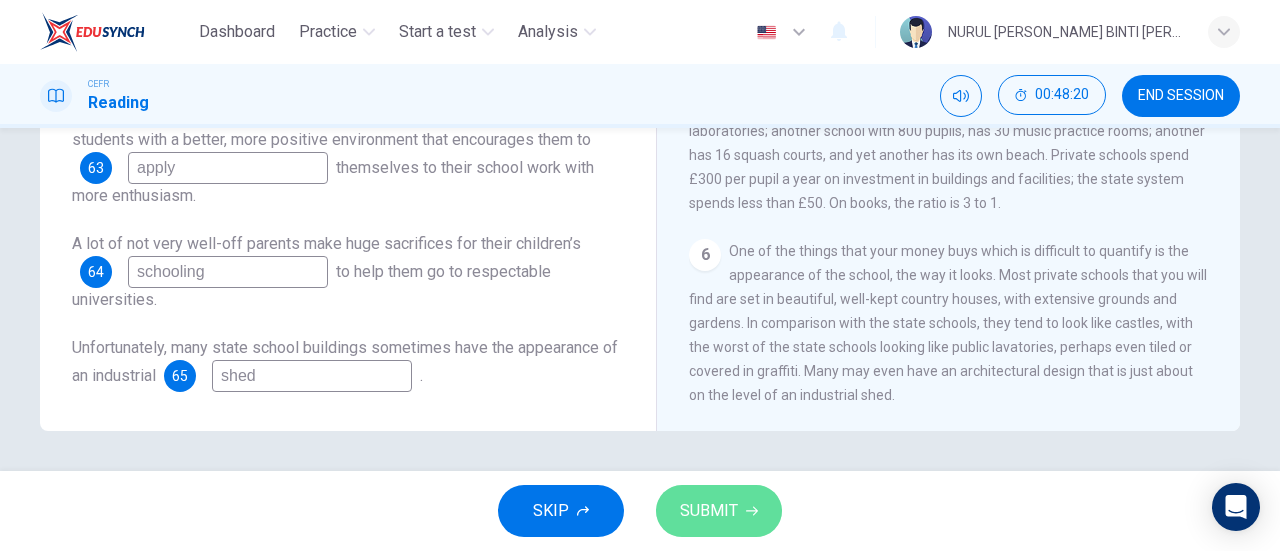 click on "SUBMIT" at bounding box center [709, 511] 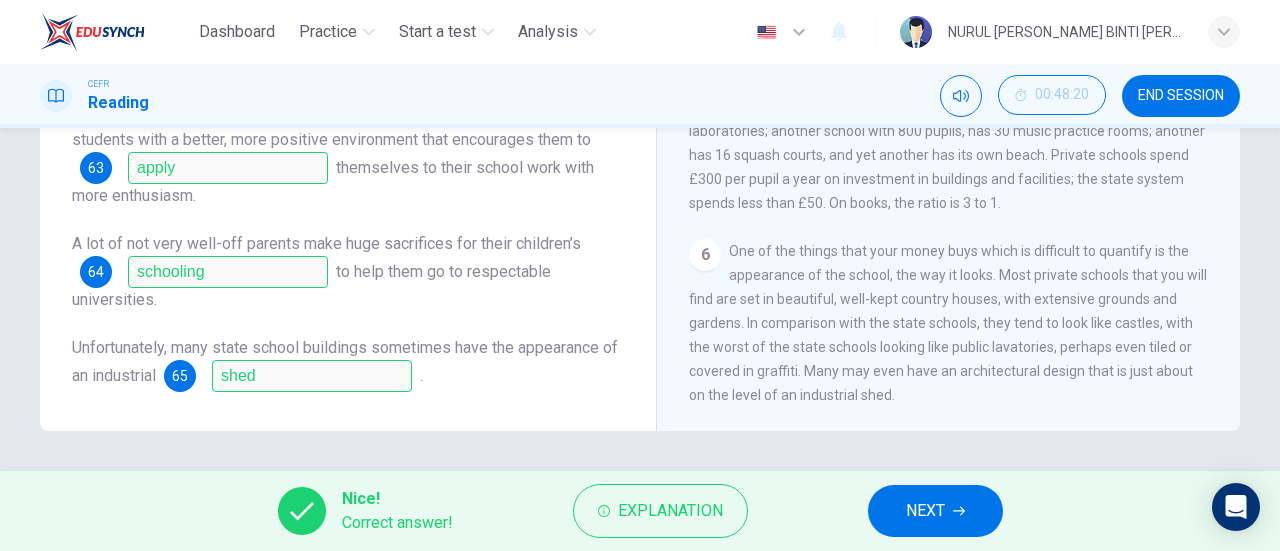 scroll, scrollTop: 0, scrollLeft: 0, axis: both 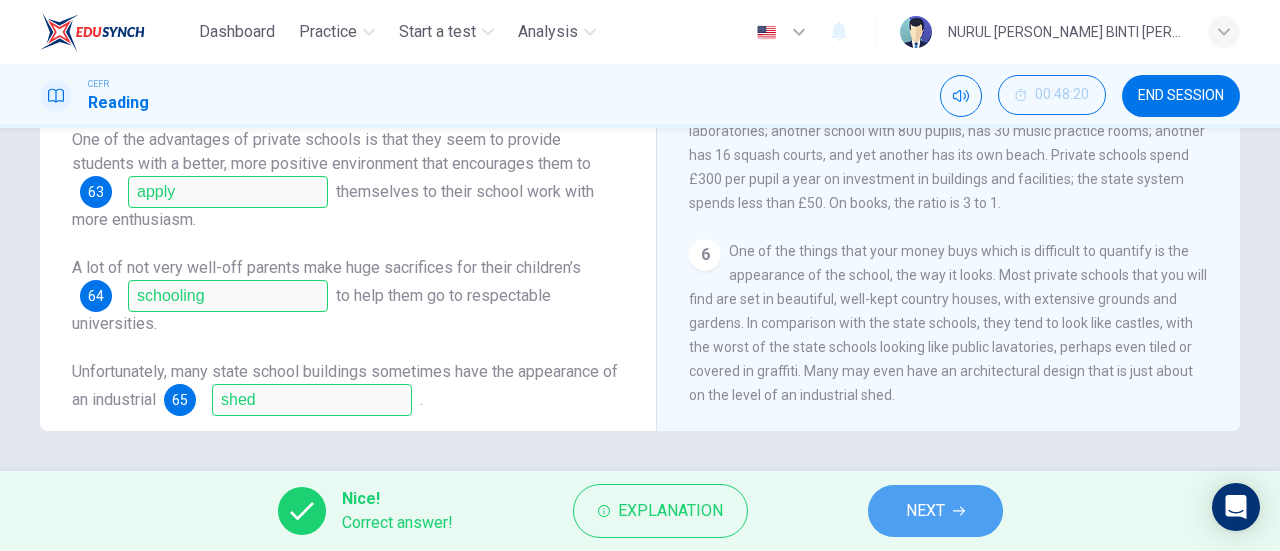 click 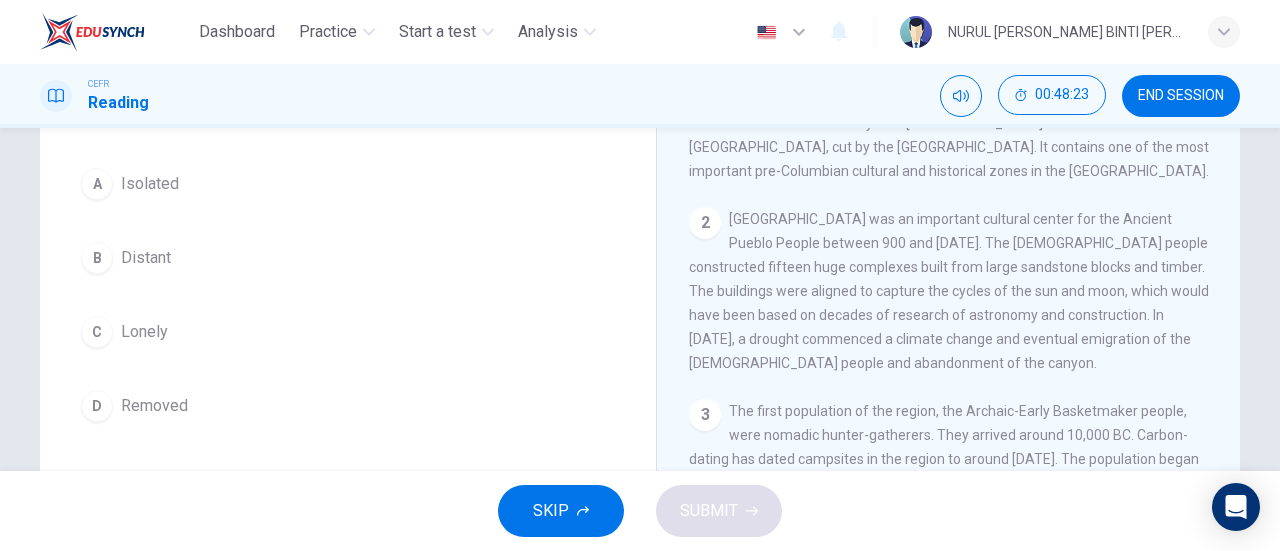 scroll, scrollTop: 171, scrollLeft: 0, axis: vertical 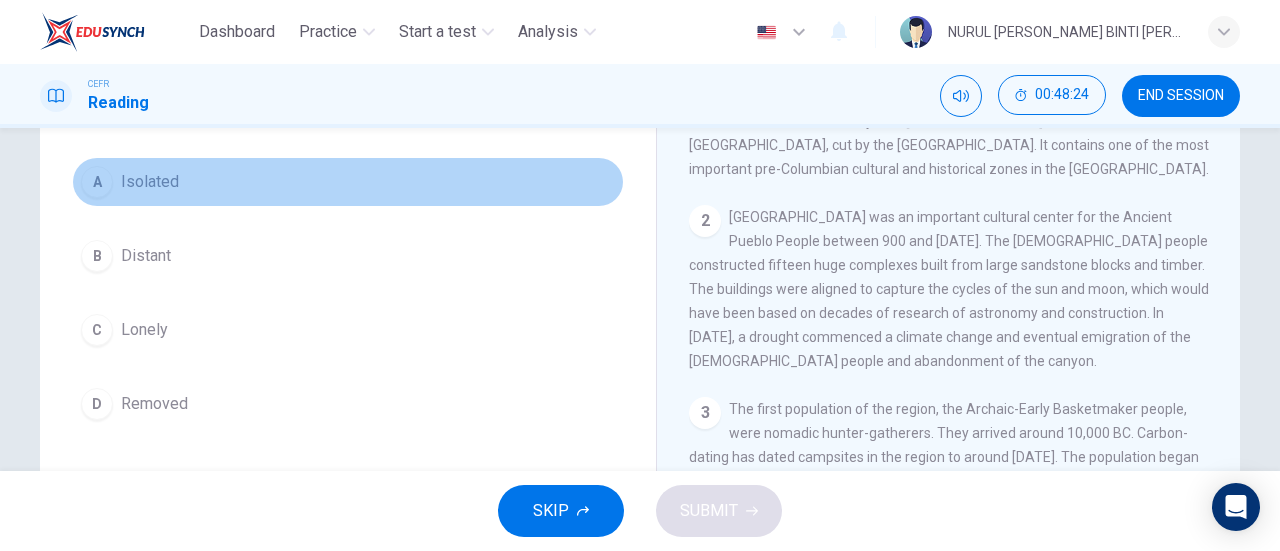 click on "A Isolated" at bounding box center (348, 182) 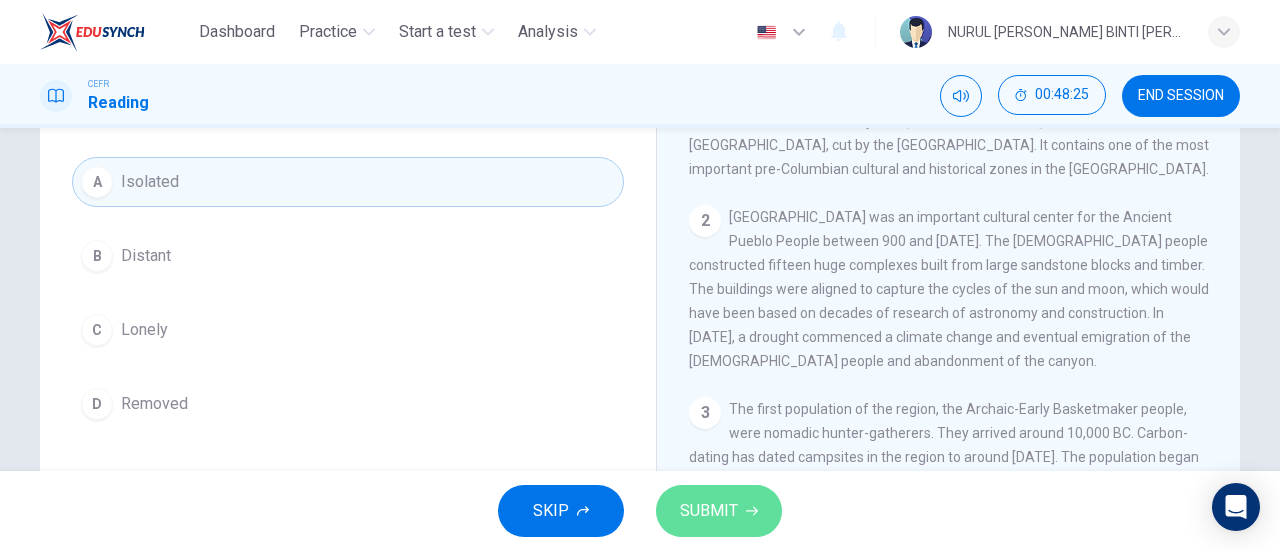 click on "SUBMIT" at bounding box center [719, 511] 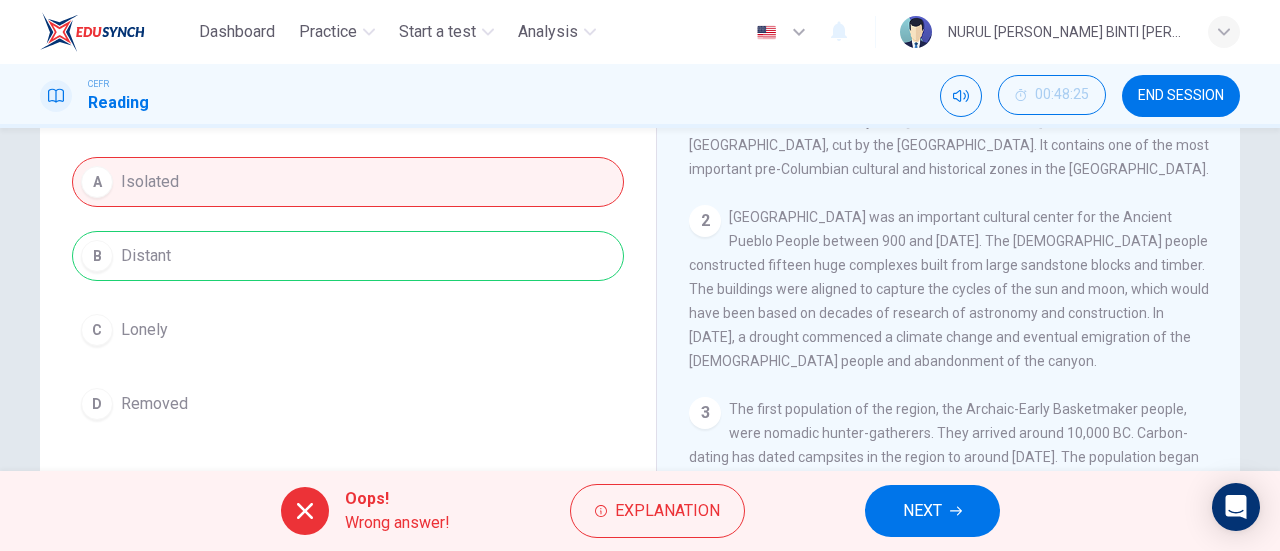 click on "Oops! Wrong answer! Explanation NEXT" at bounding box center (640, 511) 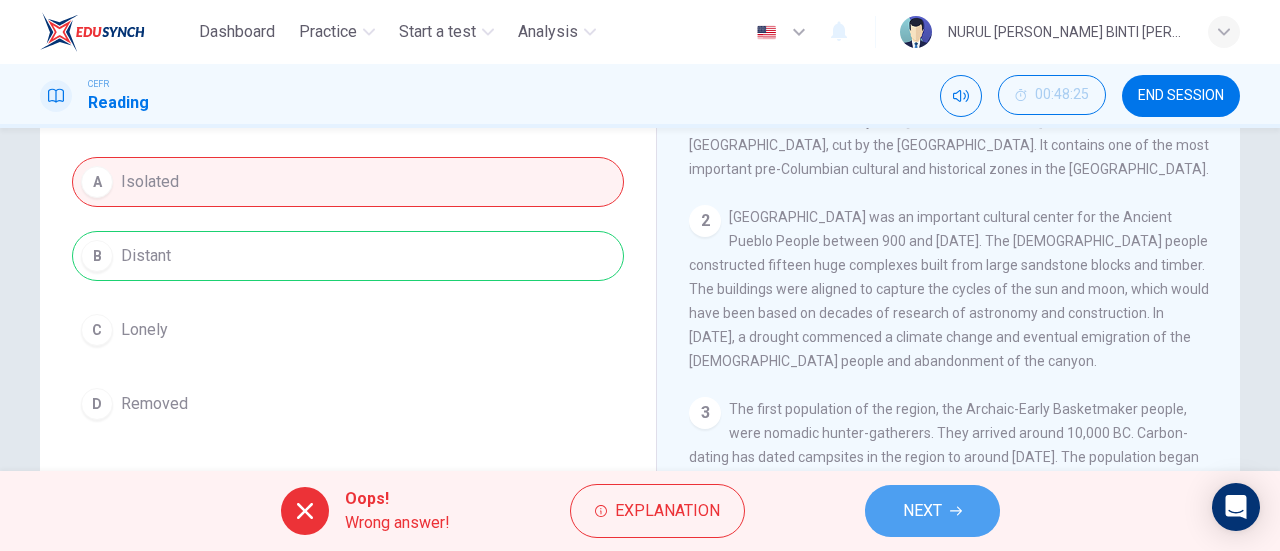 click on "NEXT" at bounding box center (932, 511) 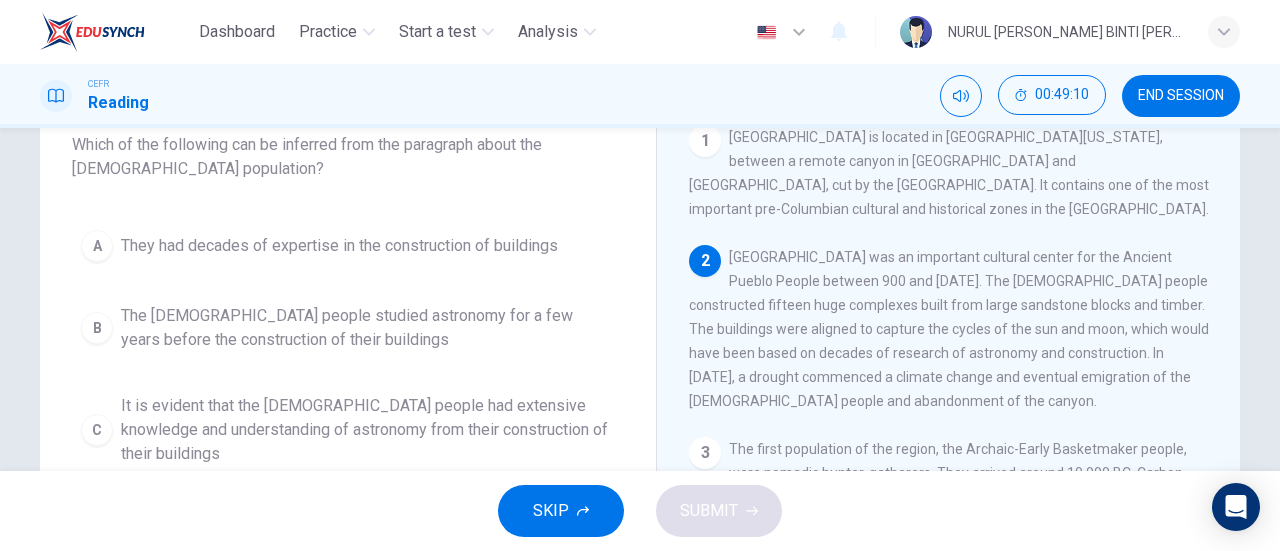 scroll, scrollTop: 130, scrollLeft: 0, axis: vertical 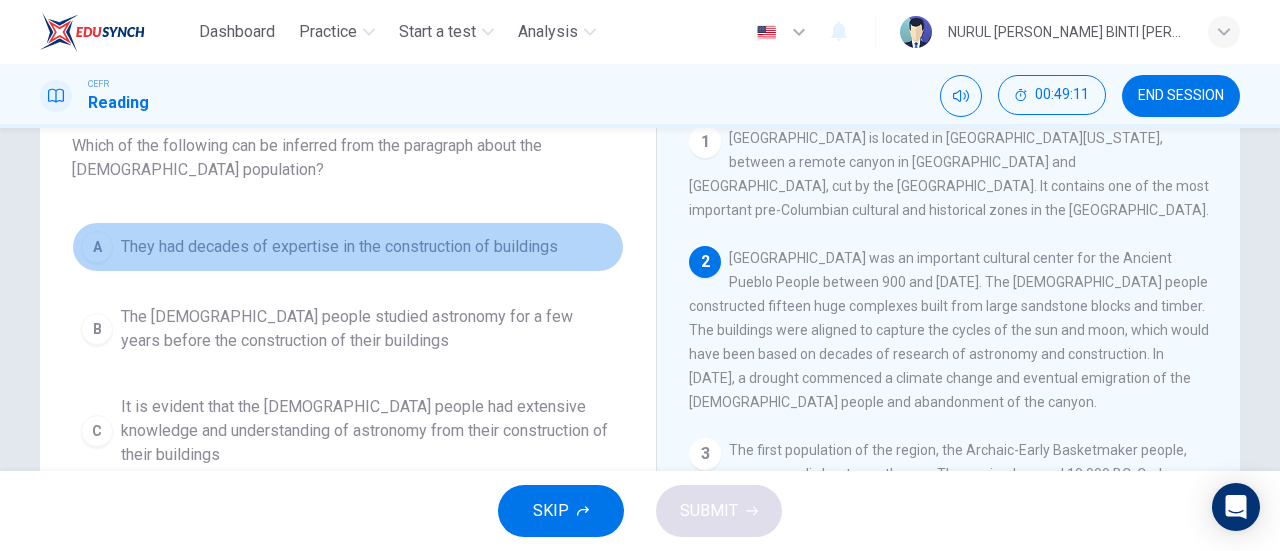 click on "A They had decades of expertise in the construction of buildings" at bounding box center (348, 247) 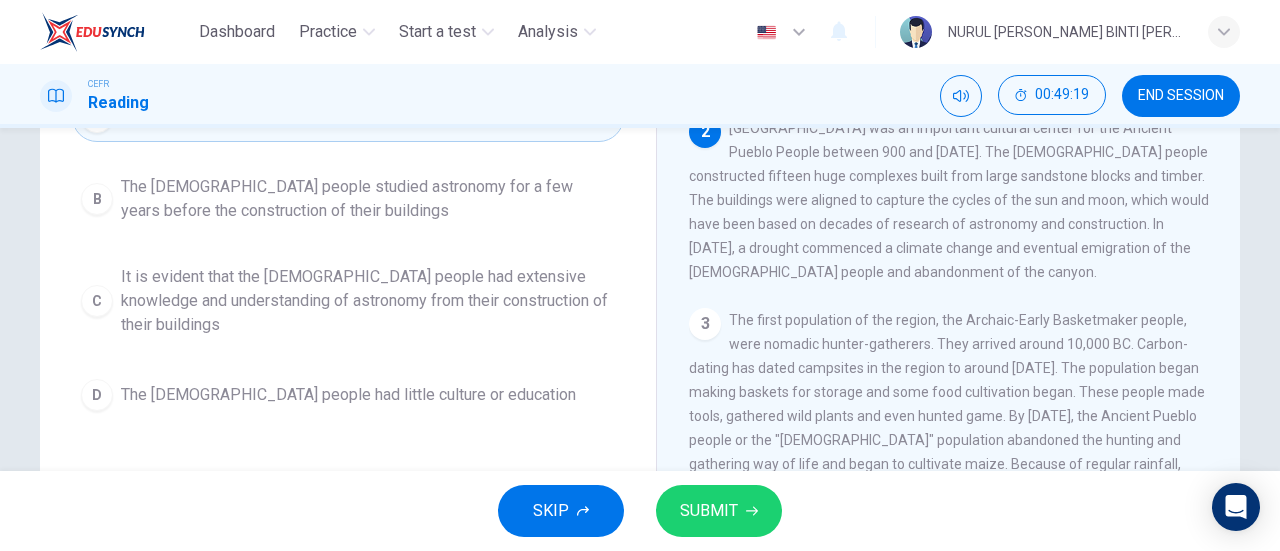 scroll, scrollTop: 268, scrollLeft: 0, axis: vertical 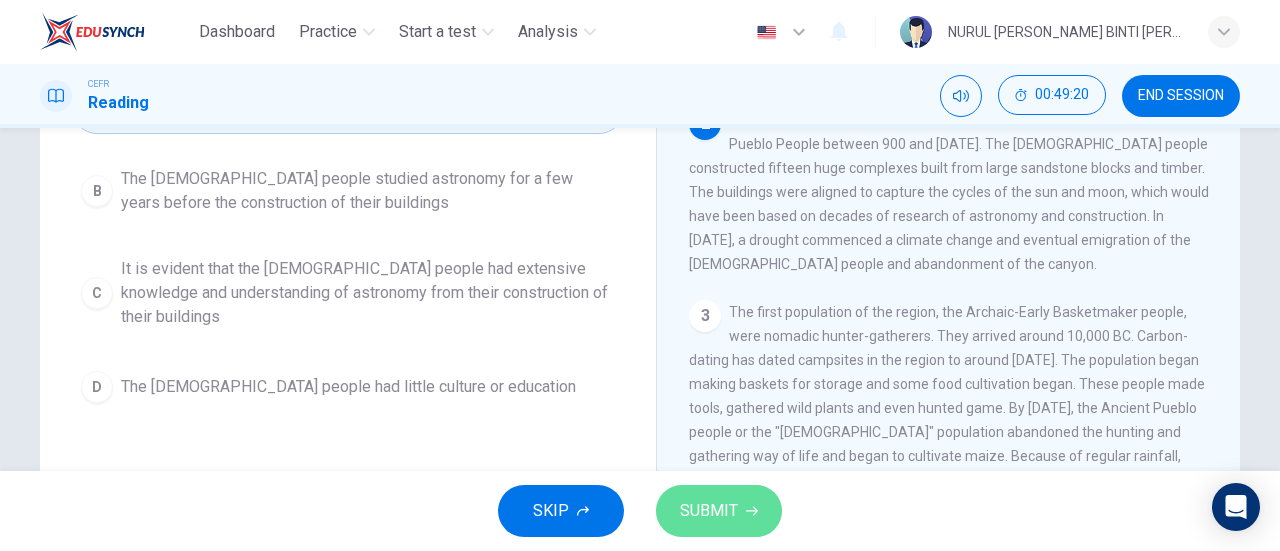 click on "SUBMIT" at bounding box center [709, 511] 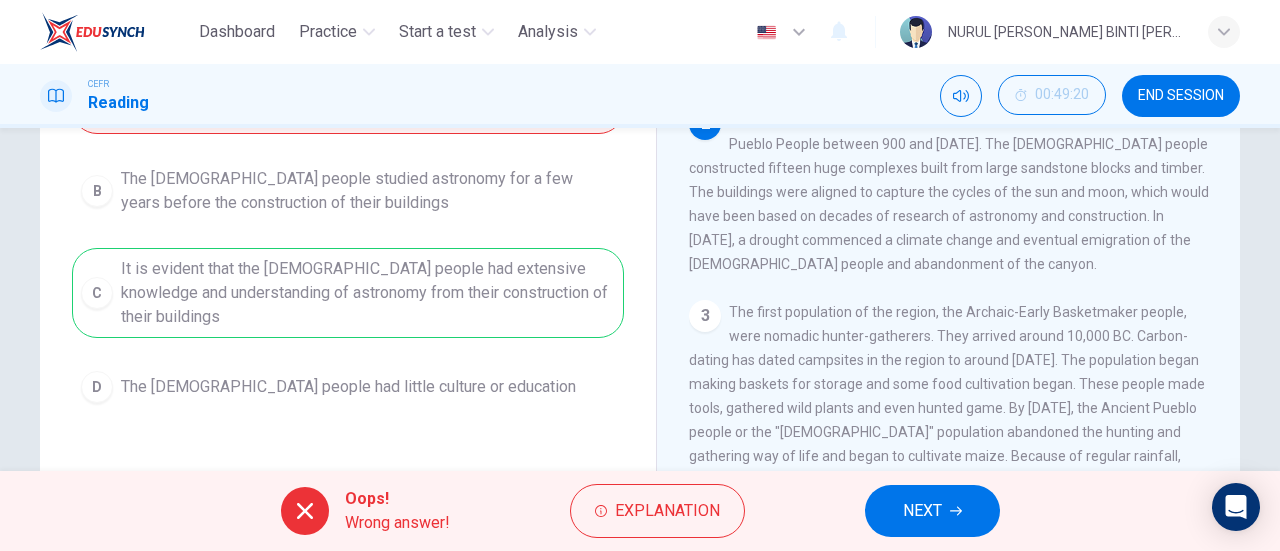 click on "Oops! Wrong answer! Explanation NEXT" at bounding box center [640, 511] 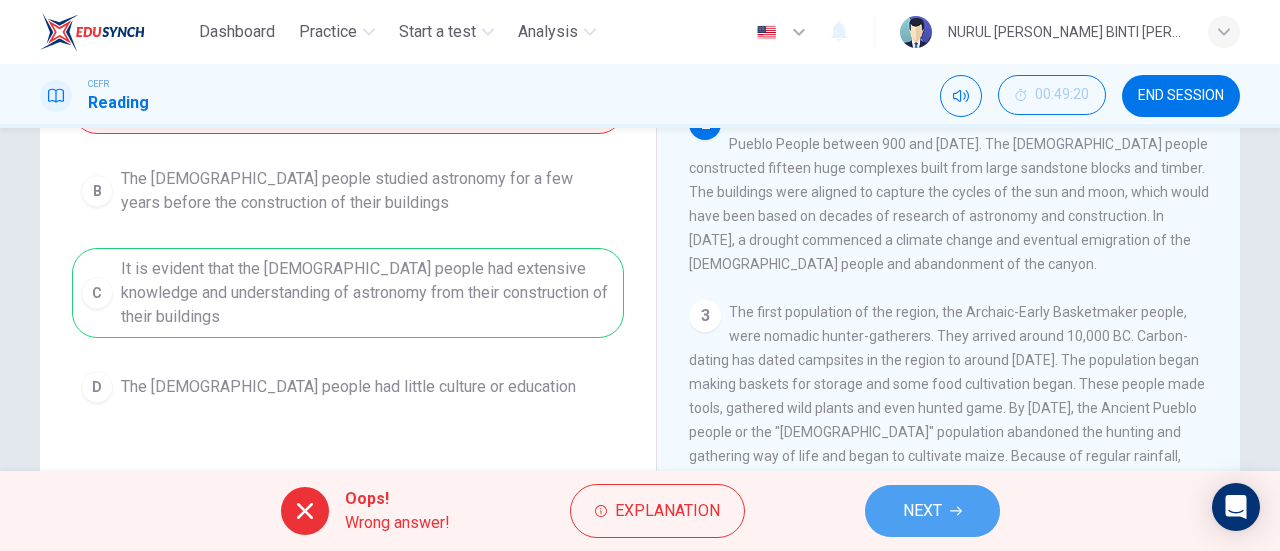 click on "NEXT" at bounding box center (932, 511) 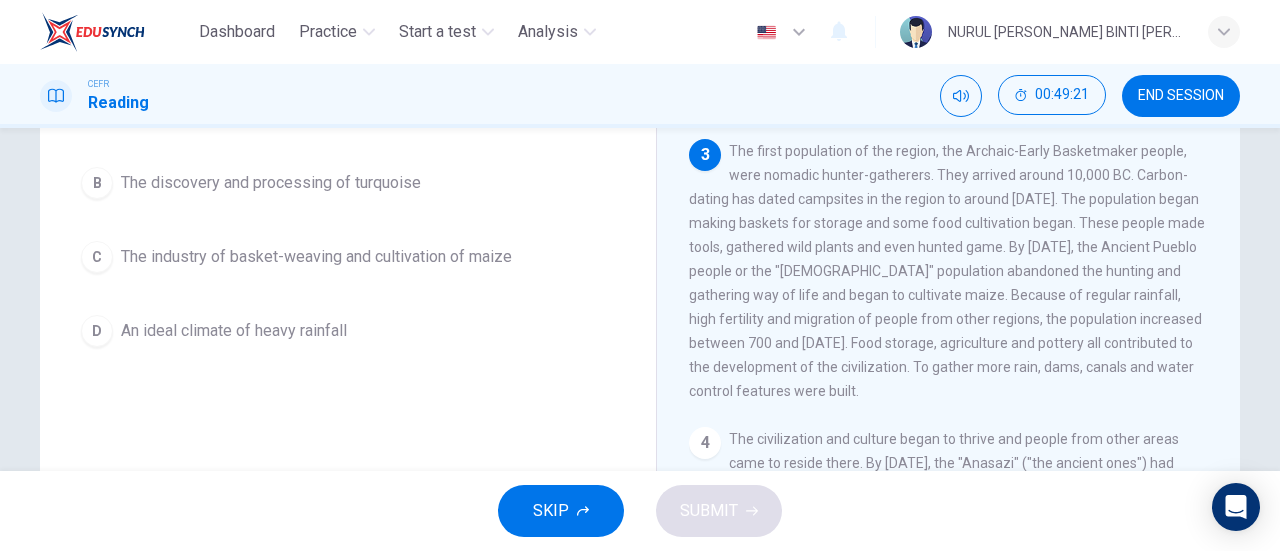 scroll, scrollTop: 166, scrollLeft: 0, axis: vertical 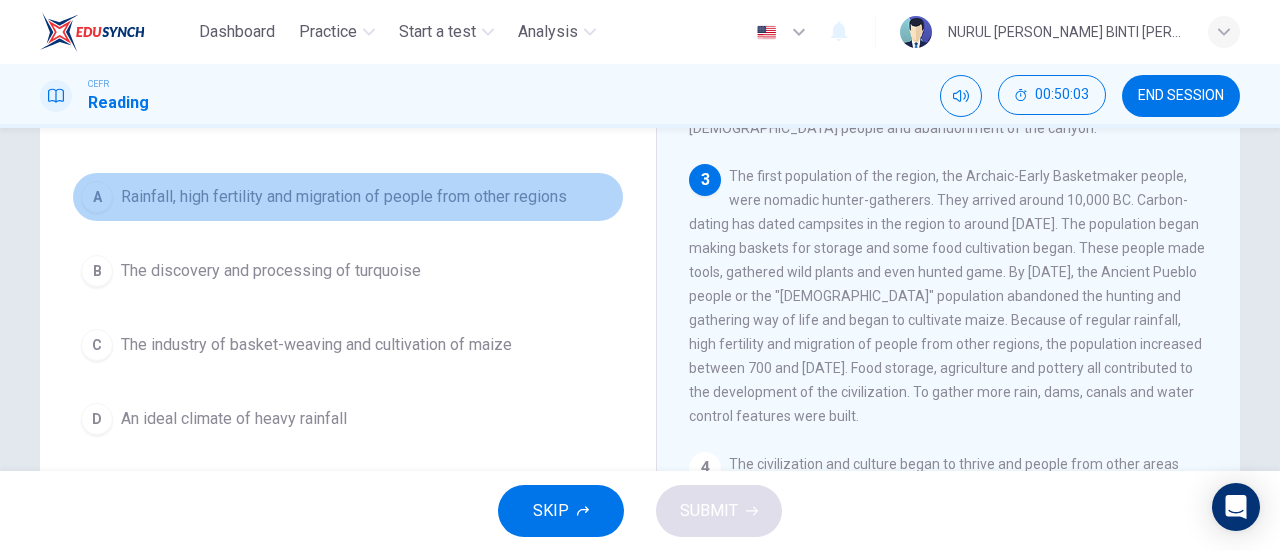 click on "Rainfall, high fertility and migration of people from other regions" at bounding box center [344, 197] 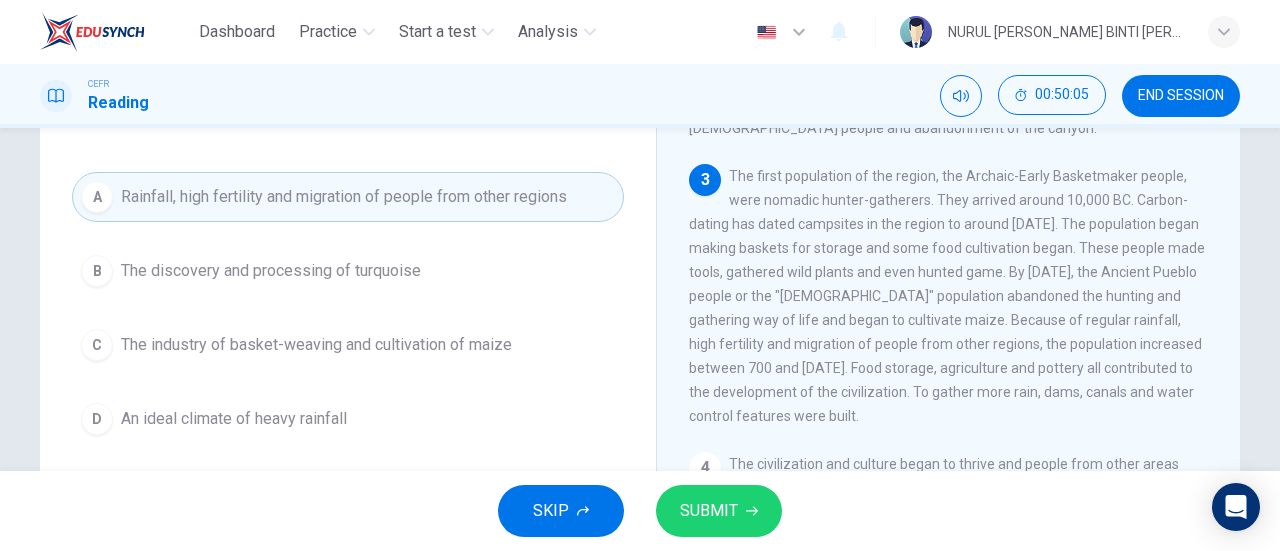 click on "SKIP SUBMIT" at bounding box center [640, 511] 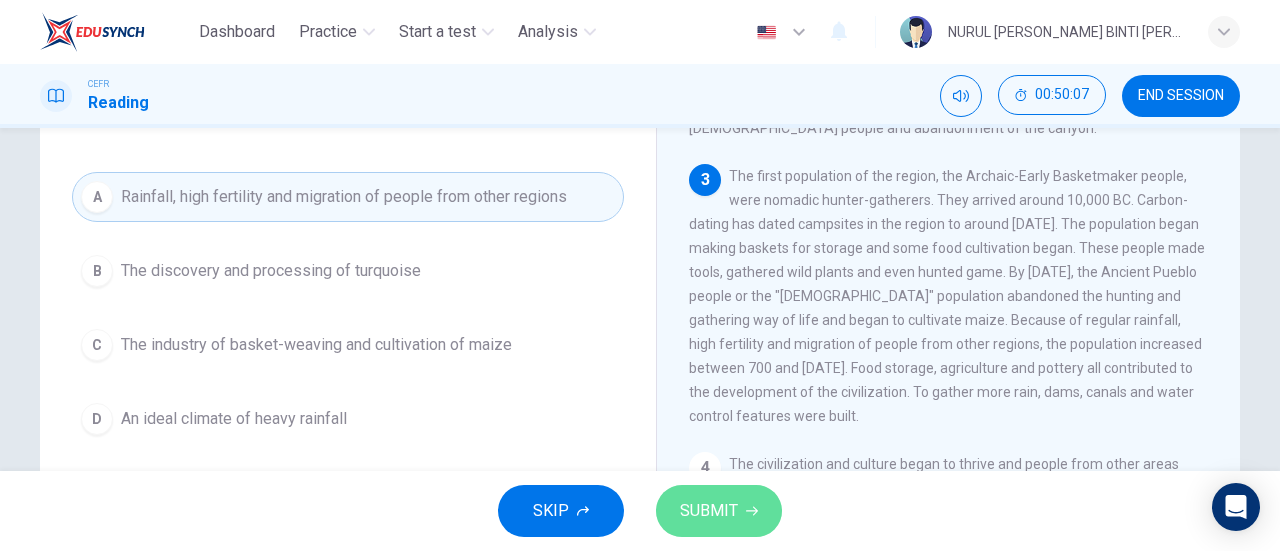 click on "SUBMIT" at bounding box center [709, 511] 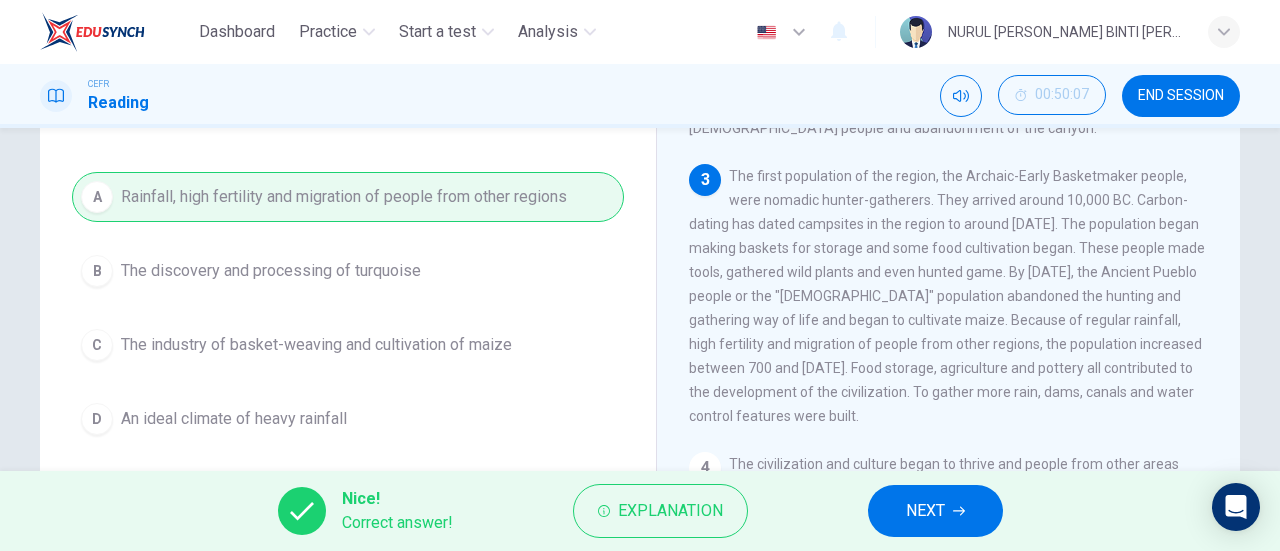 click on "NEXT" at bounding box center (925, 511) 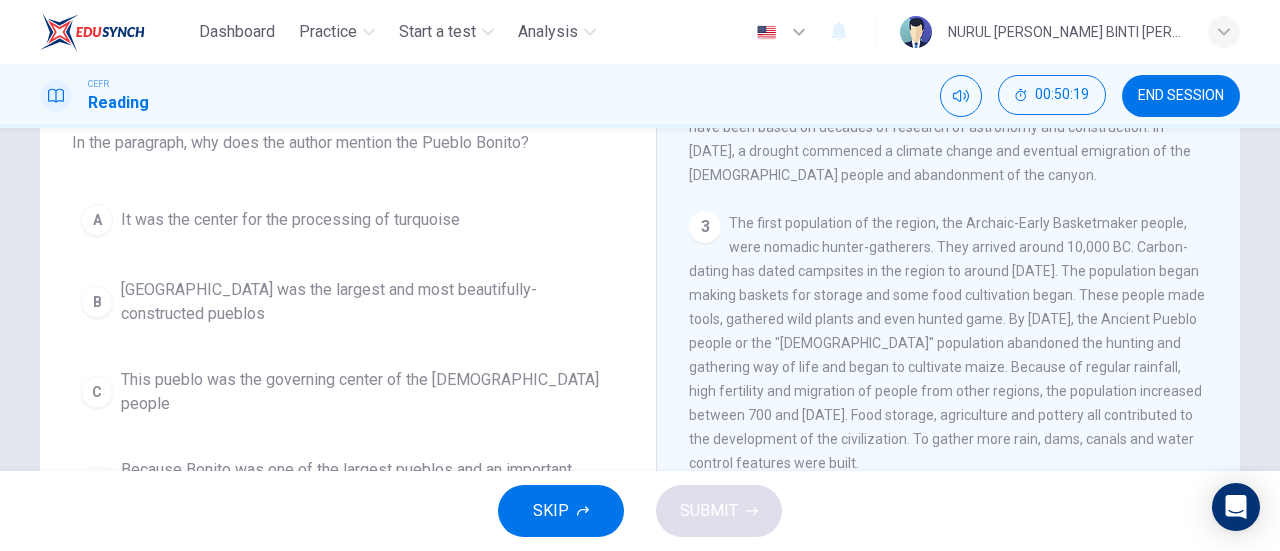 scroll, scrollTop: 145, scrollLeft: 0, axis: vertical 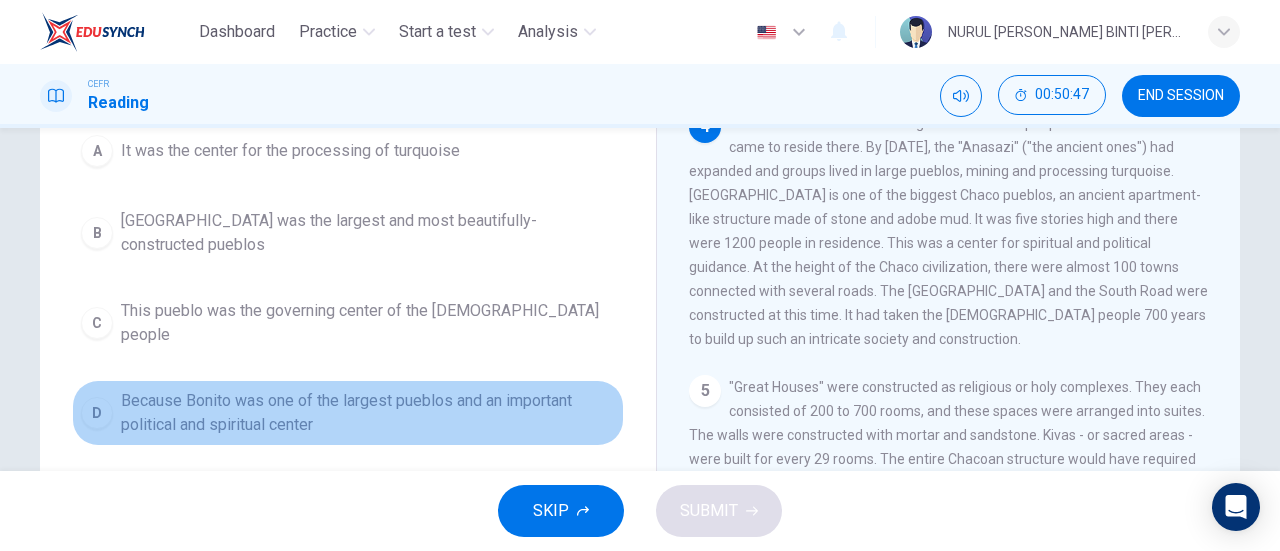 click on "Because Bonito was one of the largest pueblos and an important political and spiritual center" at bounding box center [368, 413] 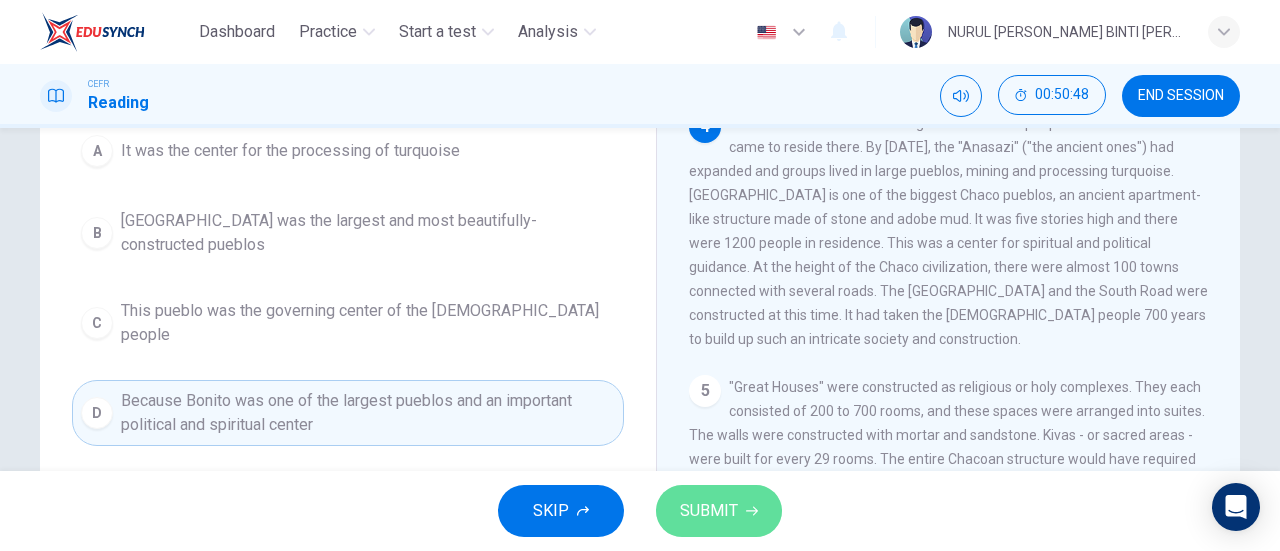 click on "SUBMIT" at bounding box center [709, 511] 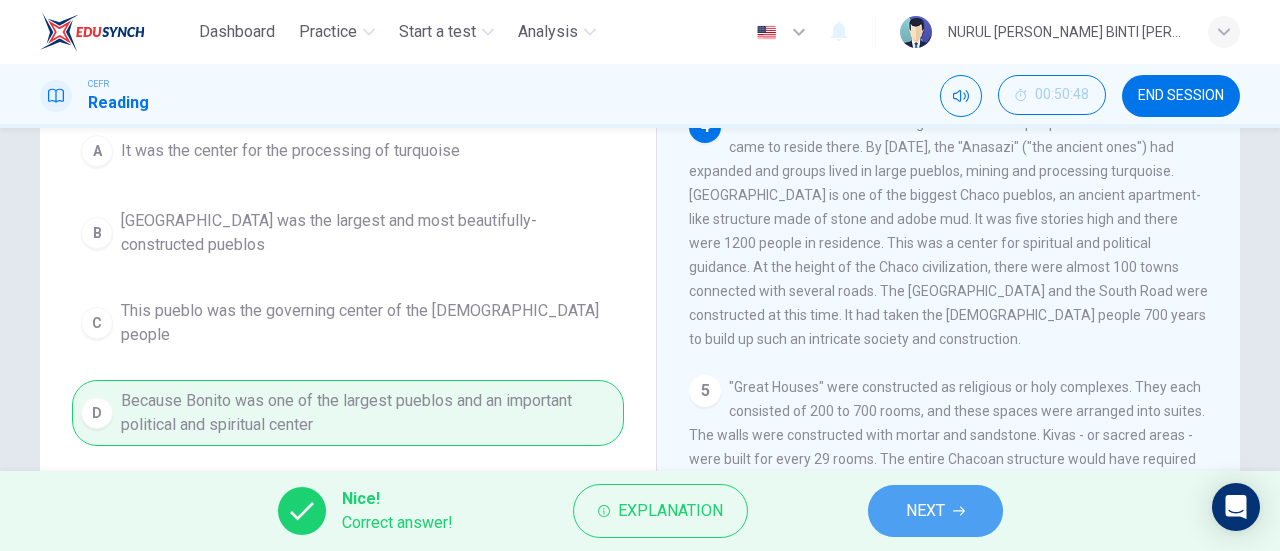 click on "NEXT" at bounding box center (935, 511) 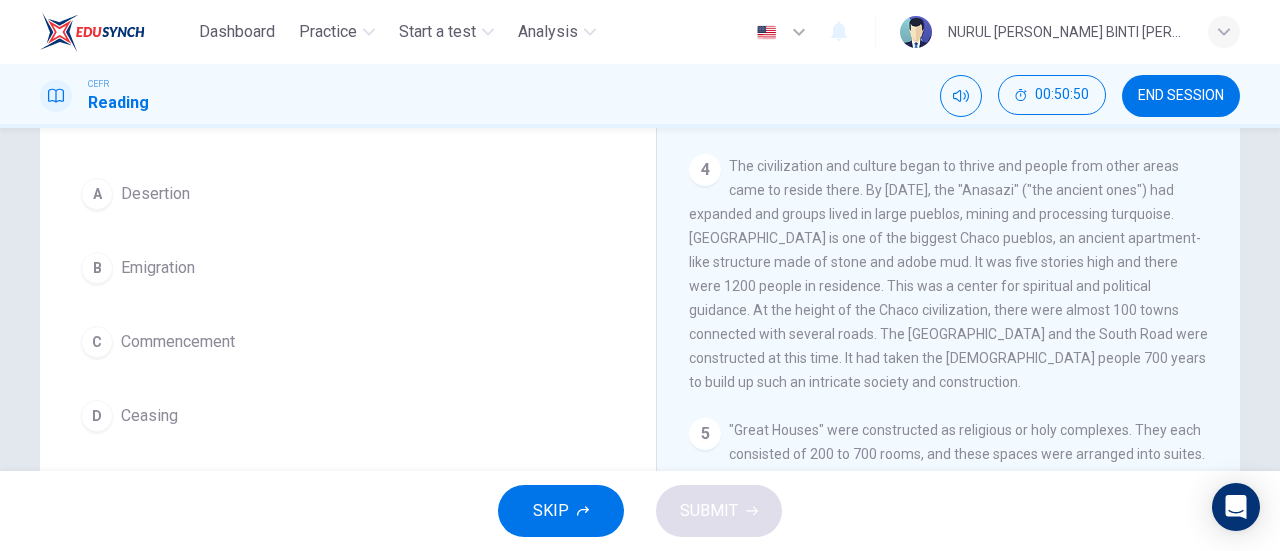scroll, scrollTop: 157, scrollLeft: 0, axis: vertical 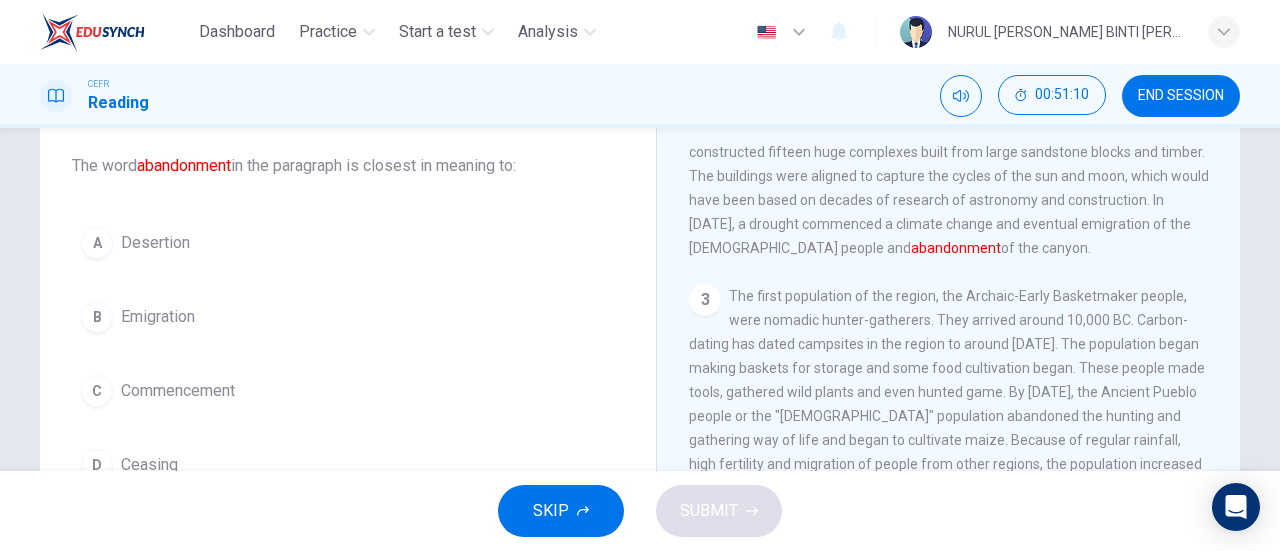 click on "A Desertion B Emigration C Commencement D Ceasing" at bounding box center (348, 354) 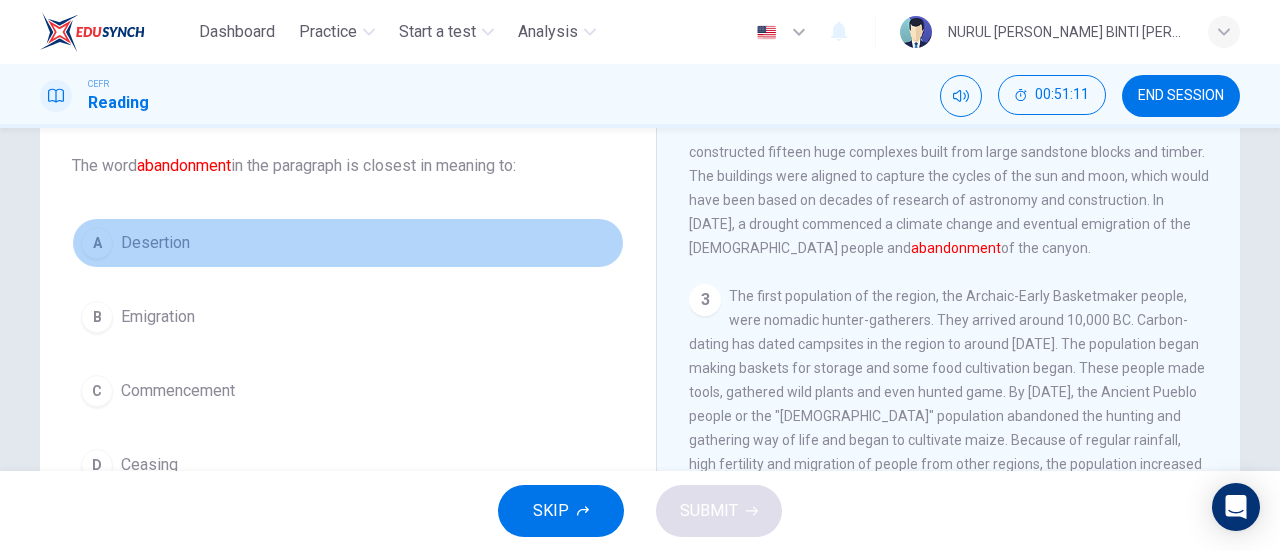 click on "A Desertion" at bounding box center (348, 243) 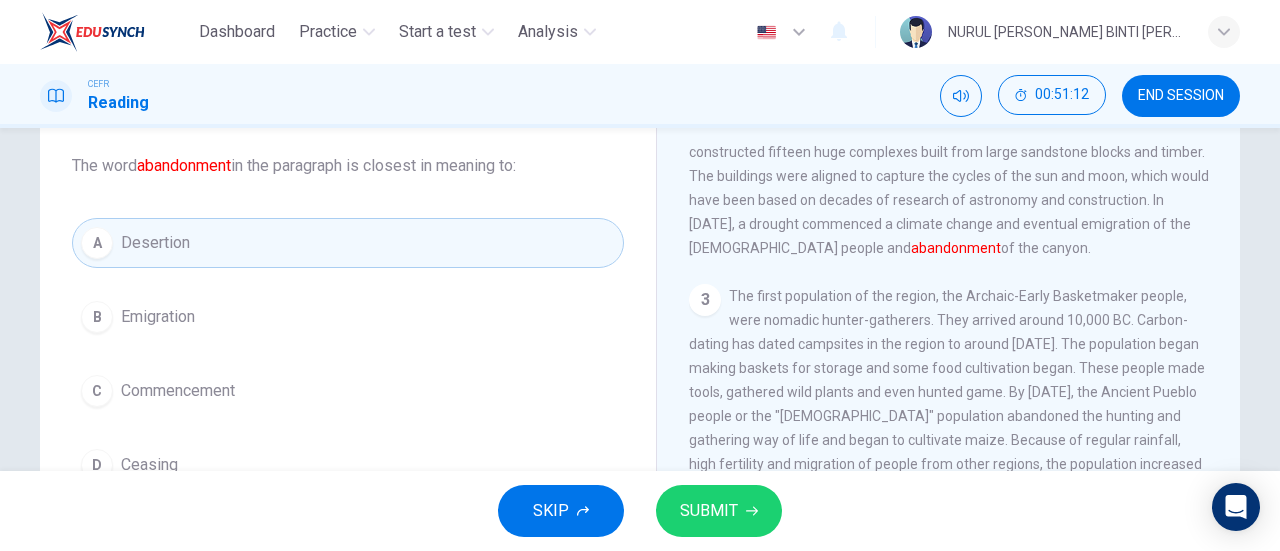 click on "SUBMIT" at bounding box center (709, 511) 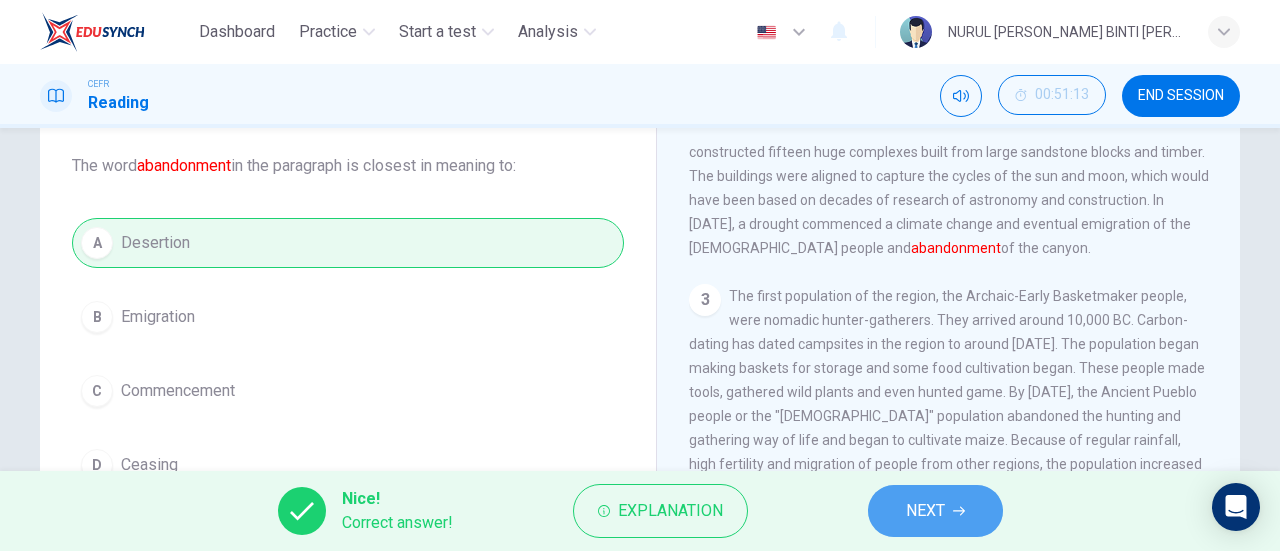 click 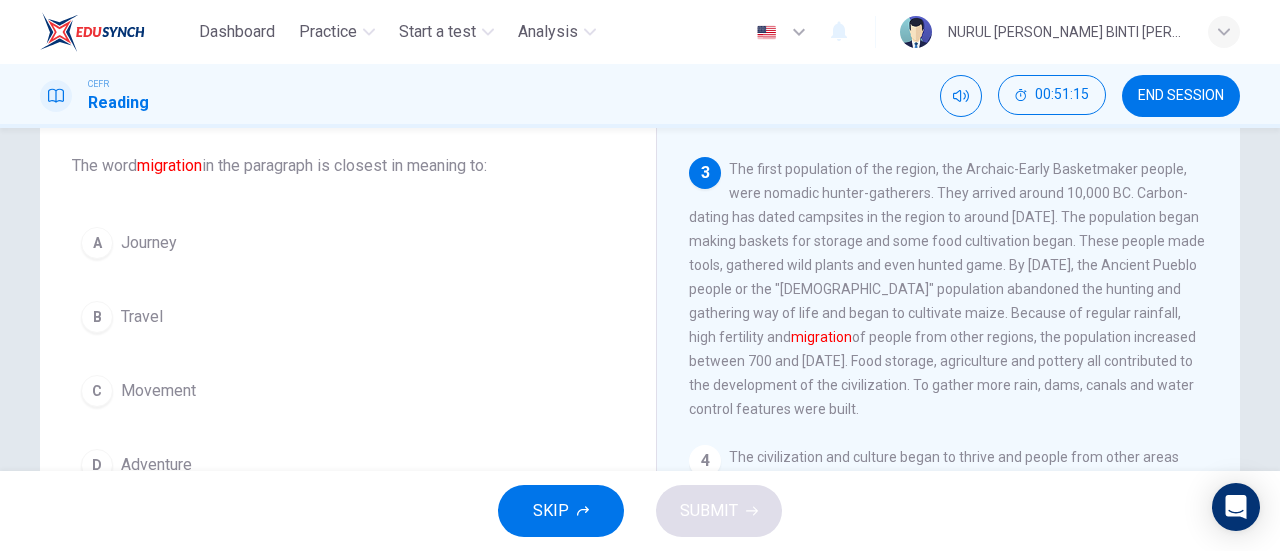 scroll, scrollTop: 302, scrollLeft: 0, axis: vertical 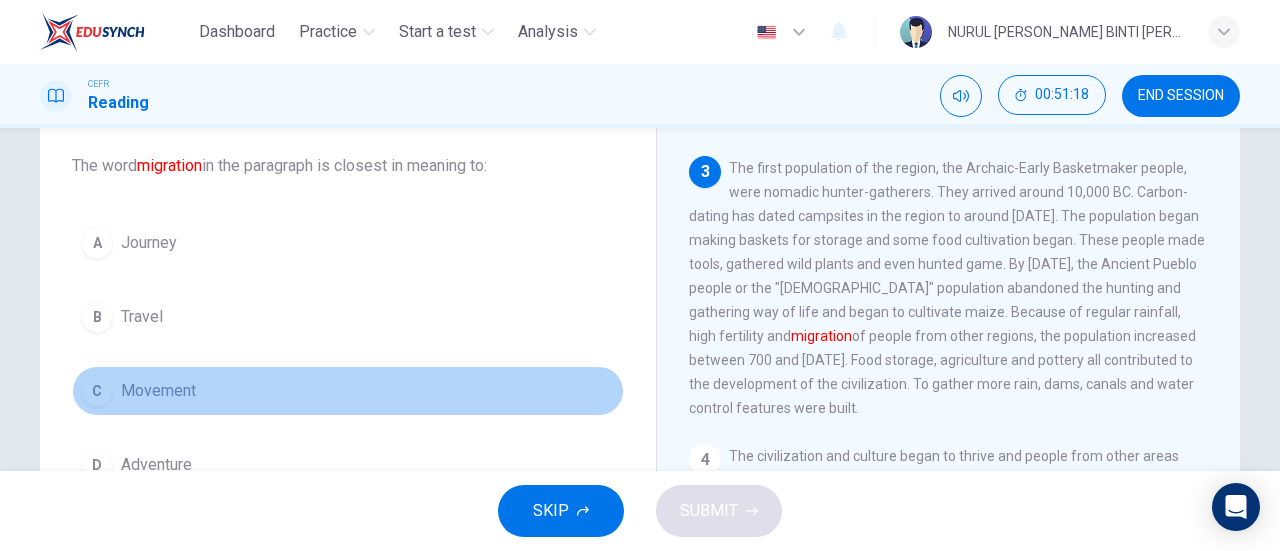 click on "Movement" at bounding box center (158, 391) 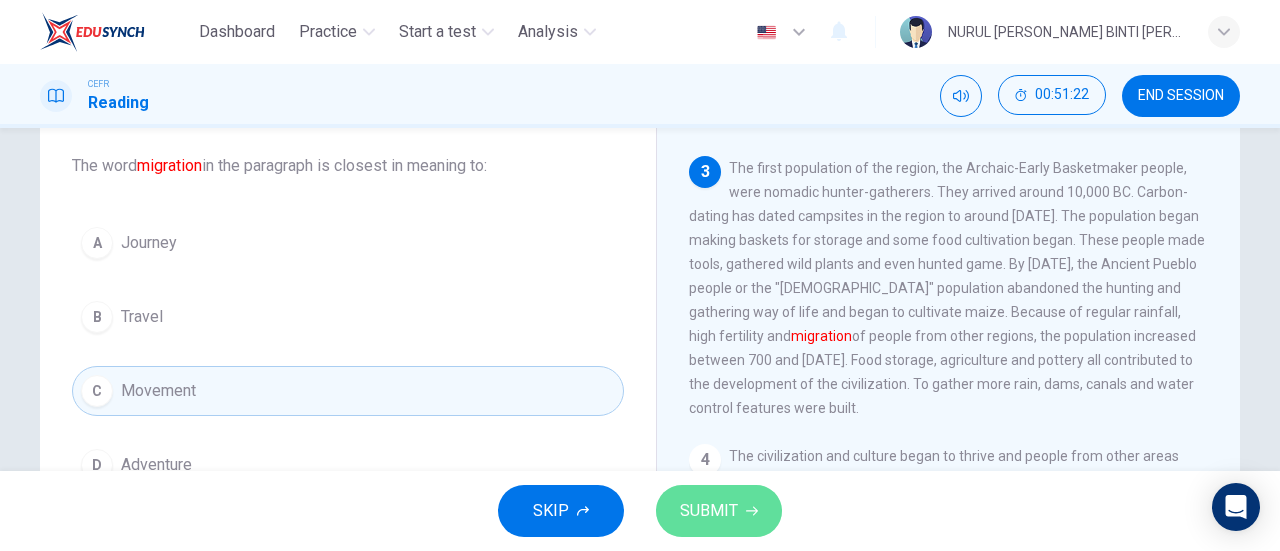 click on "SUBMIT" at bounding box center (709, 511) 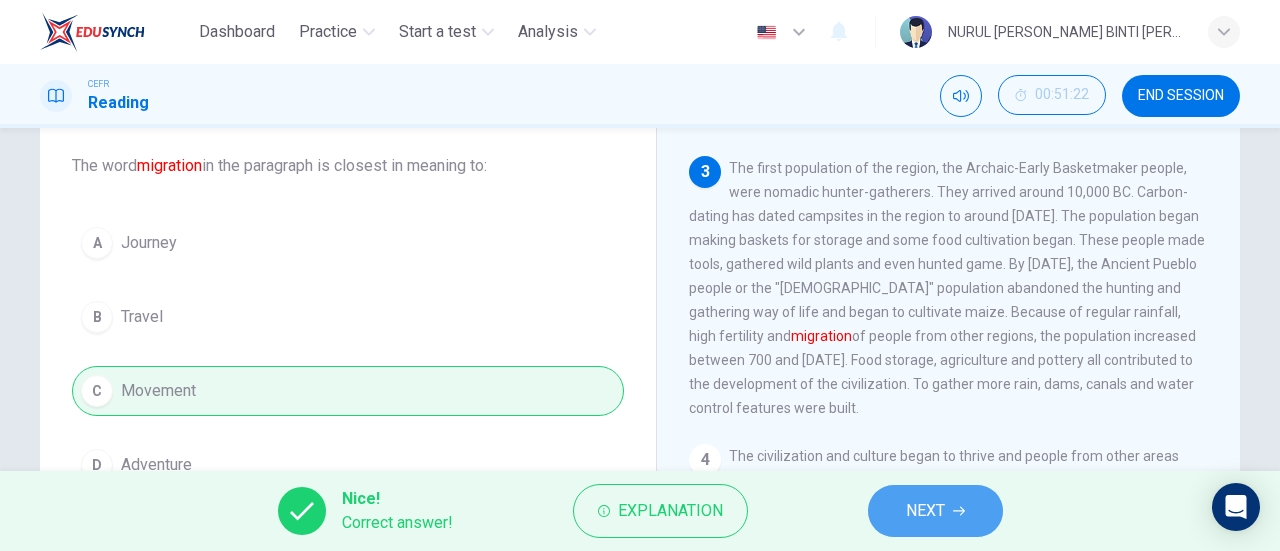 click on "NEXT" at bounding box center (935, 511) 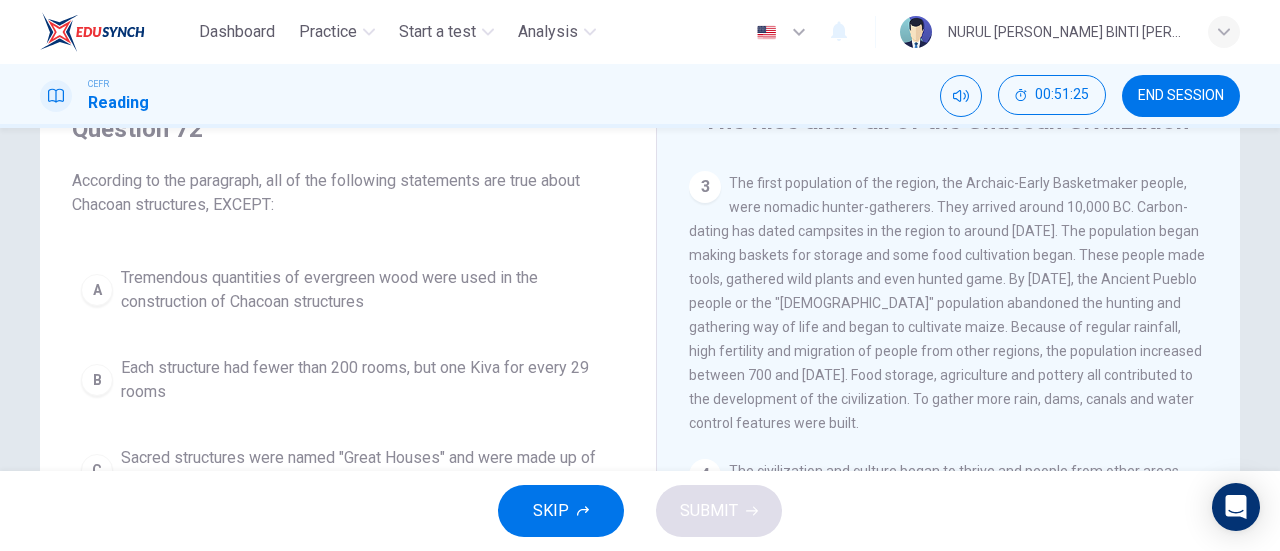scroll, scrollTop: 99, scrollLeft: 0, axis: vertical 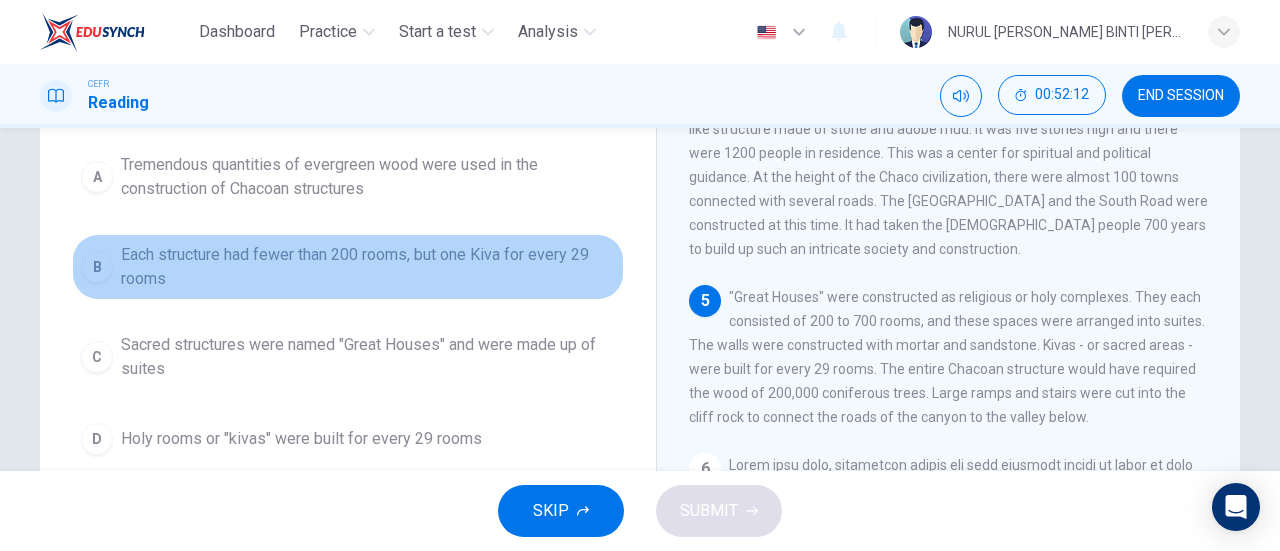 click on "Each structure had fewer than 200 rooms, but one Kiva for every 29 rooms" at bounding box center (368, 267) 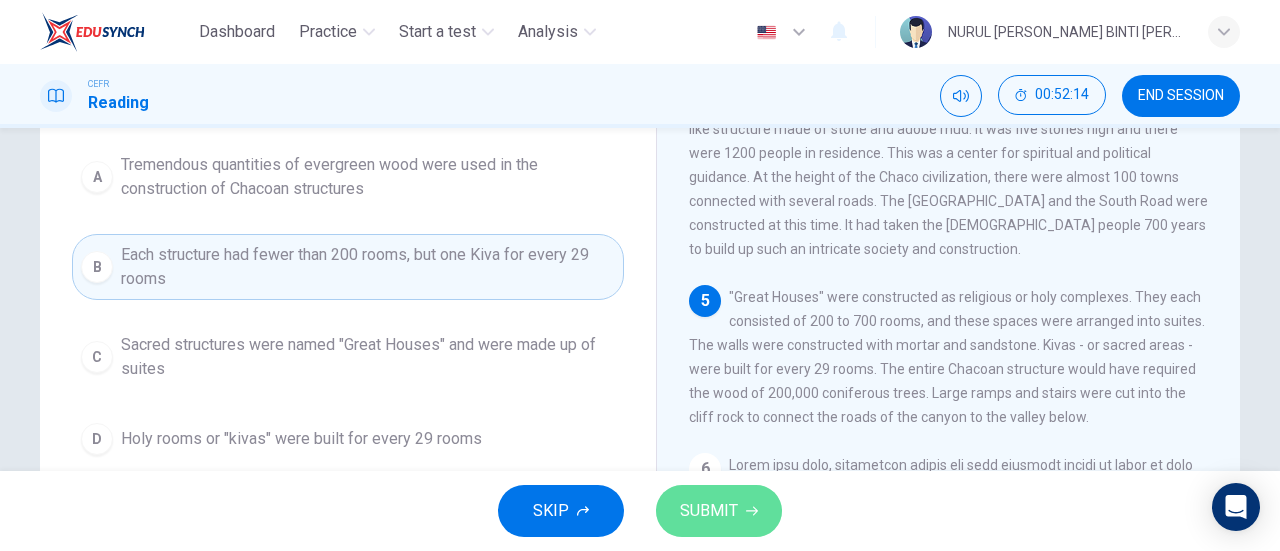 click on "SUBMIT" at bounding box center (709, 511) 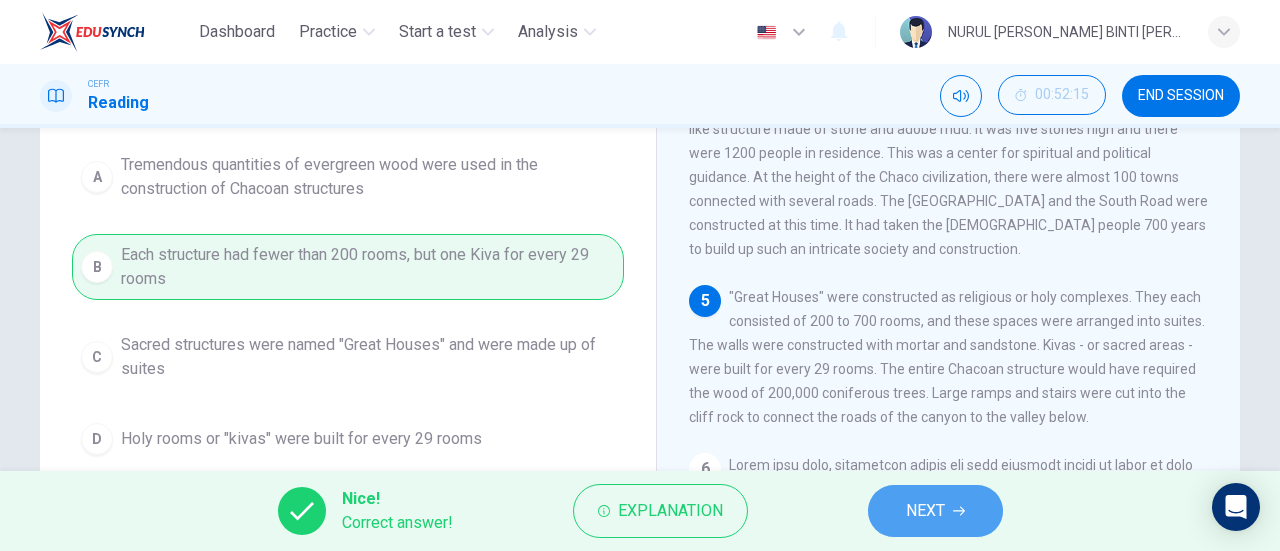click 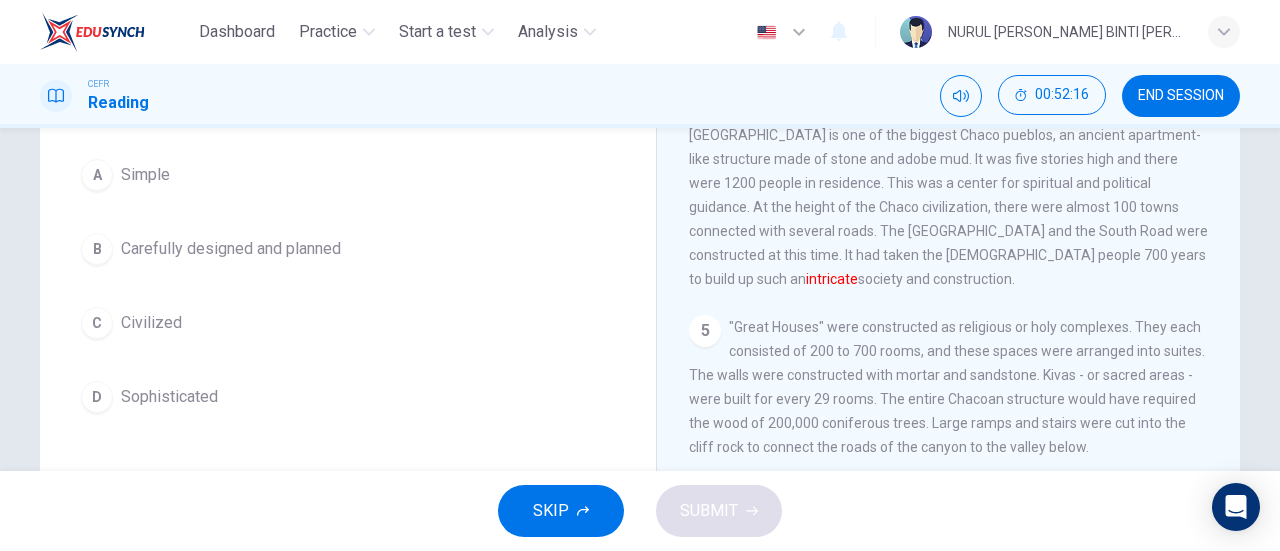 scroll, scrollTop: 100, scrollLeft: 0, axis: vertical 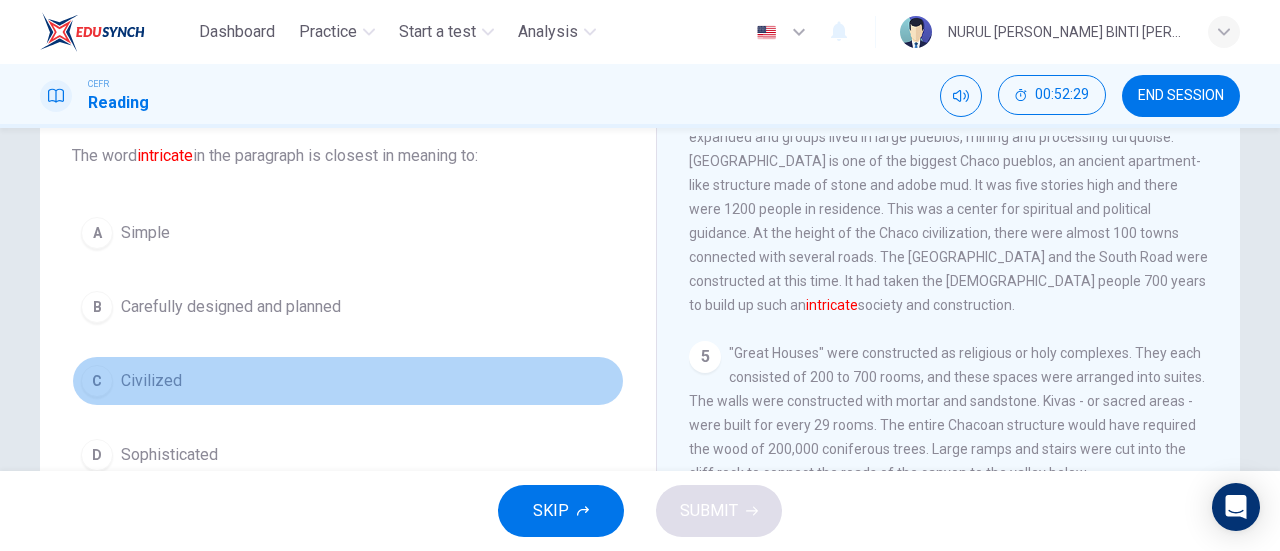 click on "C Civilized" at bounding box center (348, 381) 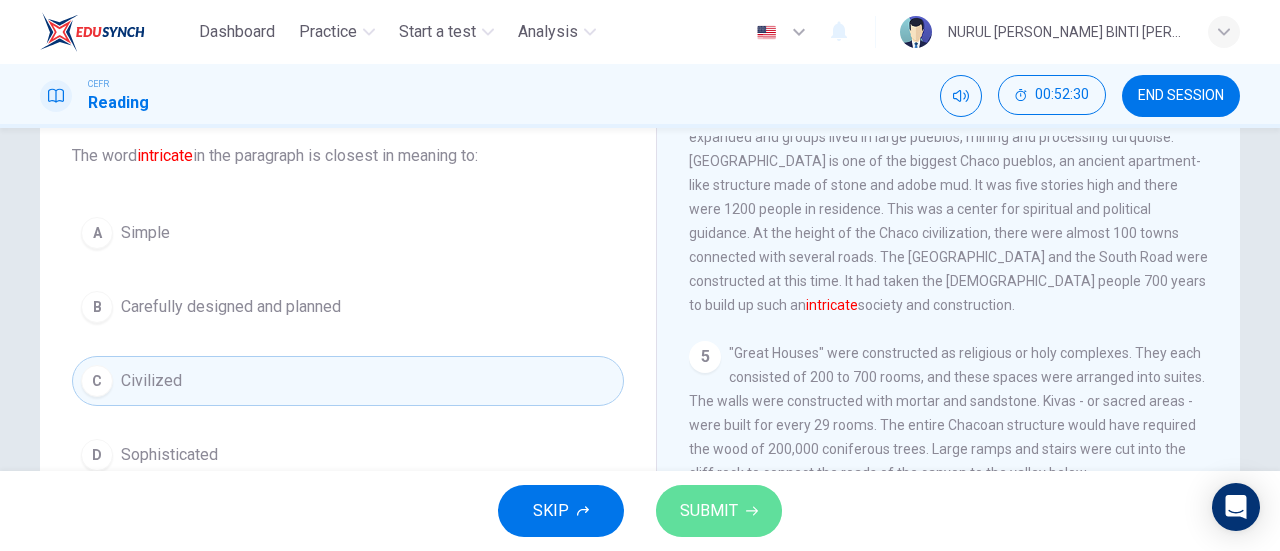 click on "SUBMIT" at bounding box center [709, 511] 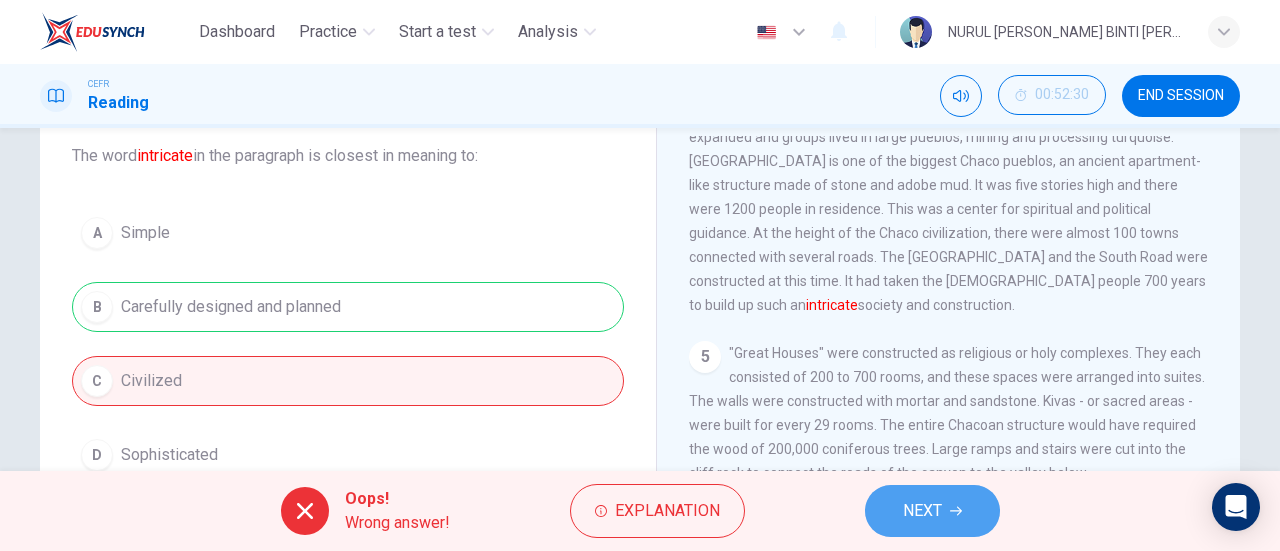 click on "NEXT" at bounding box center [922, 511] 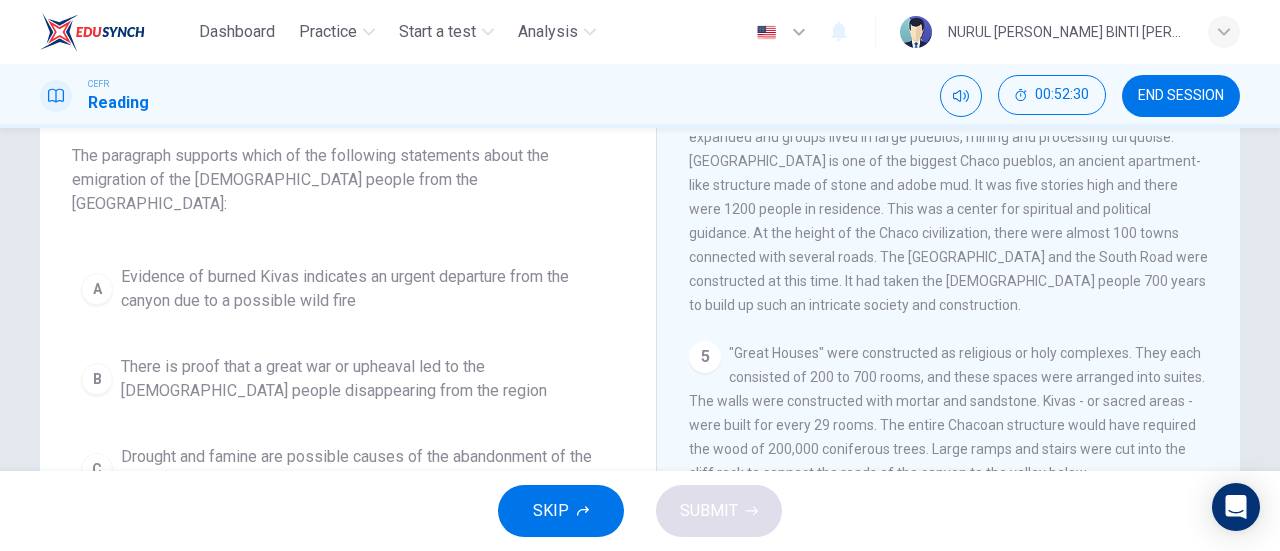 scroll, scrollTop: 819, scrollLeft: 0, axis: vertical 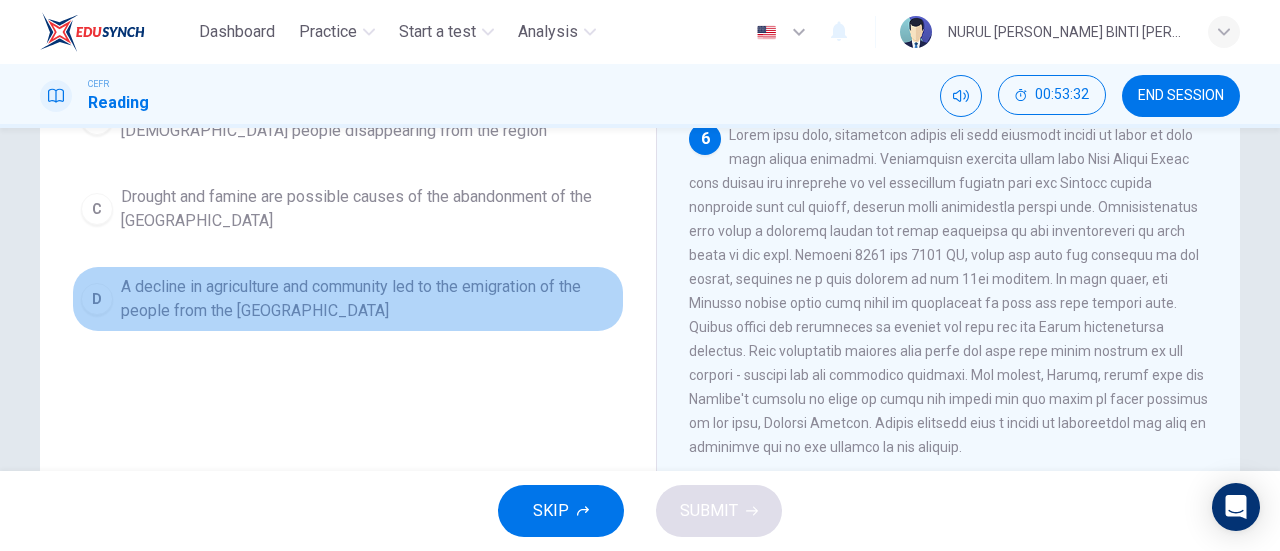 click on "A decline in agriculture and community led to the emigration of the people from the [GEOGRAPHIC_DATA]" at bounding box center (368, 299) 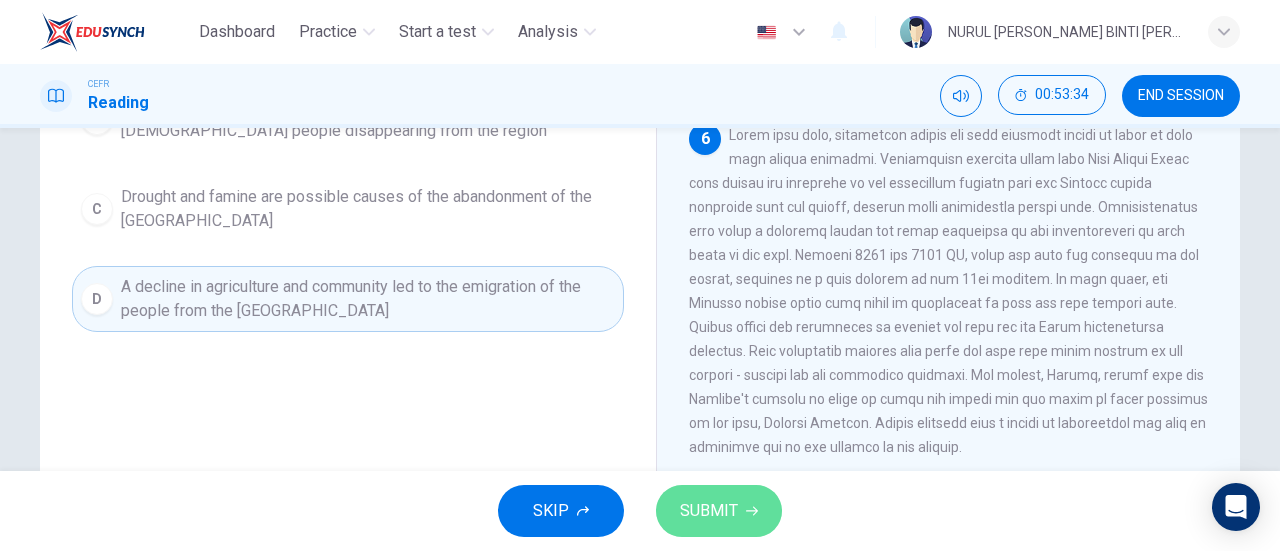 click on "SUBMIT" at bounding box center (719, 511) 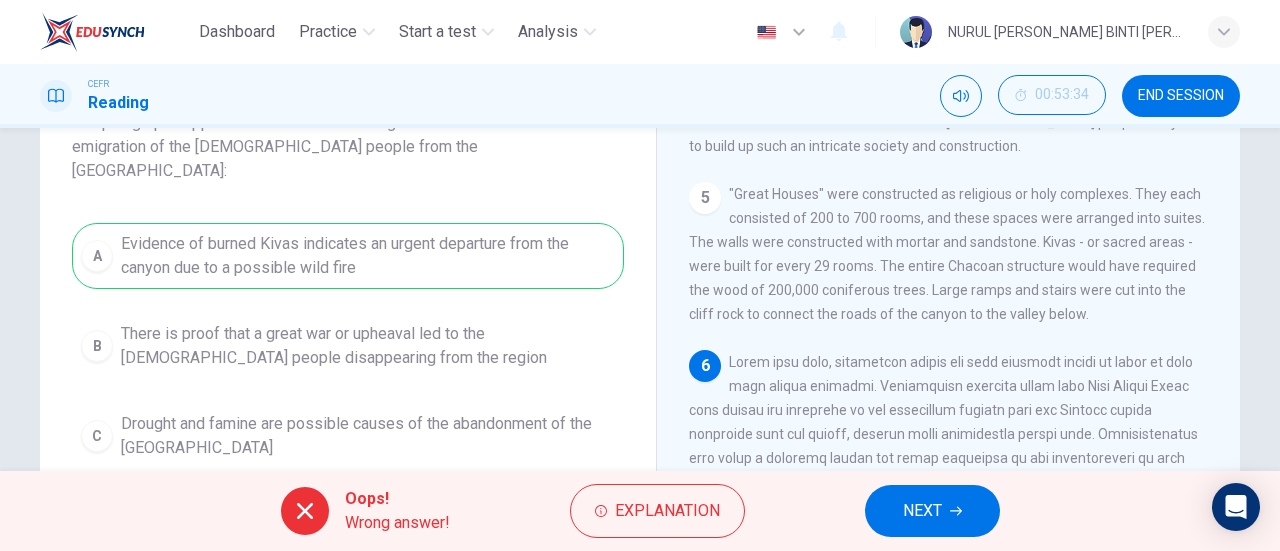scroll, scrollTop: 152, scrollLeft: 0, axis: vertical 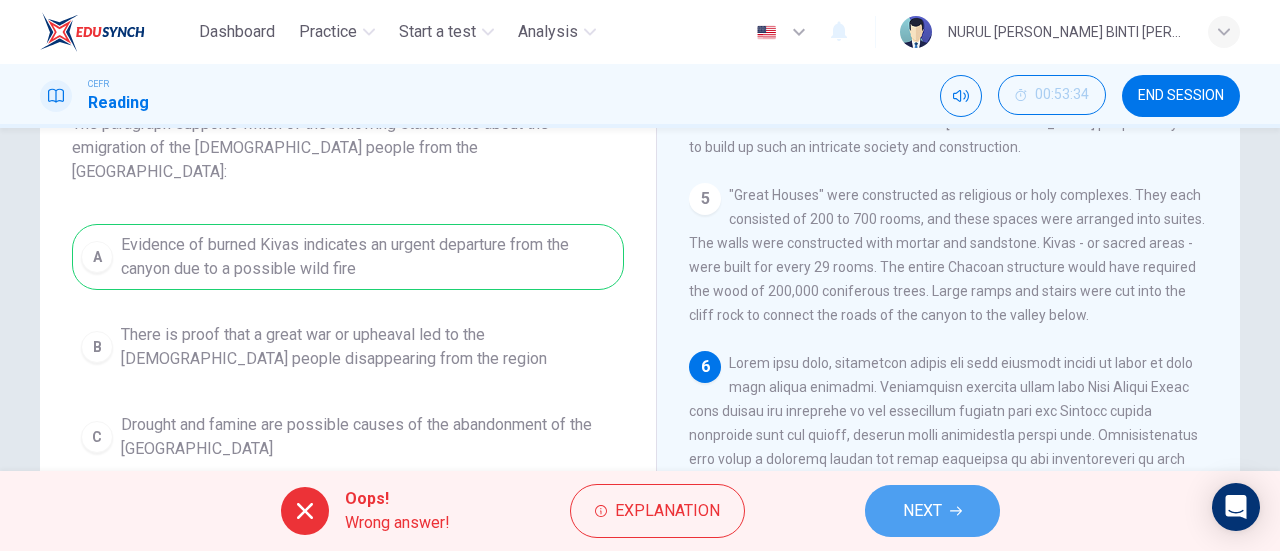 click on "NEXT" at bounding box center (932, 511) 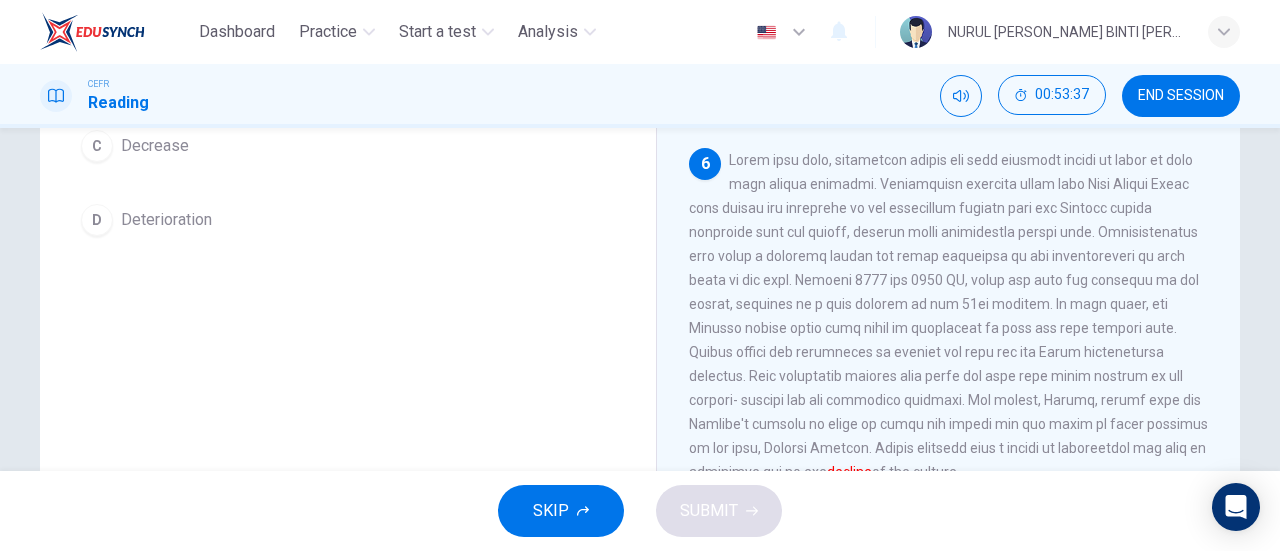 scroll, scrollTop: 432, scrollLeft: 0, axis: vertical 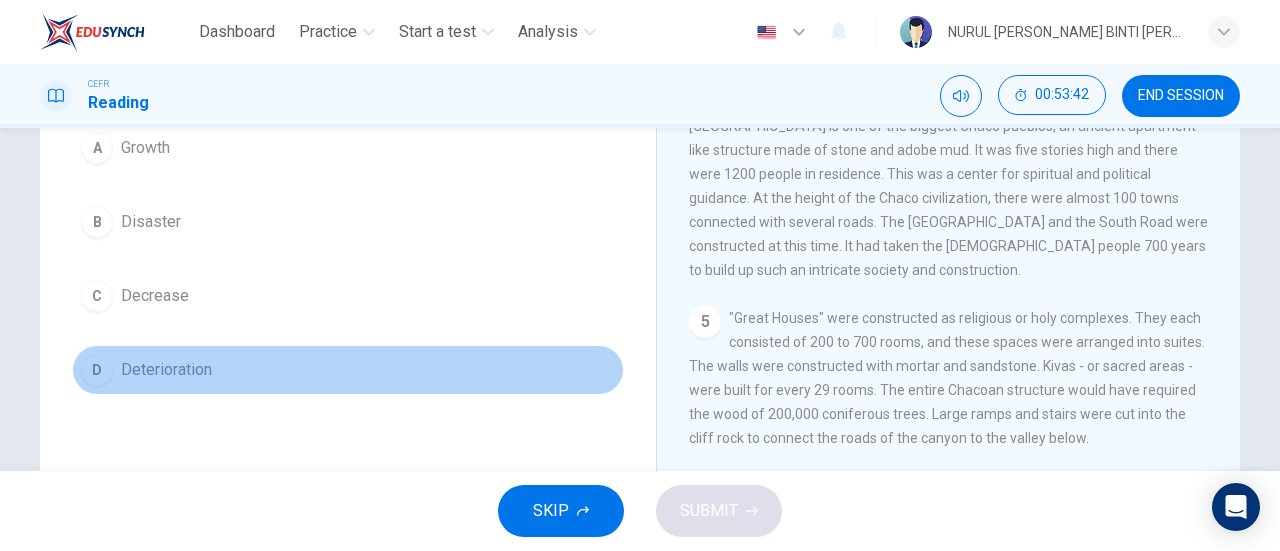 click on "D Deterioration" at bounding box center (348, 370) 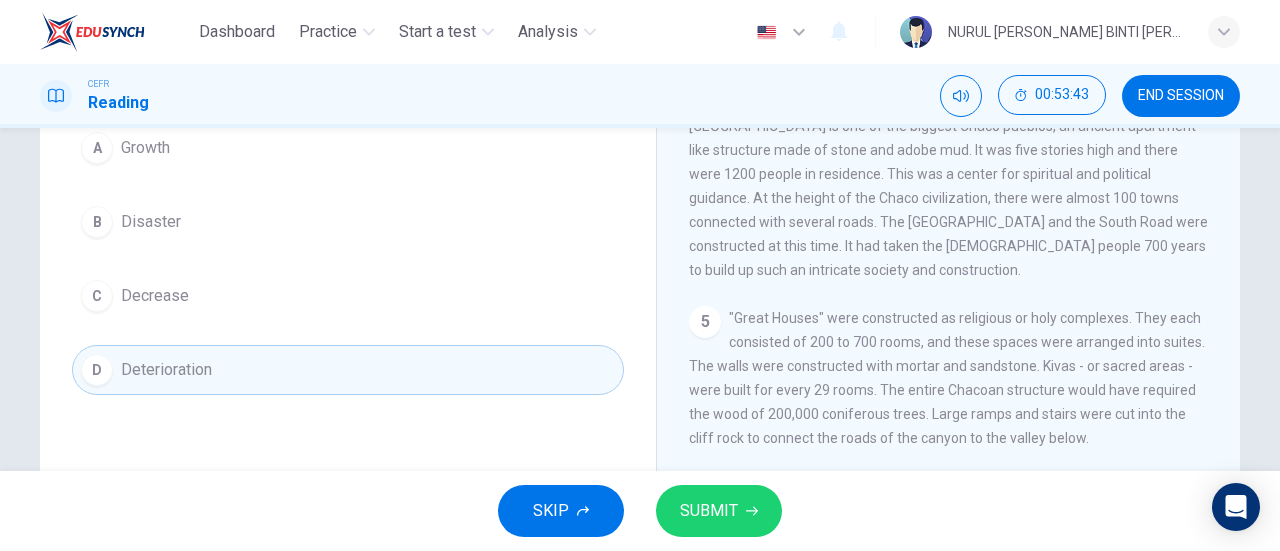 scroll, scrollTop: 432, scrollLeft: 0, axis: vertical 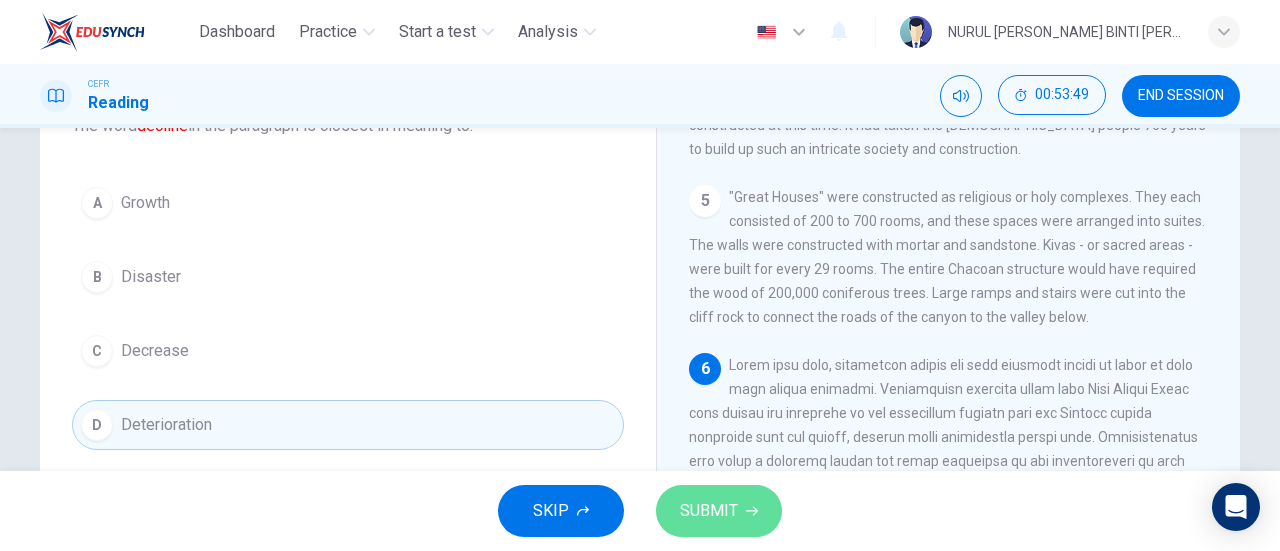 click on "SUBMIT" at bounding box center [709, 511] 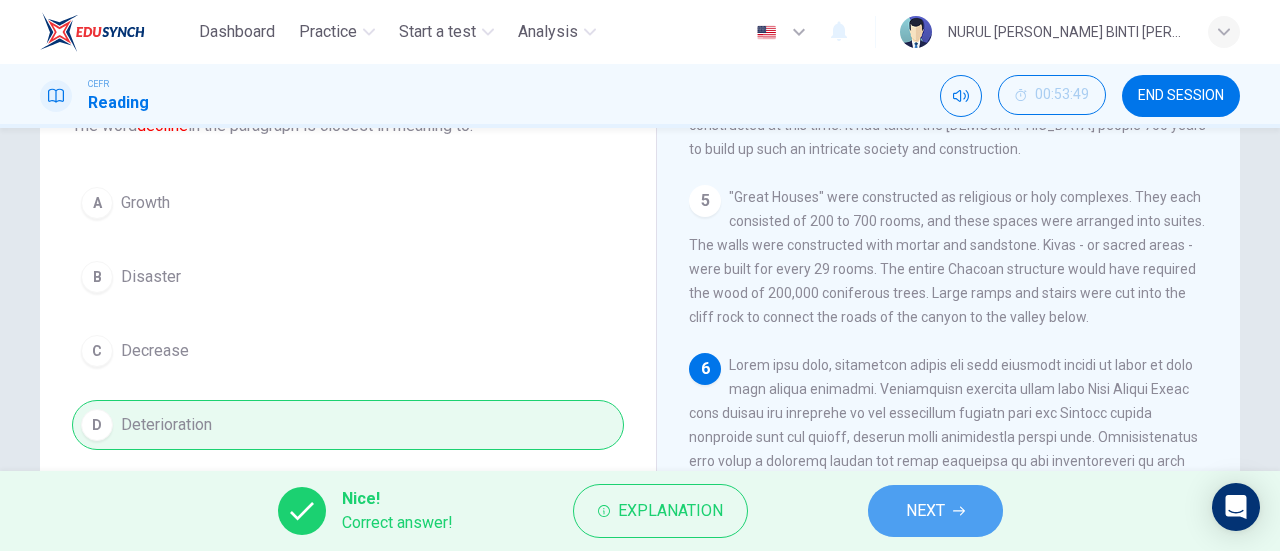 click 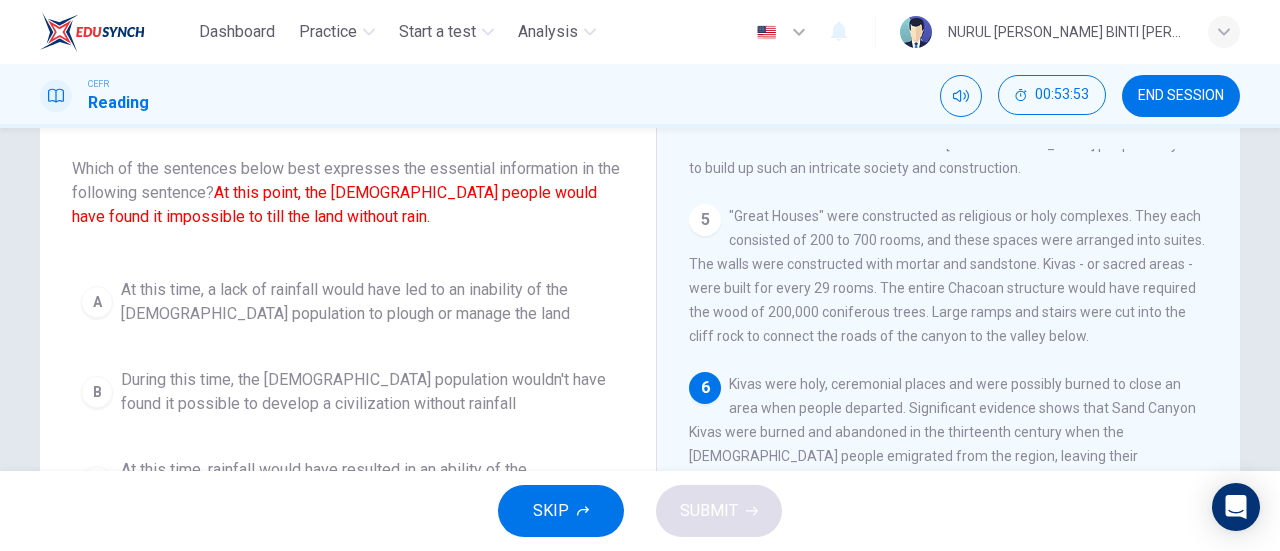 scroll, scrollTop: 432, scrollLeft: 0, axis: vertical 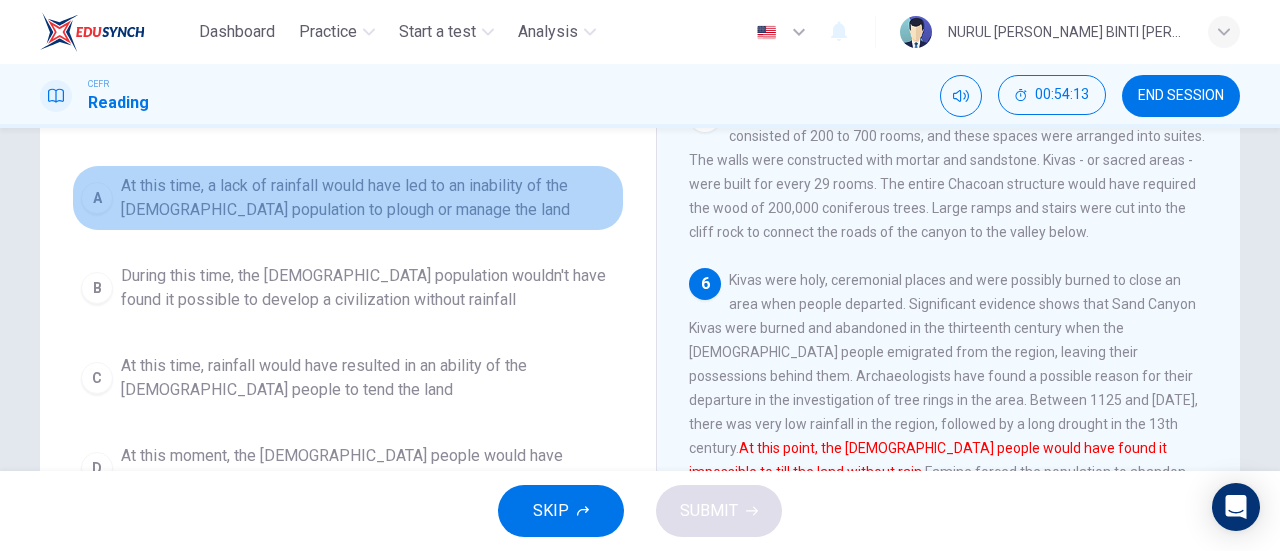 click on "At this time, a lack of rainfall would have led to an inability of the [DEMOGRAPHIC_DATA] population to plough or manage the land" at bounding box center (368, 198) 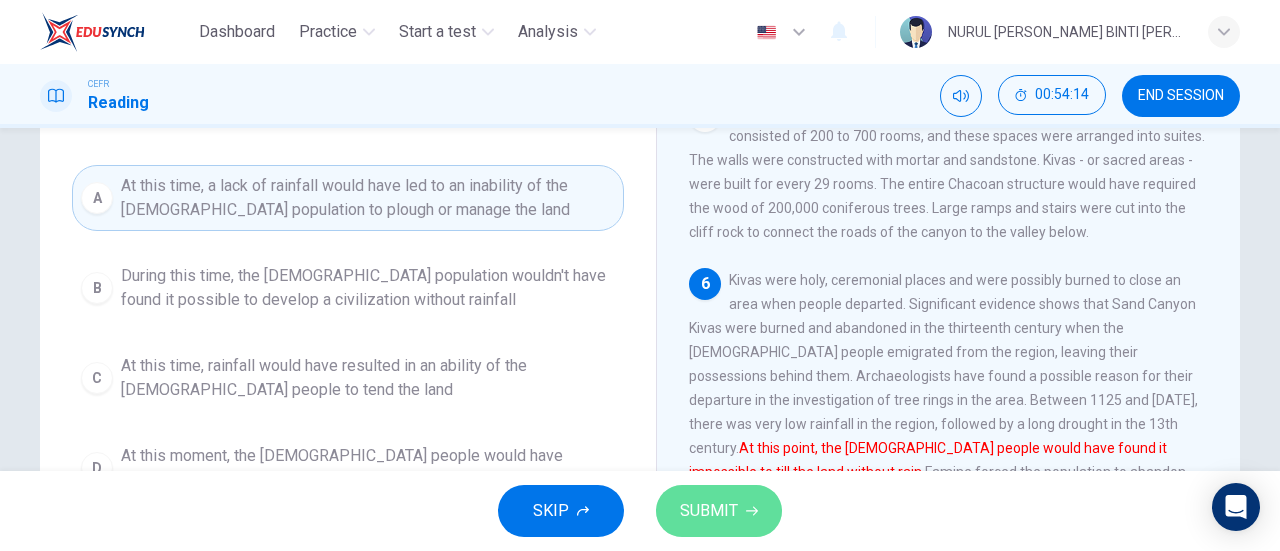 click on "SUBMIT" at bounding box center (719, 511) 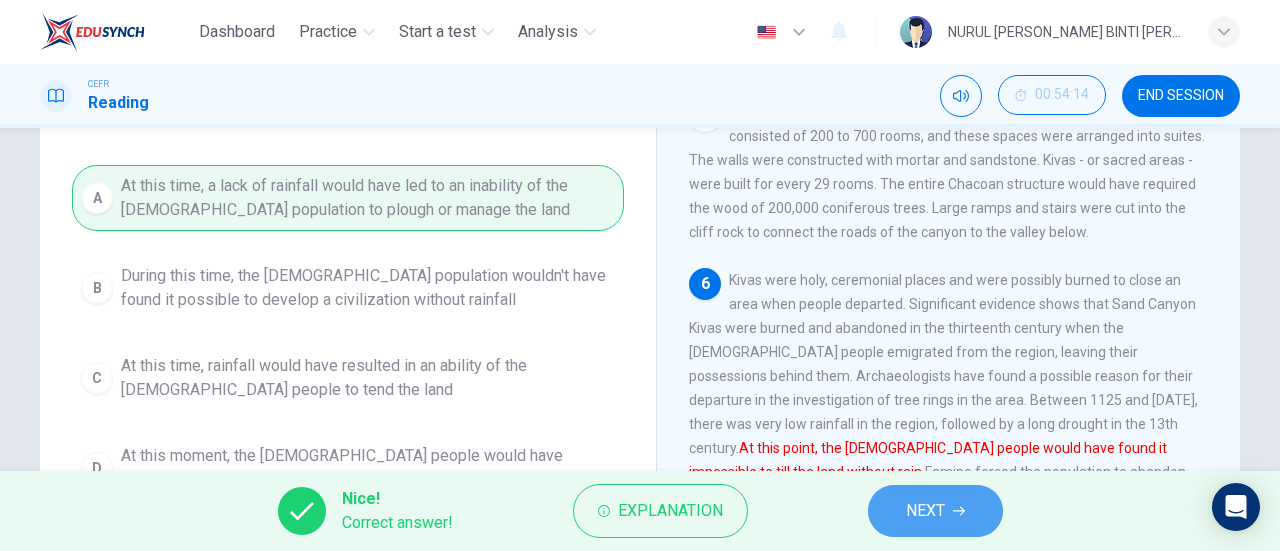 click on "NEXT" at bounding box center [935, 511] 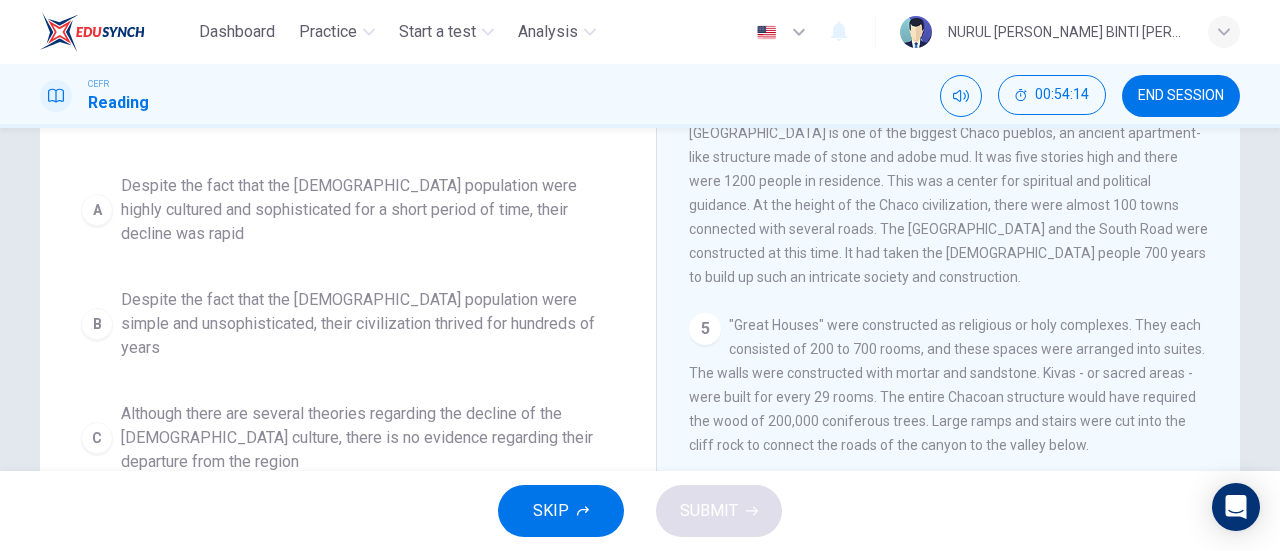 scroll, scrollTop: 819, scrollLeft: 0, axis: vertical 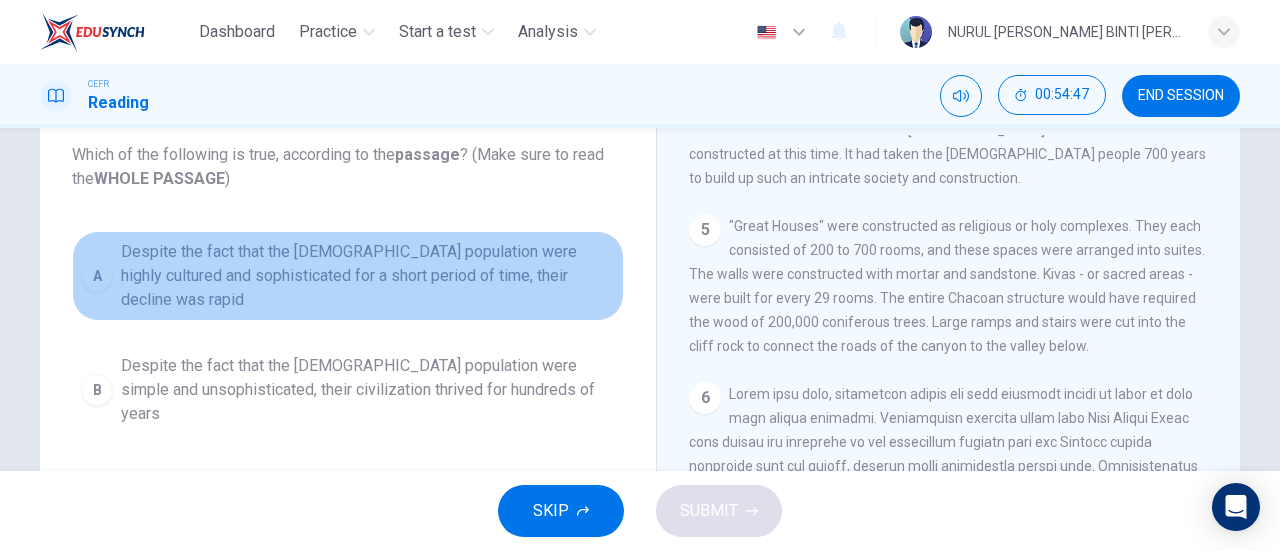 click on "Despite the fact that the [DEMOGRAPHIC_DATA] population were highly cultured and sophisticated for a short period of time, their decline was rapid" at bounding box center [368, 276] 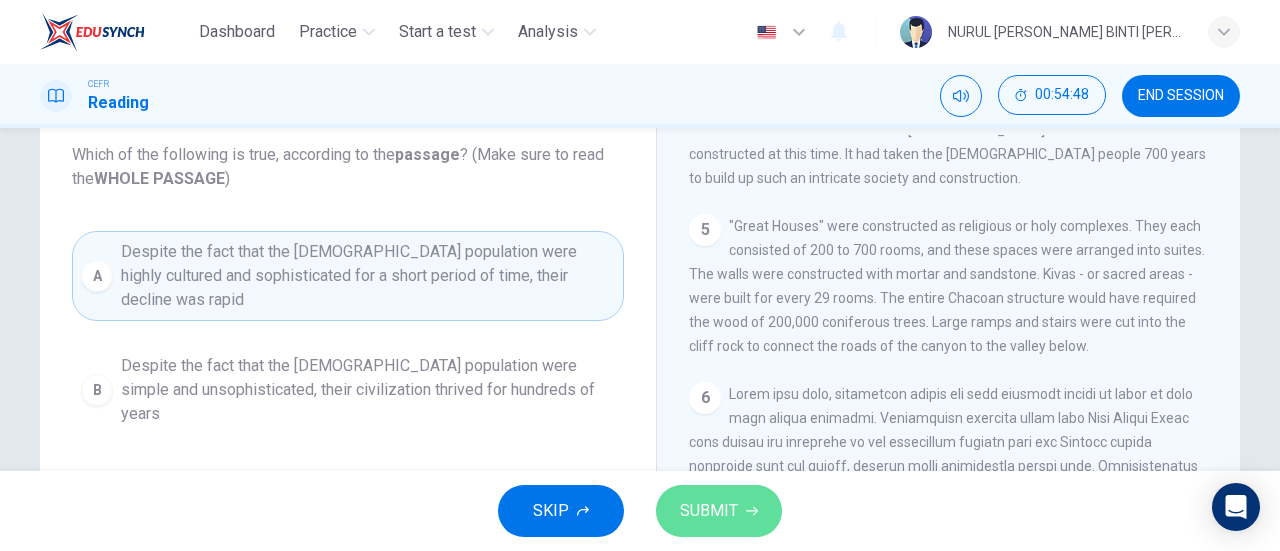 click on "SUBMIT" at bounding box center [709, 511] 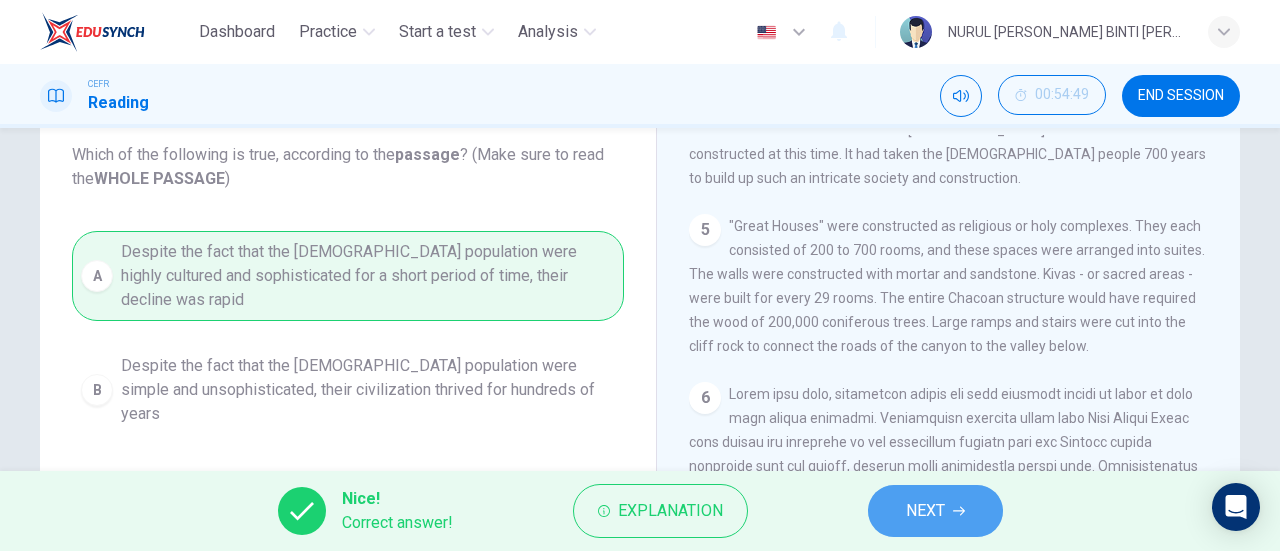 click on "NEXT" at bounding box center (925, 511) 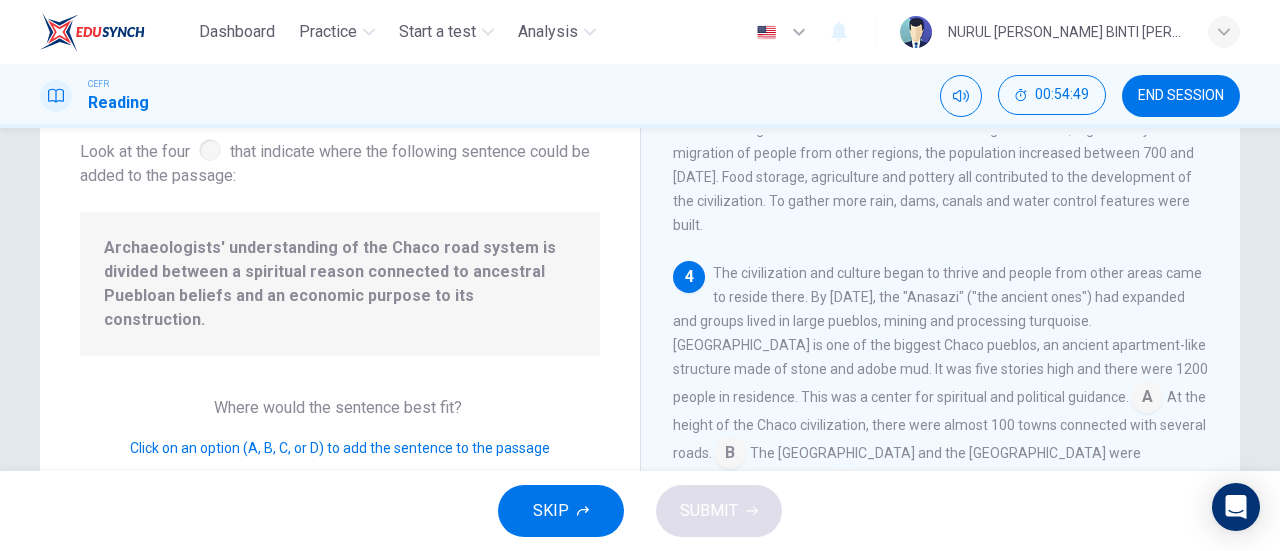 scroll, scrollTop: 487, scrollLeft: 0, axis: vertical 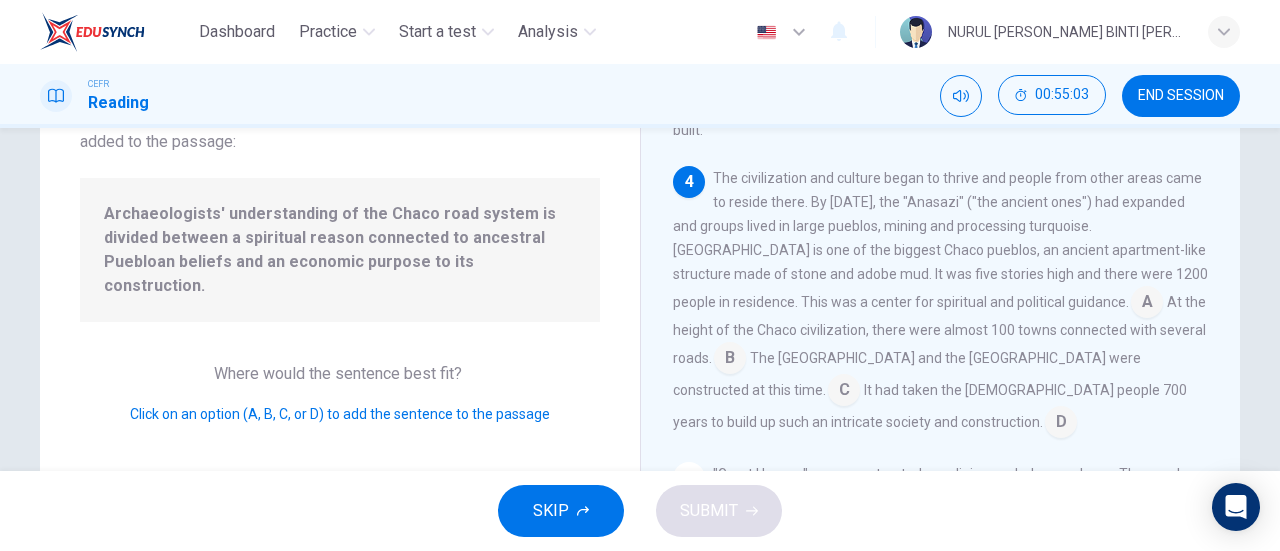 click at bounding box center [1147, 304] 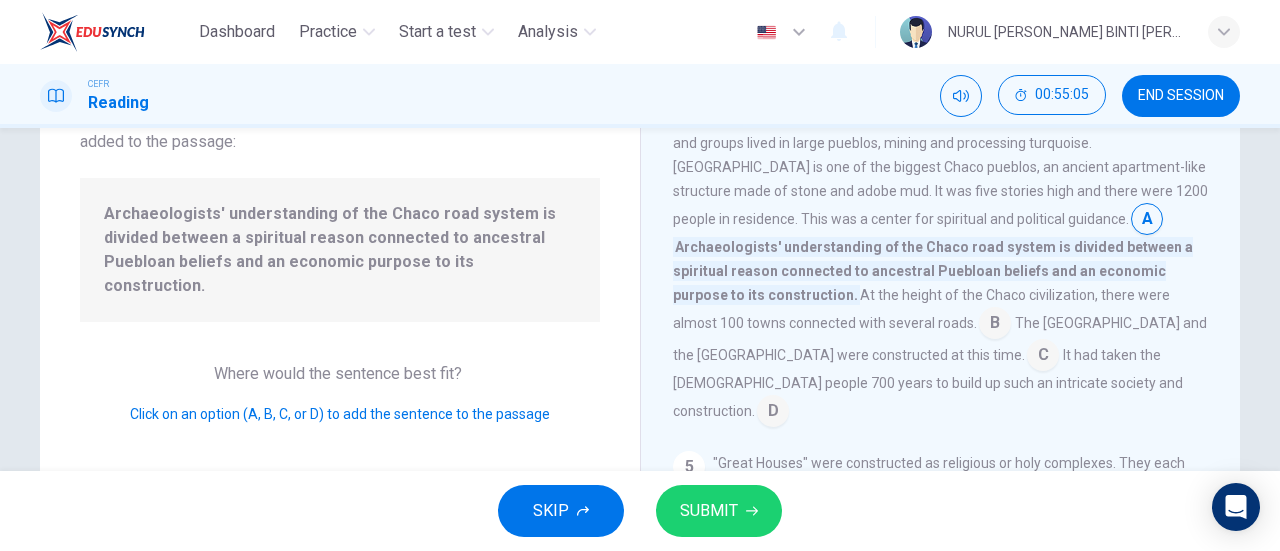 scroll, scrollTop: 619, scrollLeft: 0, axis: vertical 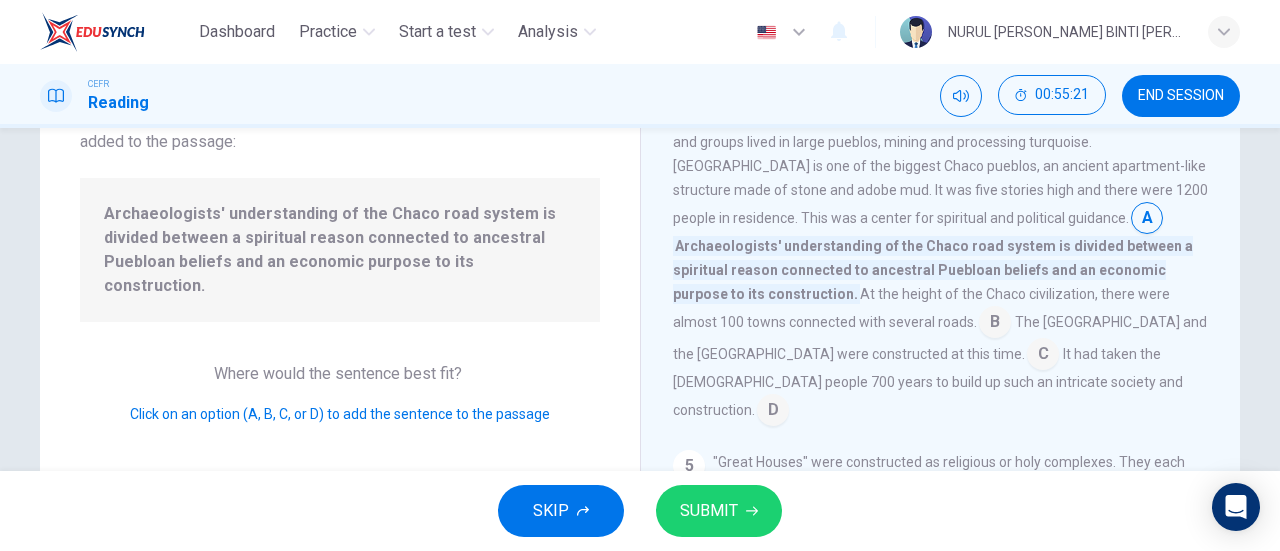 click at bounding box center (995, 324) 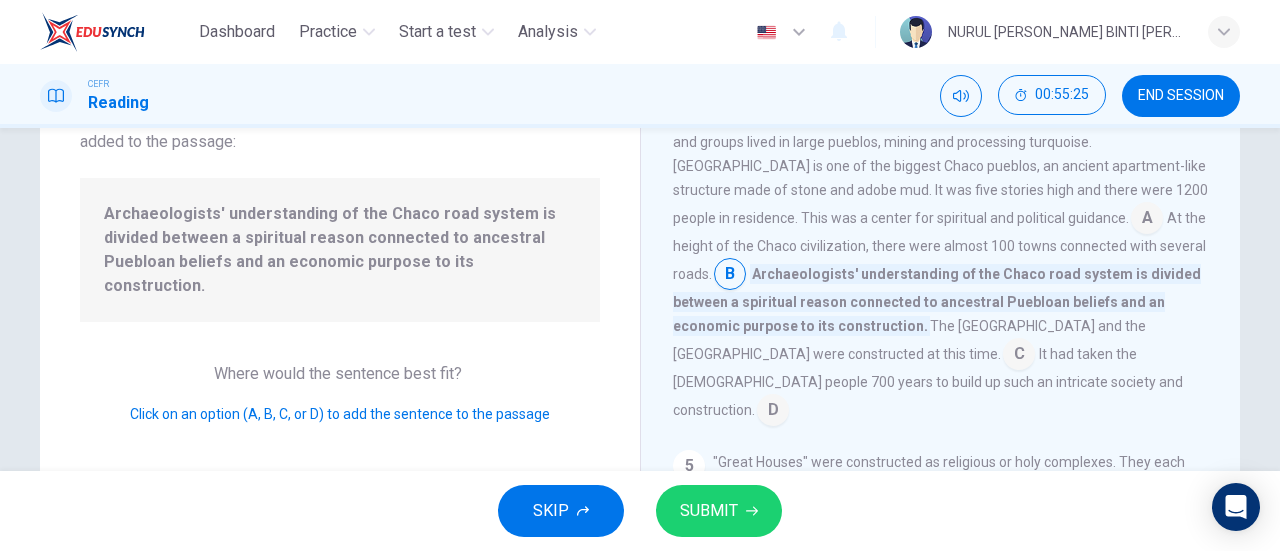 click at bounding box center [1019, 356] 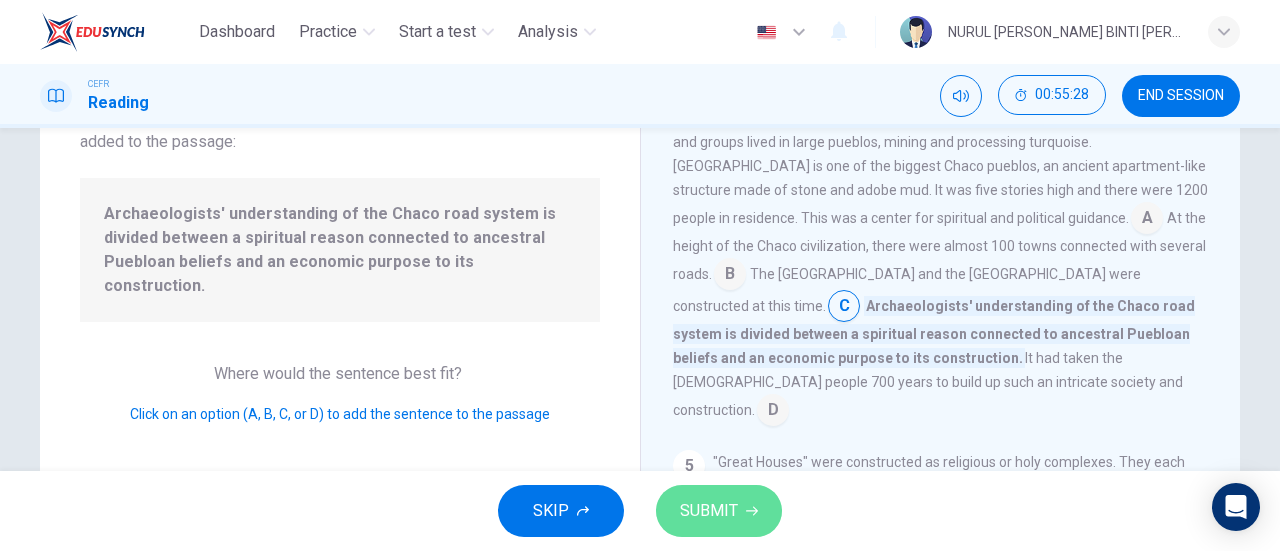 click on "SUBMIT" at bounding box center [709, 511] 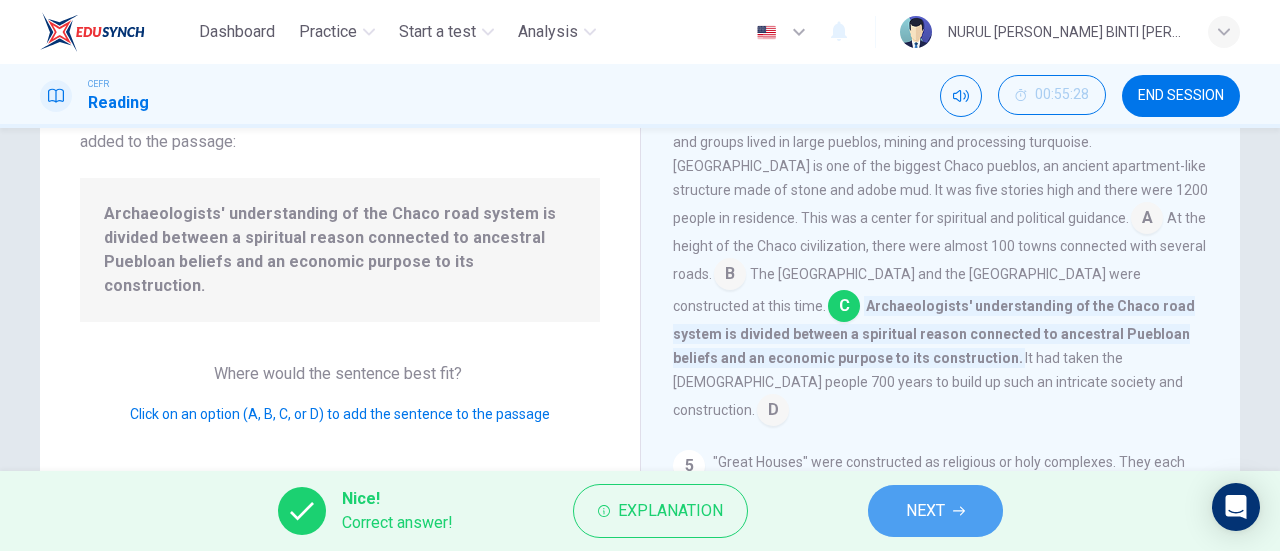 click on "NEXT" at bounding box center (935, 511) 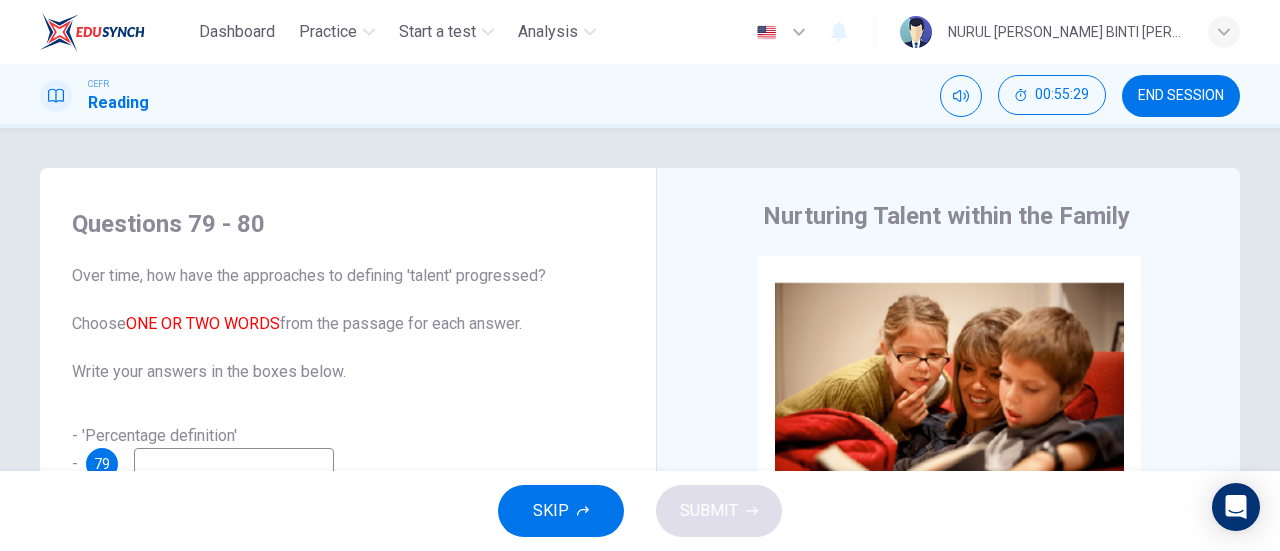 scroll, scrollTop: 0, scrollLeft: 0, axis: both 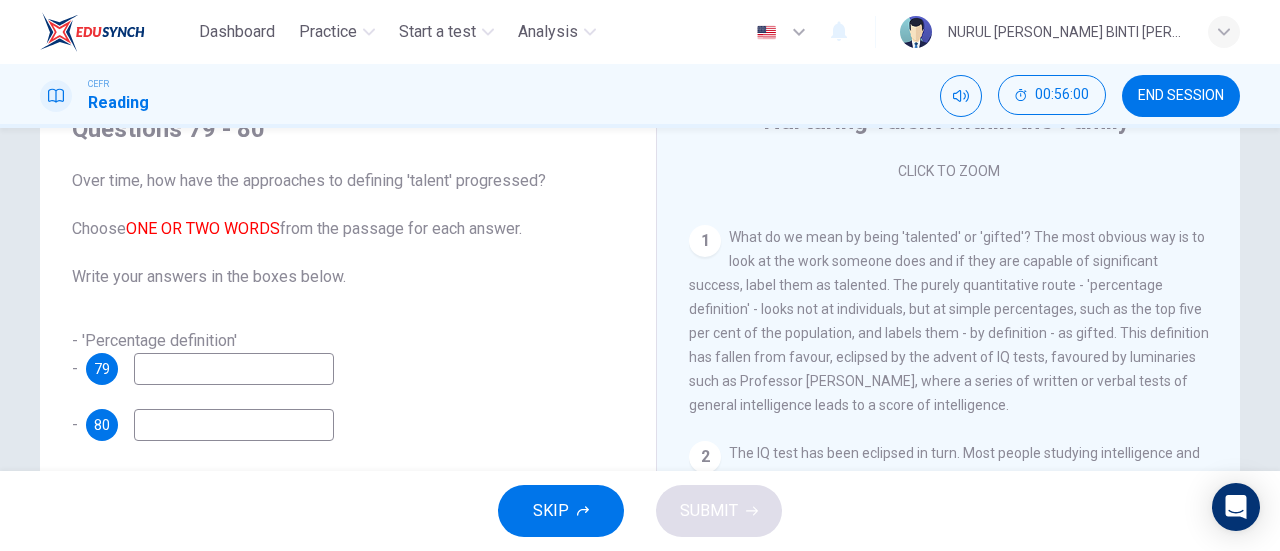 click at bounding box center [234, 425] 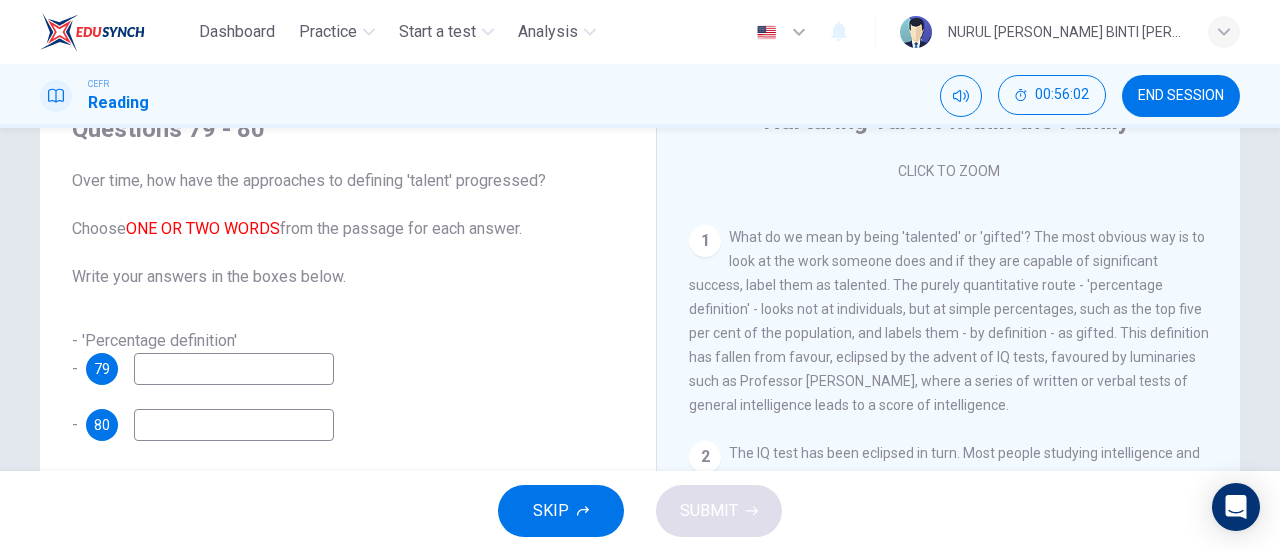 click at bounding box center [234, 425] 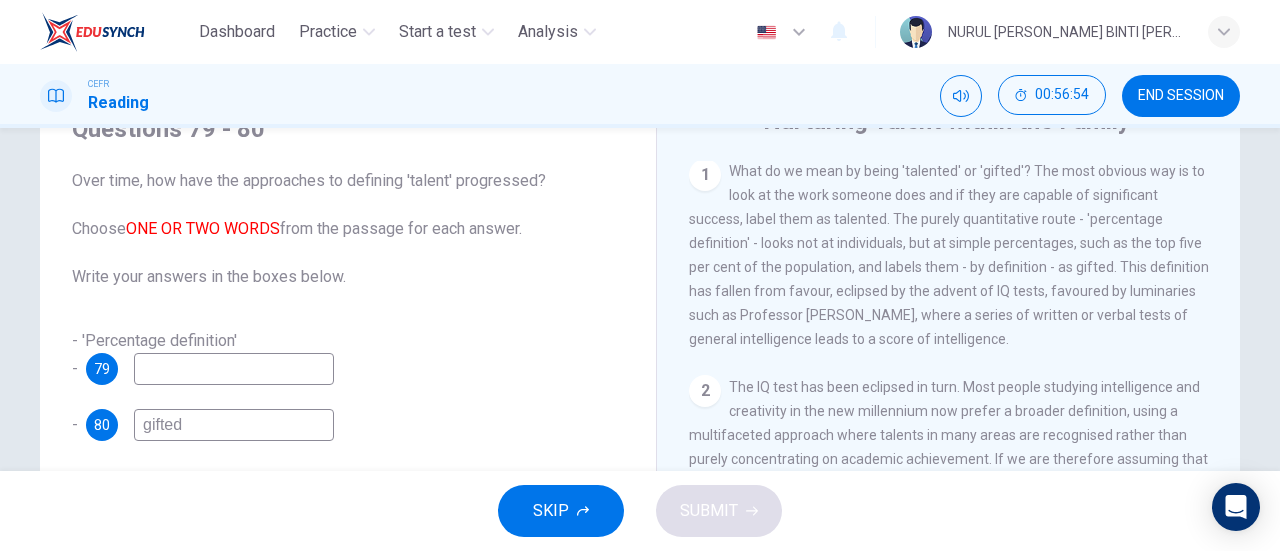 scroll, scrollTop: 426, scrollLeft: 0, axis: vertical 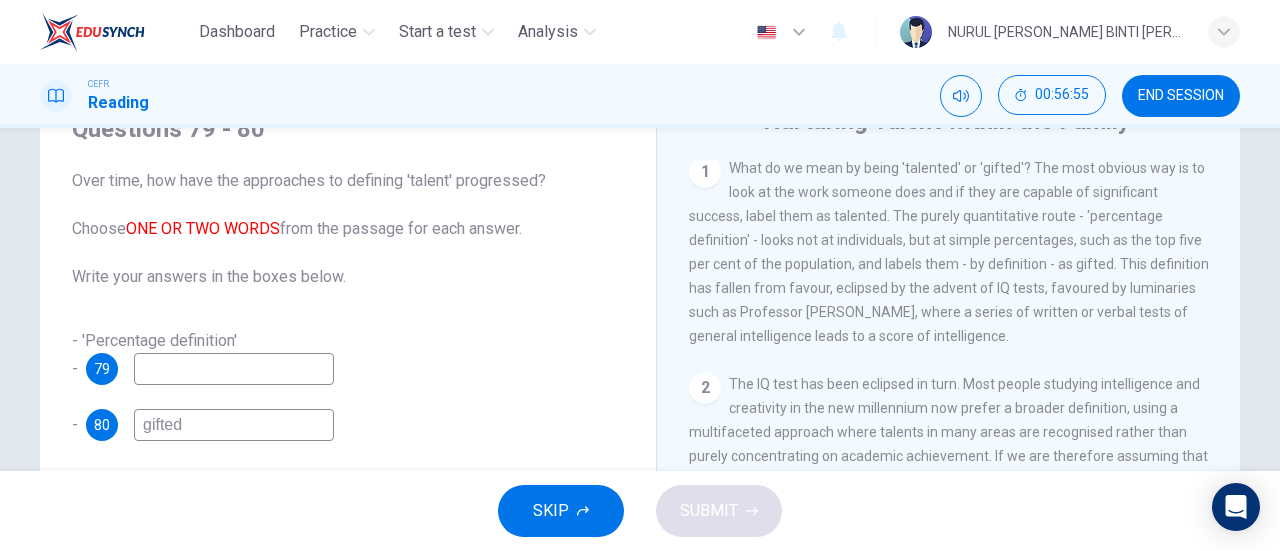 type on "gifted" 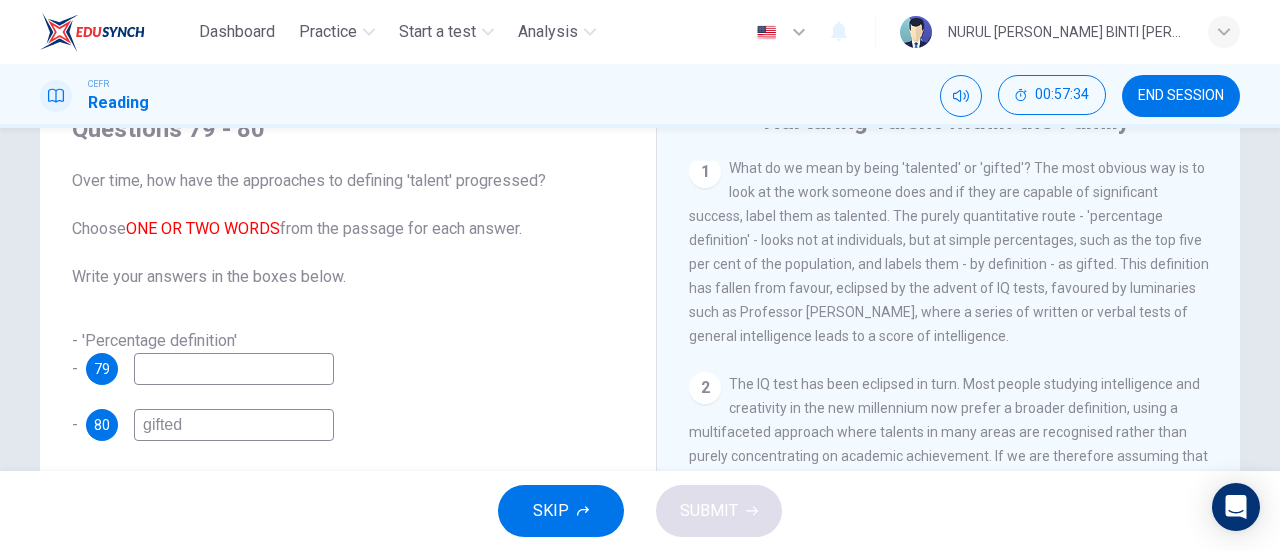 type on "i" 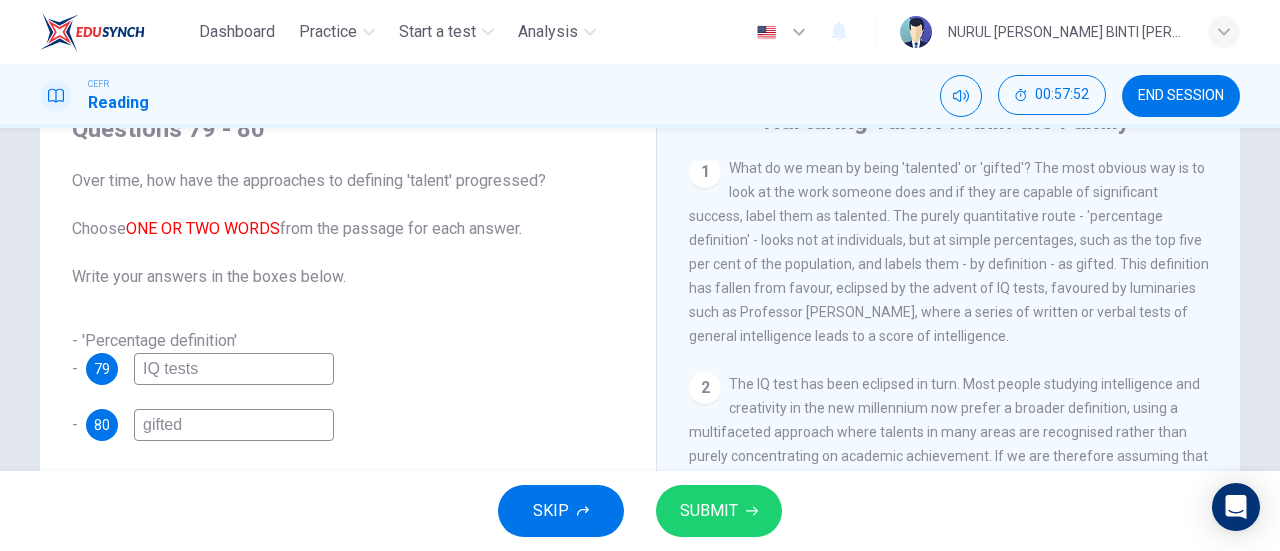 type on "IQ tests" 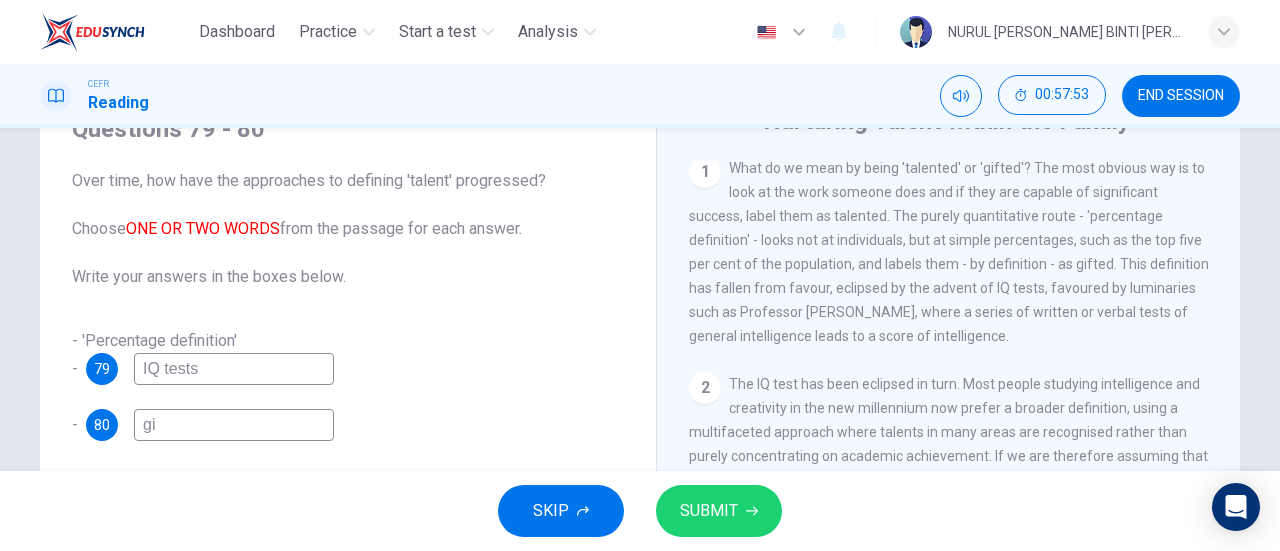 type on "g" 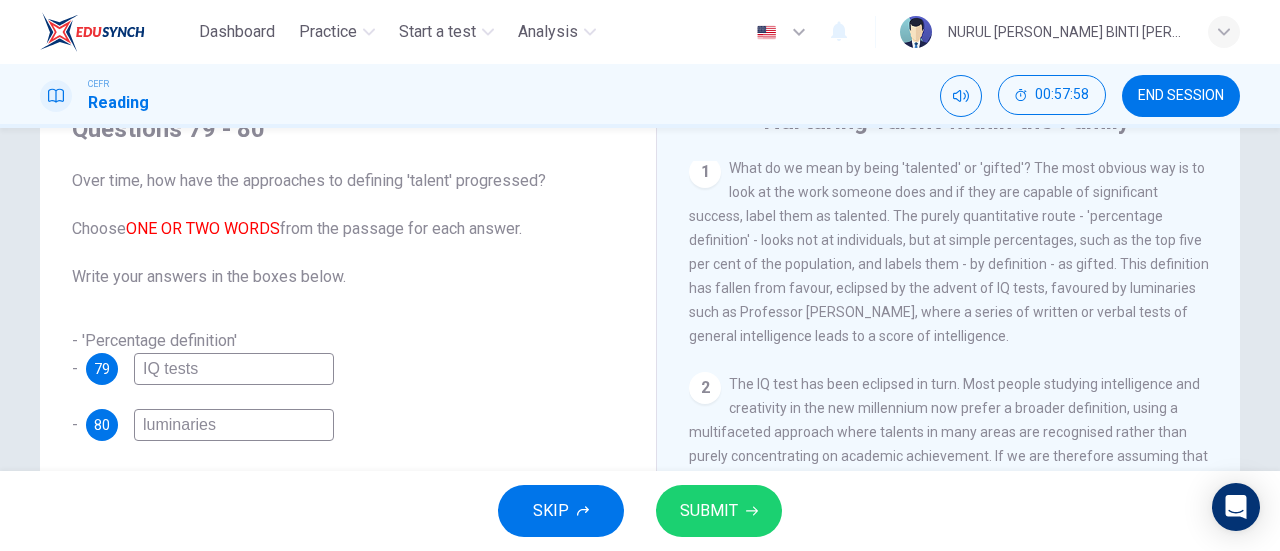 type on "luminaries" 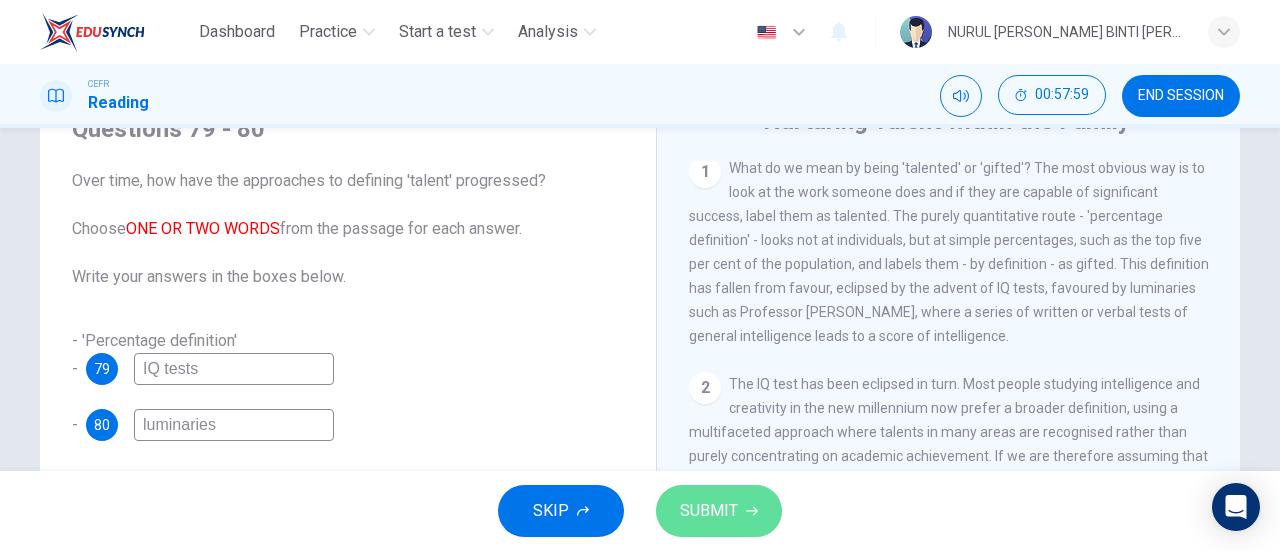 click on "SUBMIT" at bounding box center (709, 511) 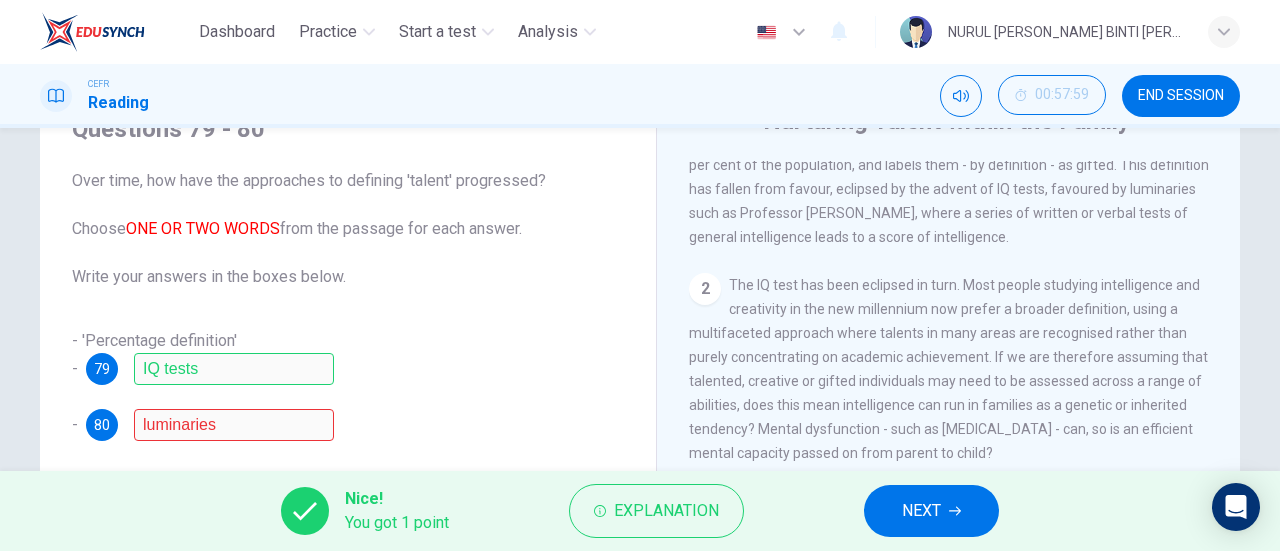 scroll, scrollTop: 526, scrollLeft: 0, axis: vertical 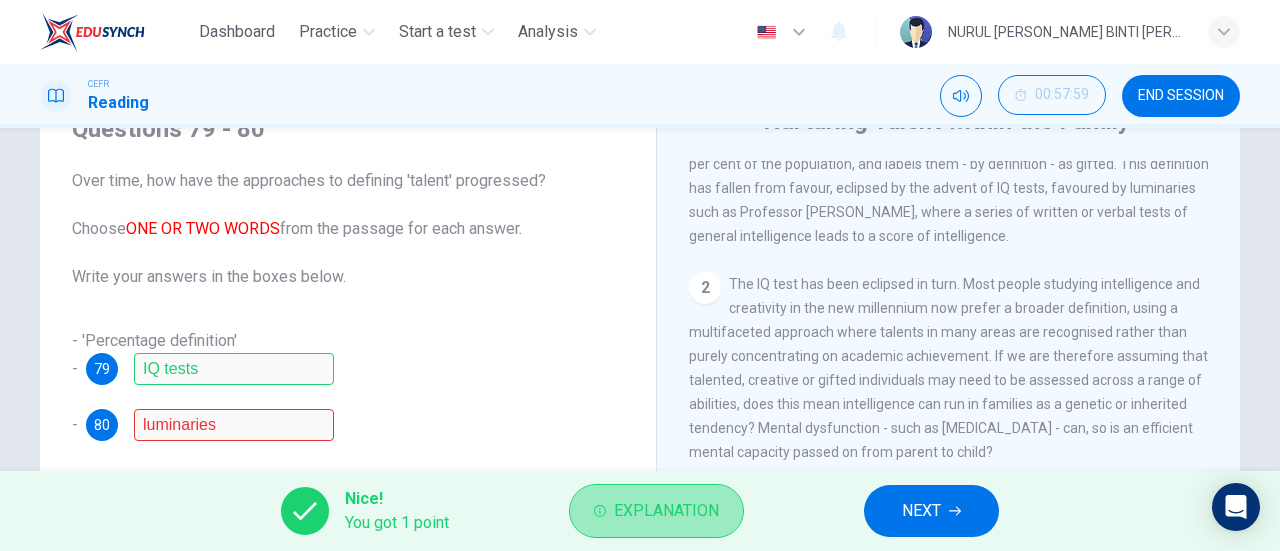 click 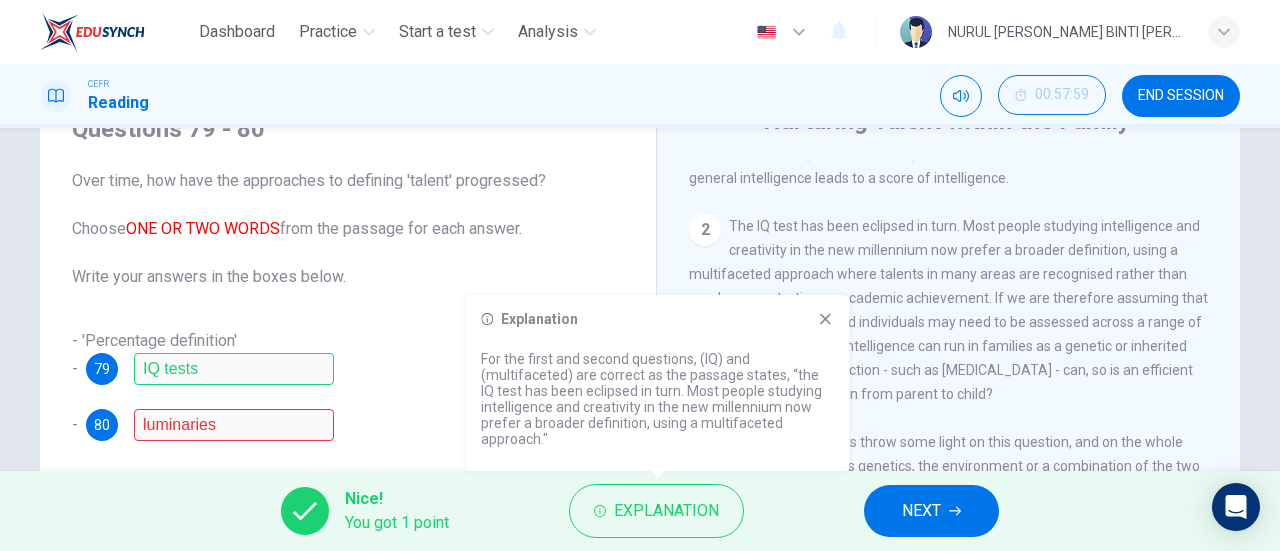 scroll, scrollTop: 584, scrollLeft: 0, axis: vertical 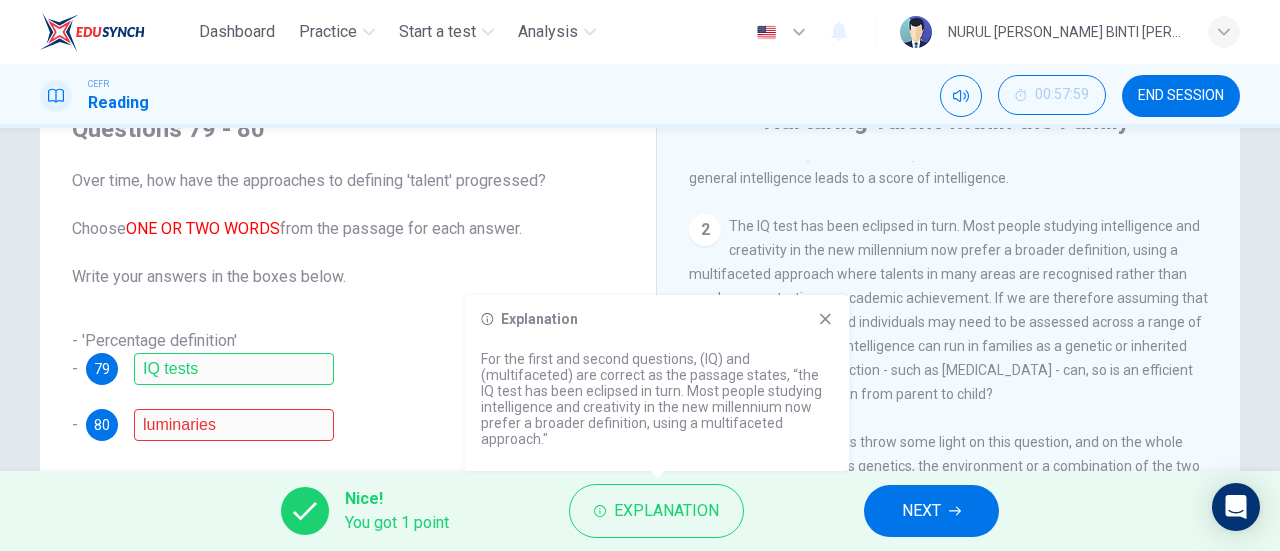 click 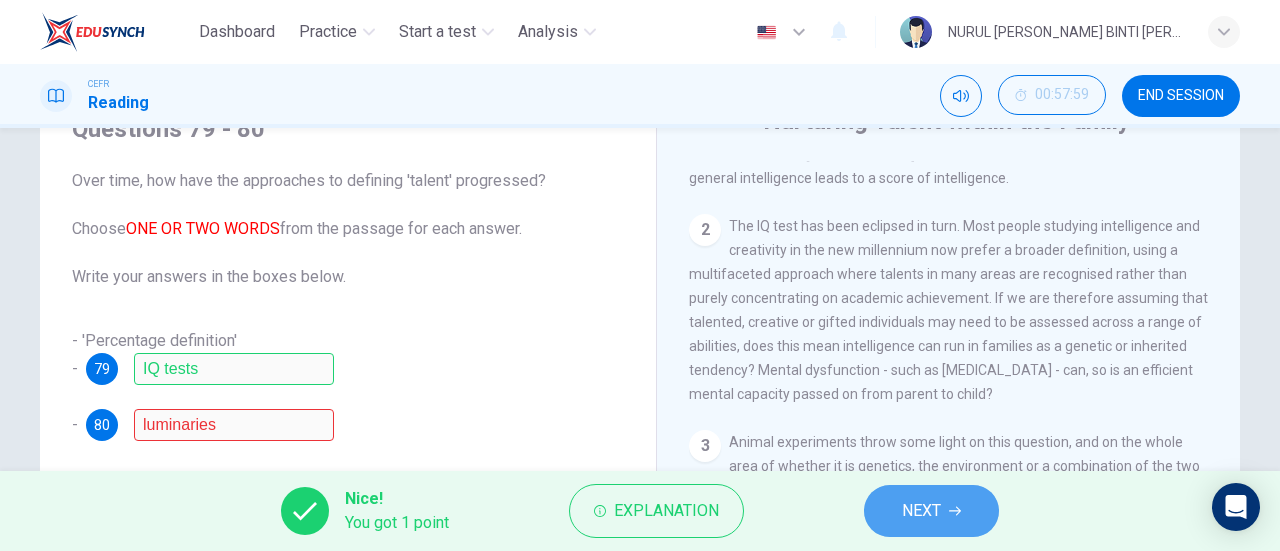 click on "NEXT" at bounding box center (921, 511) 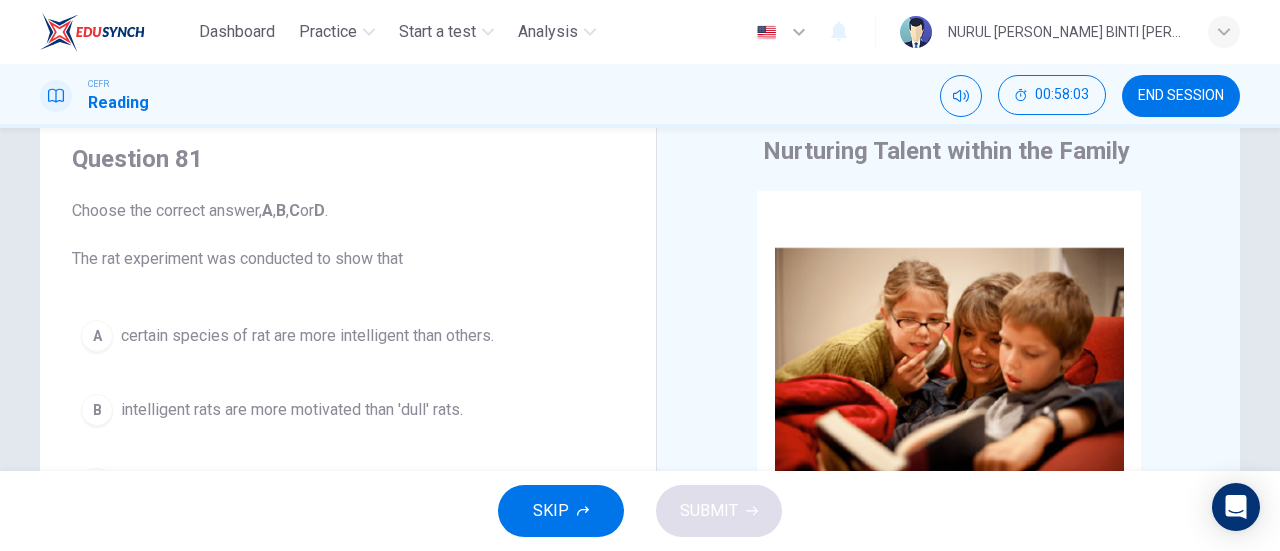 scroll, scrollTop: 66, scrollLeft: 0, axis: vertical 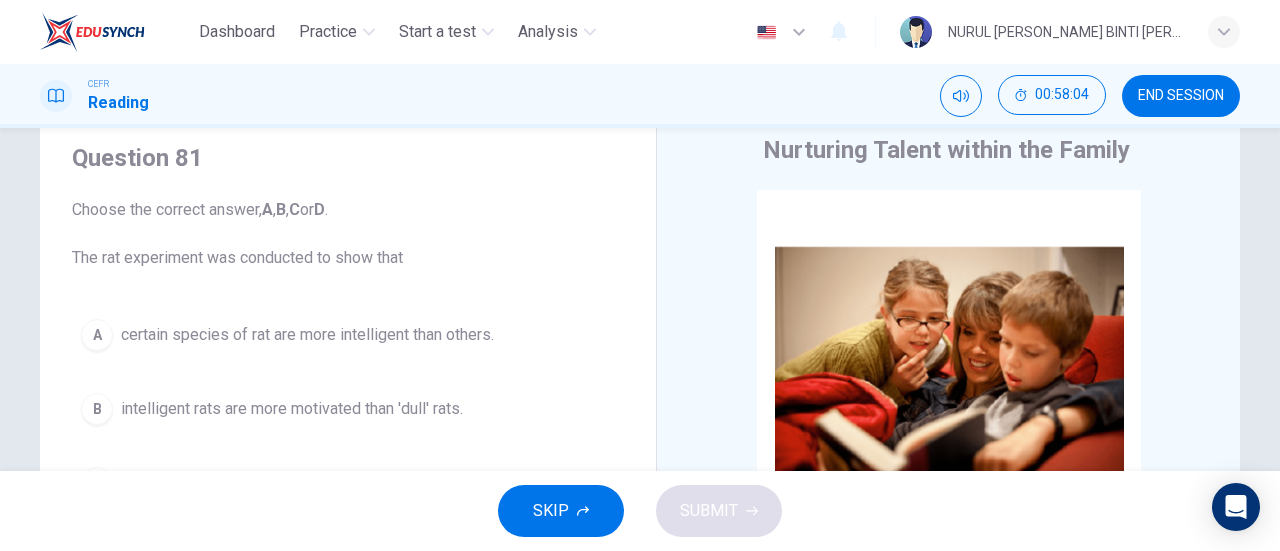 click on "END SESSION" at bounding box center [1181, 96] 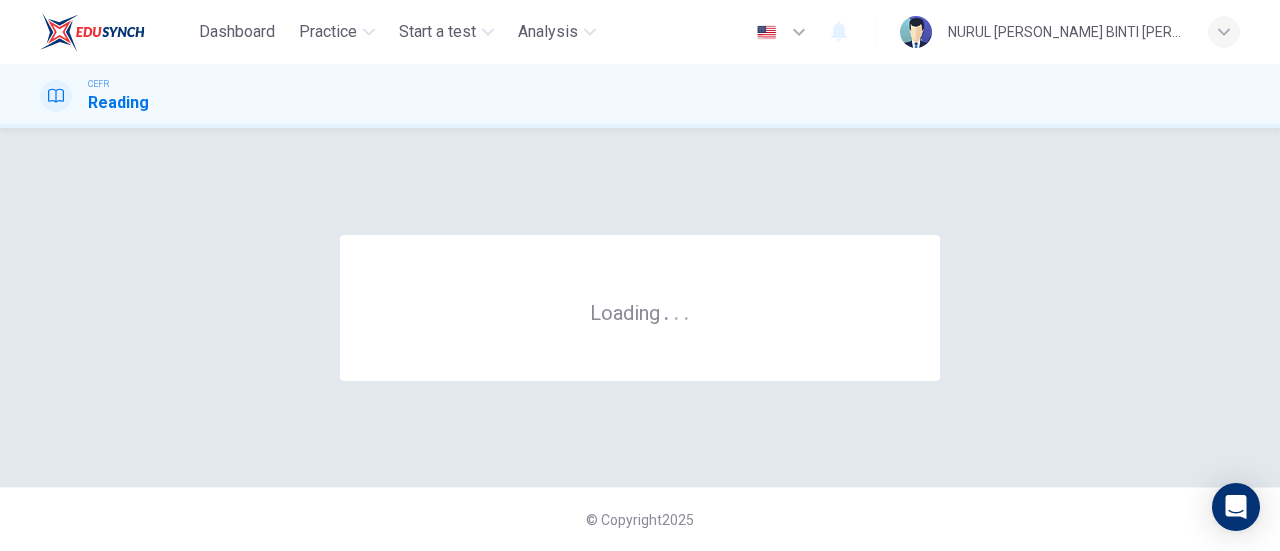 scroll, scrollTop: 0, scrollLeft: 0, axis: both 